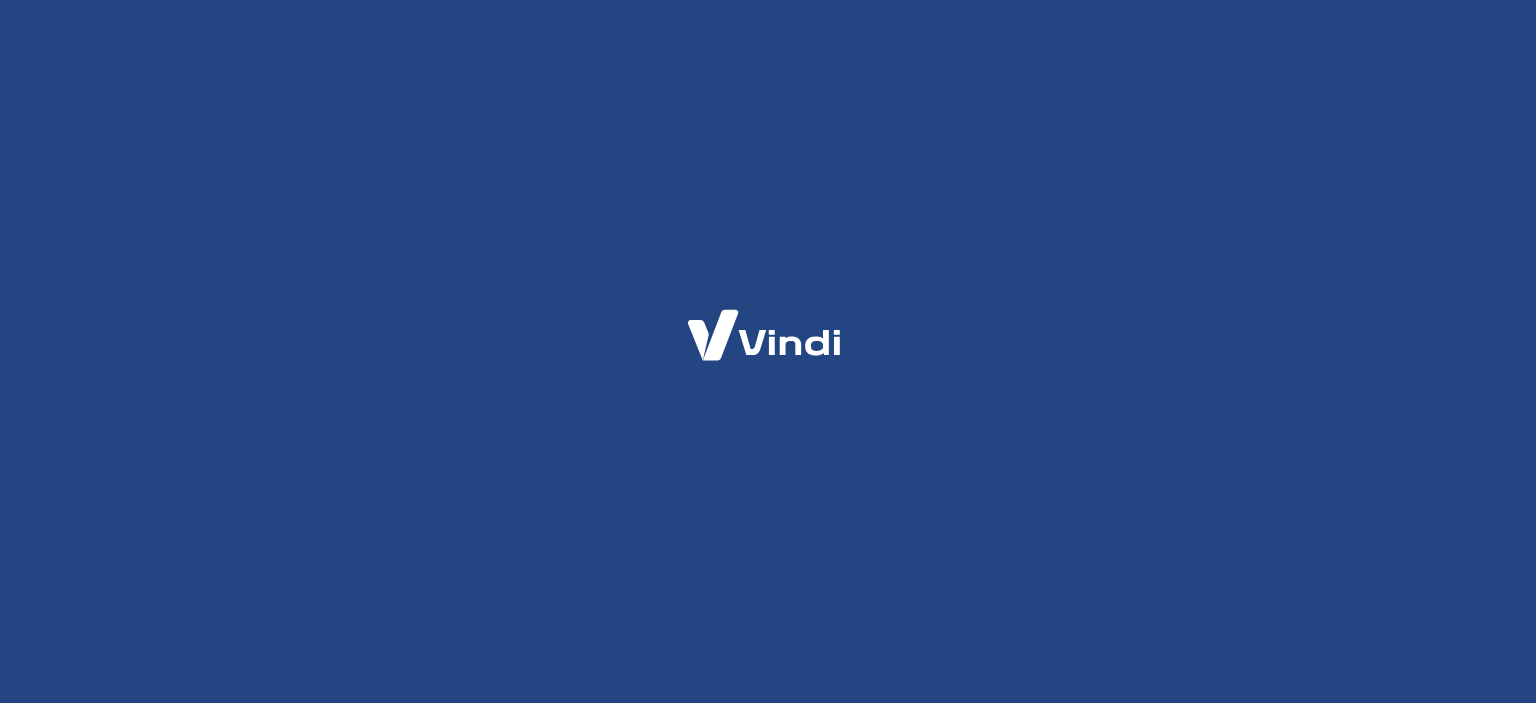 scroll, scrollTop: 0, scrollLeft: 0, axis: both 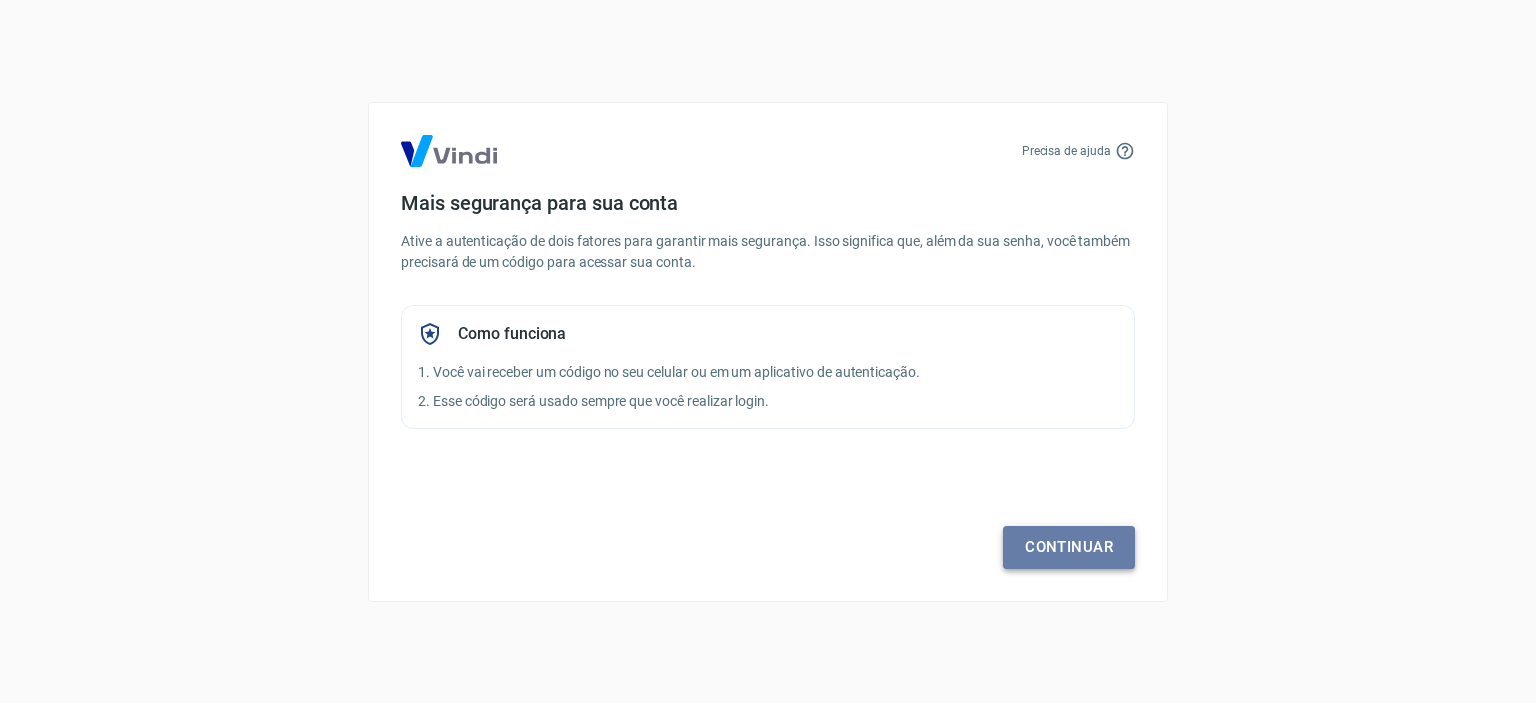 click on "Continuar" at bounding box center (1069, 547) 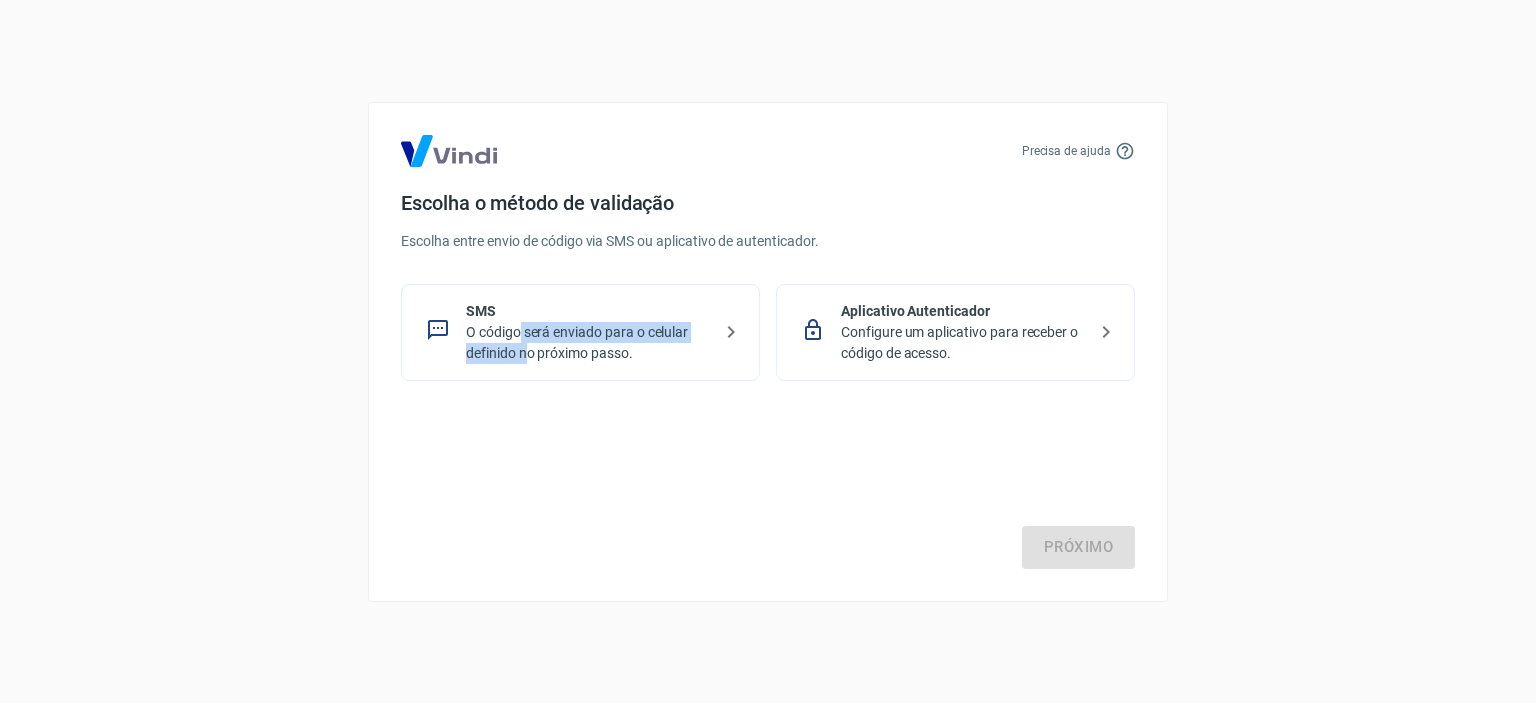 click on "O código será enviado para o celular definido no próximo passo." at bounding box center (588, 343) 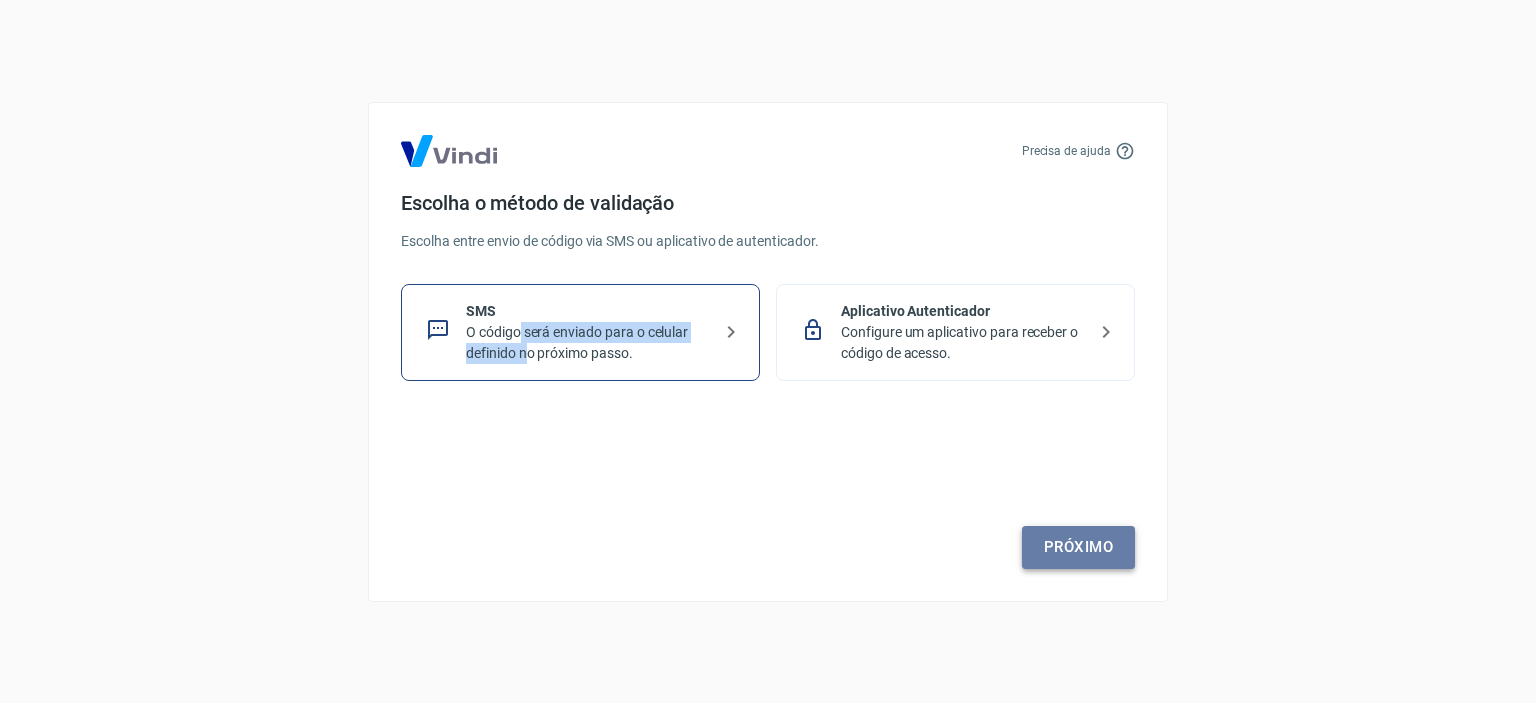 click on "Próximo" at bounding box center [1078, 547] 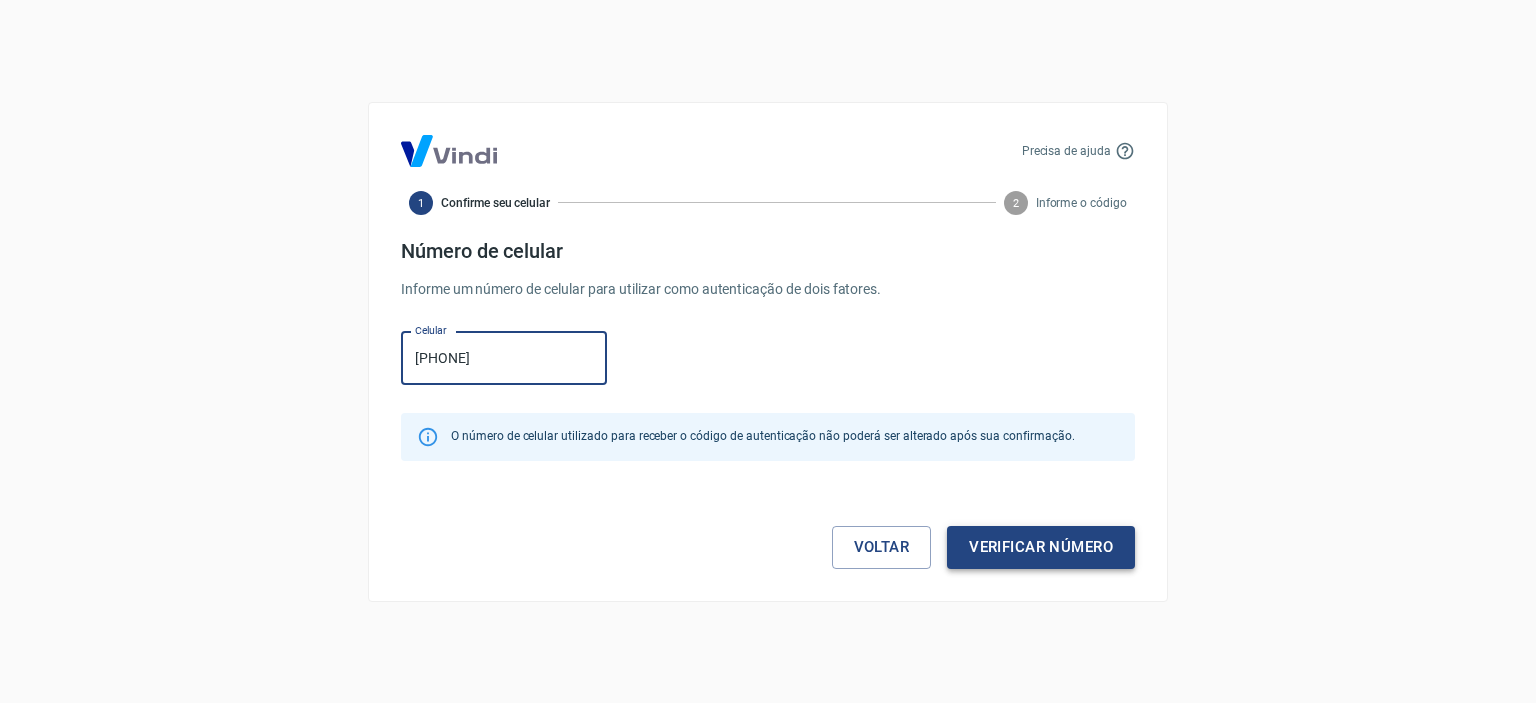 type on "(11) 95146-3652" 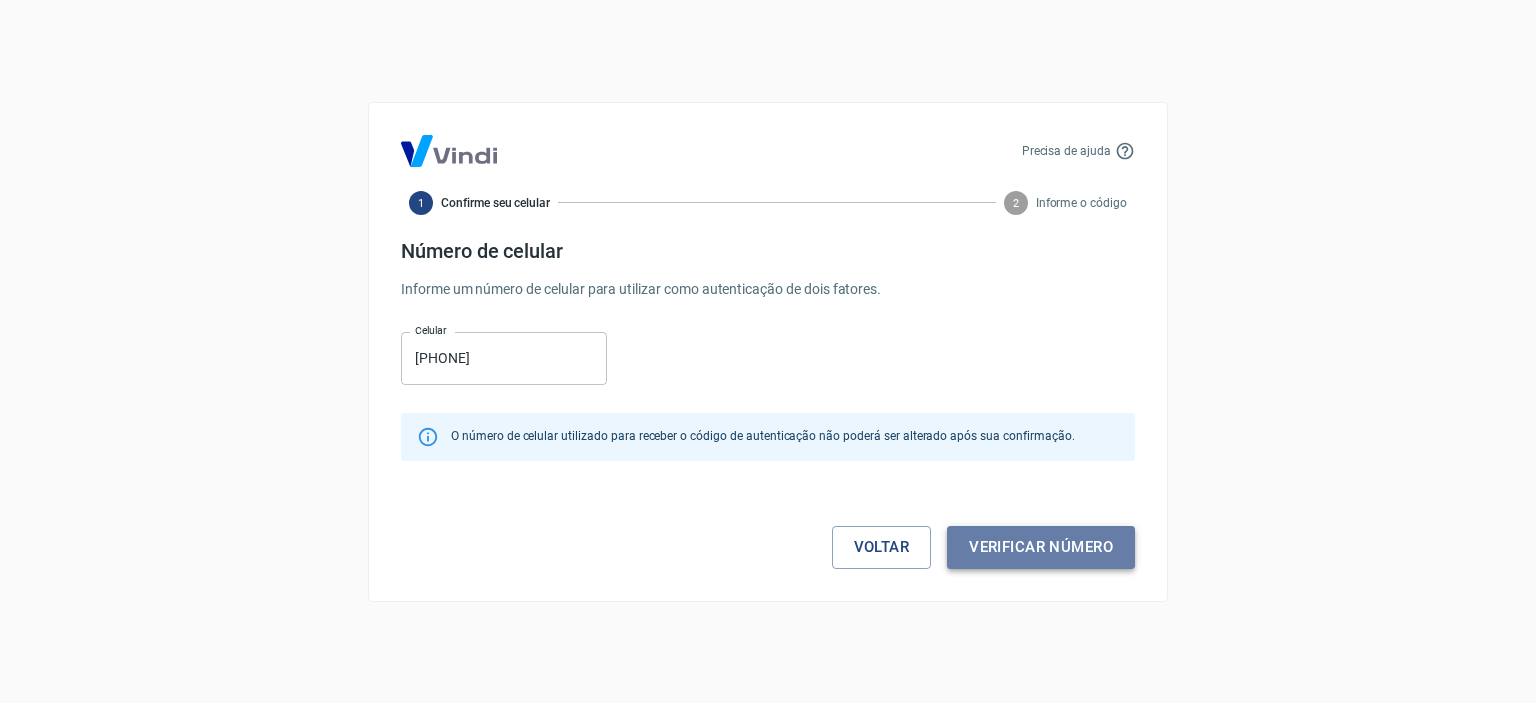 click on "Verificar número" at bounding box center [1041, 547] 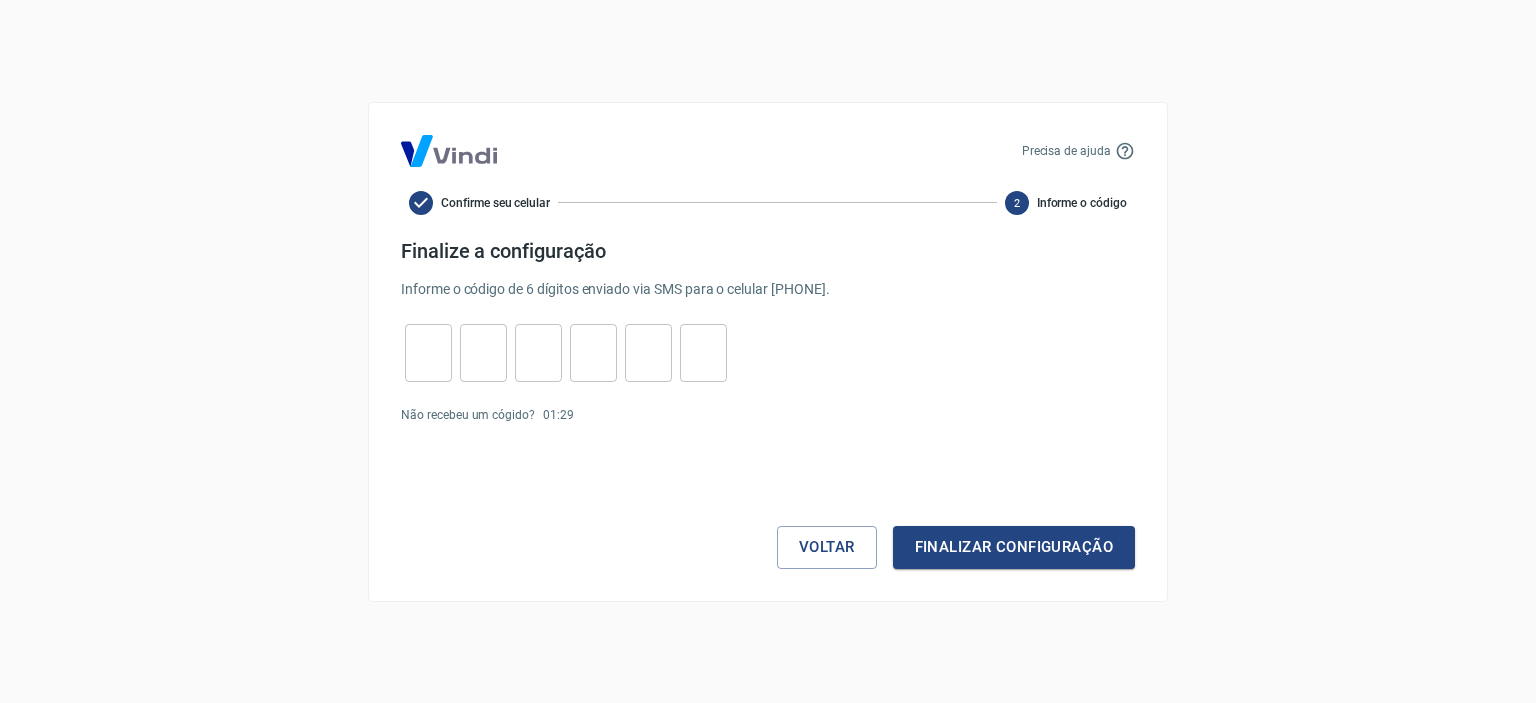 click at bounding box center (428, 352) 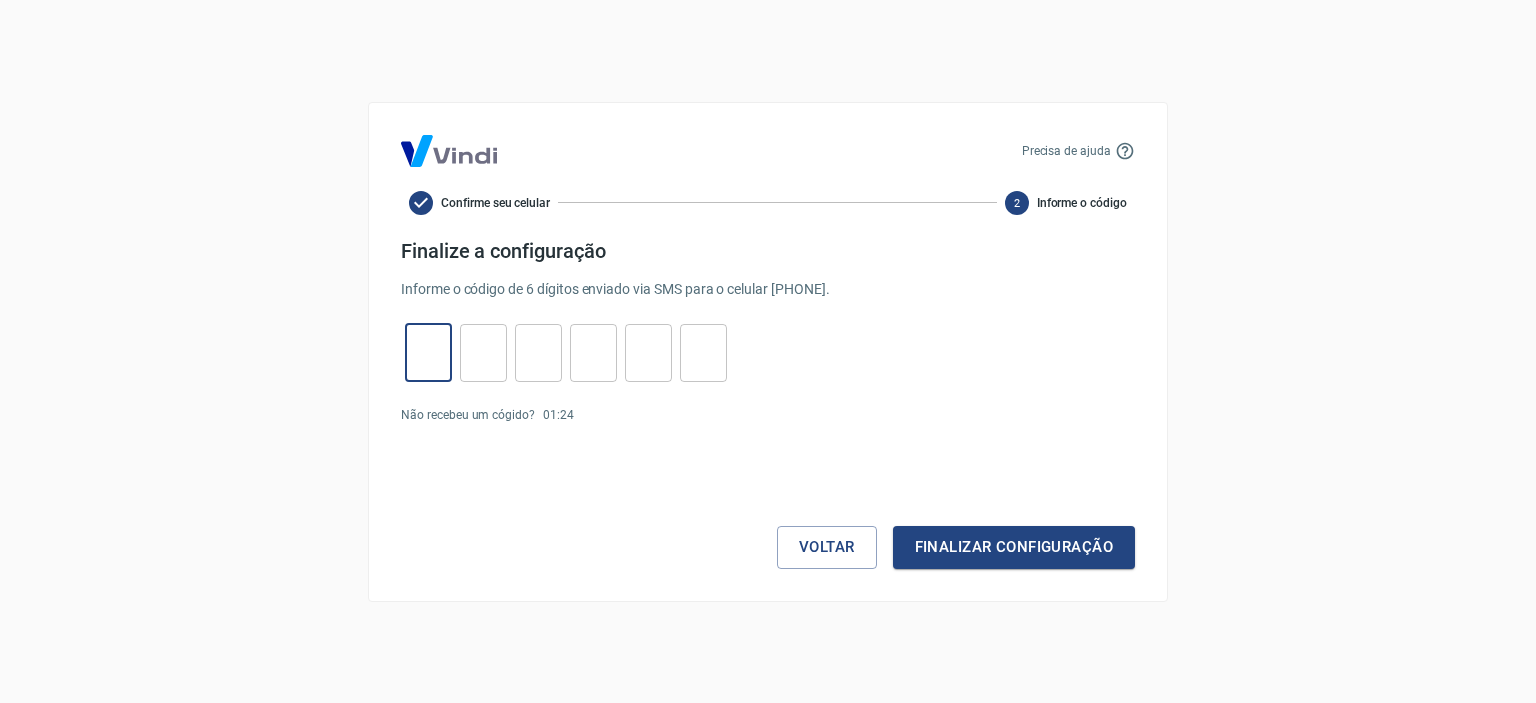 type on "3" 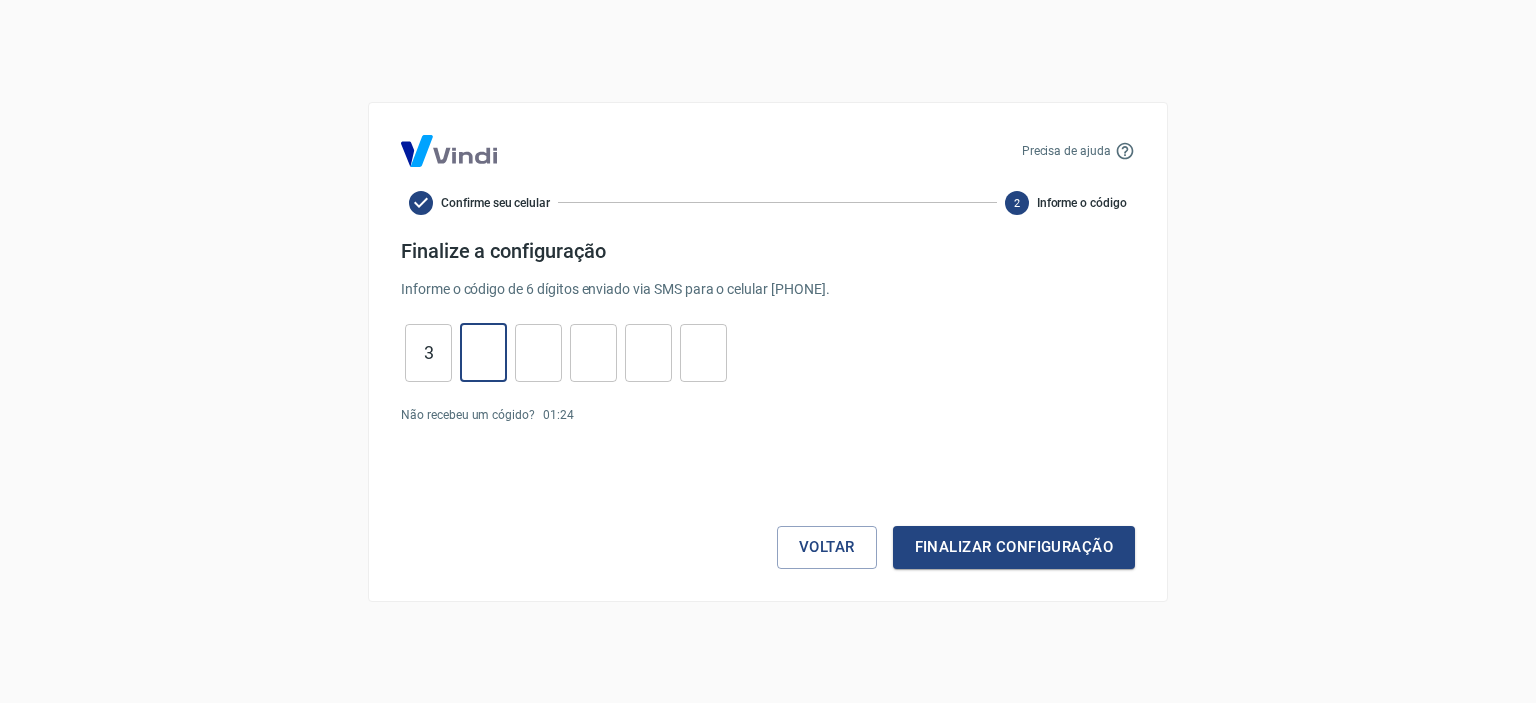 type on "8" 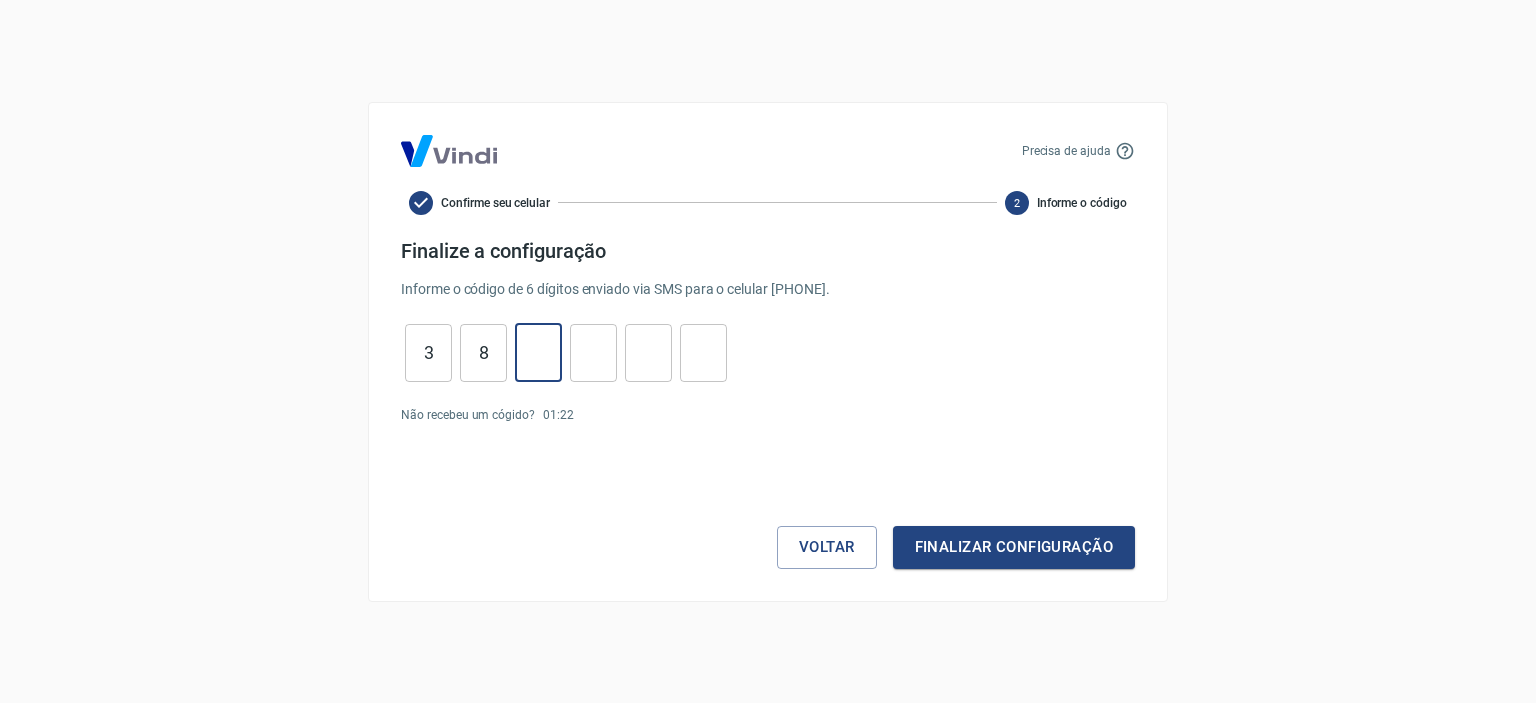 type on "6" 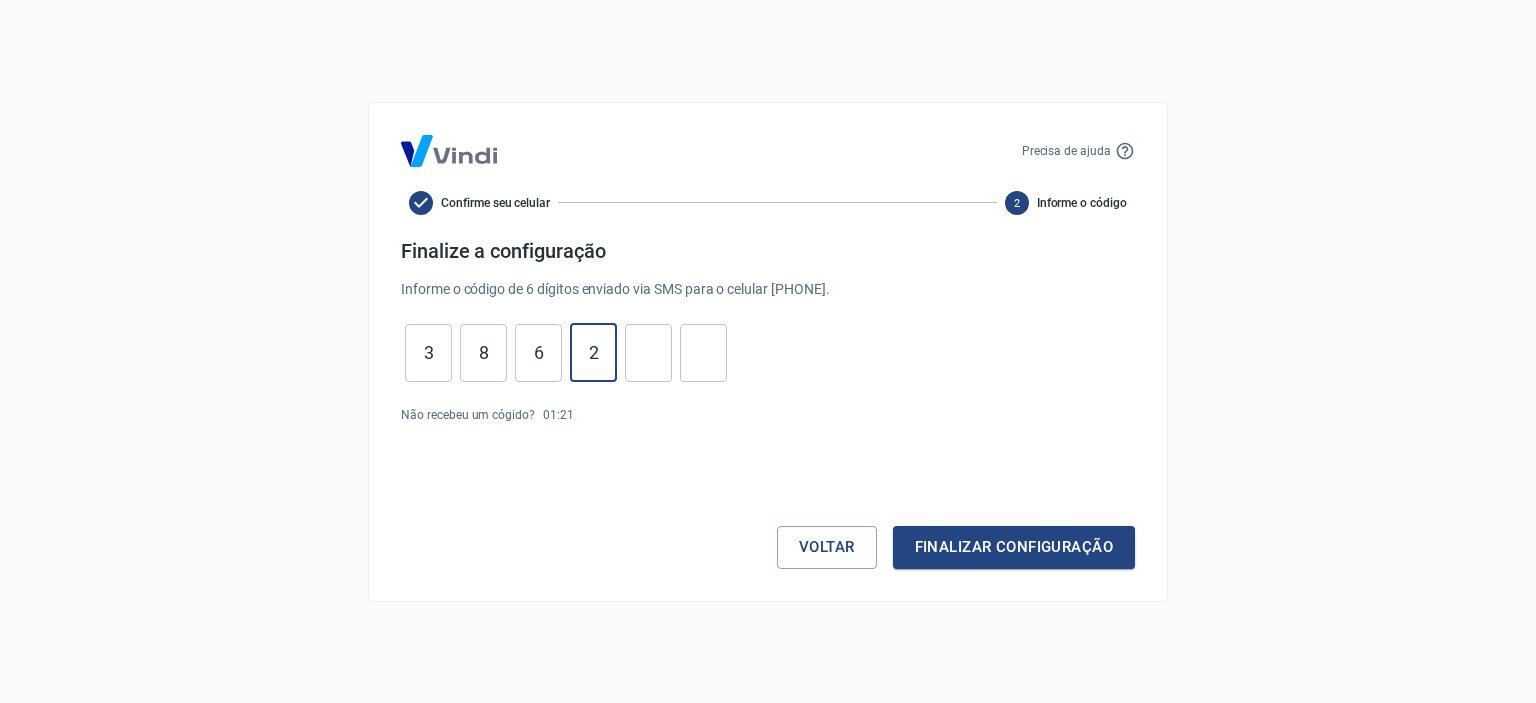 type on "2" 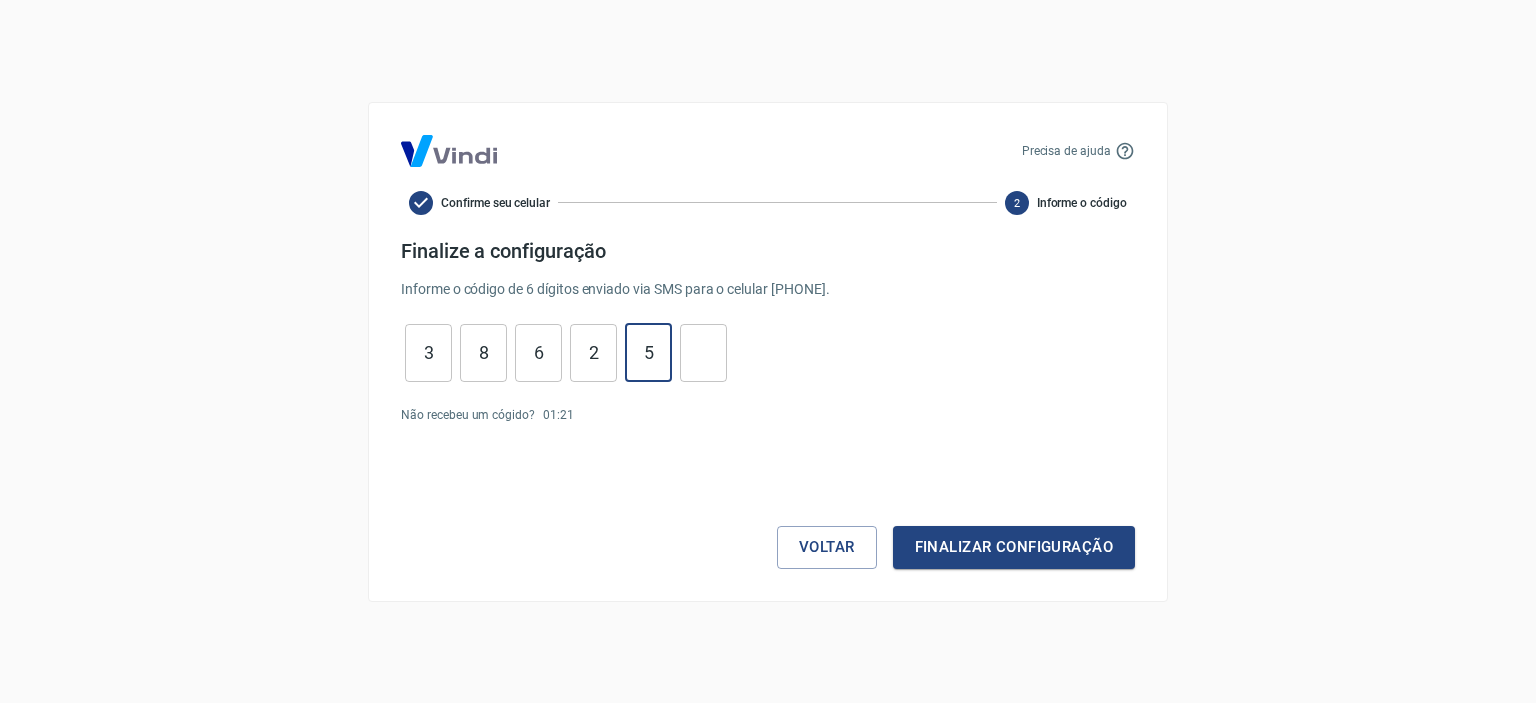 type on "5" 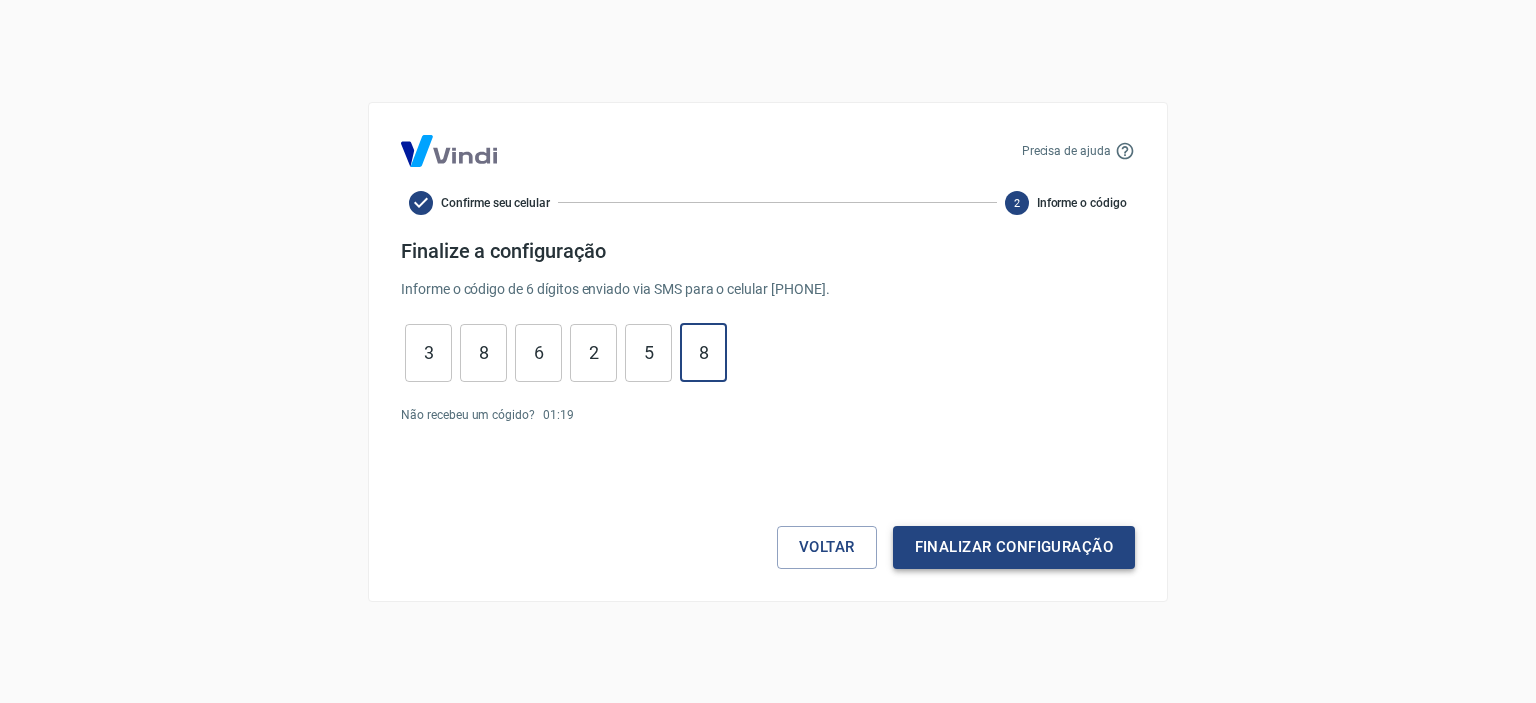type on "8" 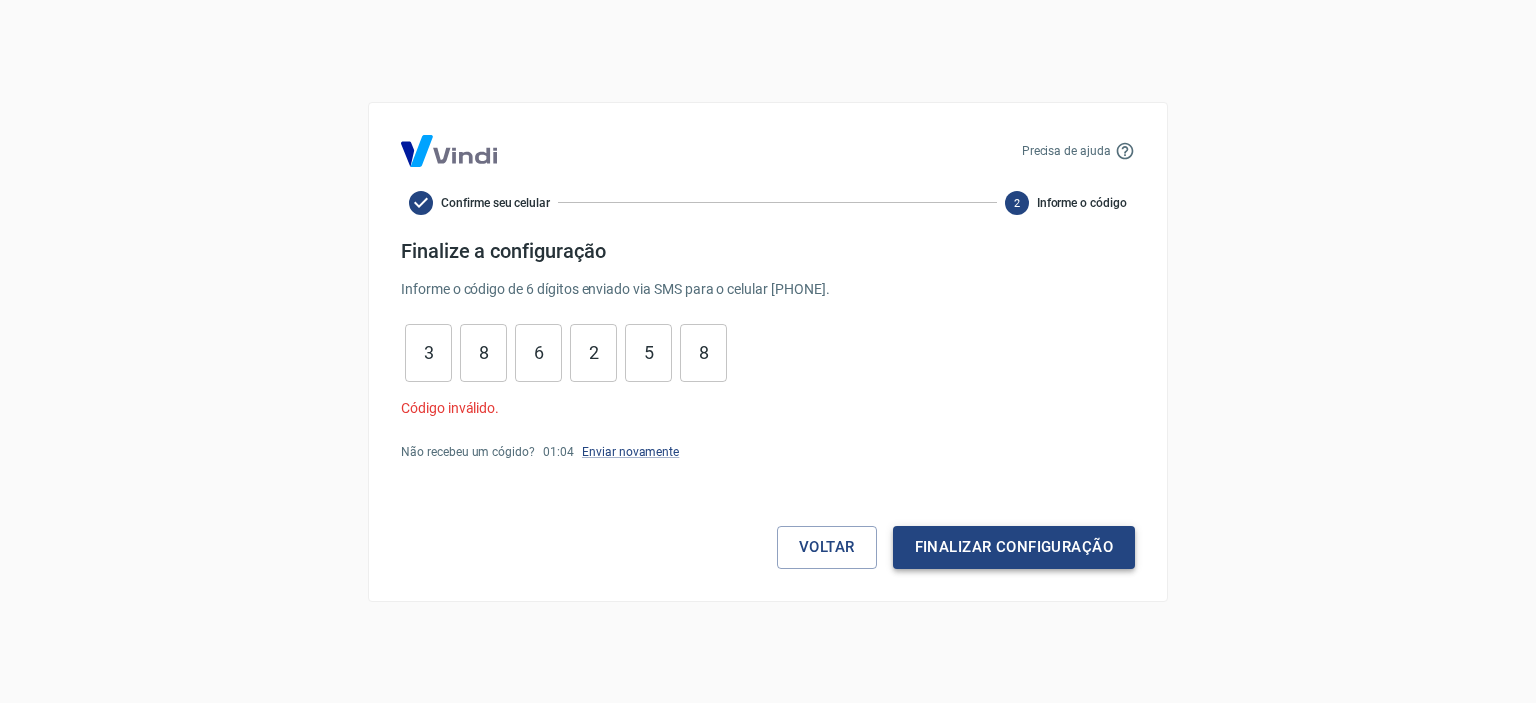 click on "Finalizar configuração" at bounding box center [1014, 547] 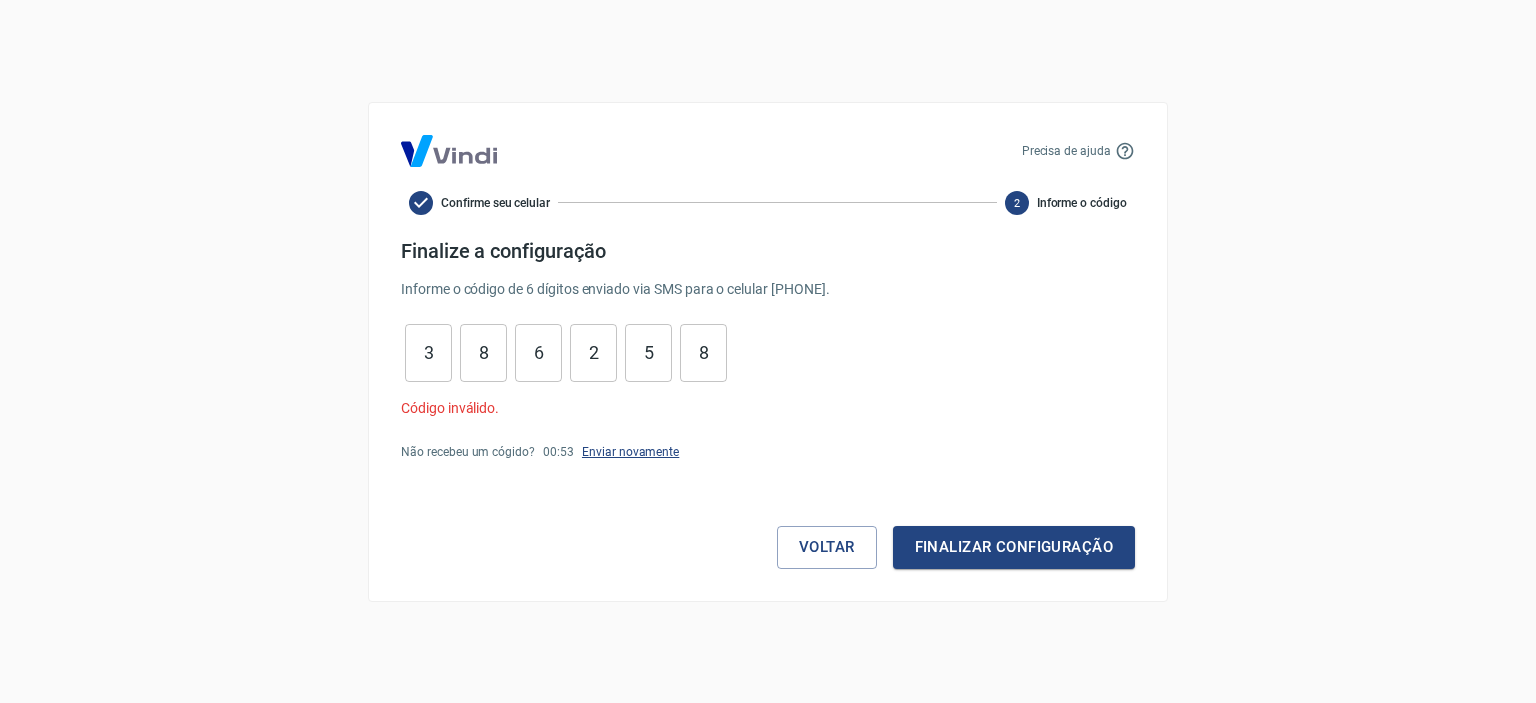 click on "Enviar novamente" at bounding box center [630, 452] 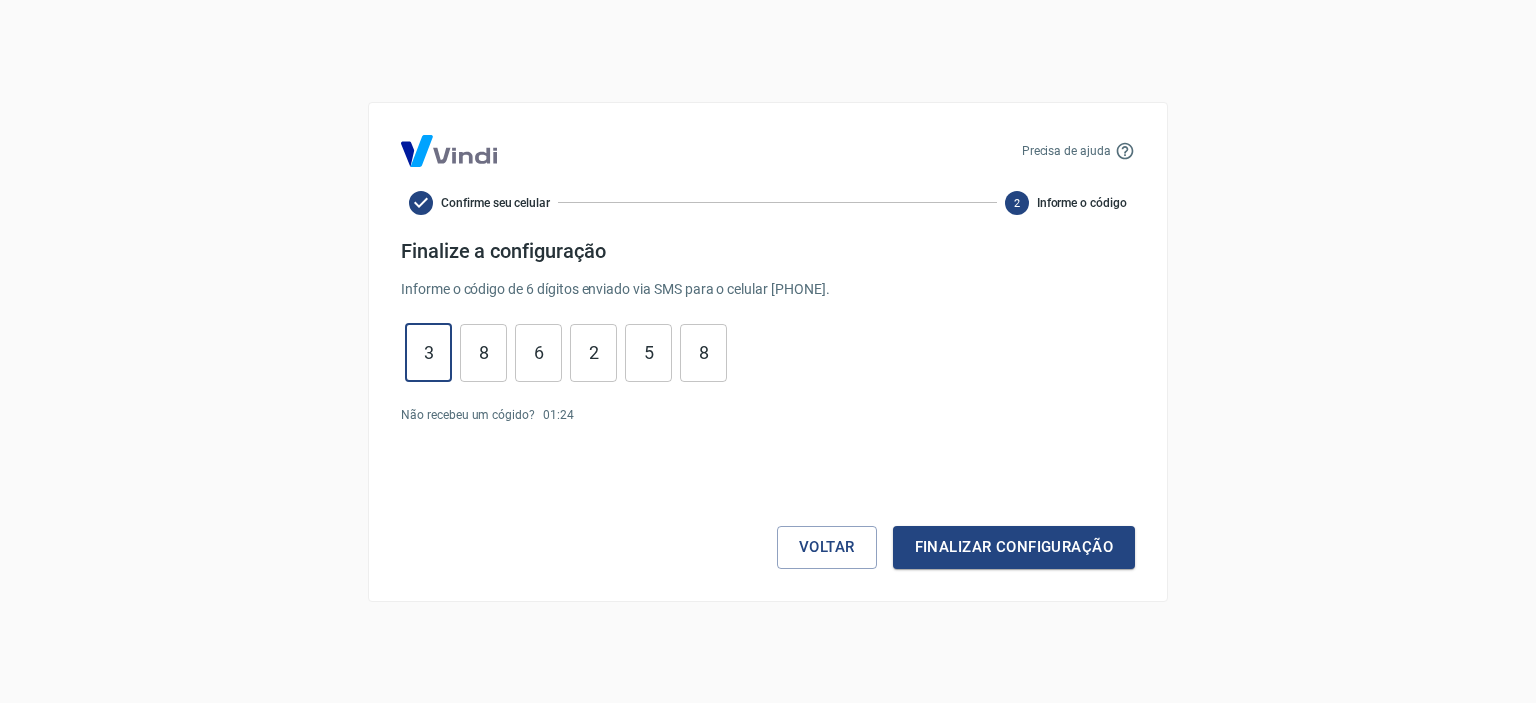 click on "3" at bounding box center [428, 352] 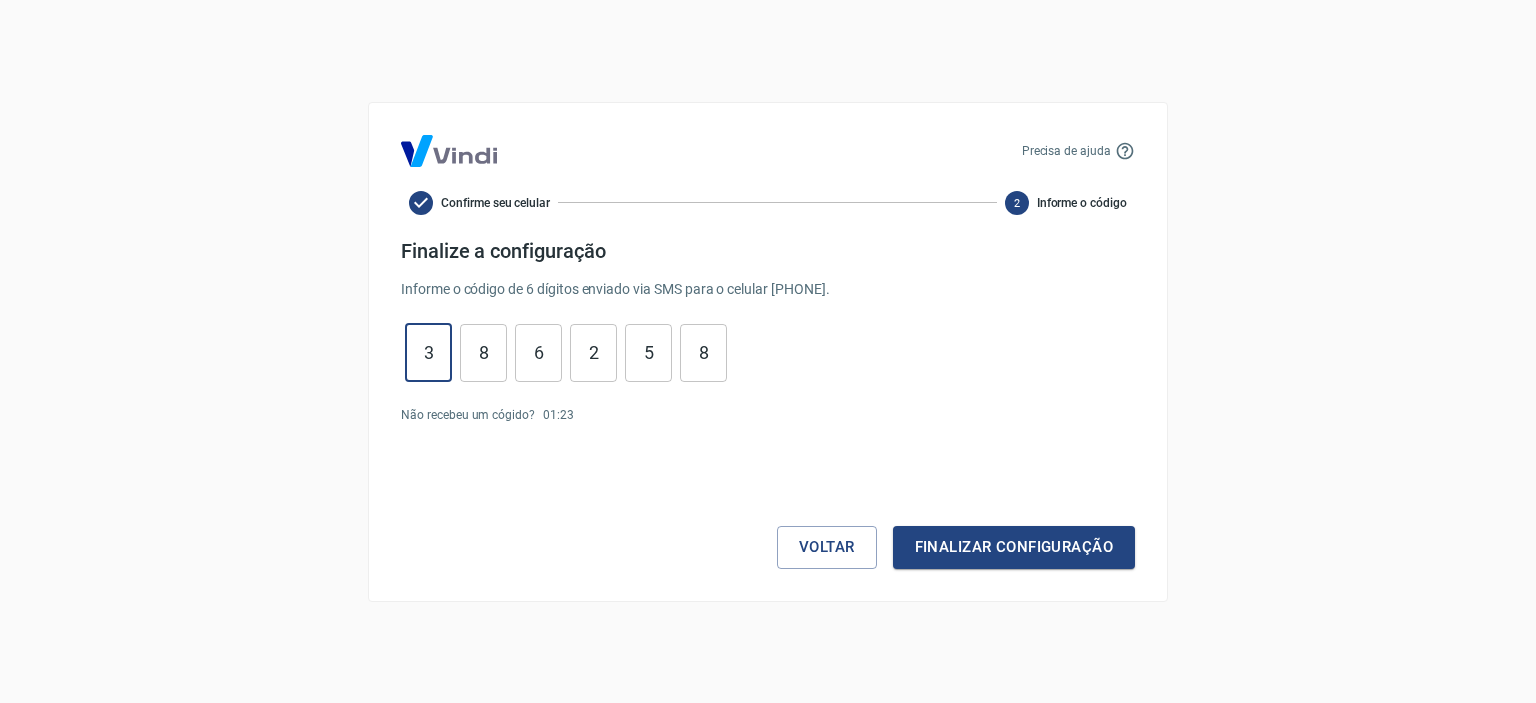 click on "3" at bounding box center (428, 352) 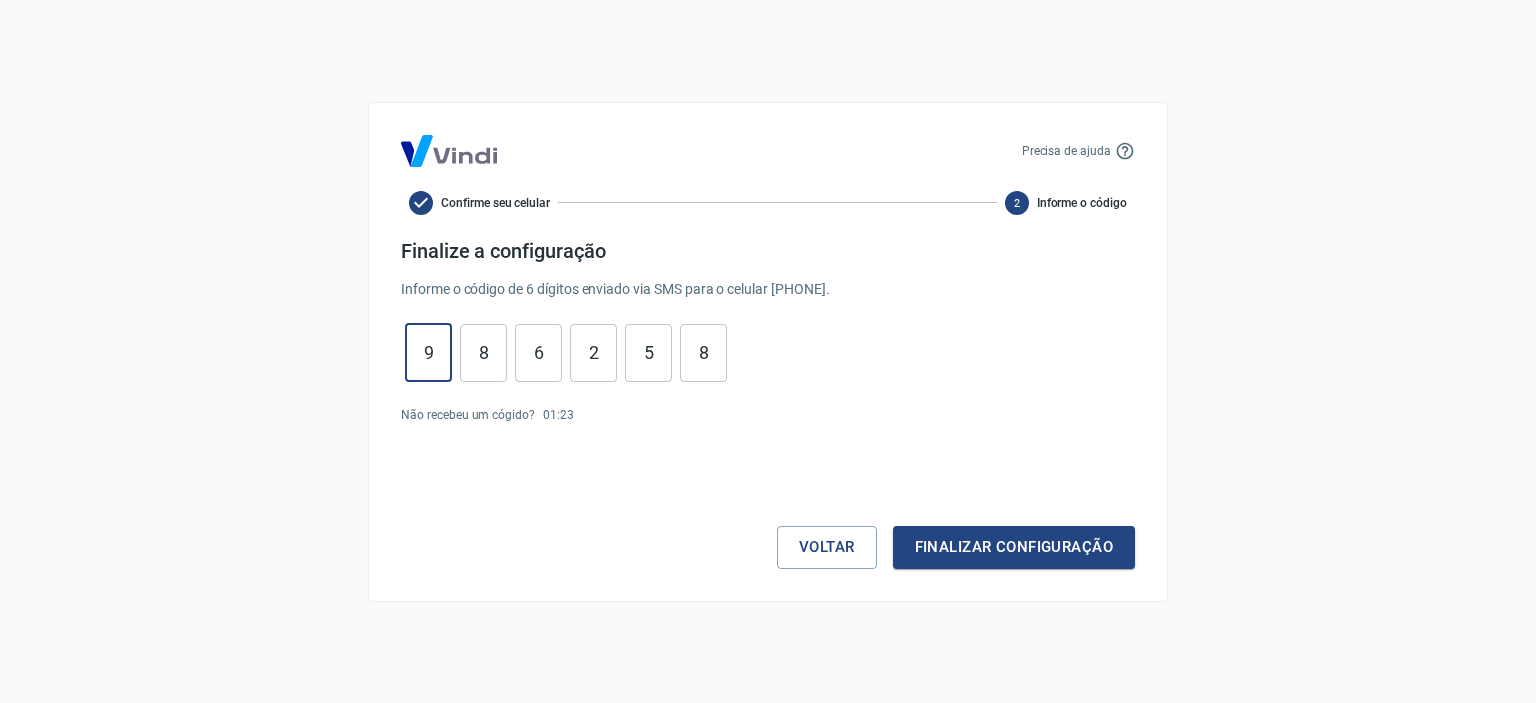 type on "9" 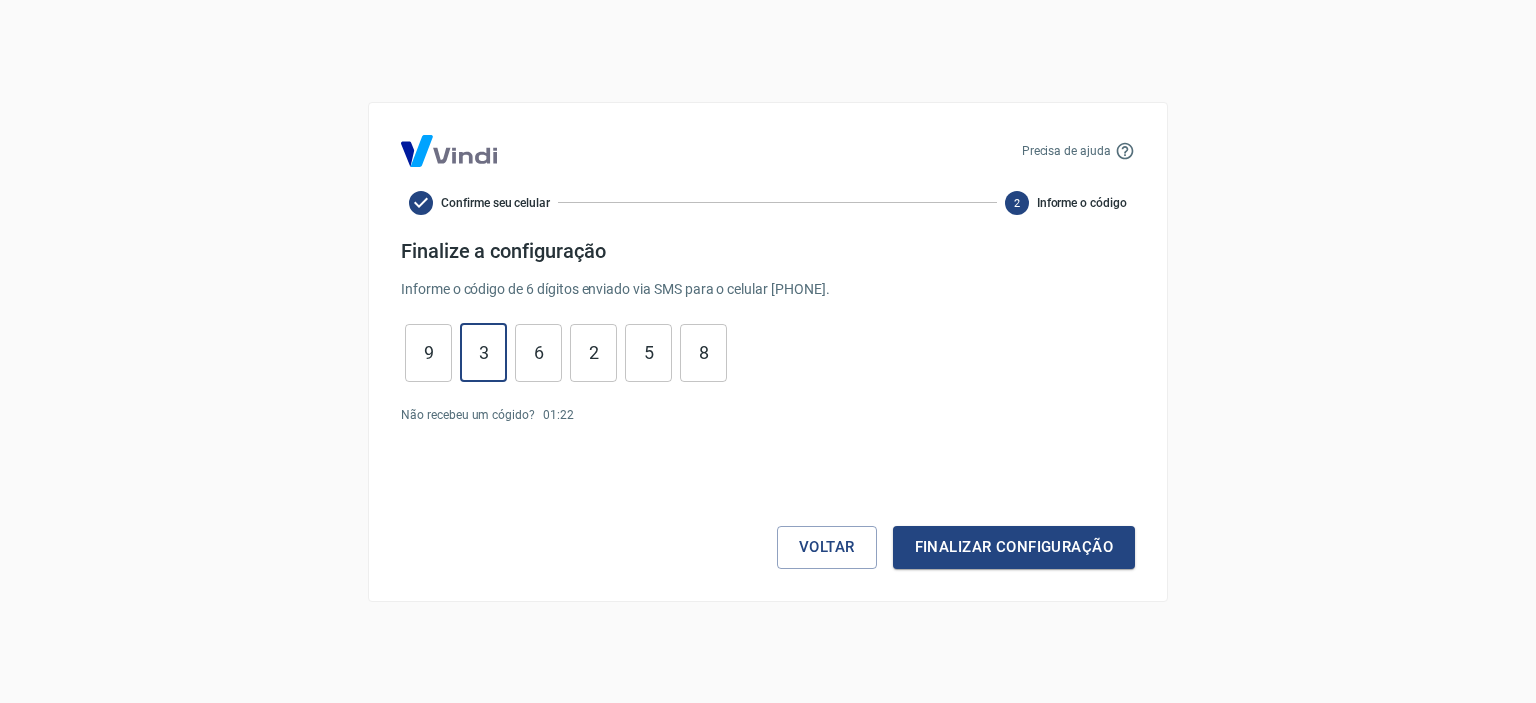 type on "3" 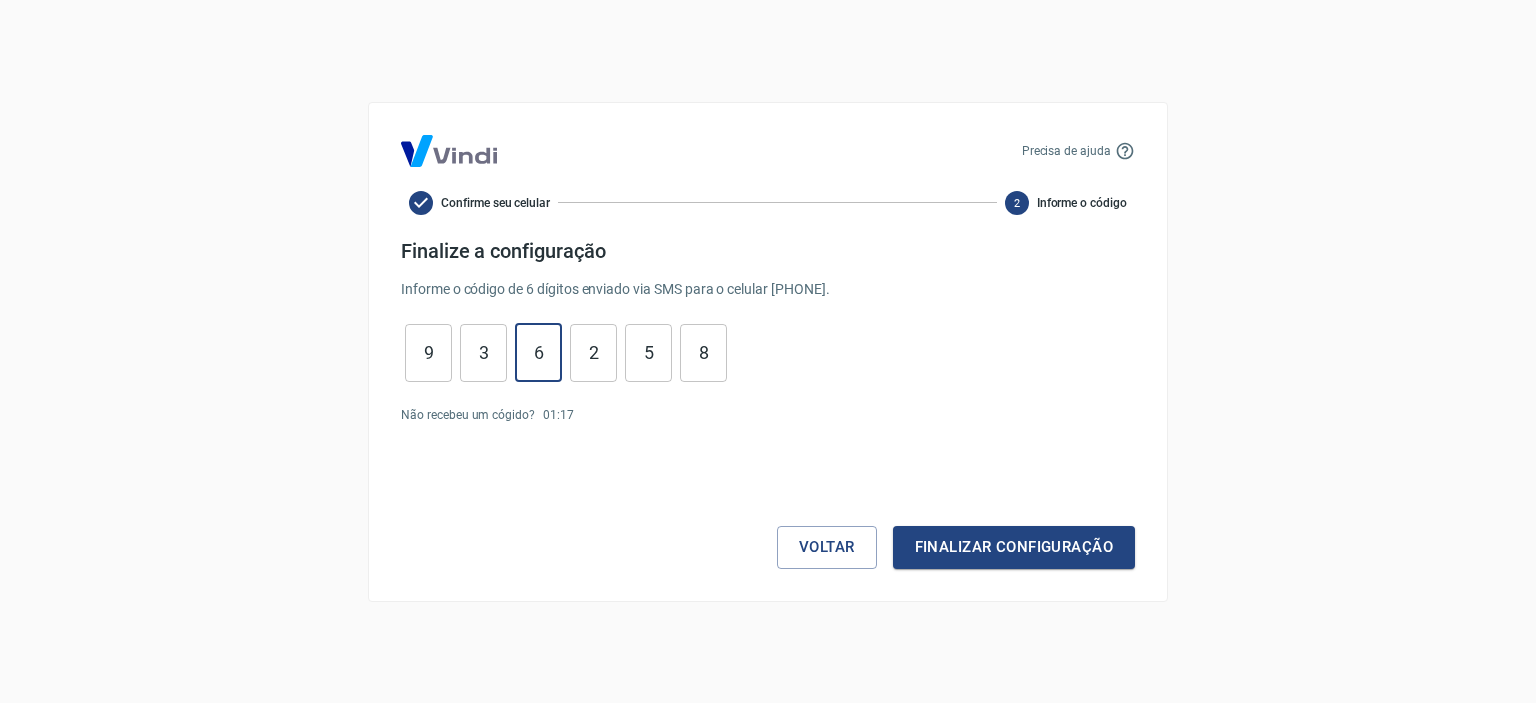 click on "2" at bounding box center [593, 352] 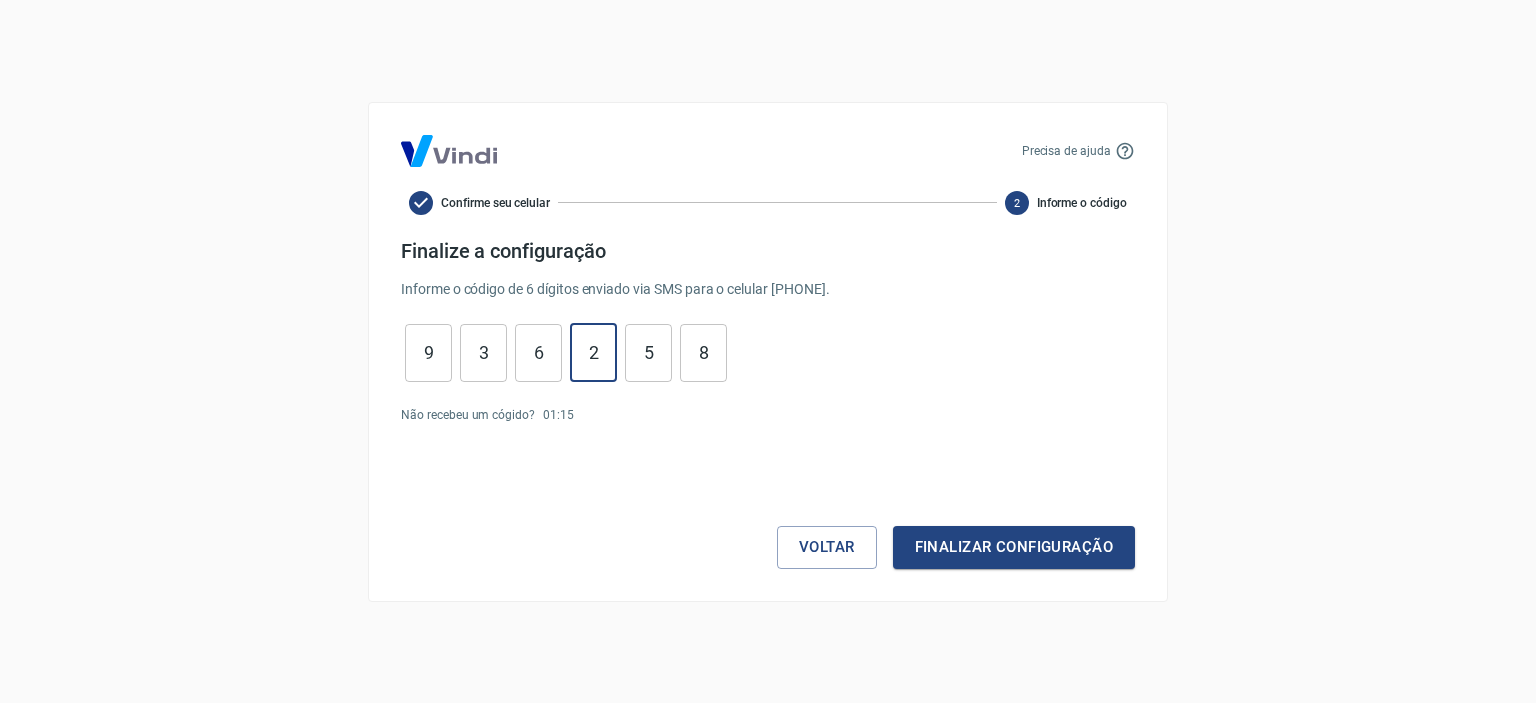 drag, startPoint x: 584, startPoint y: 351, endPoint x: 608, endPoint y: 351, distance: 24 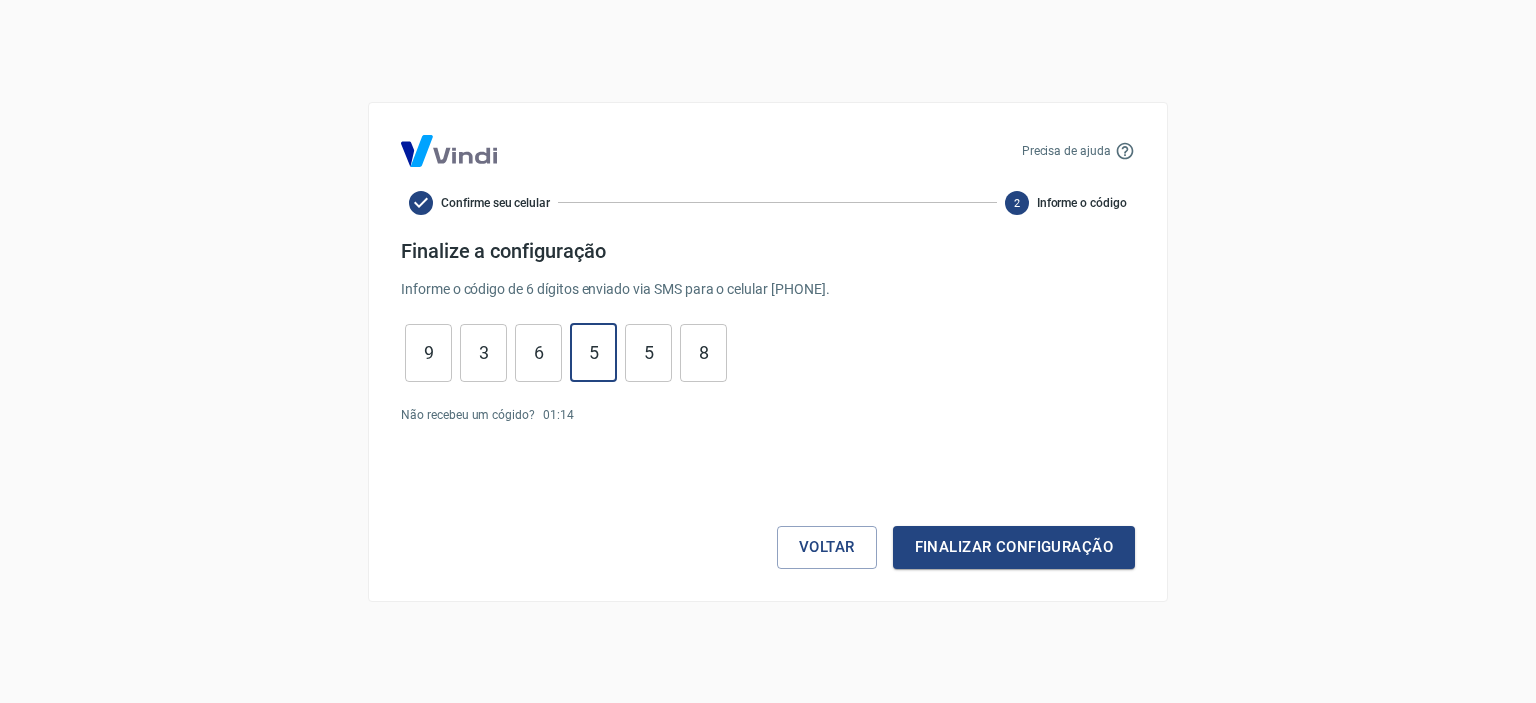 type on "5" 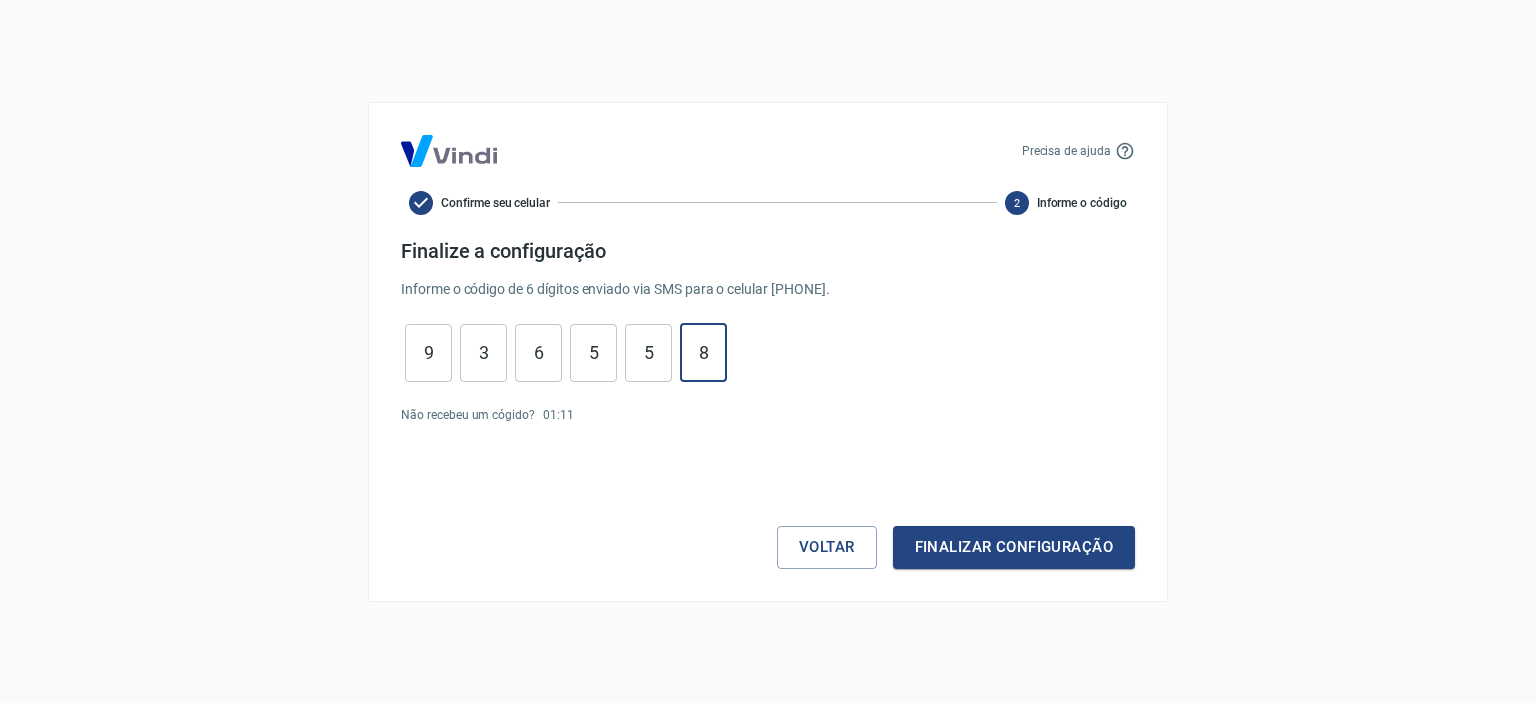 drag, startPoint x: 713, startPoint y: 357, endPoint x: 686, endPoint y: 357, distance: 27 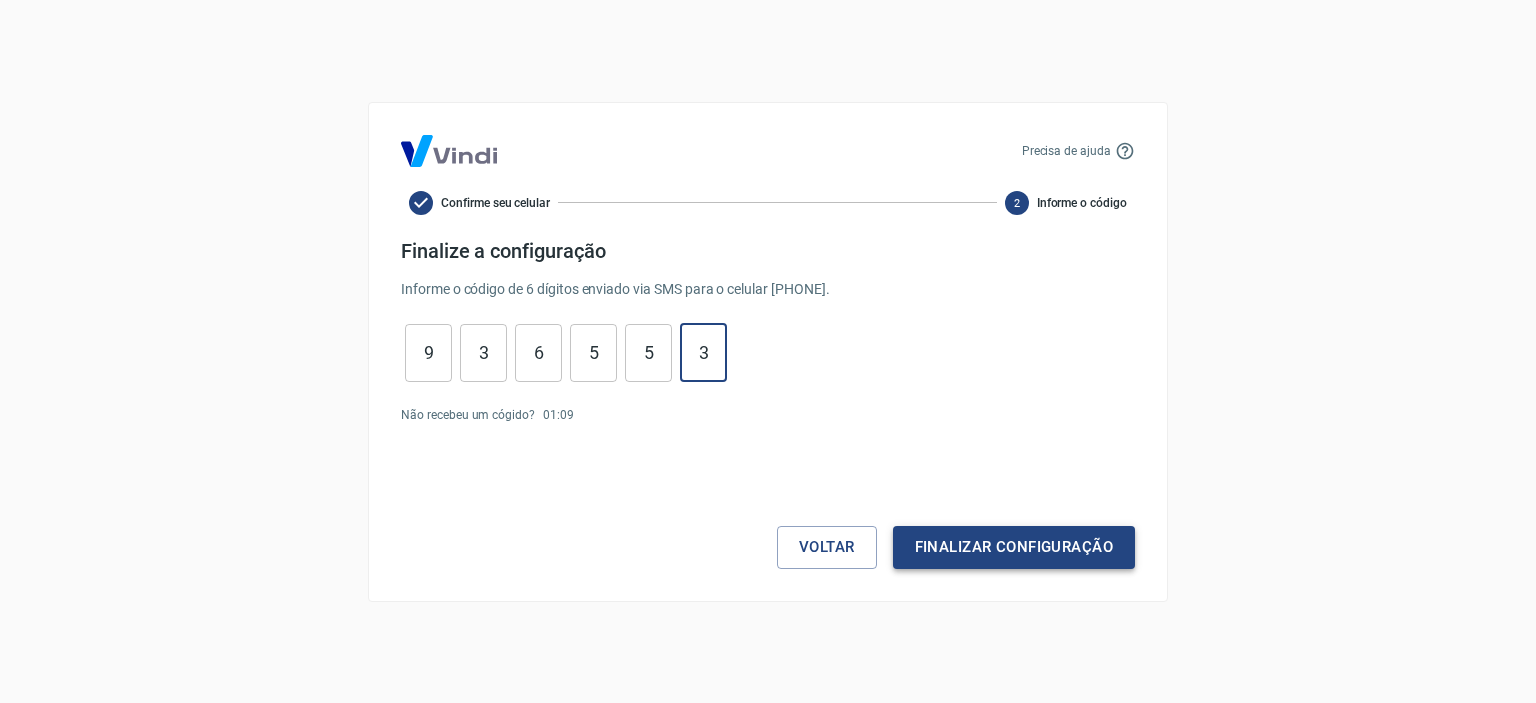 type on "3" 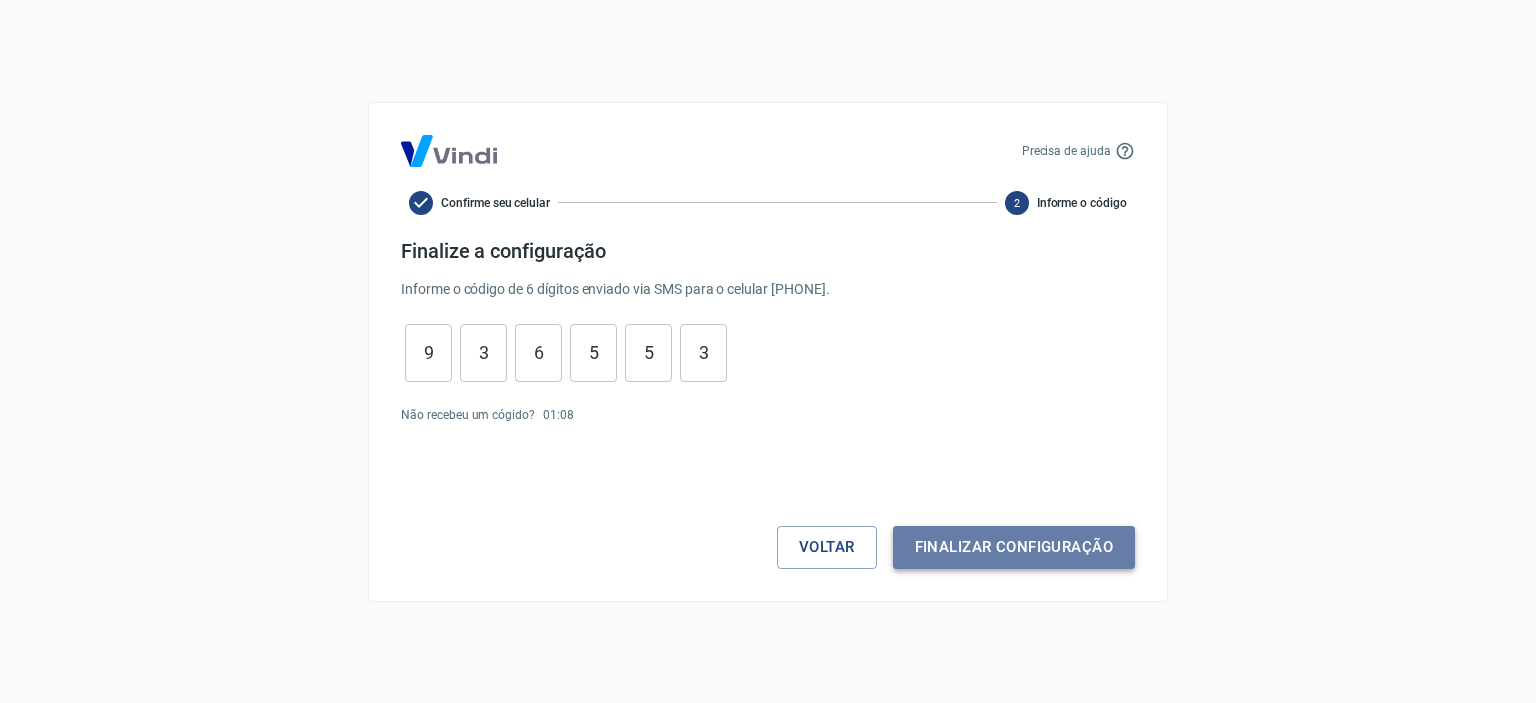 click on "Finalizar configuração" at bounding box center (1014, 547) 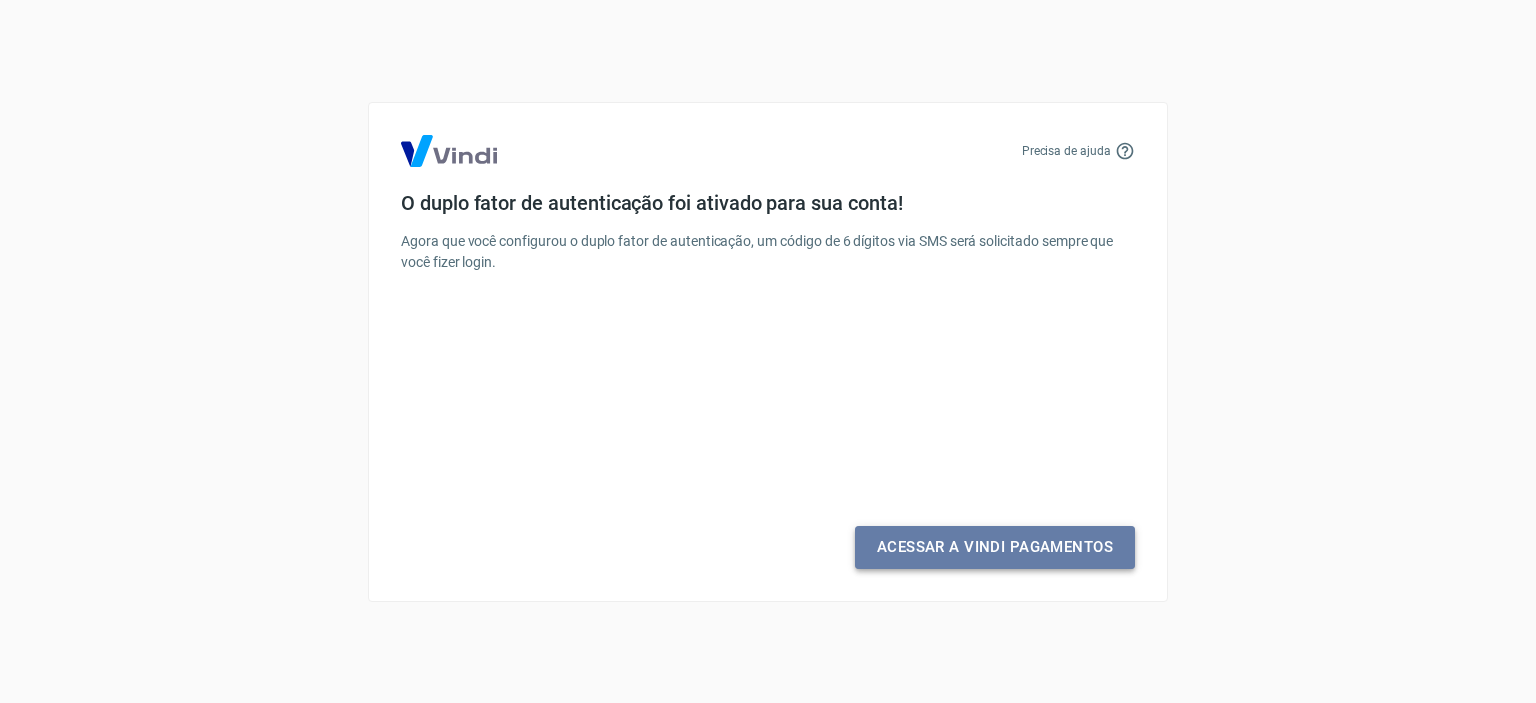 click on "Acessar a Vindi Pagamentos" at bounding box center [995, 547] 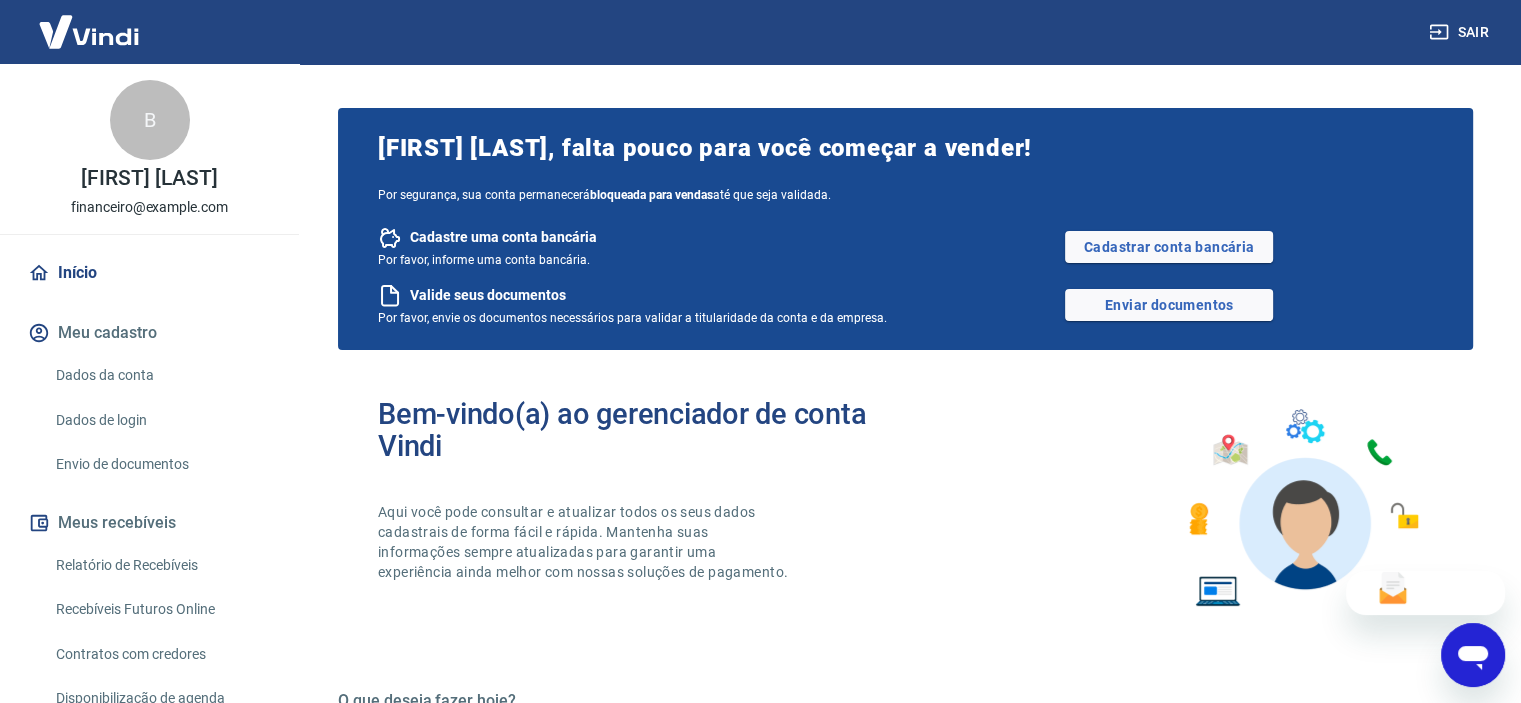 scroll, scrollTop: 0, scrollLeft: 0, axis: both 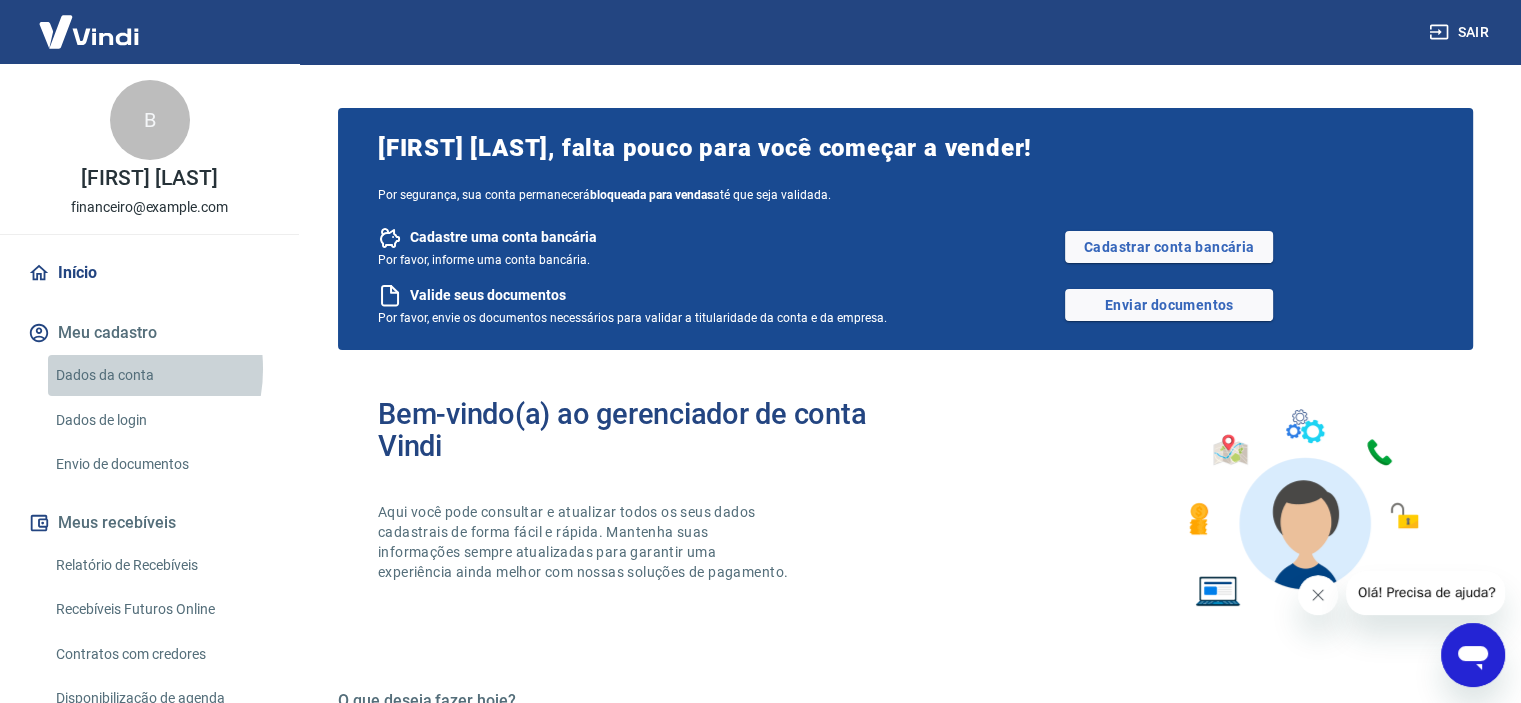 click on "Dados da conta" at bounding box center [161, 375] 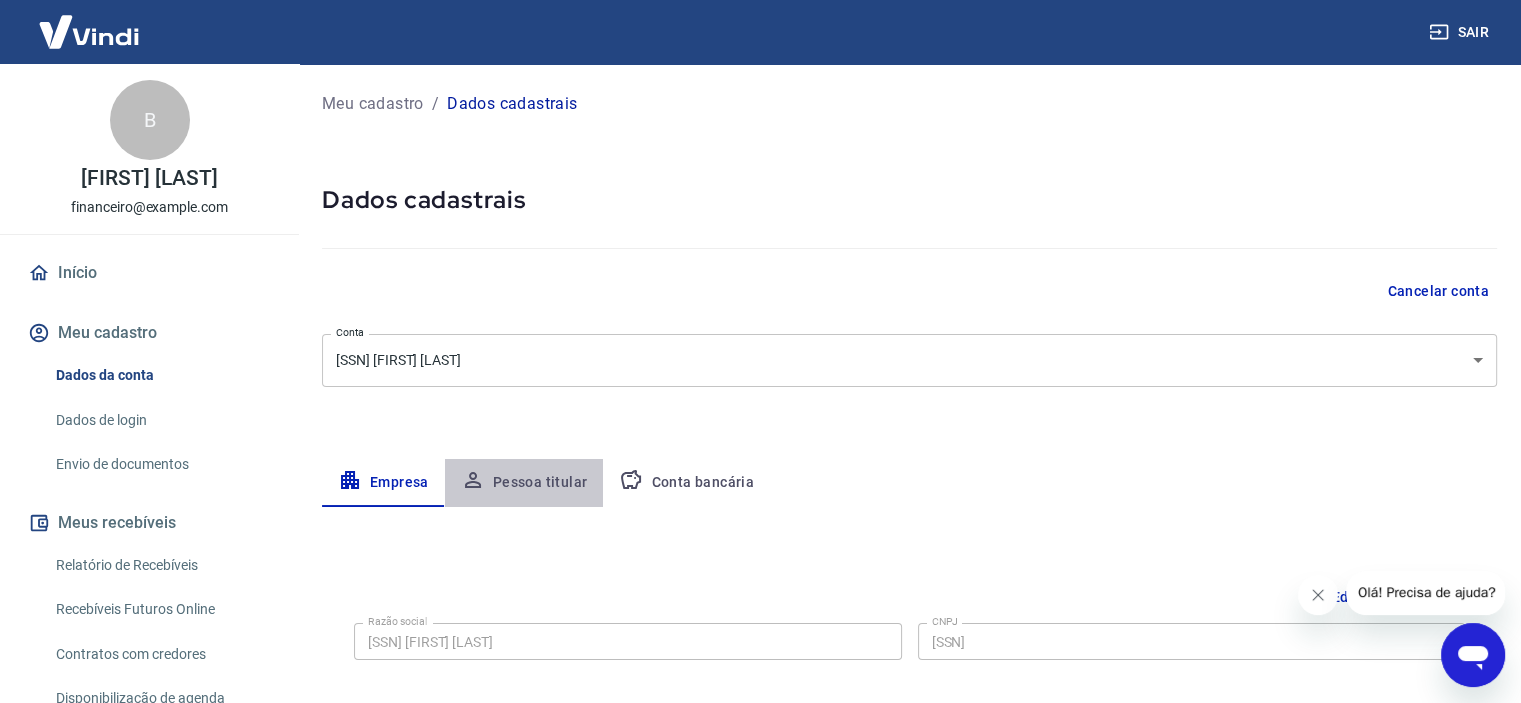 click on "Pessoa titular" at bounding box center (524, 483) 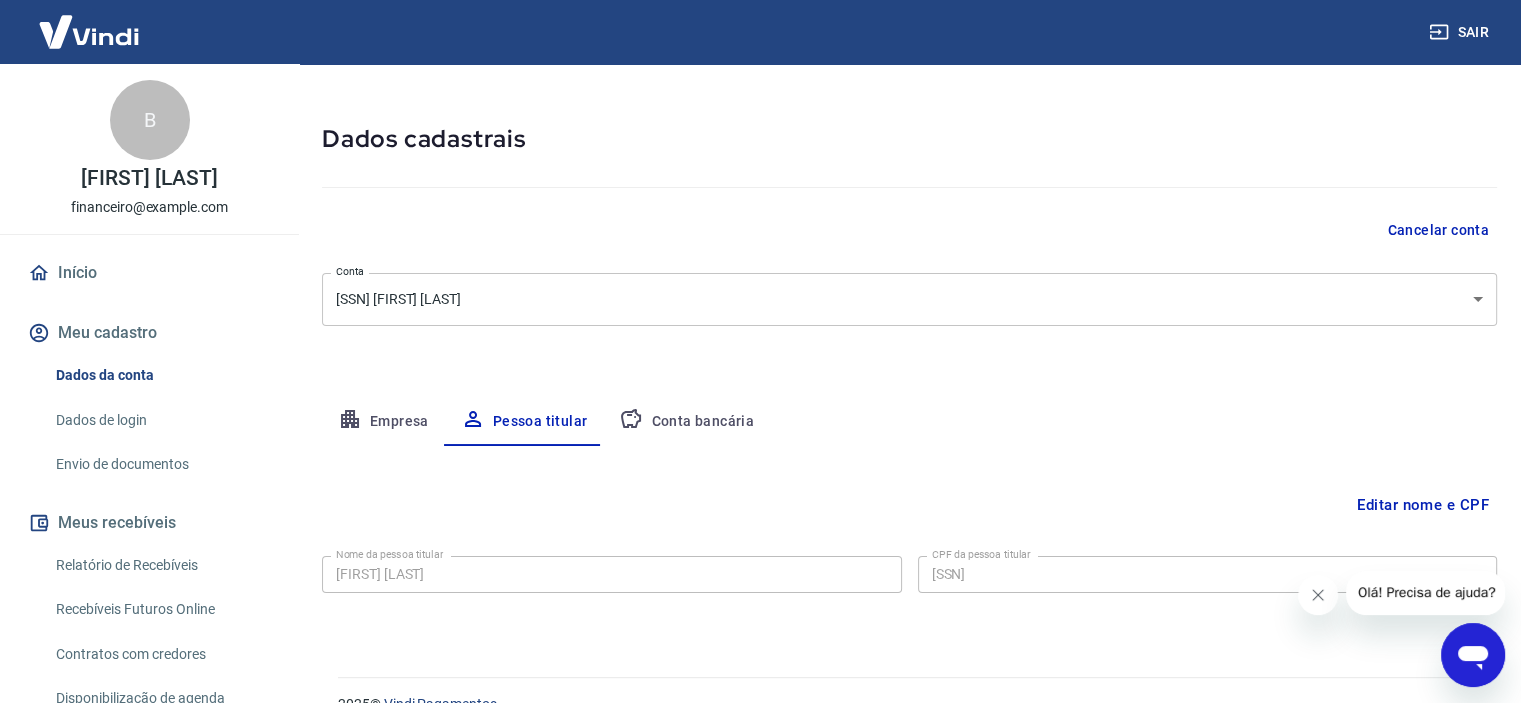 scroll, scrollTop: 96, scrollLeft: 0, axis: vertical 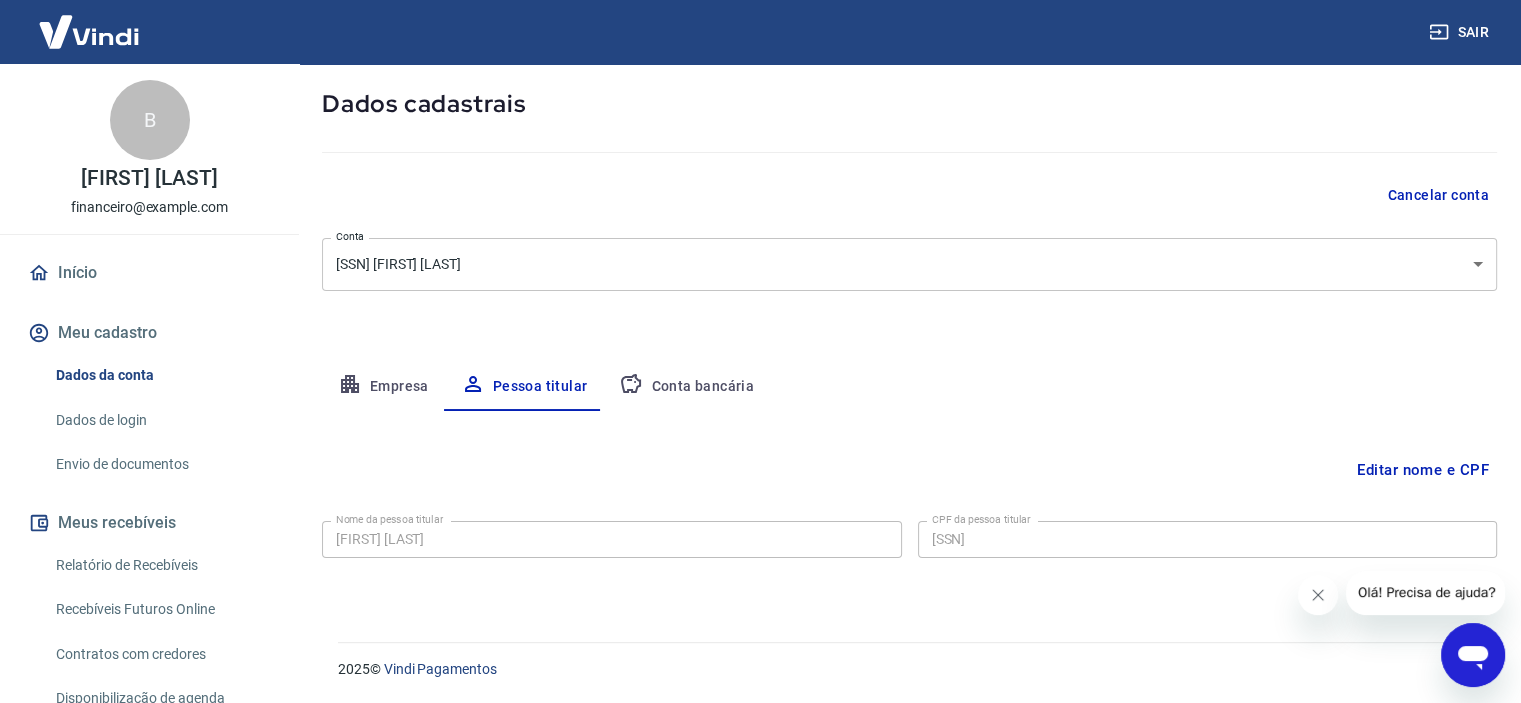 click on "Empresa" at bounding box center [383, 387] 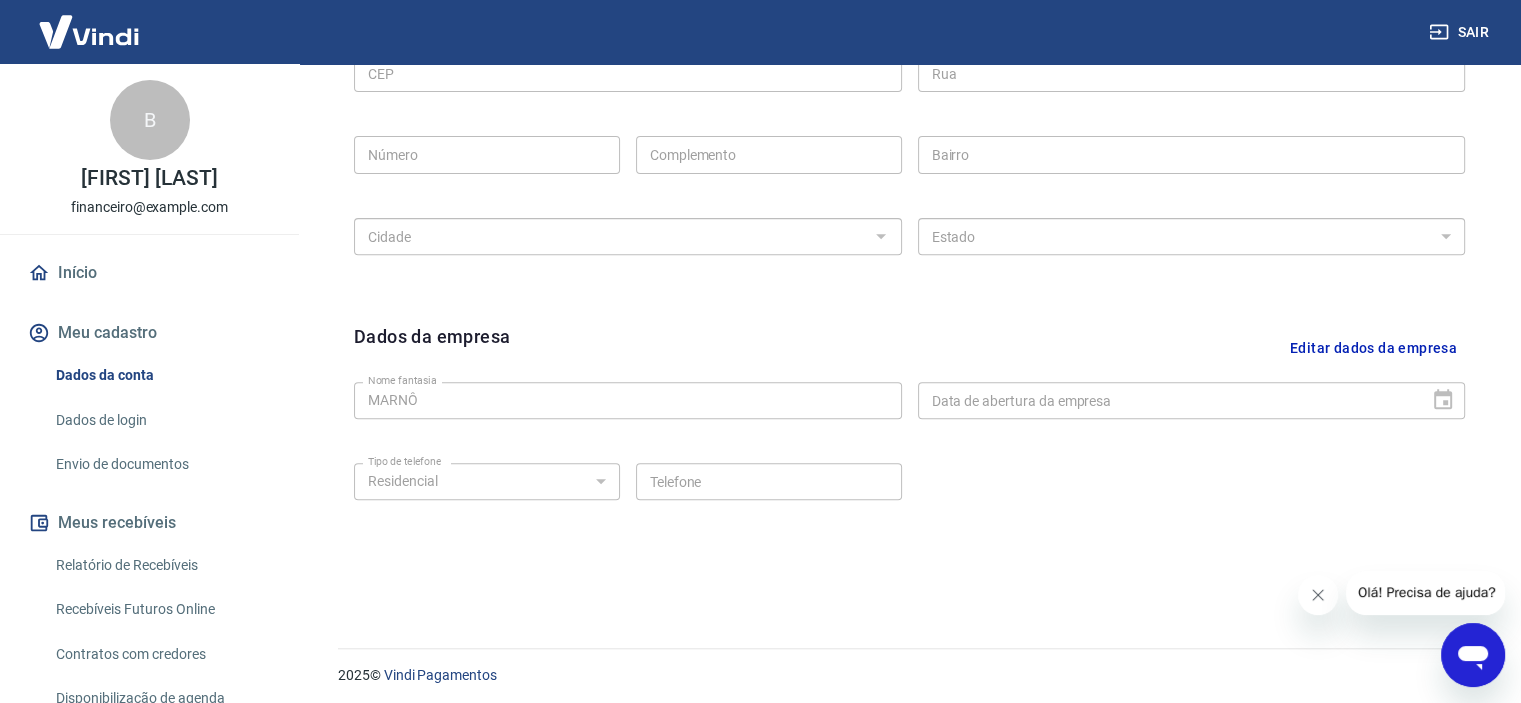 scroll, scrollTop: 738, scrollLeft: 0, axis: vertical 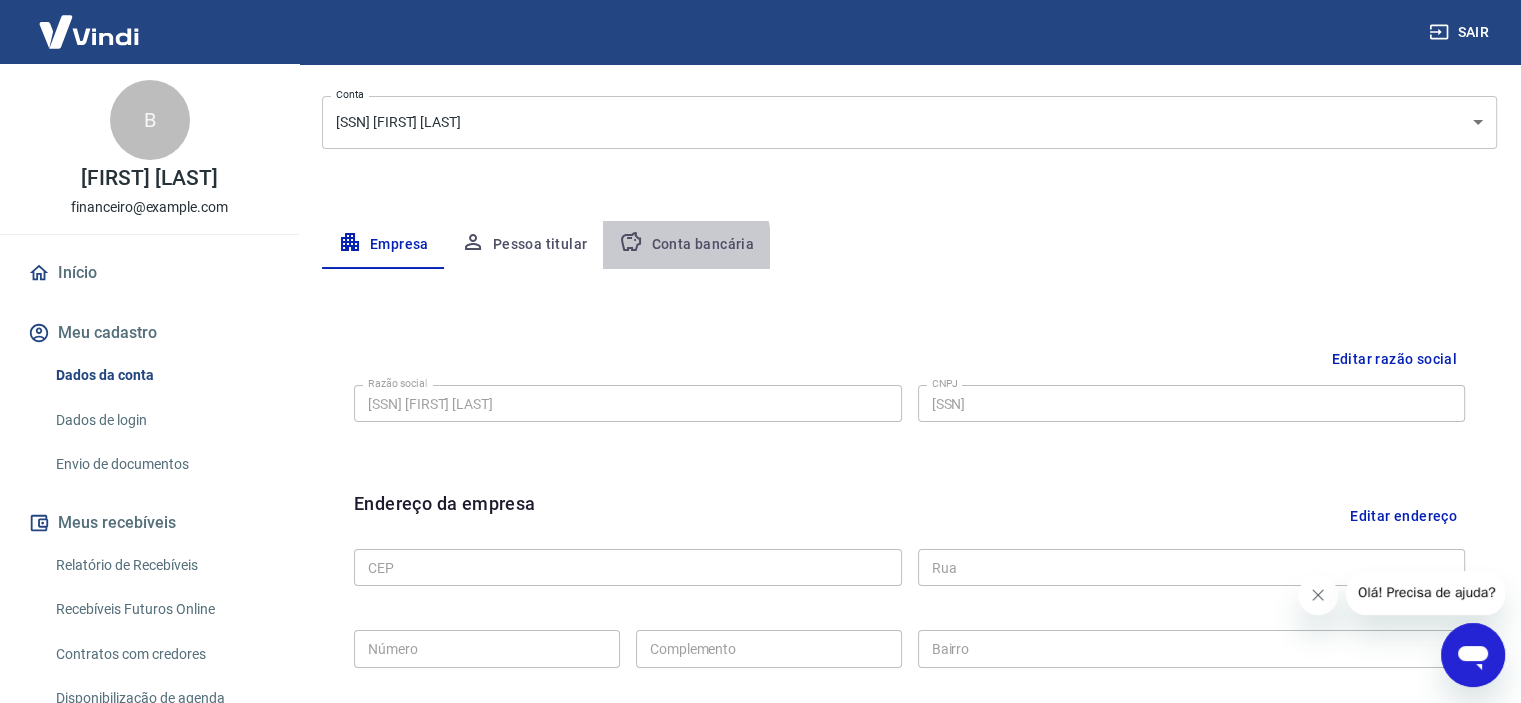 click 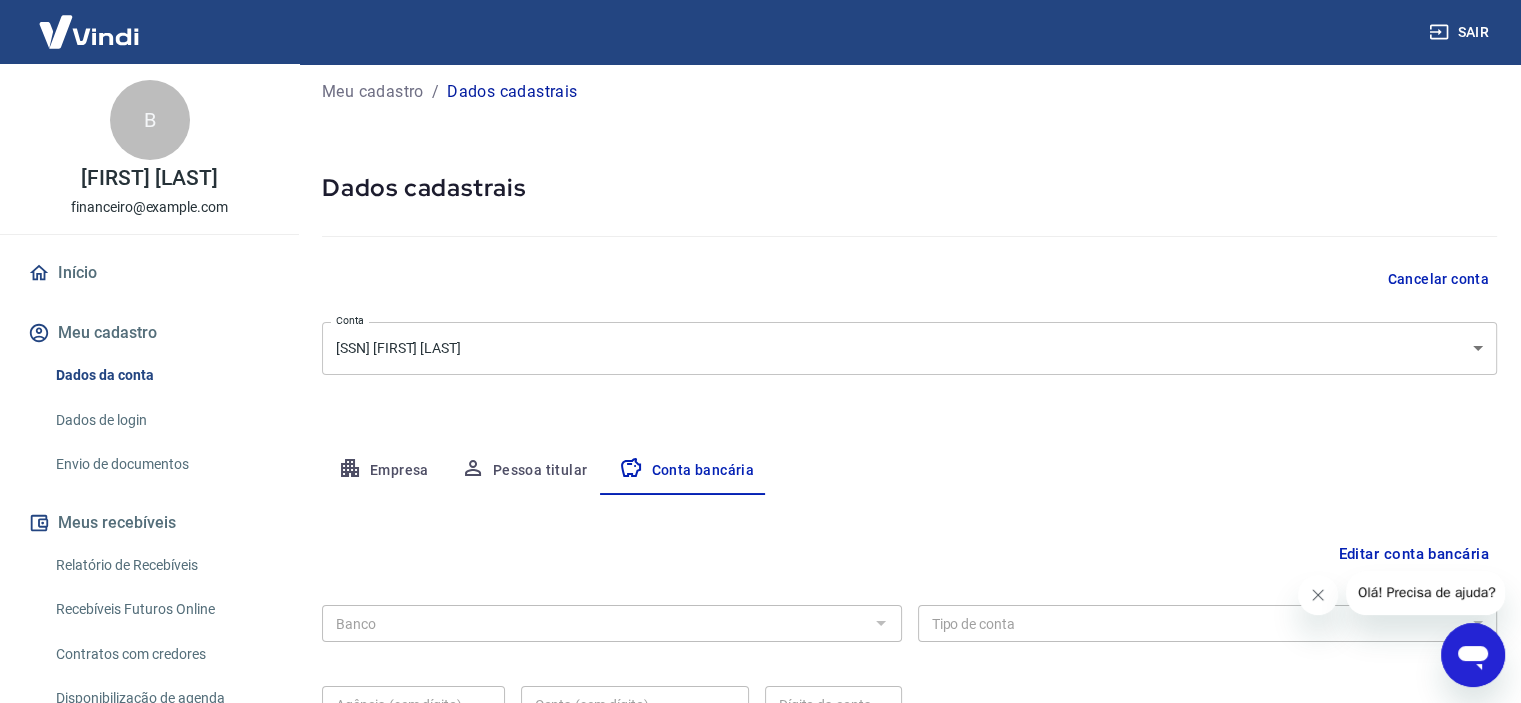 scroll, scrollTop: 207, scrollLeft: 0, axis: vertical 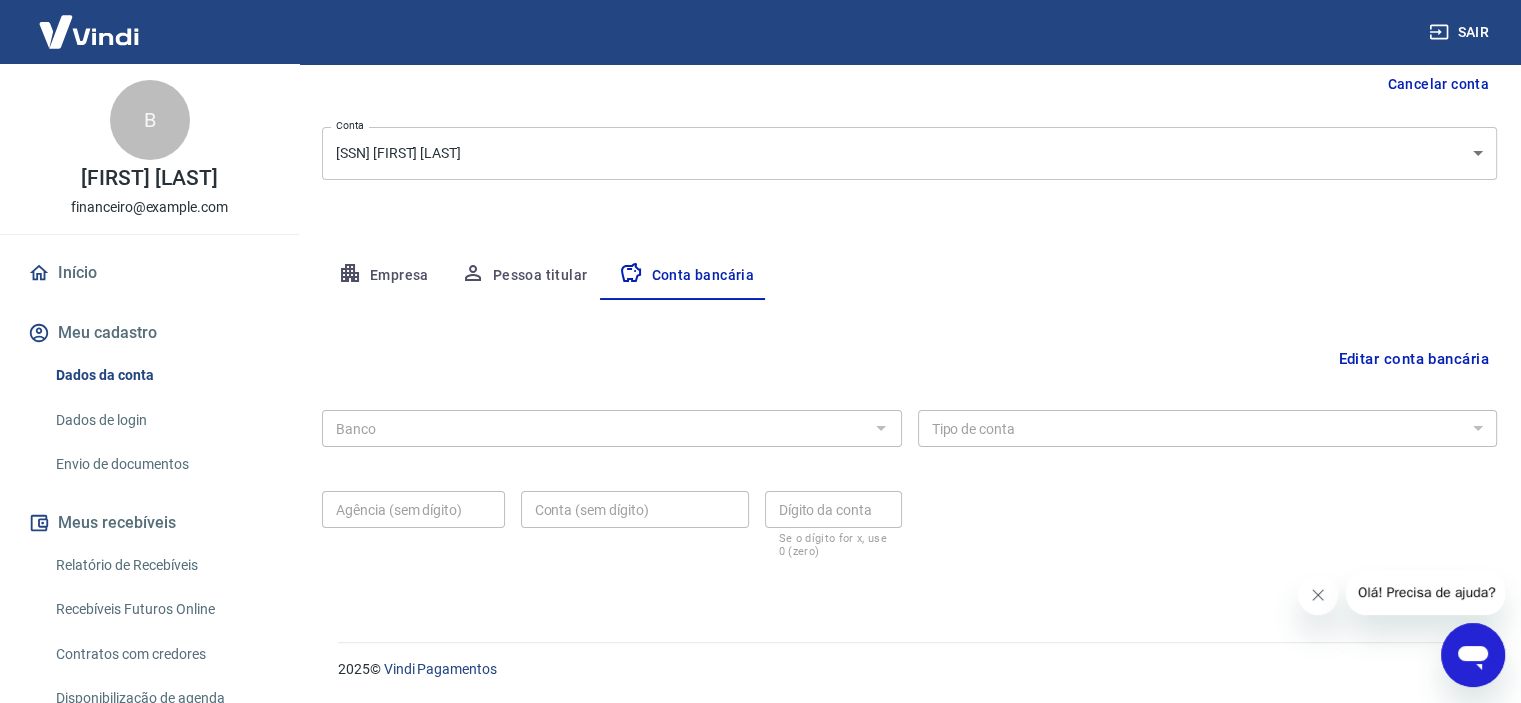 click on "Início" at bounding box center [149, 273] 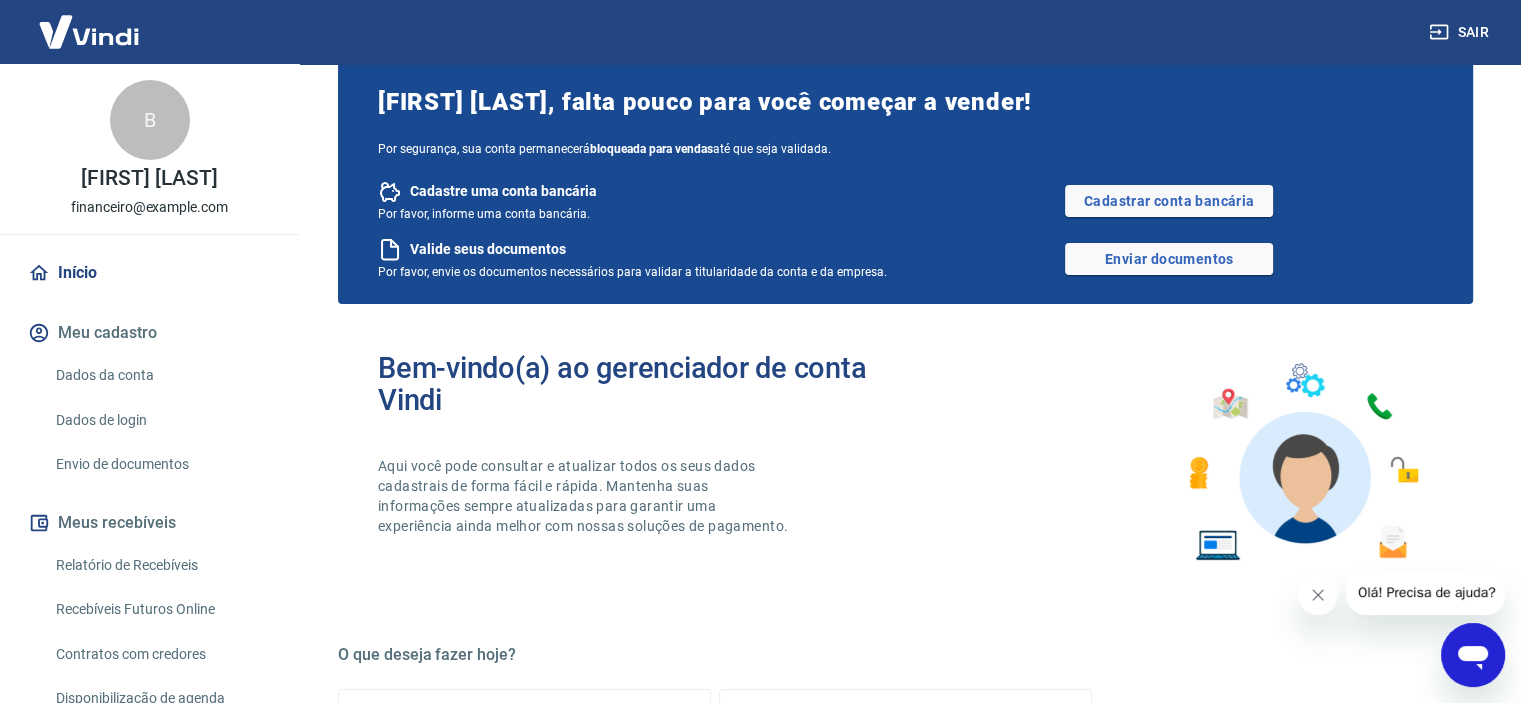 scroll, scrollTop: 0, scrollLeft: 0, axis: both 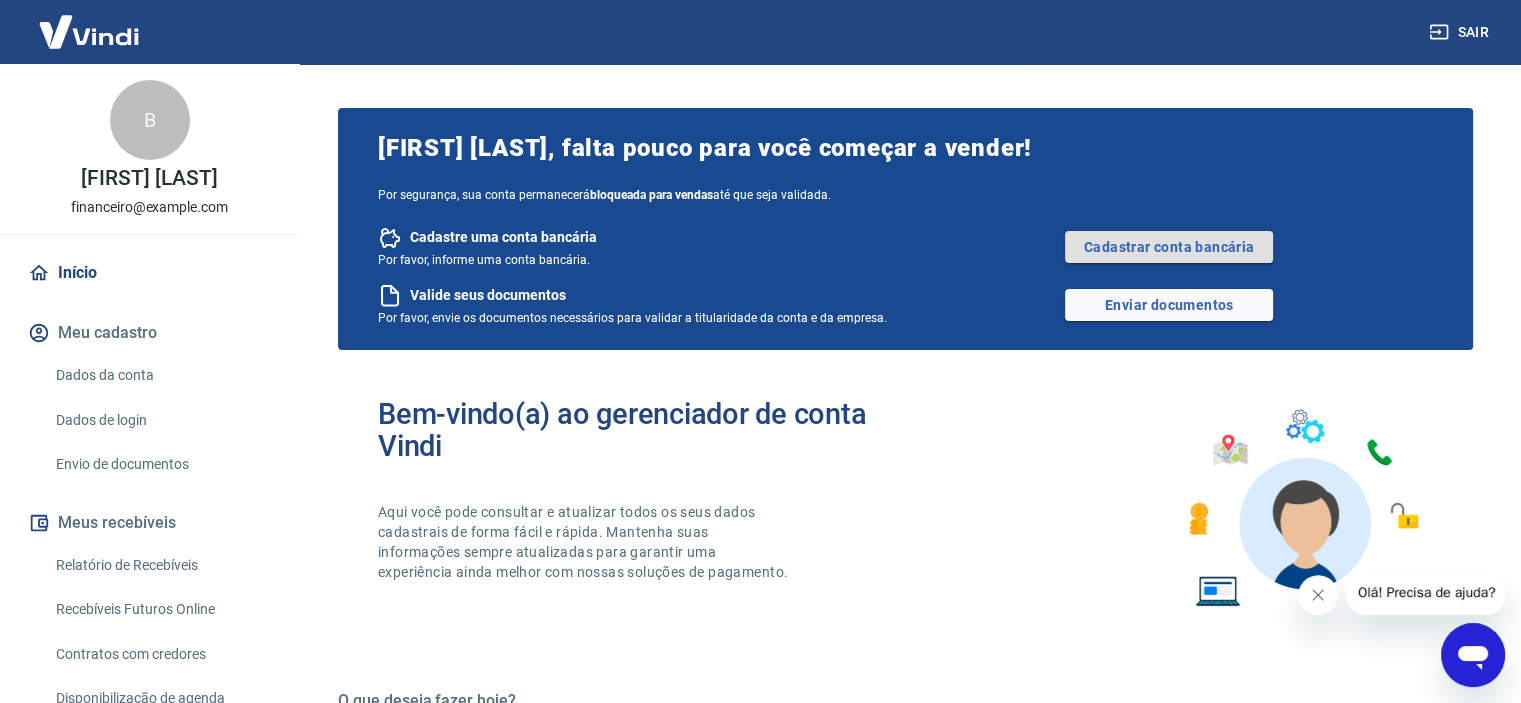 click on "Cadastrar conta bancária" at bounding box center [1169, 247] 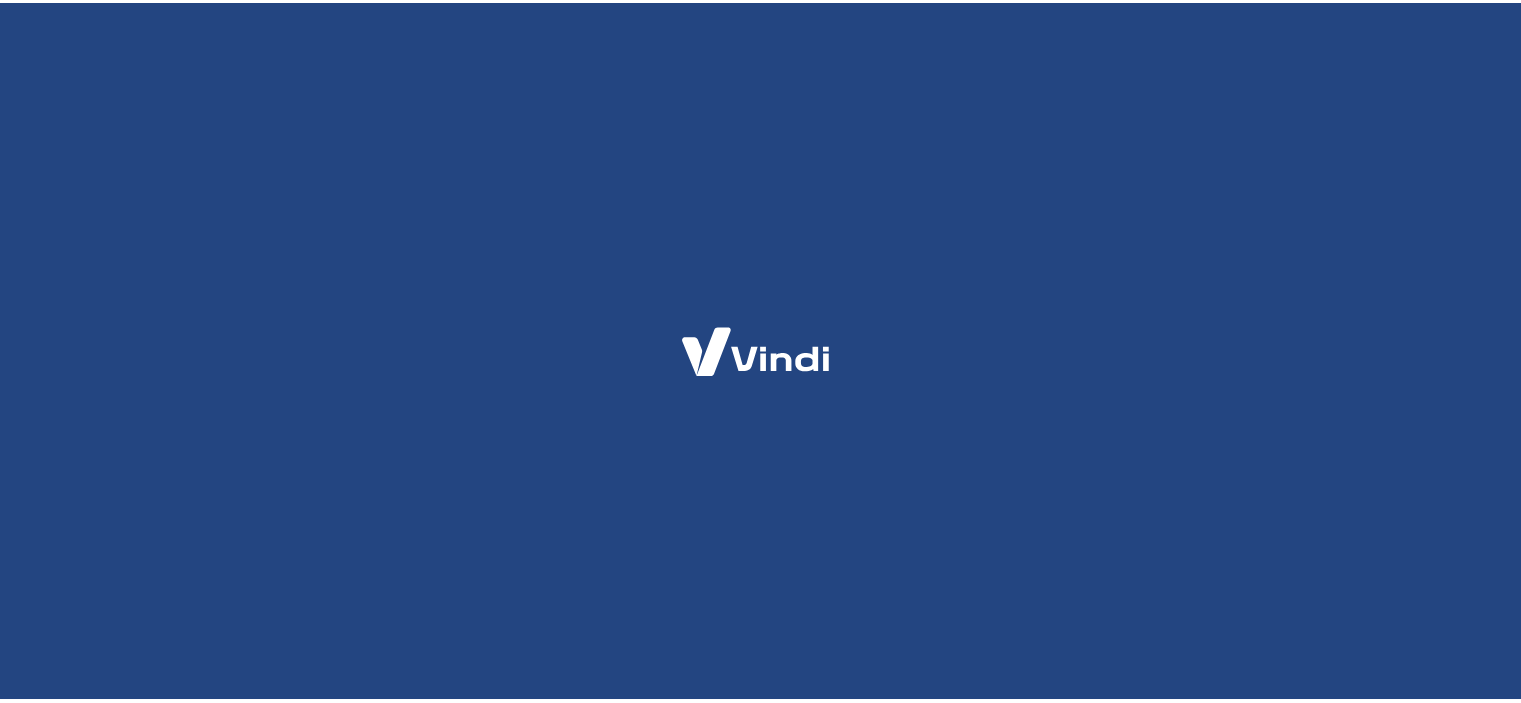 scroll, scrollTop: 0, scrollLeft: 0, axis: both 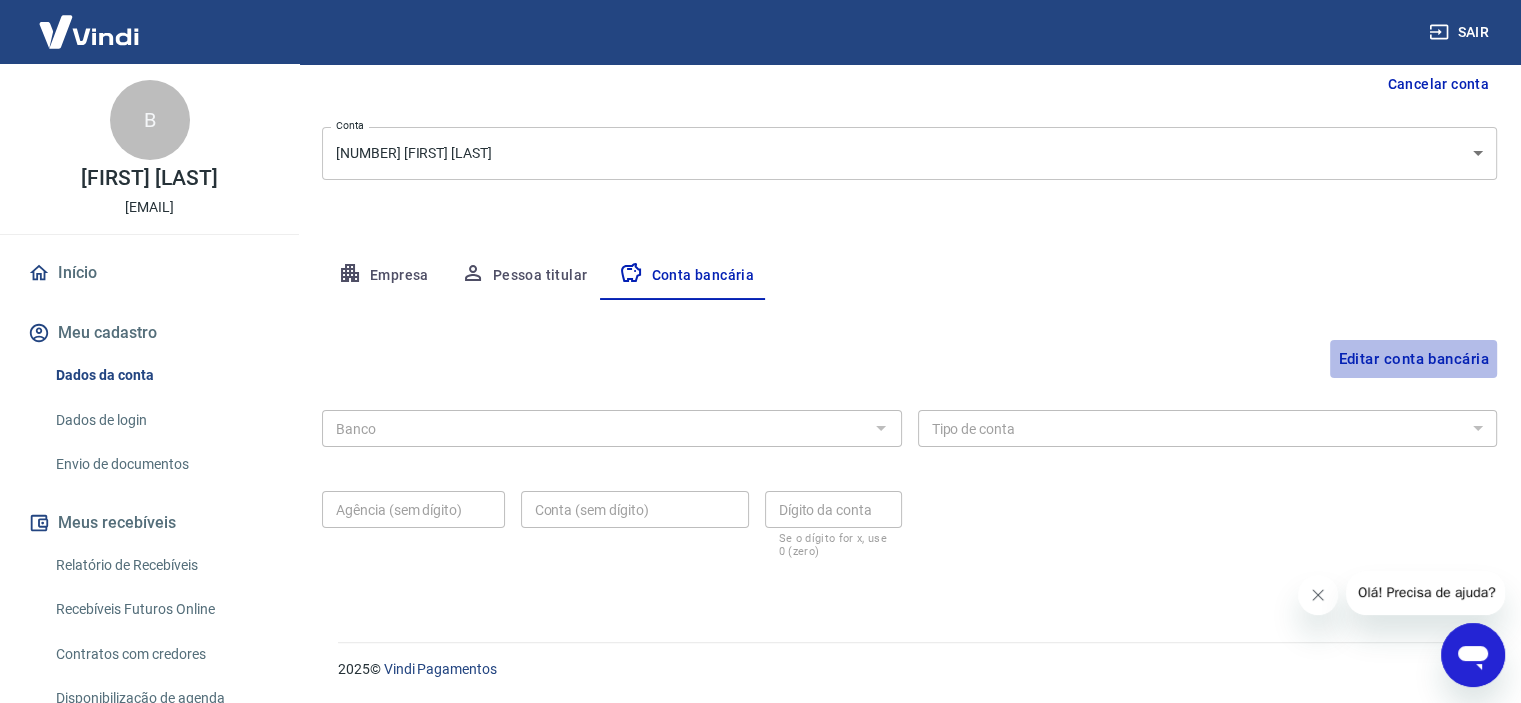 click on "Editar conta bancária" at bounding box center [1413, 359] 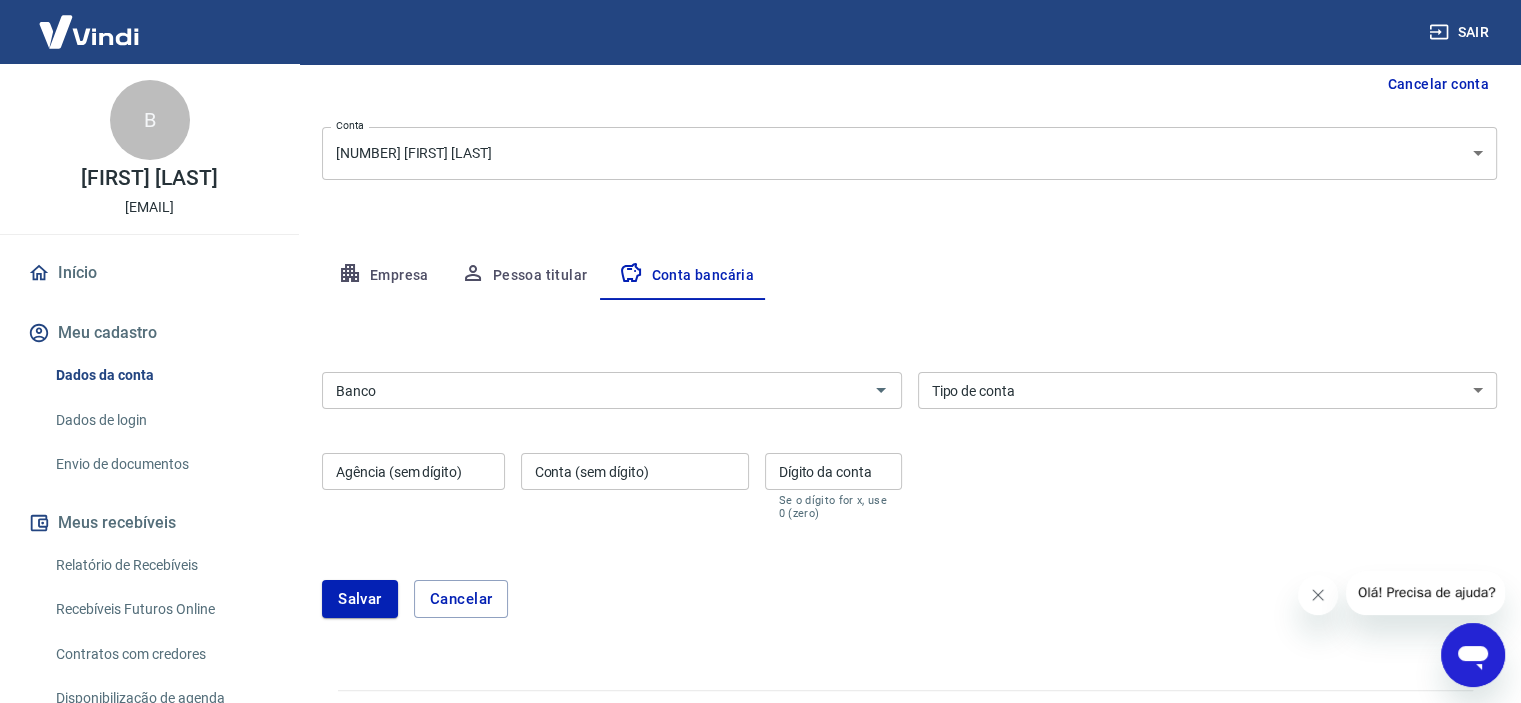 click on "Banco" at bounding box center (595, 390) 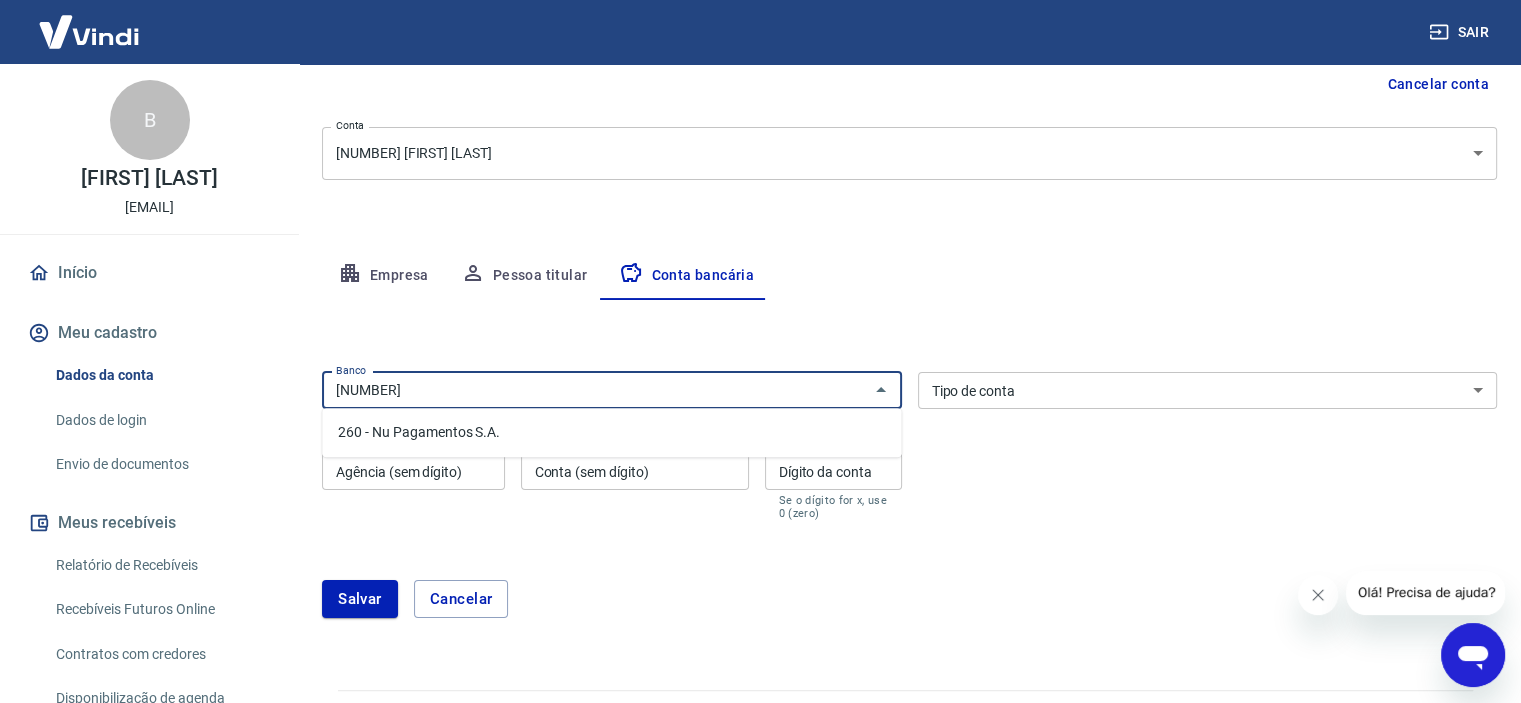 click on "260 - Nu Pagamentos S.A." at bounding box center (611, 432) 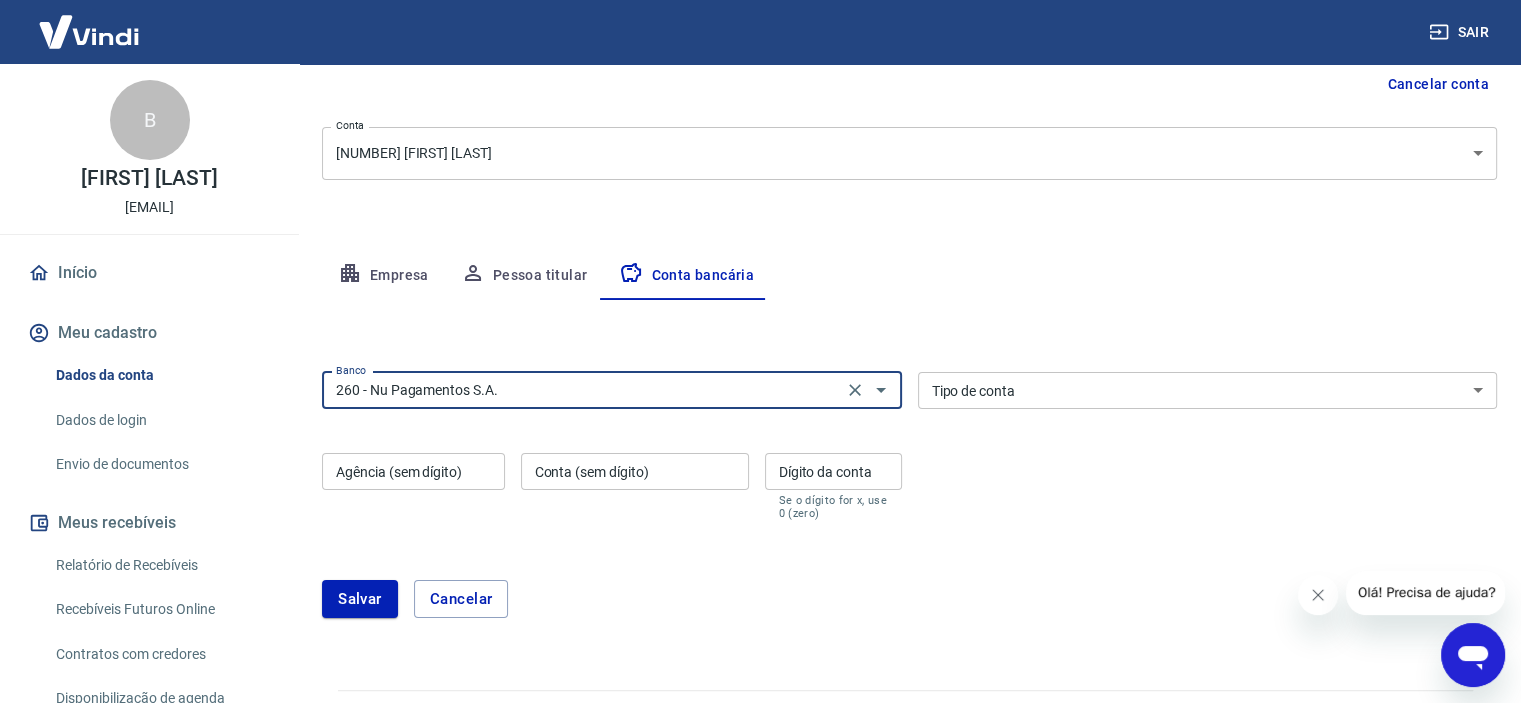 type on "260 - Nu Pagamentos S.A." 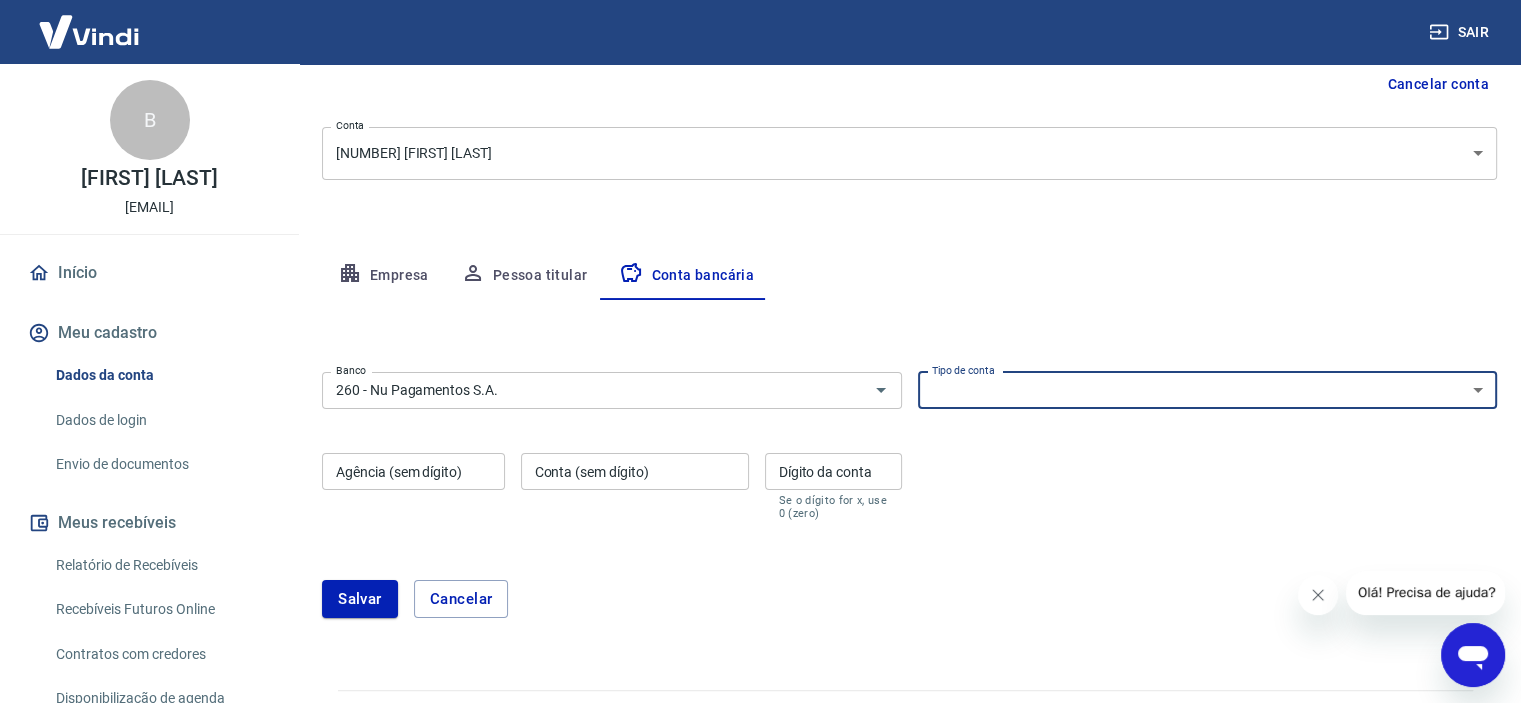 click on "Conta Corrente Conta Poupança" at bounding box center (1208, 390) 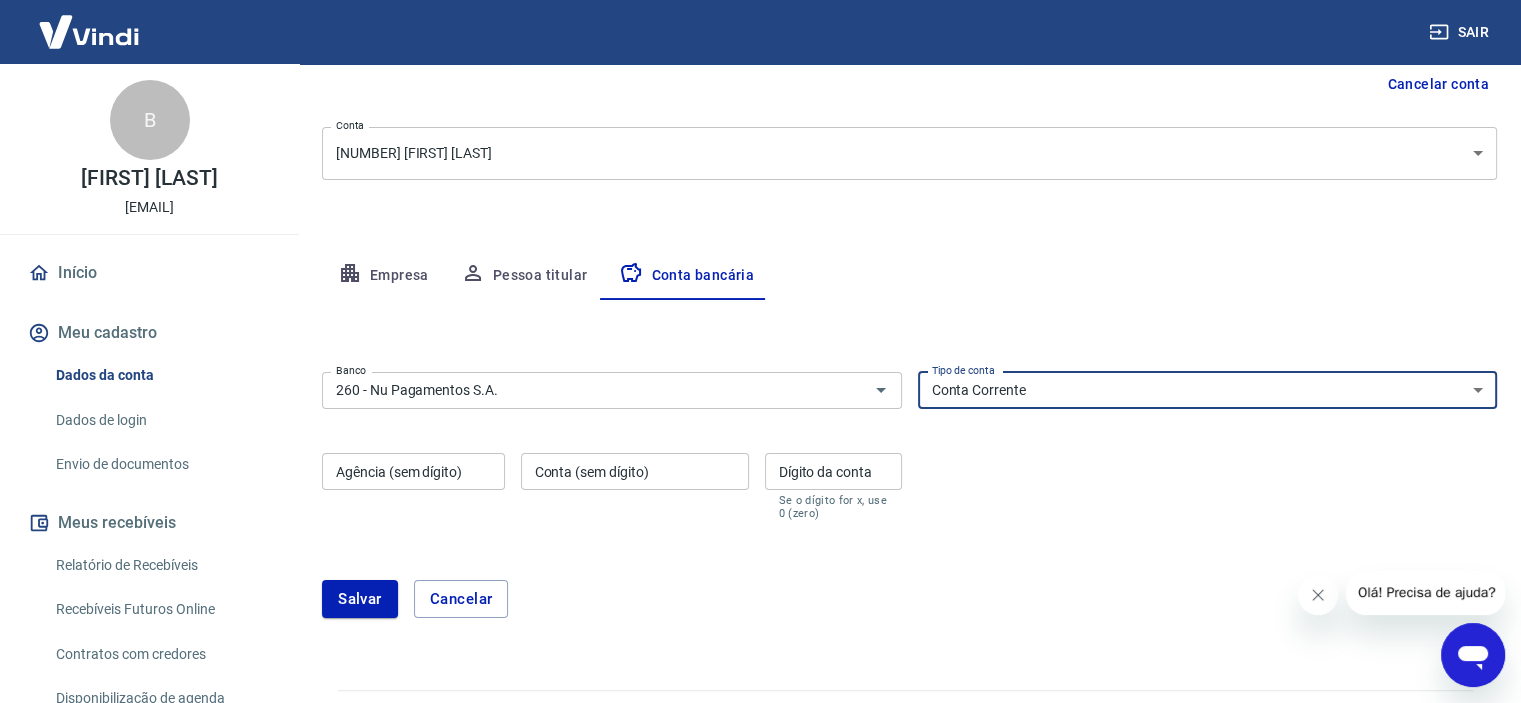 click on "Conta Corrente Conta Poupança" at bounding box center (1208, 390) 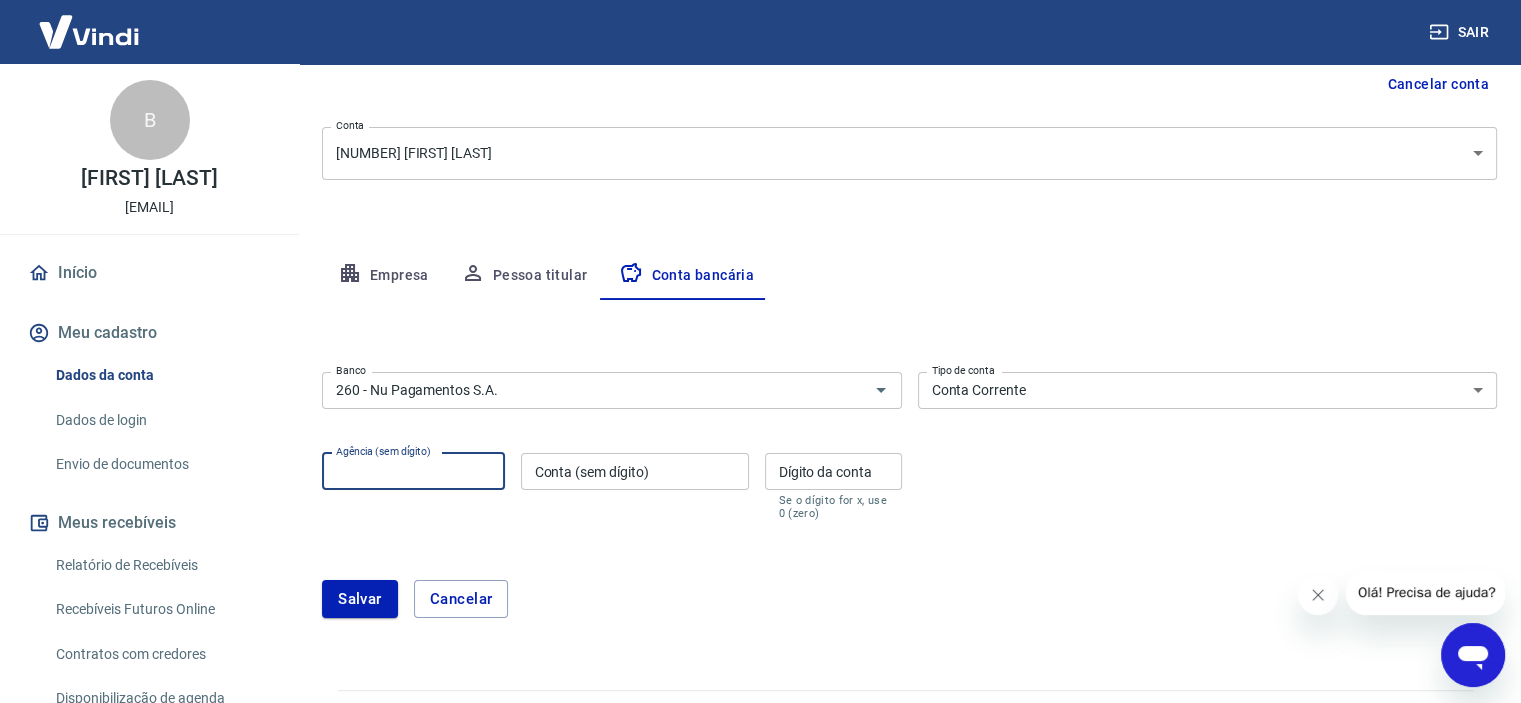 type on "0001" 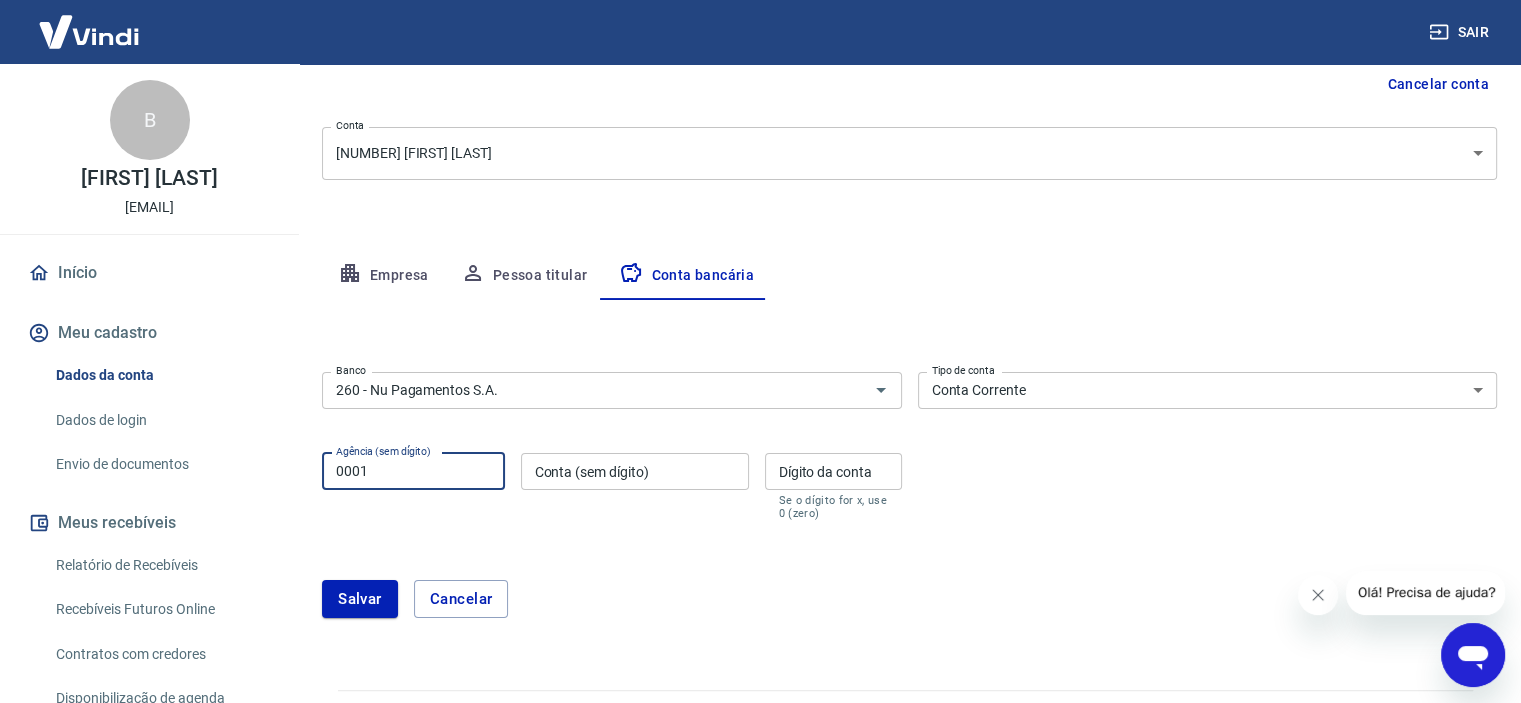 click on "Conta (sem dígito)" at bounding box center [635, 471] 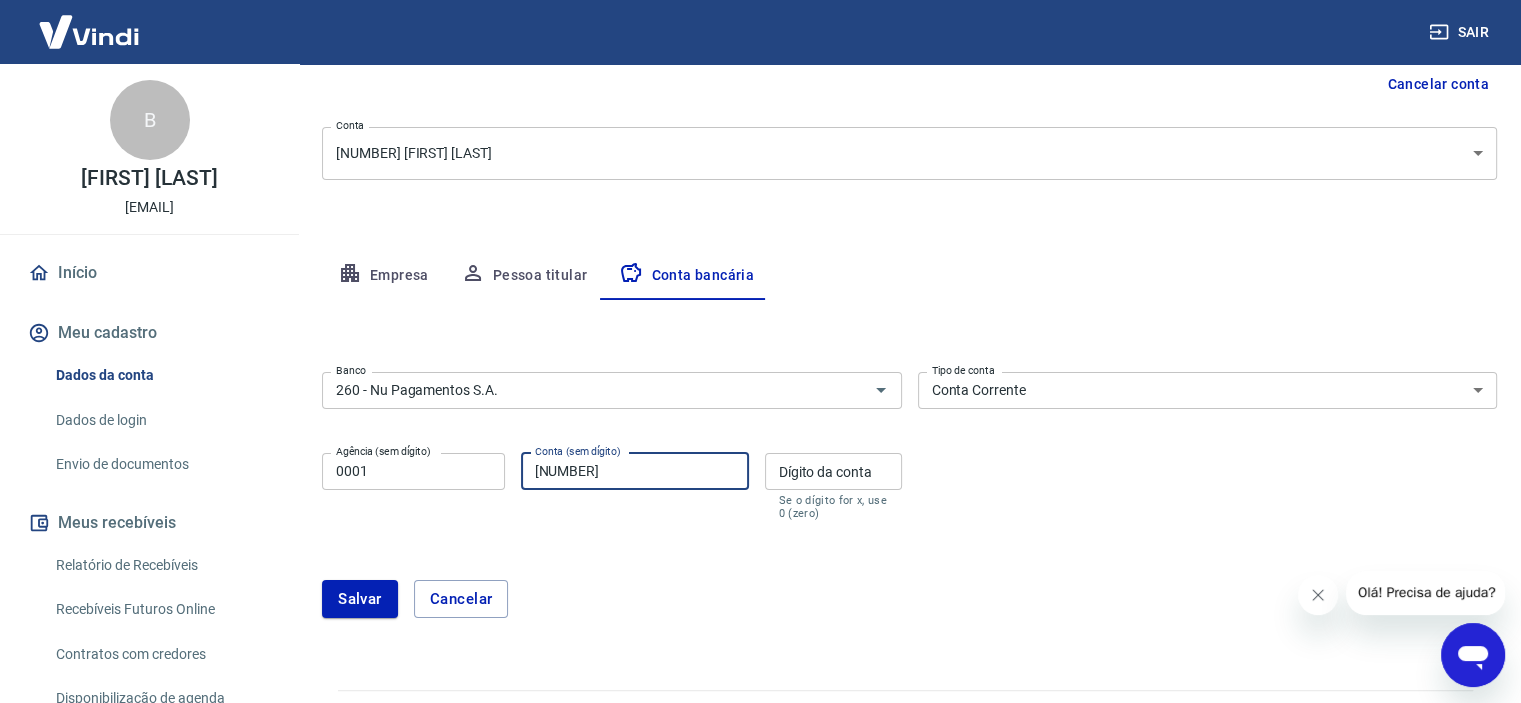 type on "205834601" 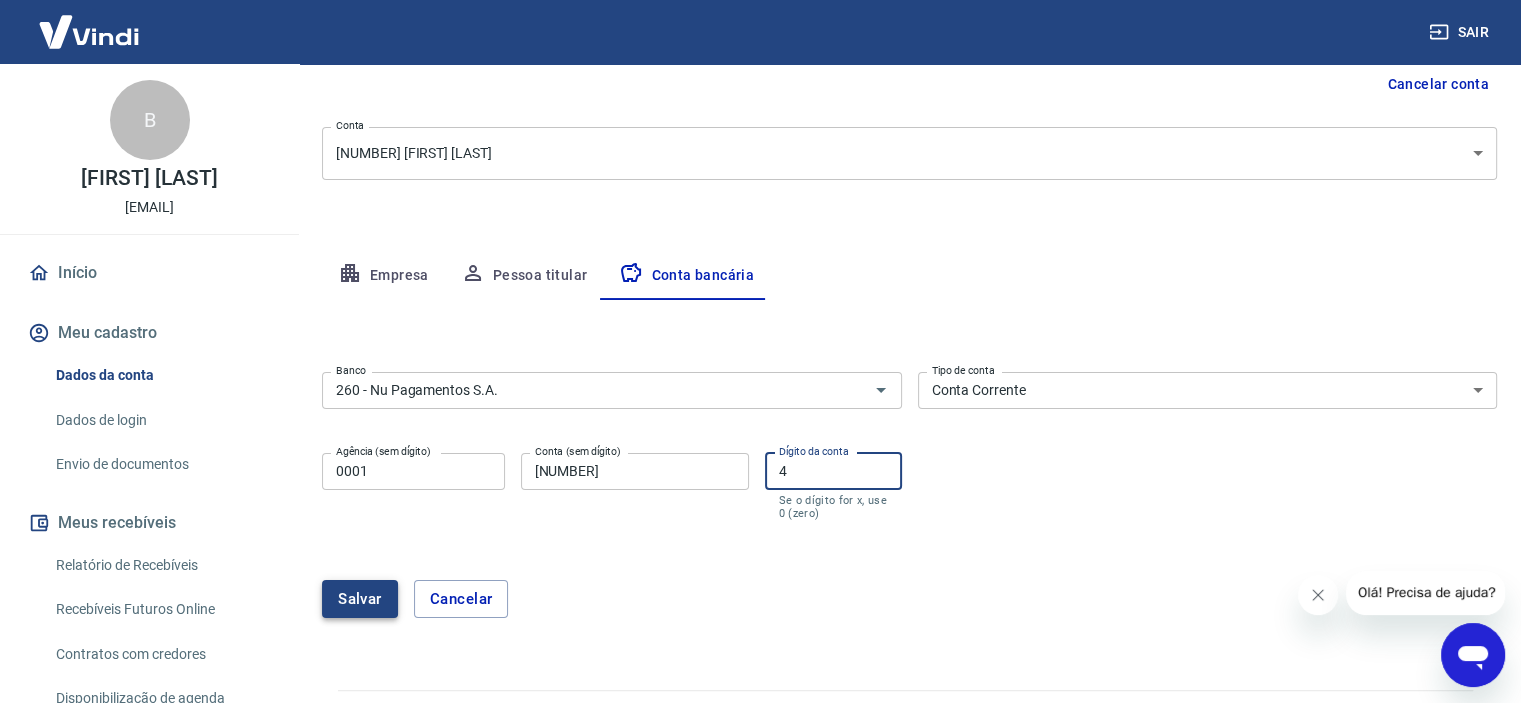 type on "4" 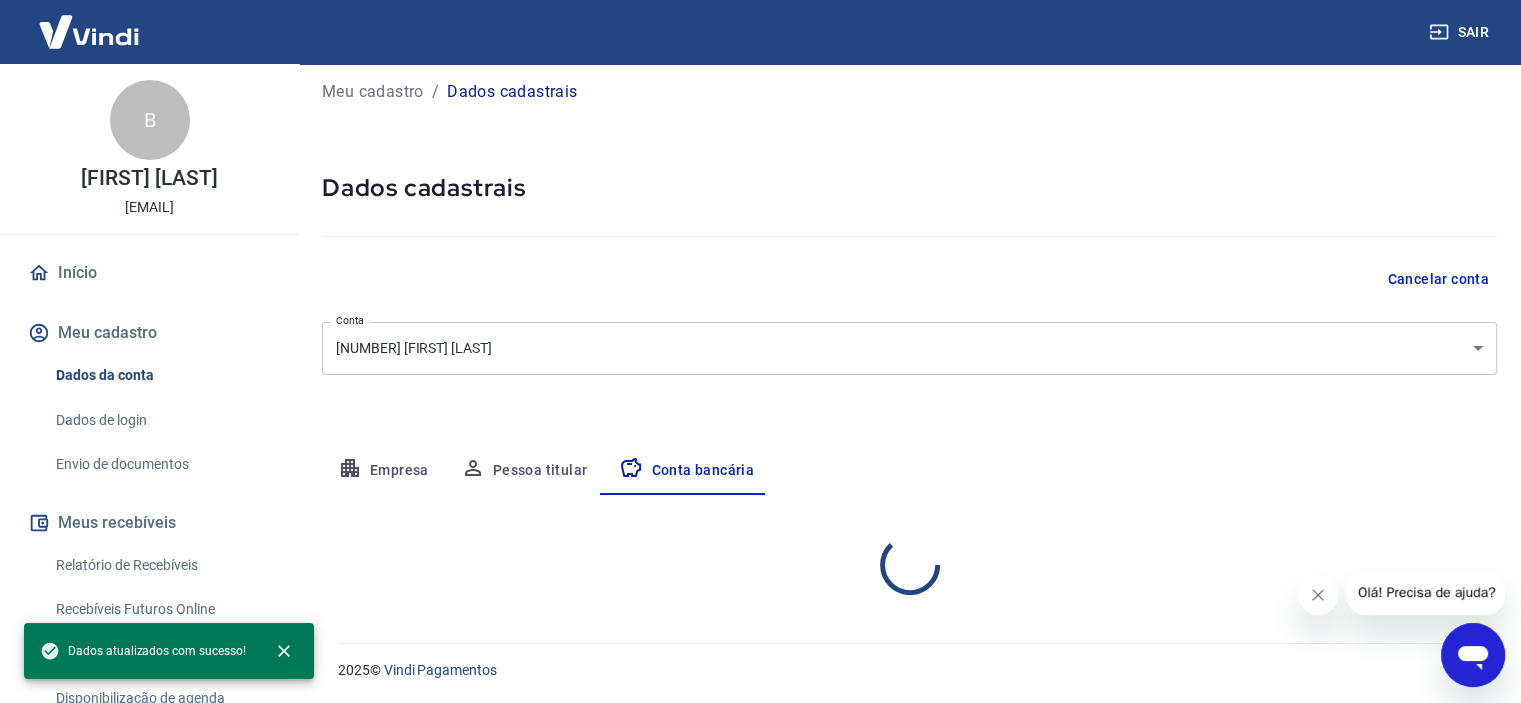 select on "1" 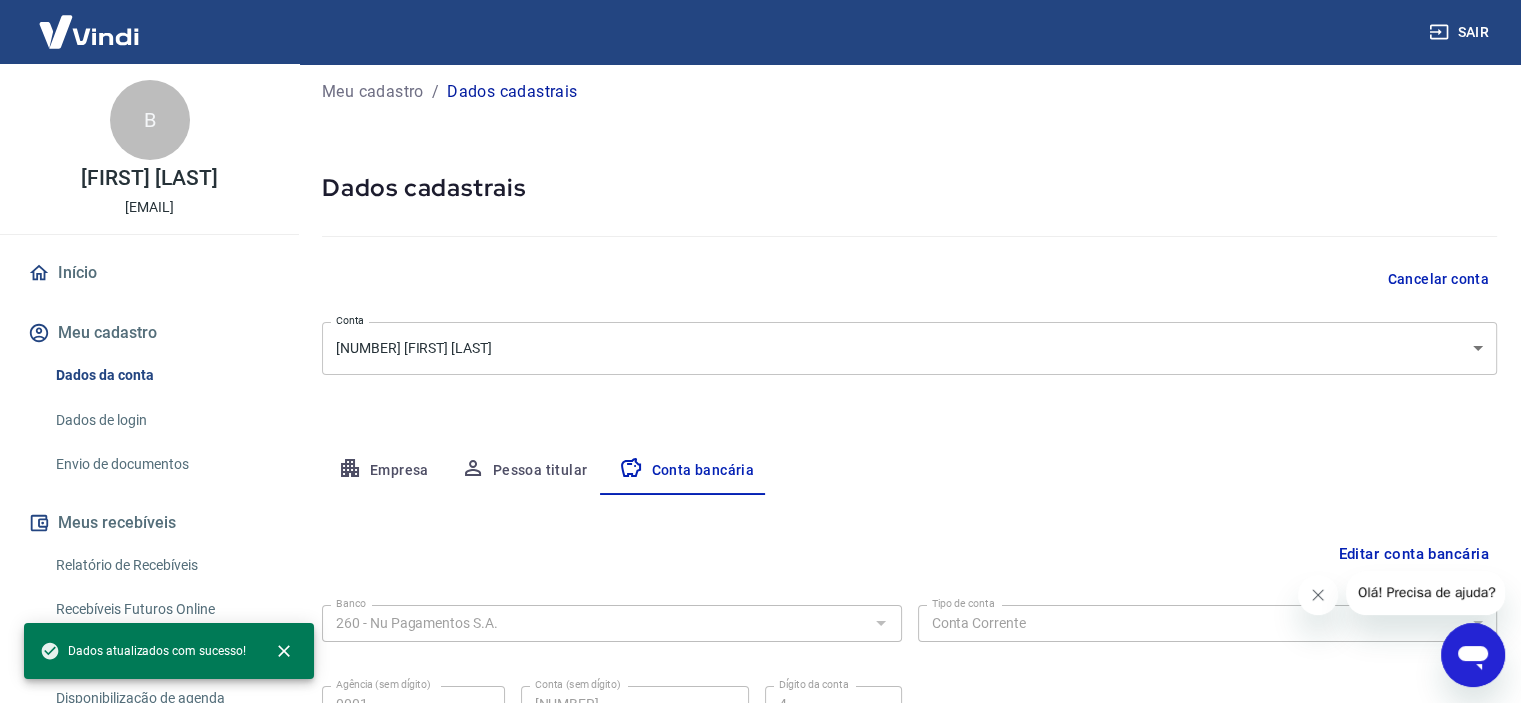 scroll, scrollTop: 207, scrollLeft: 0, axis: vertical 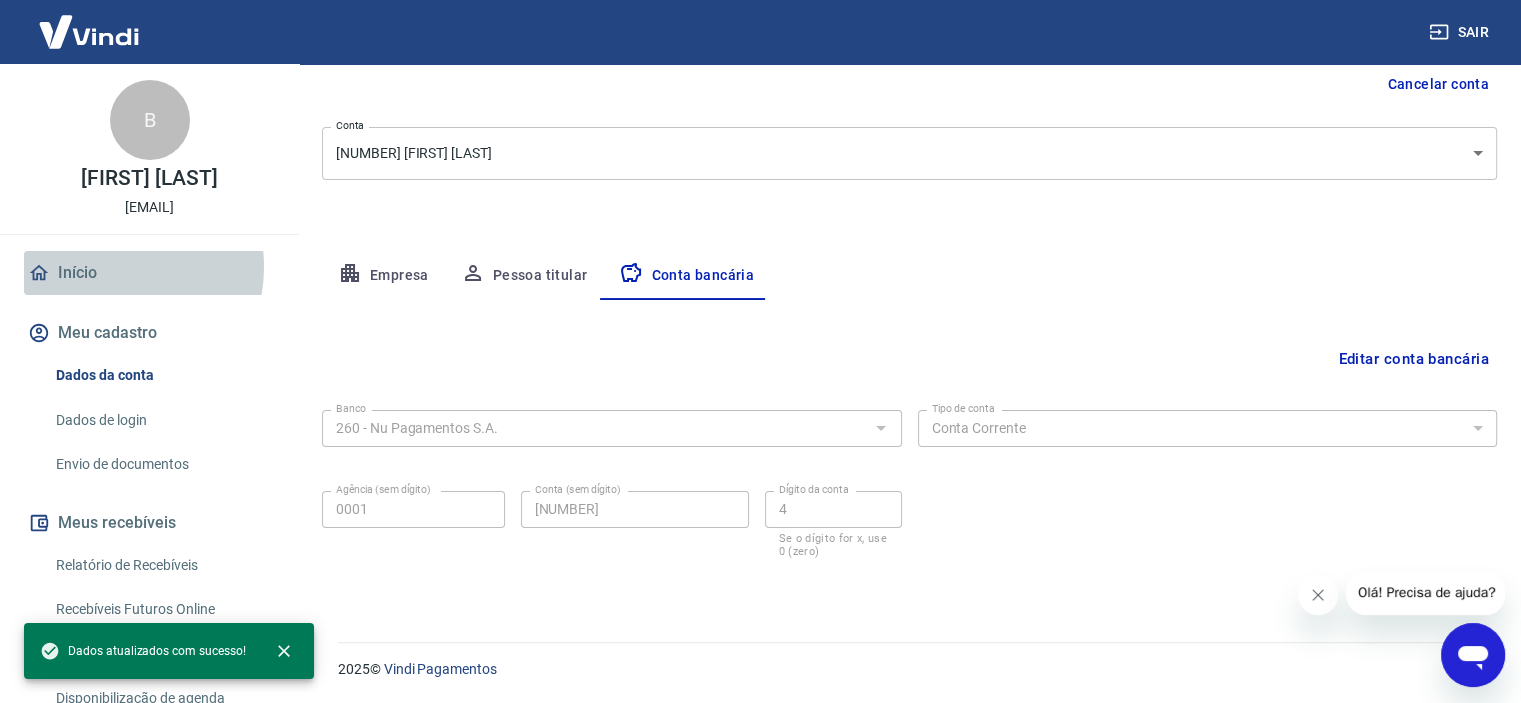 click on "Início" at bounding box center (149, 273) 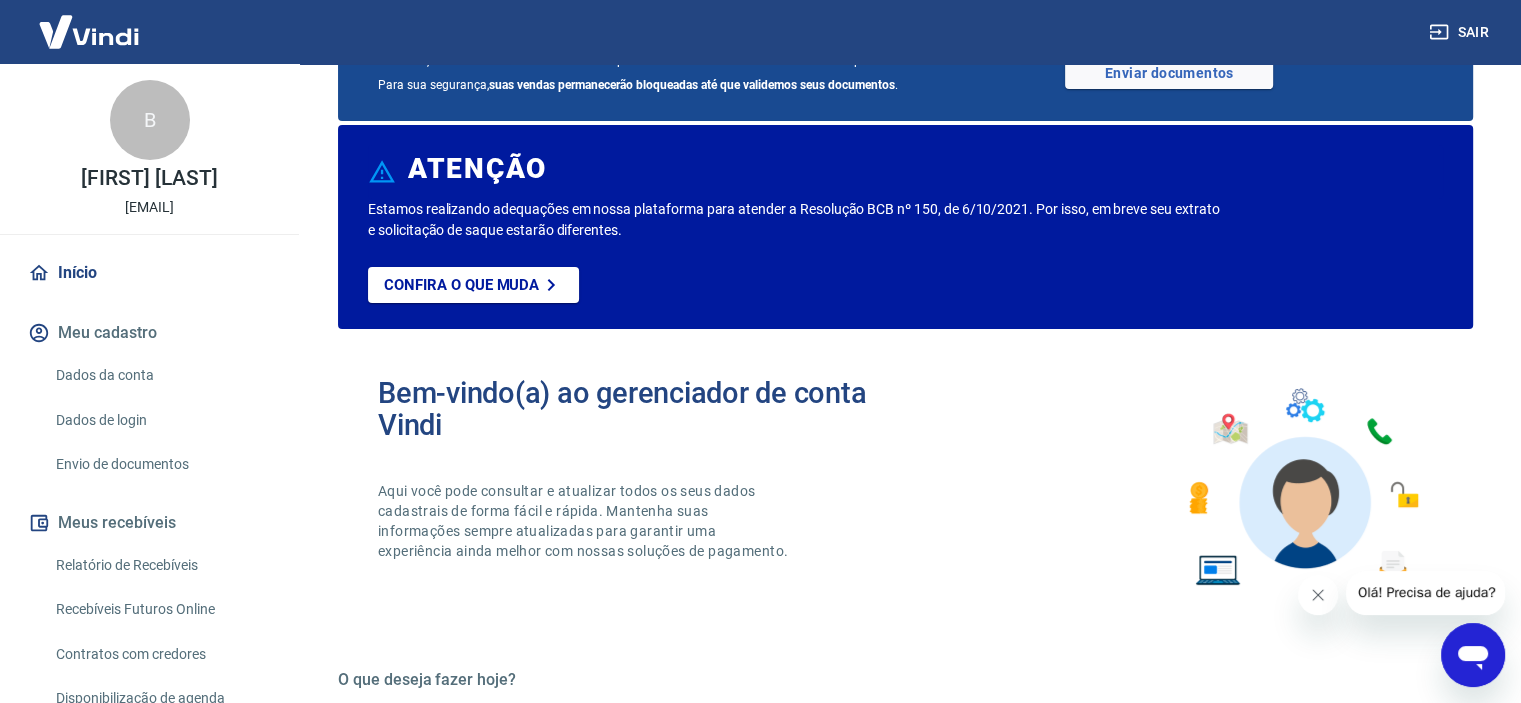 scroll, scrollTop: 0, scrollLeft: 0, axis: both 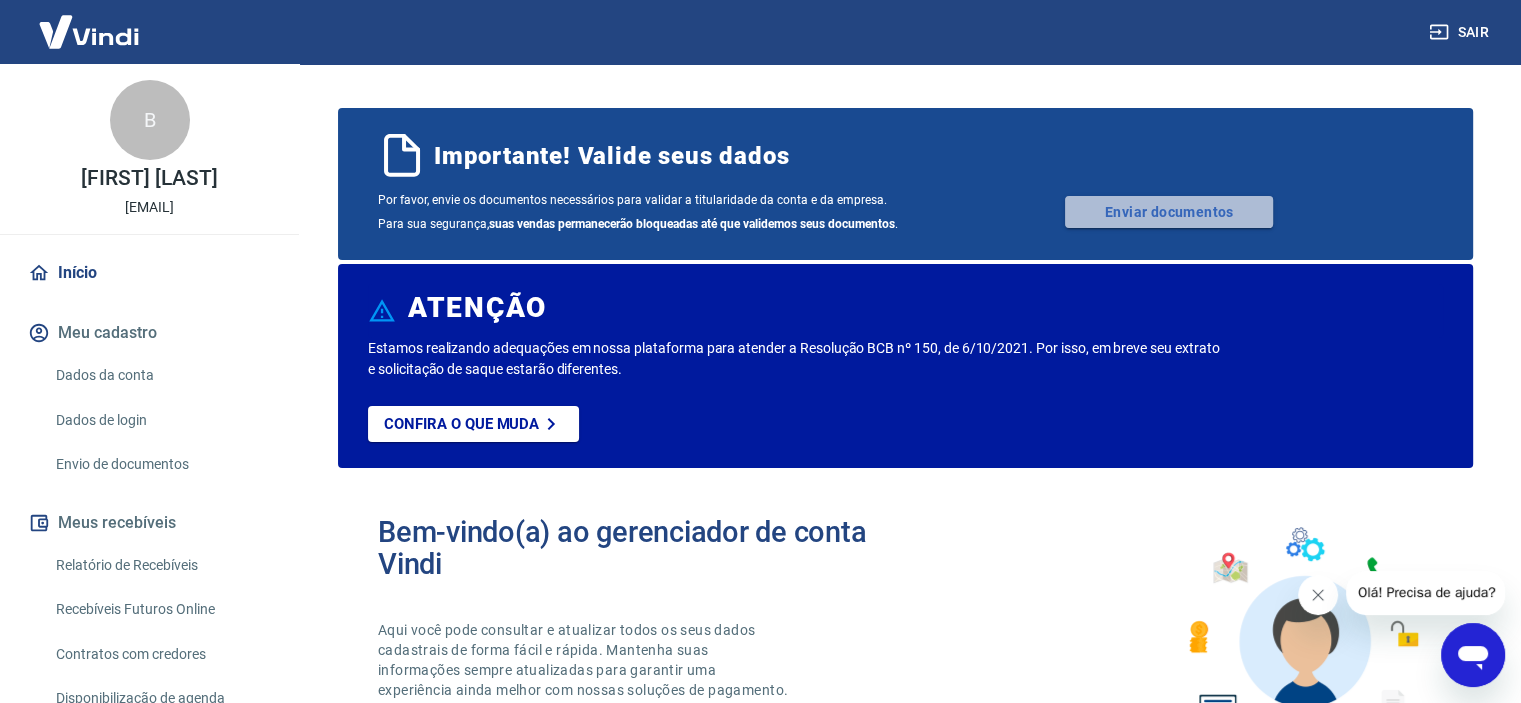 click on "Enviar documentos" at bounding box center (1169, 212) 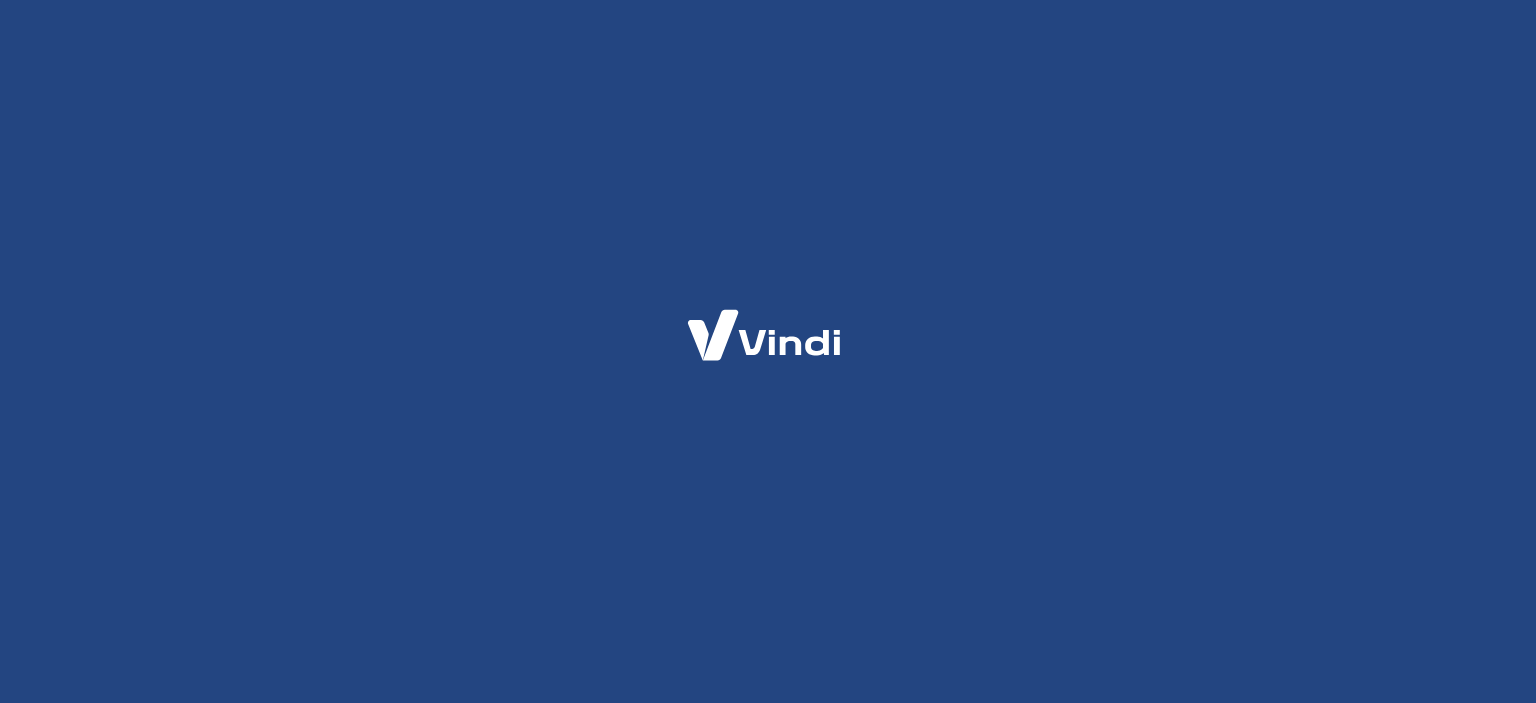 scroll, scrollTop: 0, scrollLeft: 0, axis: both 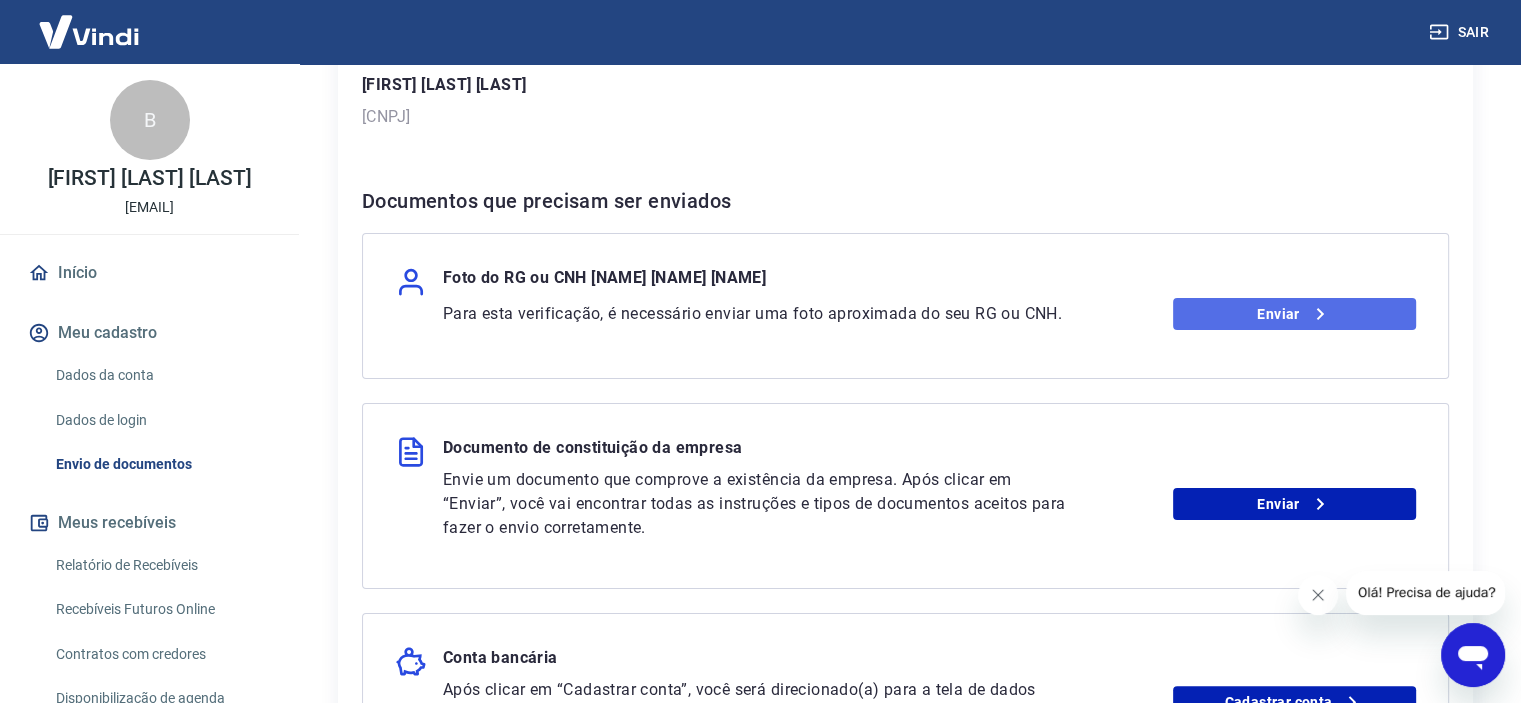 click on "Enviar" at bounding box center (1294, 314) 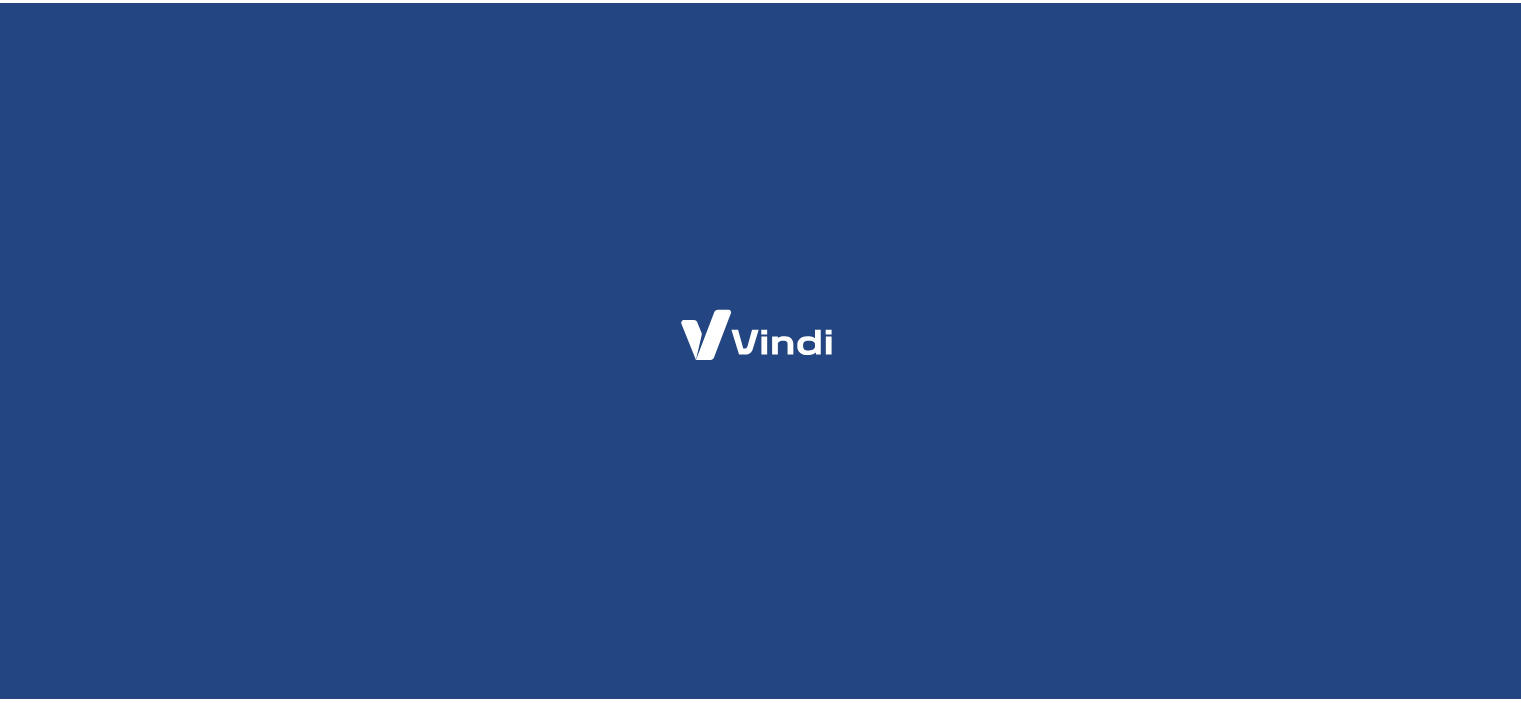 scroll, scrollTop: 0, scrollLeft: 0, axis: both 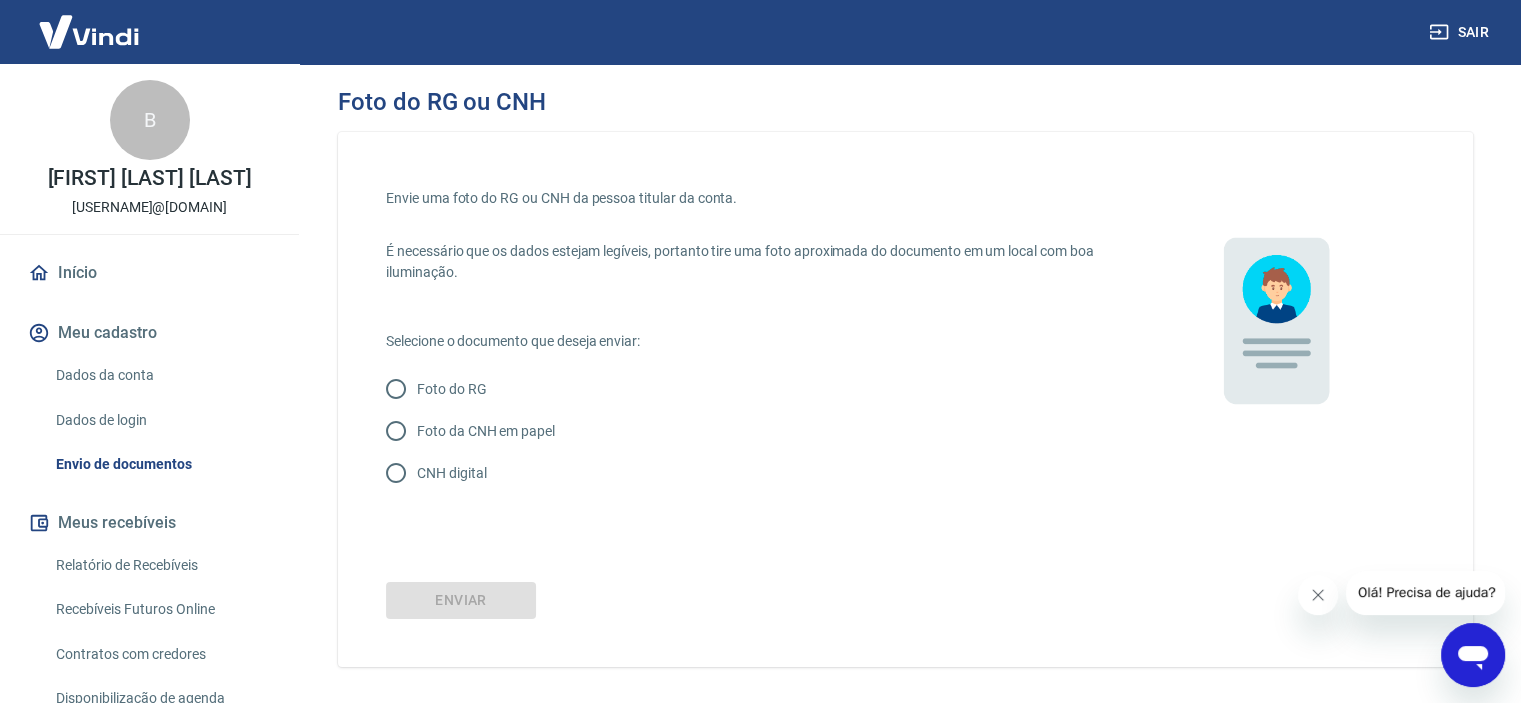 click on "CNH digital" at bounding box center (396, 473) 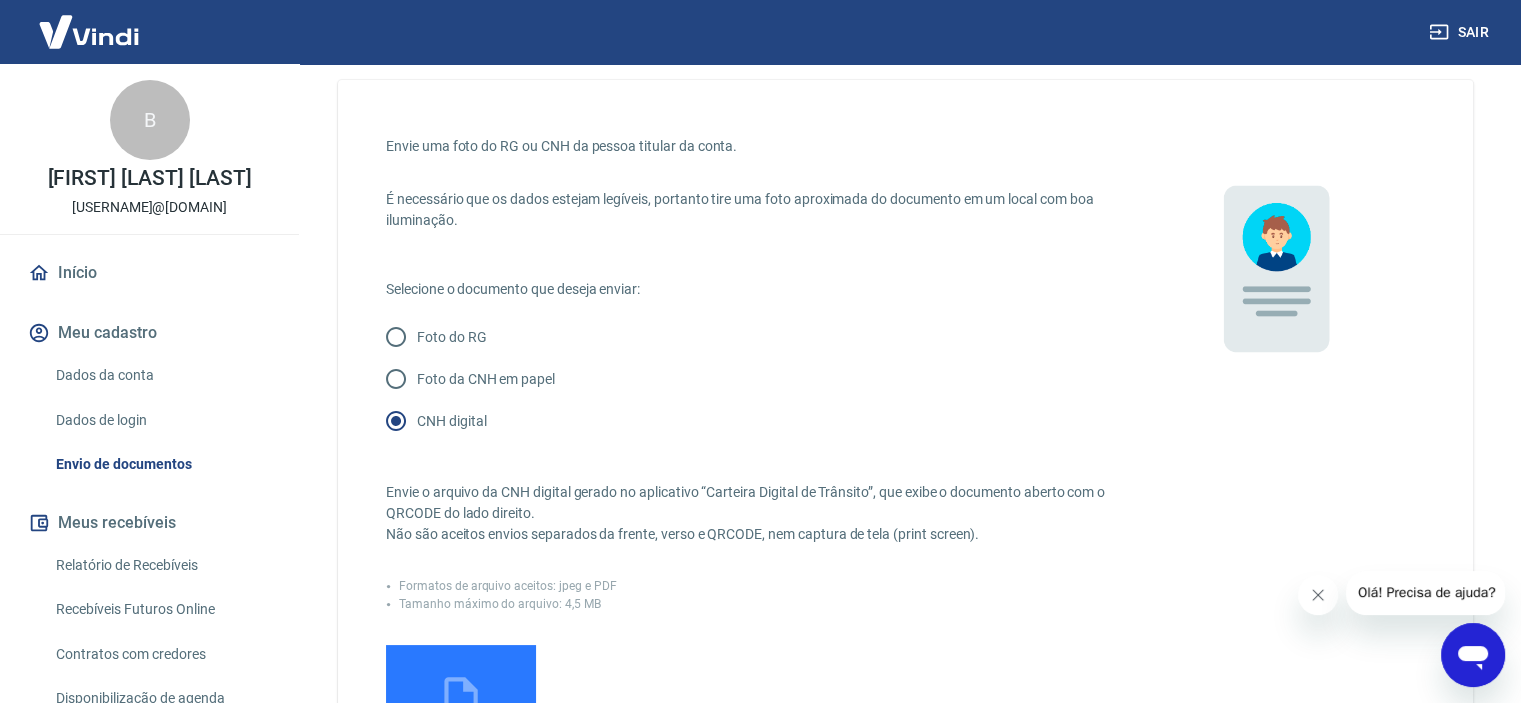 scroll, scrollTop: 100, scrollLeft: 0, axis: vertical 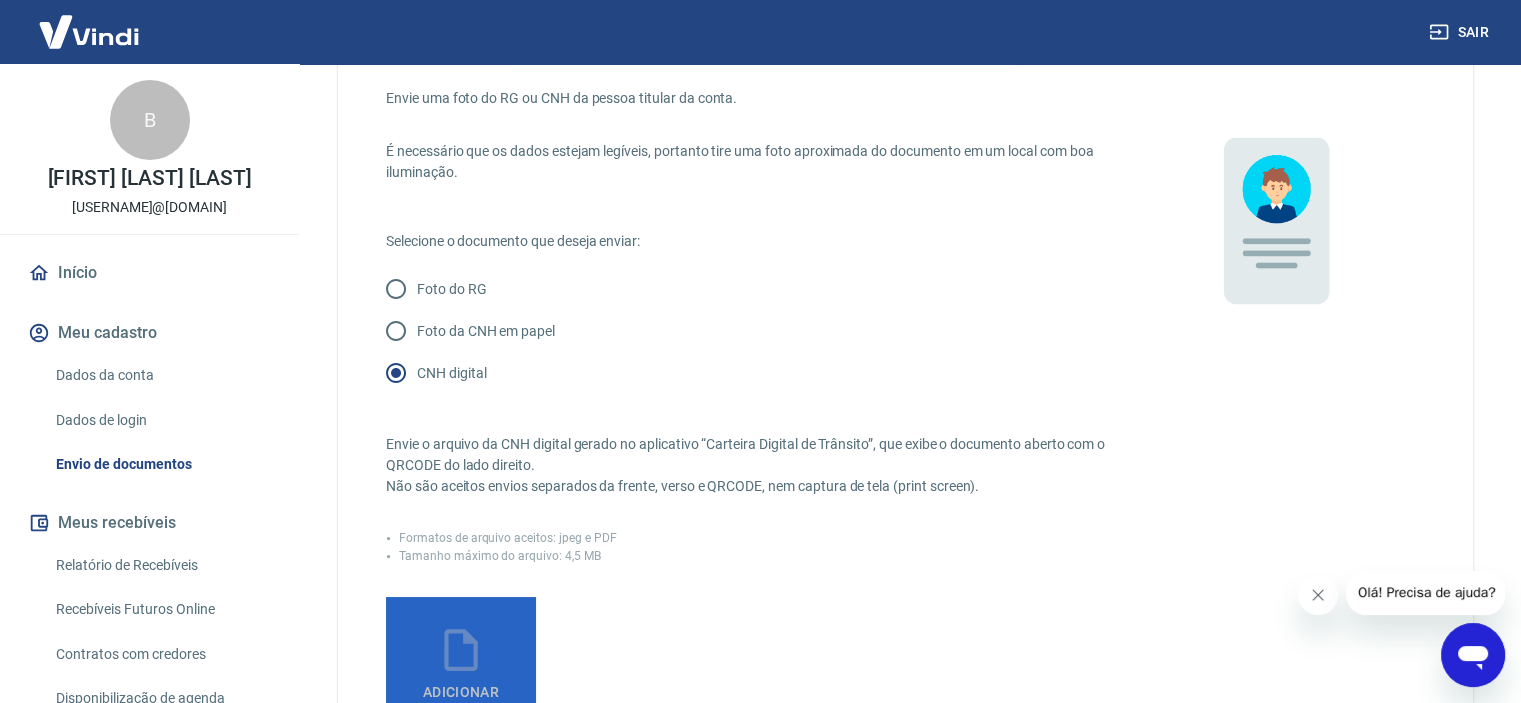 click 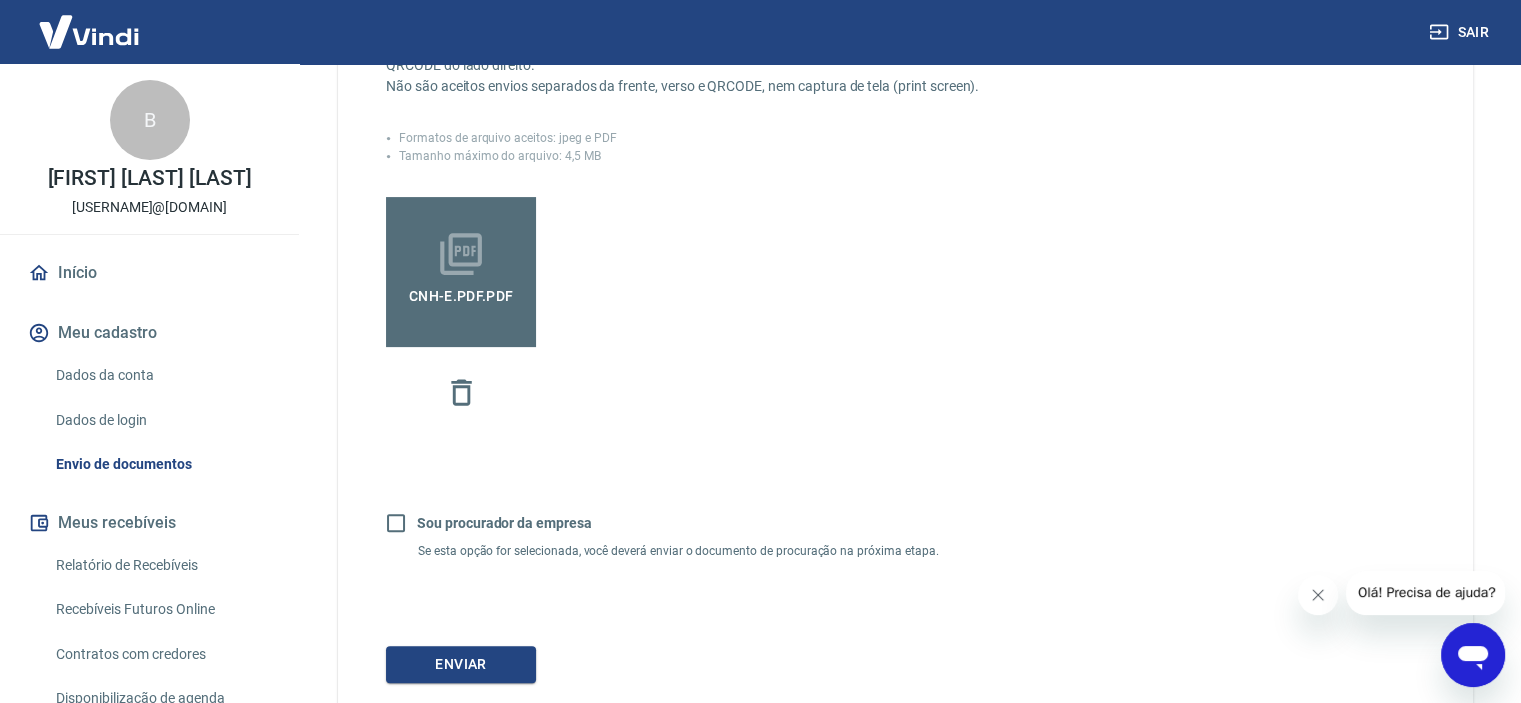 scroll, scrollTop: 600, scrollLeft: 0, axis: vertical 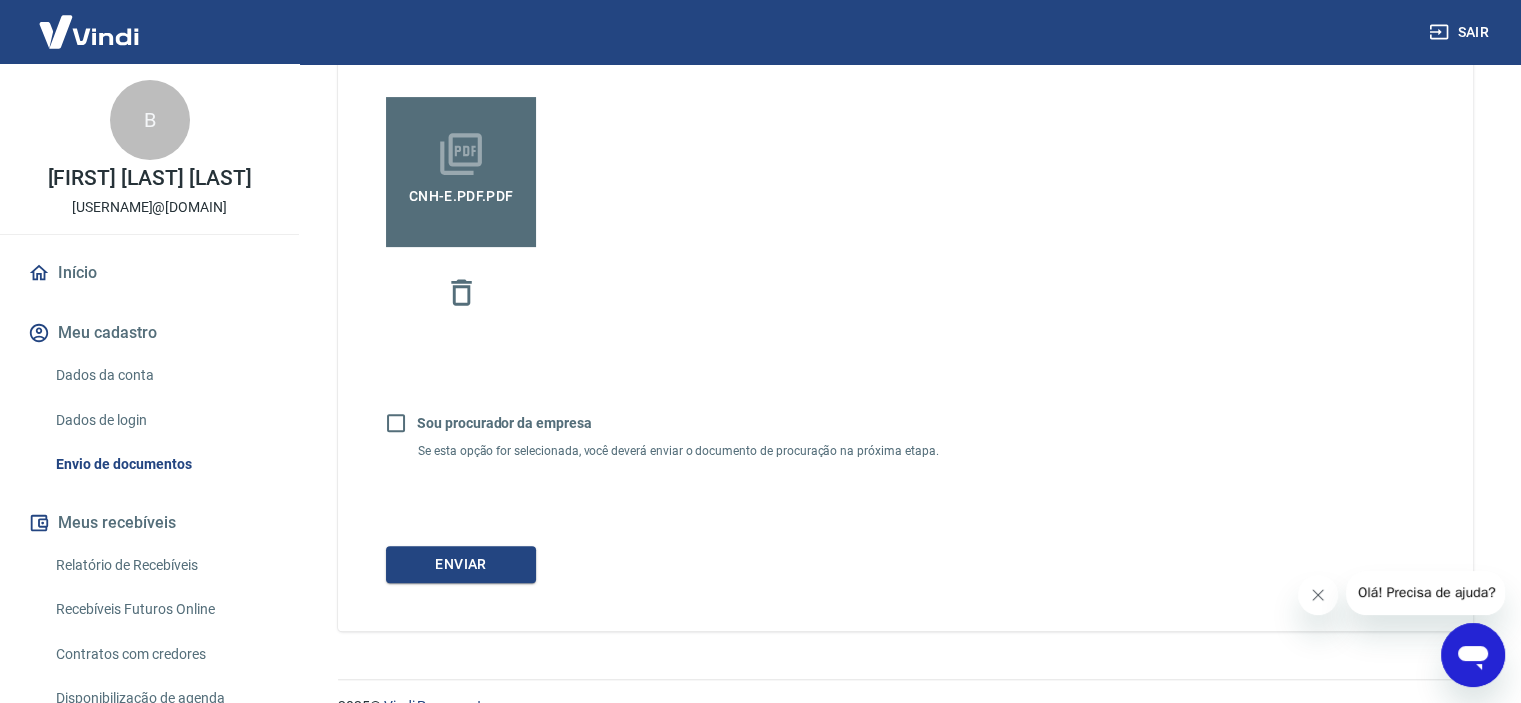 click on "Sou procurador da empresa" at bounding box center [396, 423] 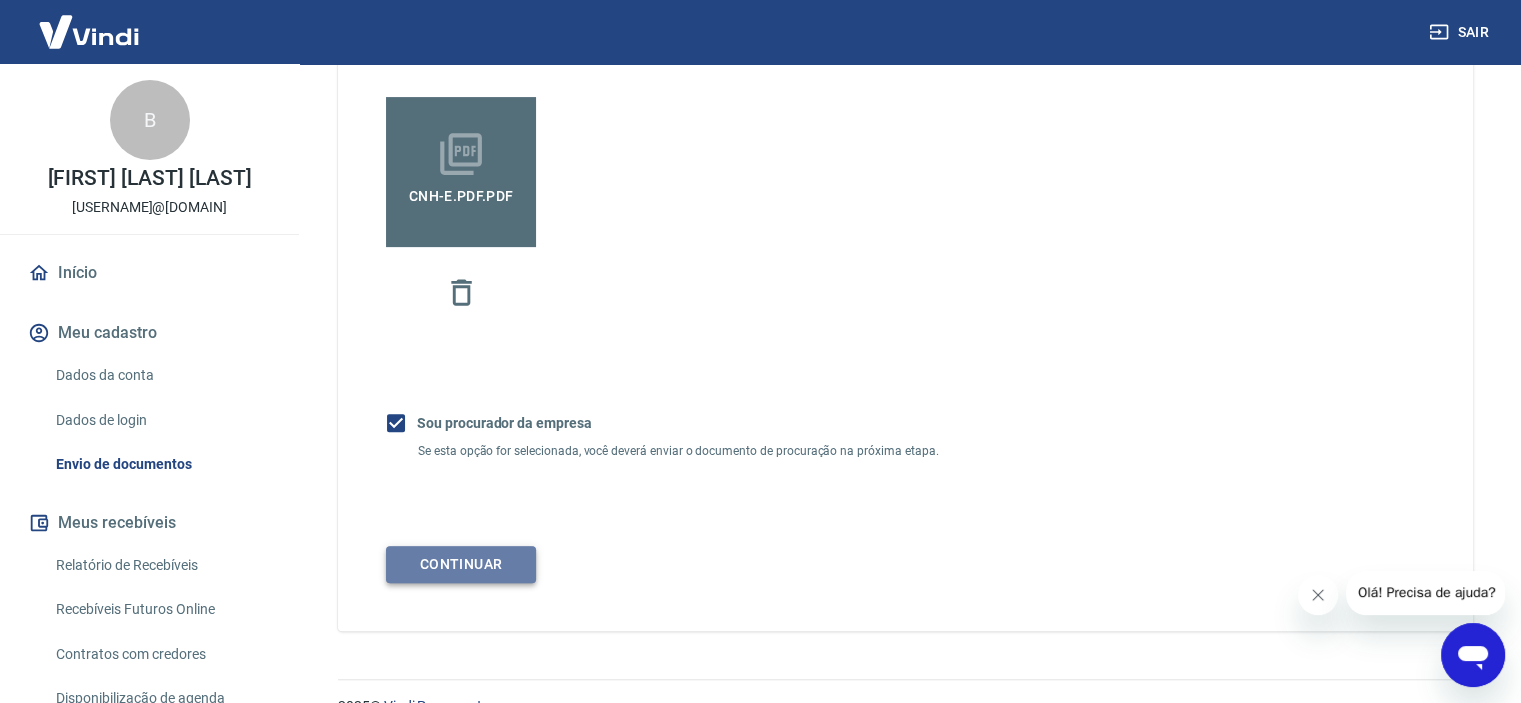 click on "Continuar" at bounding box center [461, 564] 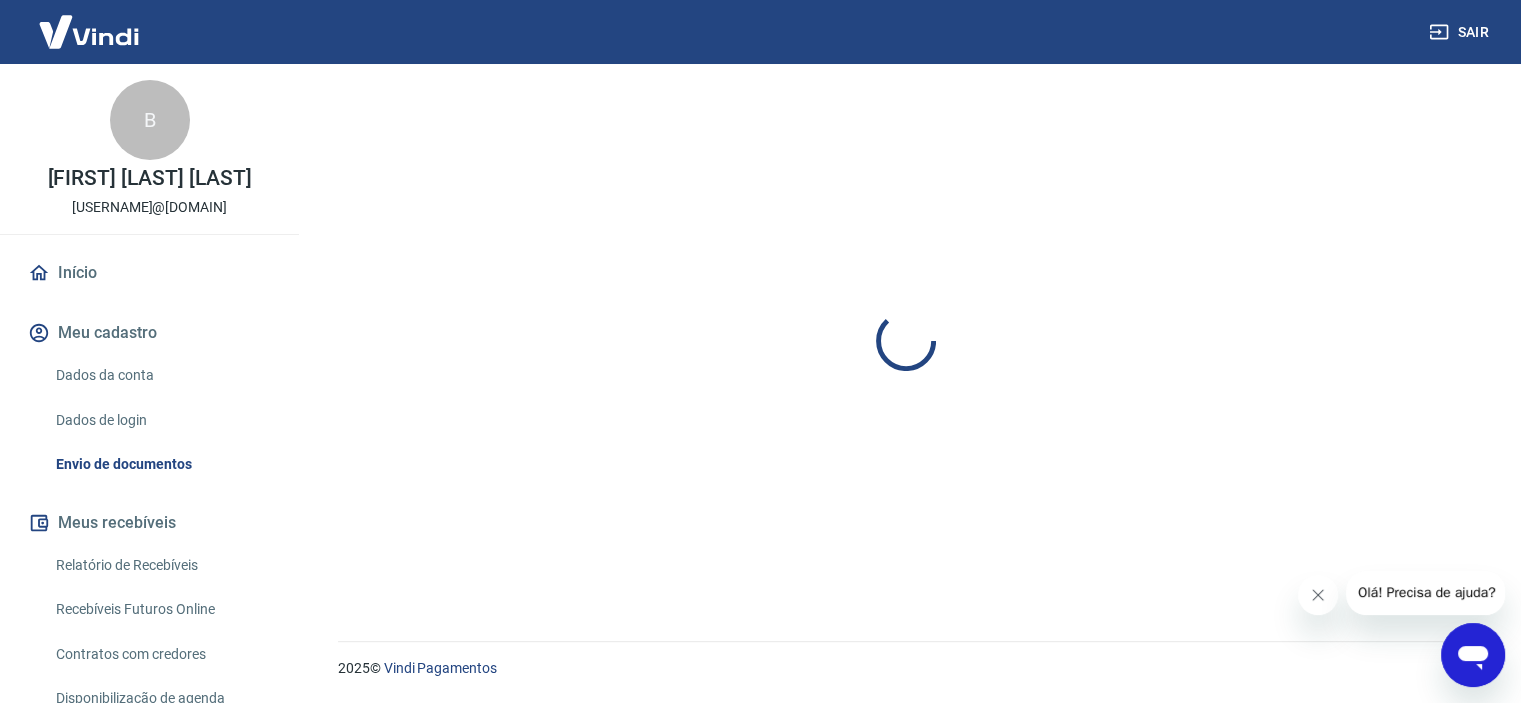 scroll, scrollTop: 0, scrollLeft: 0, axis: both 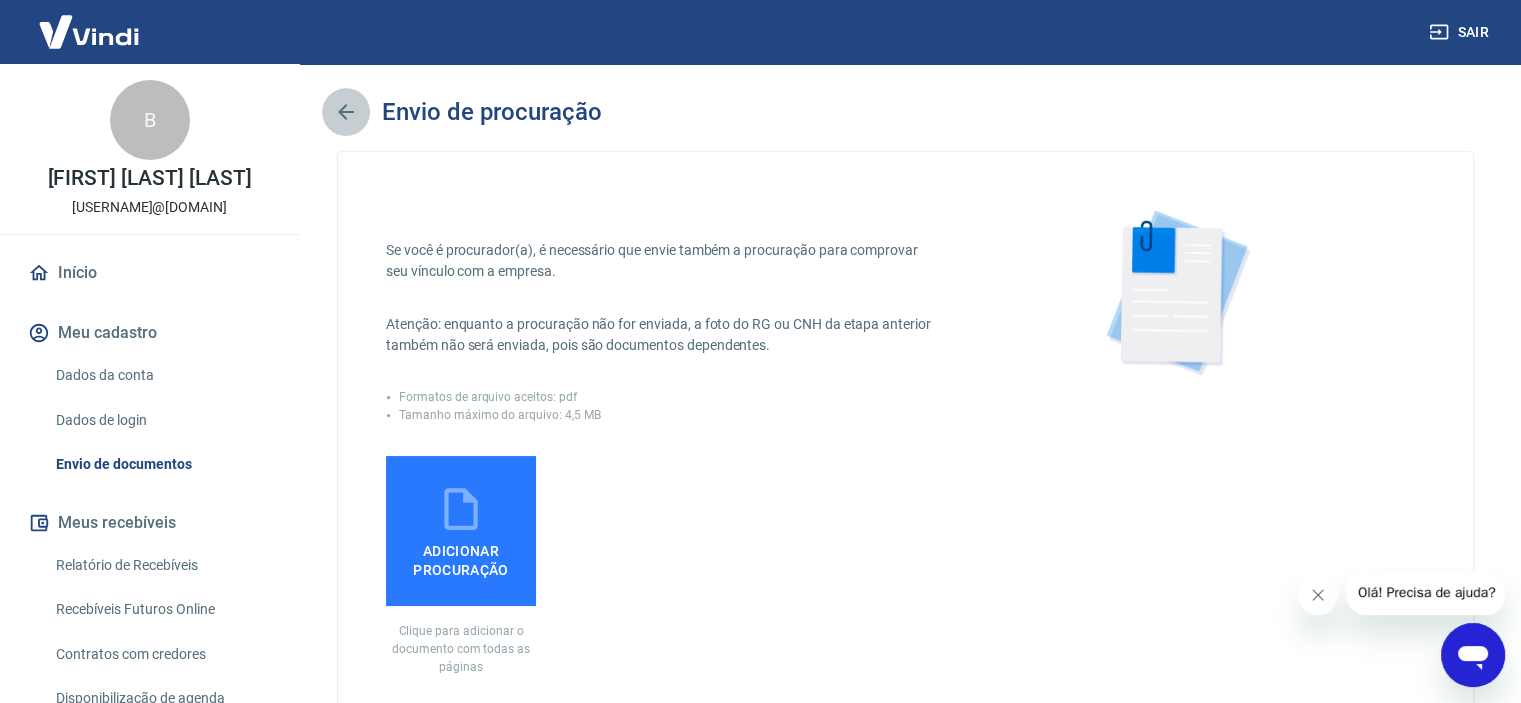 click 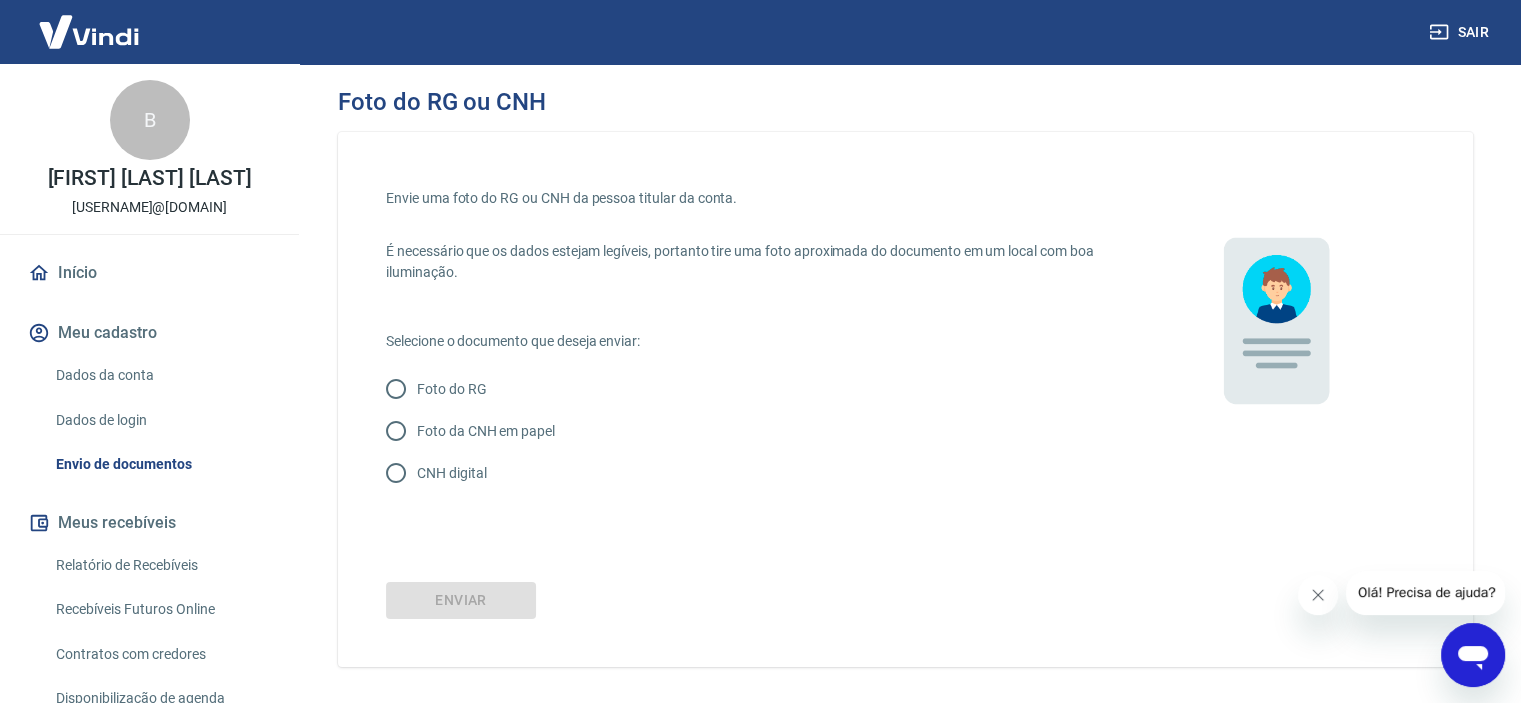 click on "CNH digital" at bounding box center (396, 473) 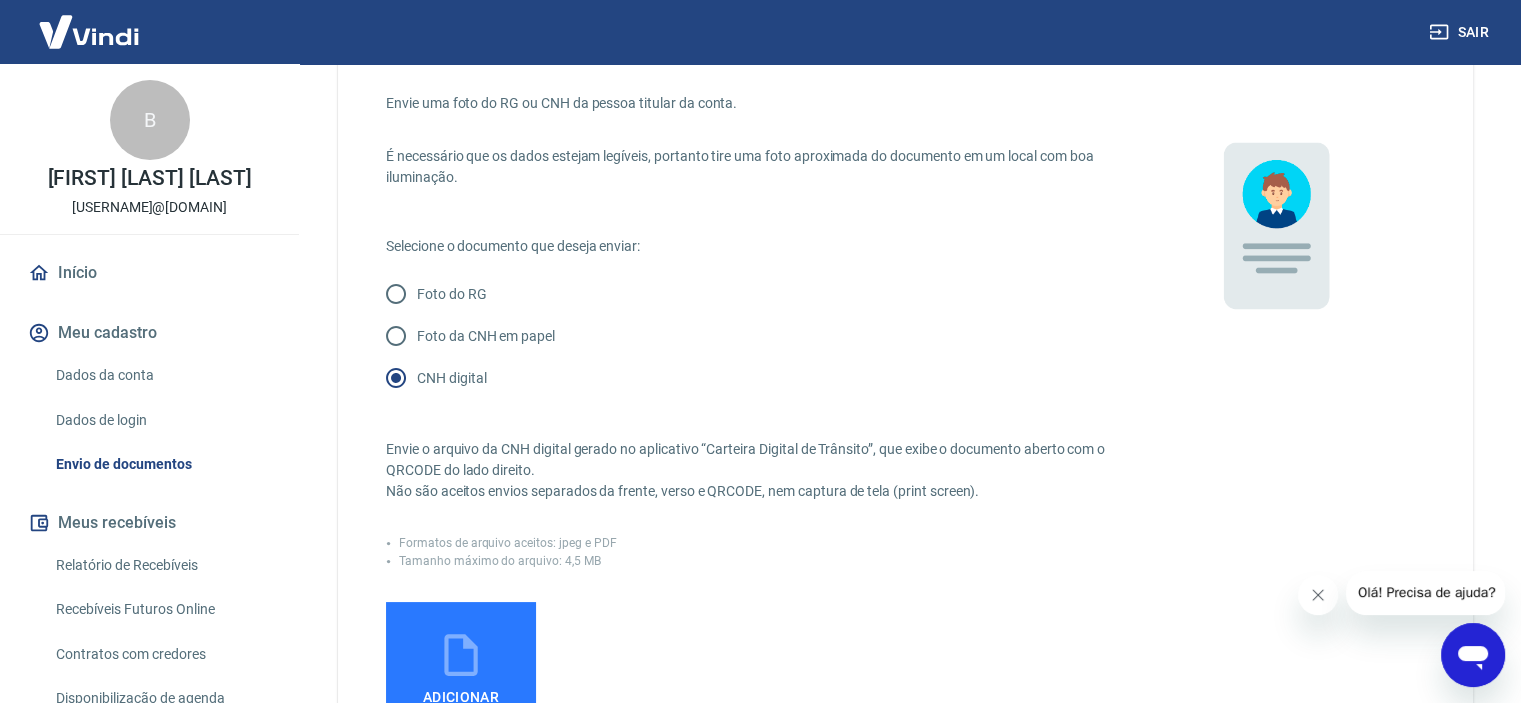 scroll, scrollTop: 300, scrollLeft: 0, axis: vertical 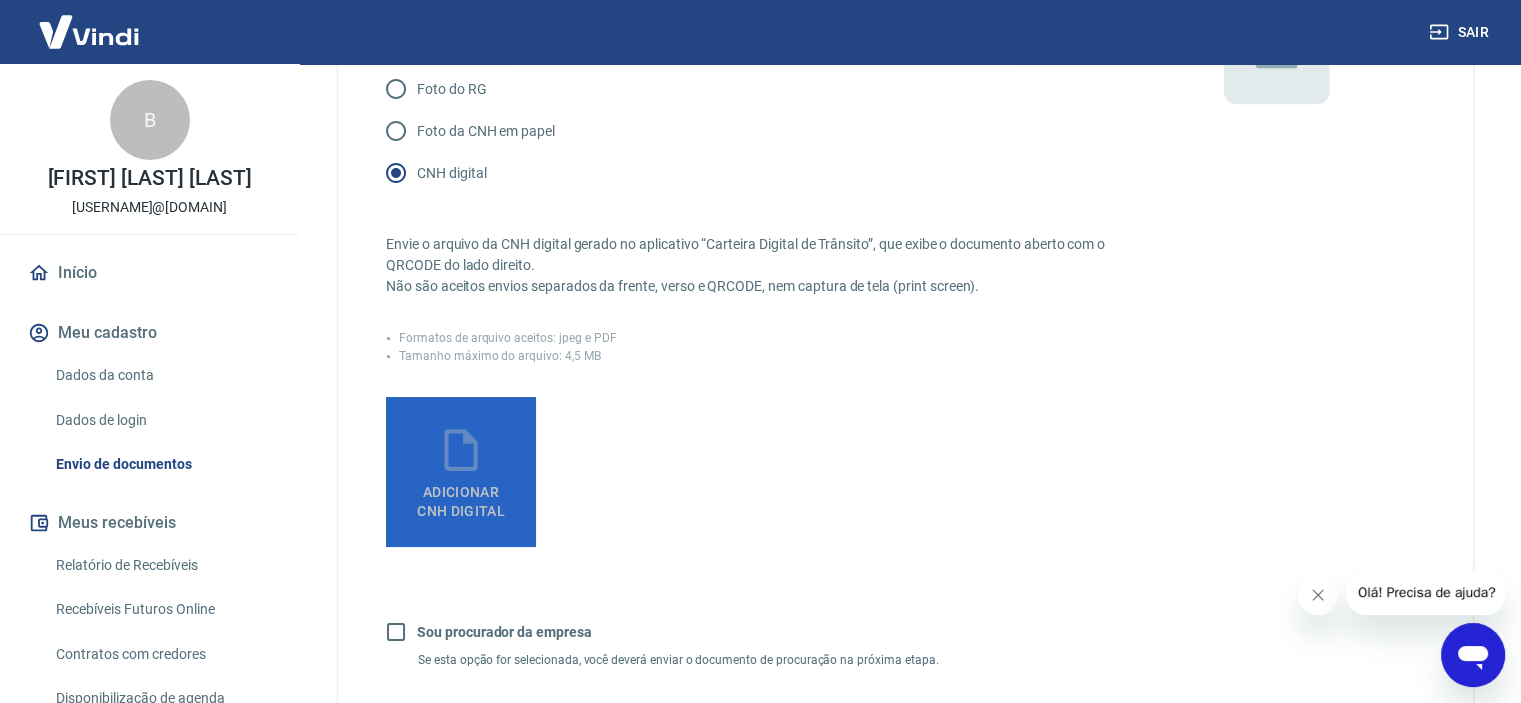 click on "Adicionar   CNH Digital" at bounding box center (461, 497) 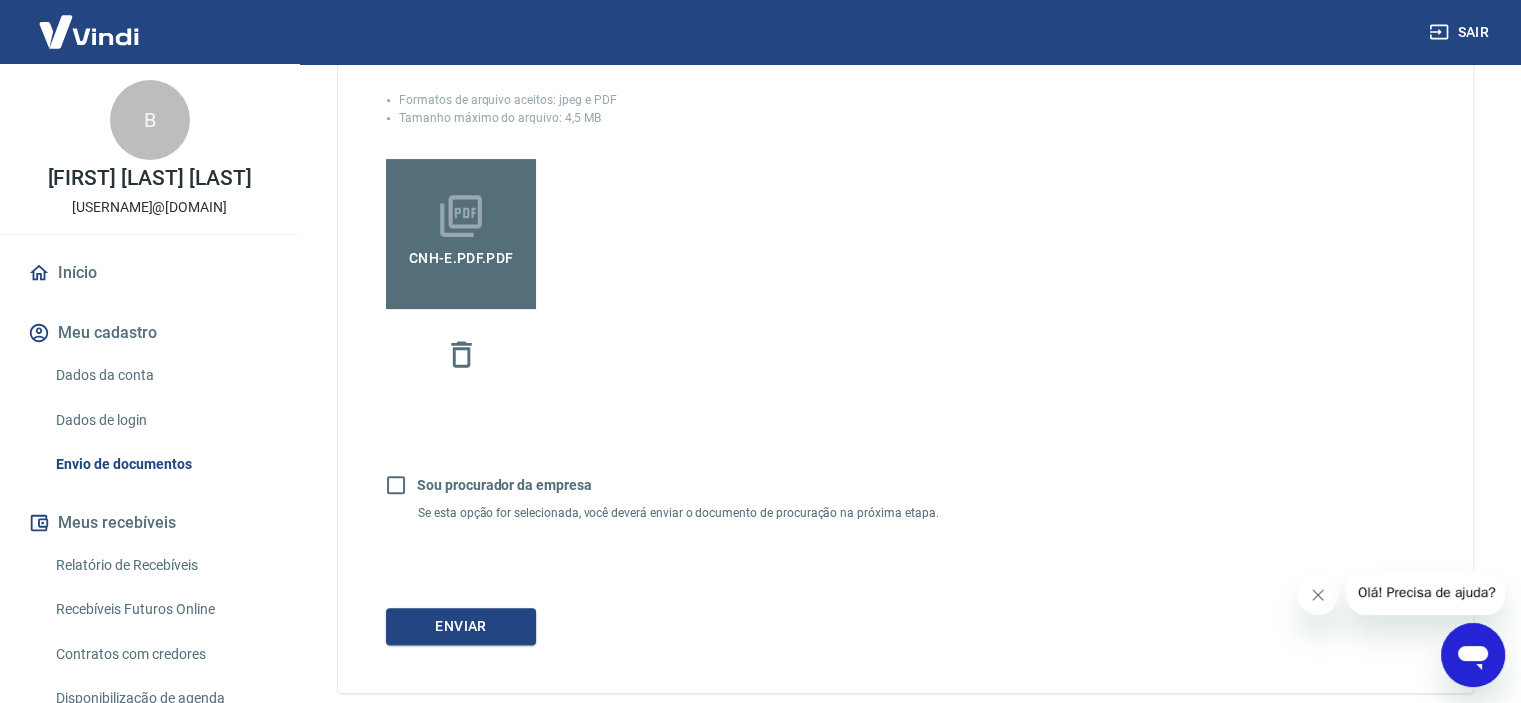 scroll, scrollTop: 636, scrollLeft: 0, axis: vertical 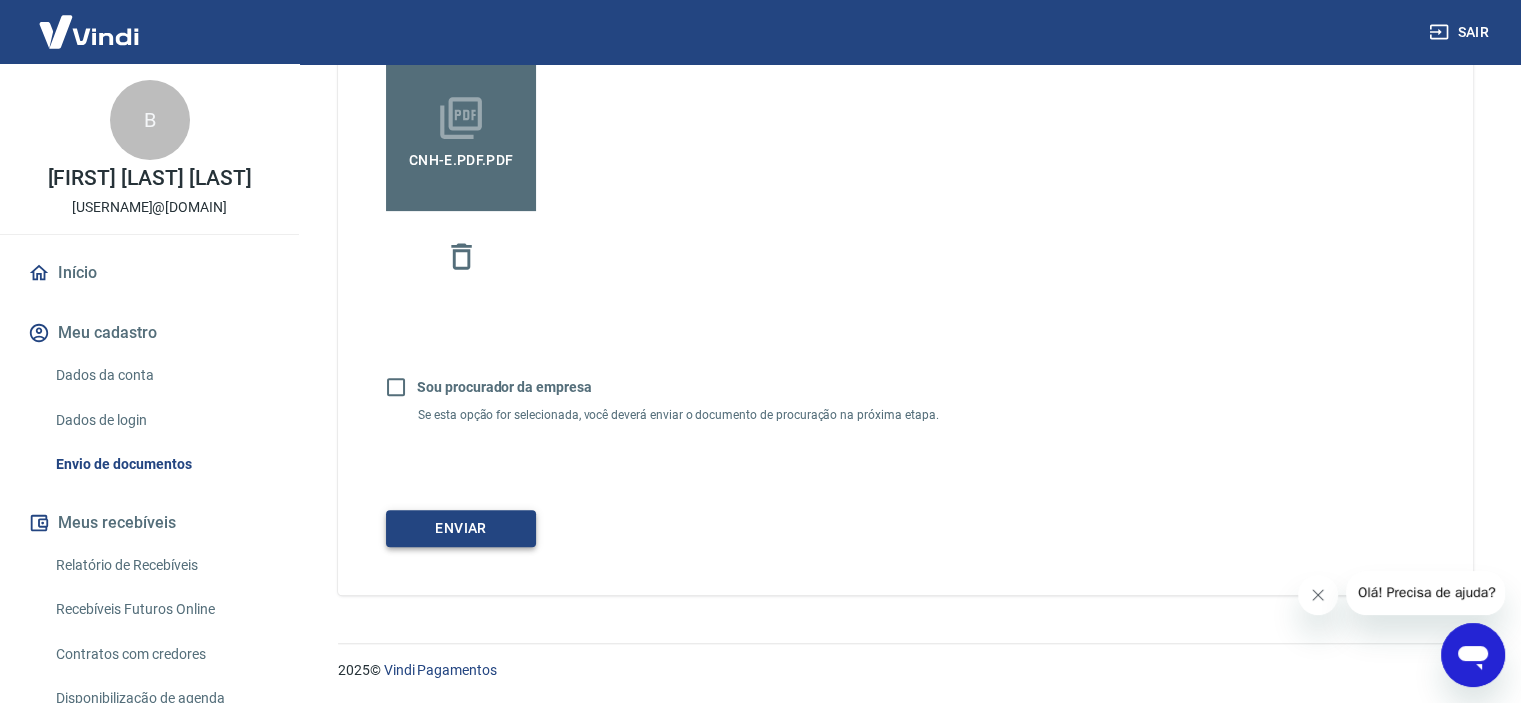 click on "Enviar" at bounding box center (461, 528) 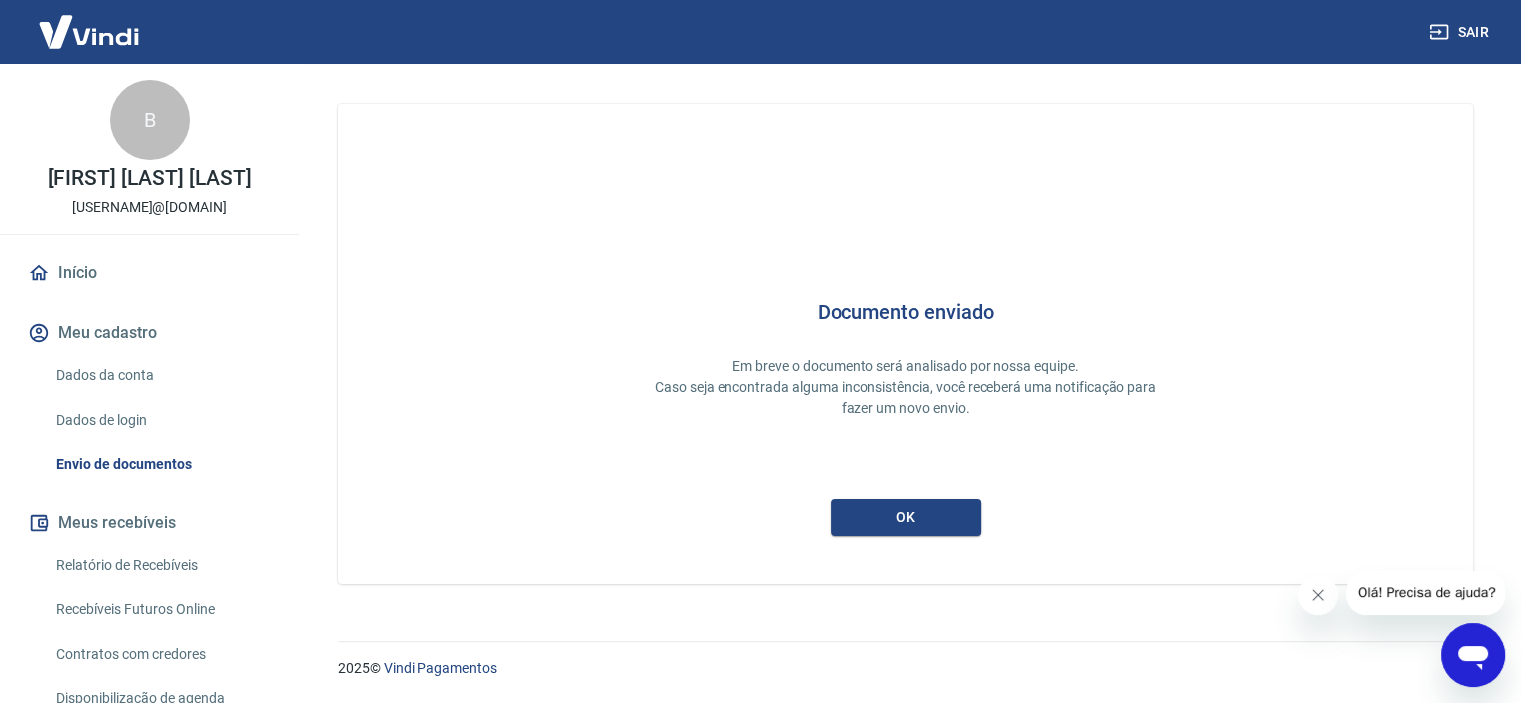 scroll, scrollTop: 0, scrollLeft: 0, axis: both 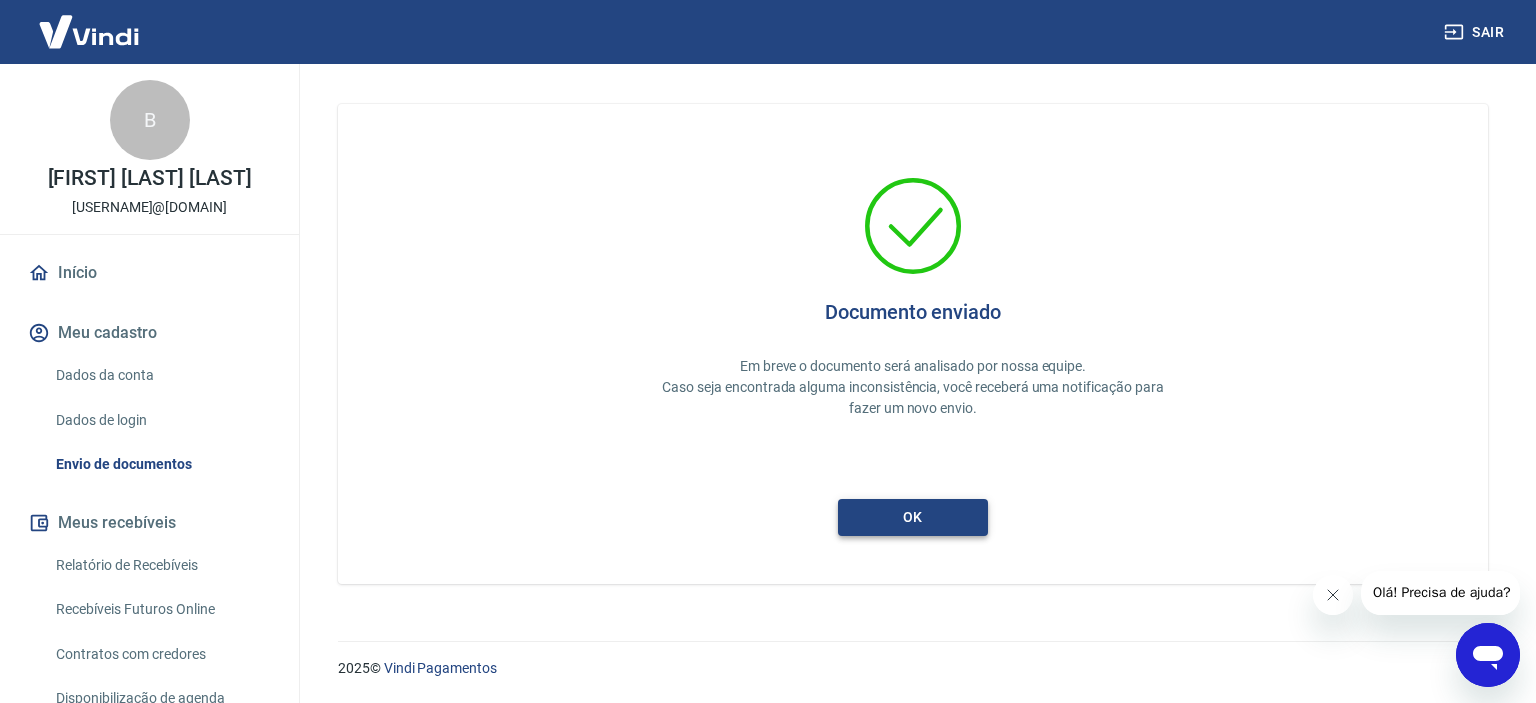 click on "ok" at bounding box center [913, 517] 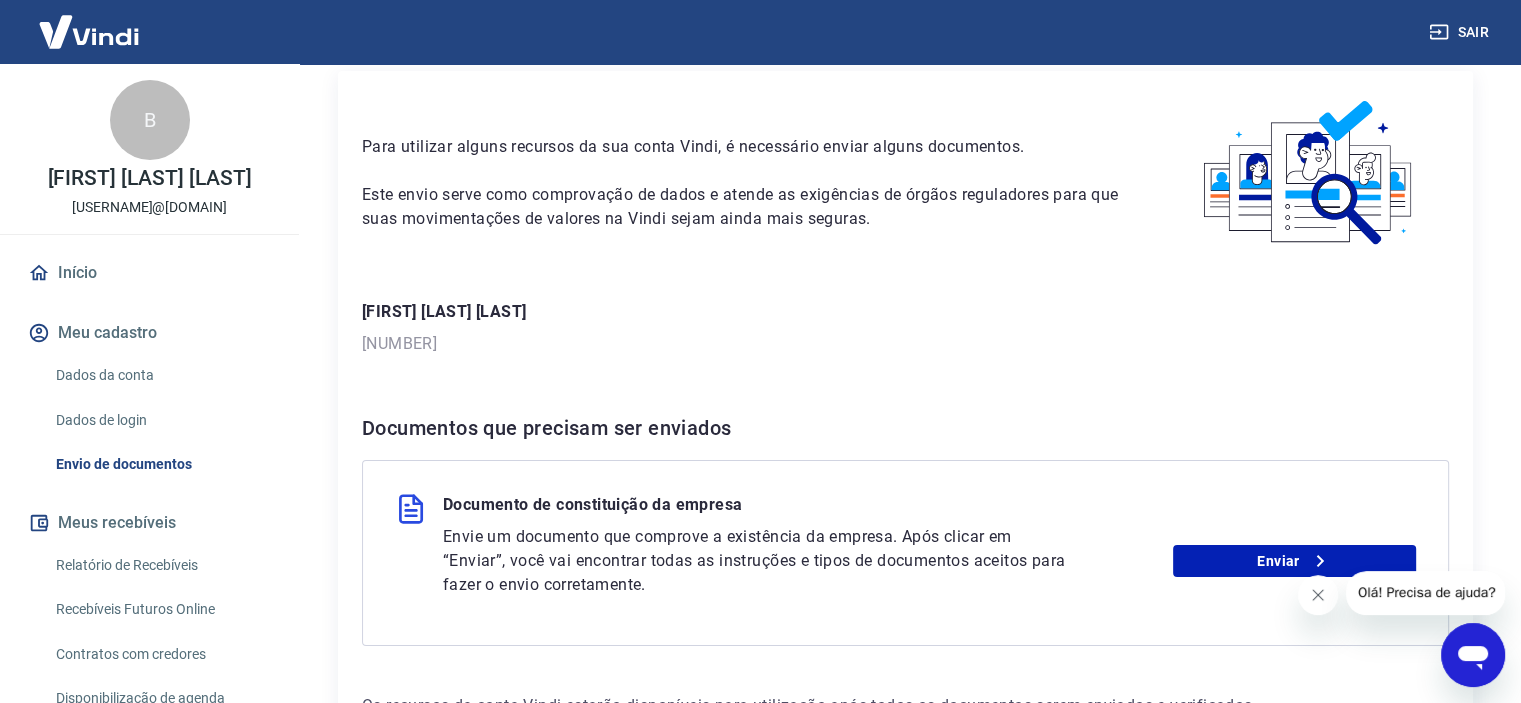 scroll, scrollTop: 221, scrollLeft: 0, axis: vertical 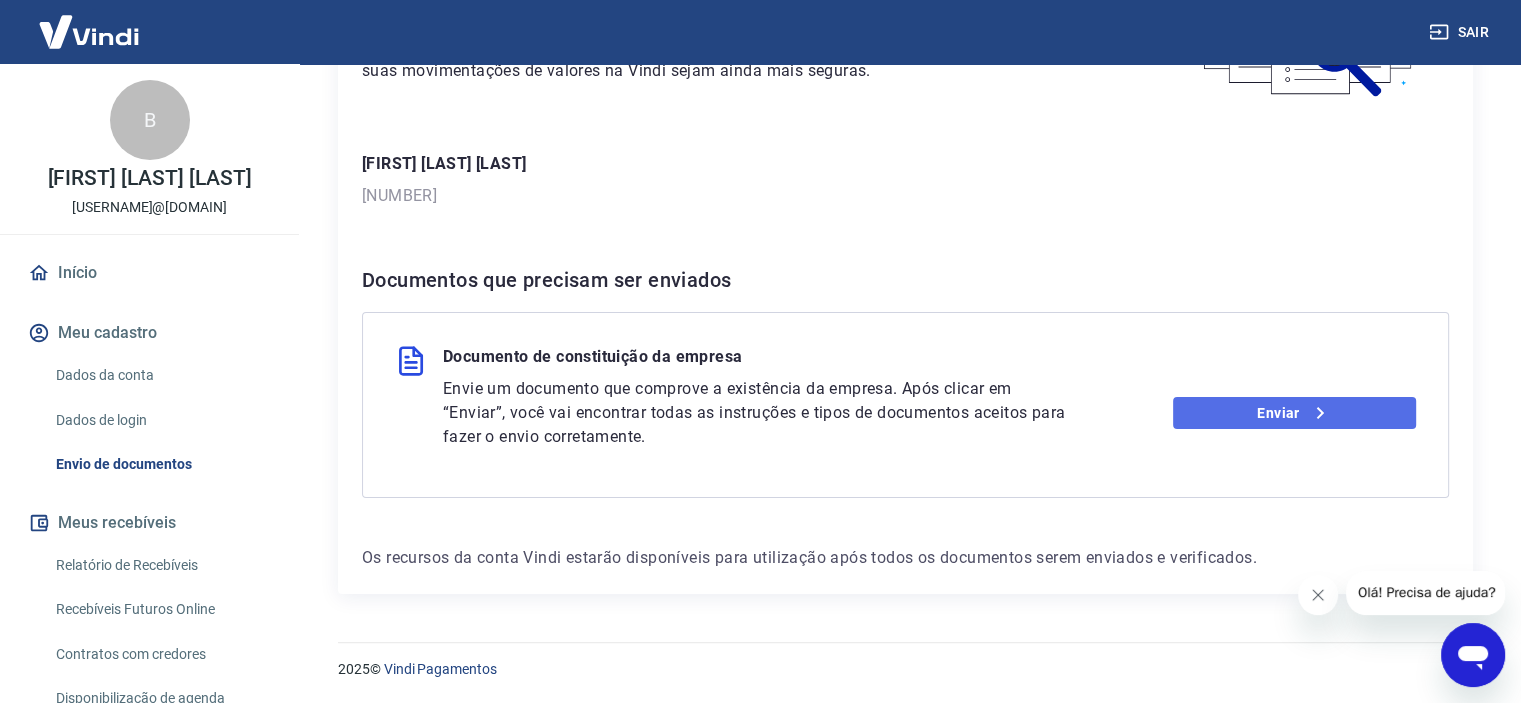 click on "Enviar" at bounding box center [1294, 413] 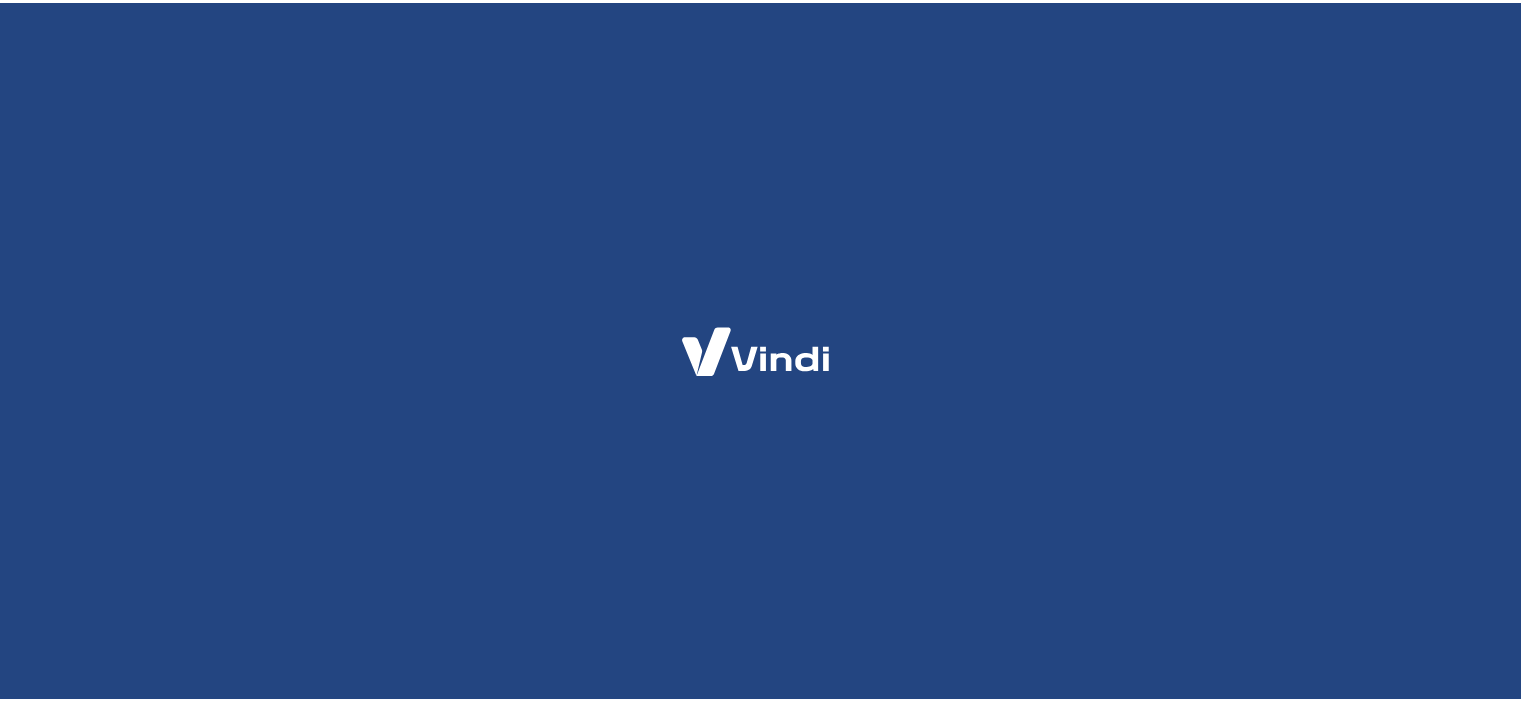 scroll, scrollTop: 0, scrollLeft: 0, axis: both 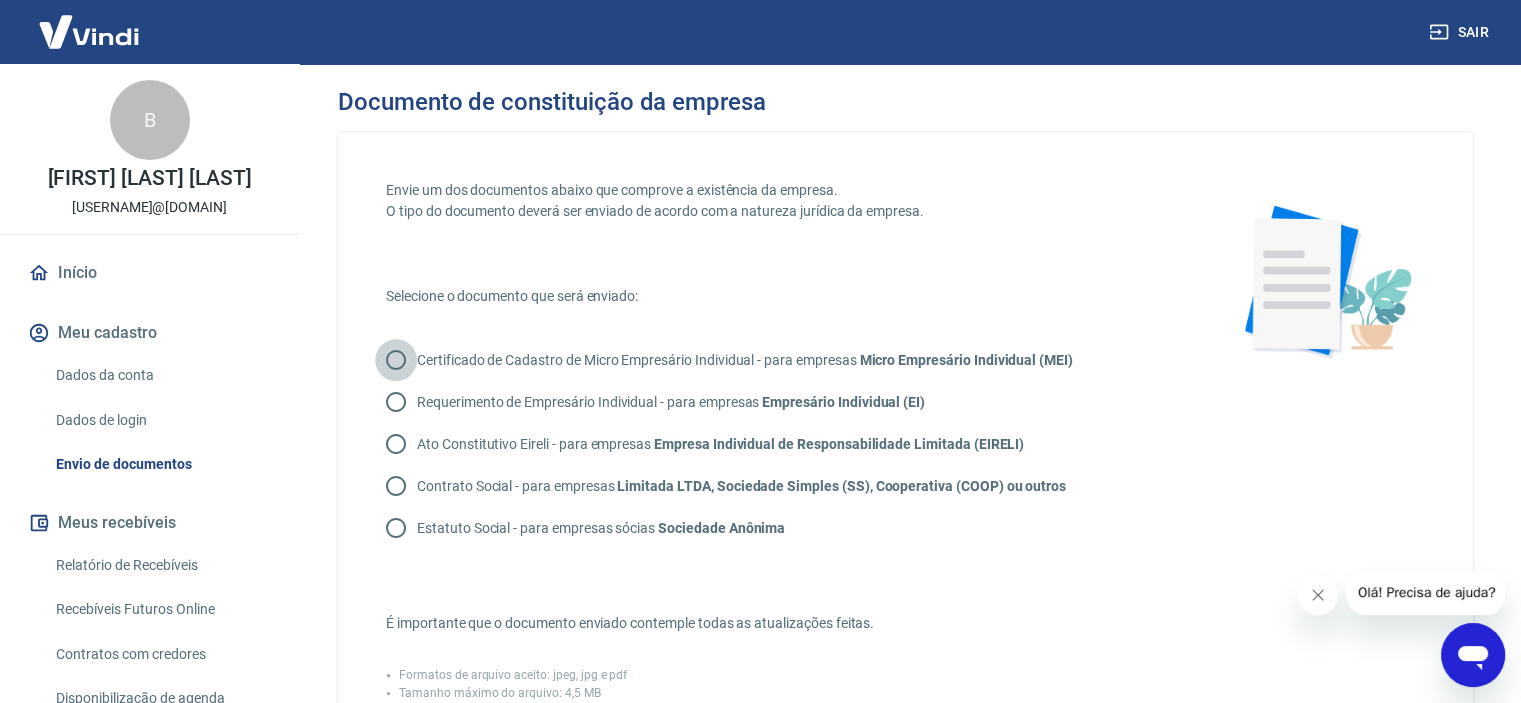 click on "Certificado de Cadastro de Micro Empresário Individual - para empresas   Micro Empresário Individual (MEI)" at bounding box center (396, 360) 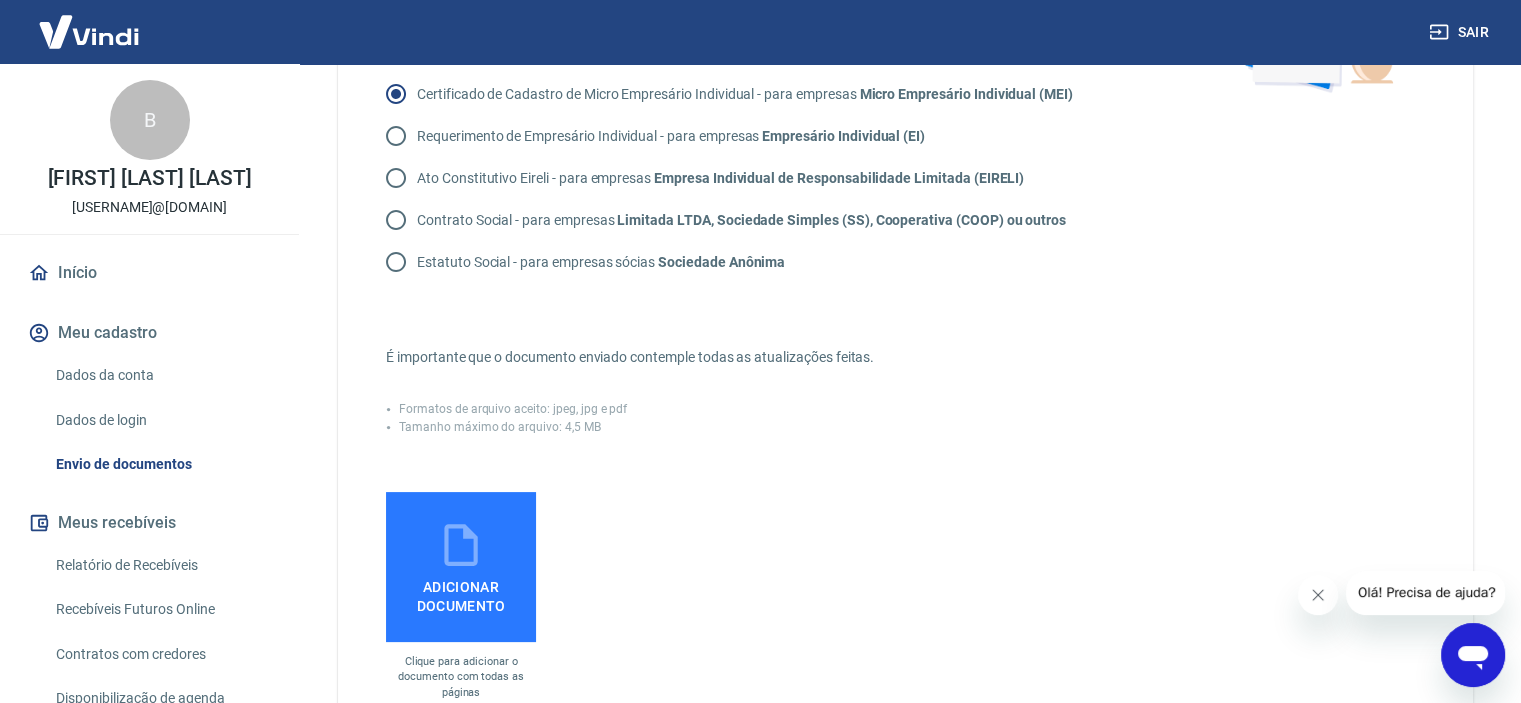 scroll, scrollTop: 300, scrollLeft: 0, axis: vertical 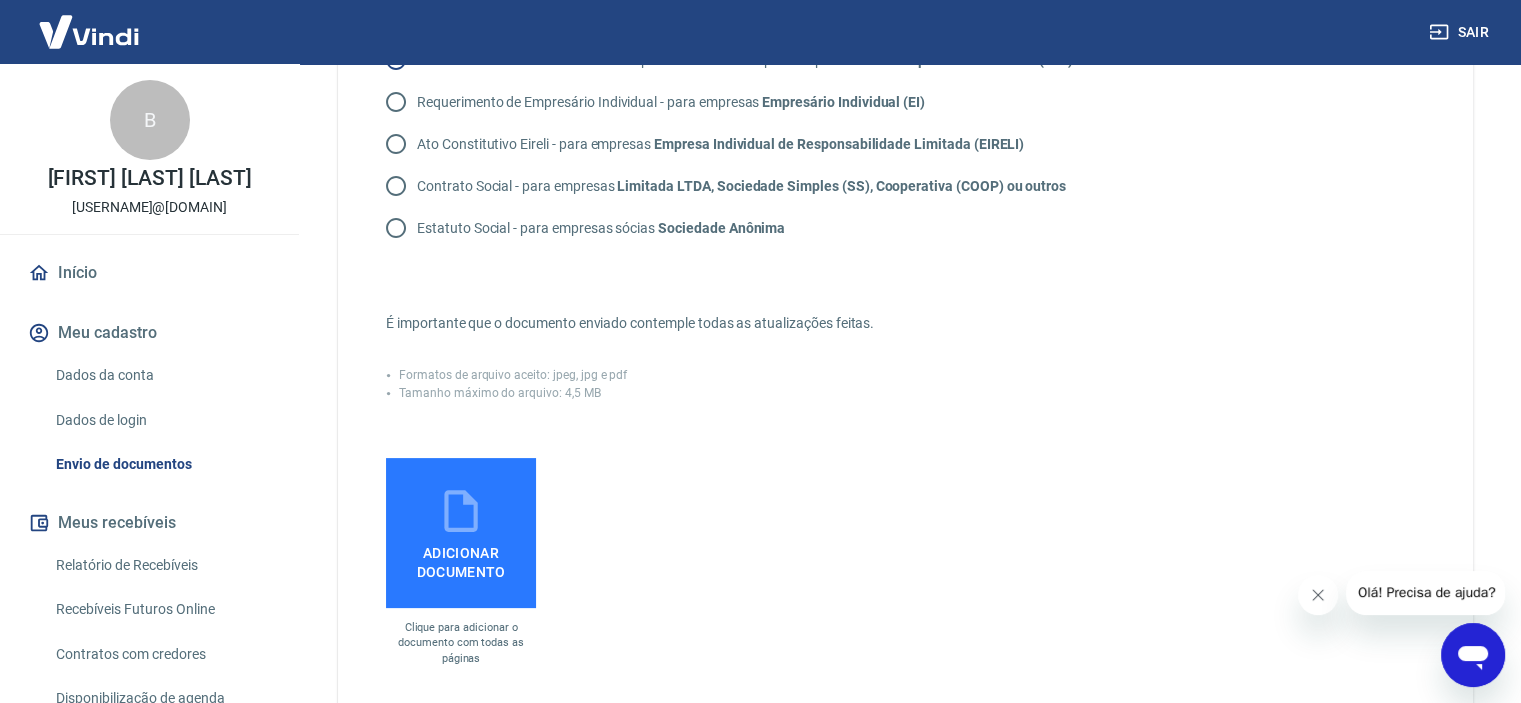 click 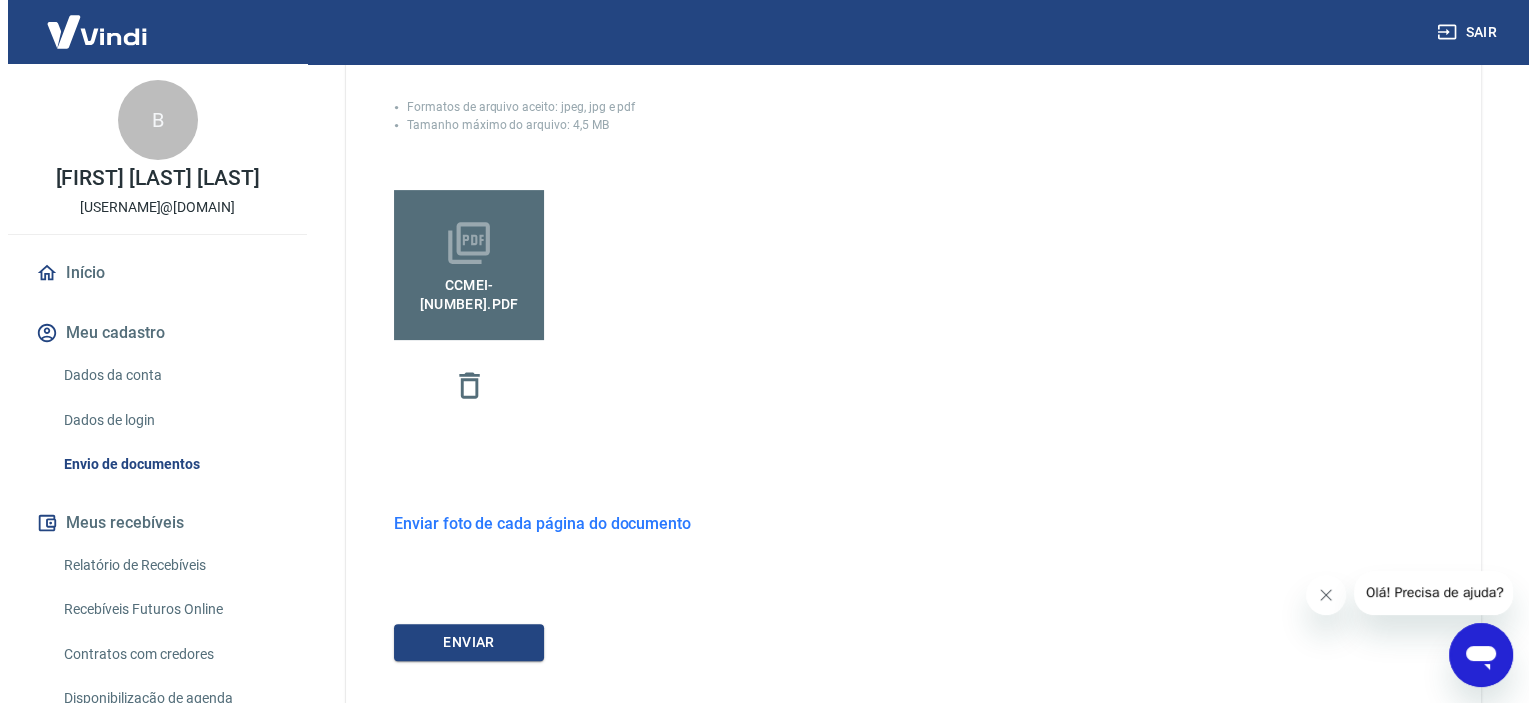 scroll, scrollTop: 583, scrollLeft: 0, axis: vertical 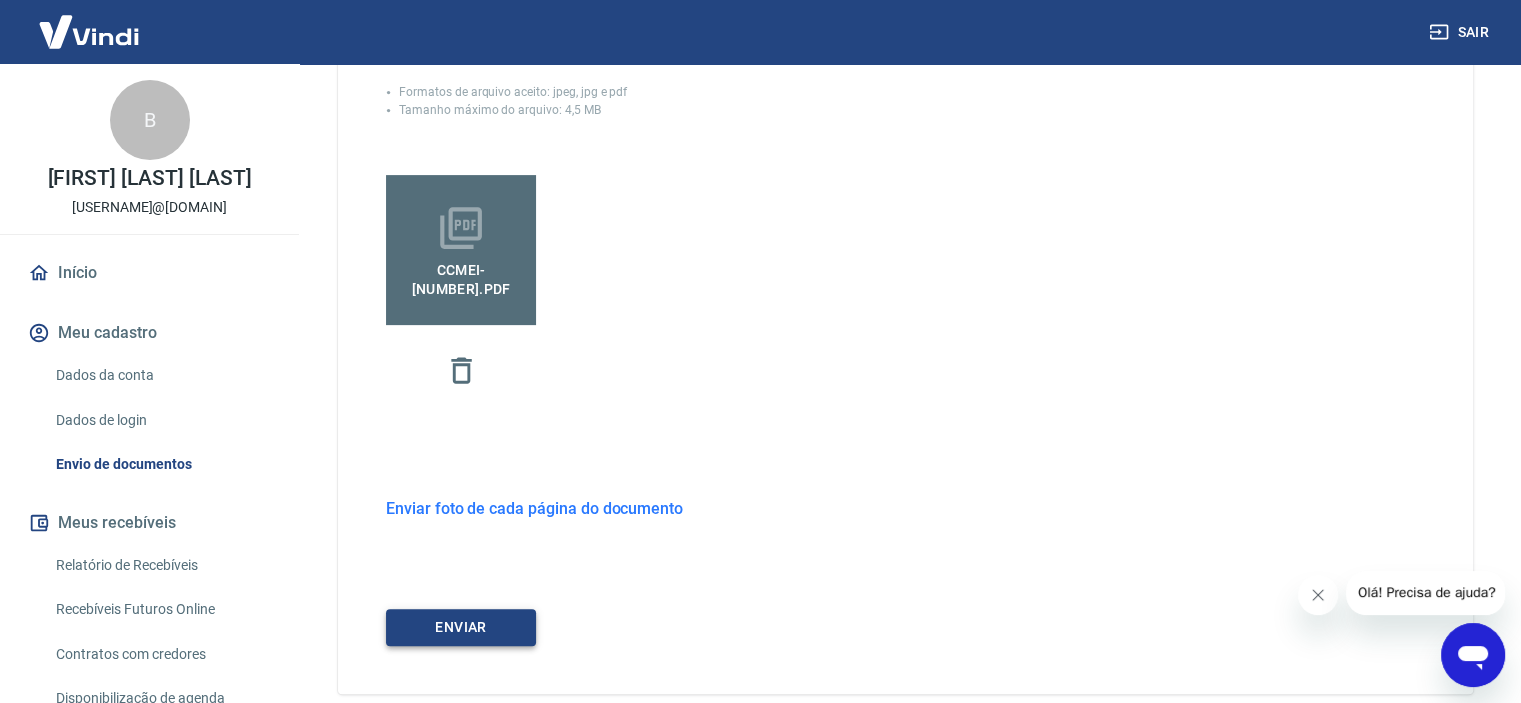 click on "ENVIAR" at bounding box center (461, 627) 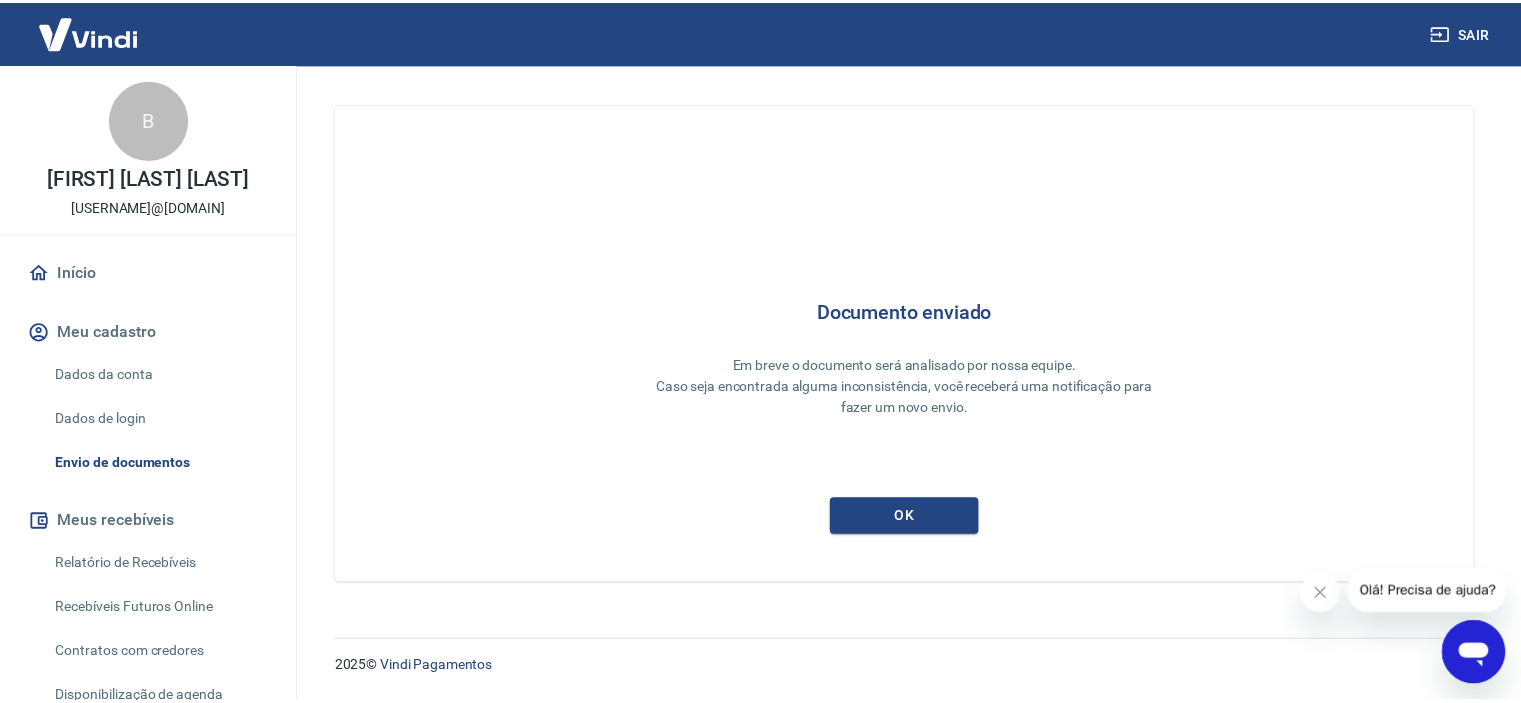 scroll, scrollTop: 0, scrollLeft: 0, axis: both 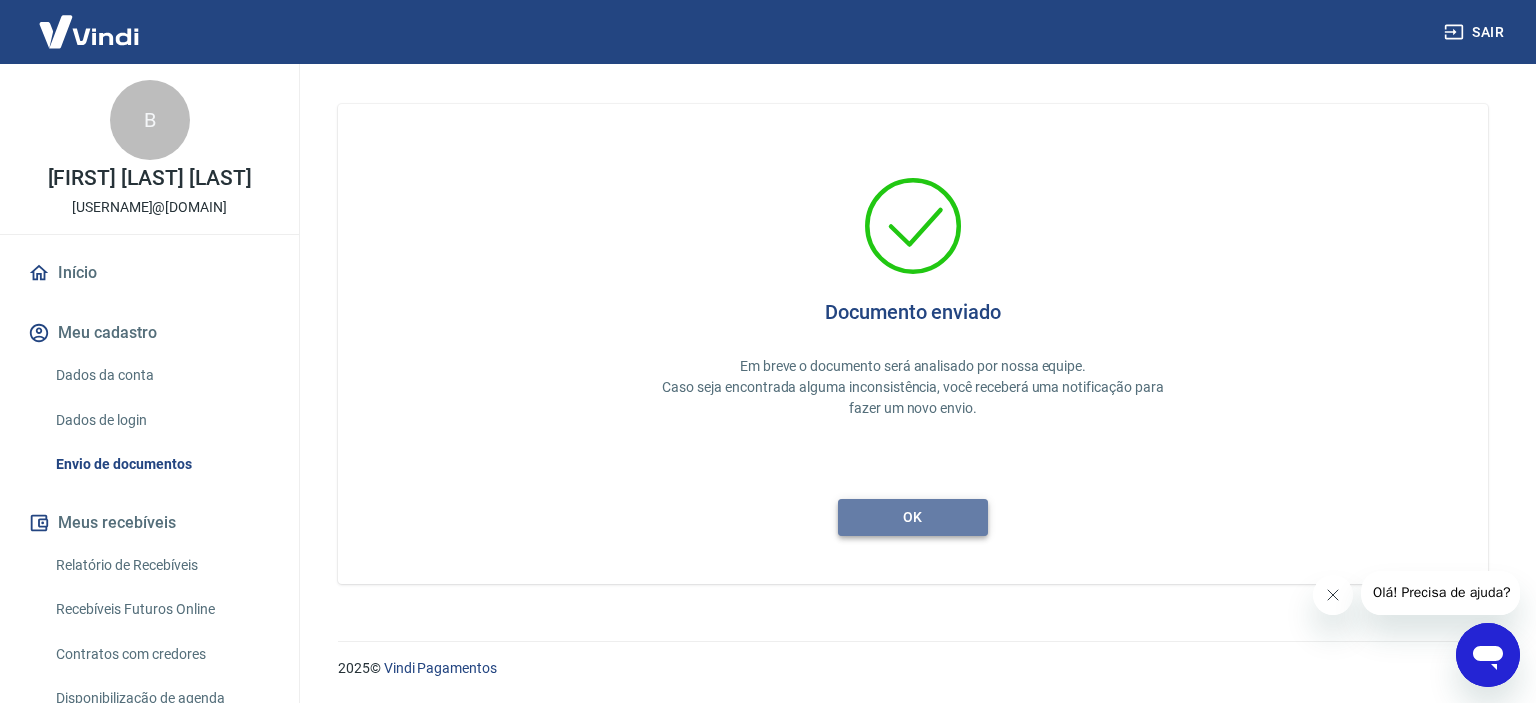 click on "ok" at bounding box center (913, 517) 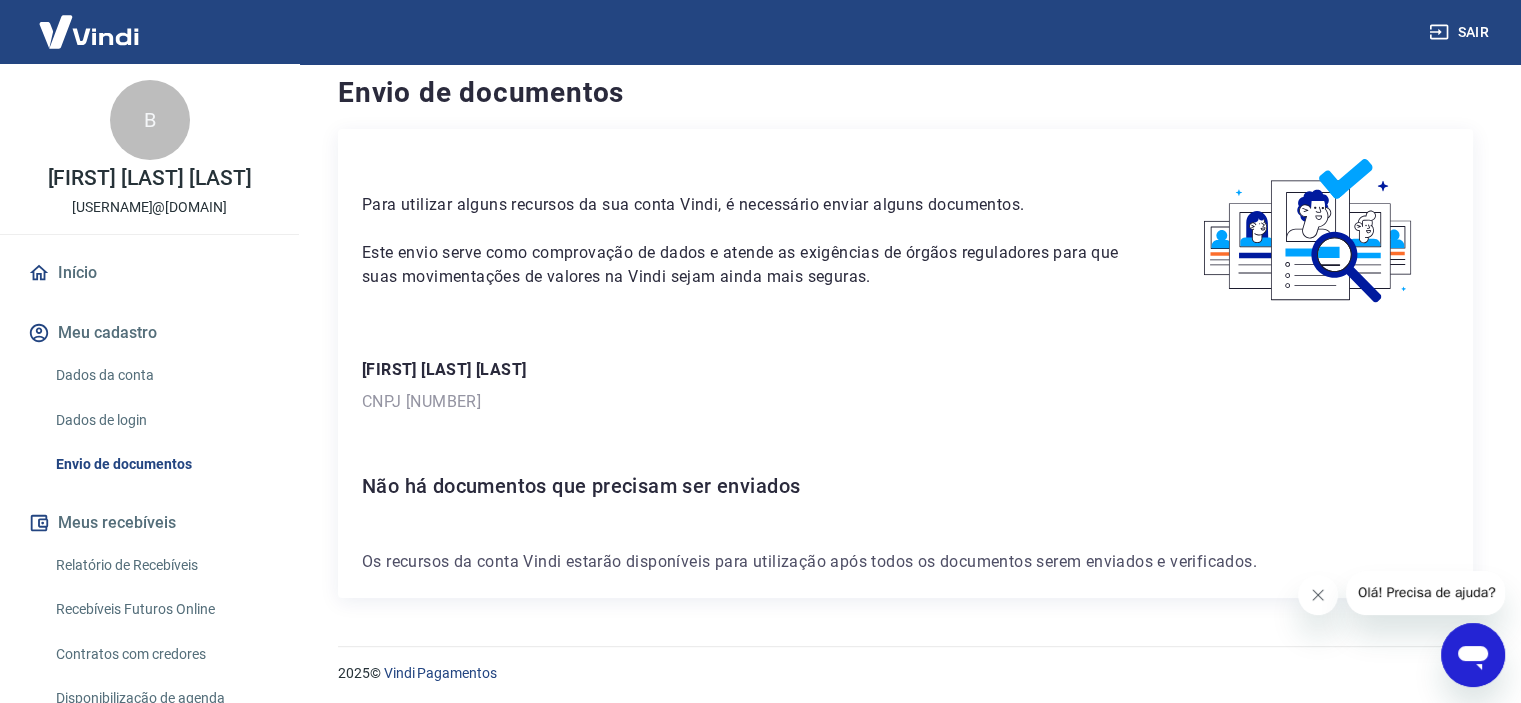 scroll, scrollTop: 20, scrollLeft: 0, axis: vertical 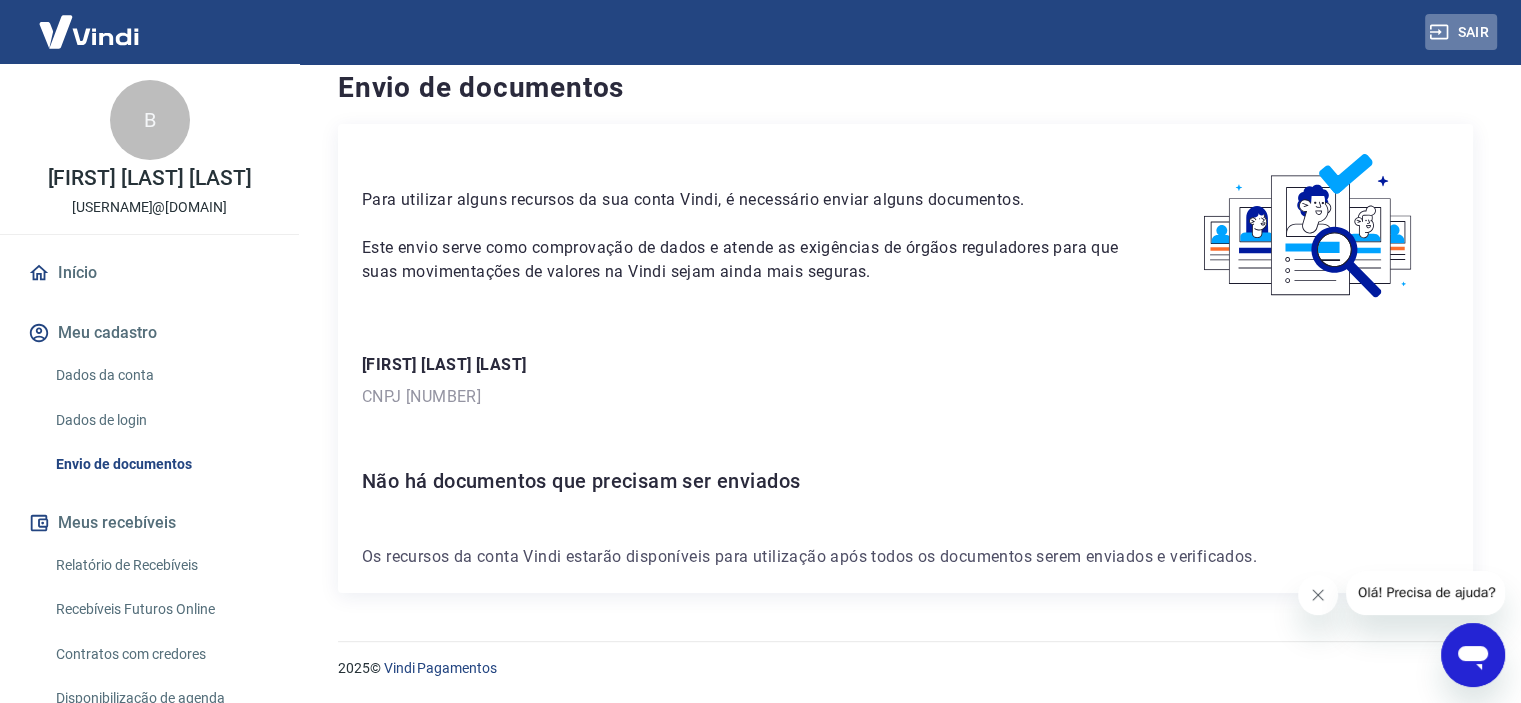 click 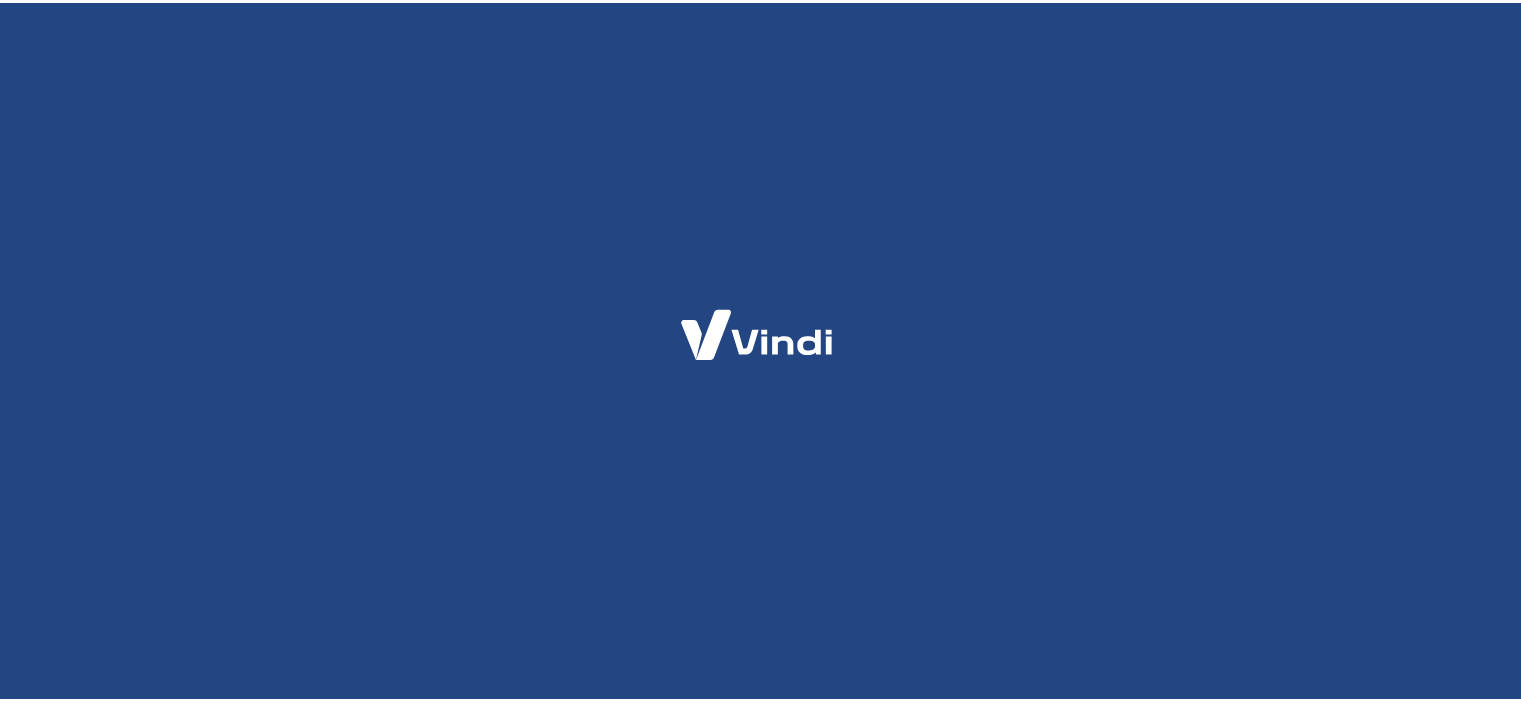 scroll, scrollTop: 0, scrollLeft: 0, axis: both 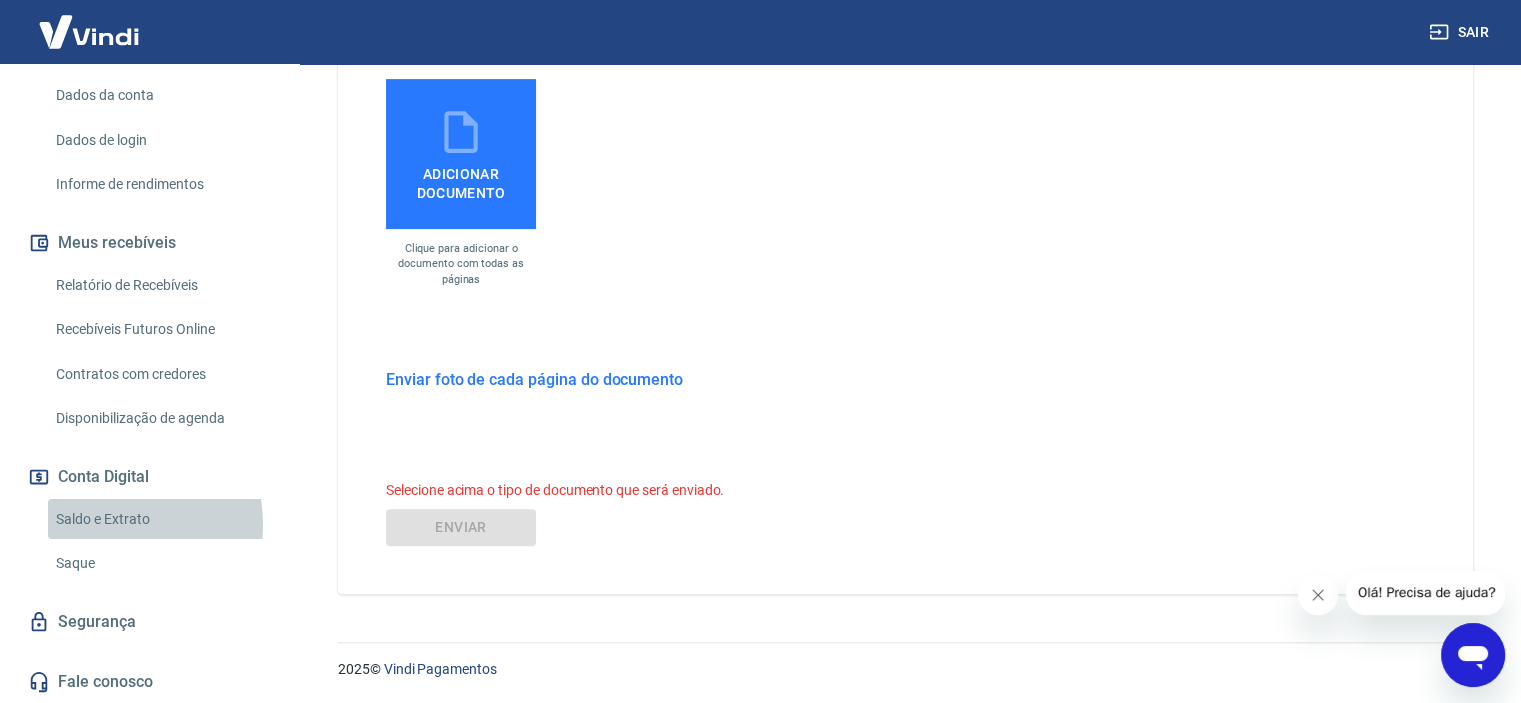click on "Saldo e Extrato" at bounding box center [161, 519] 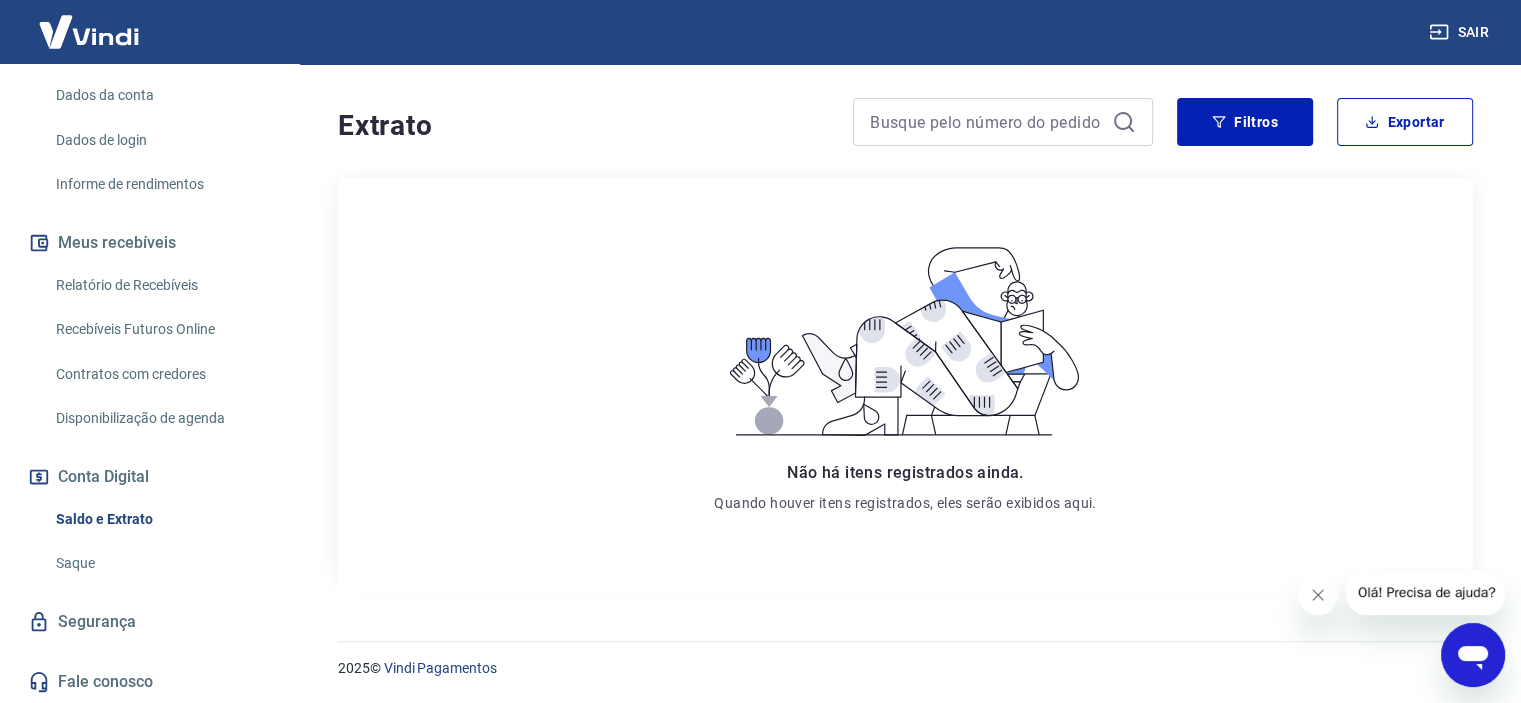 scroll, scrollTop: 0, scrollLeft: 0, axis: both 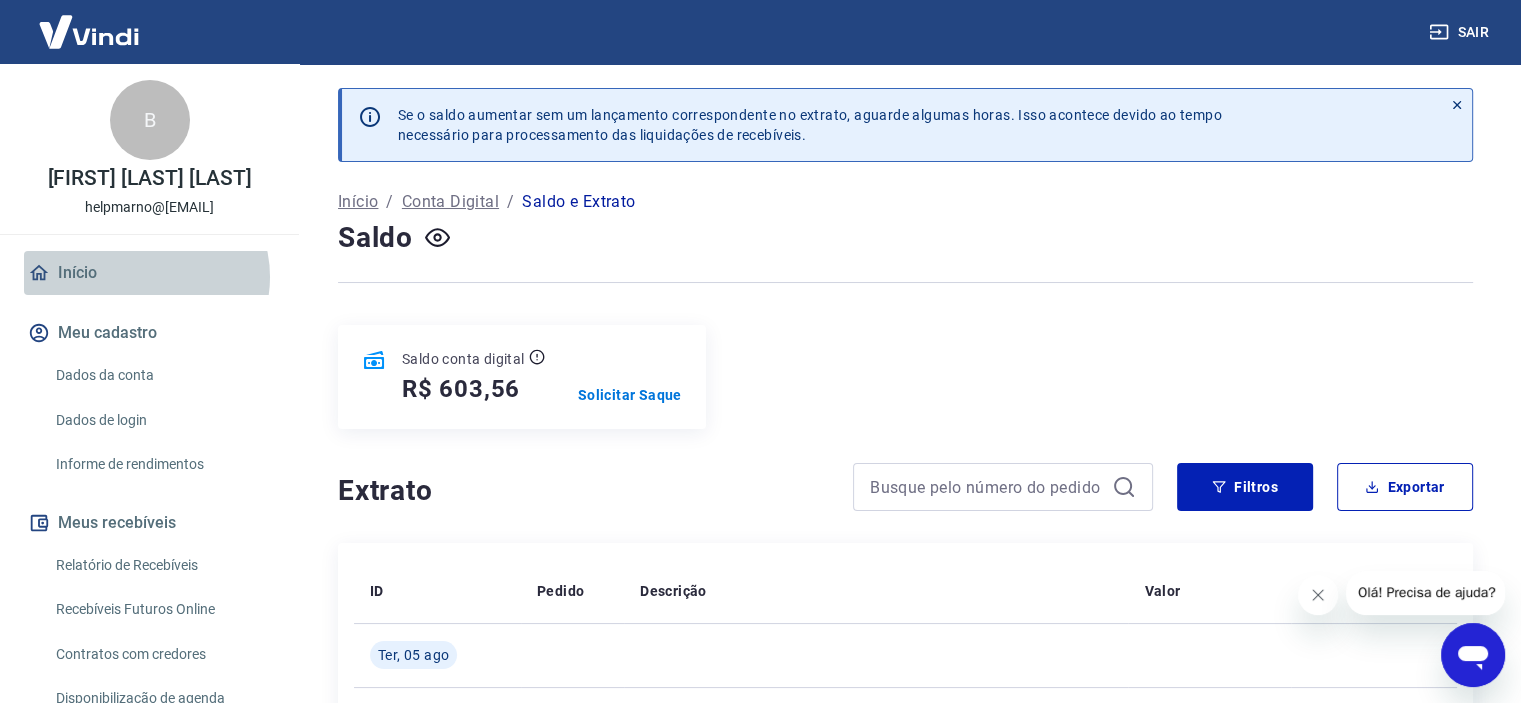 click on "Início" at bounding box center (149, 273) 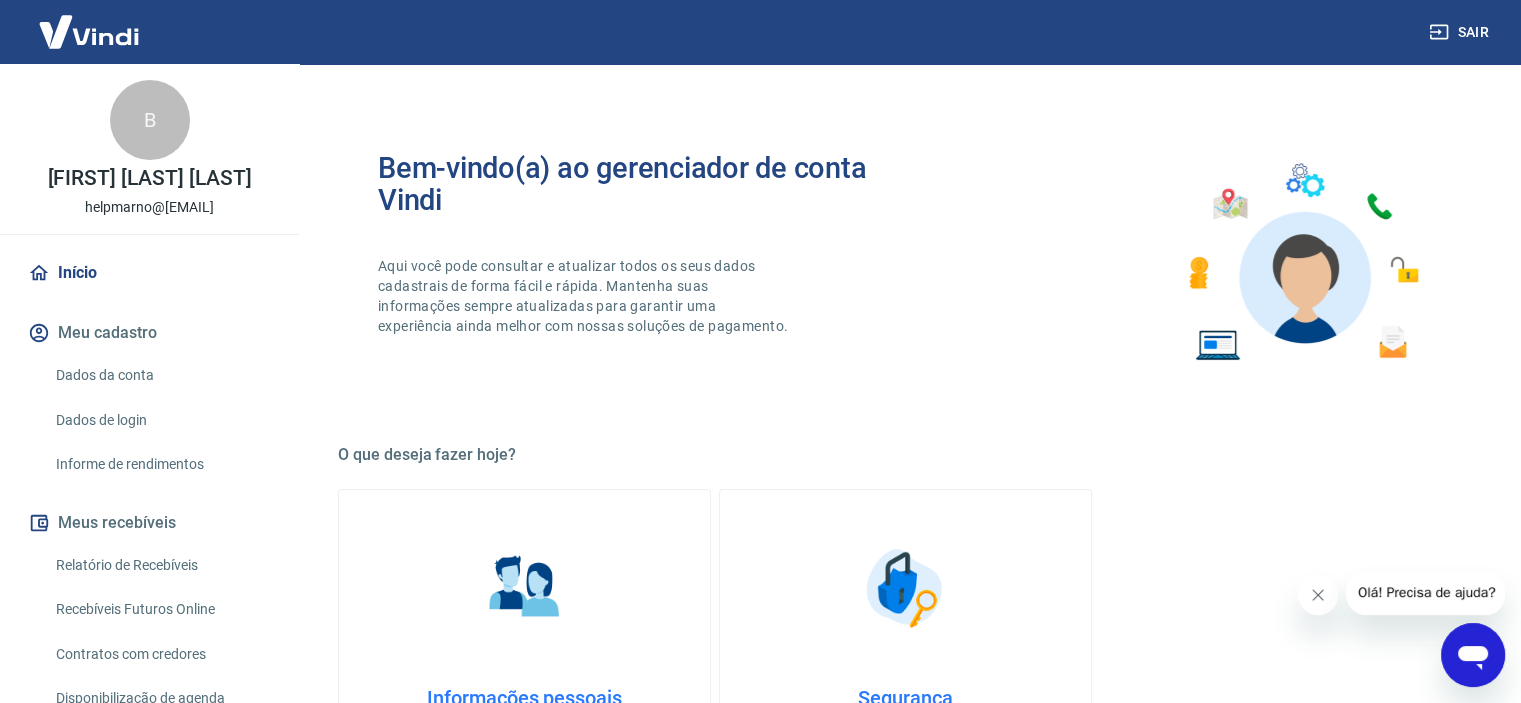 click on "Dados da conta" at bounding box center (161, 375) 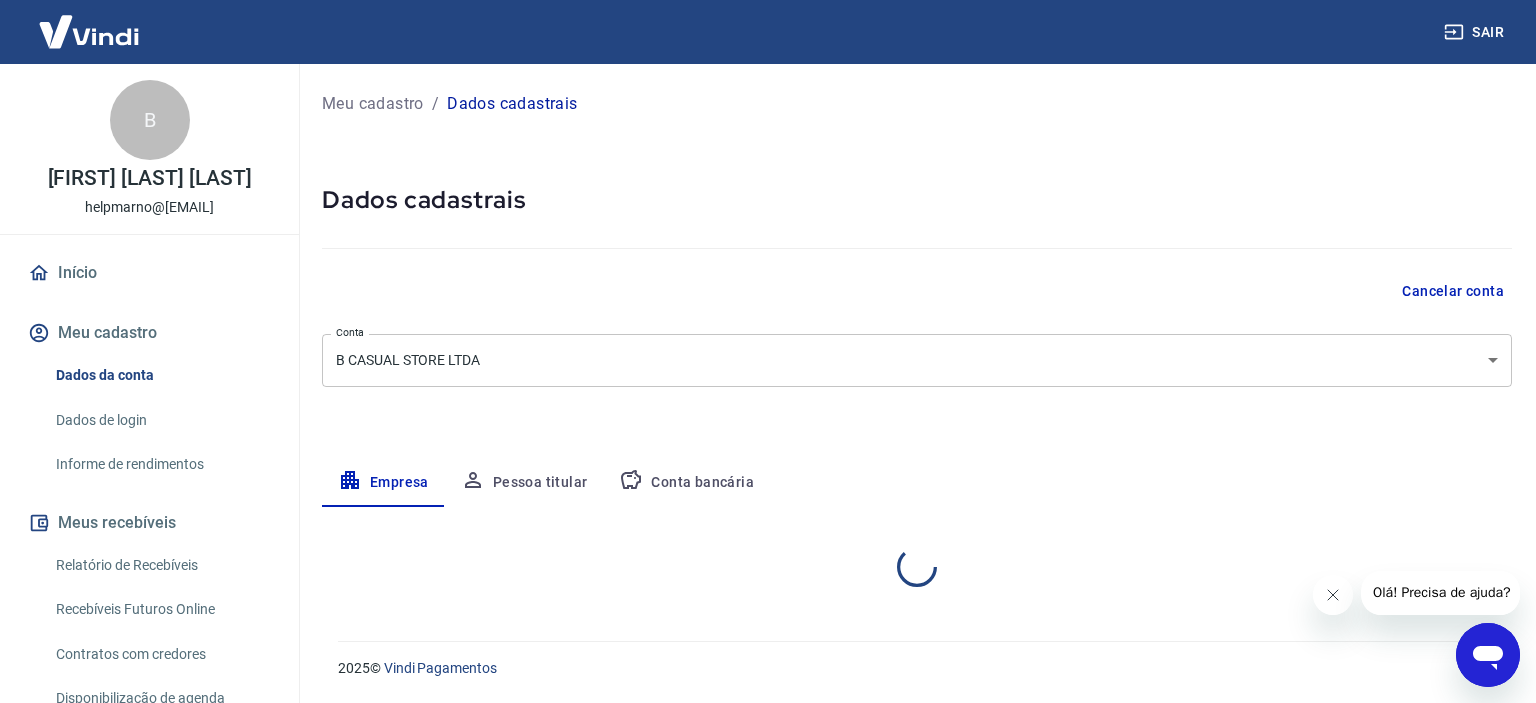 select on "SP" 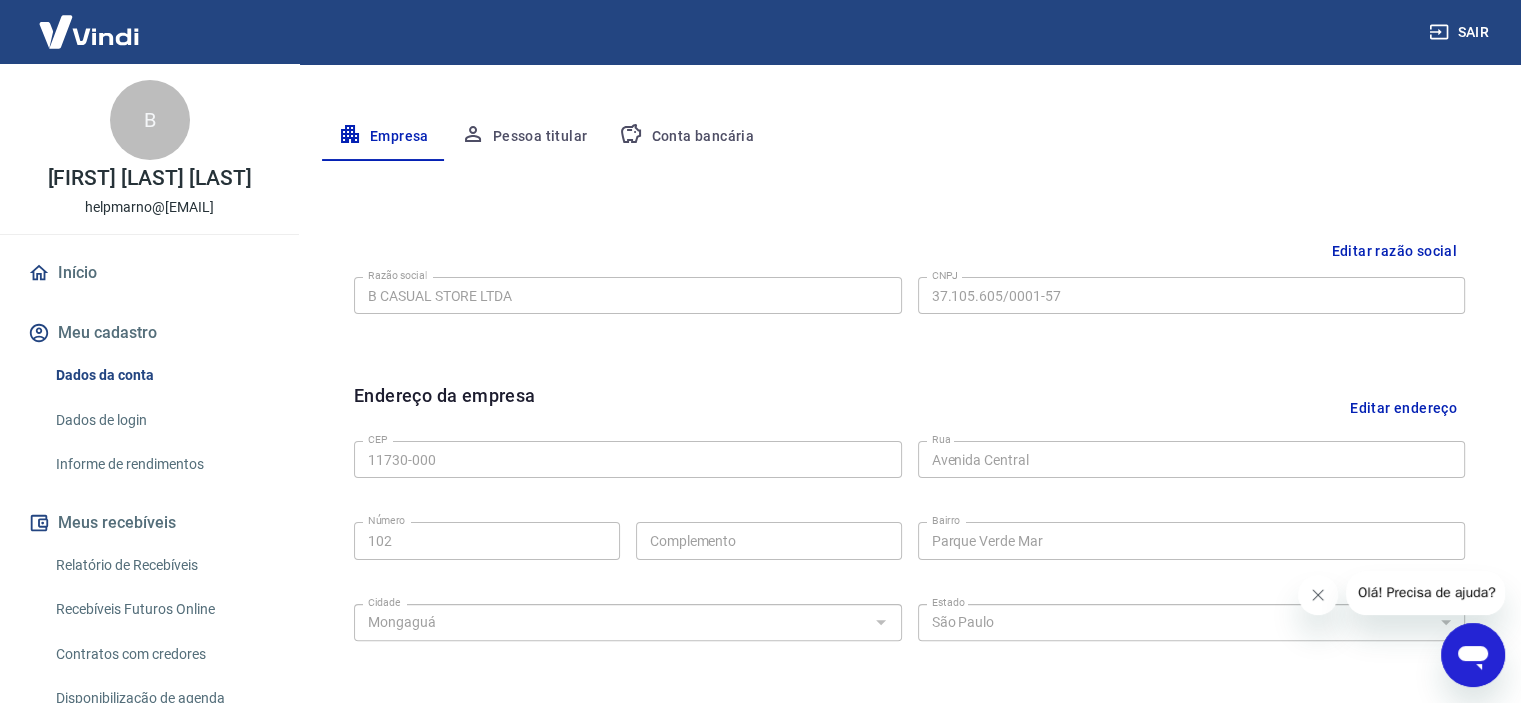 scroll, scrollTop: 338, scrollLeft: 0, axis: vertical 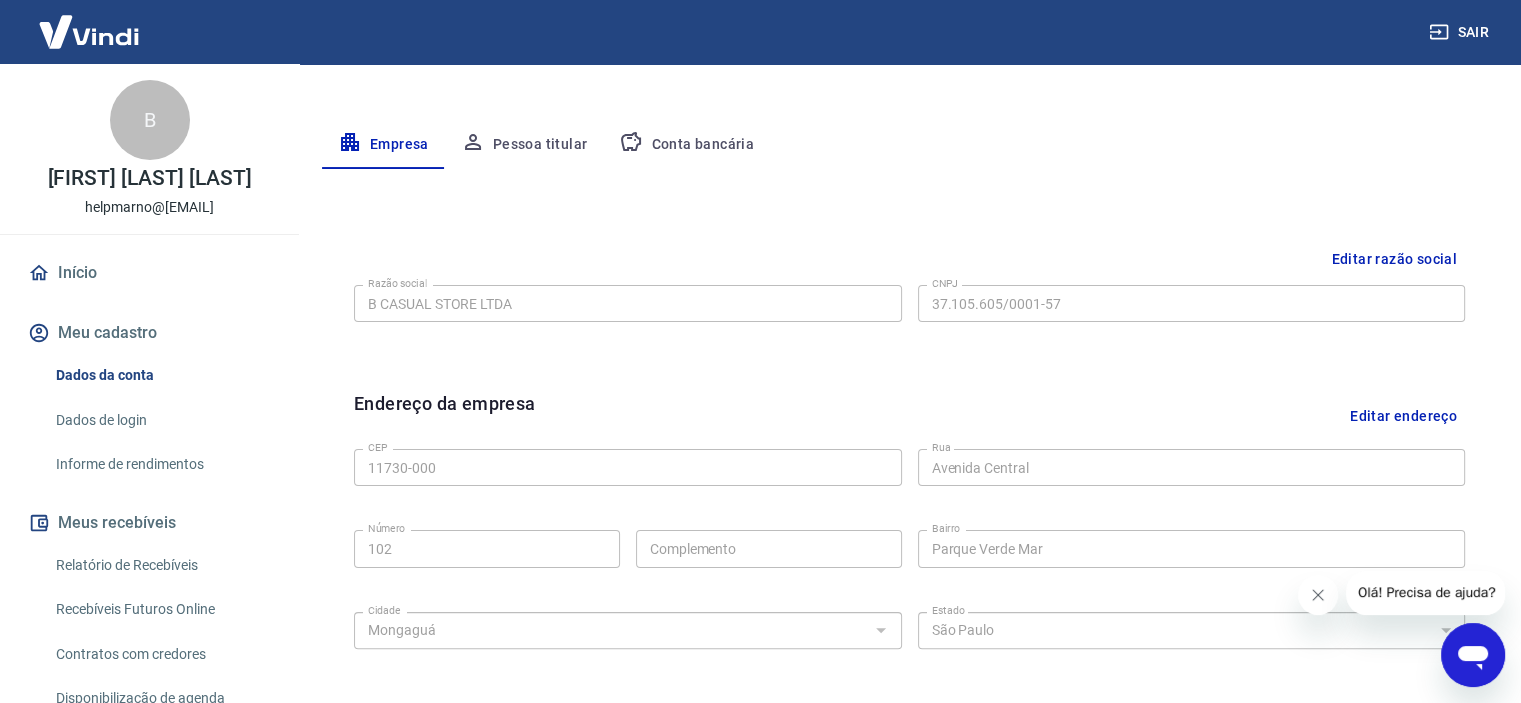 click on "Conta bancária" at bounding box center [686, 145] 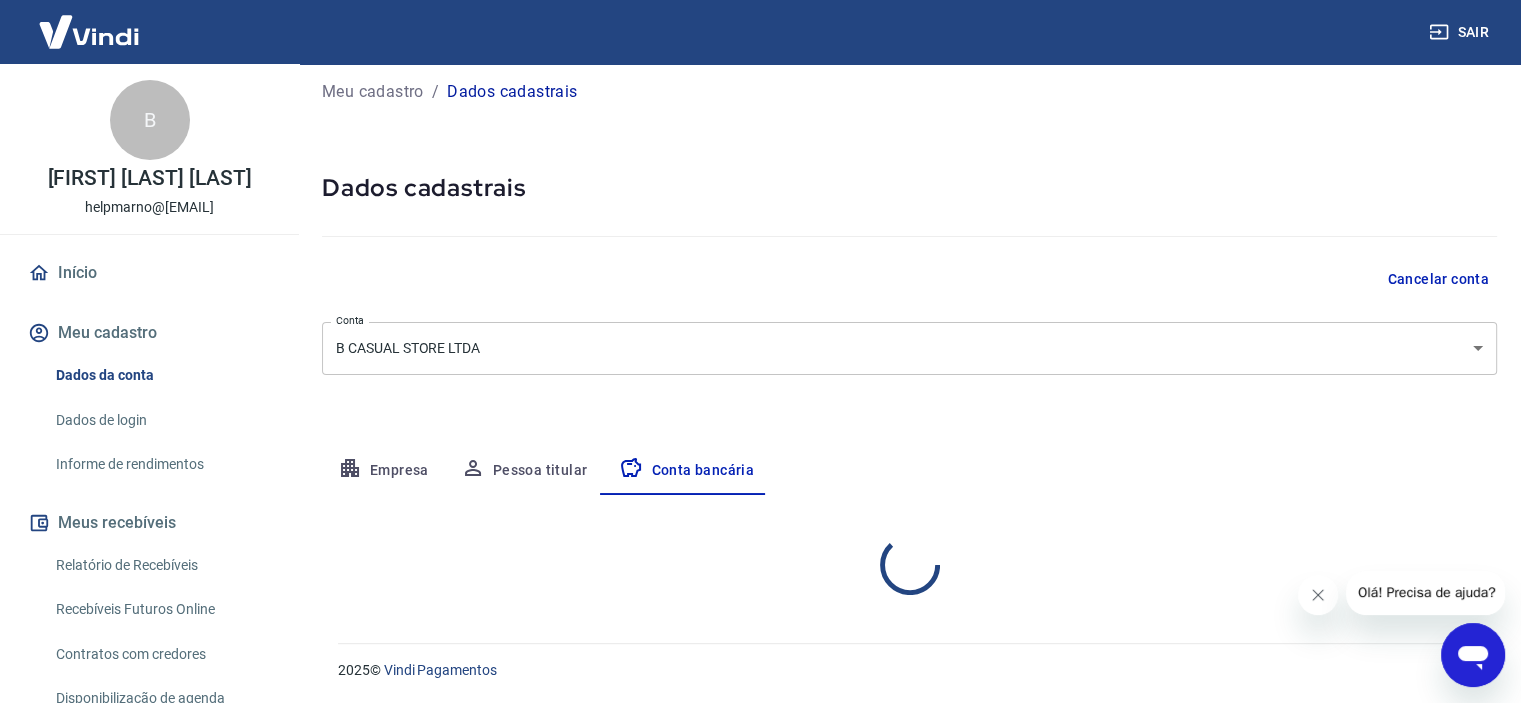 select on "1" 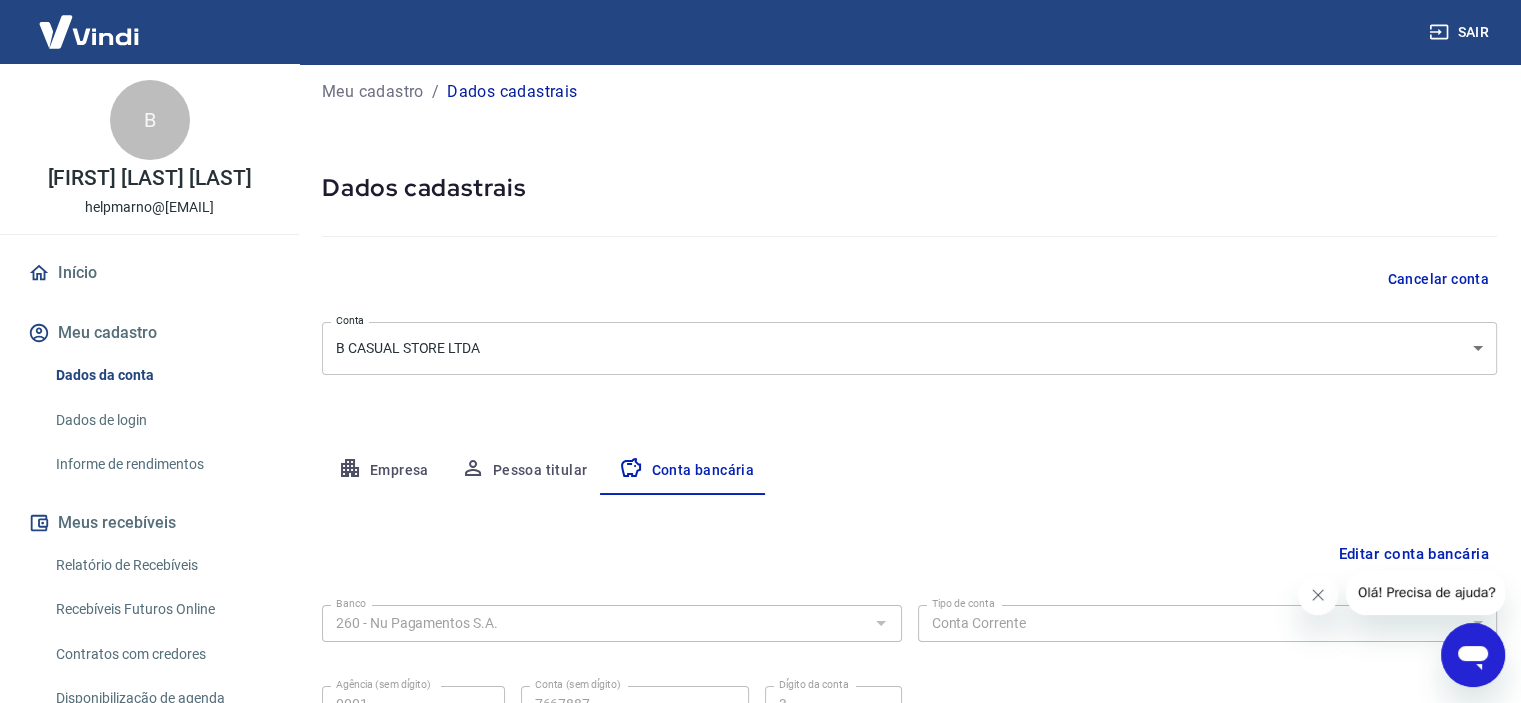 scroll, scrollTop: 207, scrollLeft: 0, axis: vertical 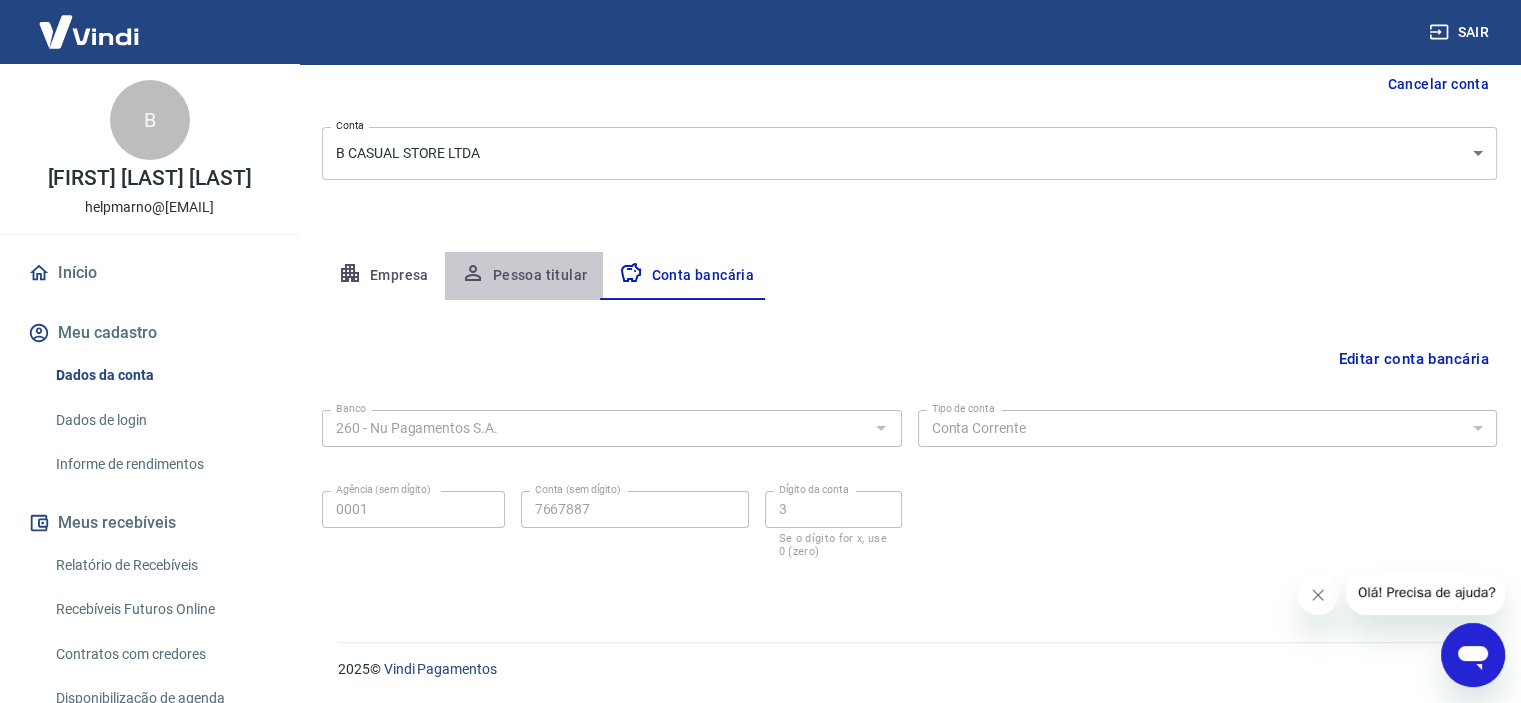 click on "Pessoa titular" at bounding box center [524, 276] 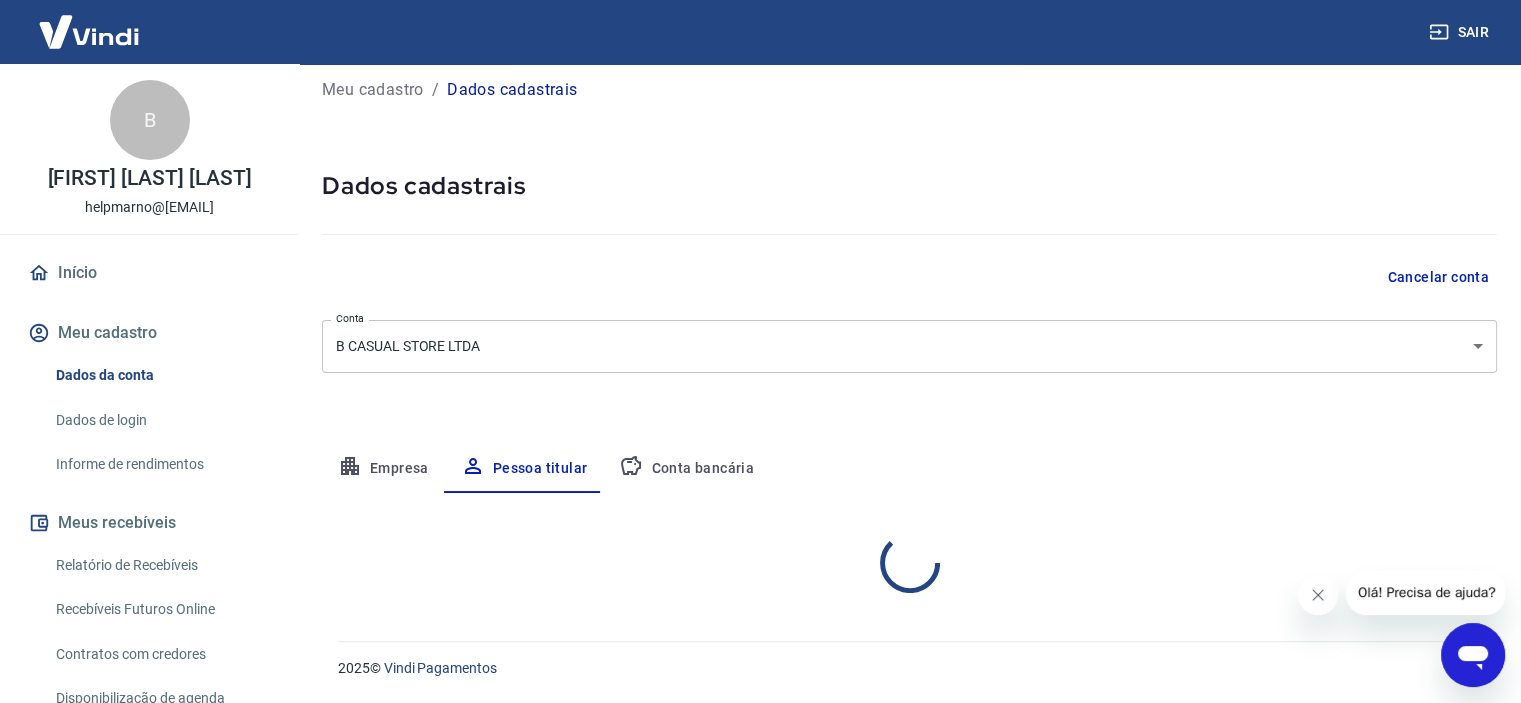 scroll, scrollTop: 96, scrollLeft: 0, axis: vertical 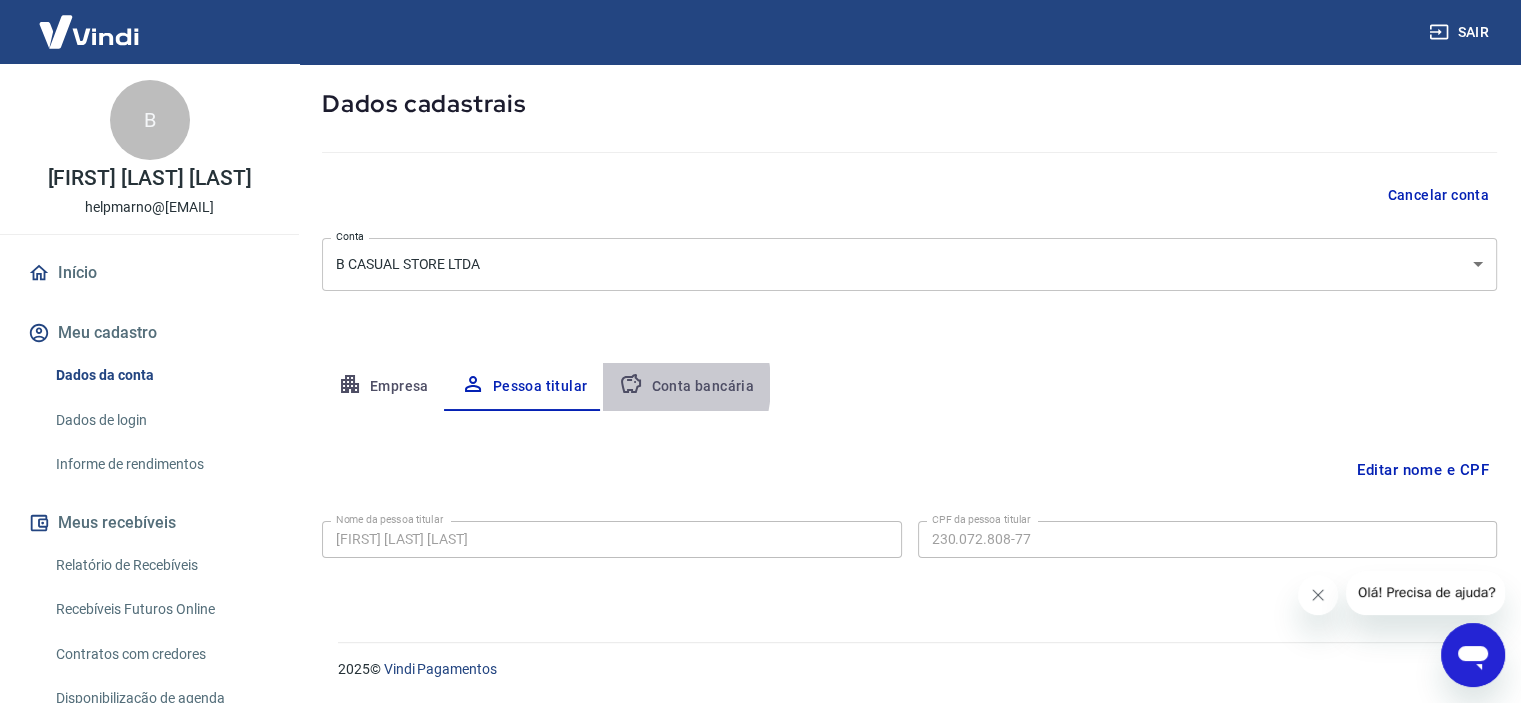 click 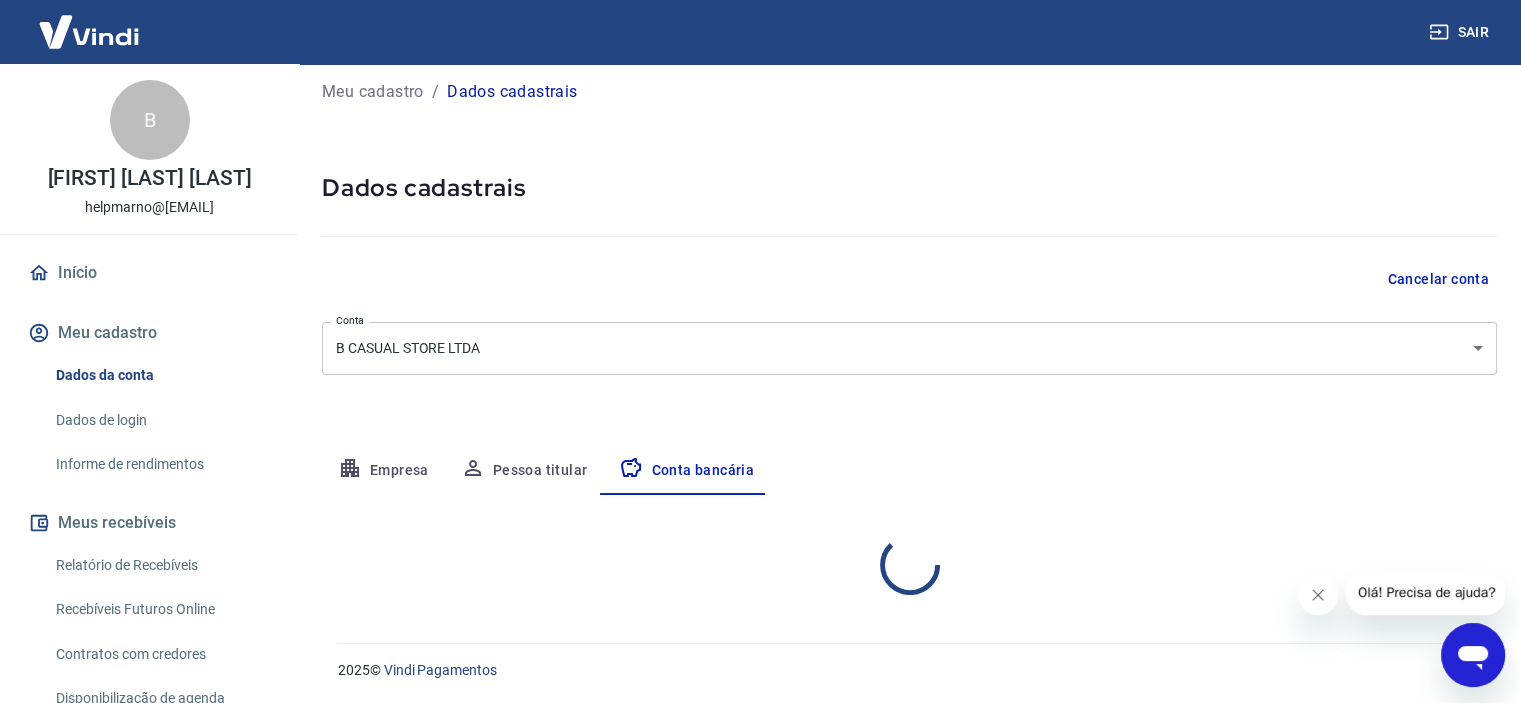 select on "1" 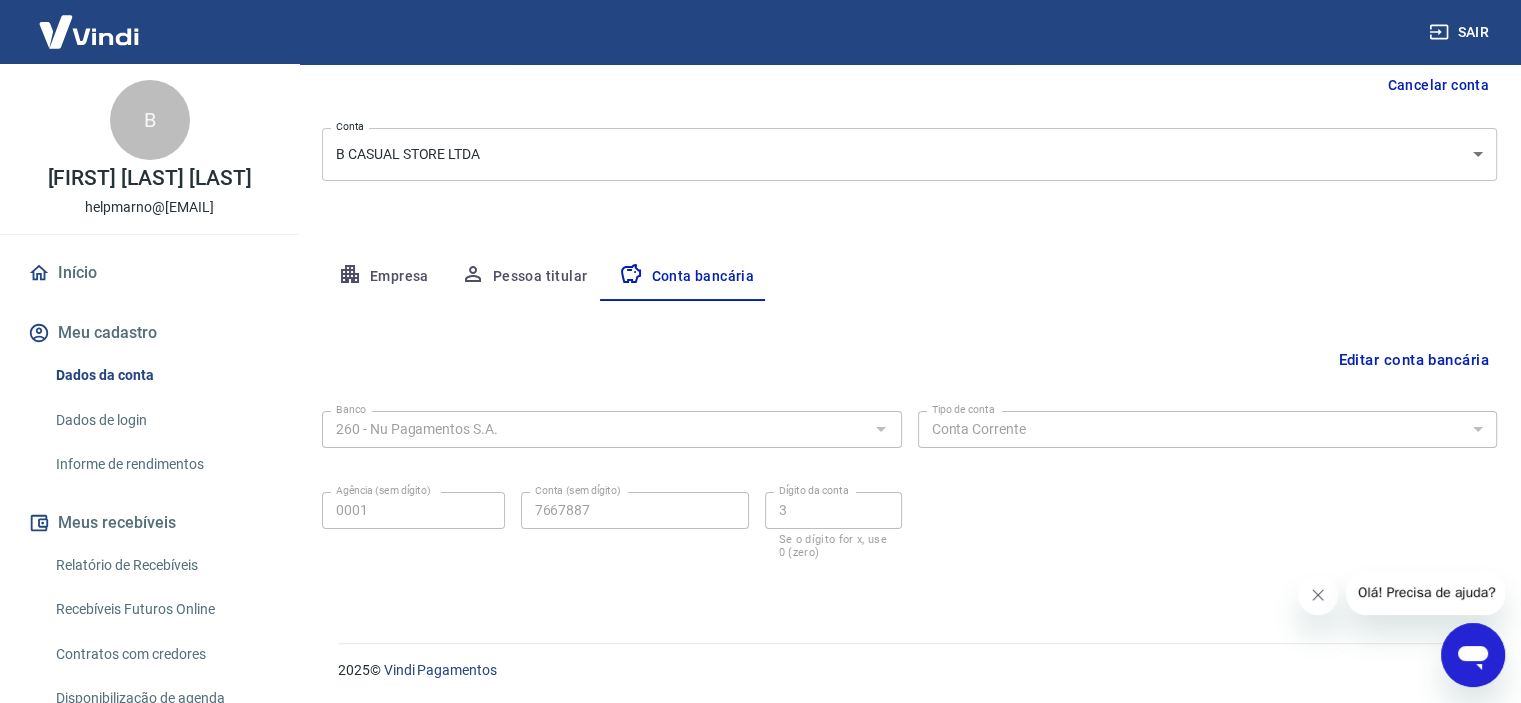 scroll, scrollTop: 207, scrollLeft: 0, axis: vertical 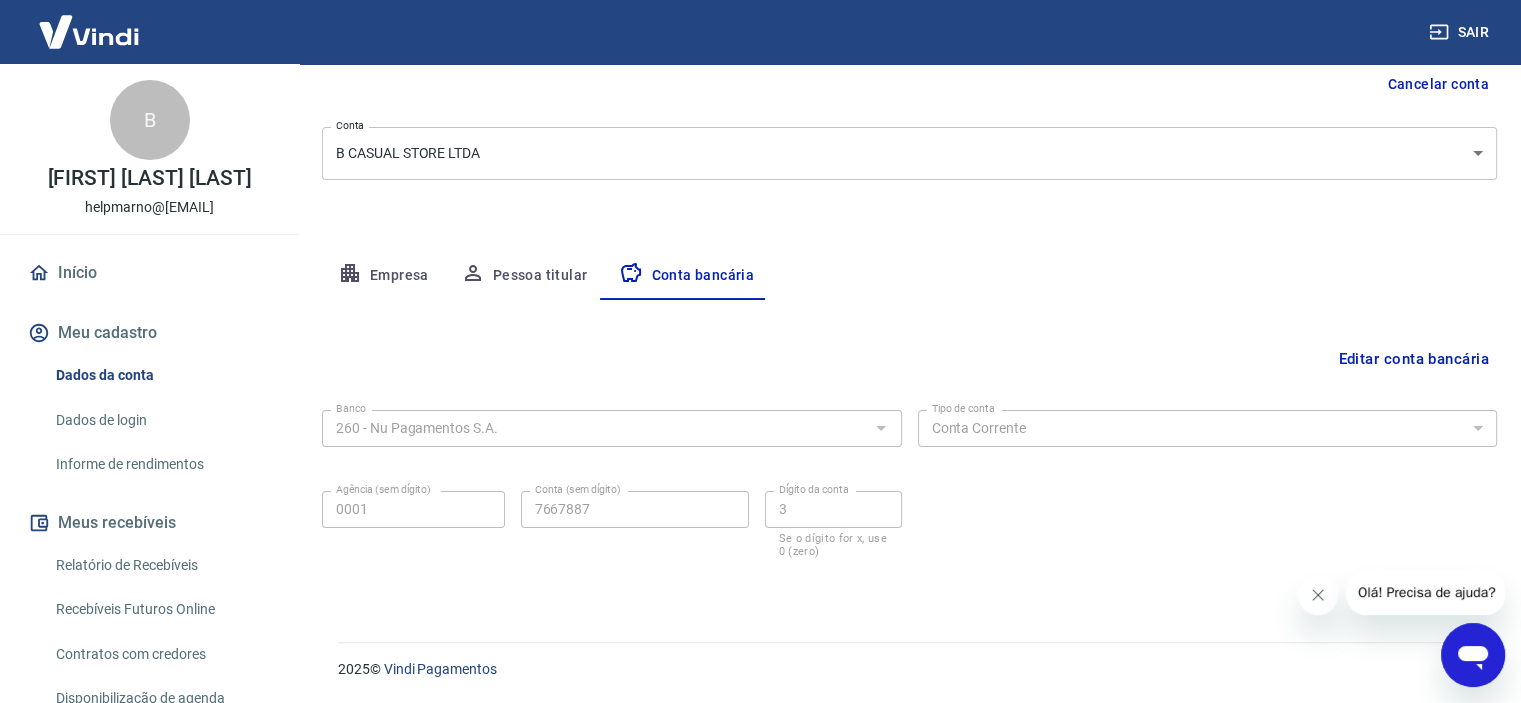 click on "Dados de login" at bounding box center [161, 420] 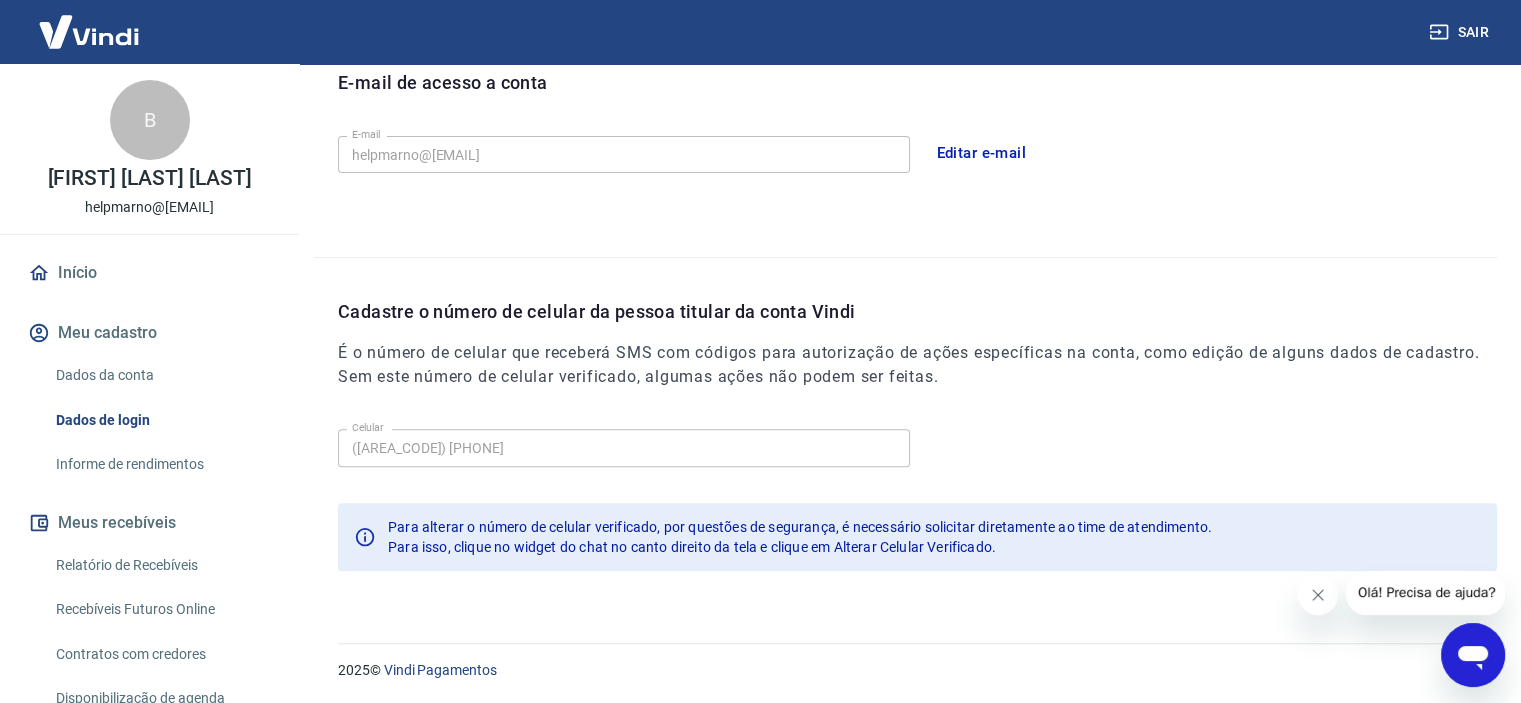 scroll, scrollTop: 576, scrollLeft: 0, axis: vertical 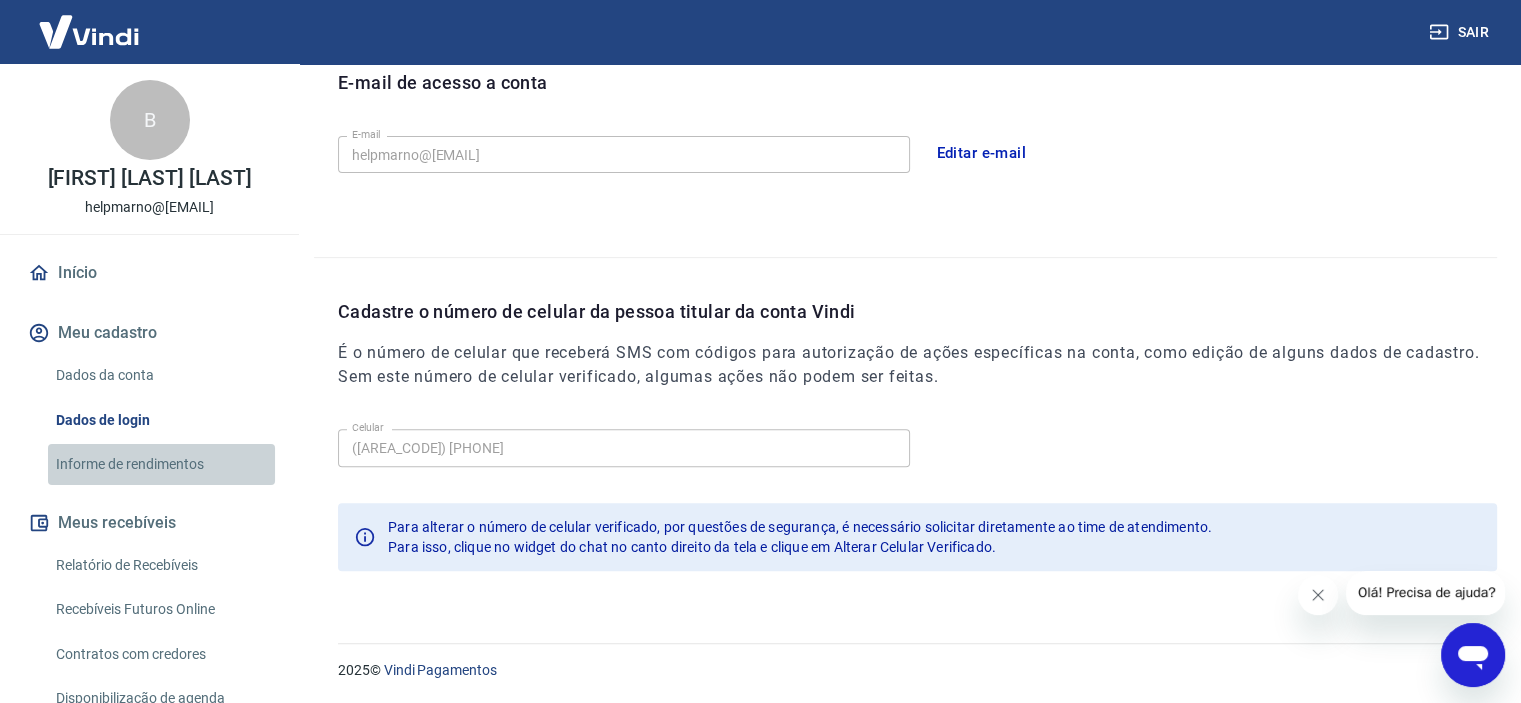 click on "Informe de rendimentos" at bounding box center (161, 464) 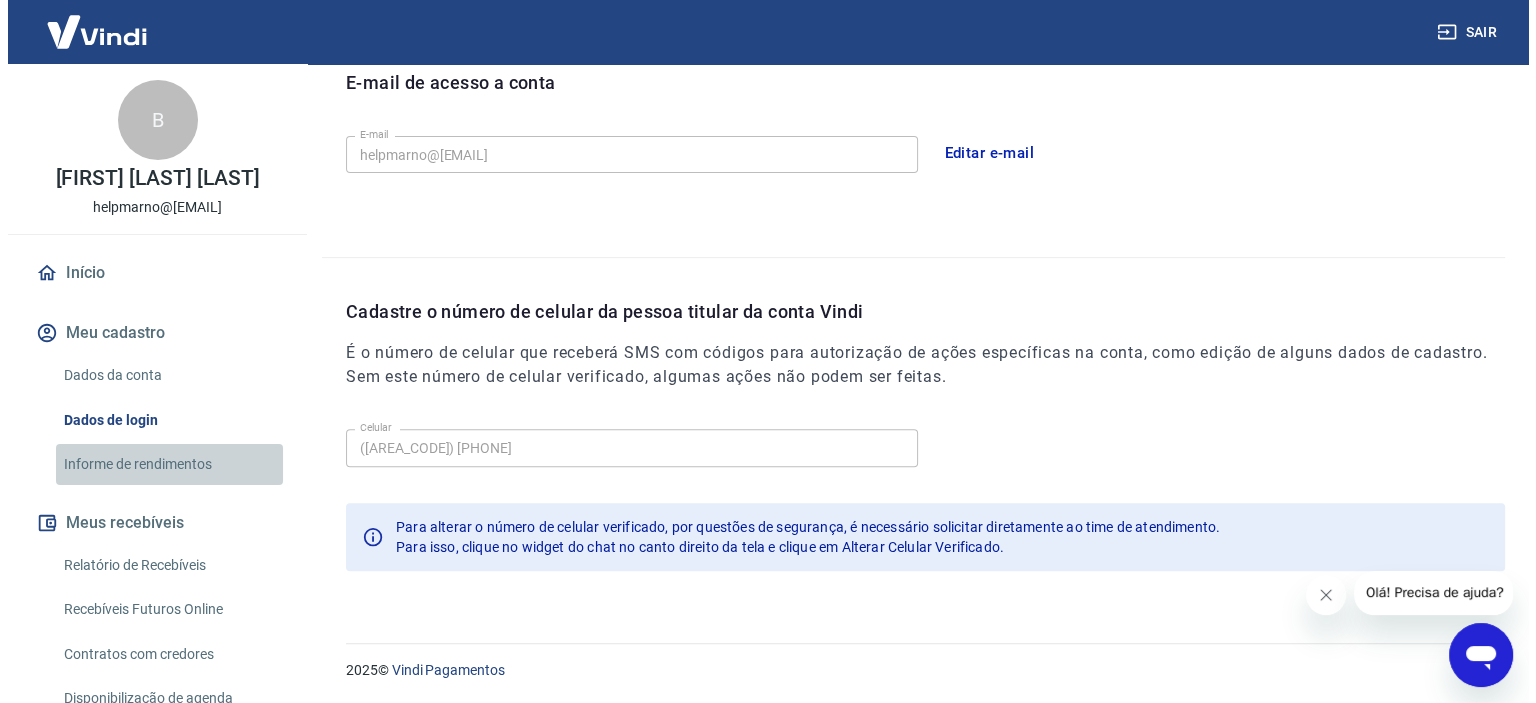 scroll, scrollTop: 0, scrollLeft: 0, axis: both 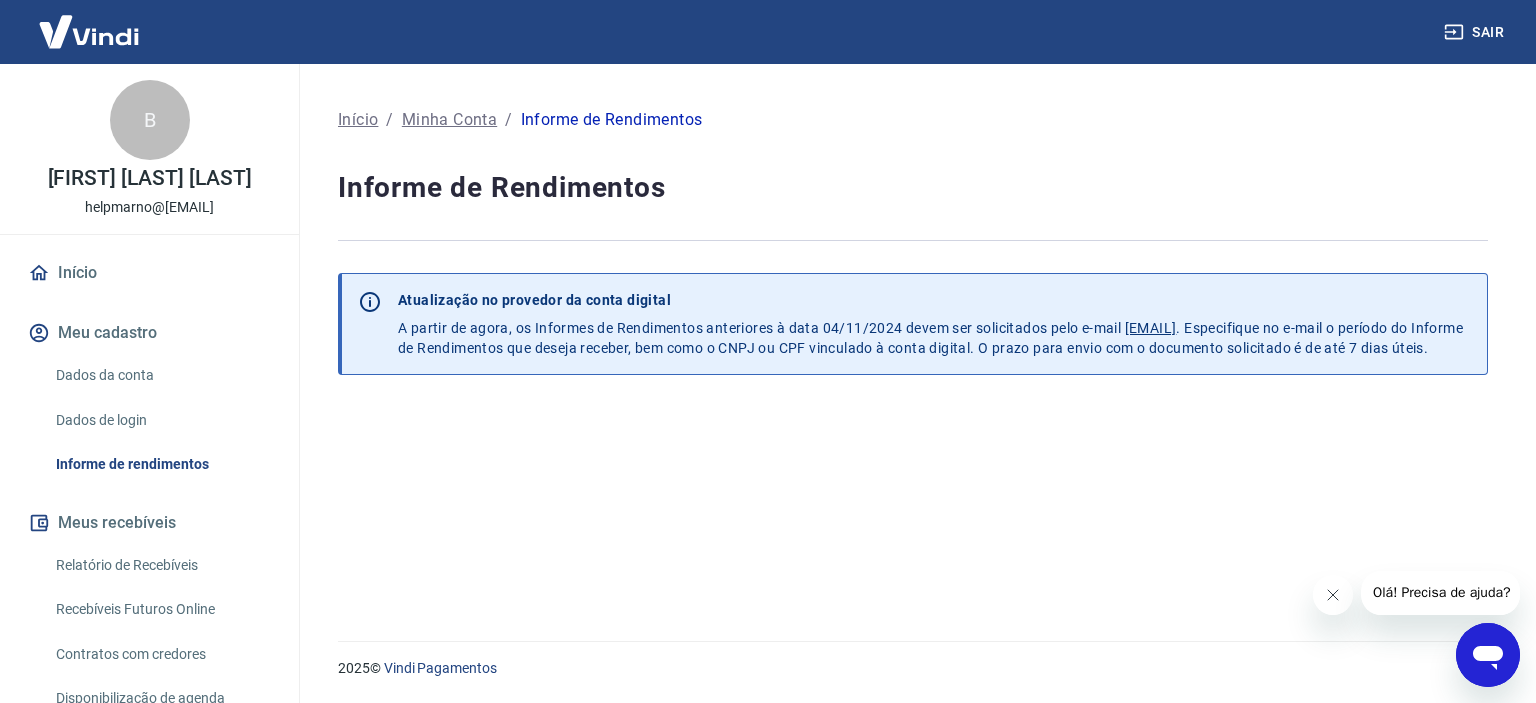 click on "Início" at bounding box center [149, 273] 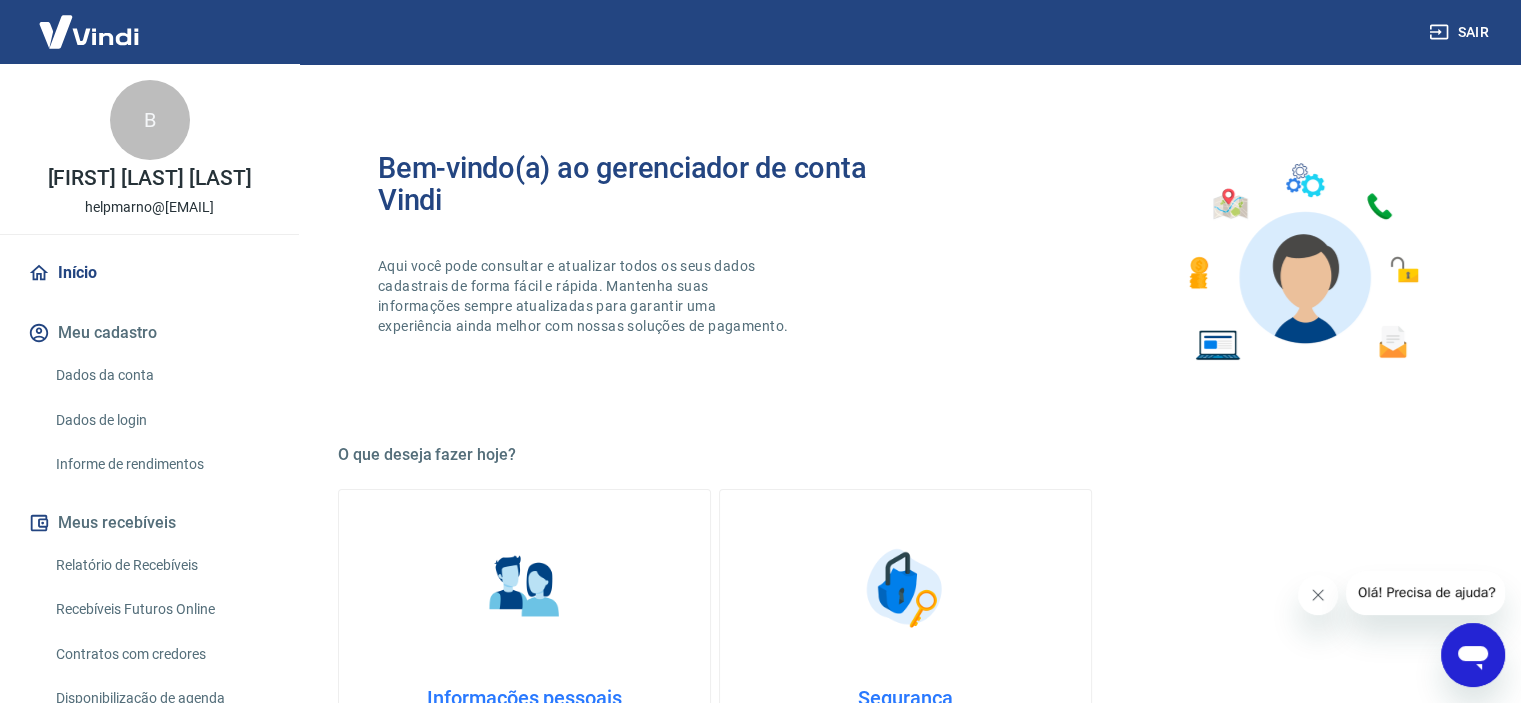 click on "B Brenda Bello Rodrigues helpmarno@gmail.com" at bounding box center (149, 149) 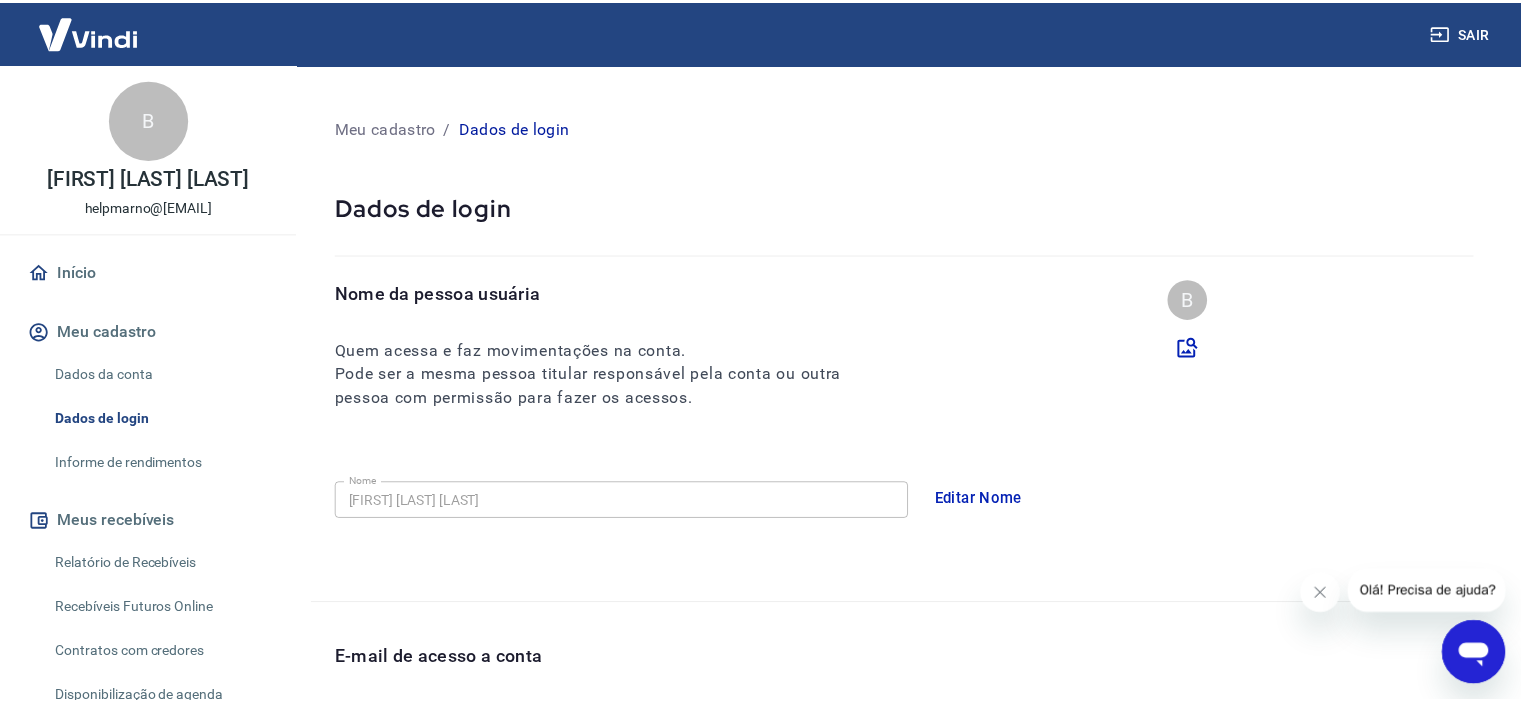 scroll, scrollTop: 576, scrollLeft: 0, axis: vertical 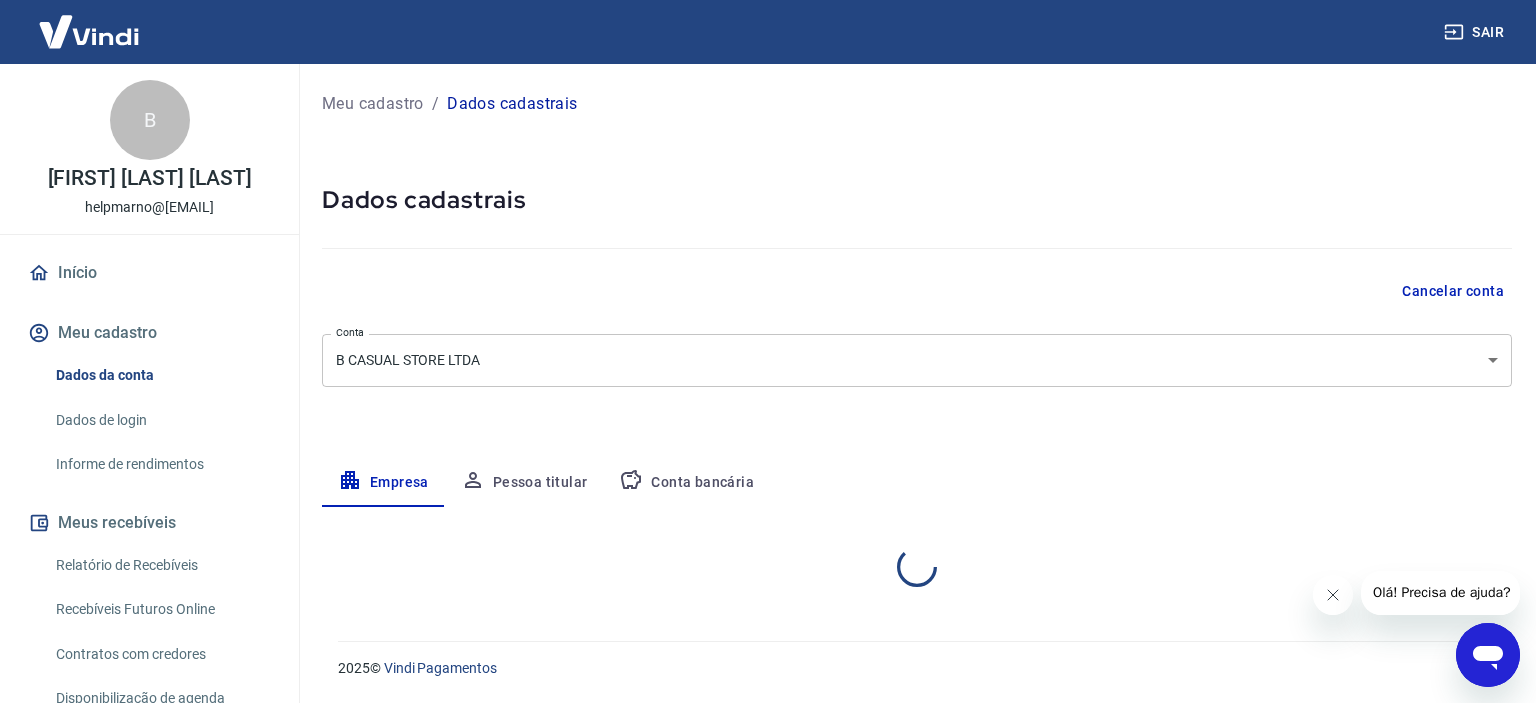 select on "SP" 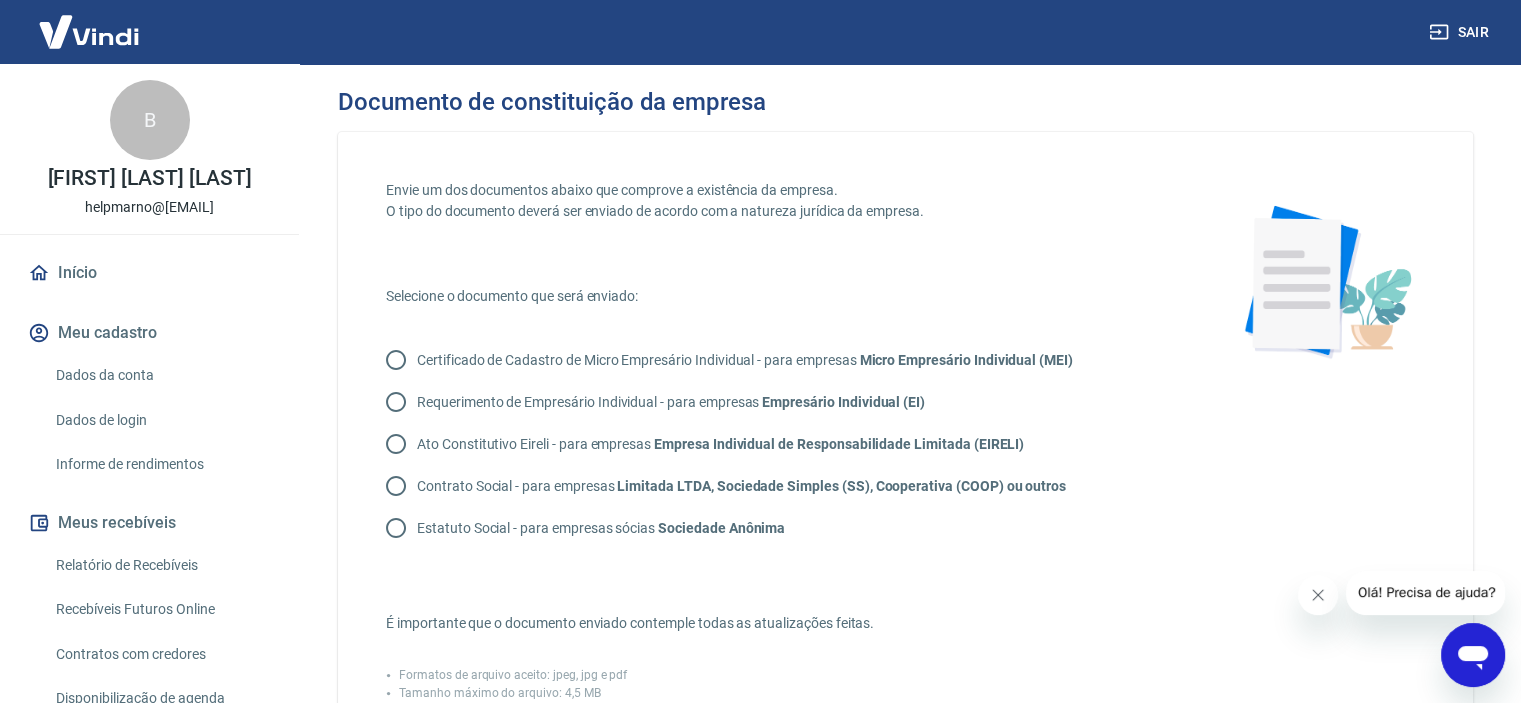 click on "Contrato Social - para empresas   Limitada LTDA, Sociedade Simples (SS), Cooperativa (COOP) ou outros" at bounding box center (396, 486) 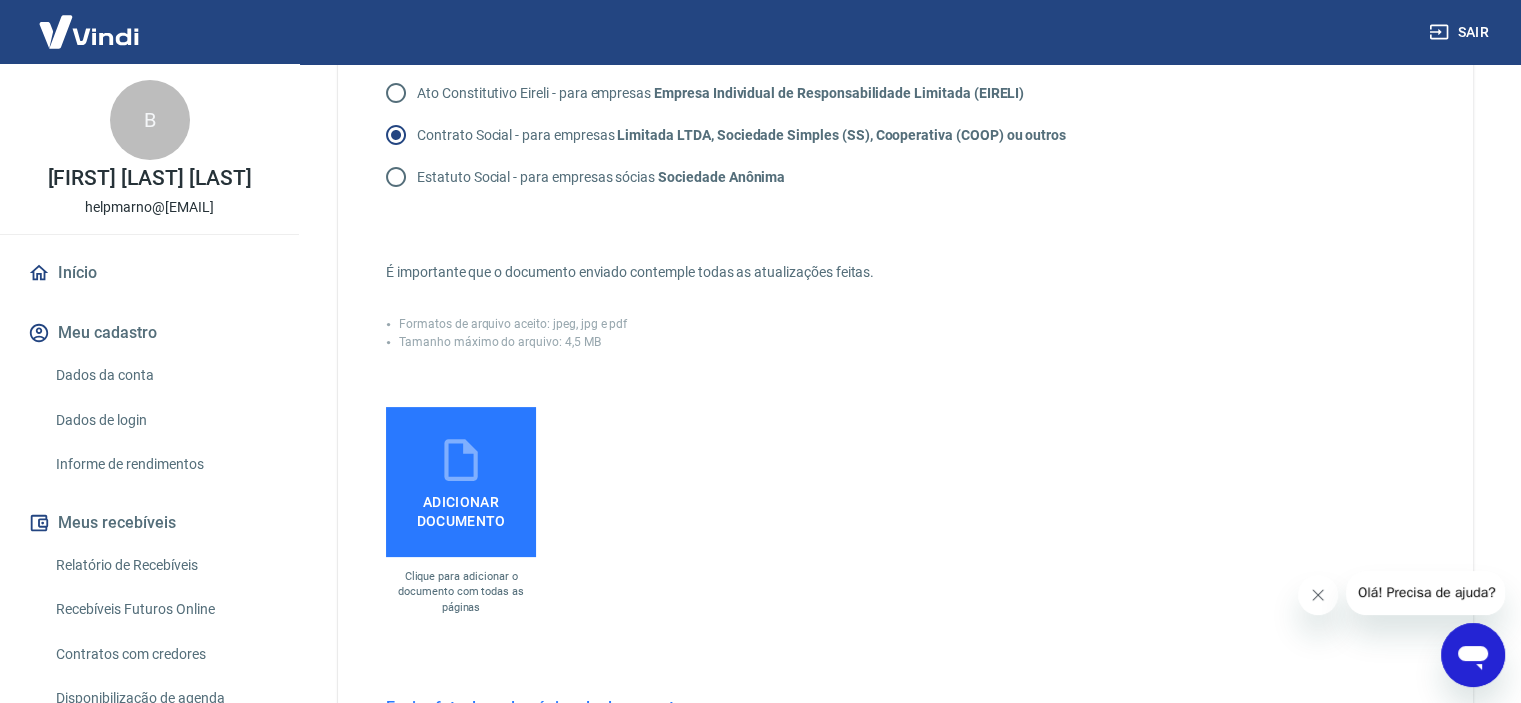 scroll, scrollTop: 400, scrollLeft: 0, axis: vertical 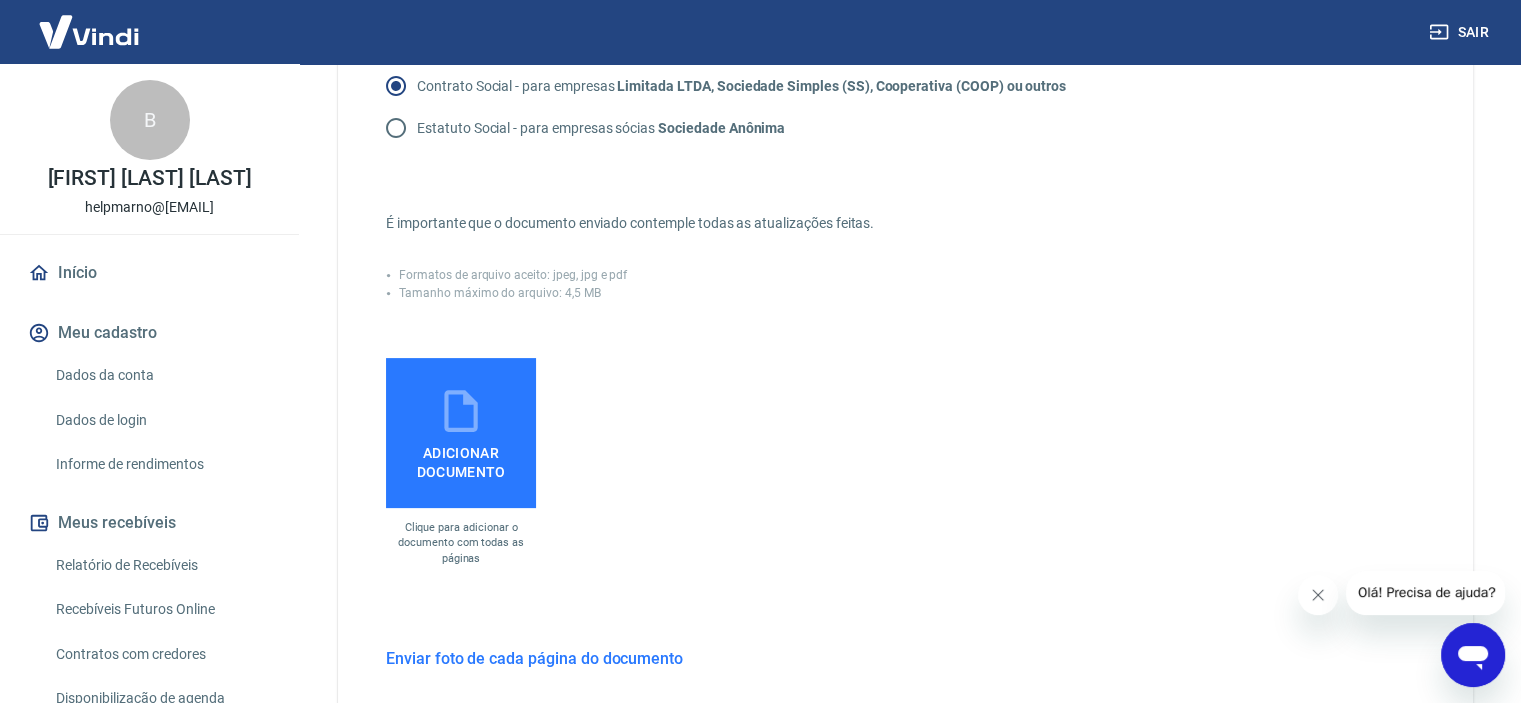 click 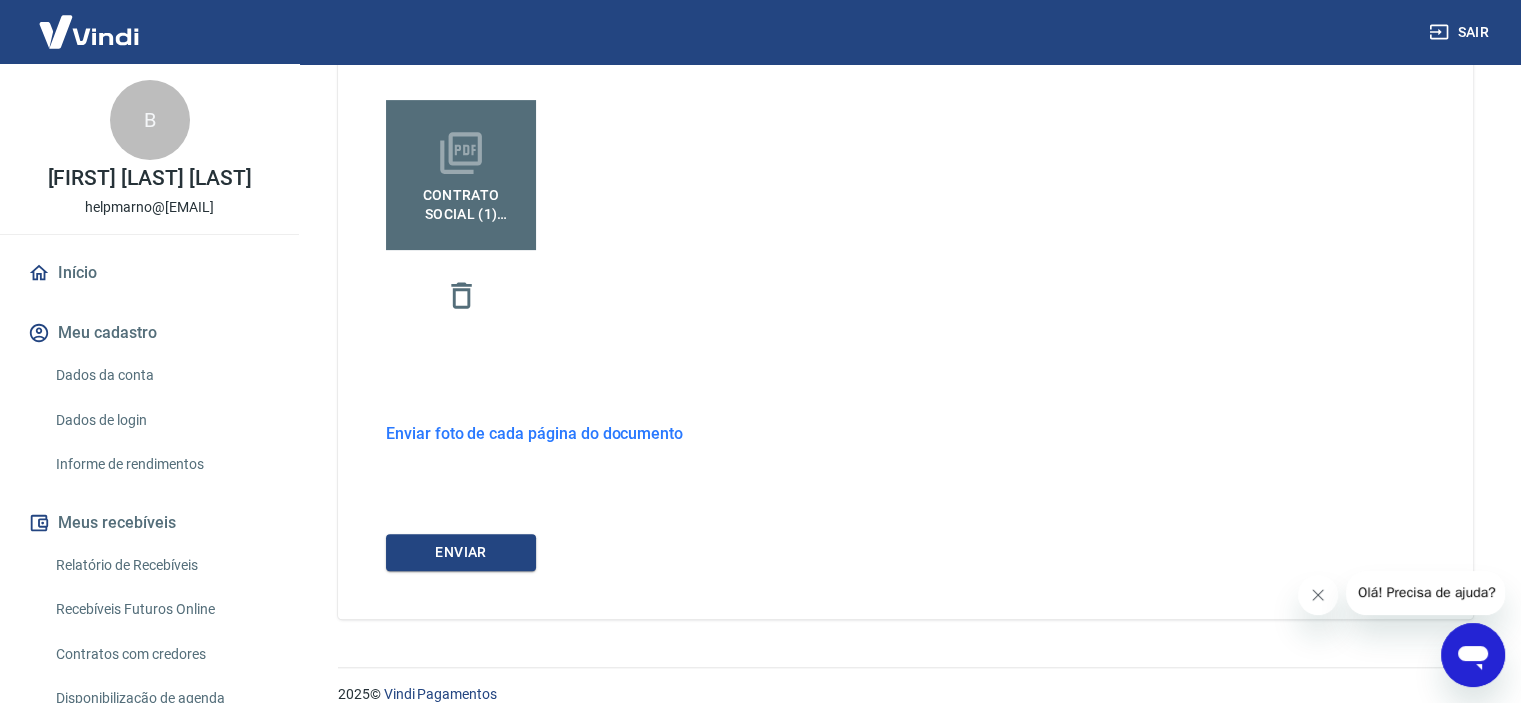 scroll, scrollTop: 683, scrollLeft: 0, axis: vertical 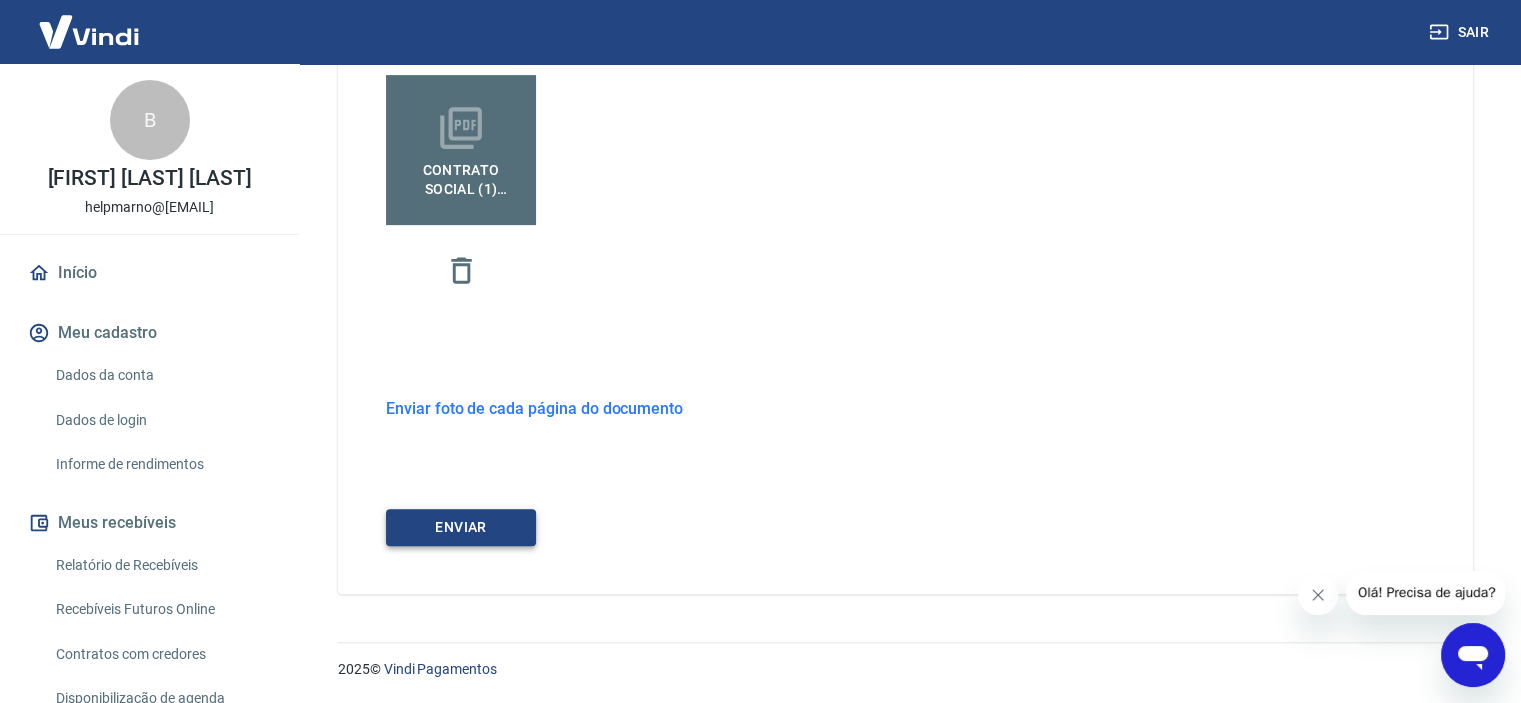 click on "ENVIAR" at bounding box center (461, 527) 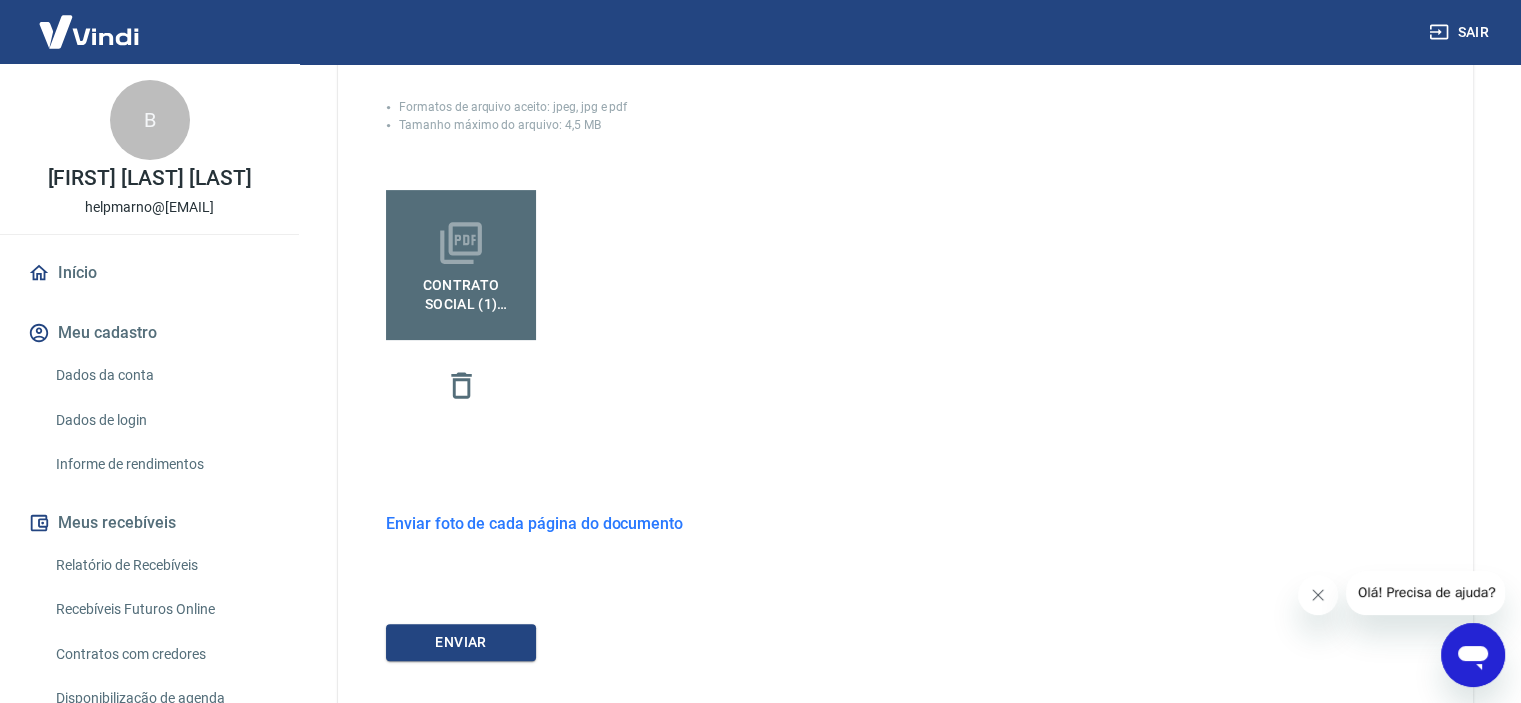 scroll, scrollTop: 583, scrollLeft: 0, axis: vertical 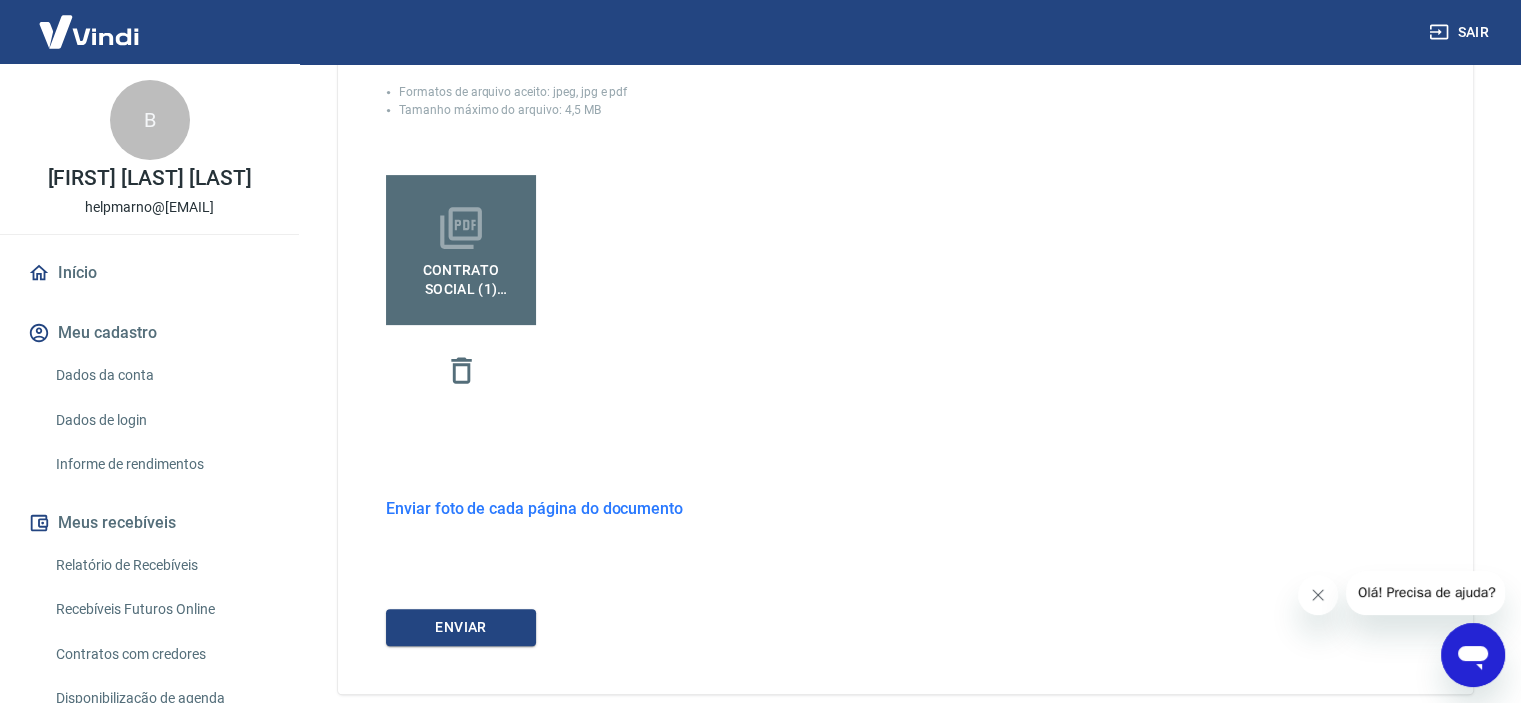click on "Enviar foto de cada página do documento" at bounding box center [534, 508] 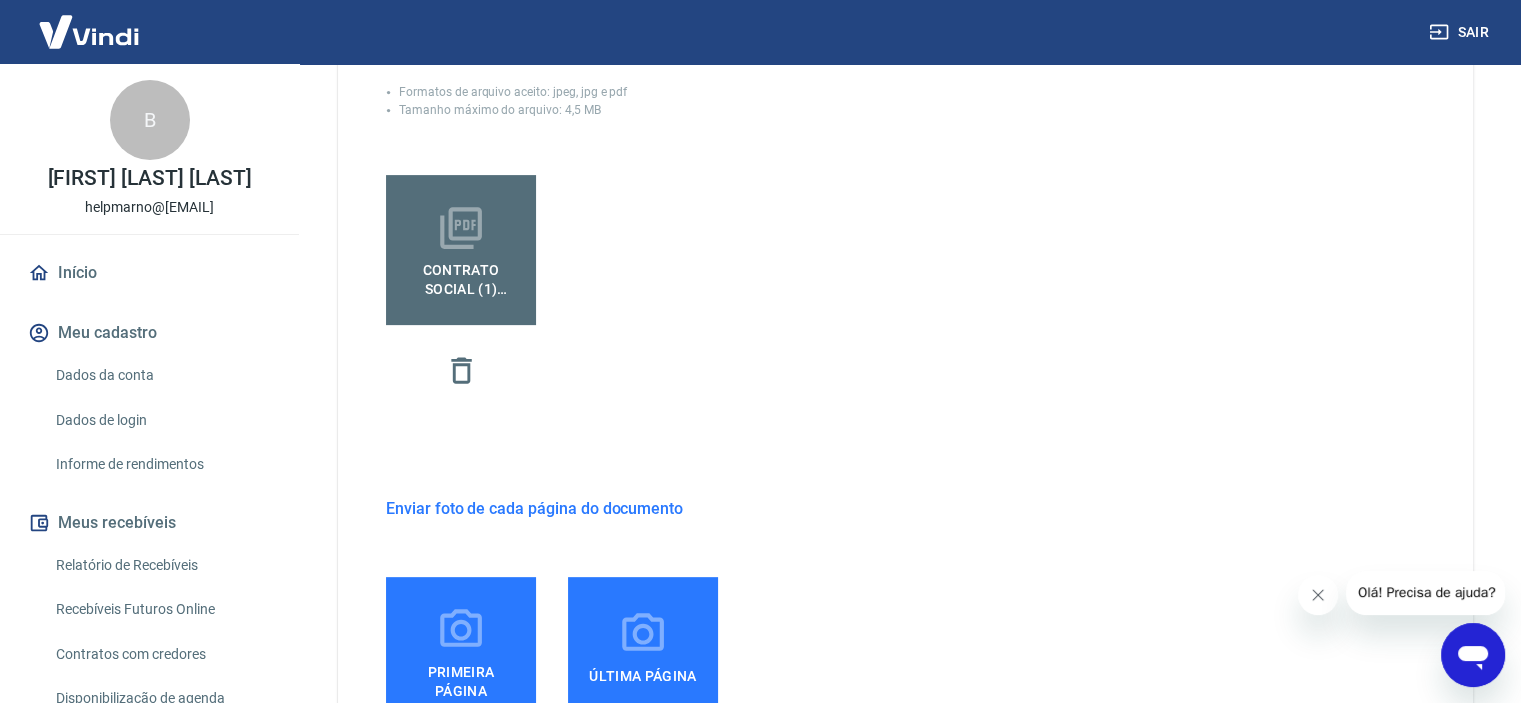 click on "Enviar foto de cada página do documento" at bounding box center [534, 508] 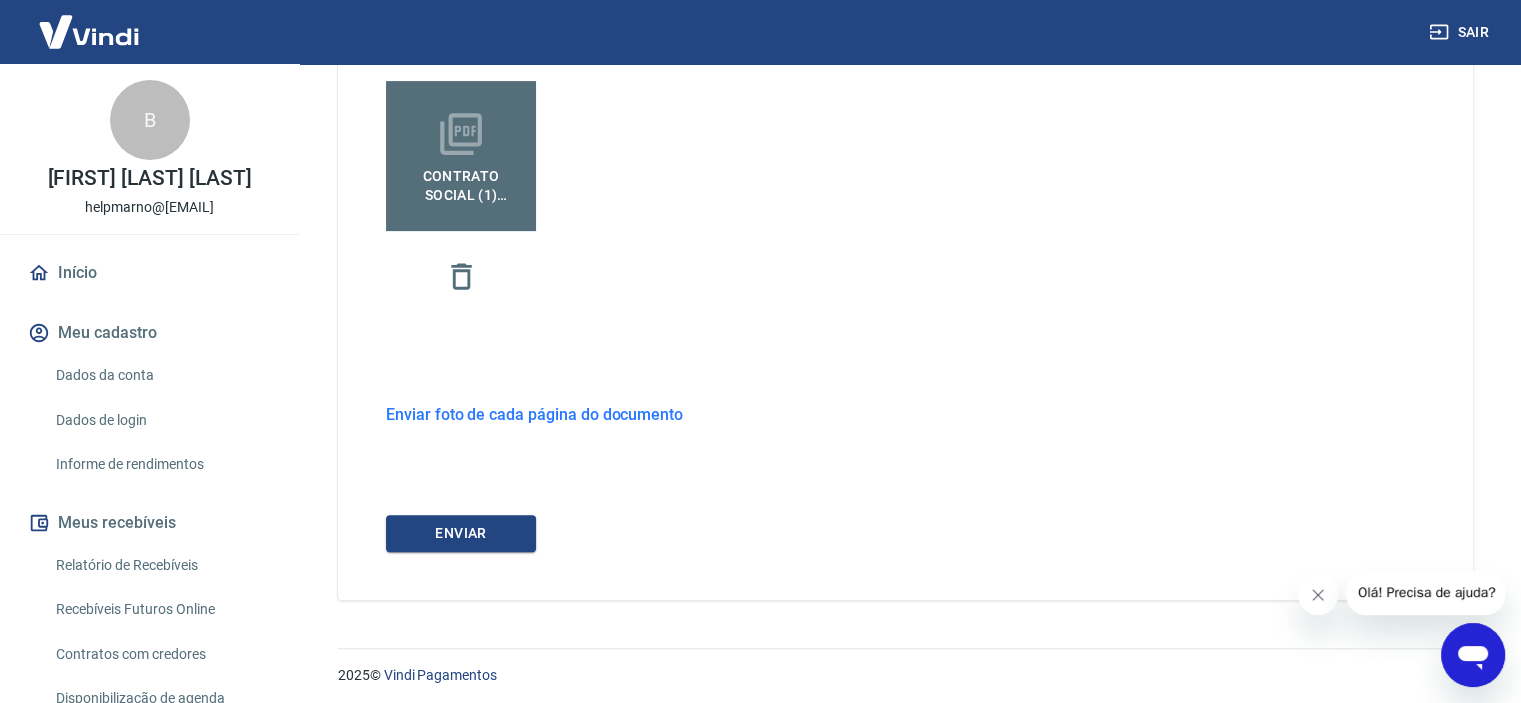 scroll, scrollTop: 683, scrollLeft: 0, axis: vertical 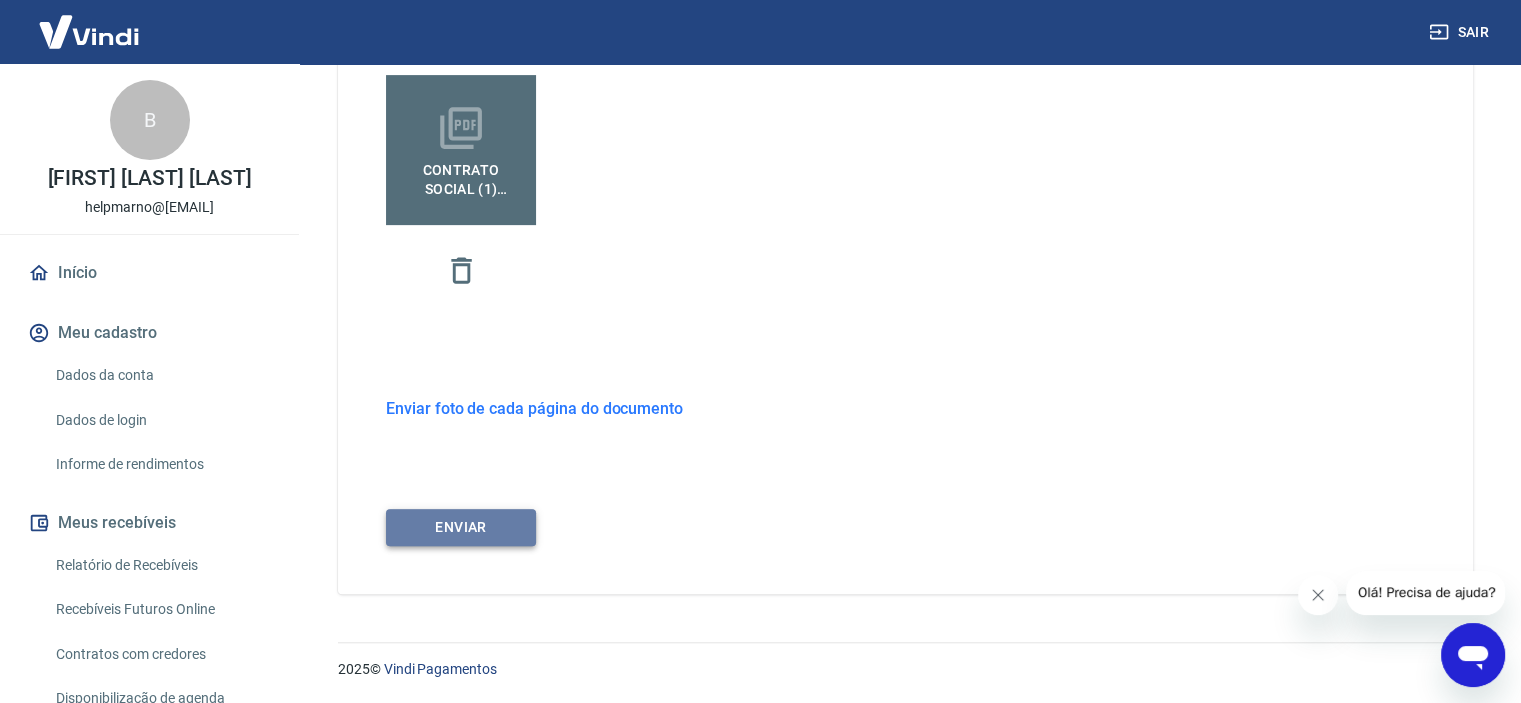 click on "ENVIAR" at bounding box center [461, 527] 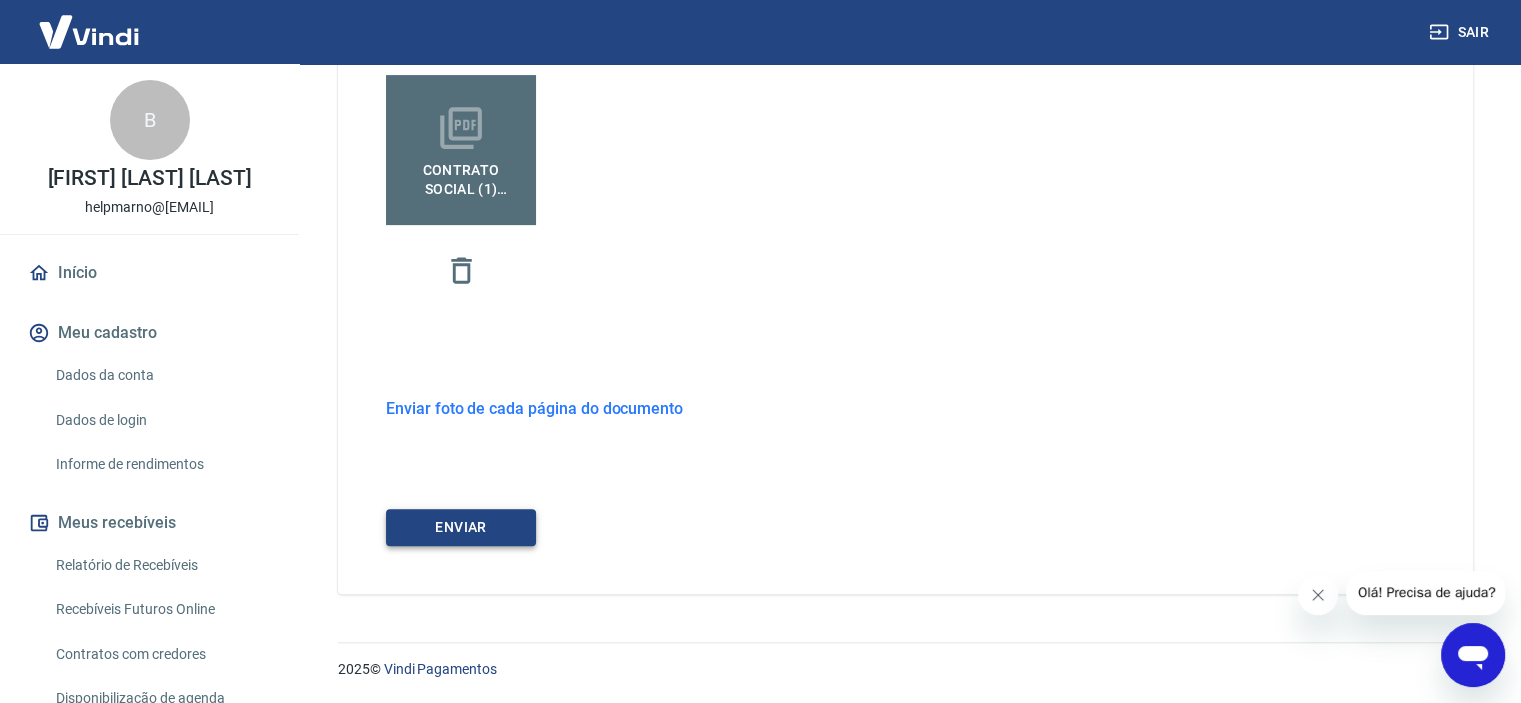 click on "ENVIAR" at bounding box center [461, 527] 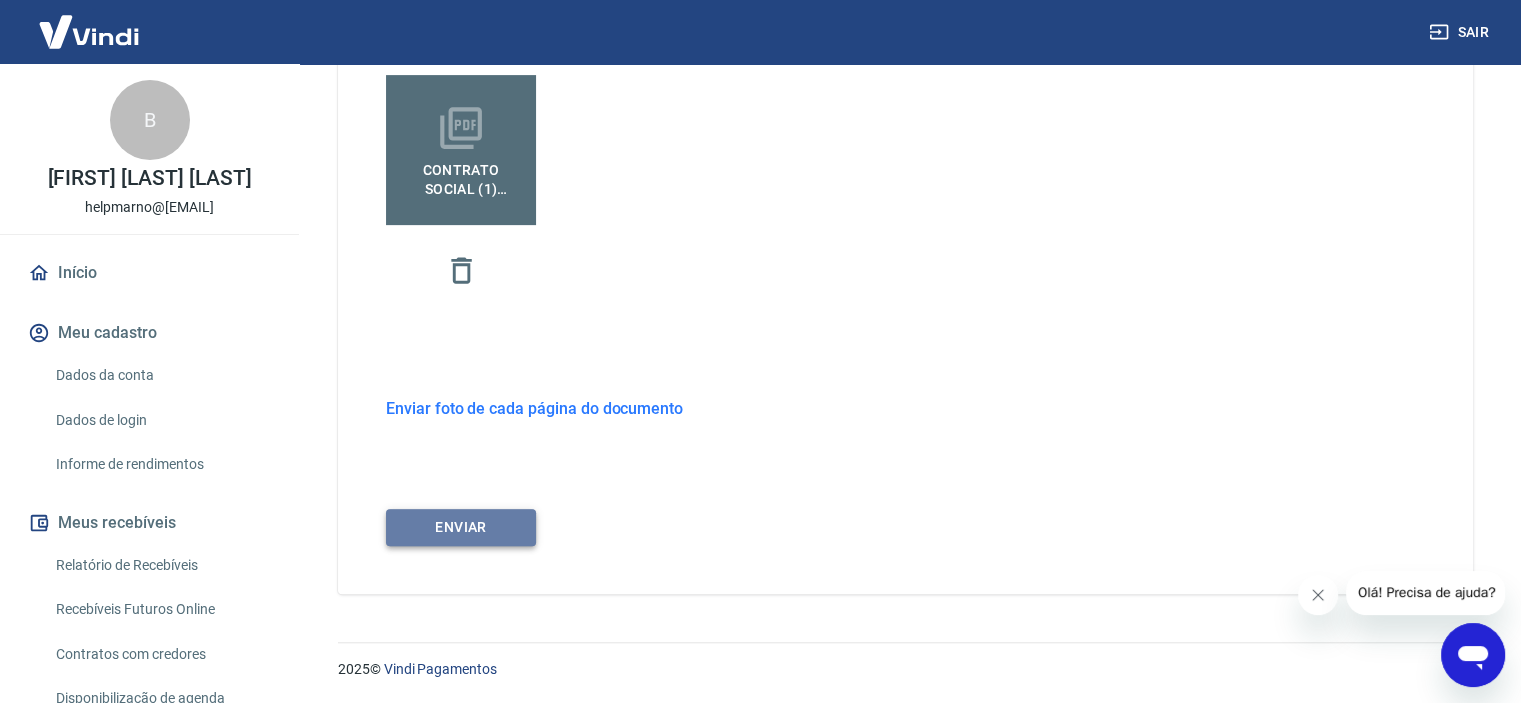 click on "ENVIAR" at bounding box center (461, 527) 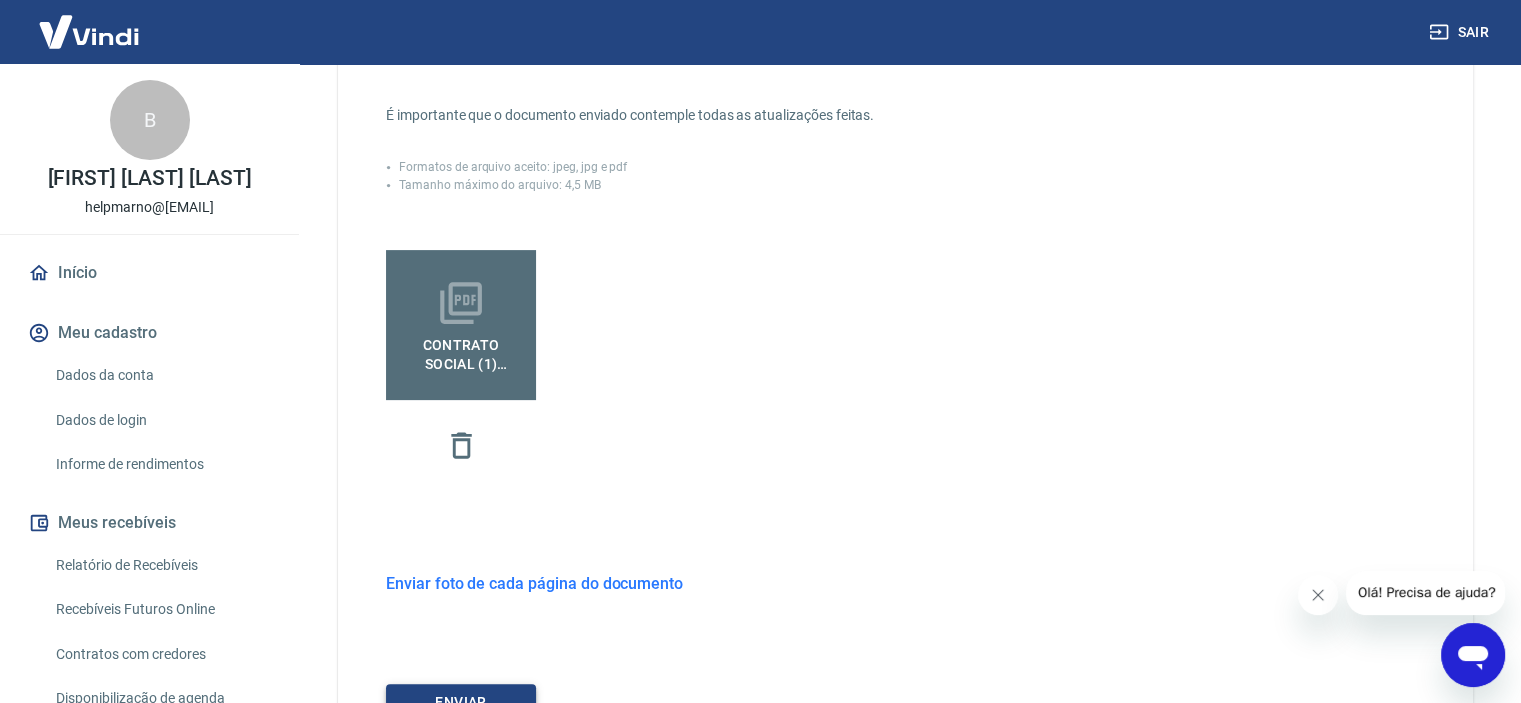scroll, scrollTop: 683, scrollLeft: 0, axis: vertical 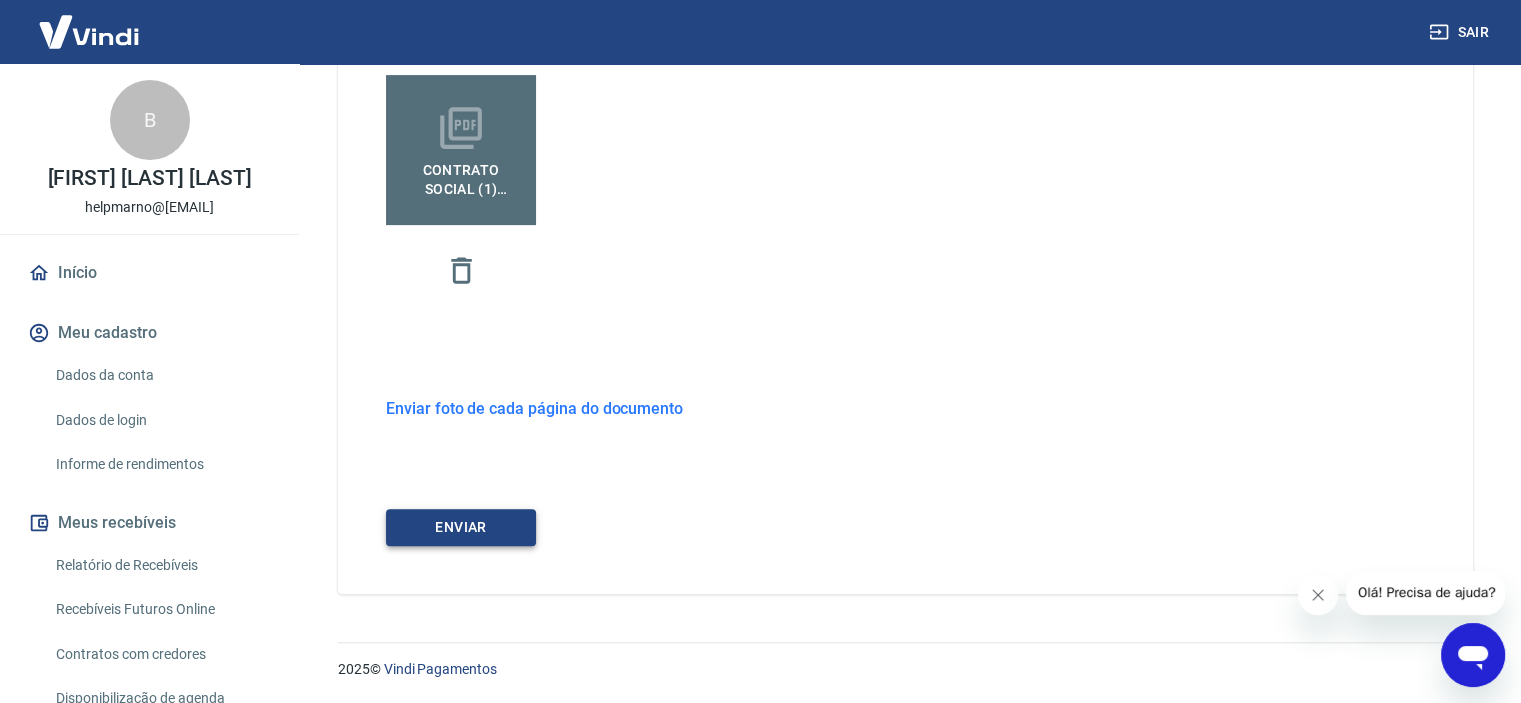 click on "ENVIAR" at bounding box center (461, 527) 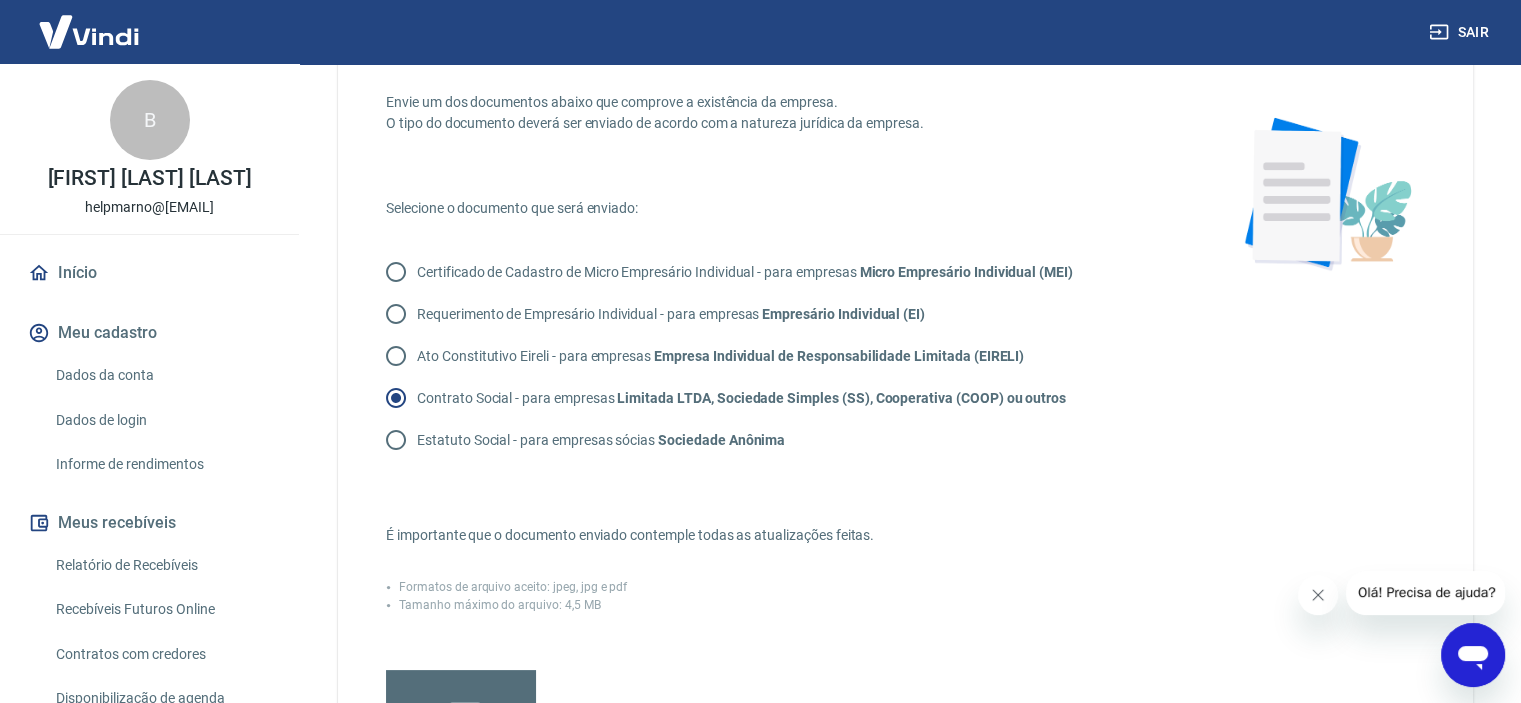 scroll, scrollTop: 83, scrollLeft: 0, axis: vertical 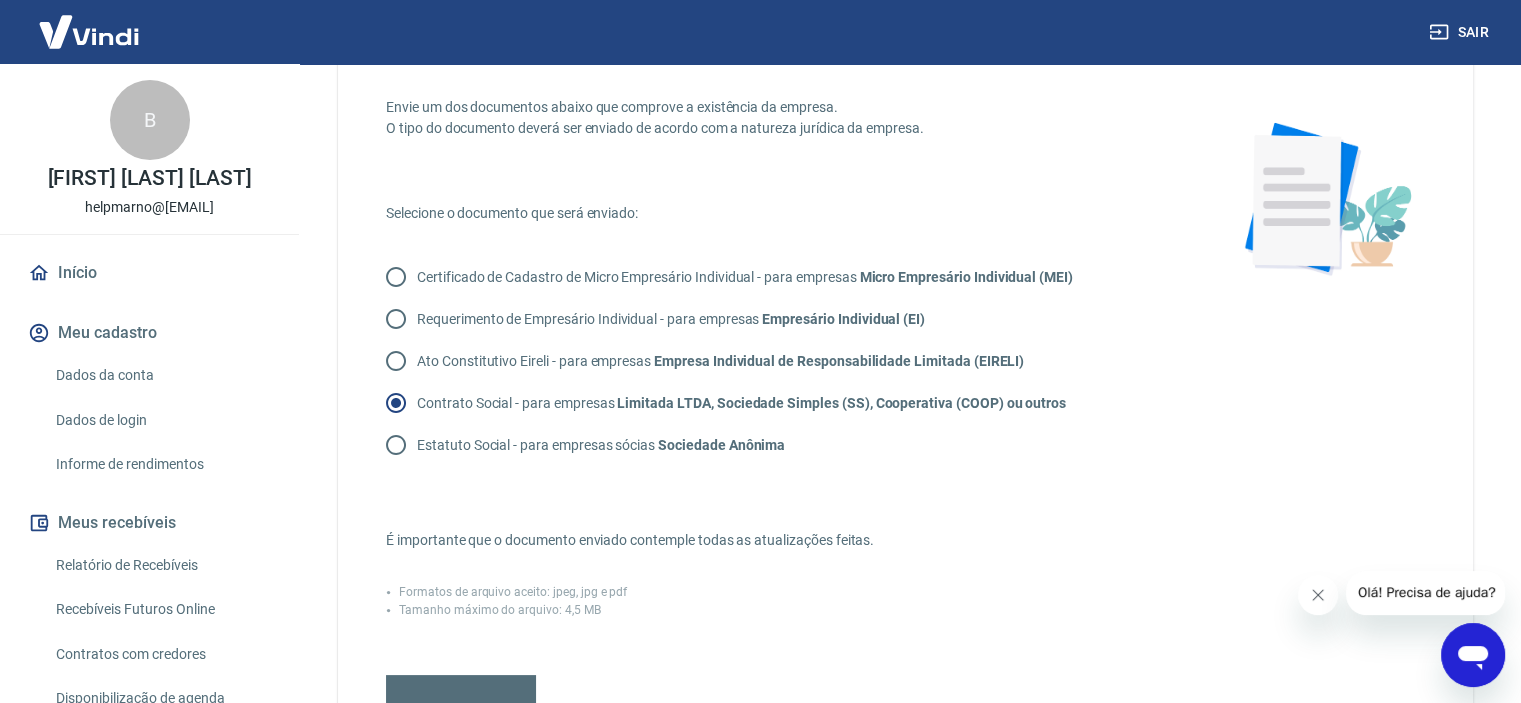click on "Requerimento de Empresário Individual - para empresas   Empresário Individual (EI)" at bounding box center [396, 319] 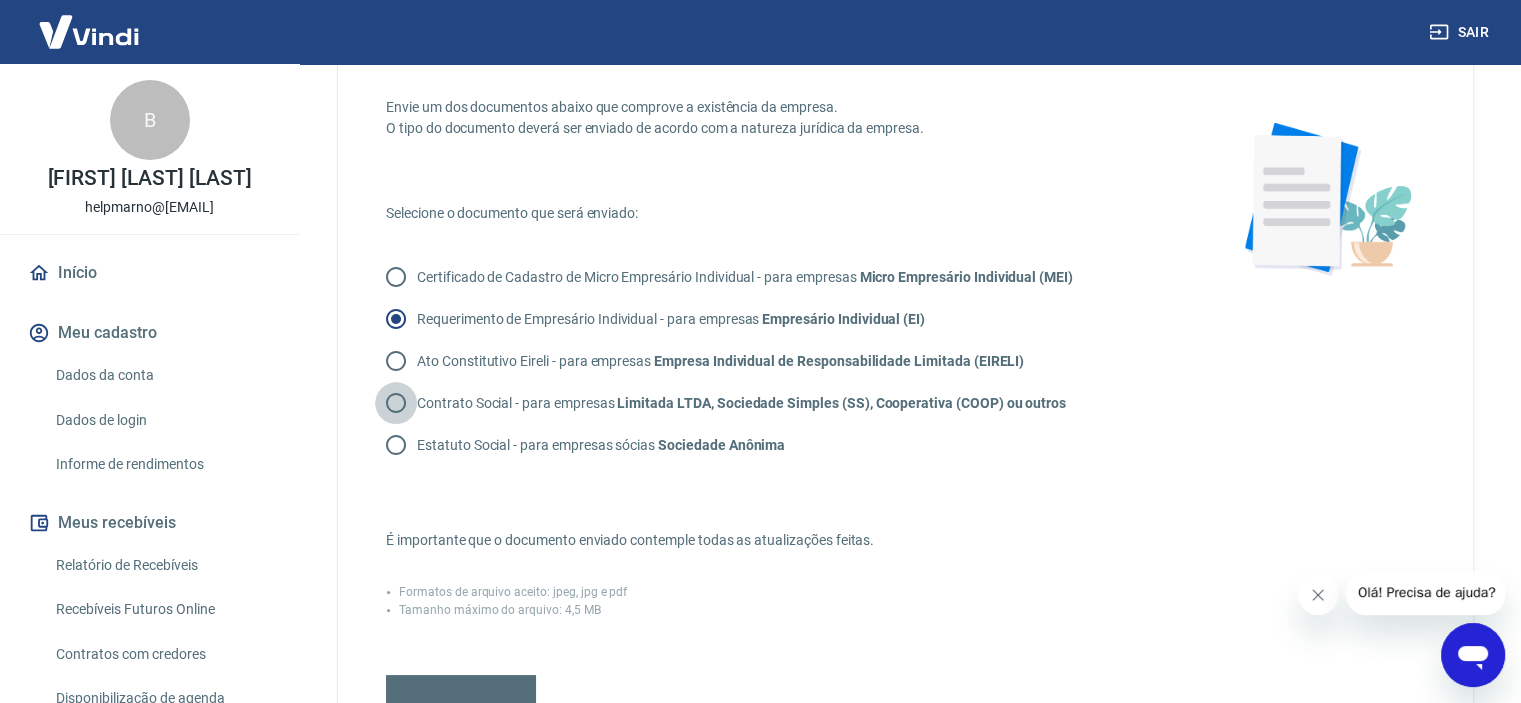 click on "Contrato Social - para empresas   Limitada LTDA, Sociedade Simples (SS), Cooperativa (COOP) ou outros" at bounding box center (396, 403) 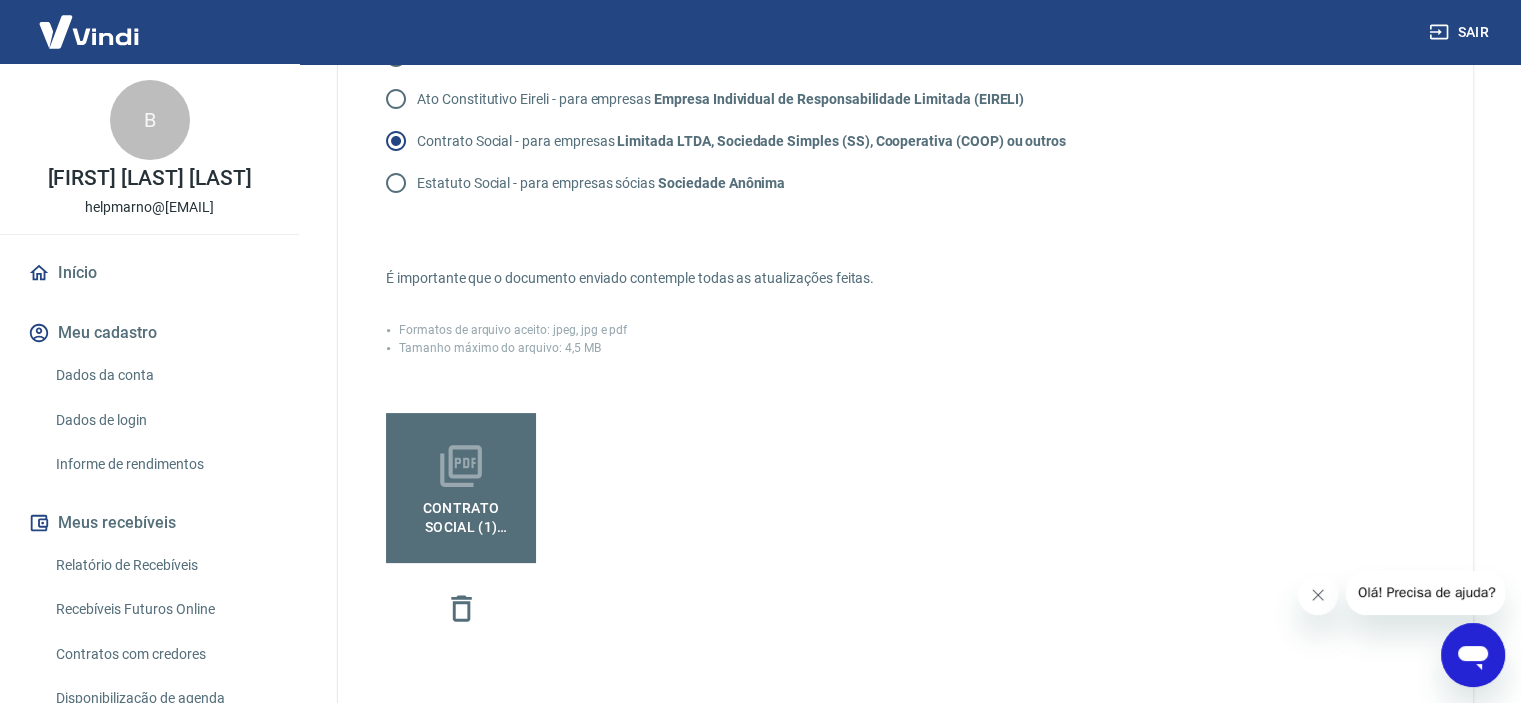 scroll, scrollTop: 383, scrollLeft: 0, axis: vertical 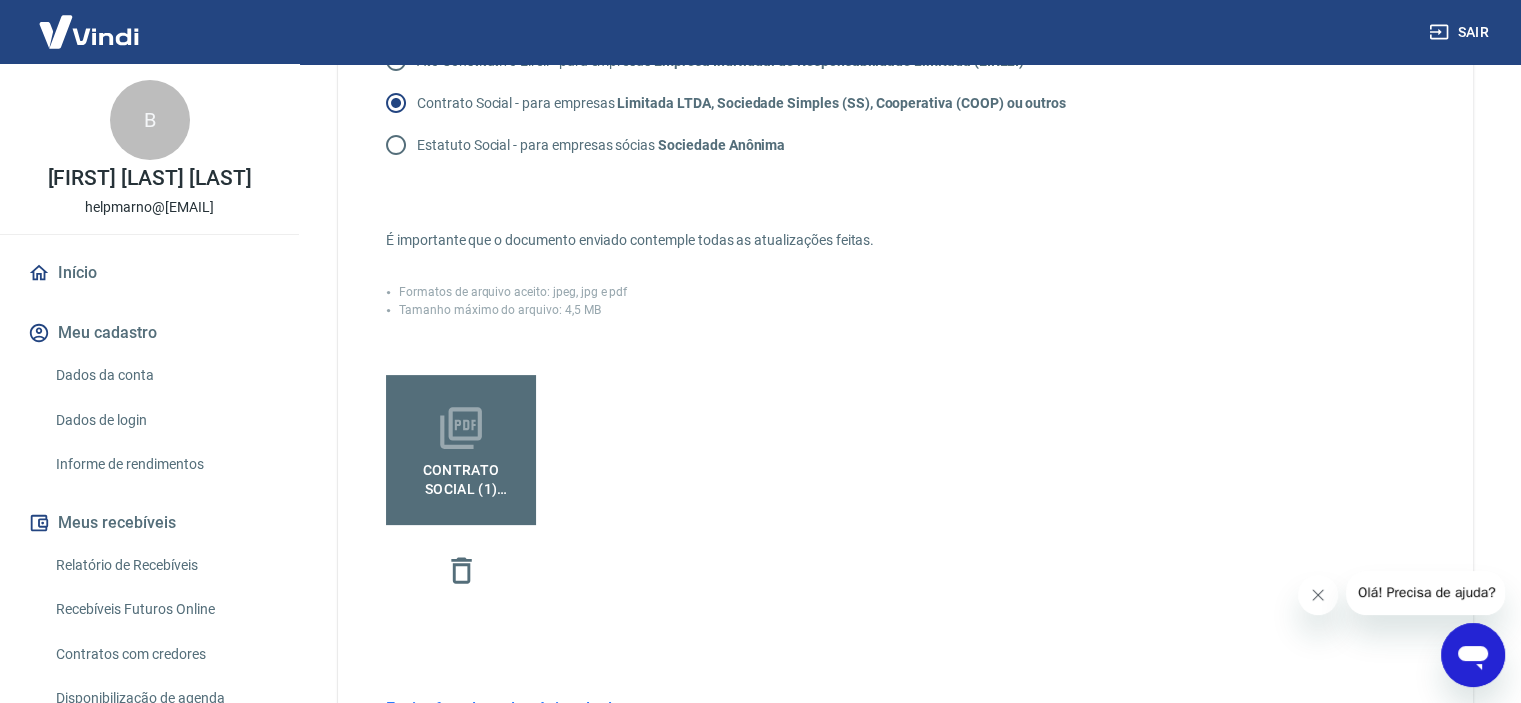 click 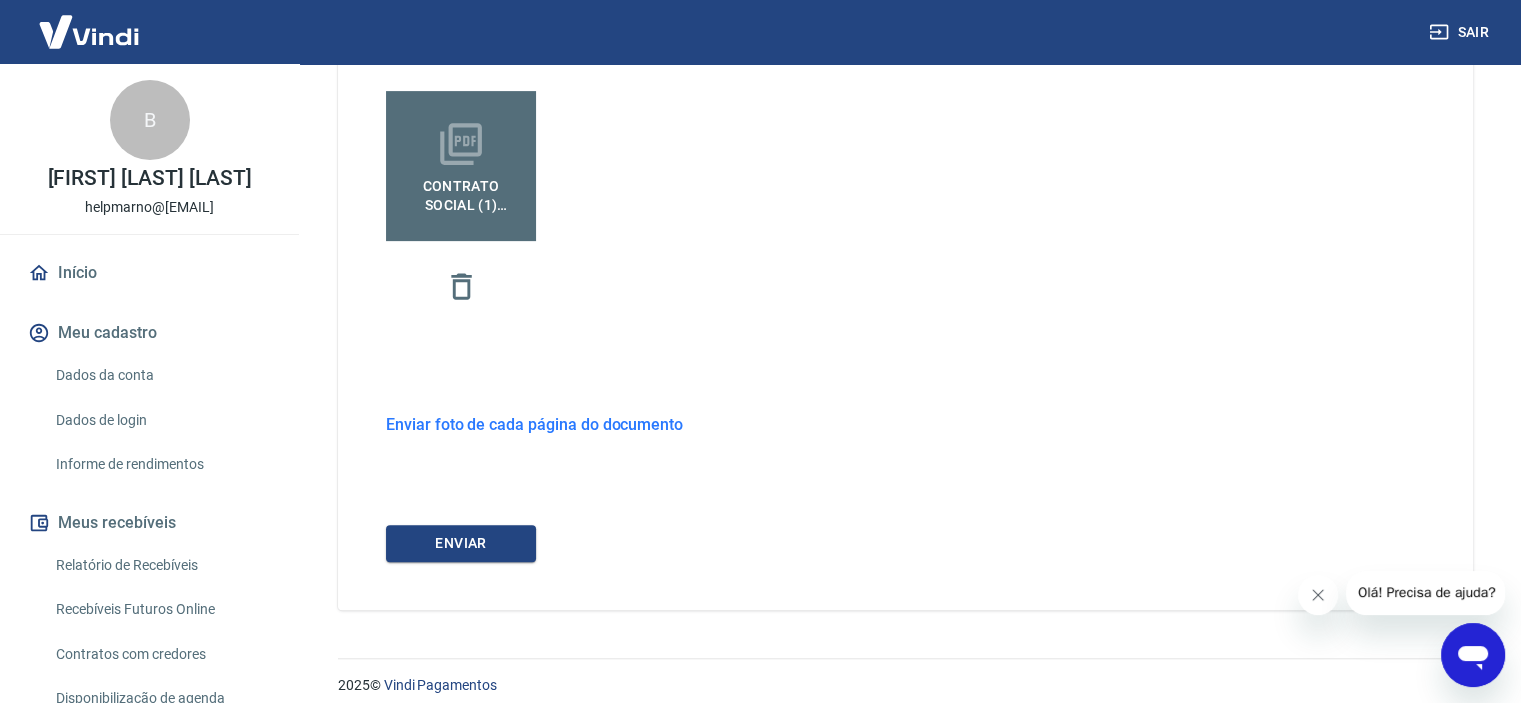 scroll, scrollTop: 683, scrollLeft: 0, axis: vertical 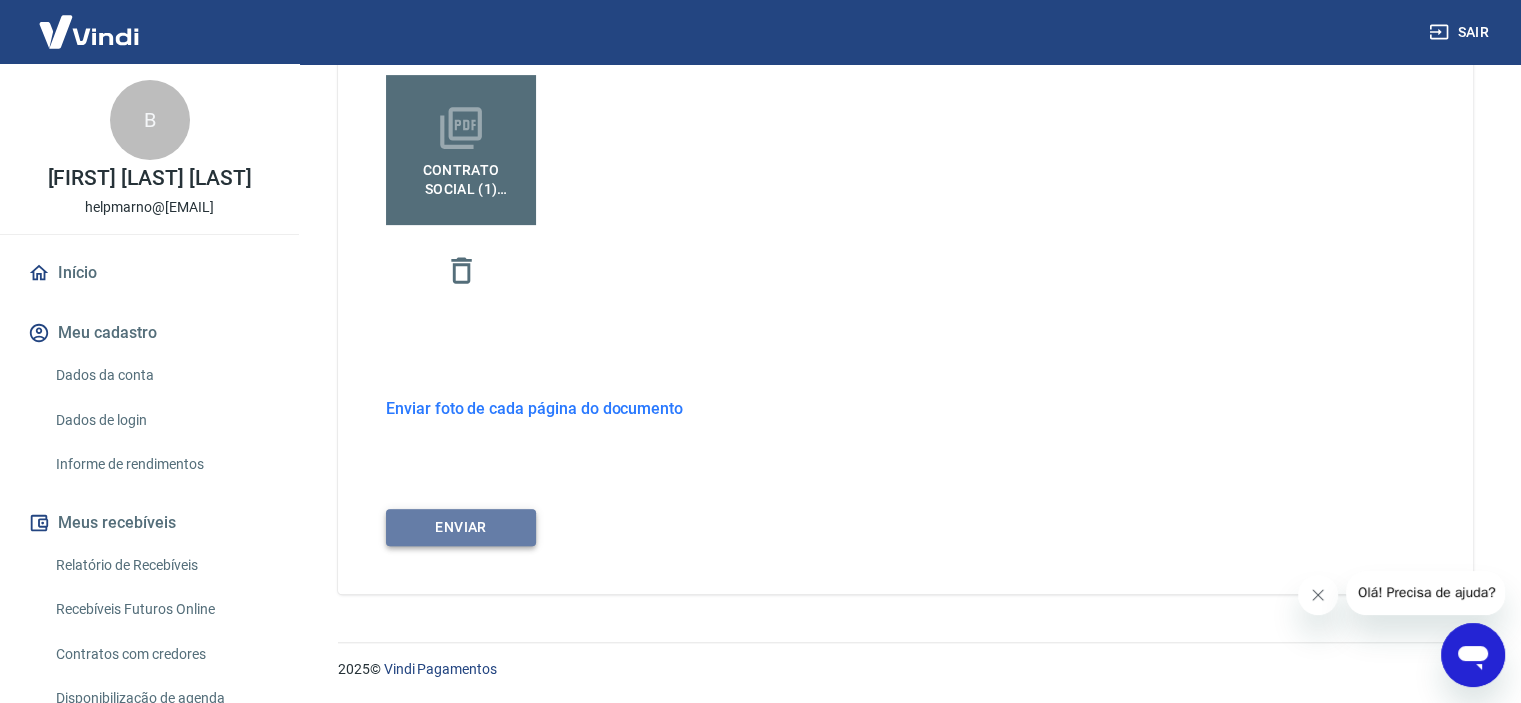 click on "ENVIAR" at bounding box center [461, 527] 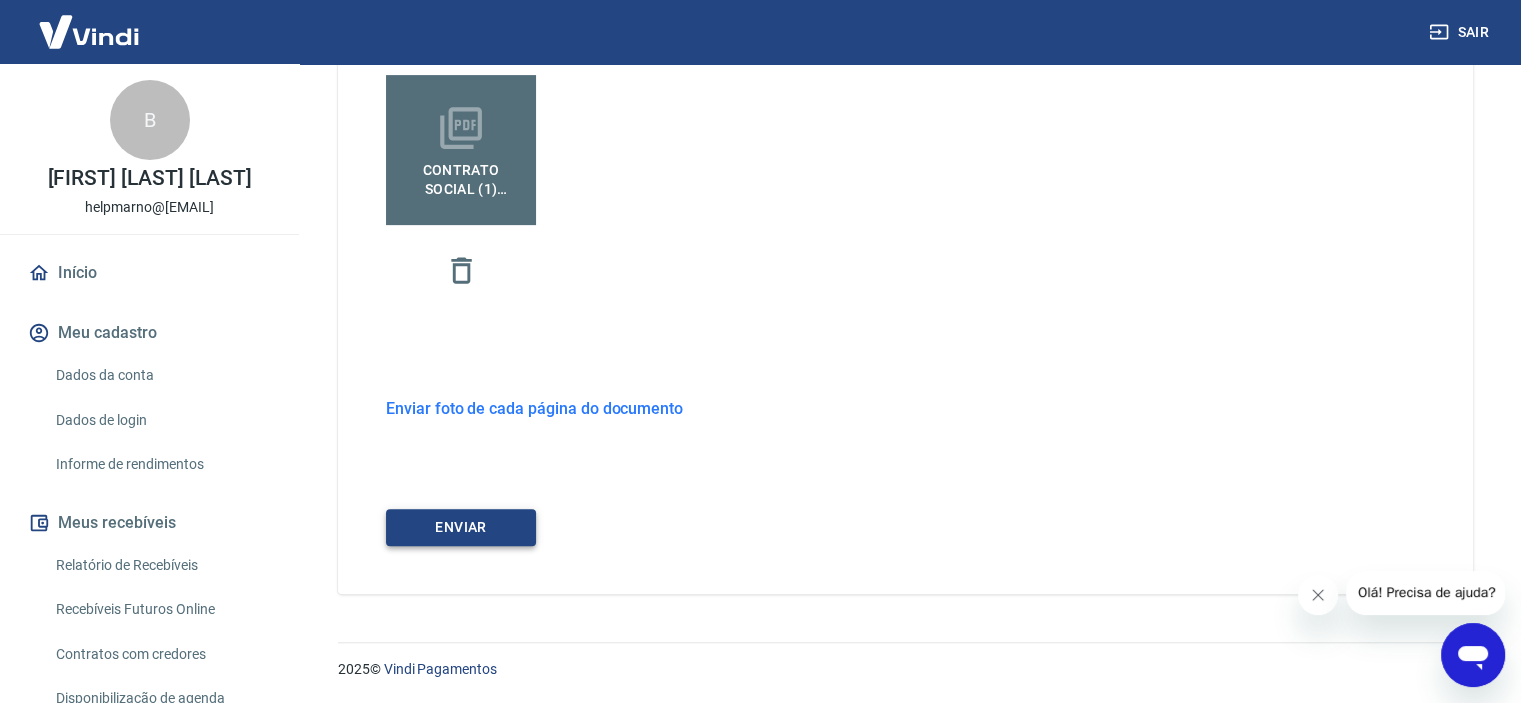 click on "ENVIAR" at bounding box center (461, 527) 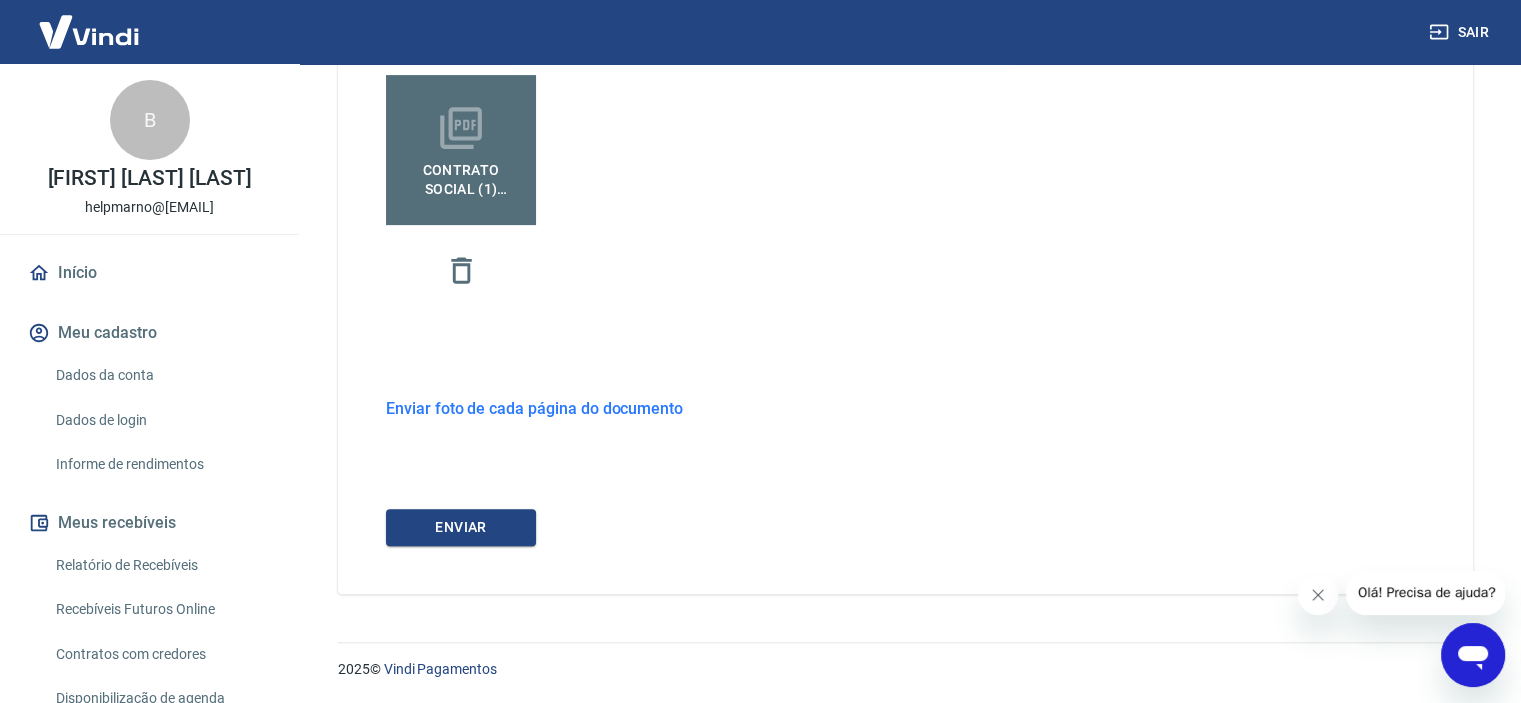 click on "Meu cadastro" at bounding box center (149, 333) 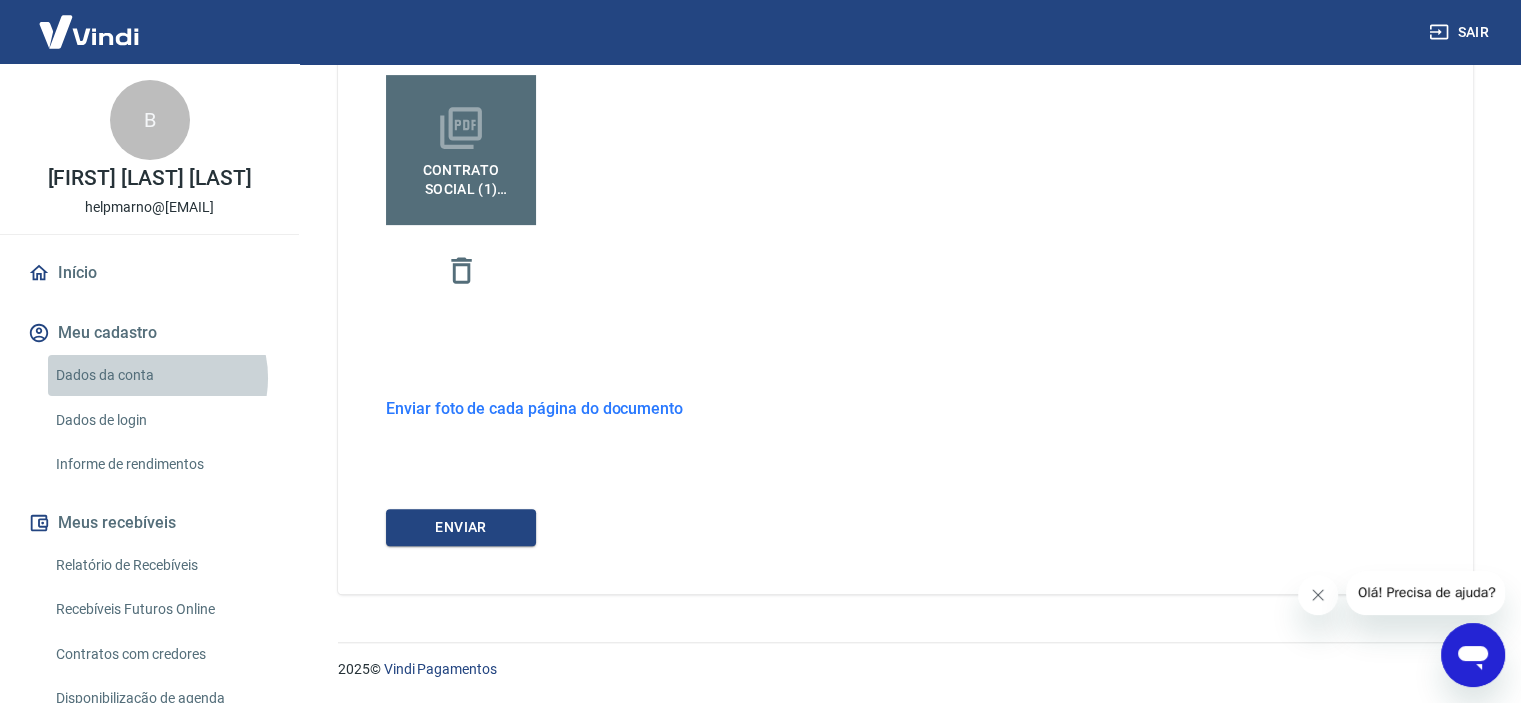 click on "Dados da conta" at bounding box center [161, 375] 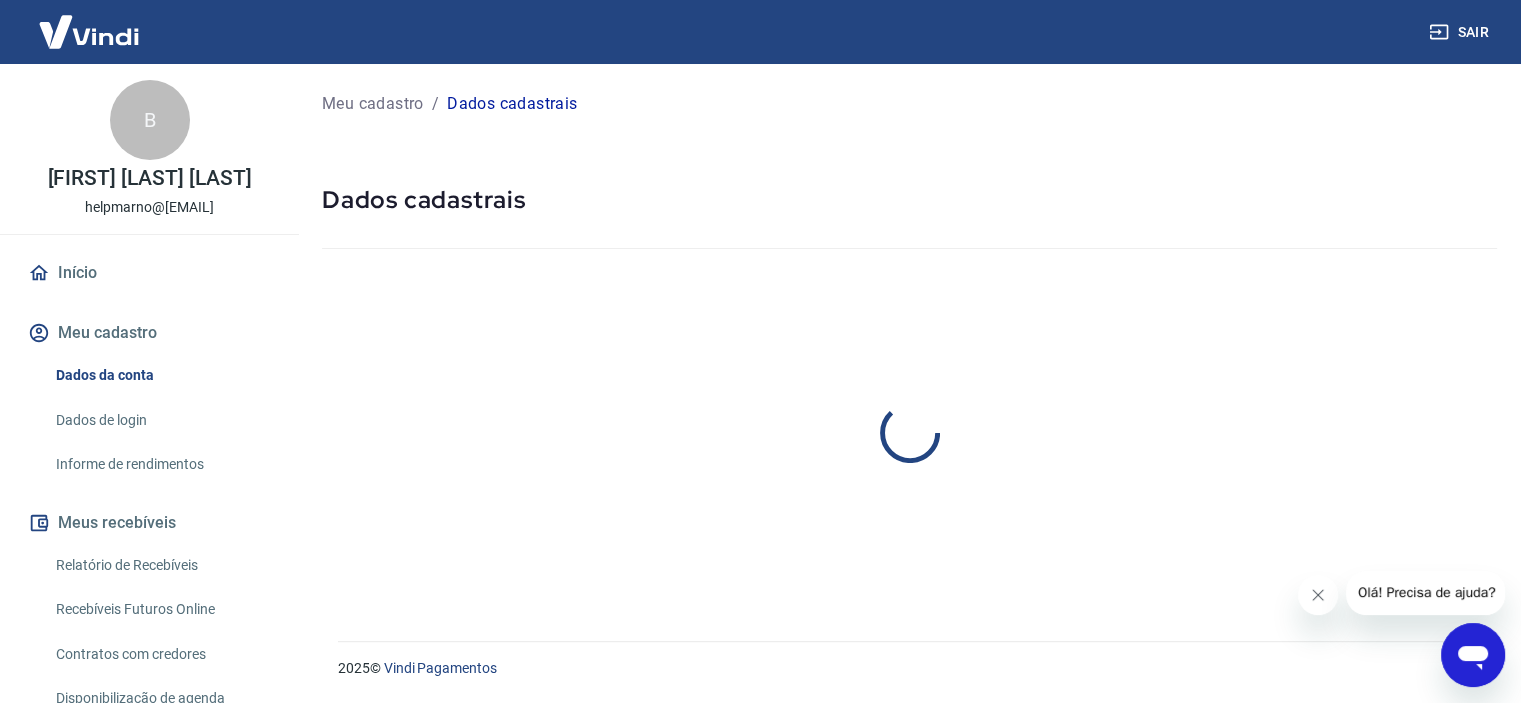 scroll, scrollTop: 0, scrollLeft: 0, axis: both 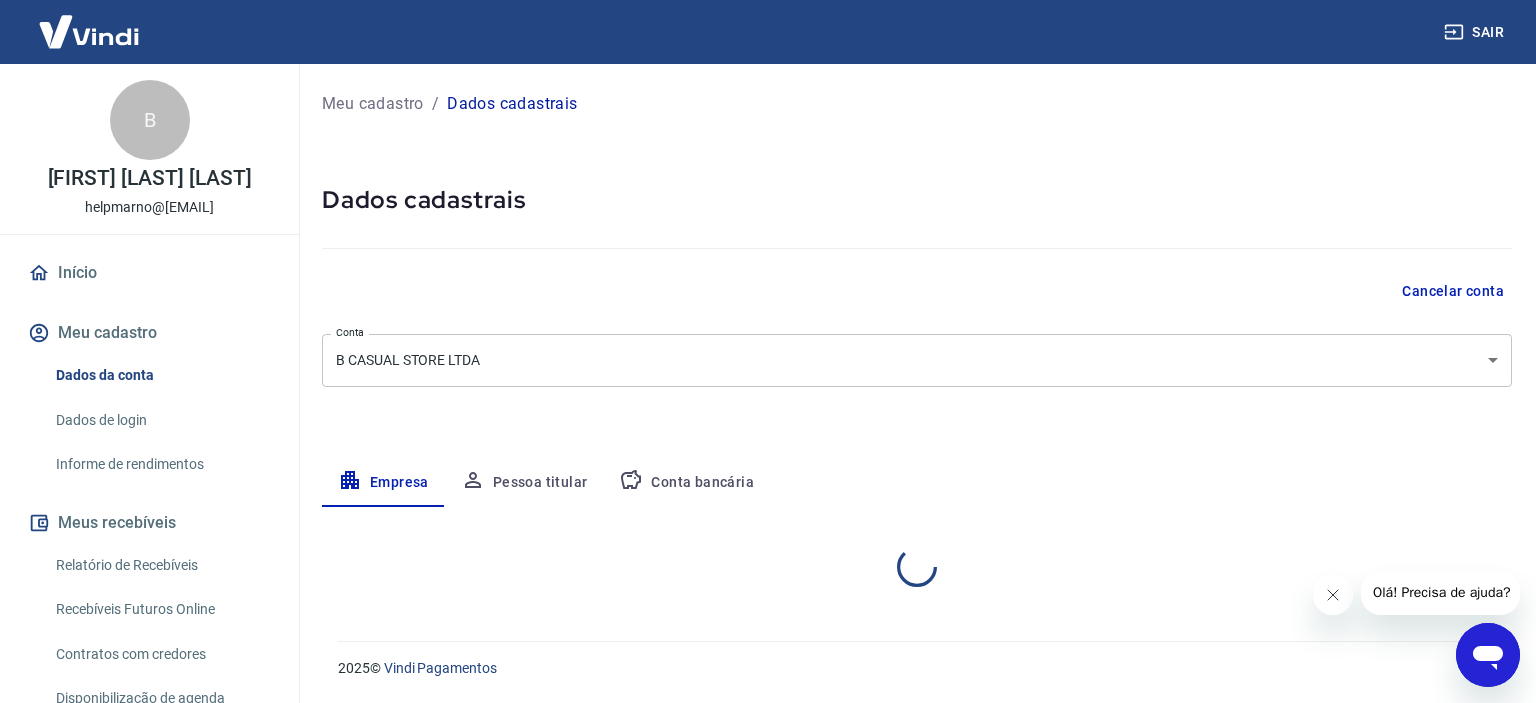 select on "SP" 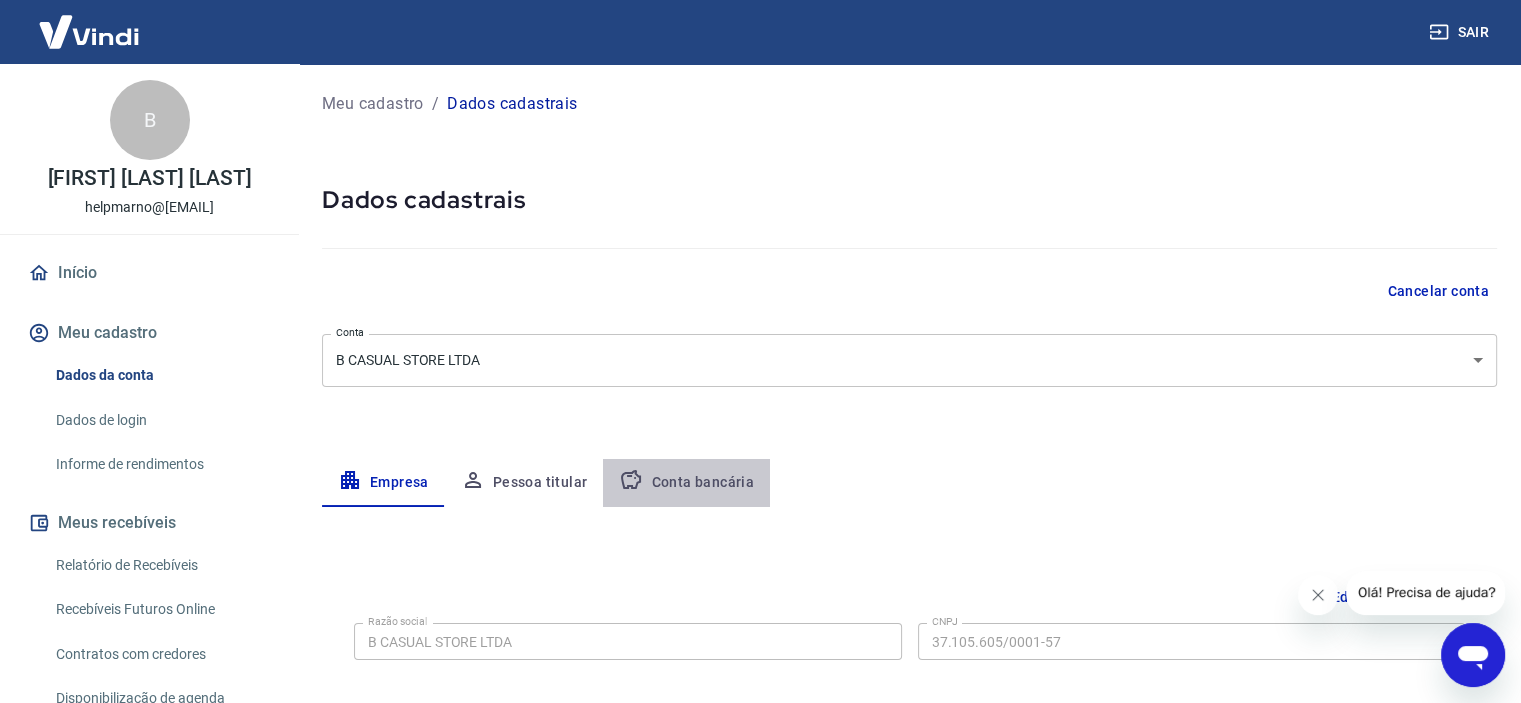 click on "Conta bancária" at bounding box center [686, 483] 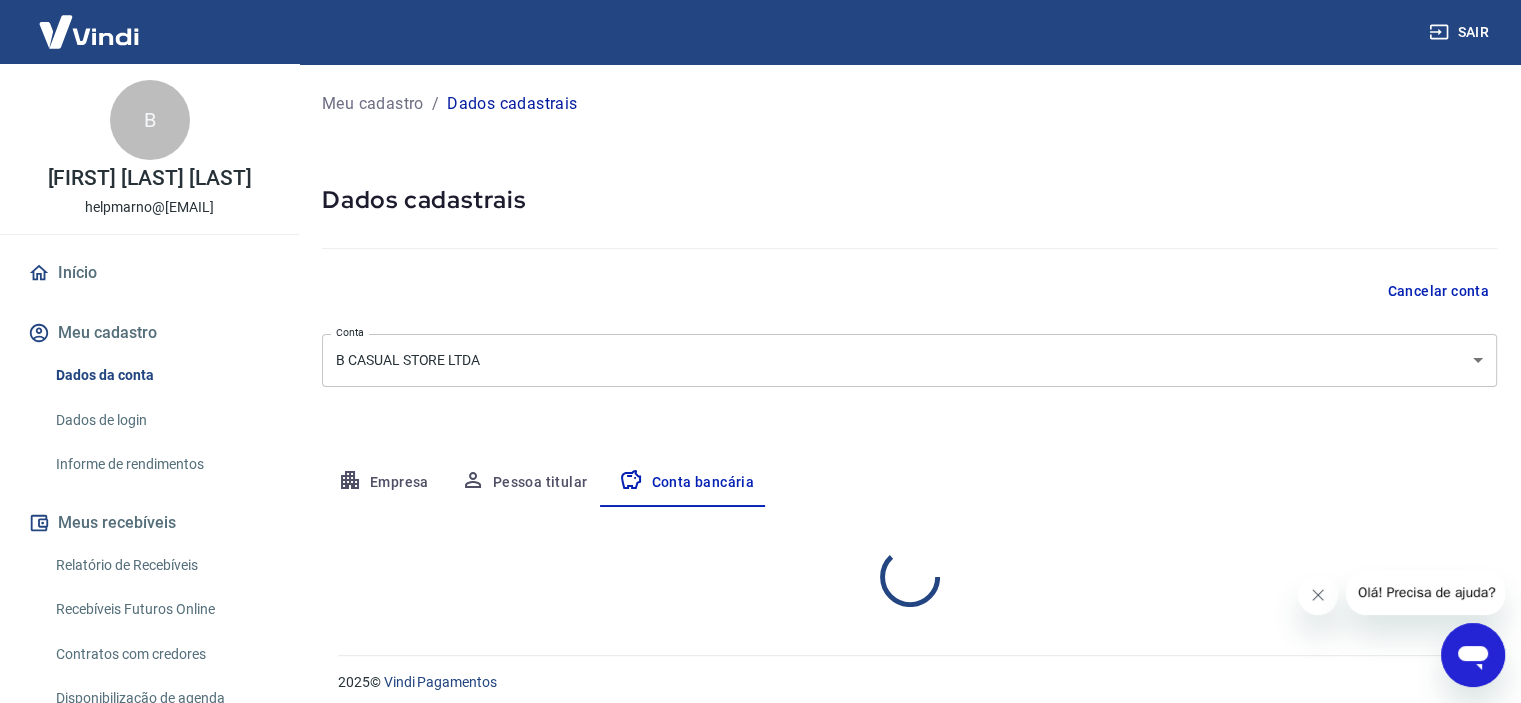 select on "1" 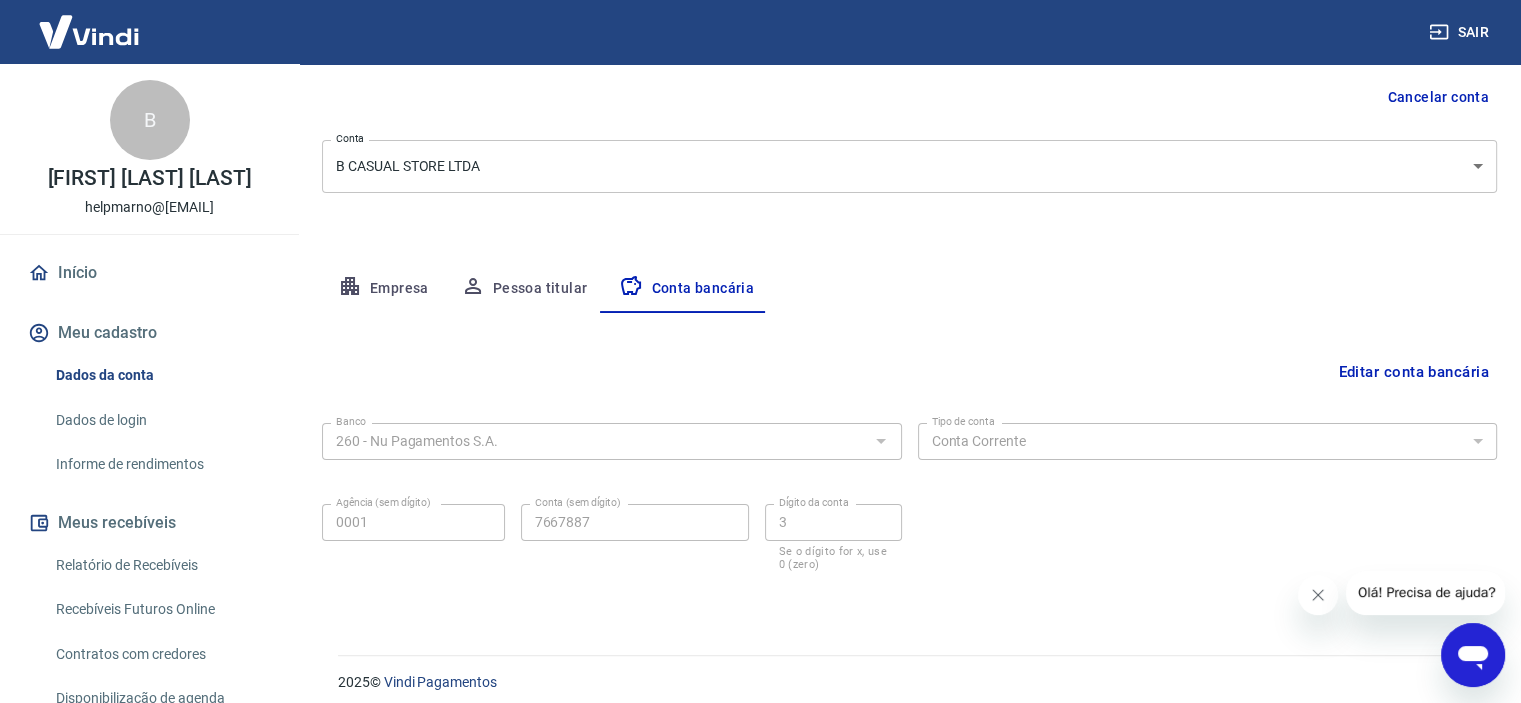 scroll, scrollTop: 207, scrollLeft: 0, axis: vertical 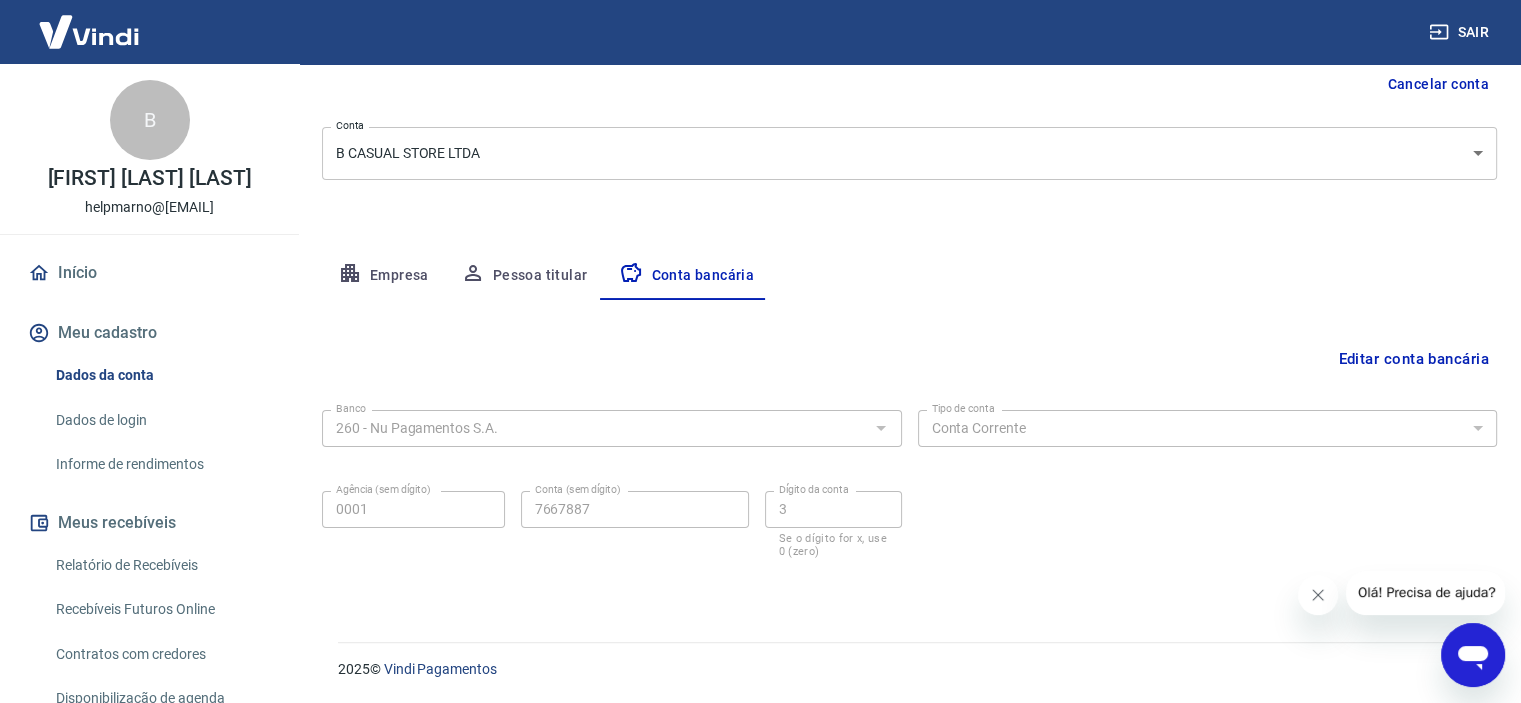 click on "Meu cadastro" at bounding box center [149, 333] 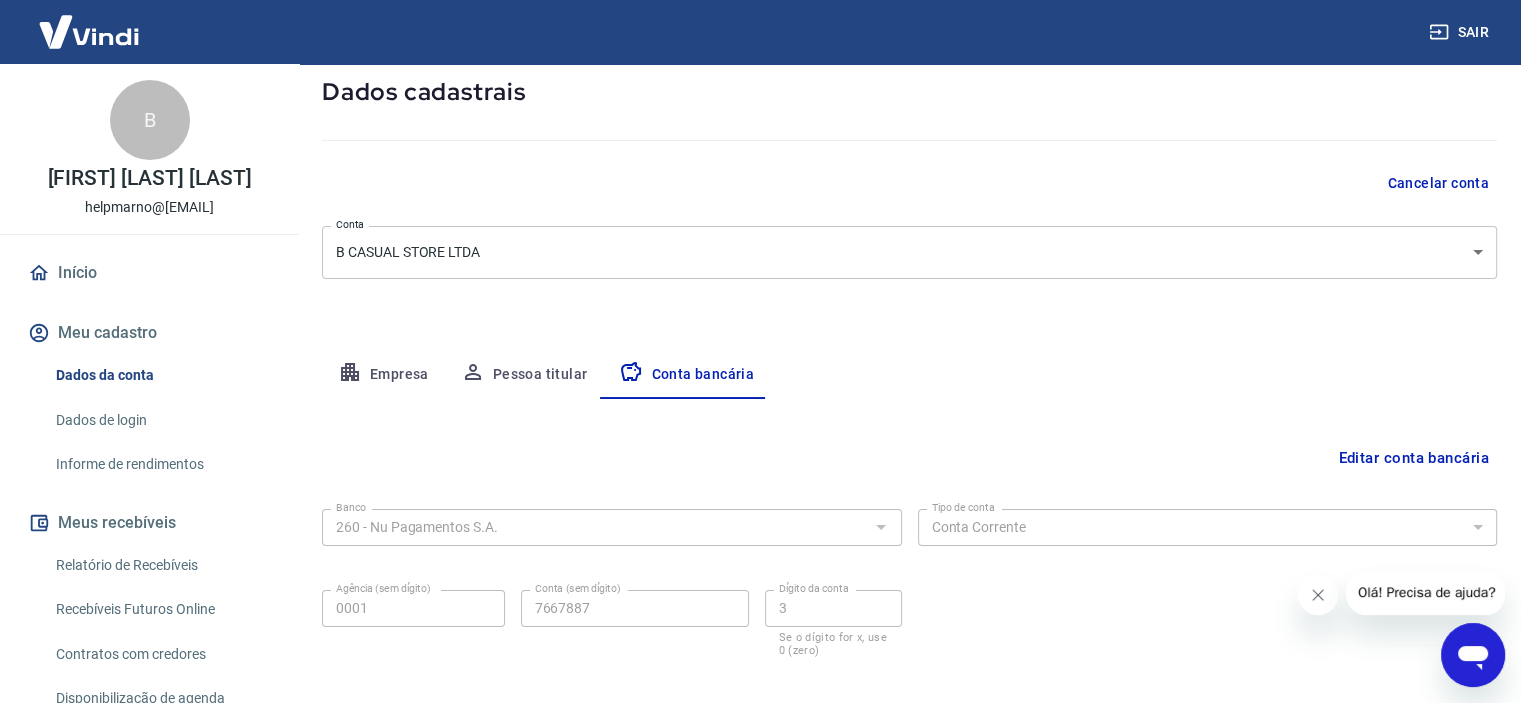 scroll, scrollTop: 207, scrollLeft: 0, axis: vertical 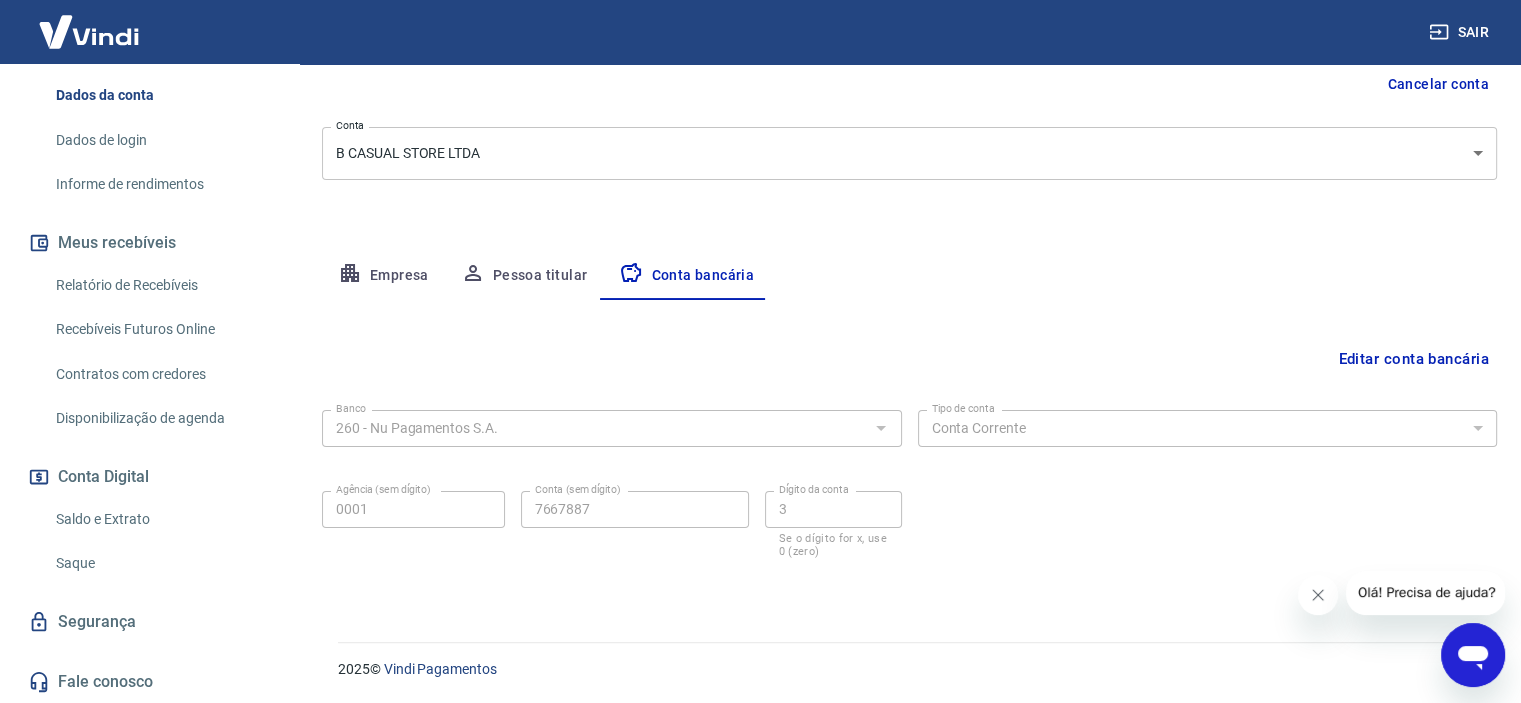 click 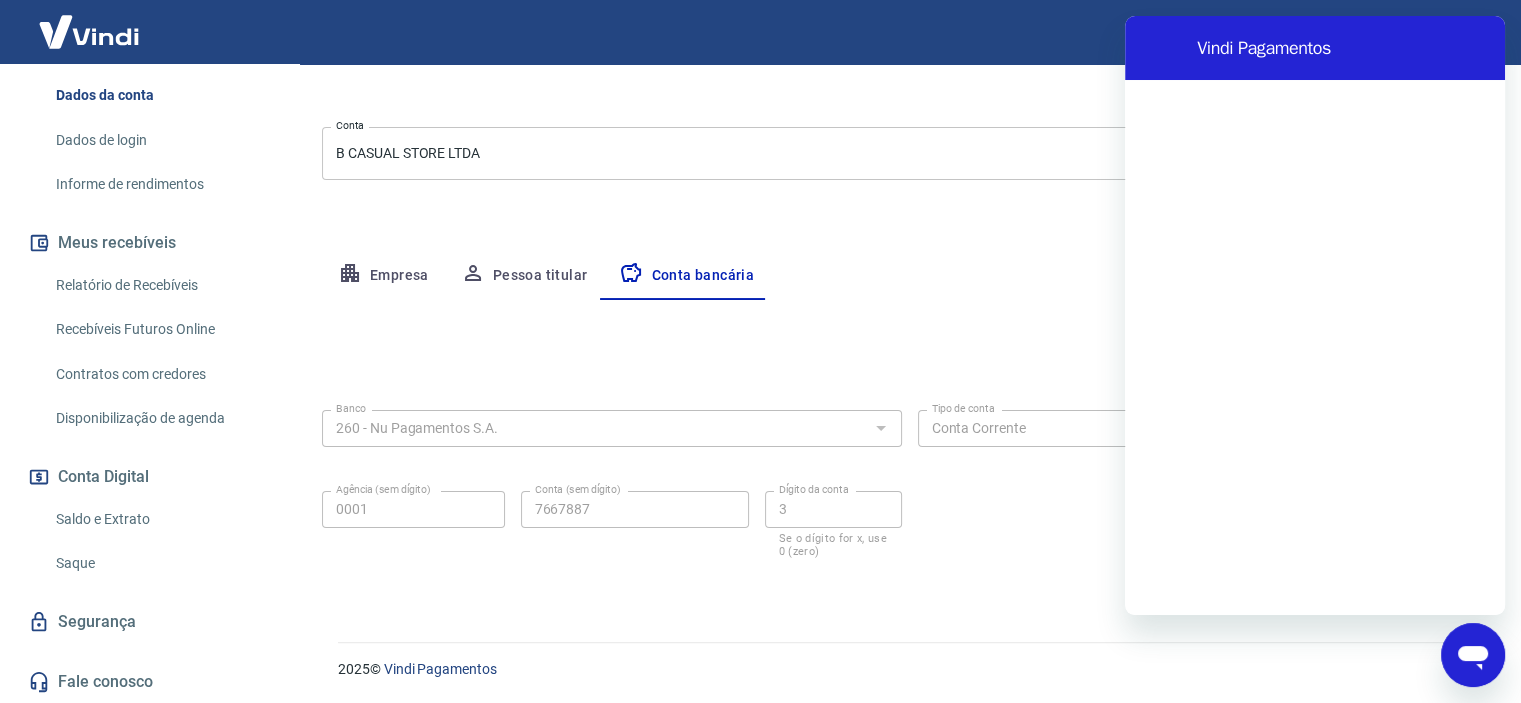 scroll, scrollTop: 0, scrollLeft: 0, axis: both 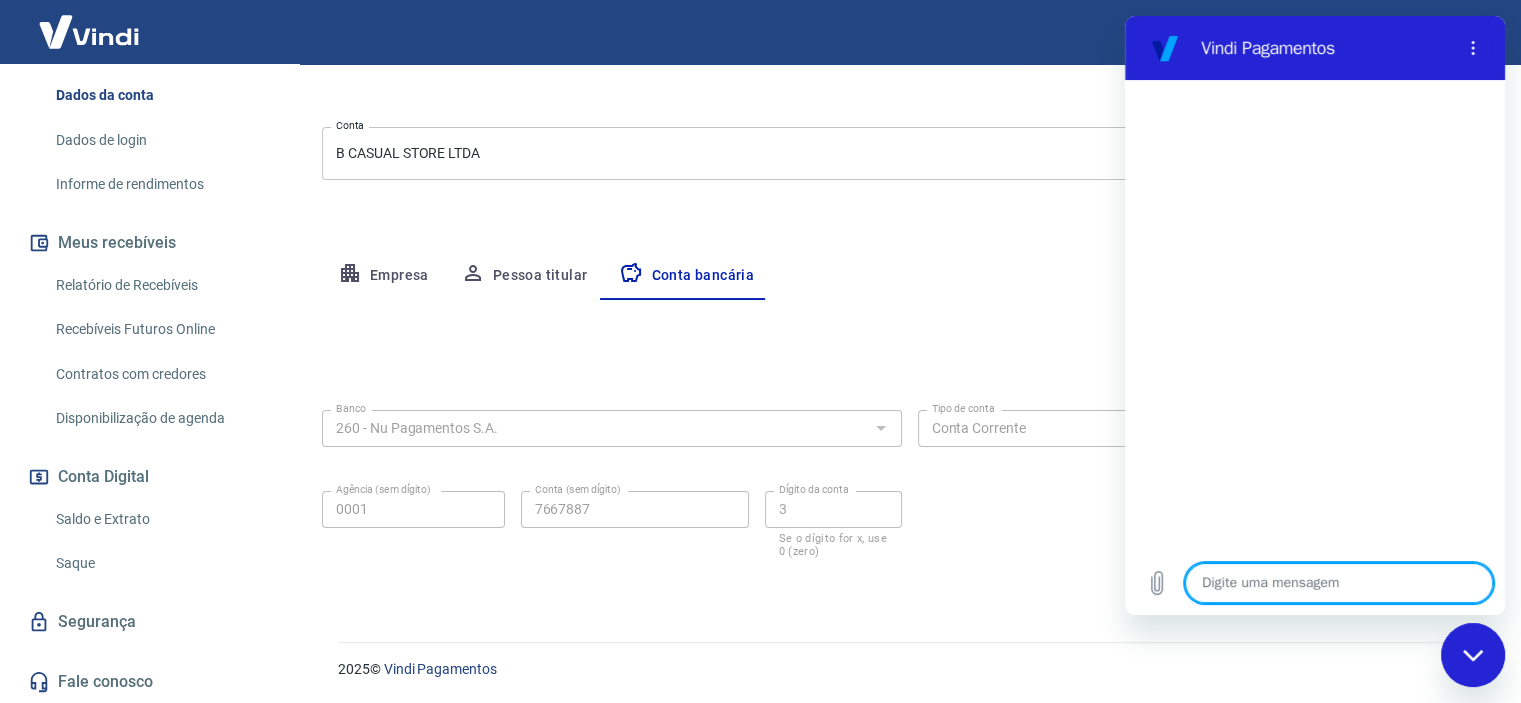 click at bounding box center [1339, 583] 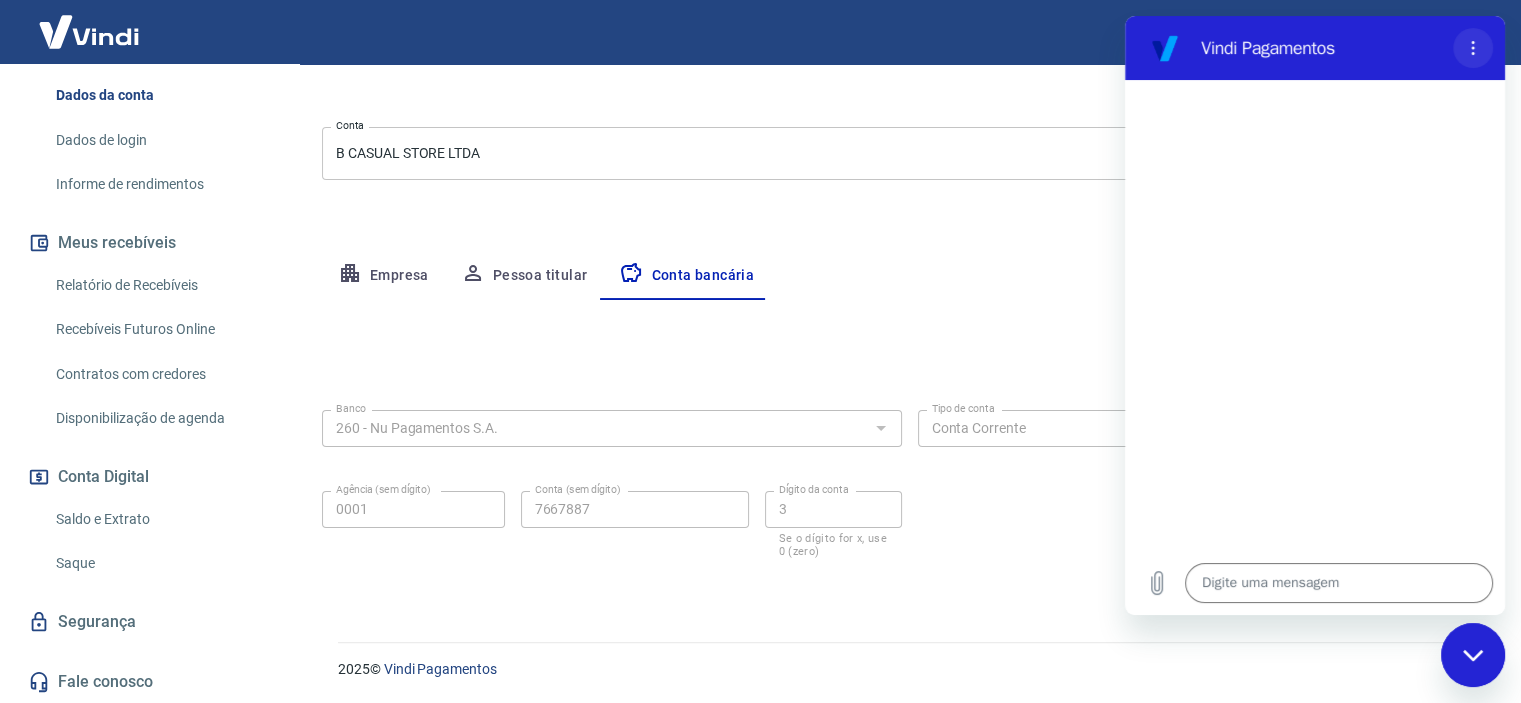 click 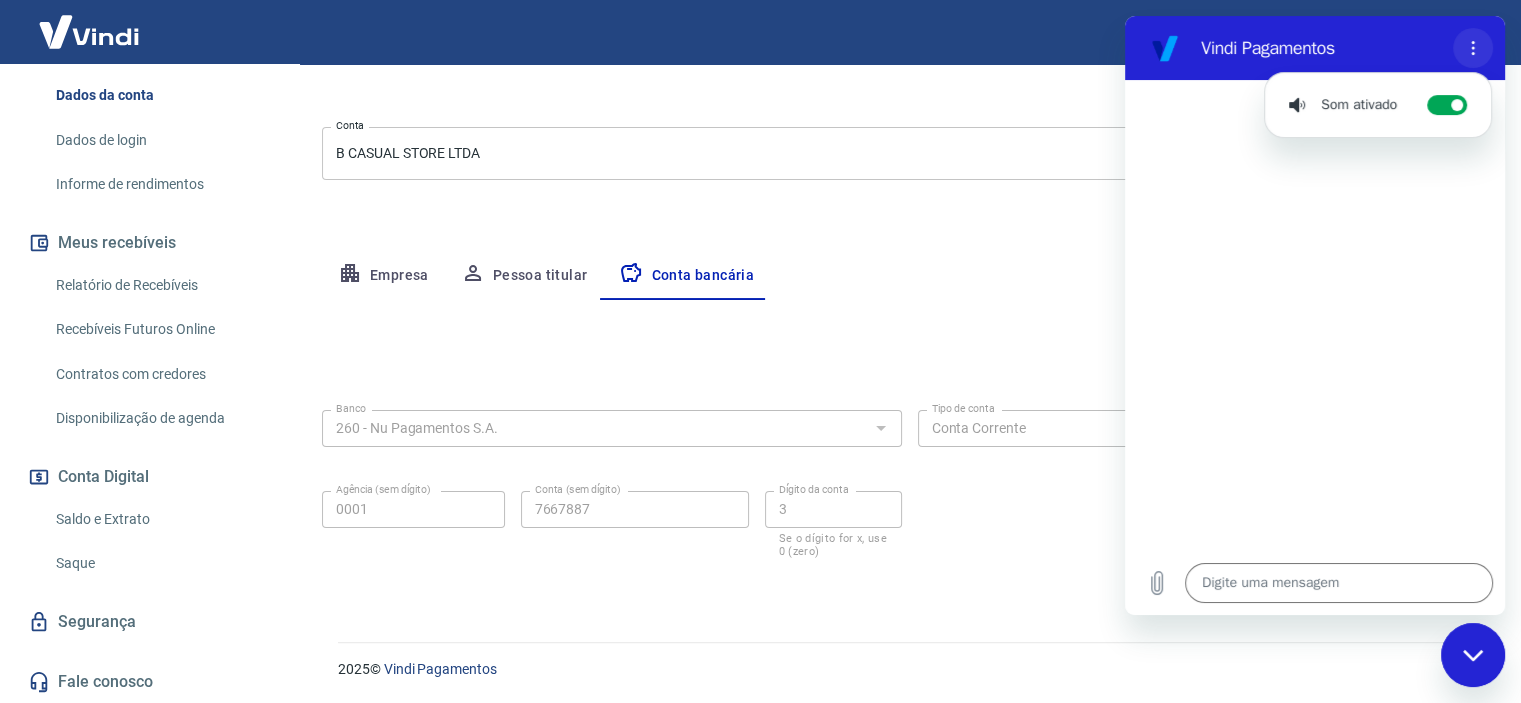 click 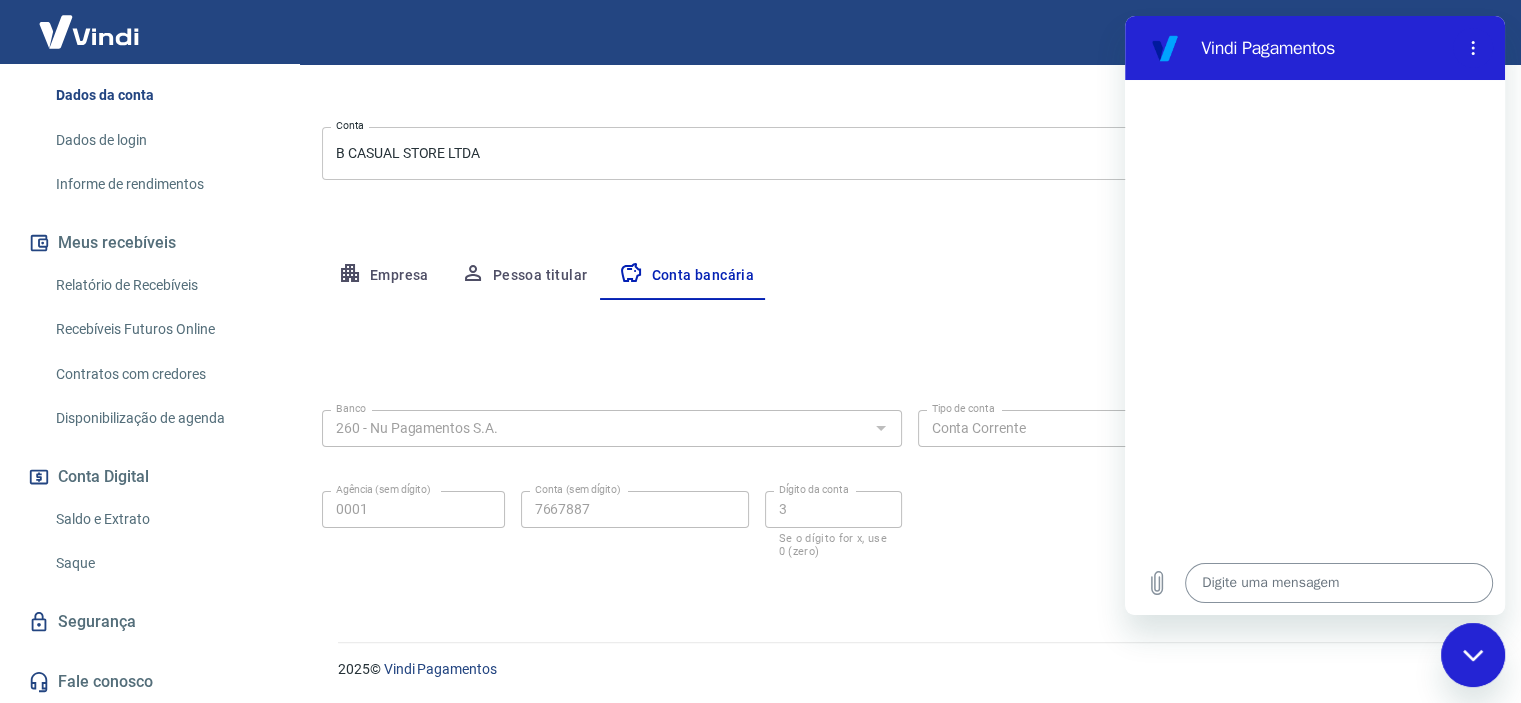 click at bounding box center (1339, 583) 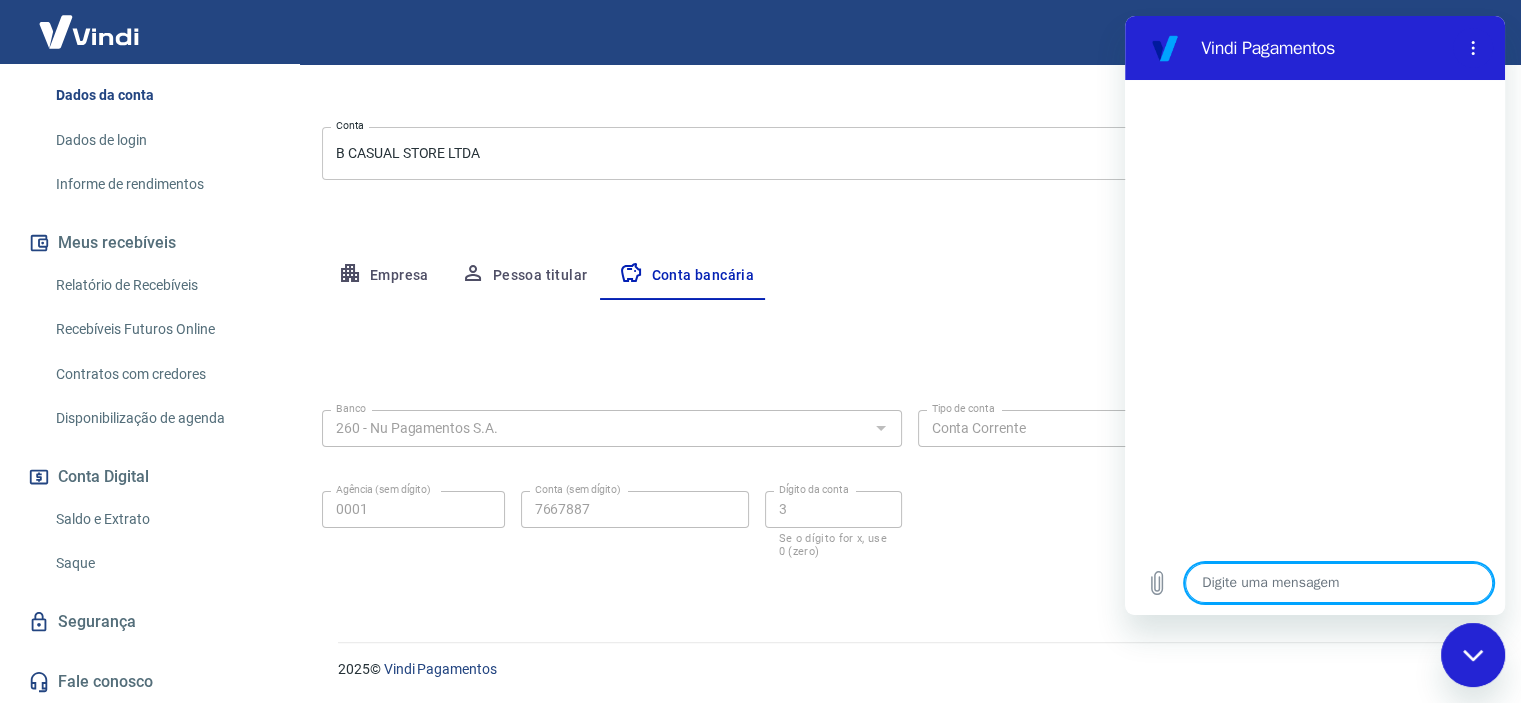type on "O" 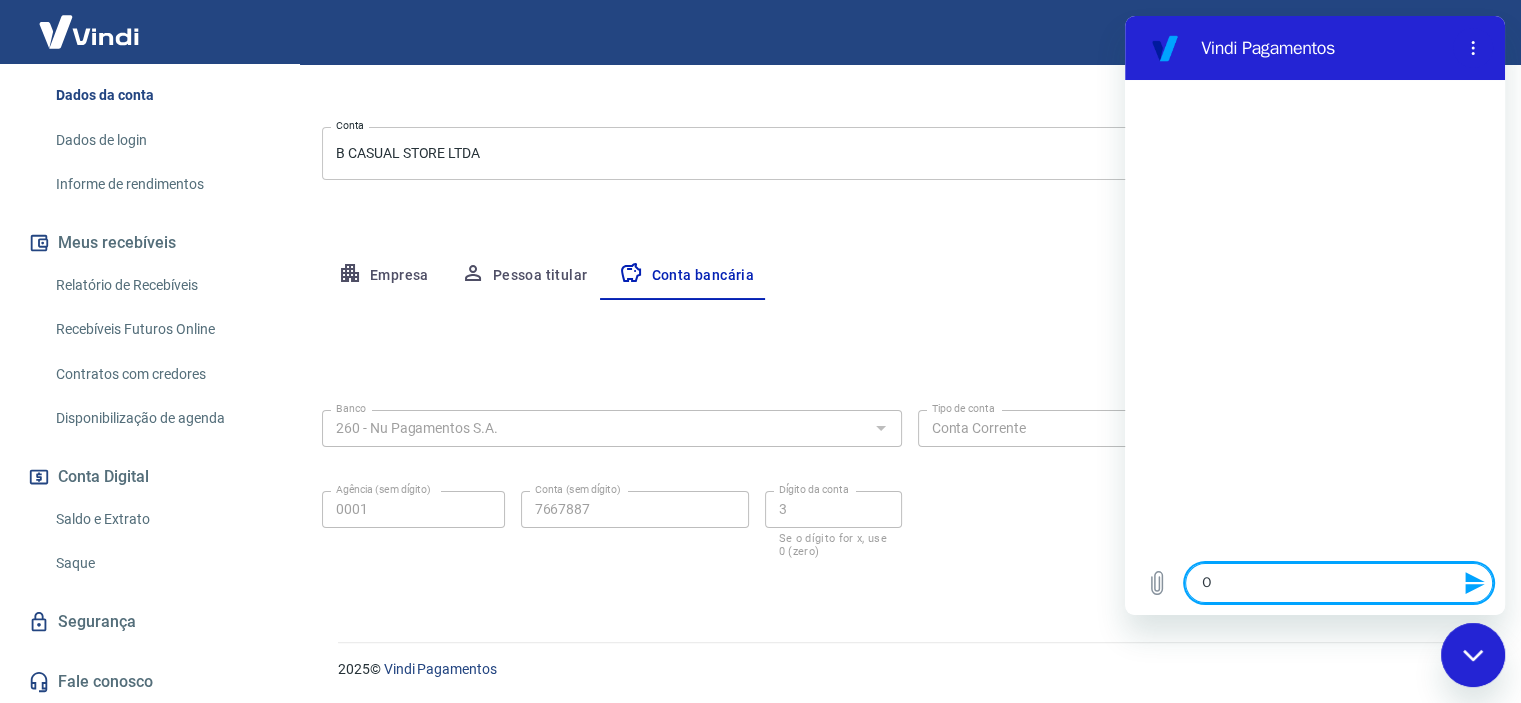 type on "Ol" 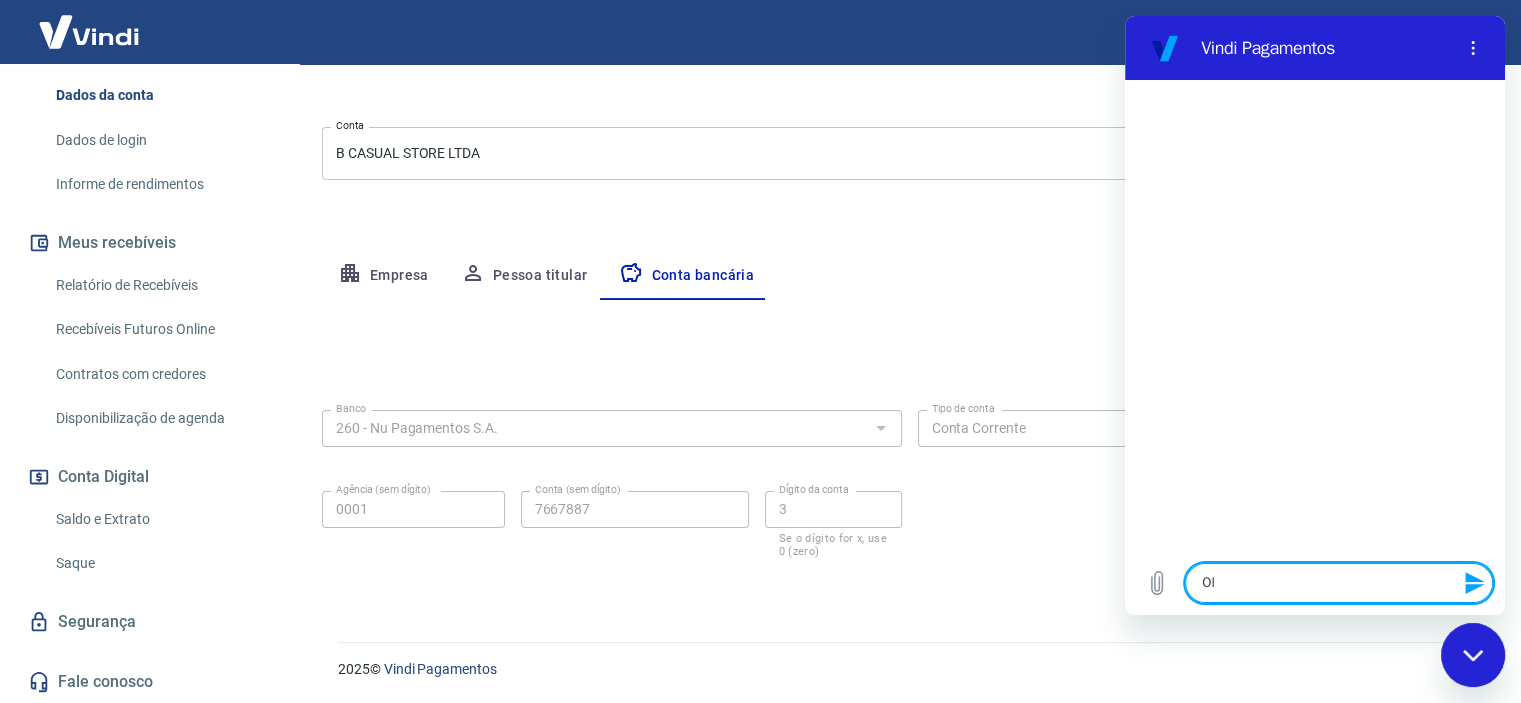 type on "Olá" 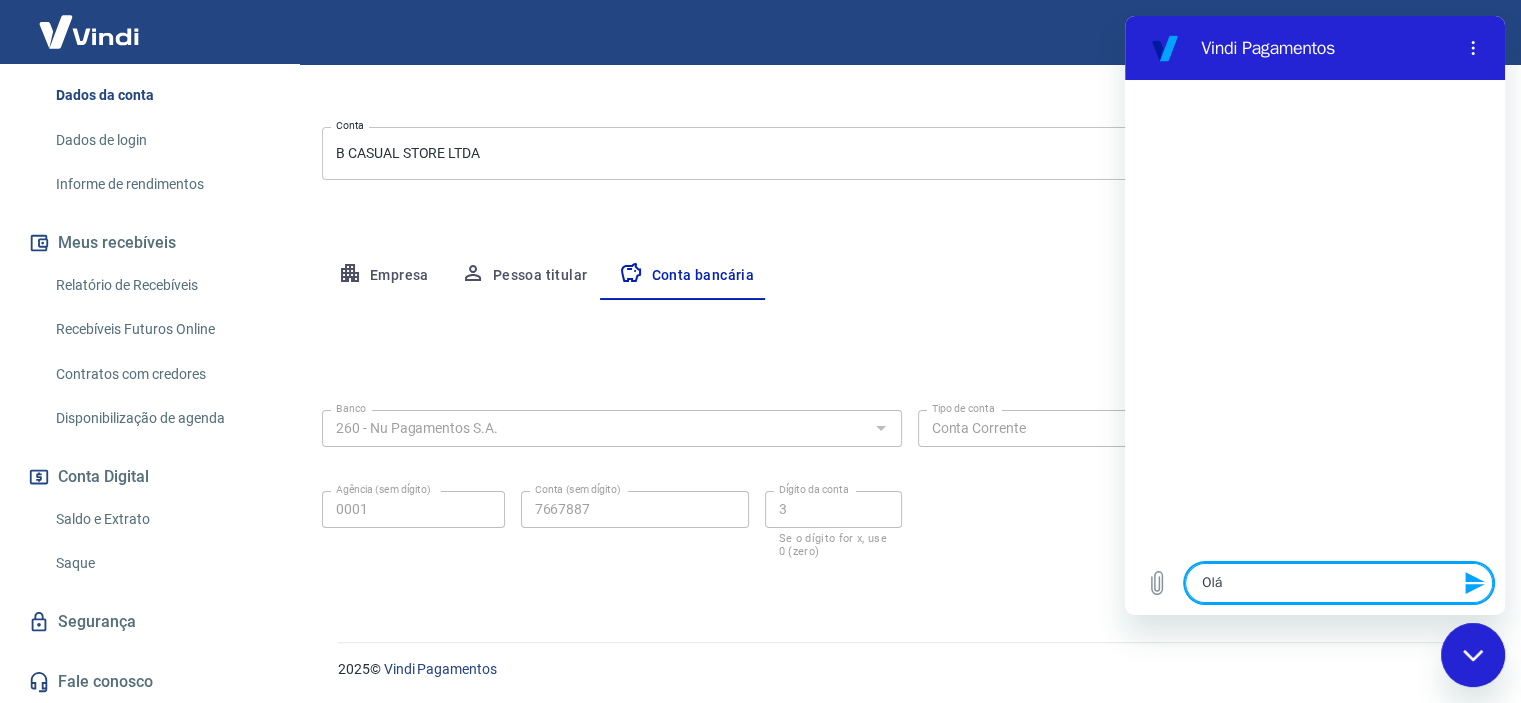 type 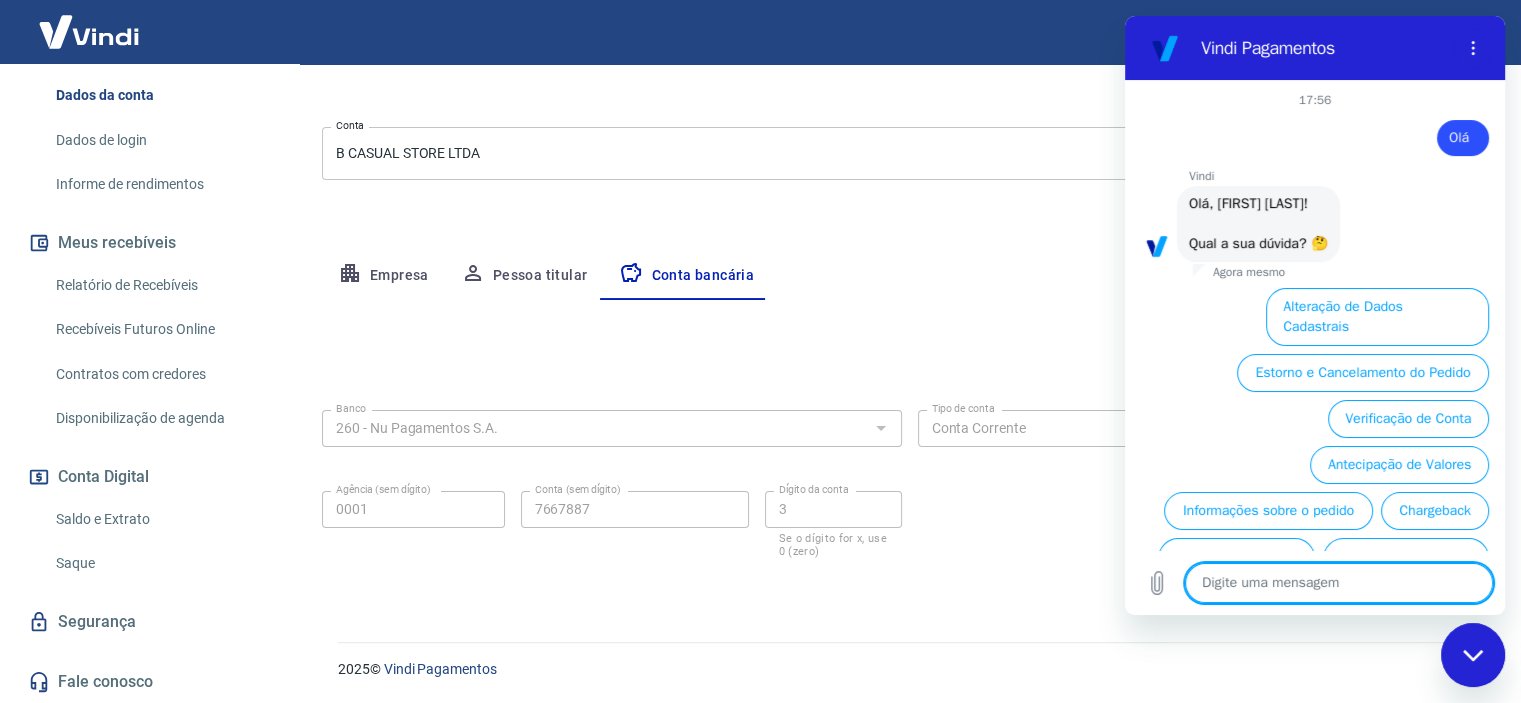 scroll, scrollTop: 98, scrollLeft: 0, axis: vertical 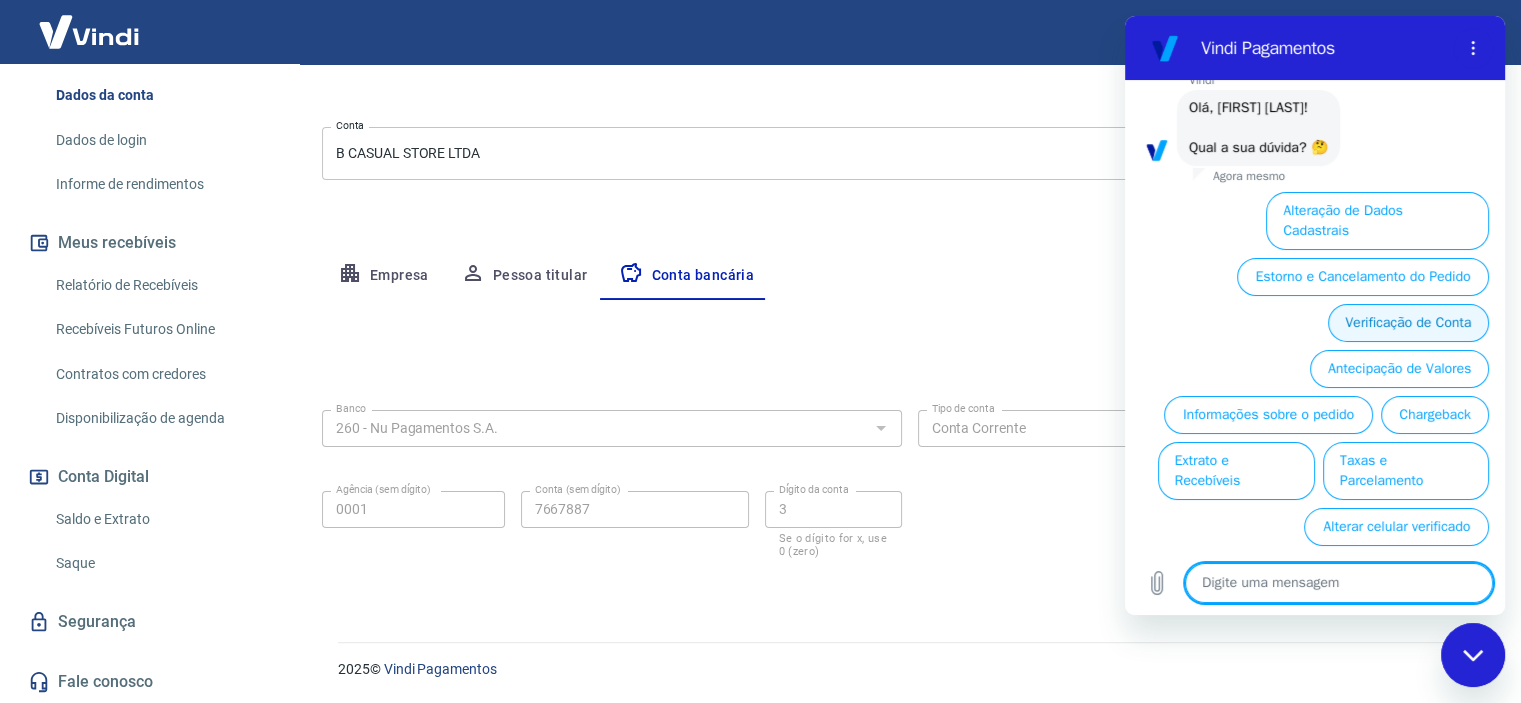 click on "Verificação de Conta" at bounding box center (1408, 323) 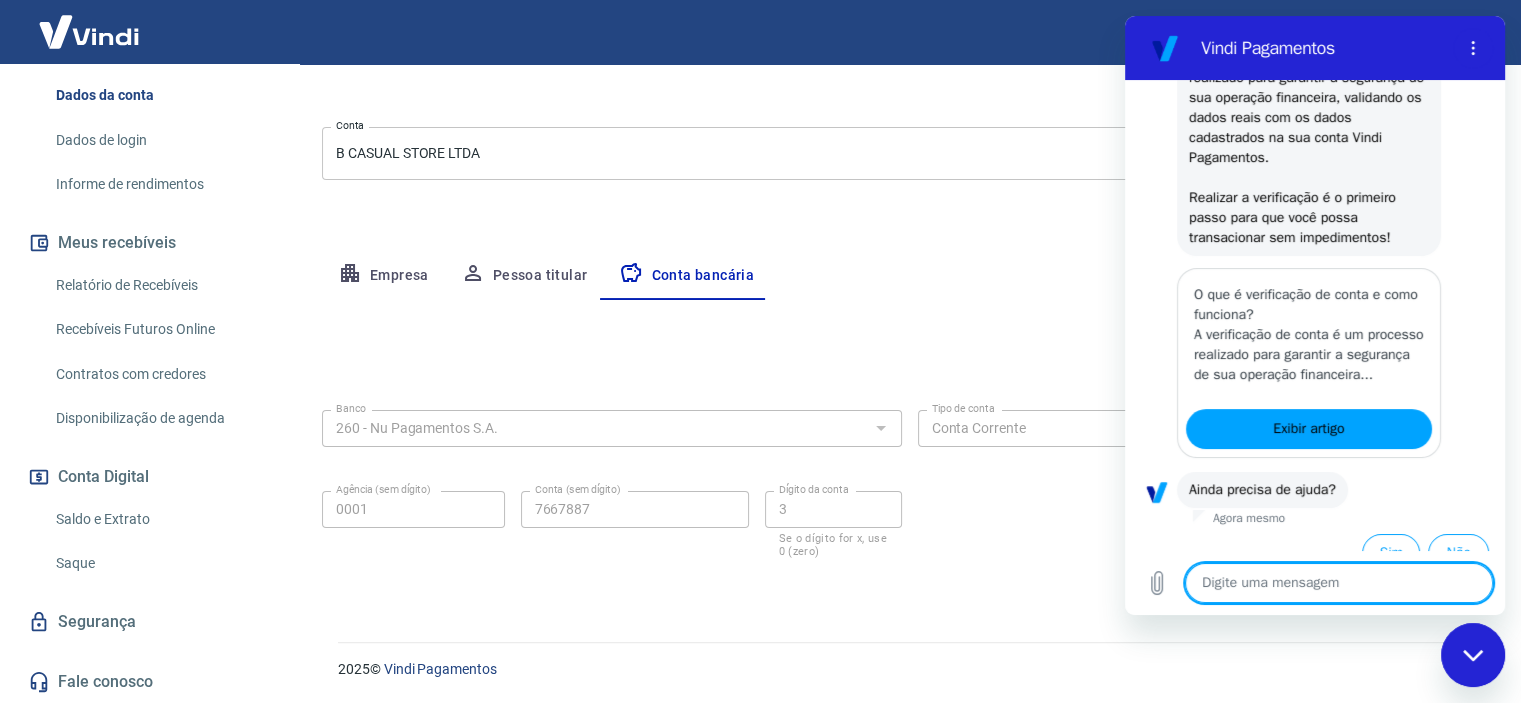 scroll, scrollTop: 344, scrollLeft: 0, axis: vertical 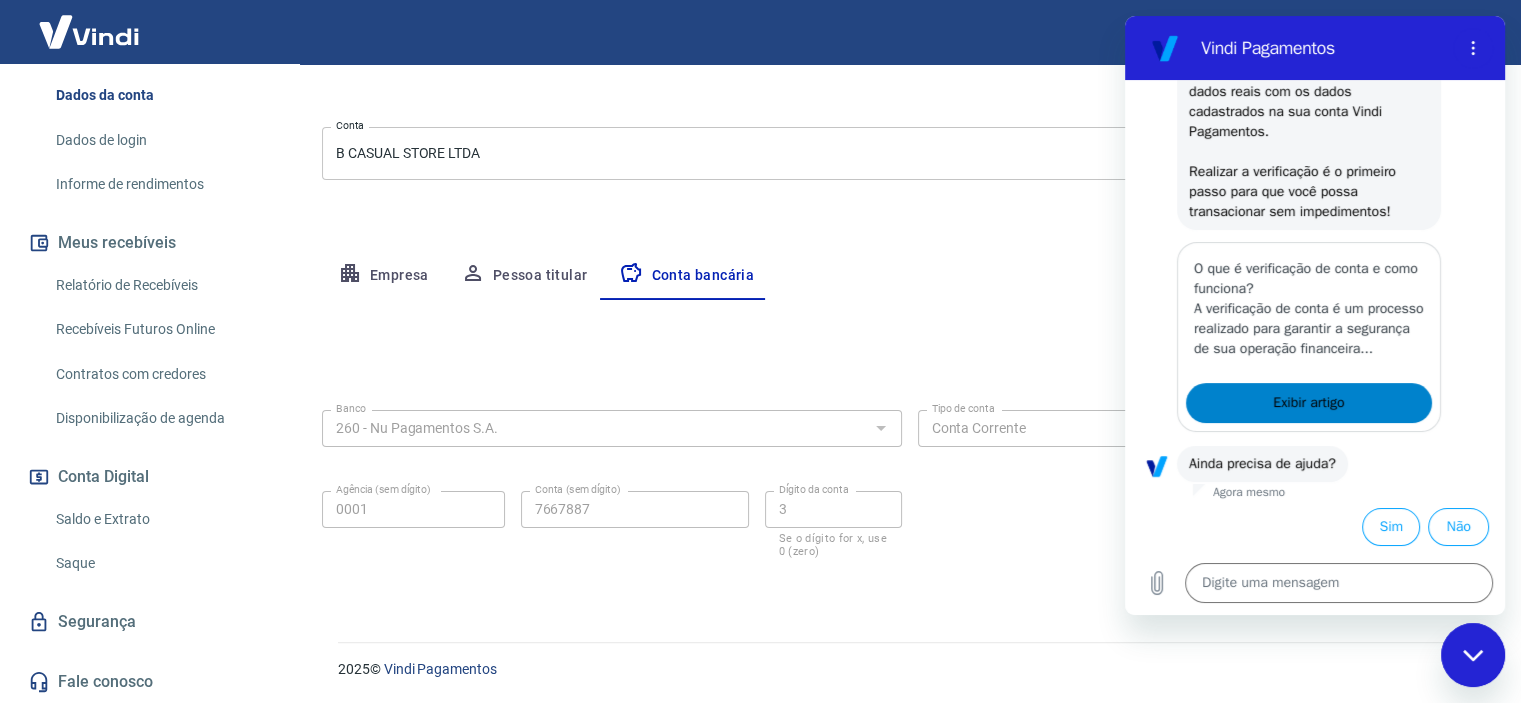 click on "Exibir artigo" at bounding box center [1309, 403] 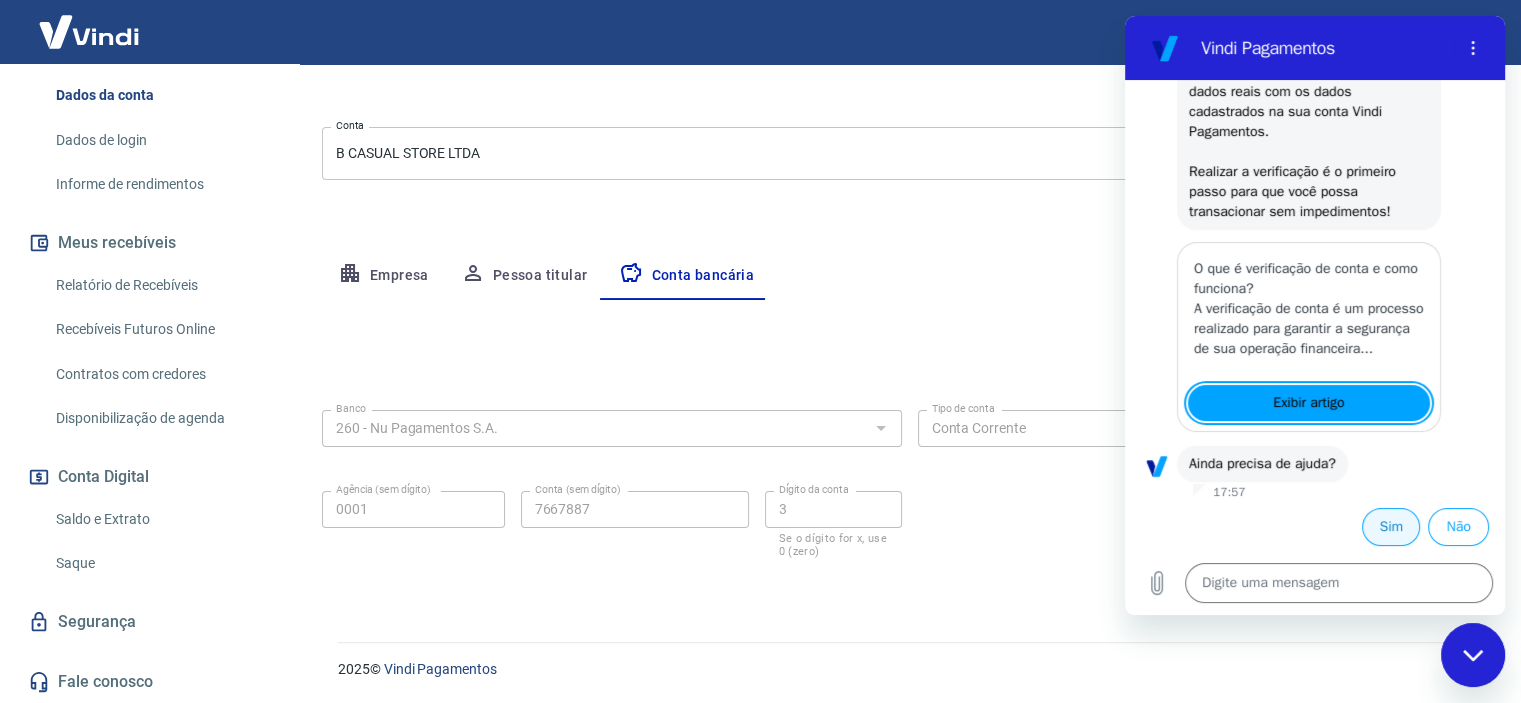 click on "Sim" at bounding box center [1391, 527] 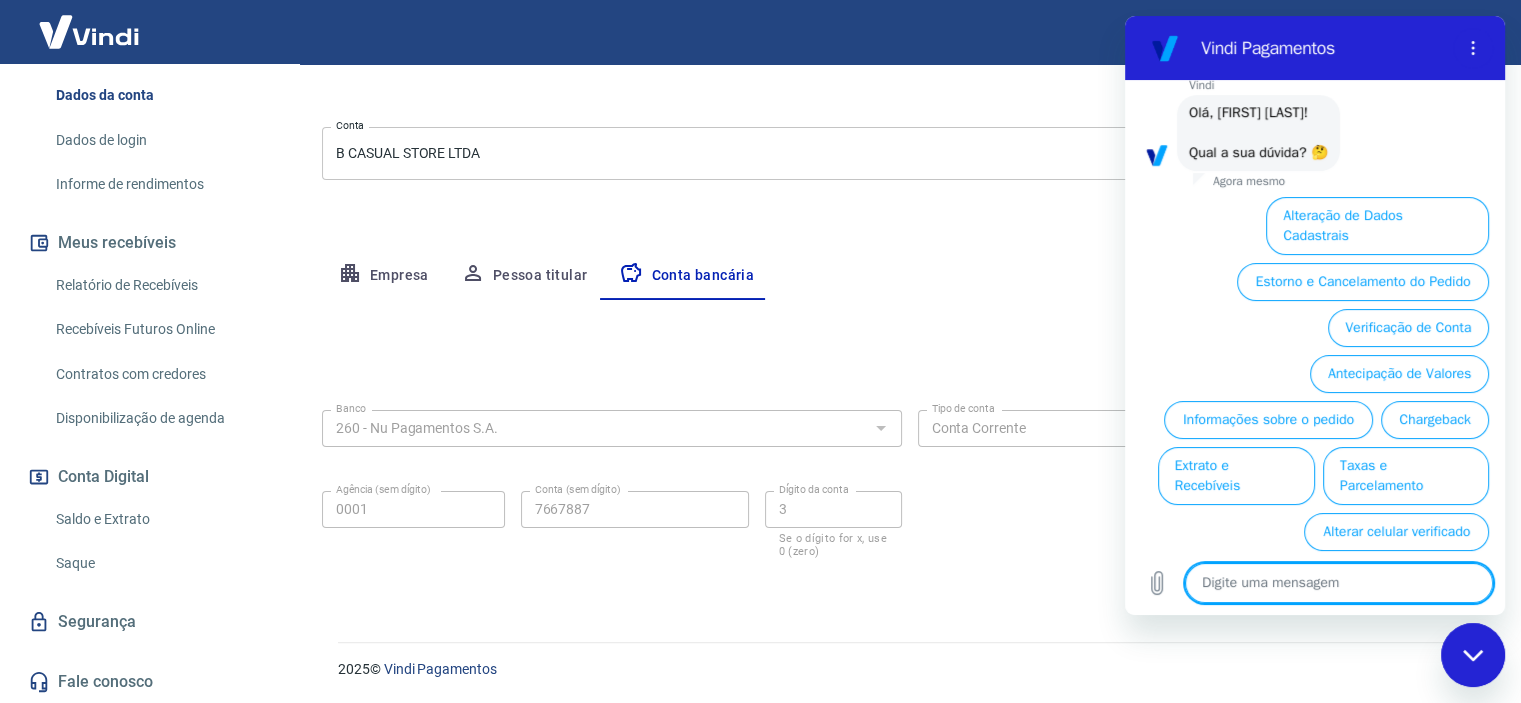 scroll, scrollTop: 818, scrollLeft: 0, axis: vertical 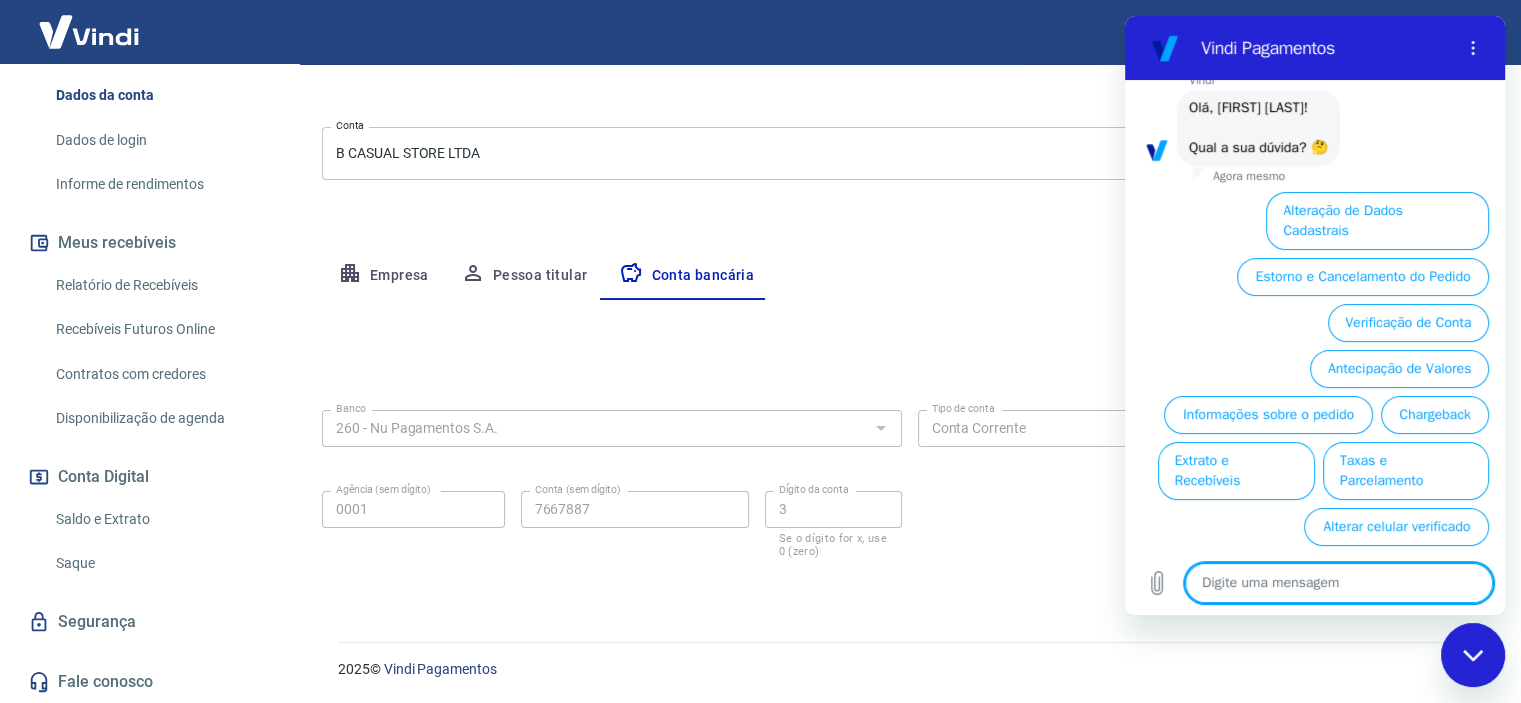 click on "Agora mesmo" at bounding box center (1349, 176) 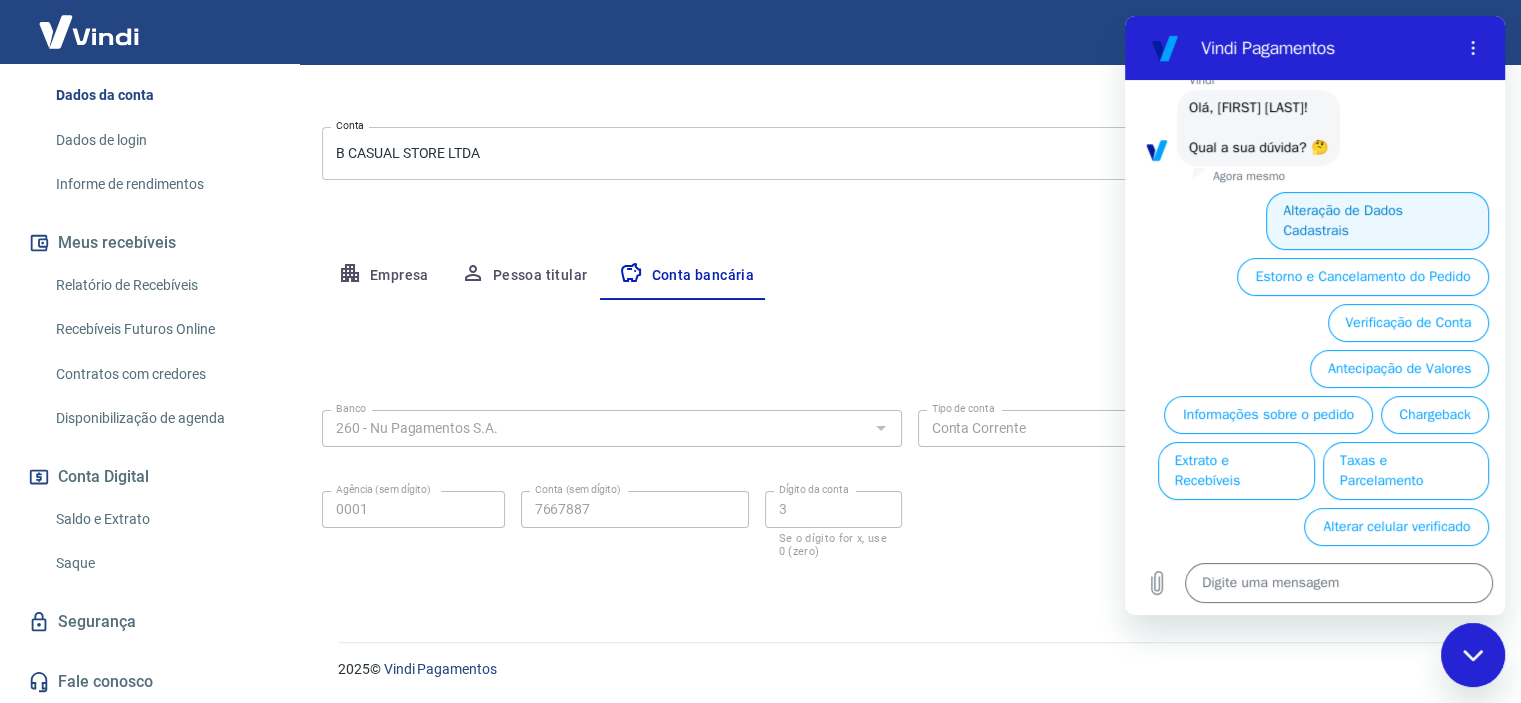 click on "Alteração de Dados Cadastrais" at bounding box center (1377, 221) 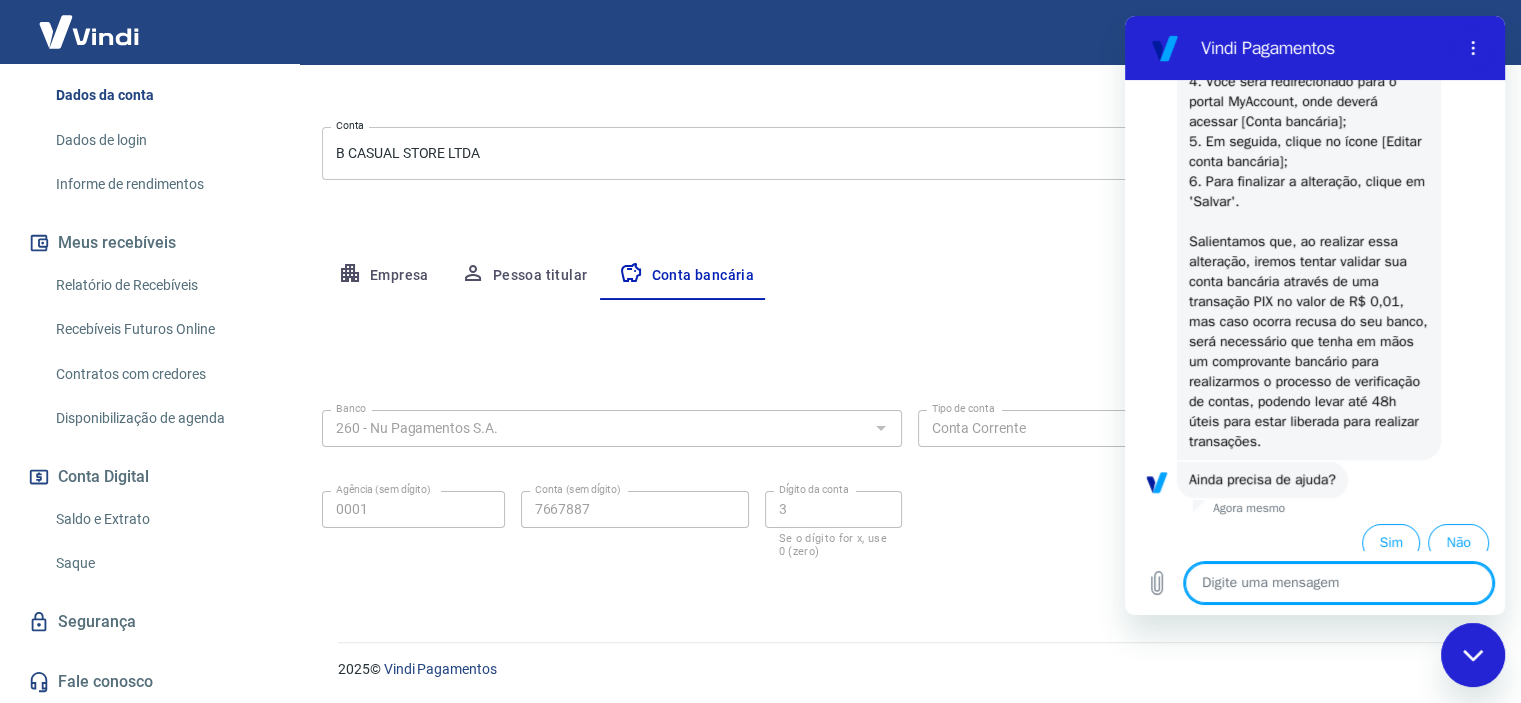 scroll, scrollTop: 1191, scrollLeft: 0, axis: vertical 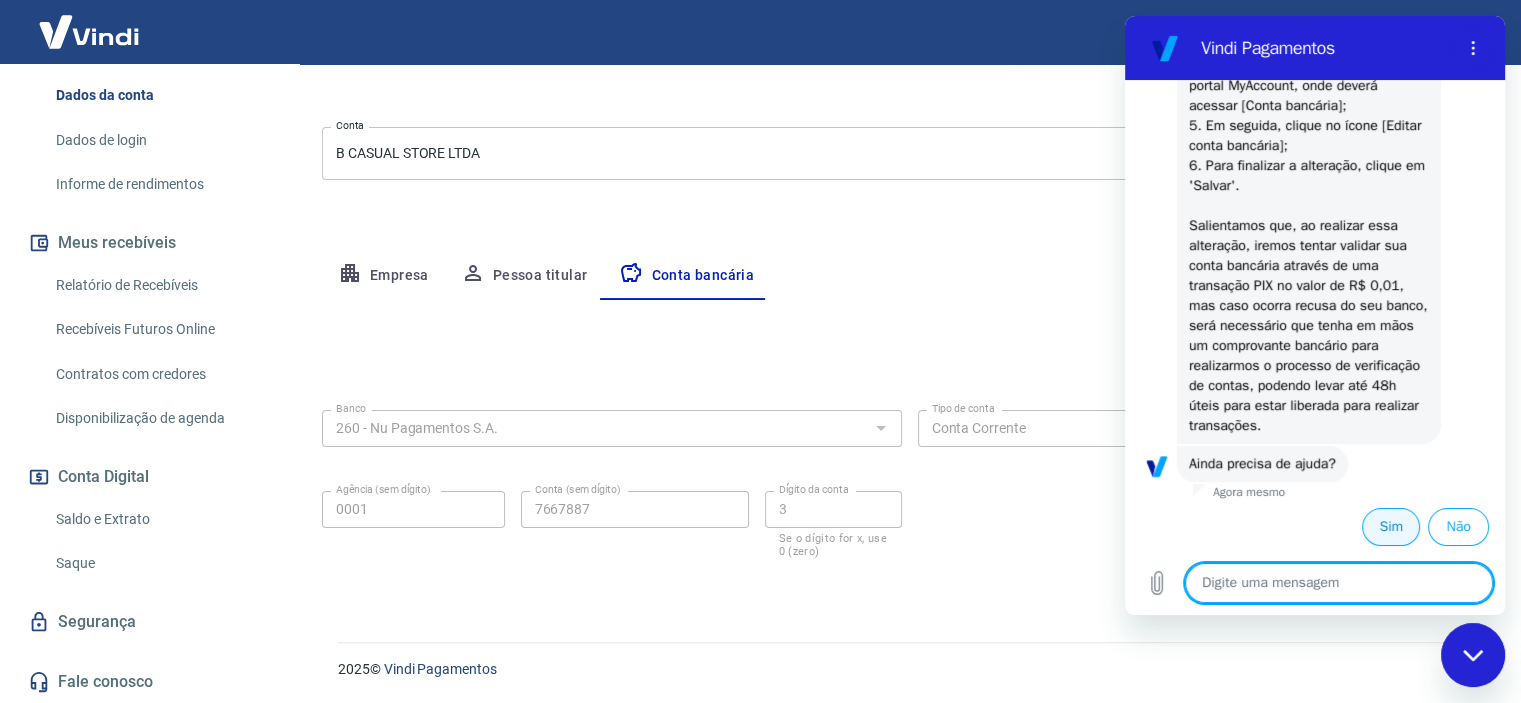 click on "Sim" at bounding box center (1391, 527) 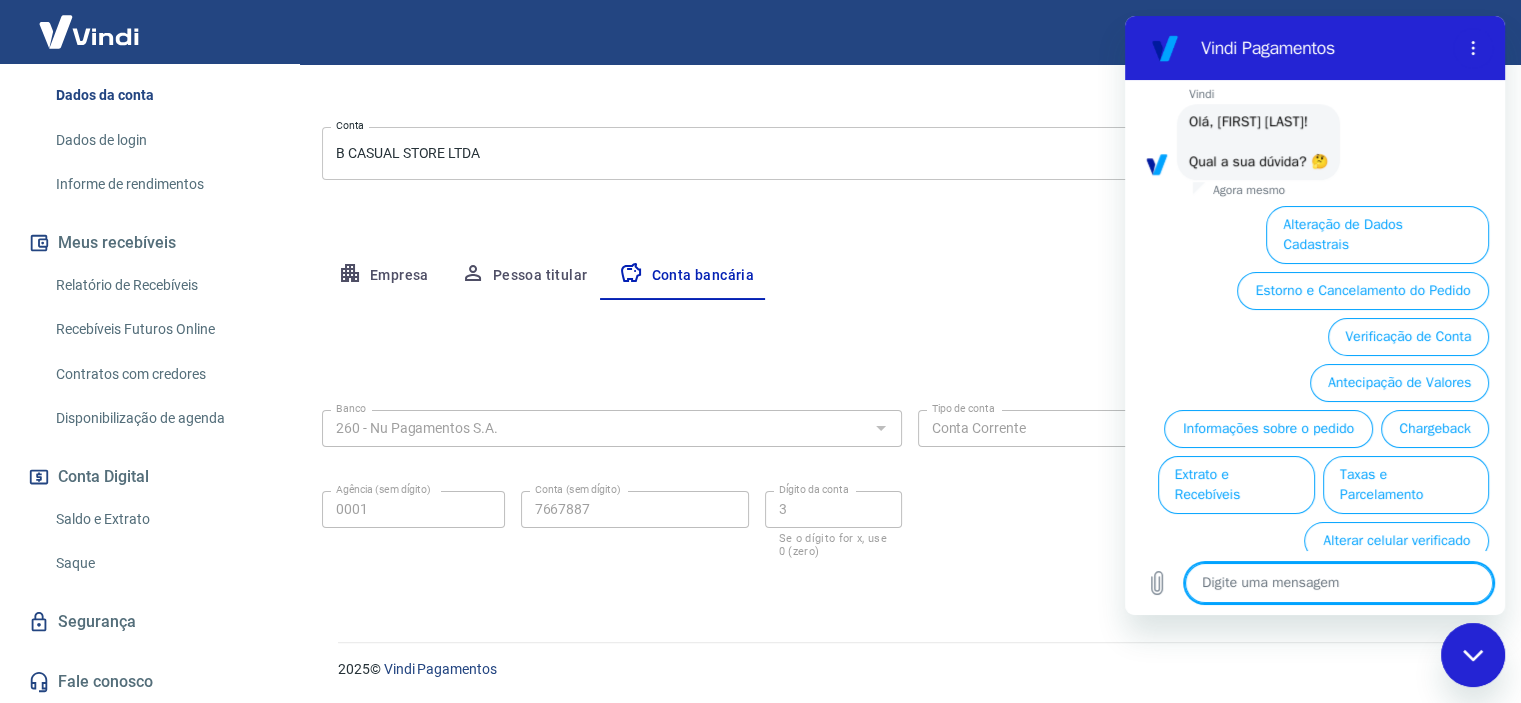 scroll, scrollTop: 1664, scrollLeft: 0, axis: vertical 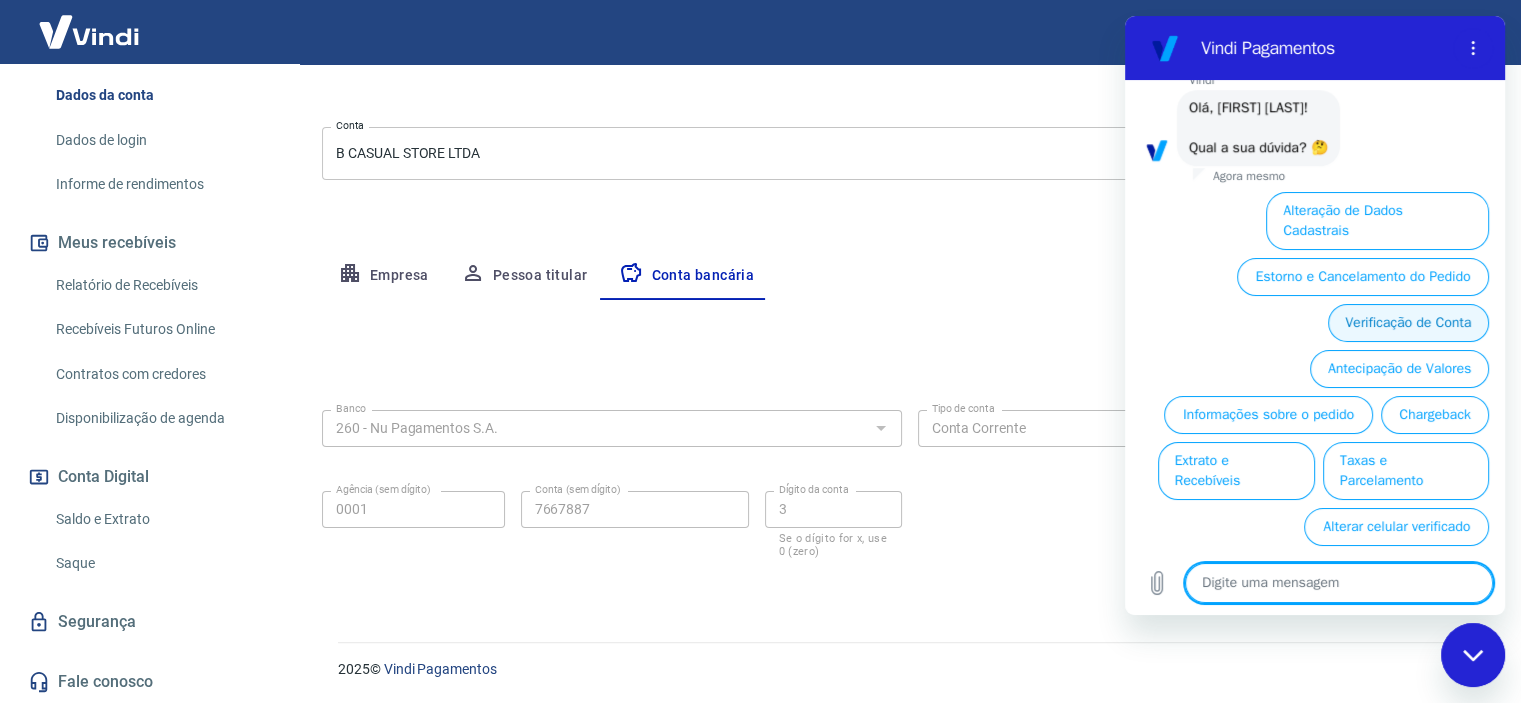 click on "Verificação de Conta" at bounding box center (1408, 323) 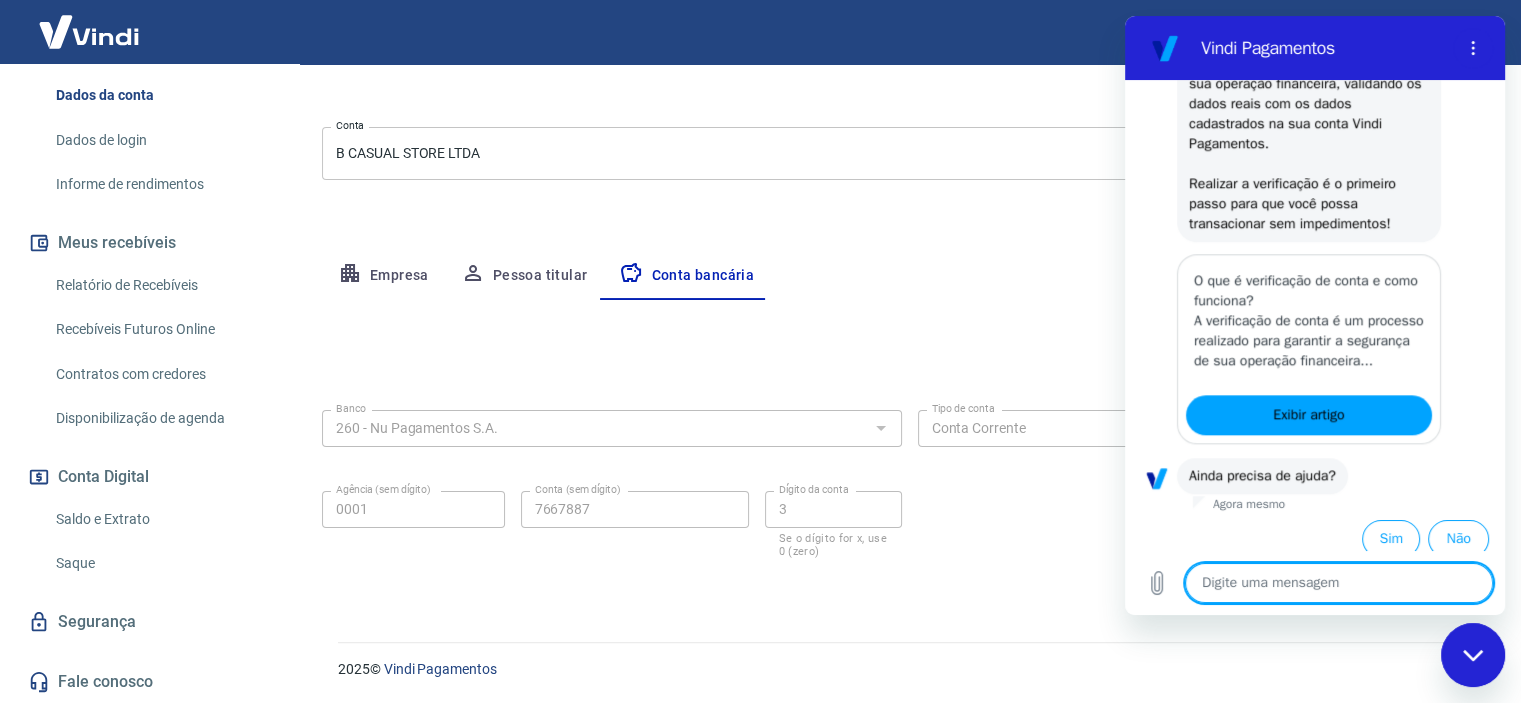 scroll, scrollTop: 1910, scrollLeft: 0, axis: vertical 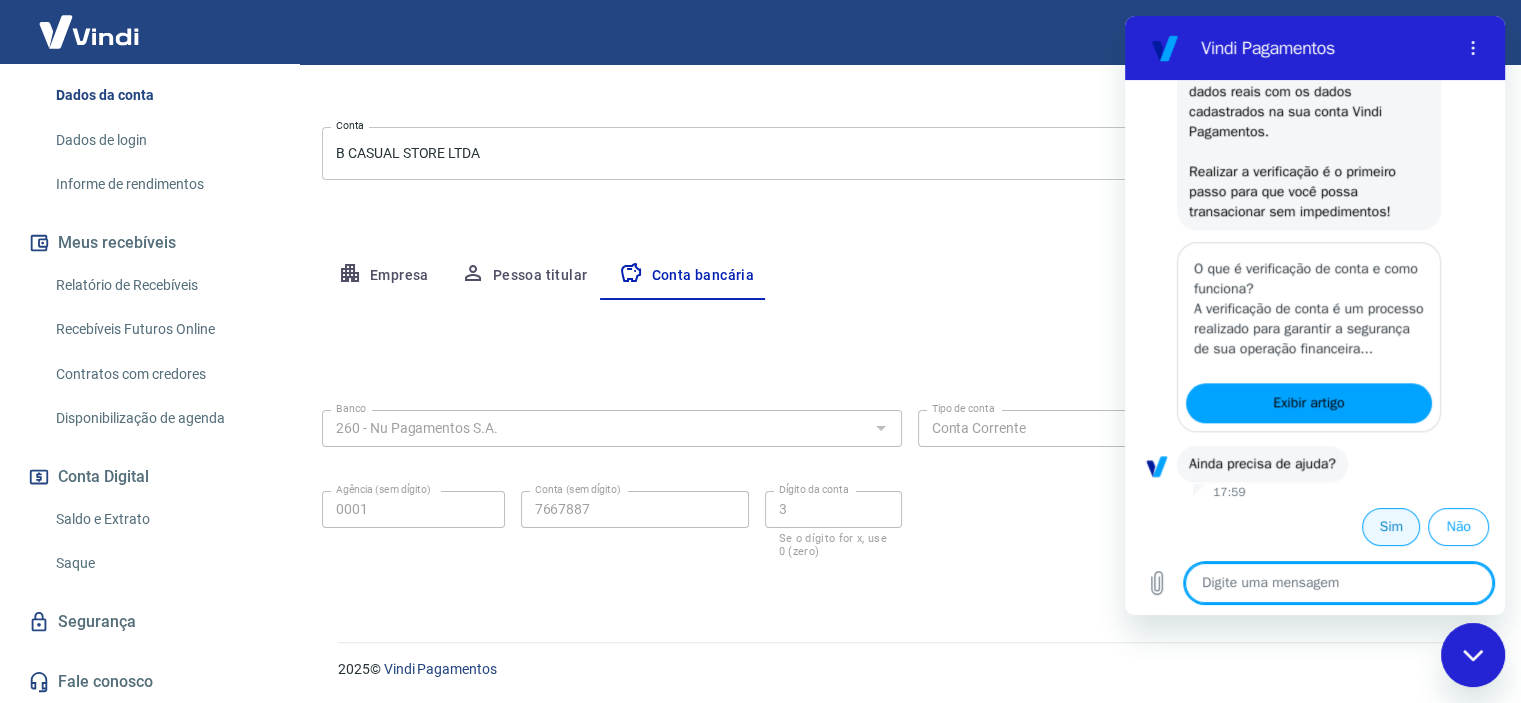 click on "Sim" at bounding box center (1391, 527) 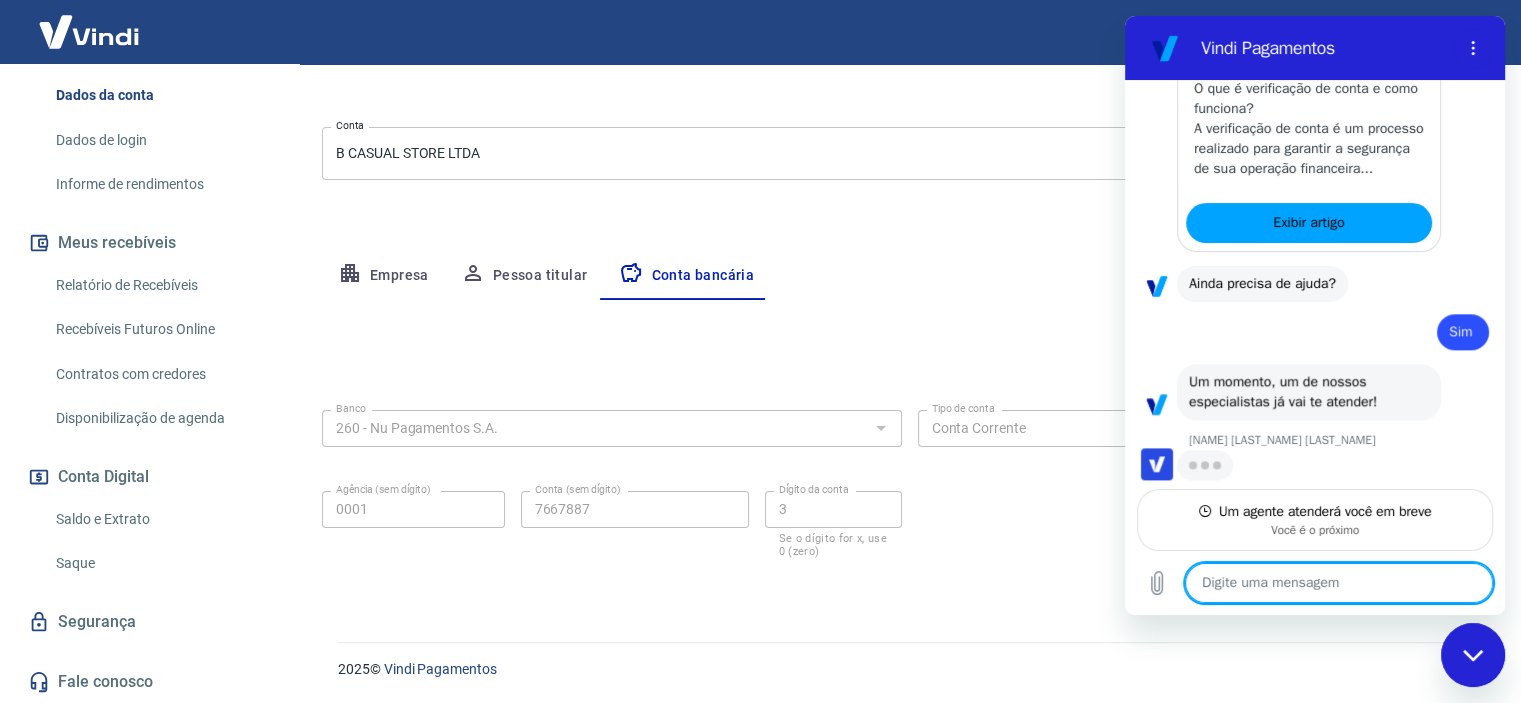 scroll, scrollTop: 2090, scrollLeft: 0, axis: vertical 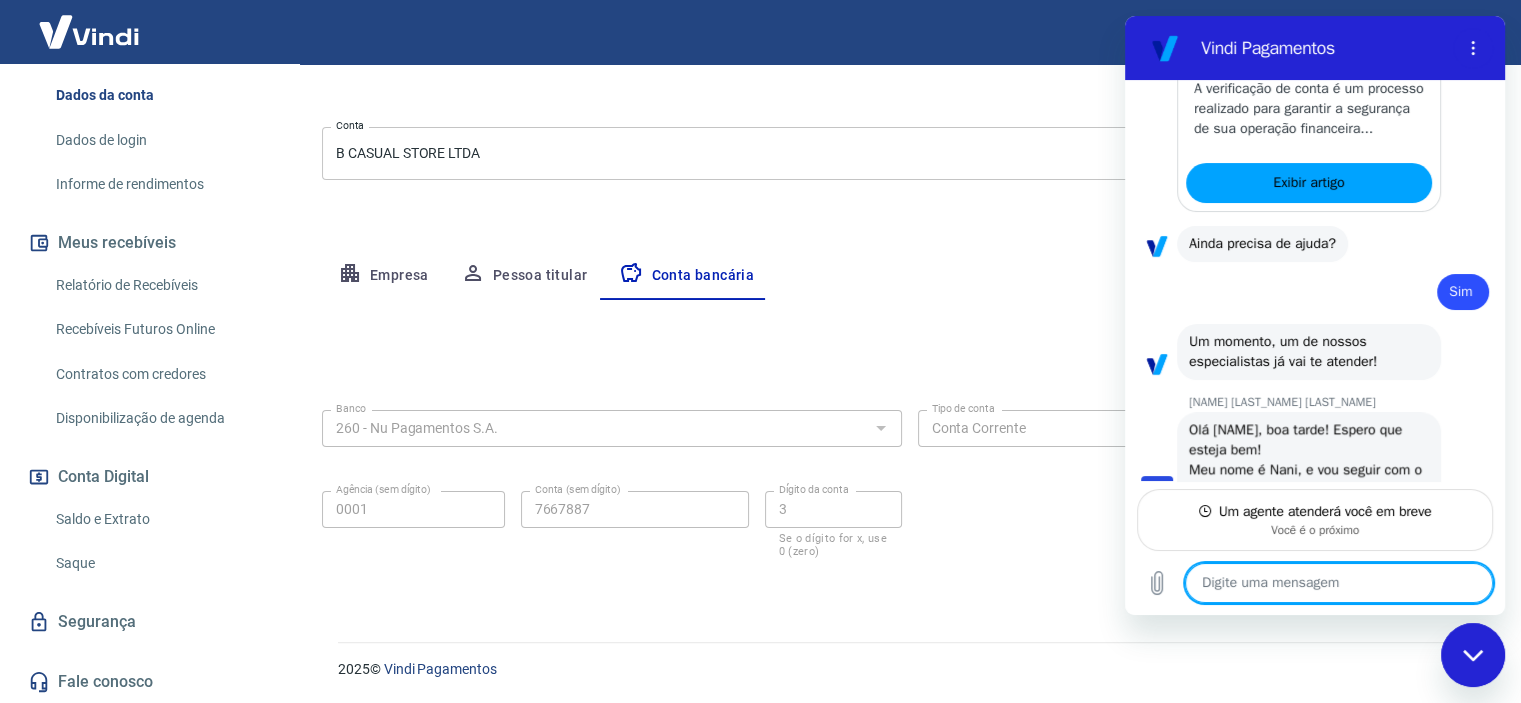 type on "x" 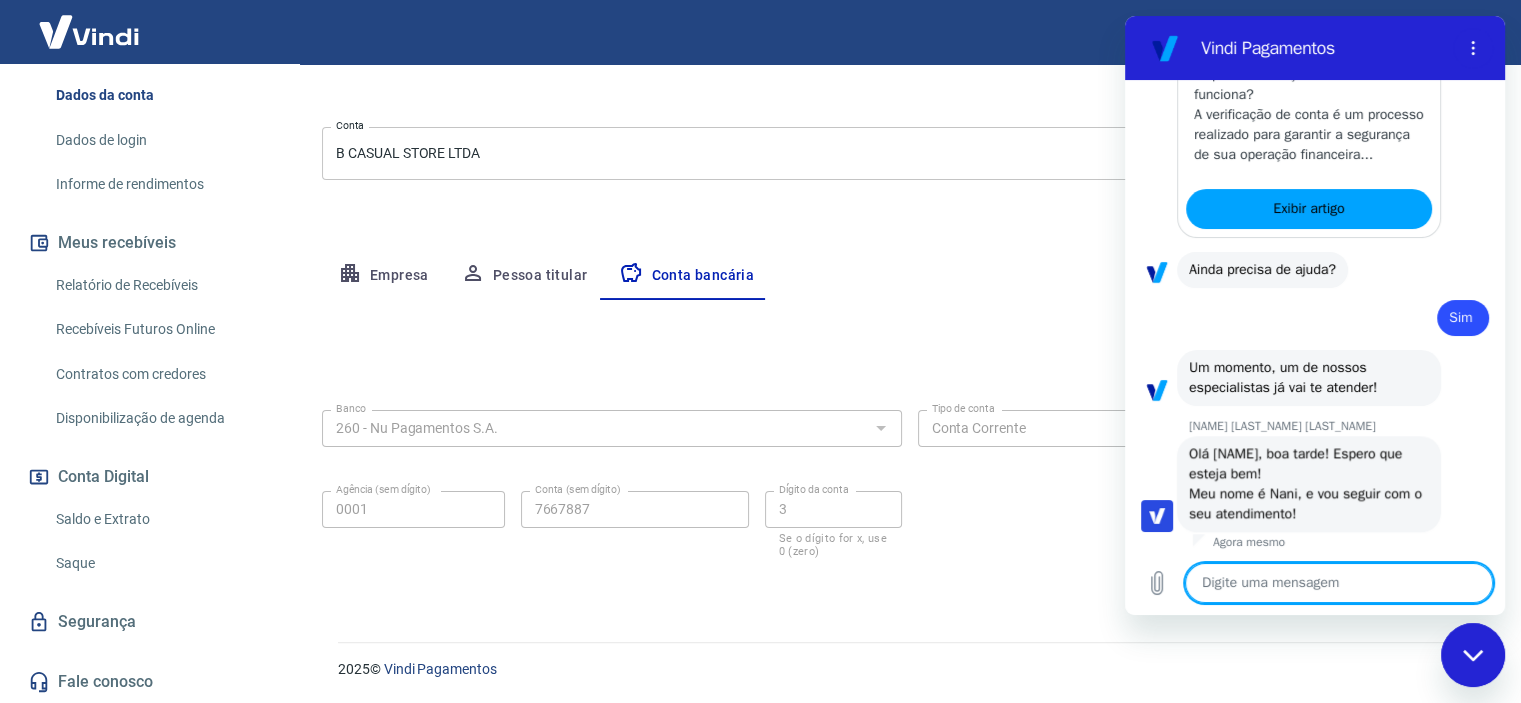 scroll, scrollTop: 2108, scrollLeft: 0, axis: vertical 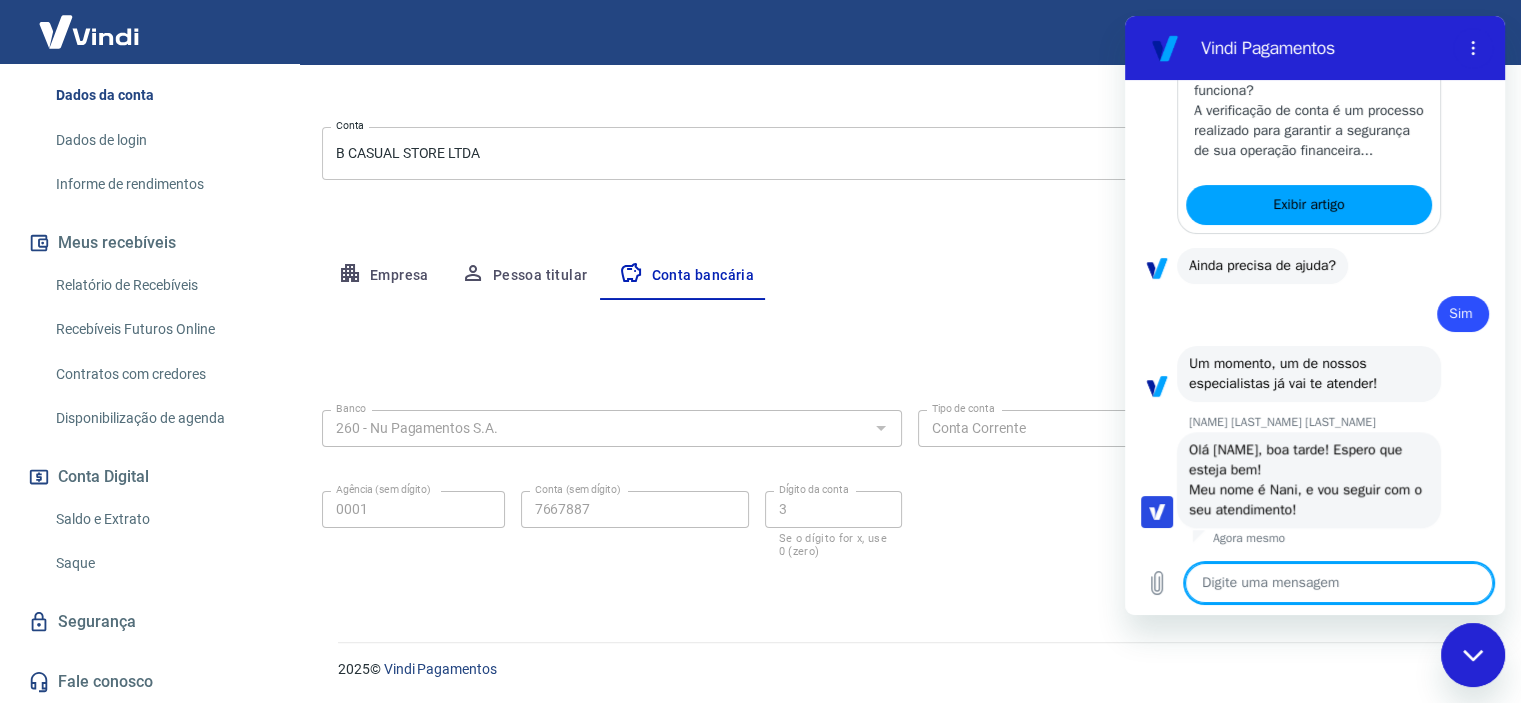 click at bounding box center [1339, 583] 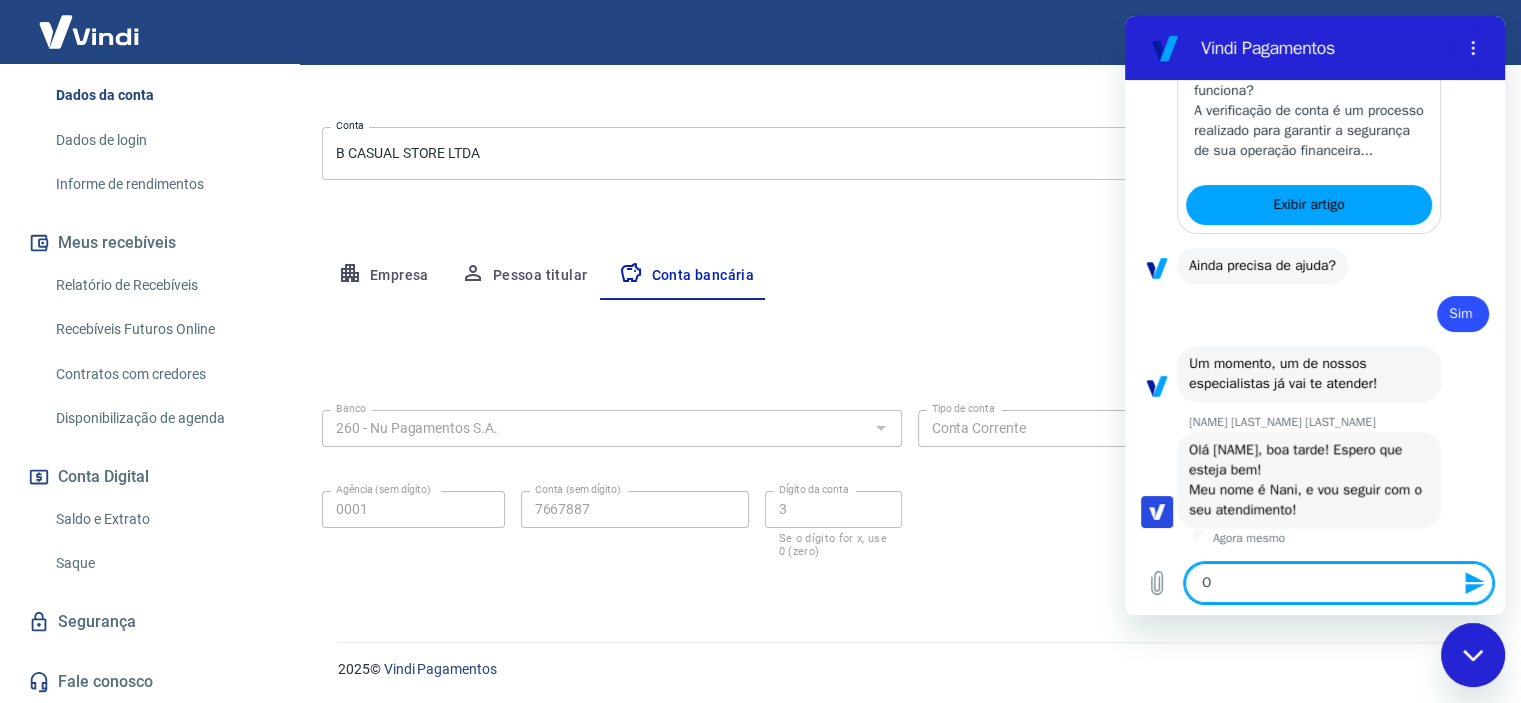 type on "OL" 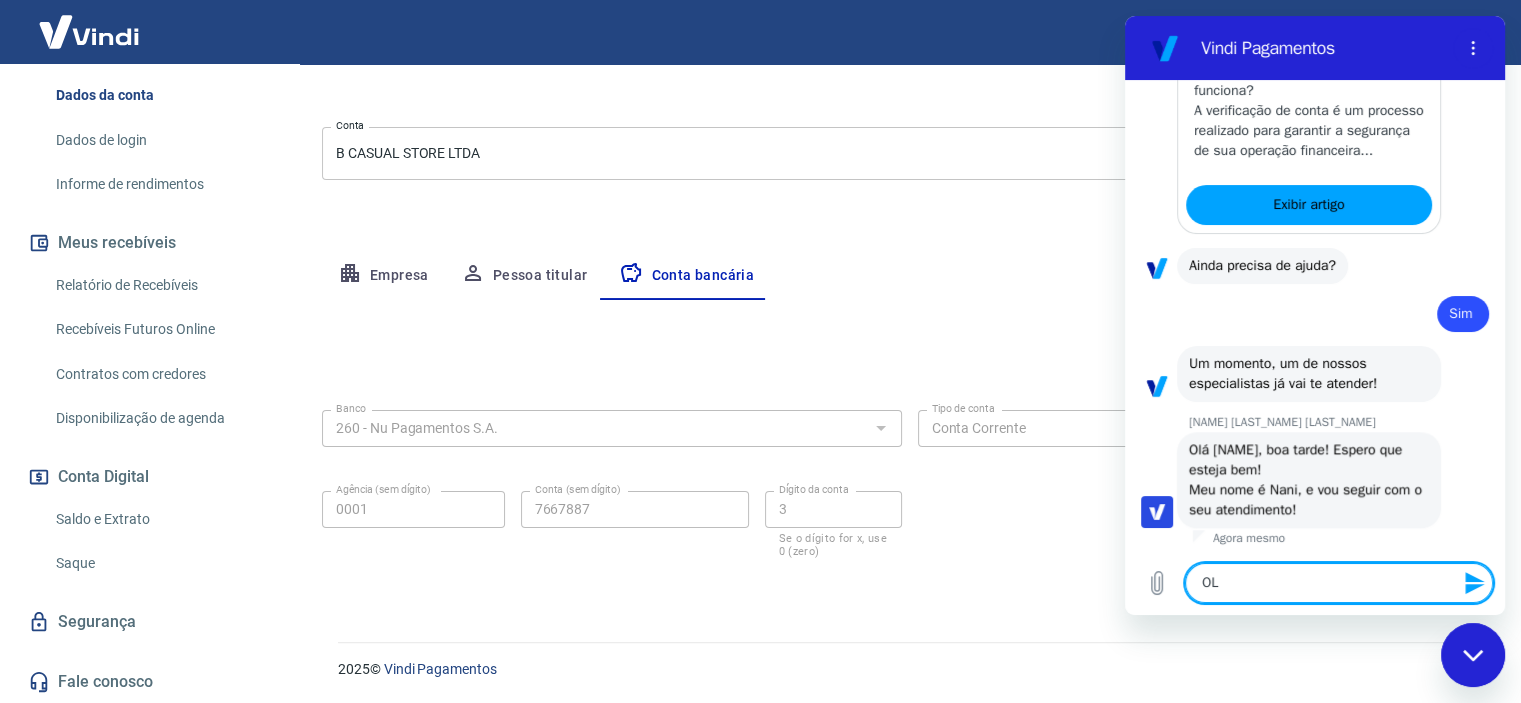 type on "OLá" 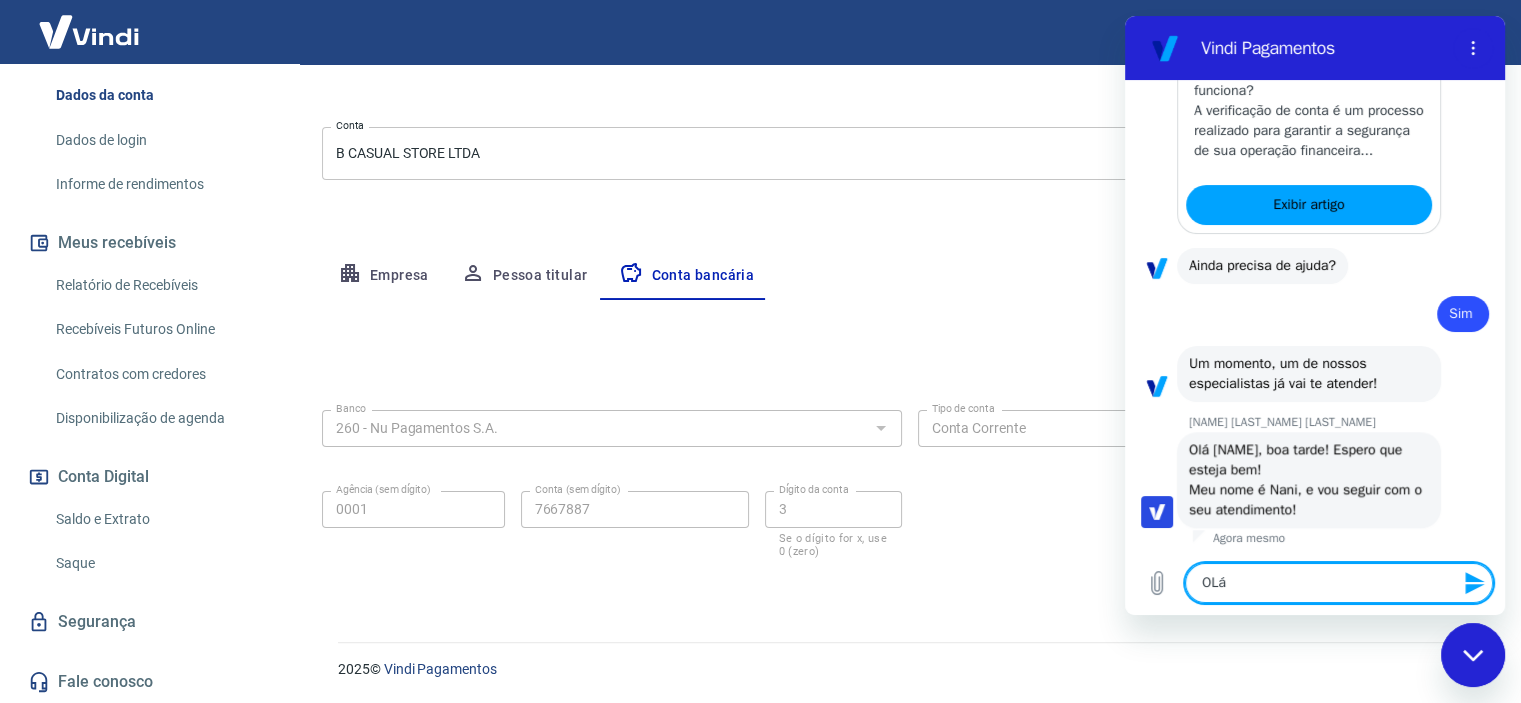 type on "OLá," 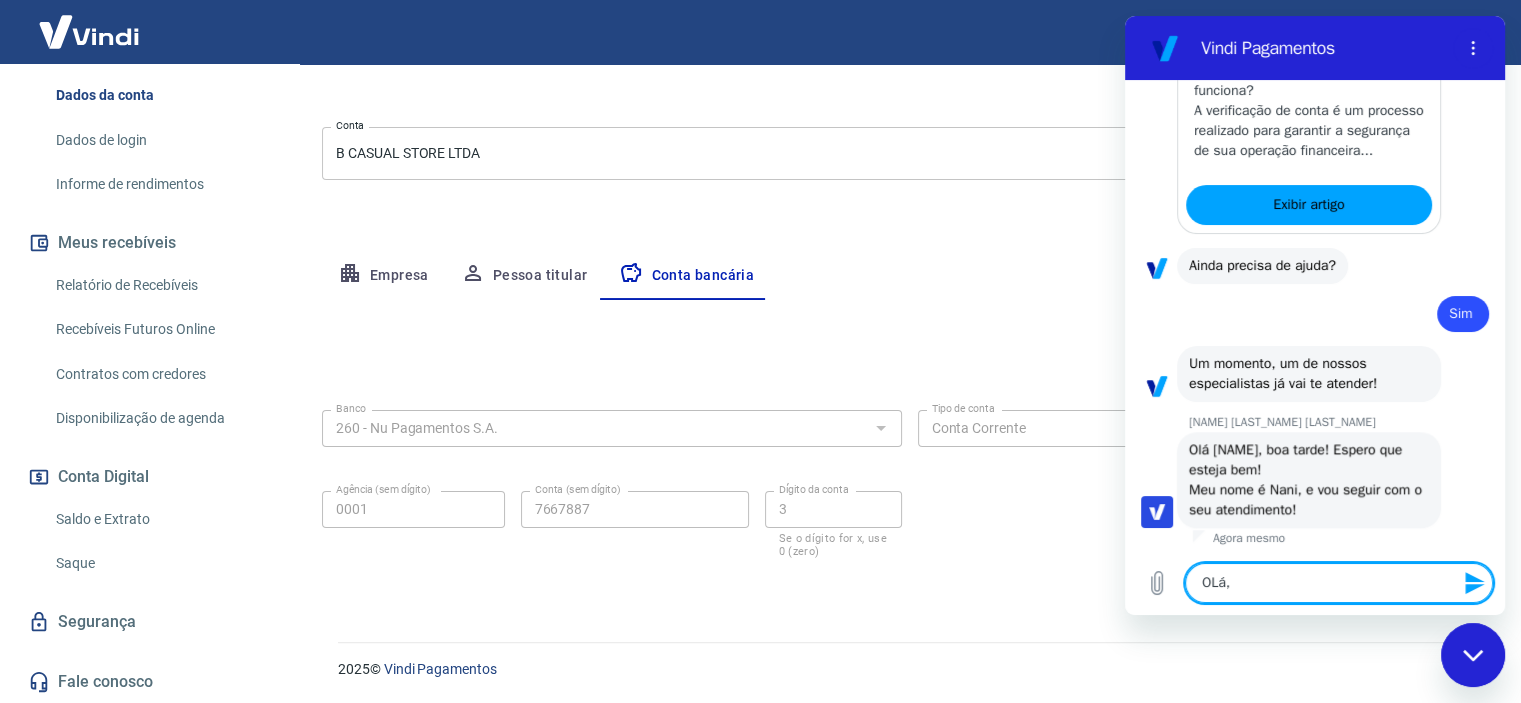type on "OLá," 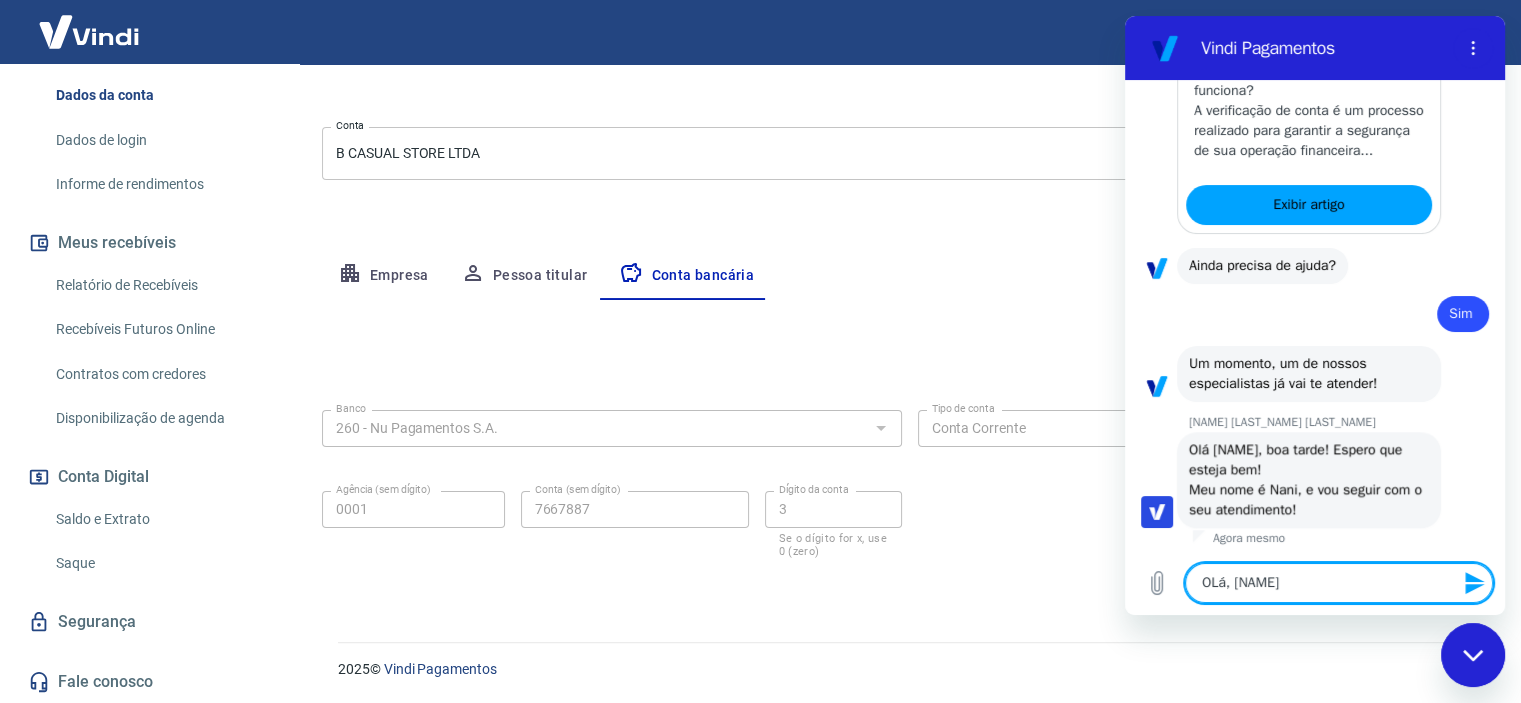 type on "x" 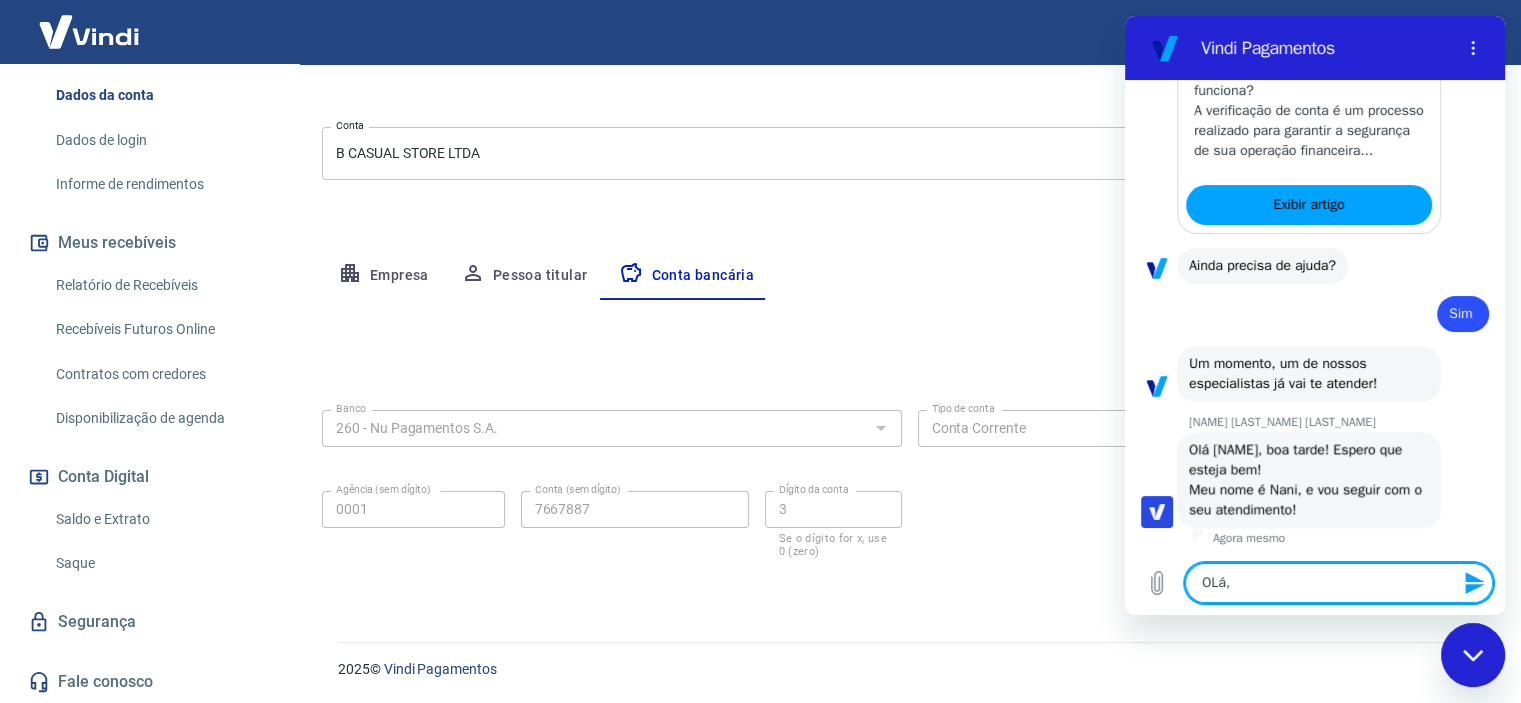 type on "x" 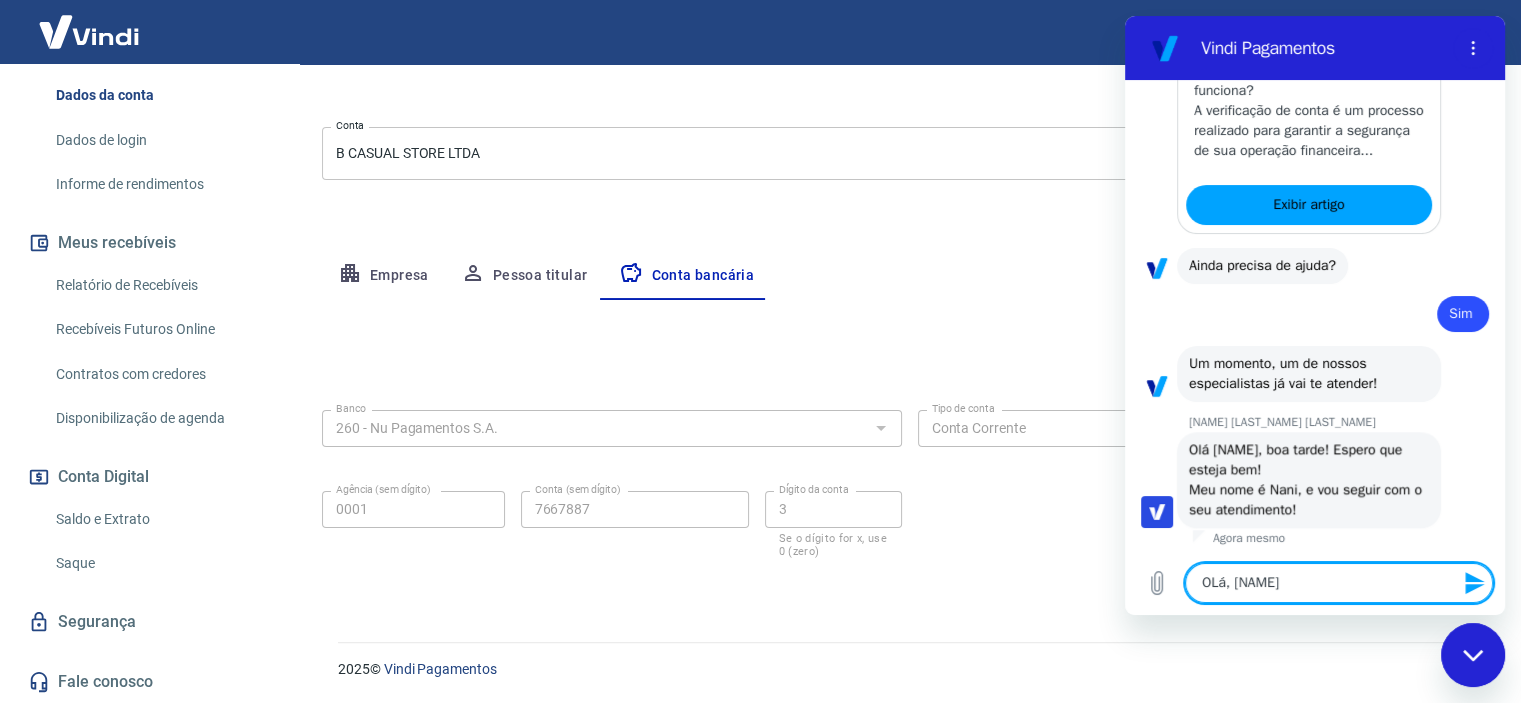 type on "OLá, Na" 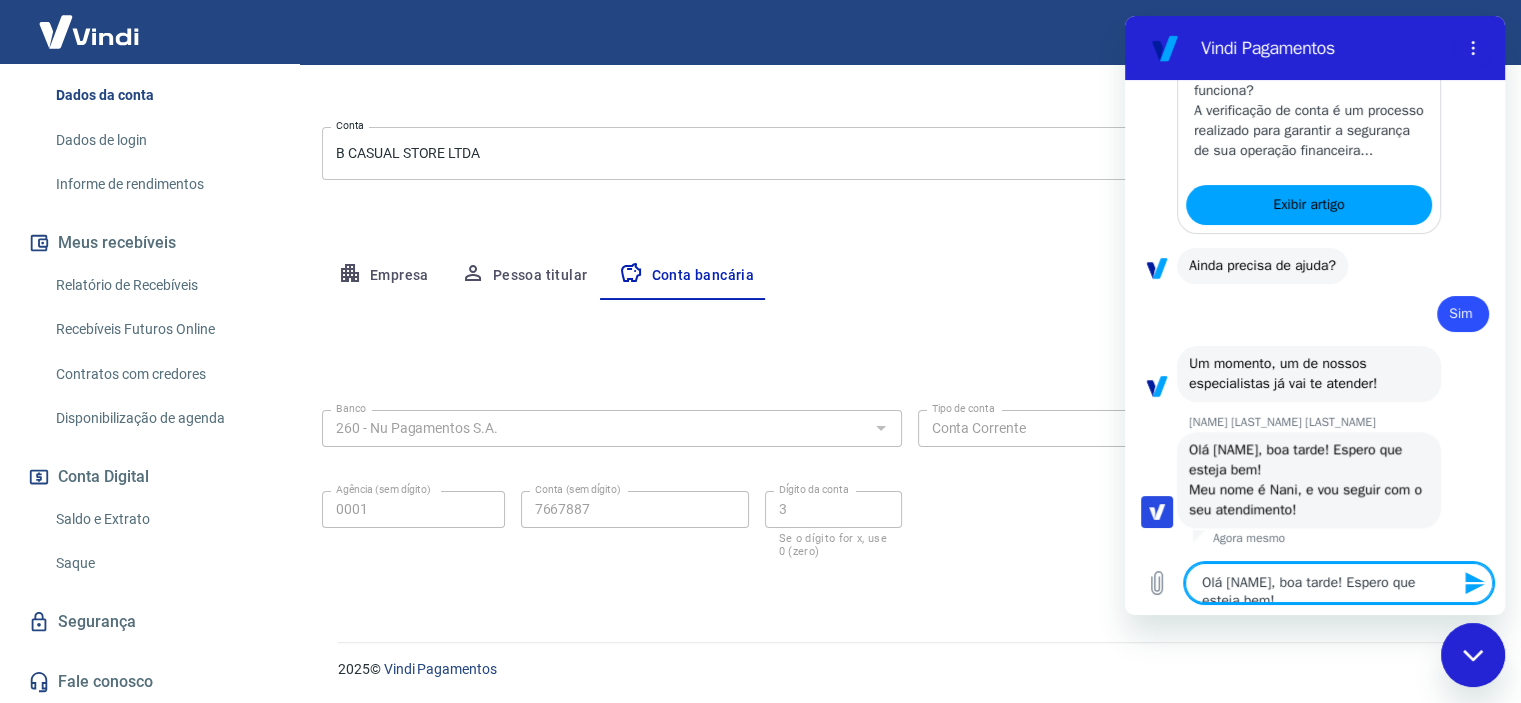 type on "OLá, Nan" 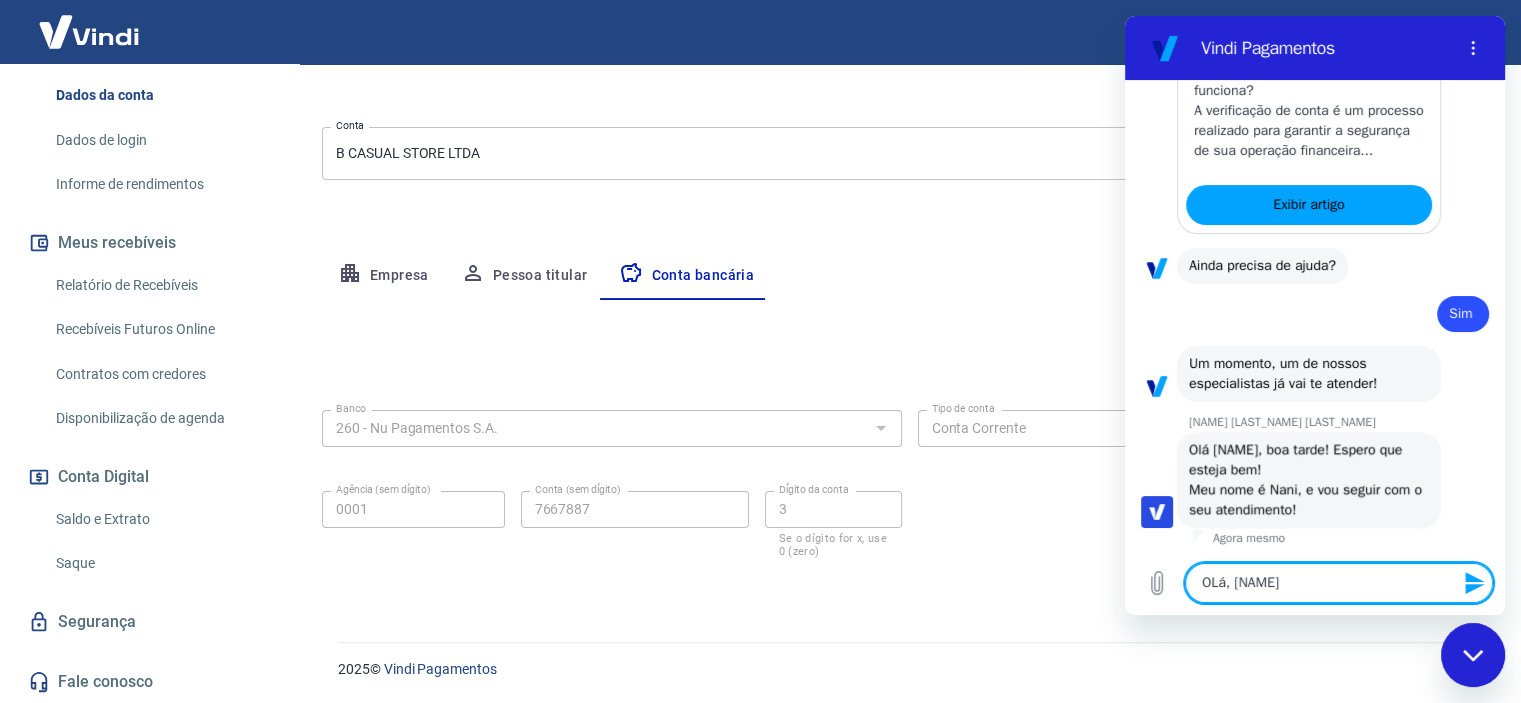 type on "OLá, Nani" 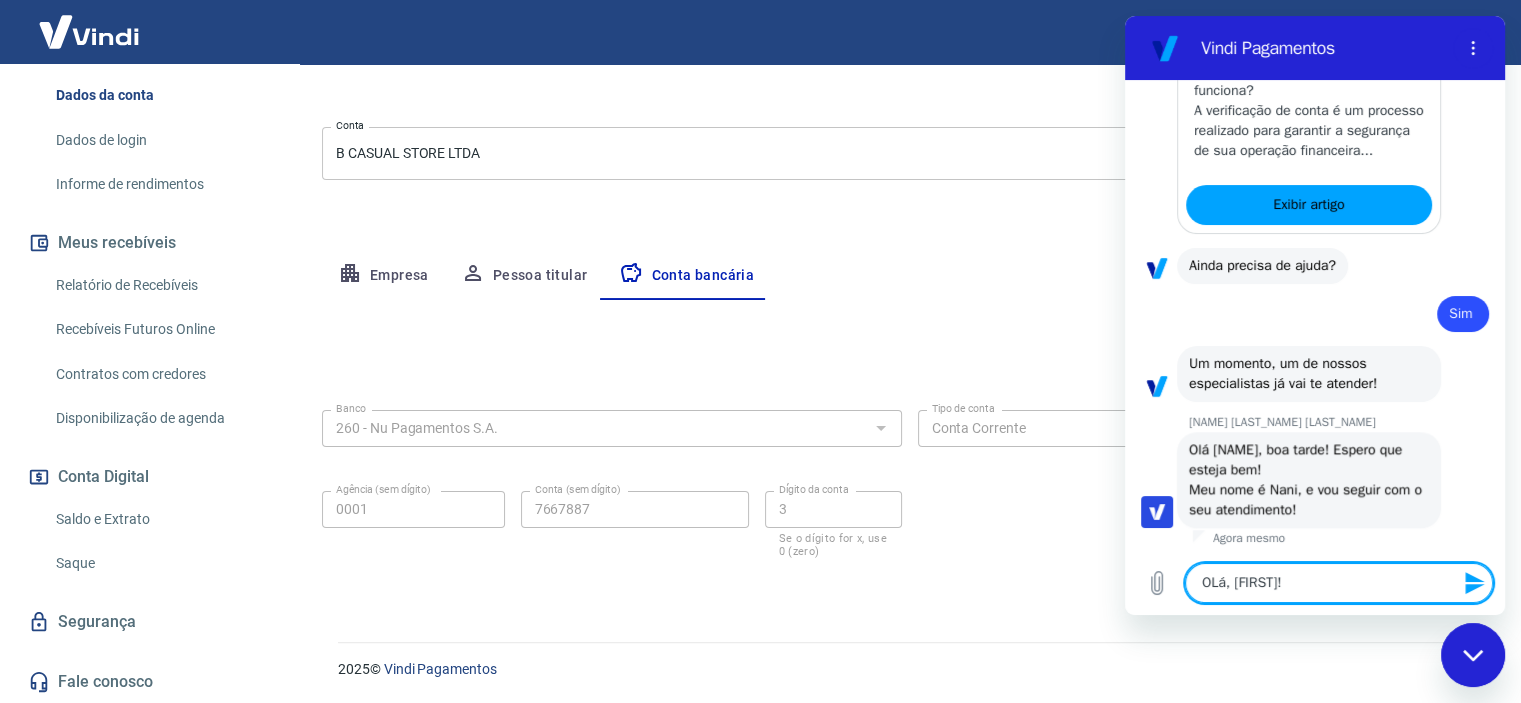 type 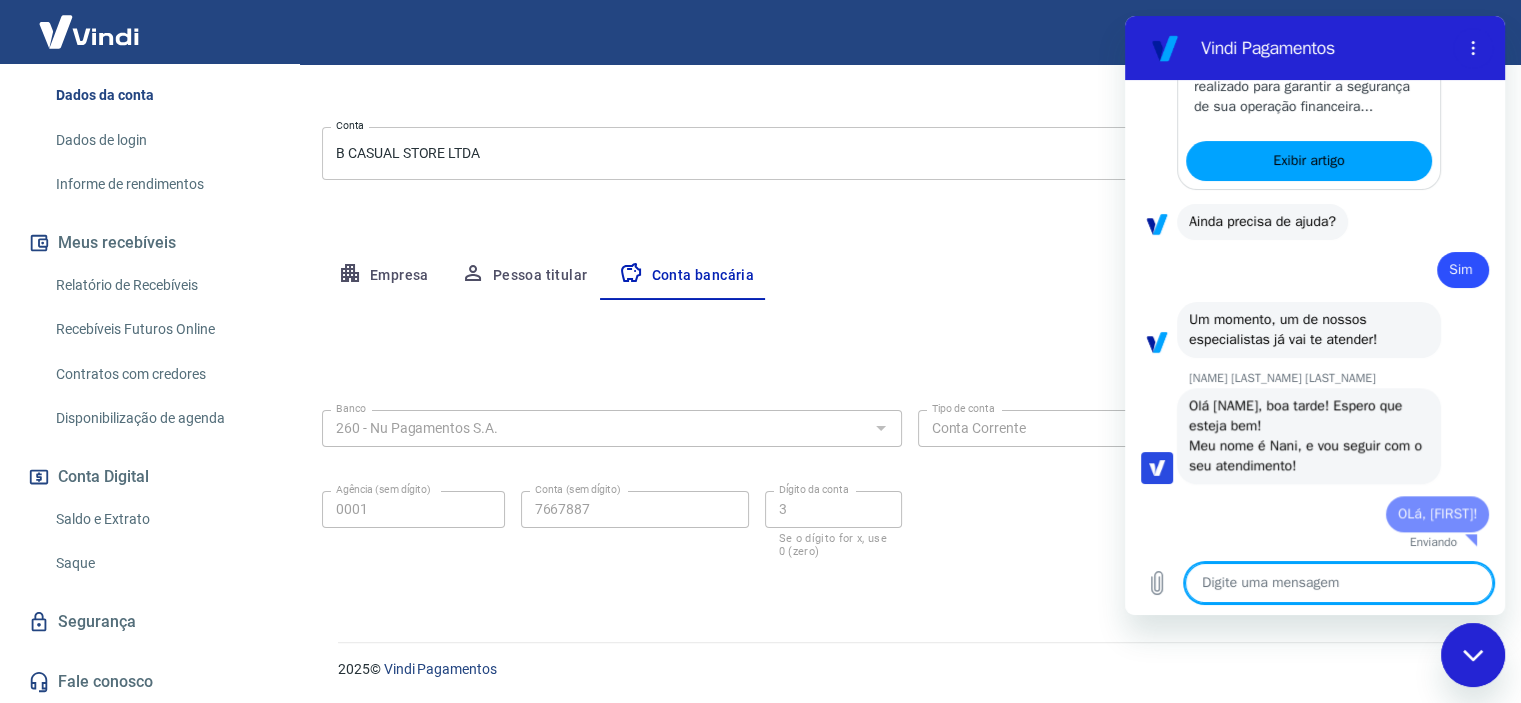 type on "R" 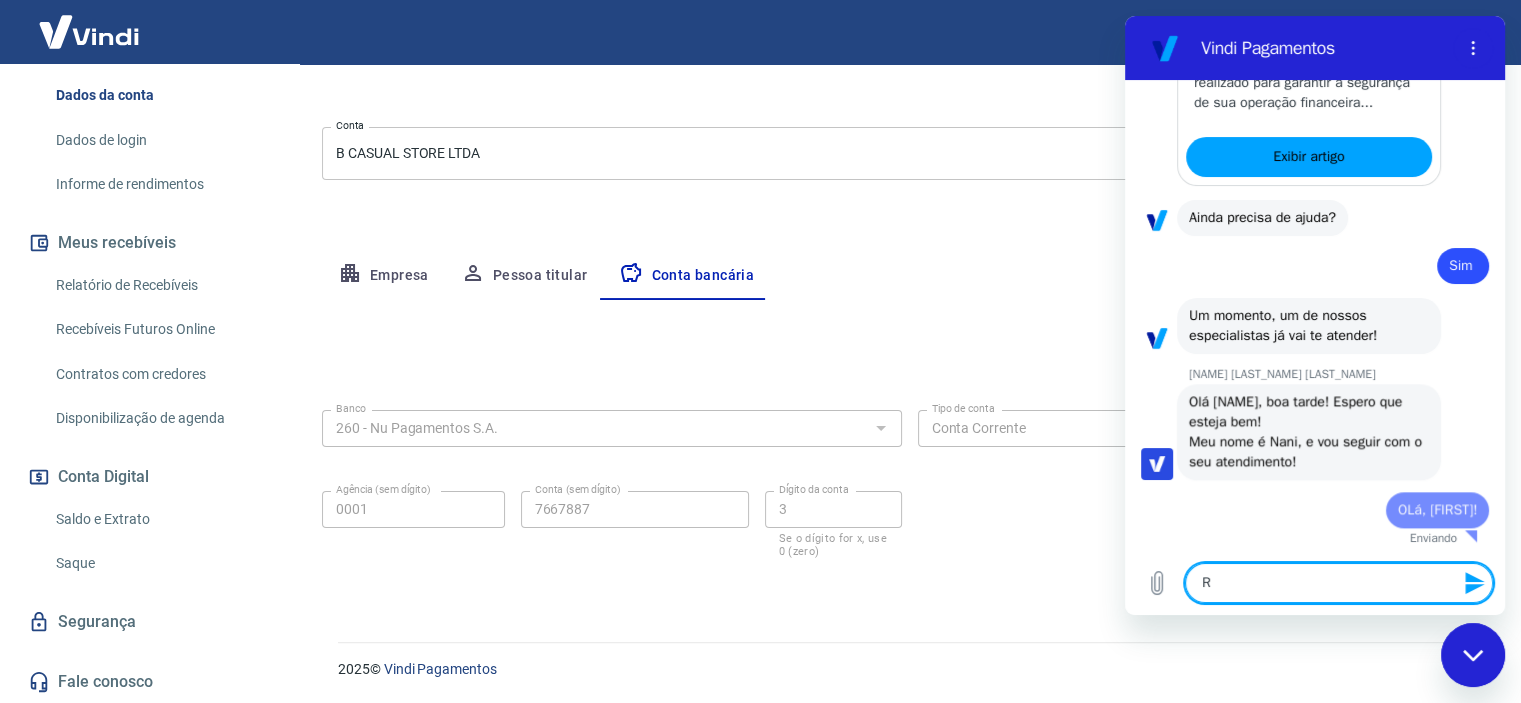 scroll, scrollTop: 2156, scrollLeft: 0, axis: vertical 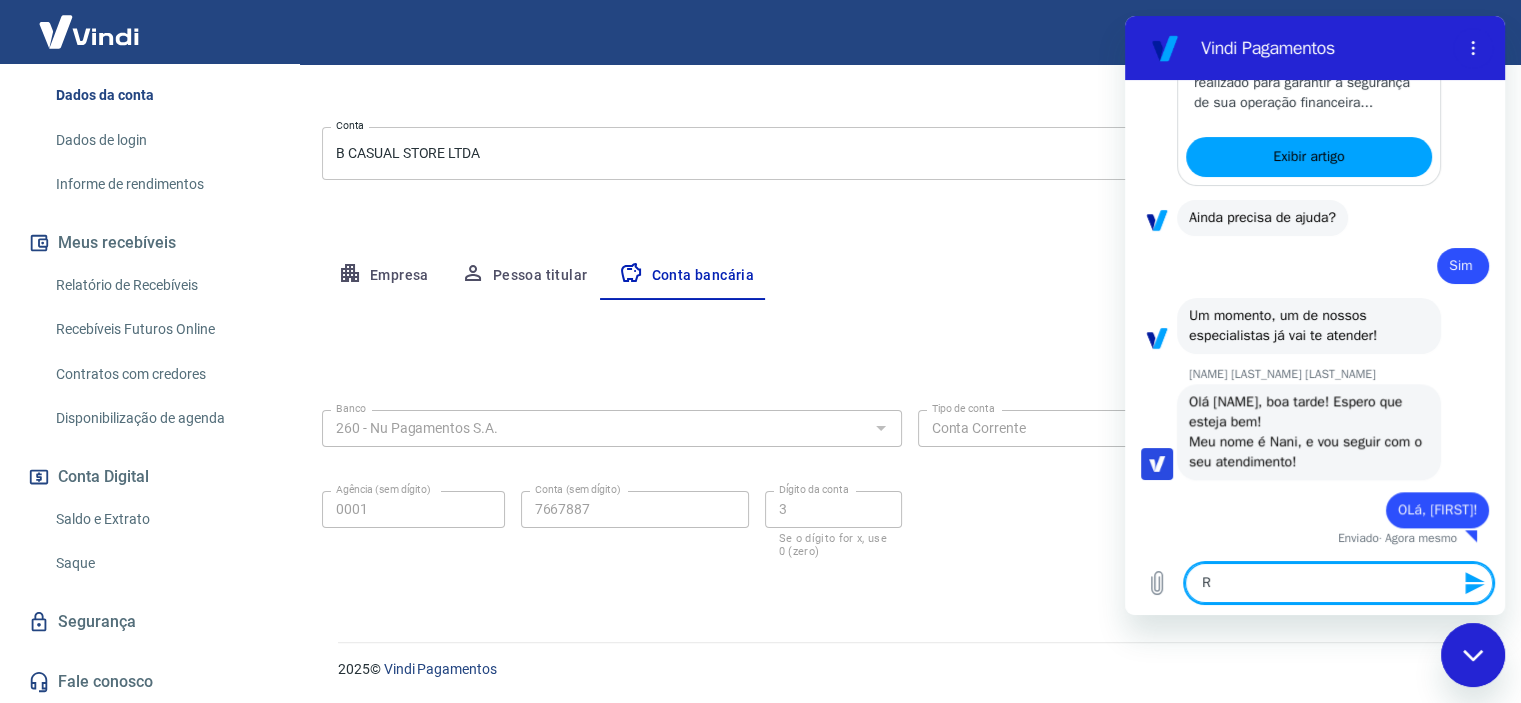 type 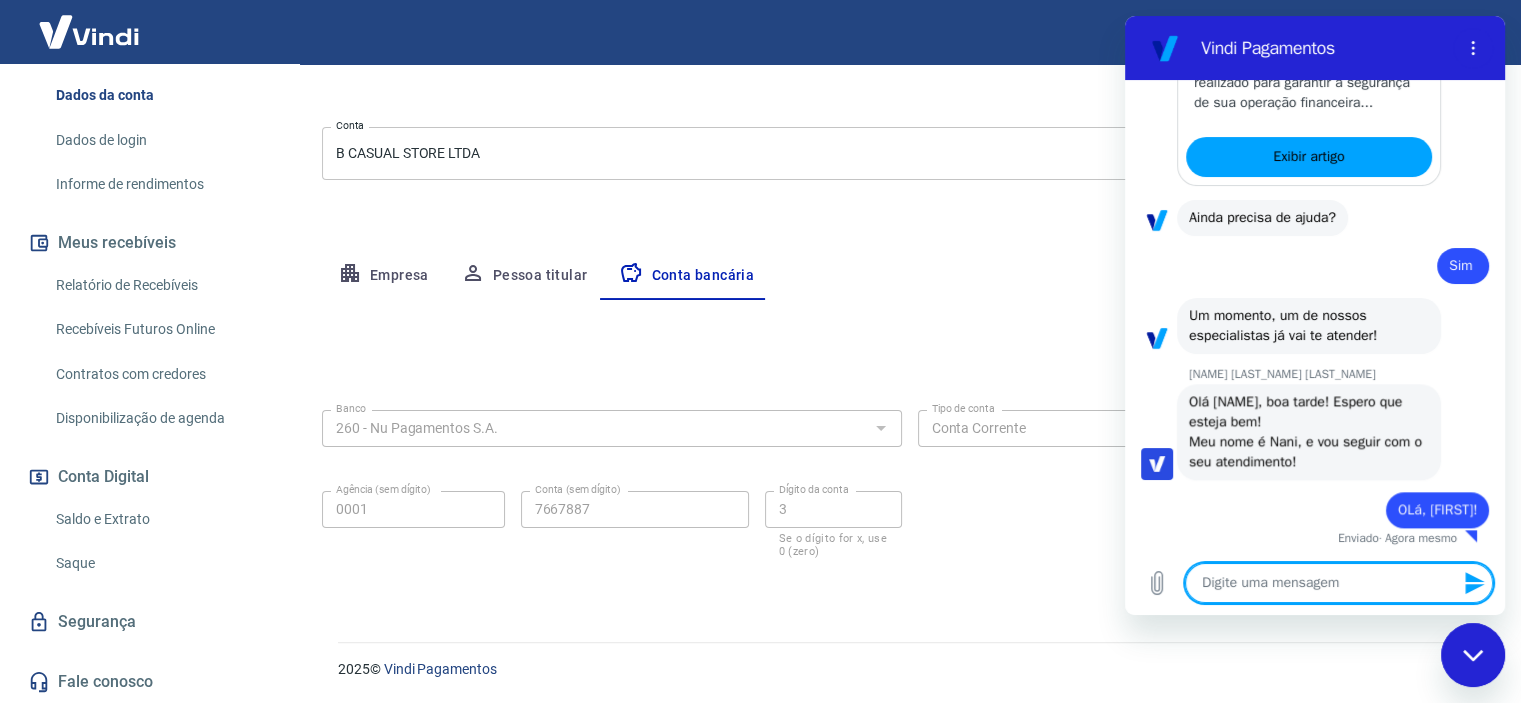 type on "x" 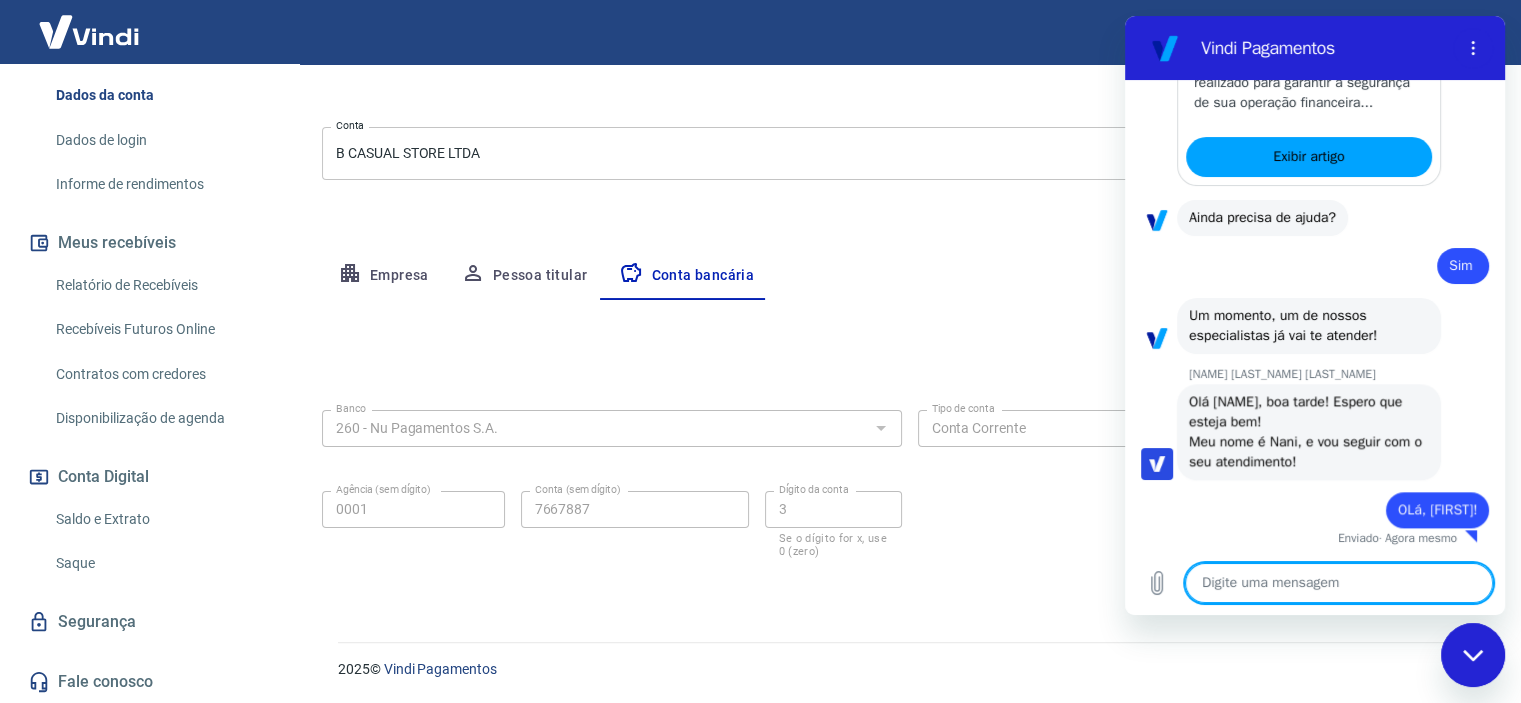 type on "E" 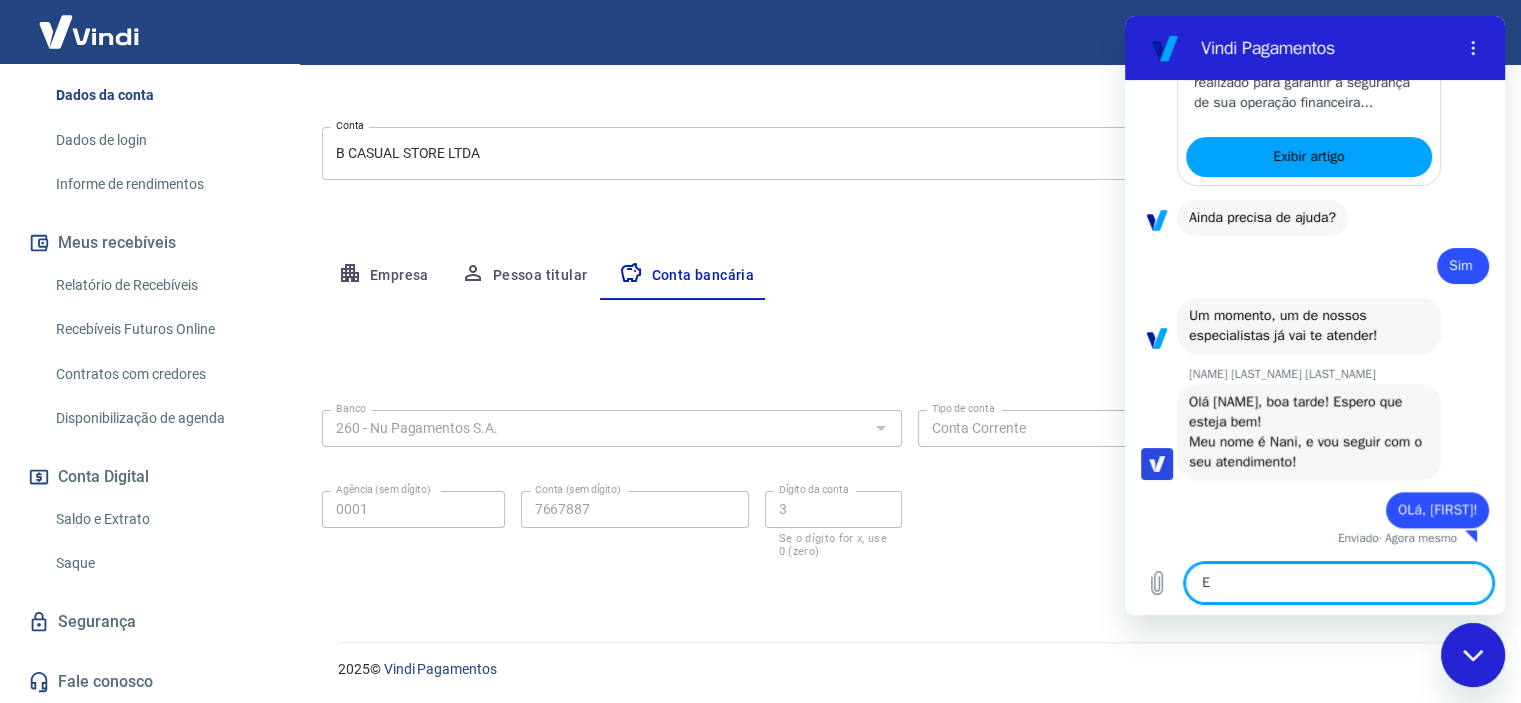 type on "Es" 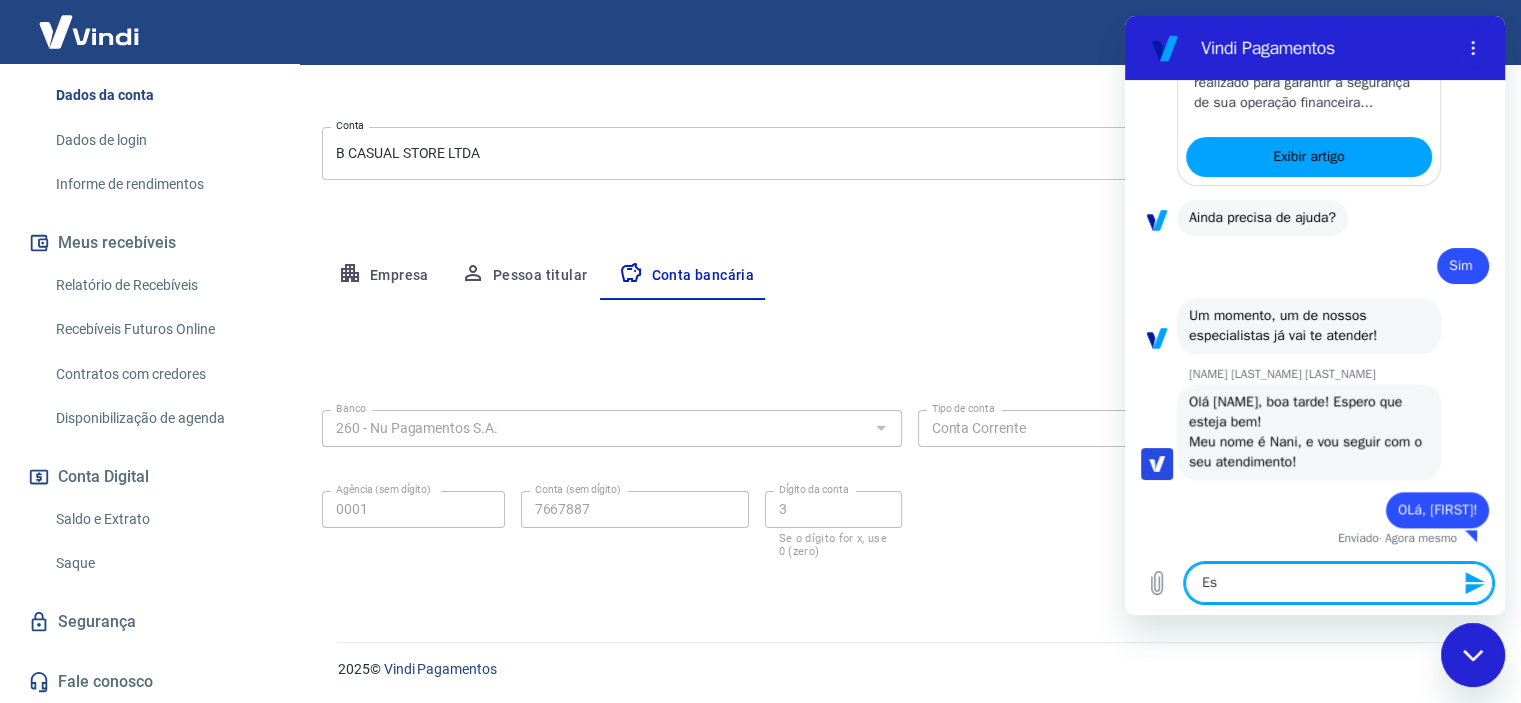 type on "Est" 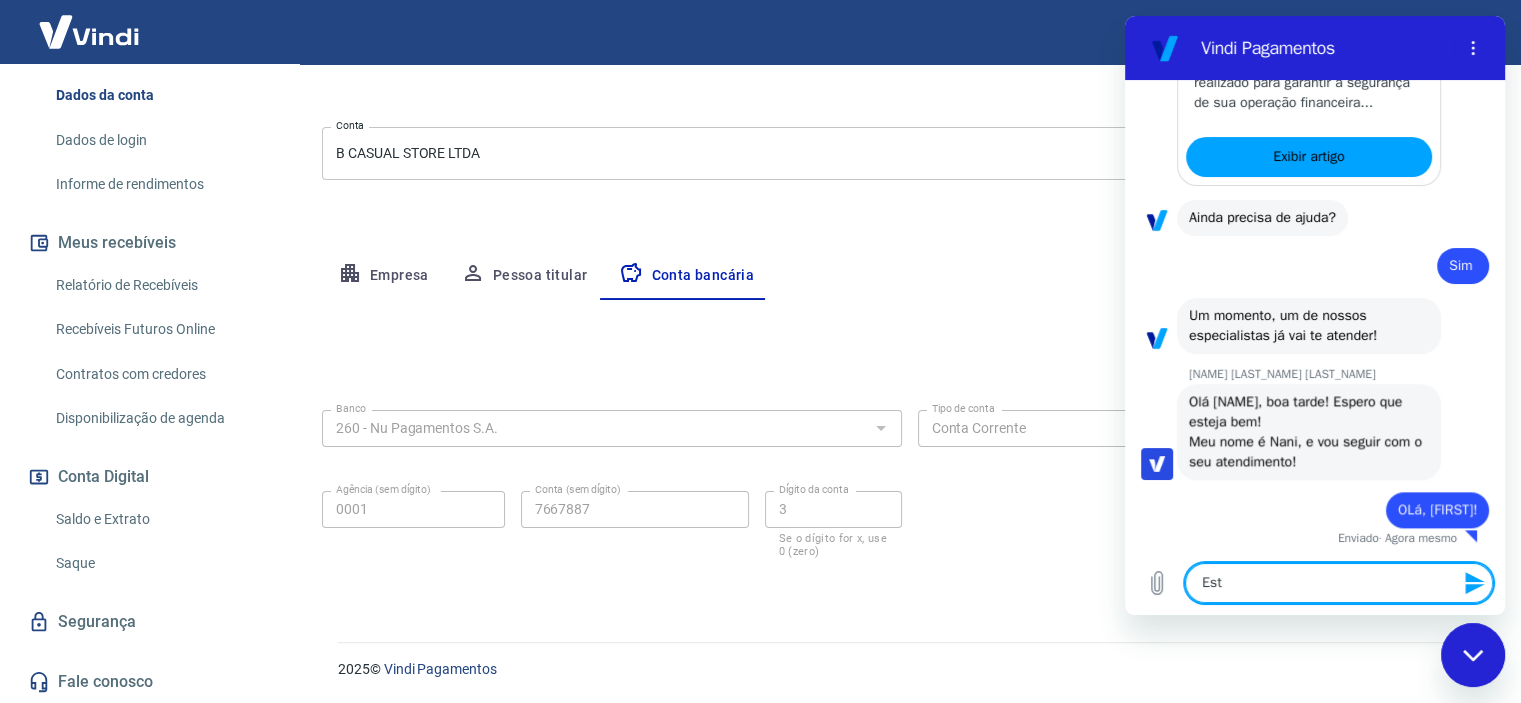 type on "Esto" 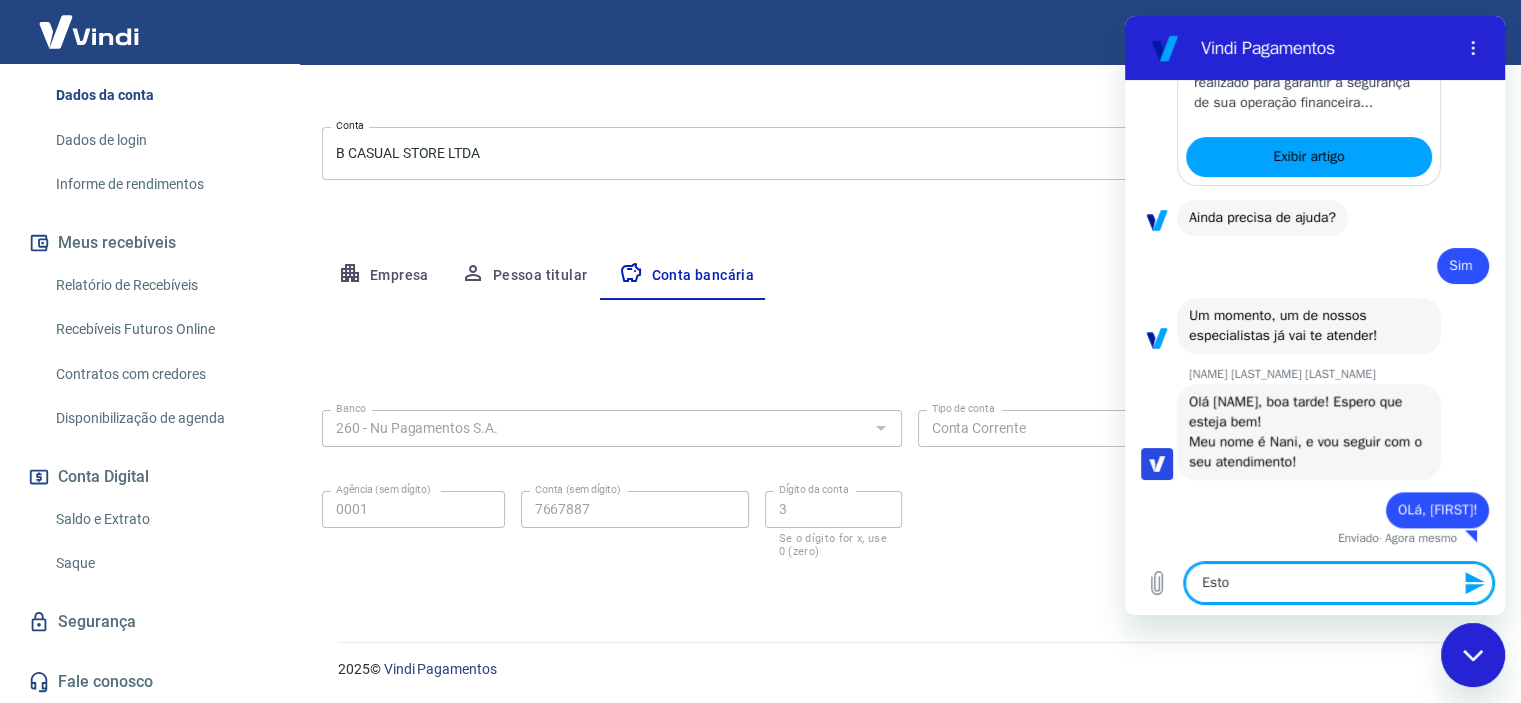 type on "Estou" 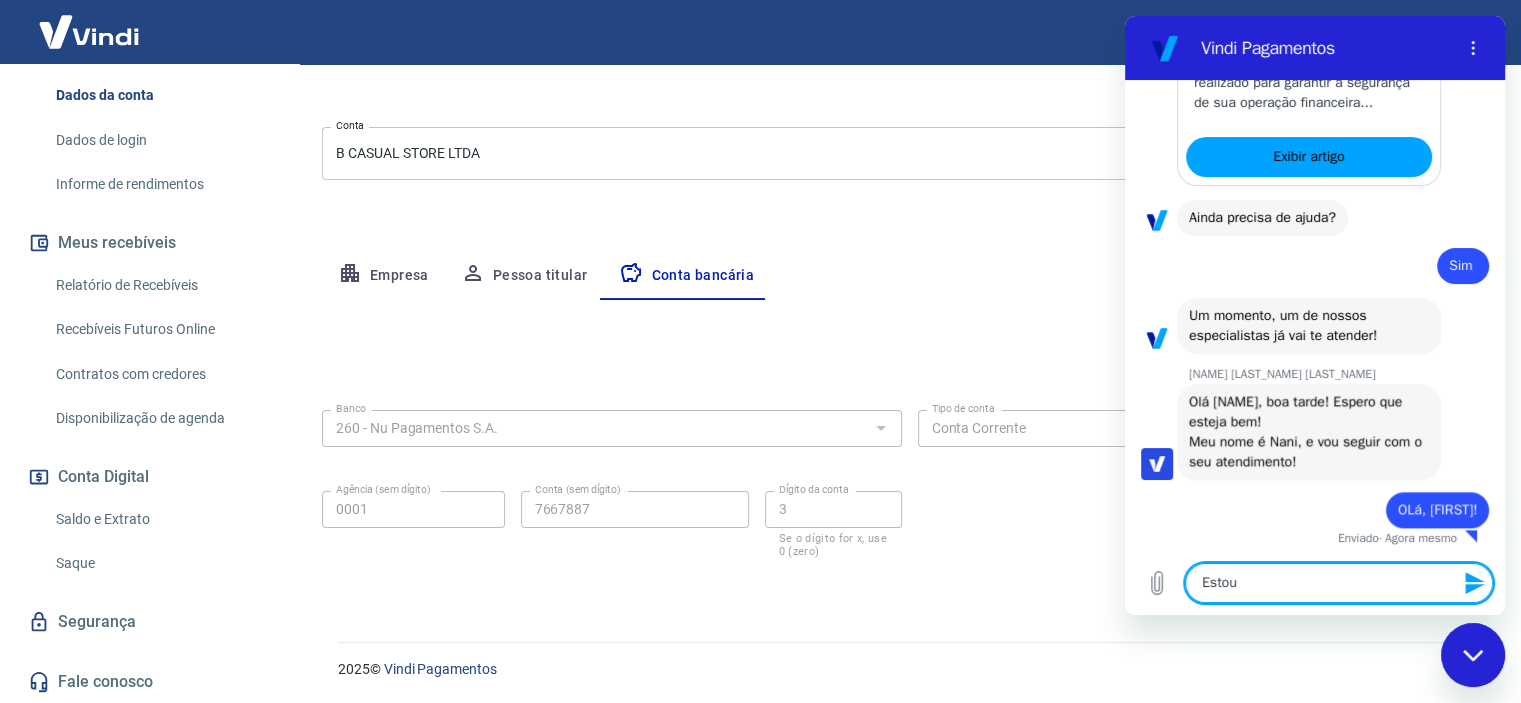 type on "Estou" 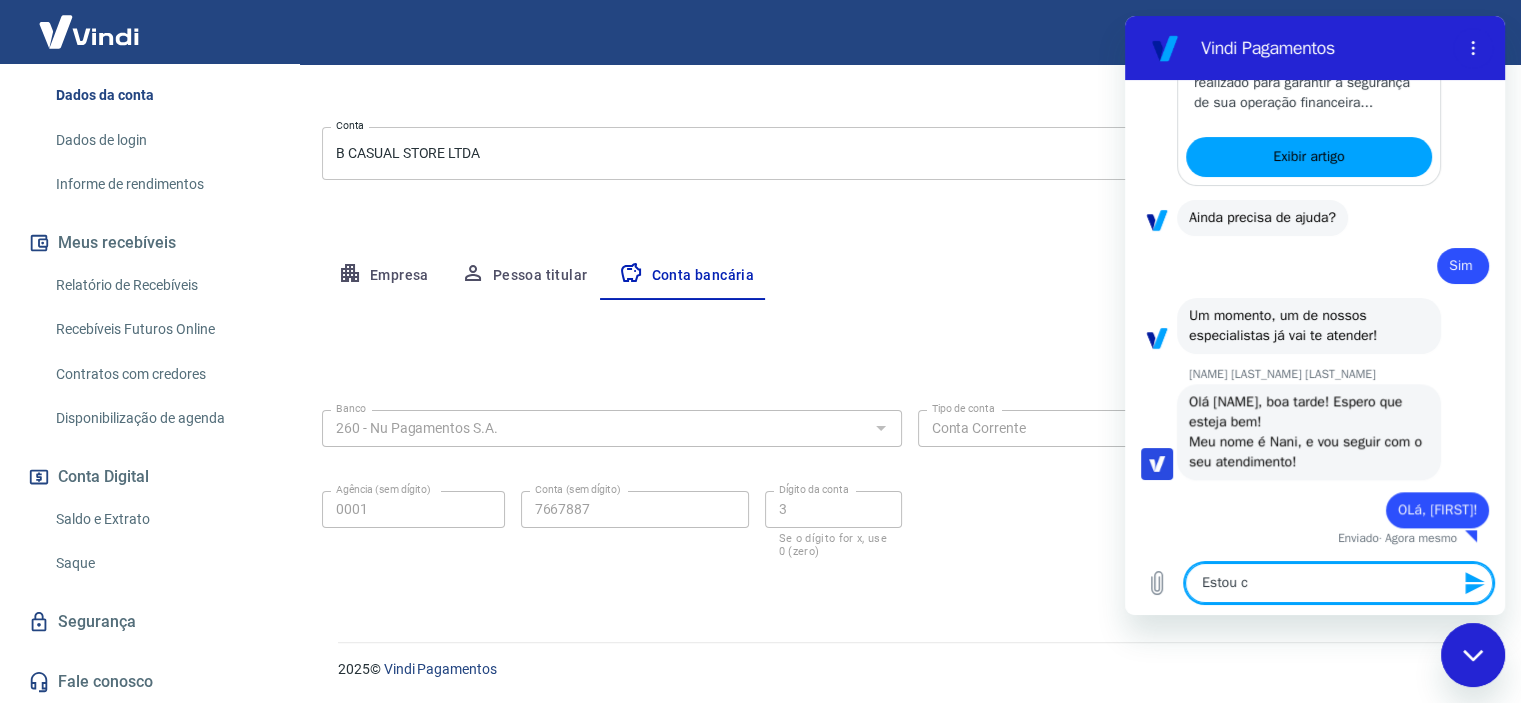 type on "Estou co" 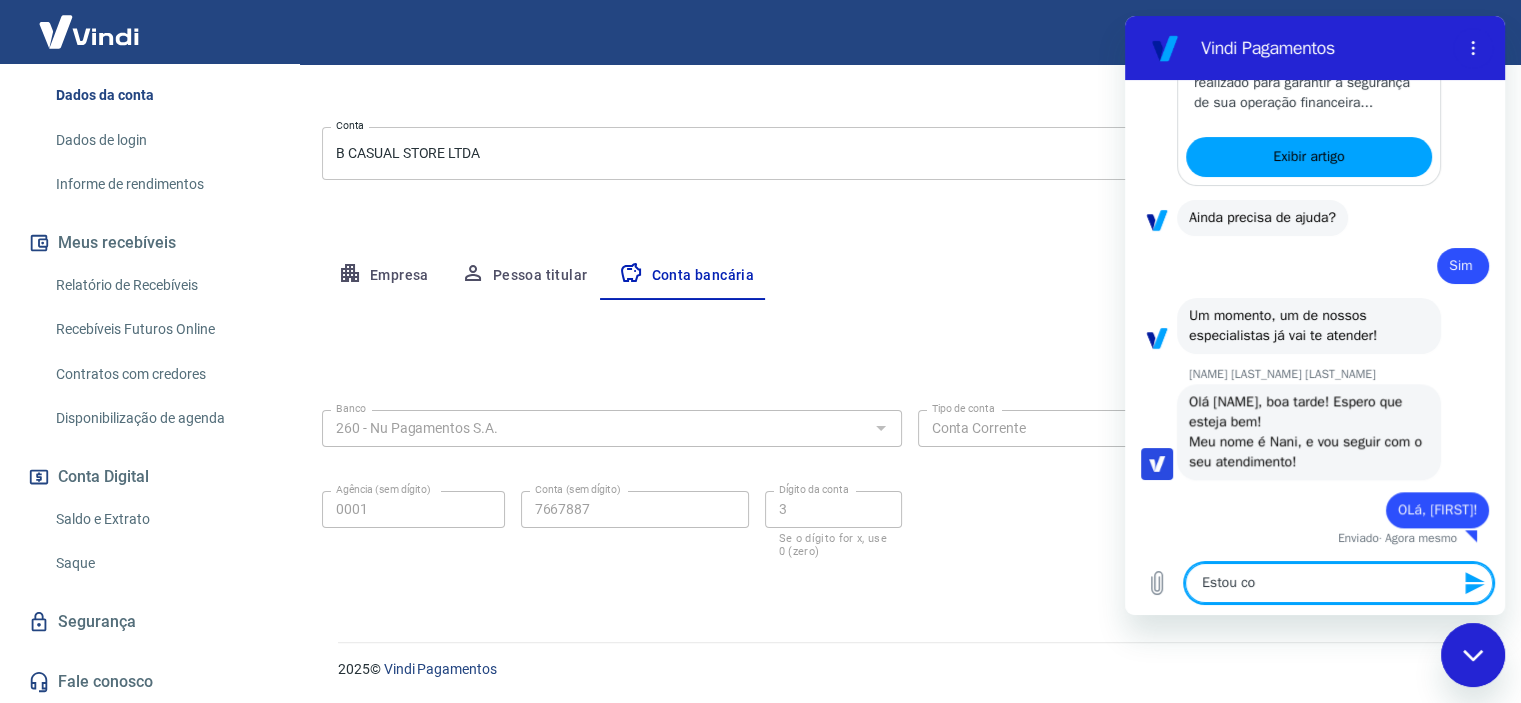 type on "x" 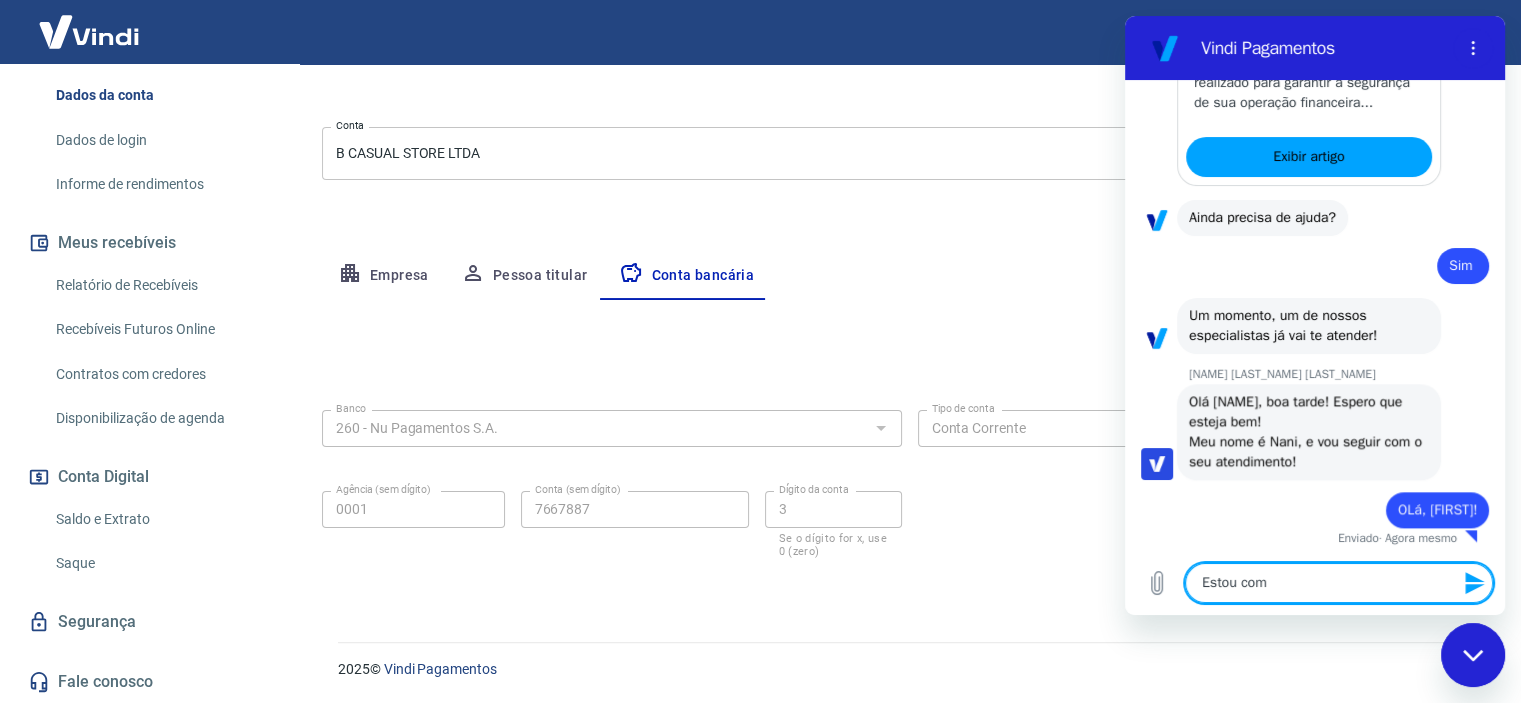 type on "Estou com" 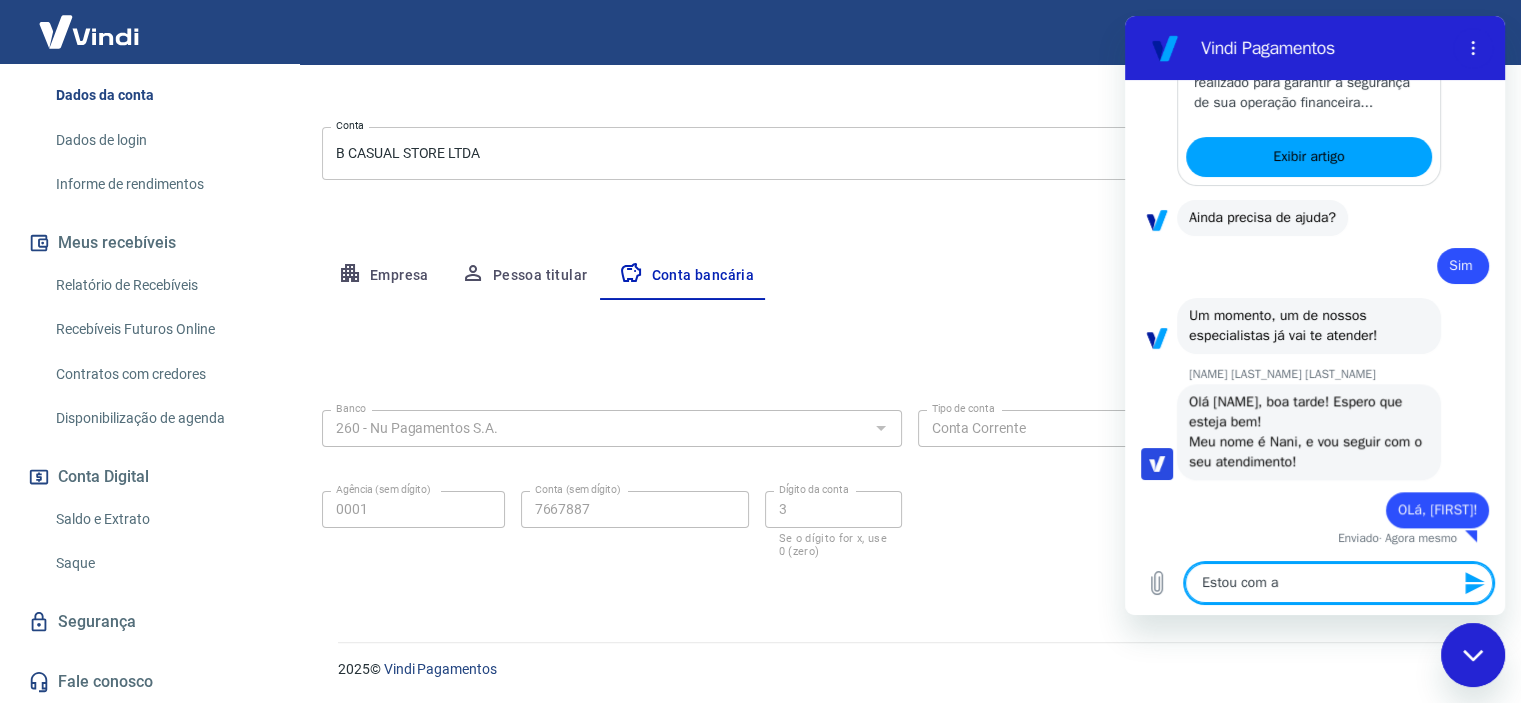 type on "Estou com a" 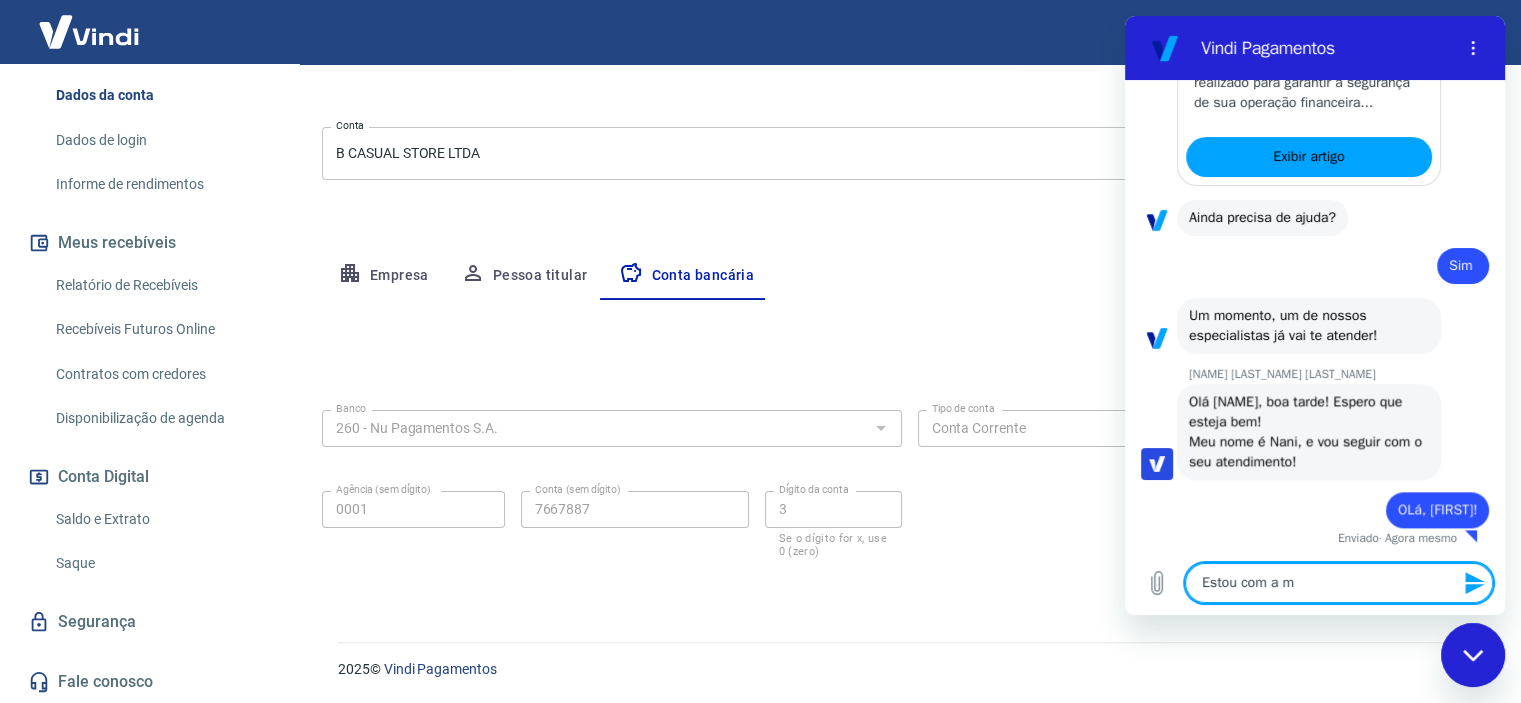 type on "Estou com a mi" 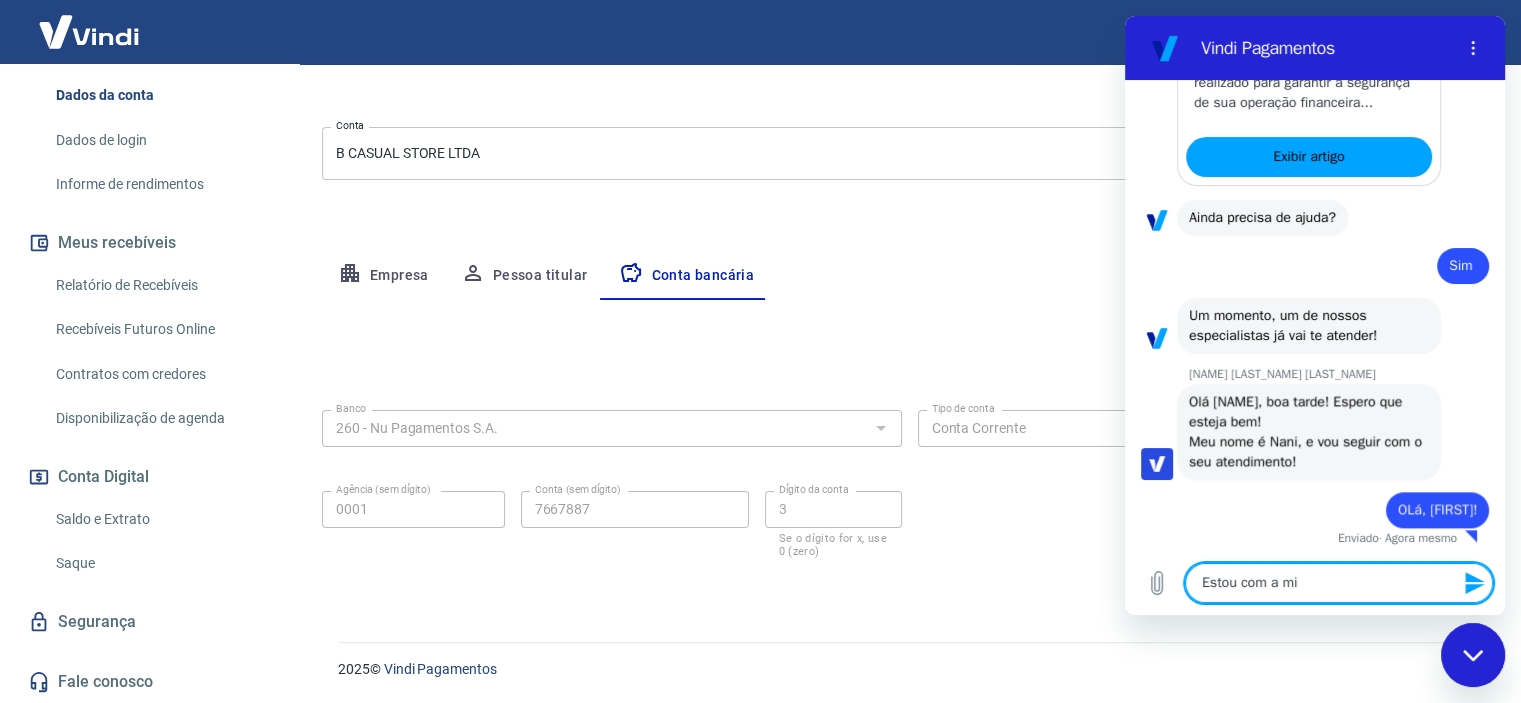 type on "Estou com a min" 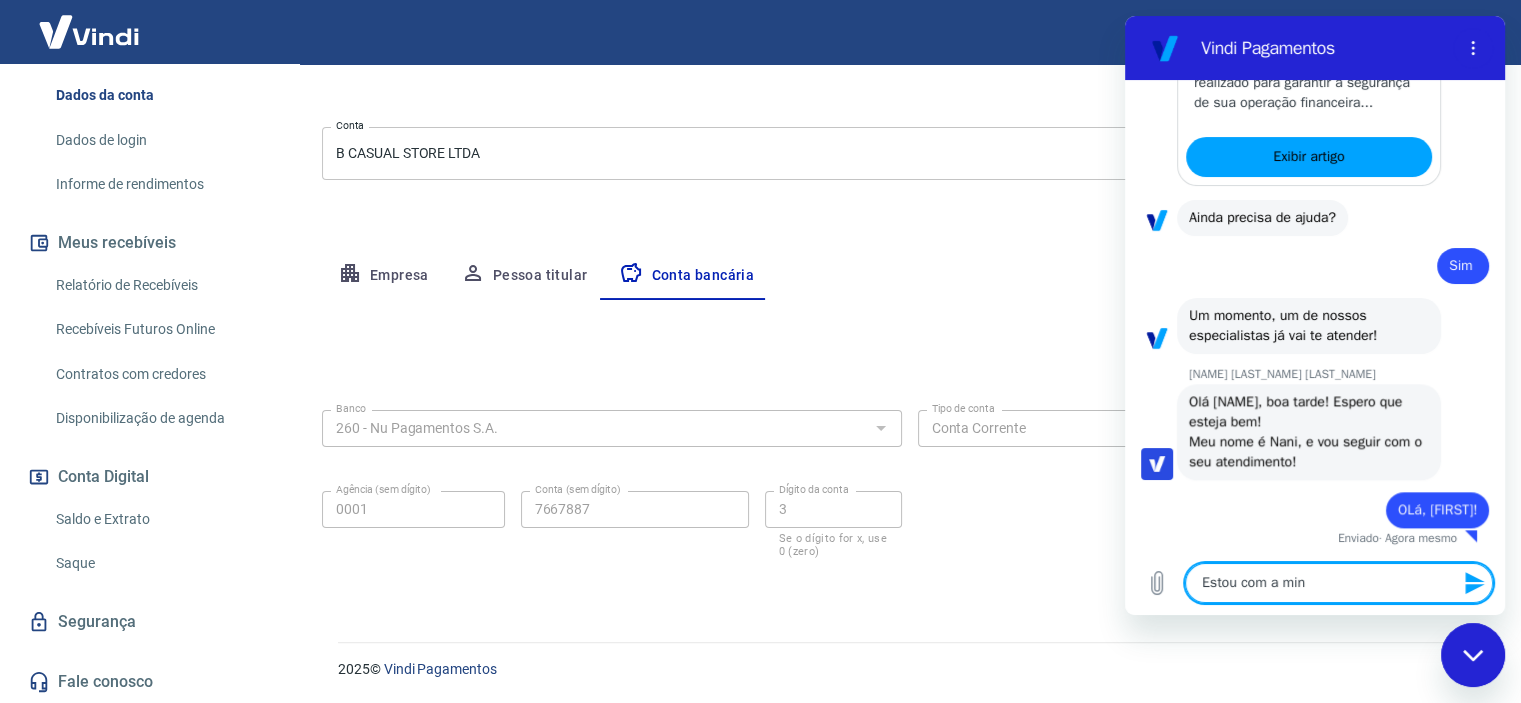 type on "Estou com a minh" 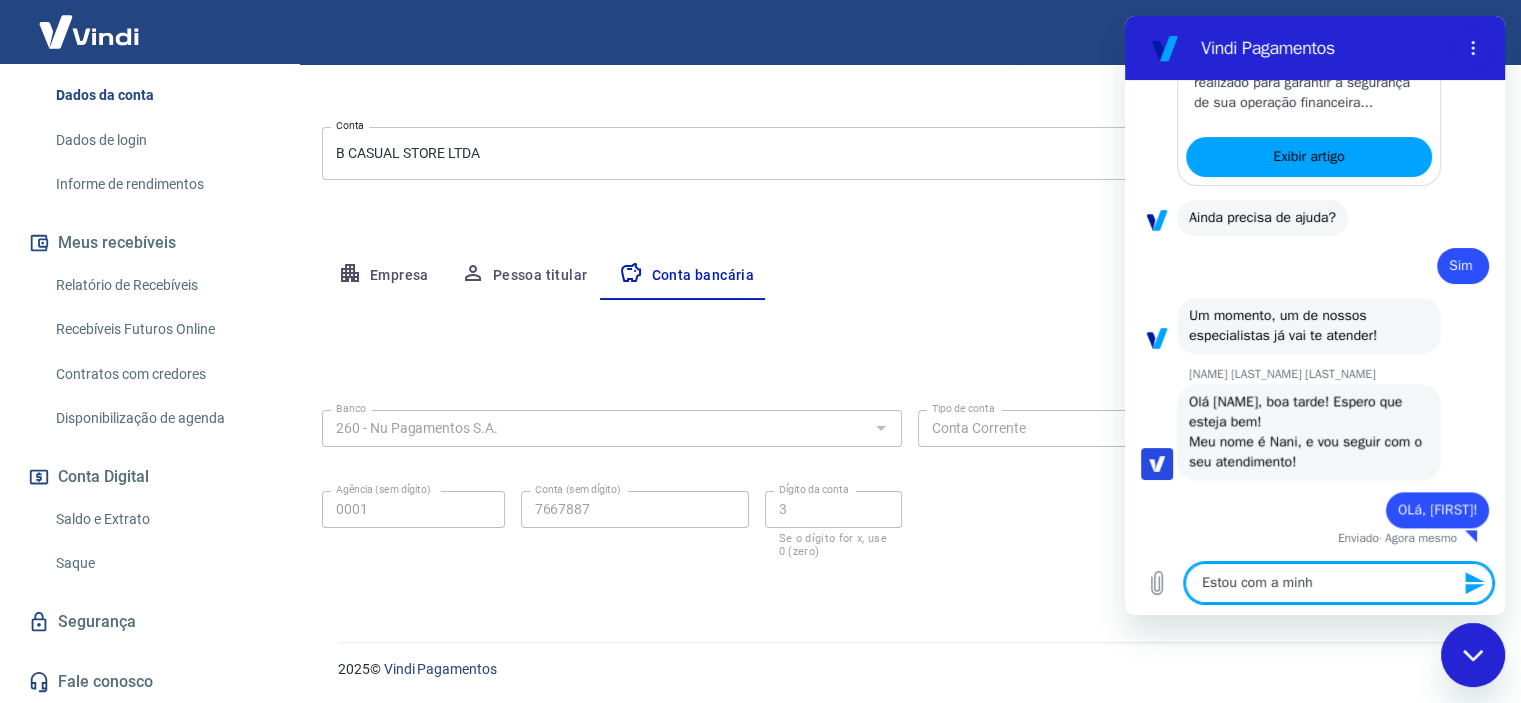 type on "Estou com a minha" 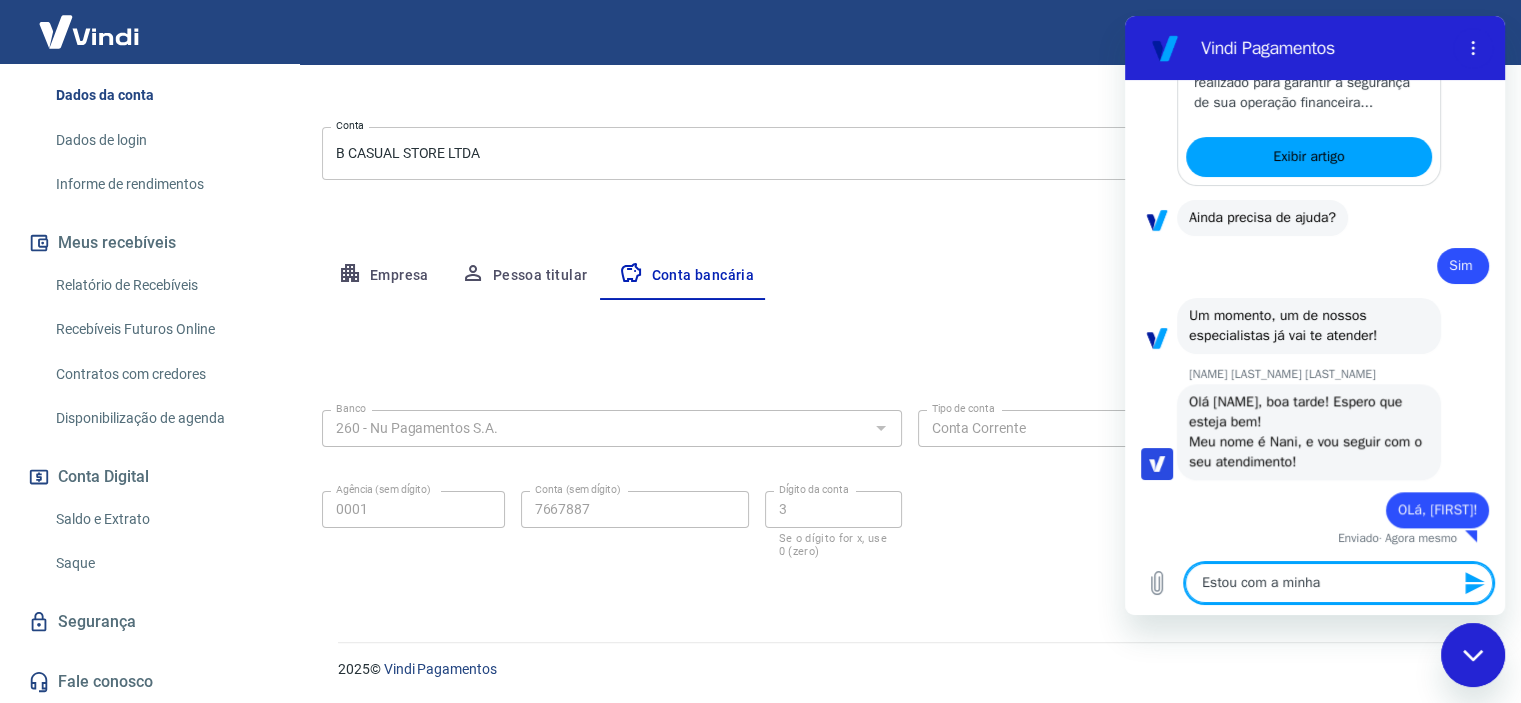 type on "Estou com a minha" 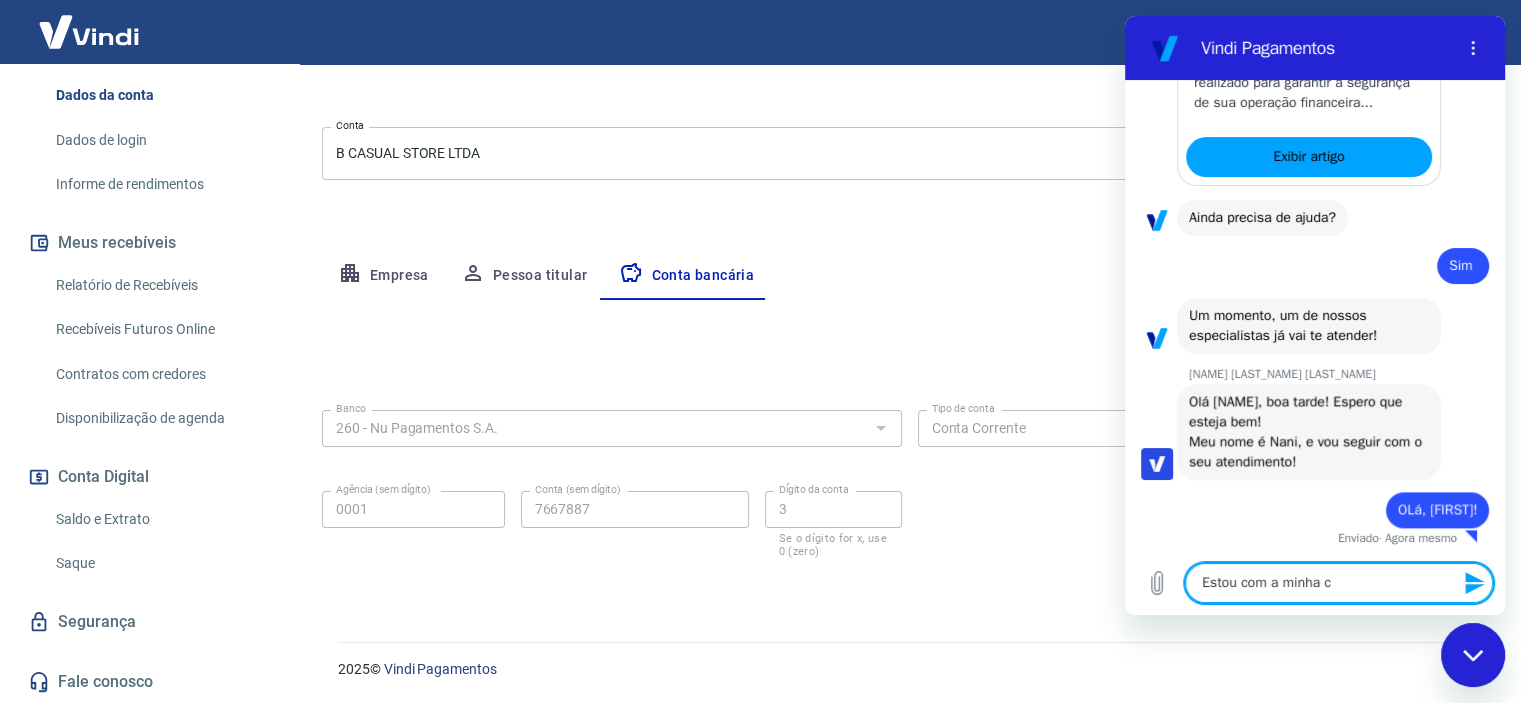 type on "Estou com a minha co" 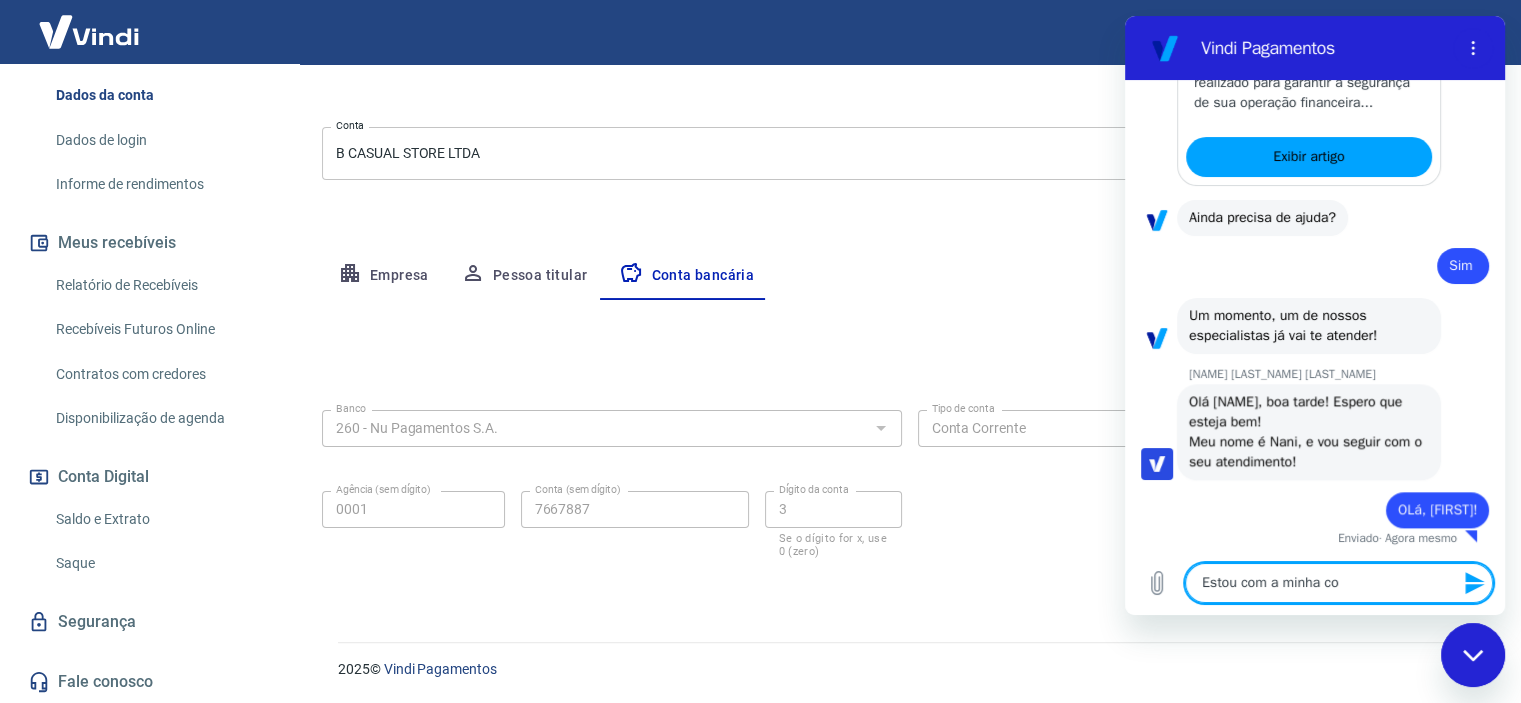 type on "Estou com a minha con" 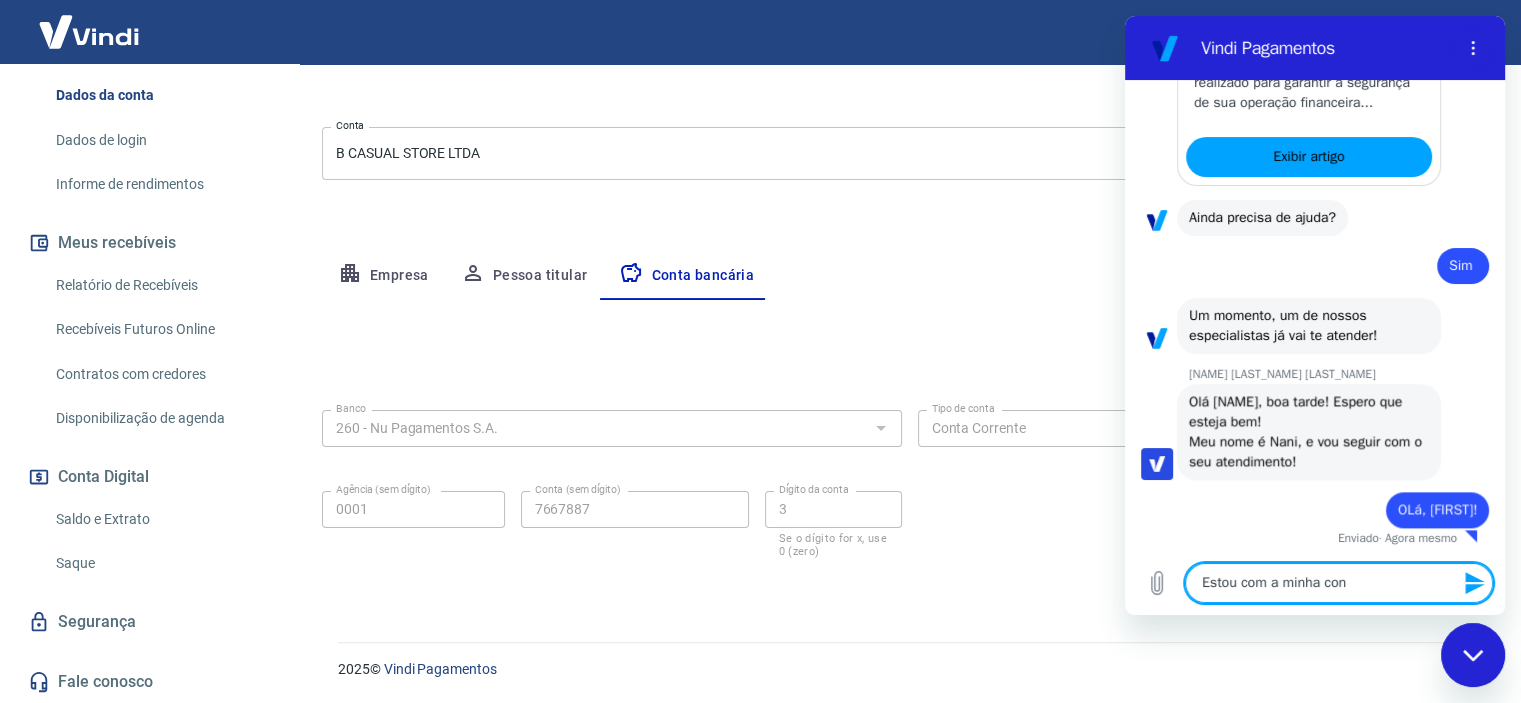 type on "Estou com a minha cont" 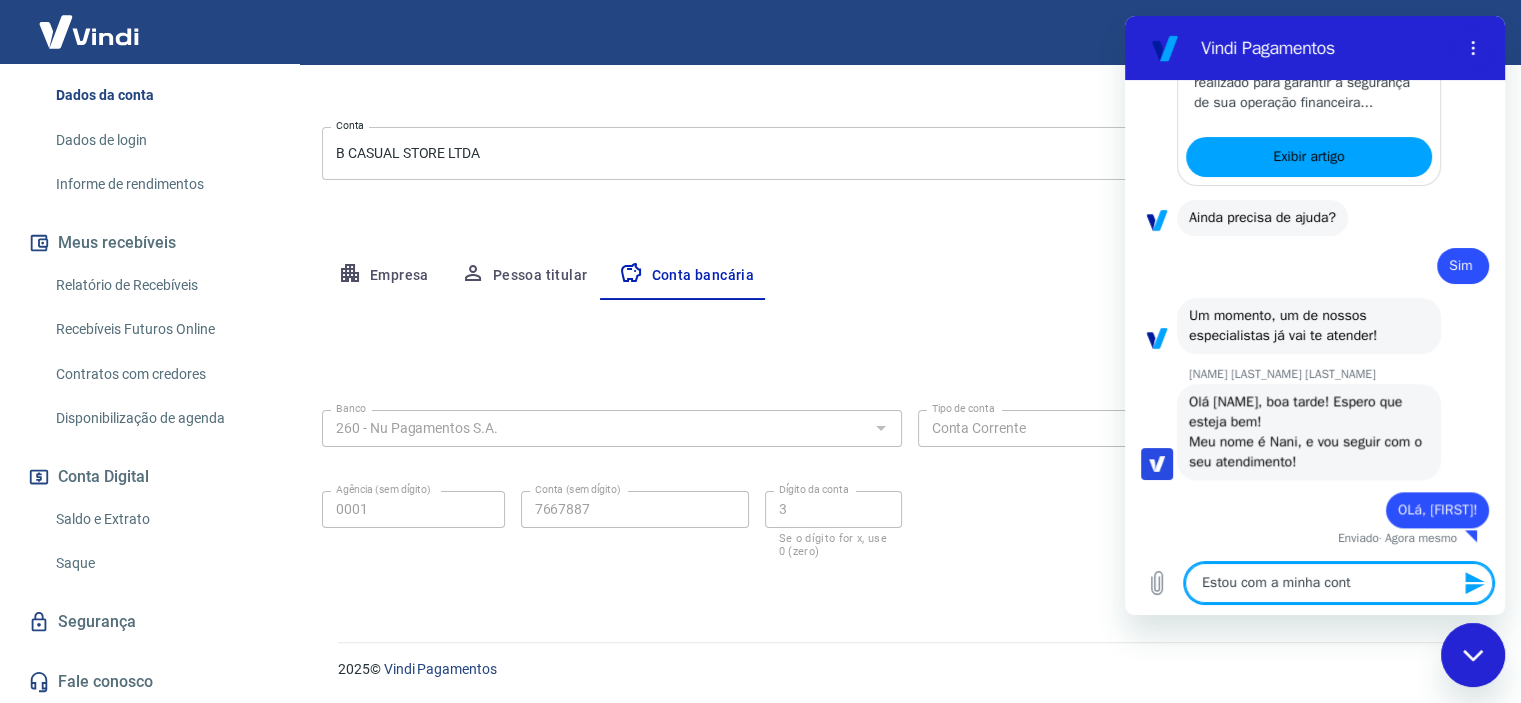 type on "Estou com a minha cont" 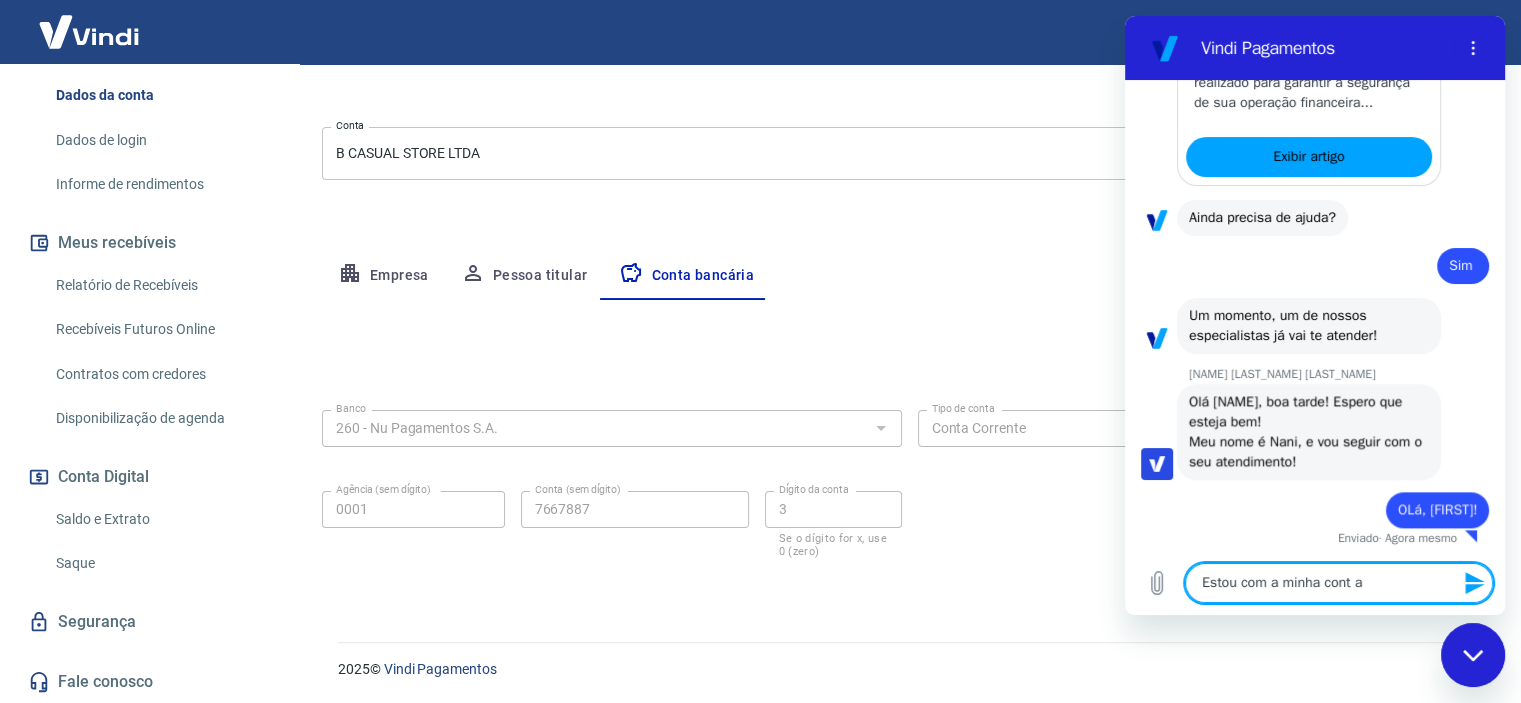 type on "Estou com a minha cont" 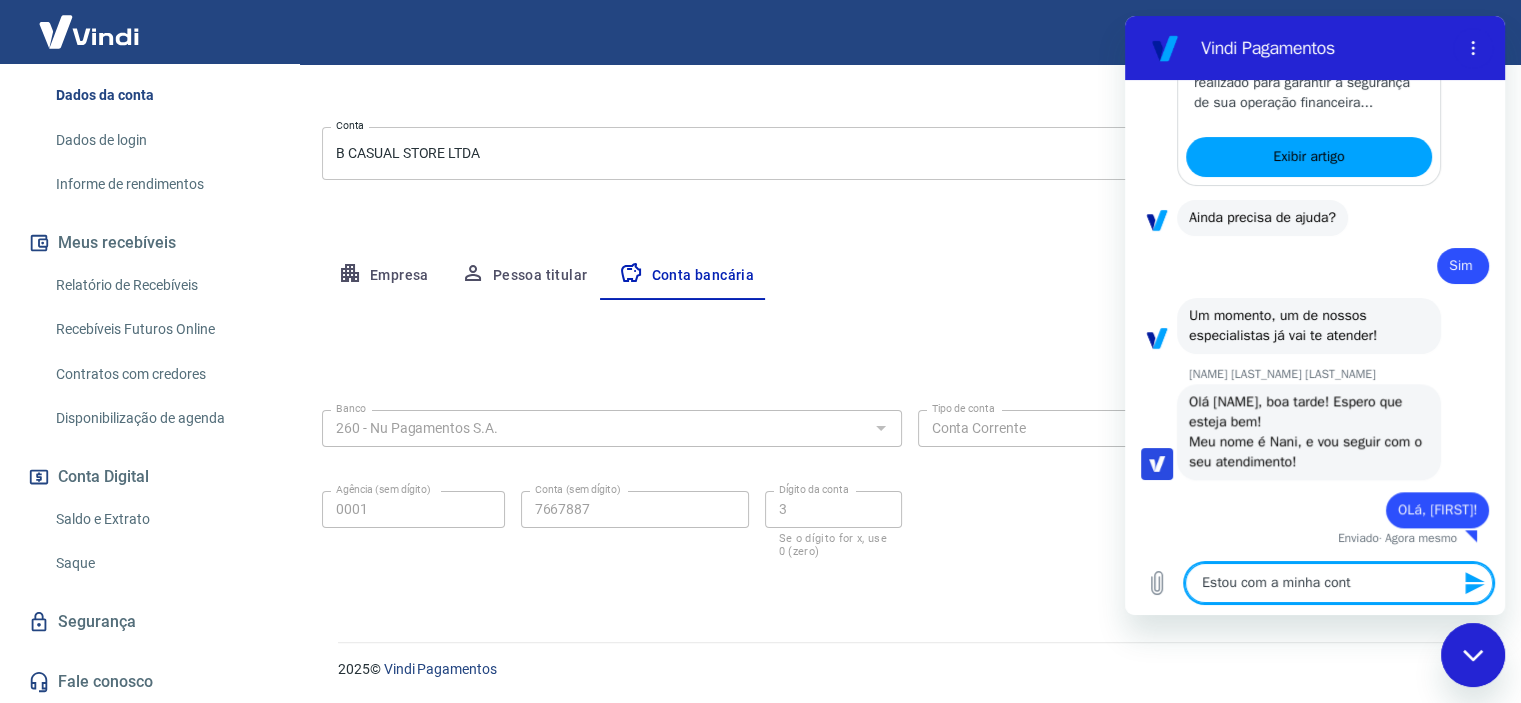 type on "Estou com a minha cont" 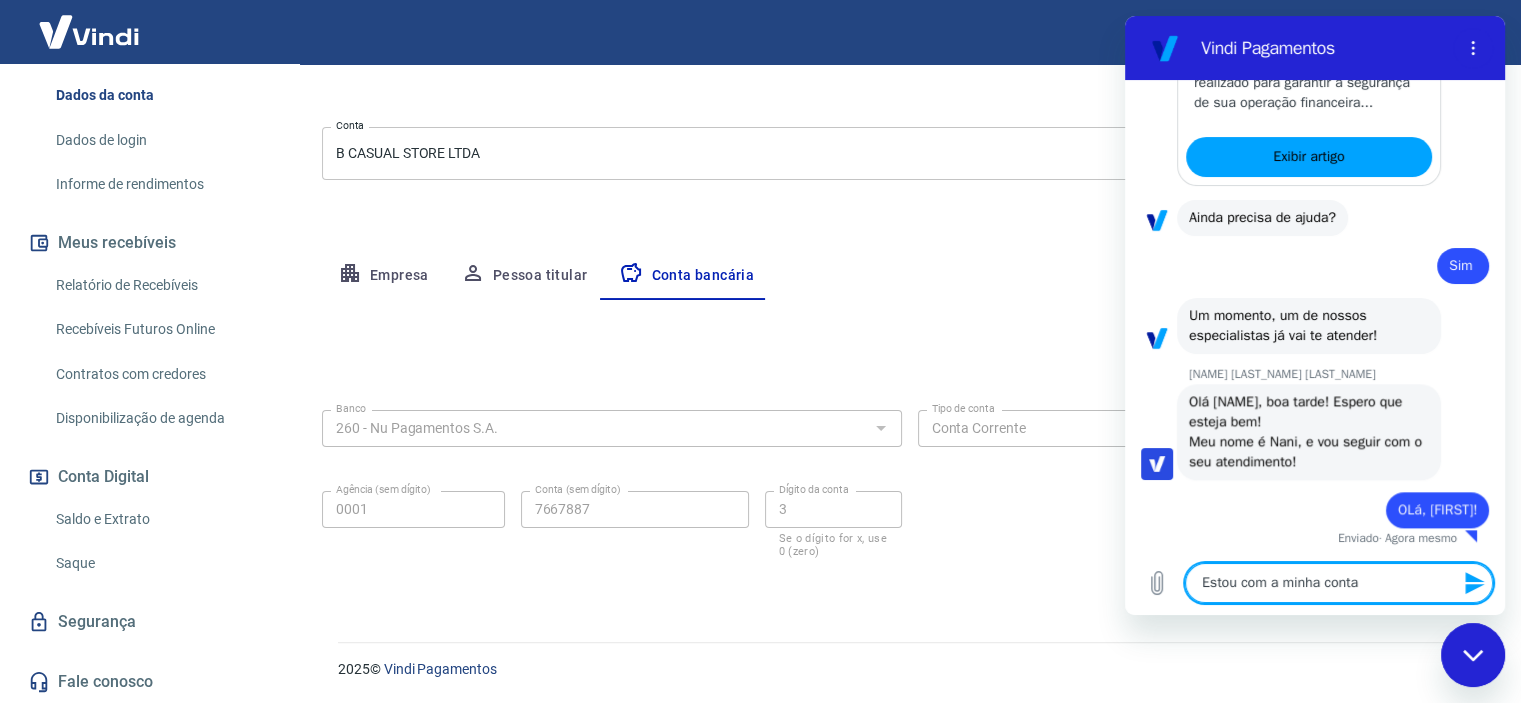 type on "Estou com a minha conta" 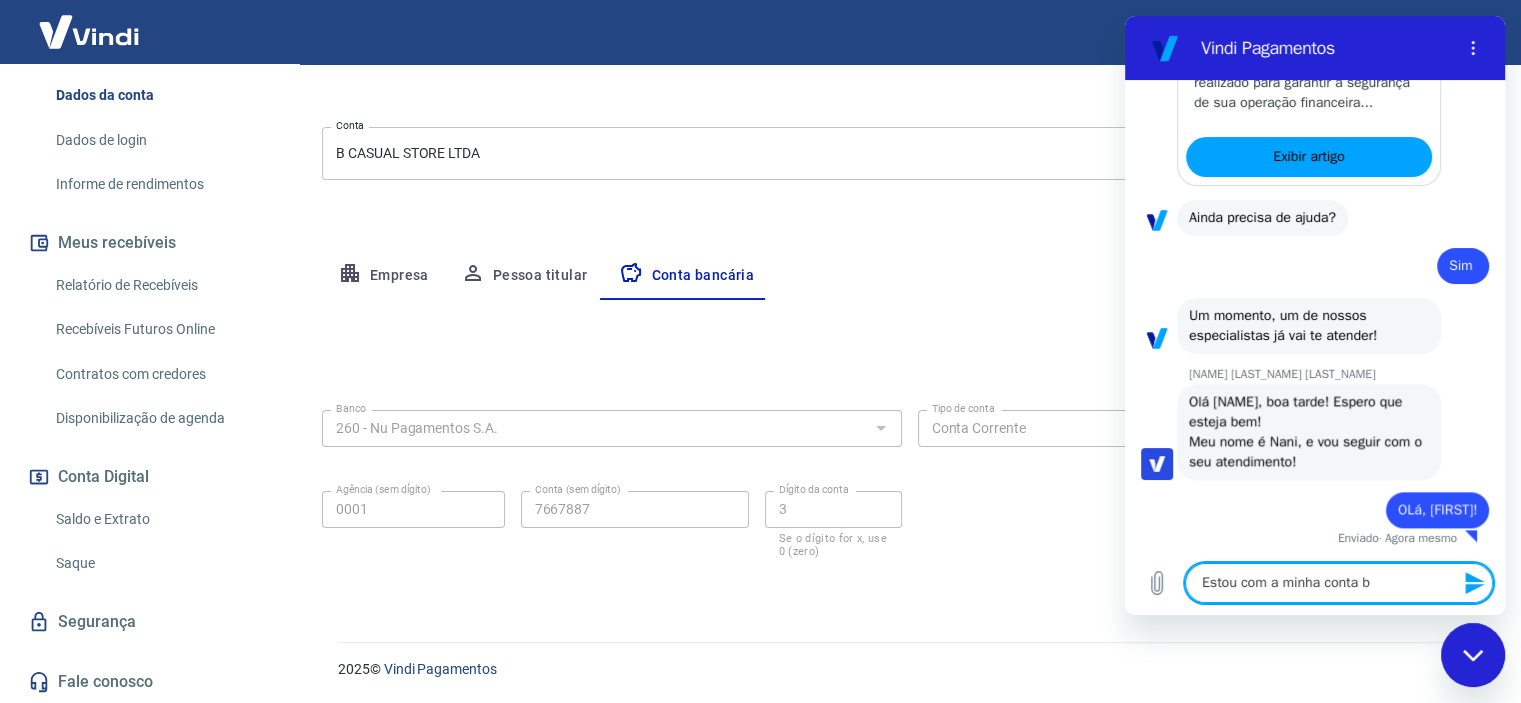 type on "Estou com a minha conta bl" 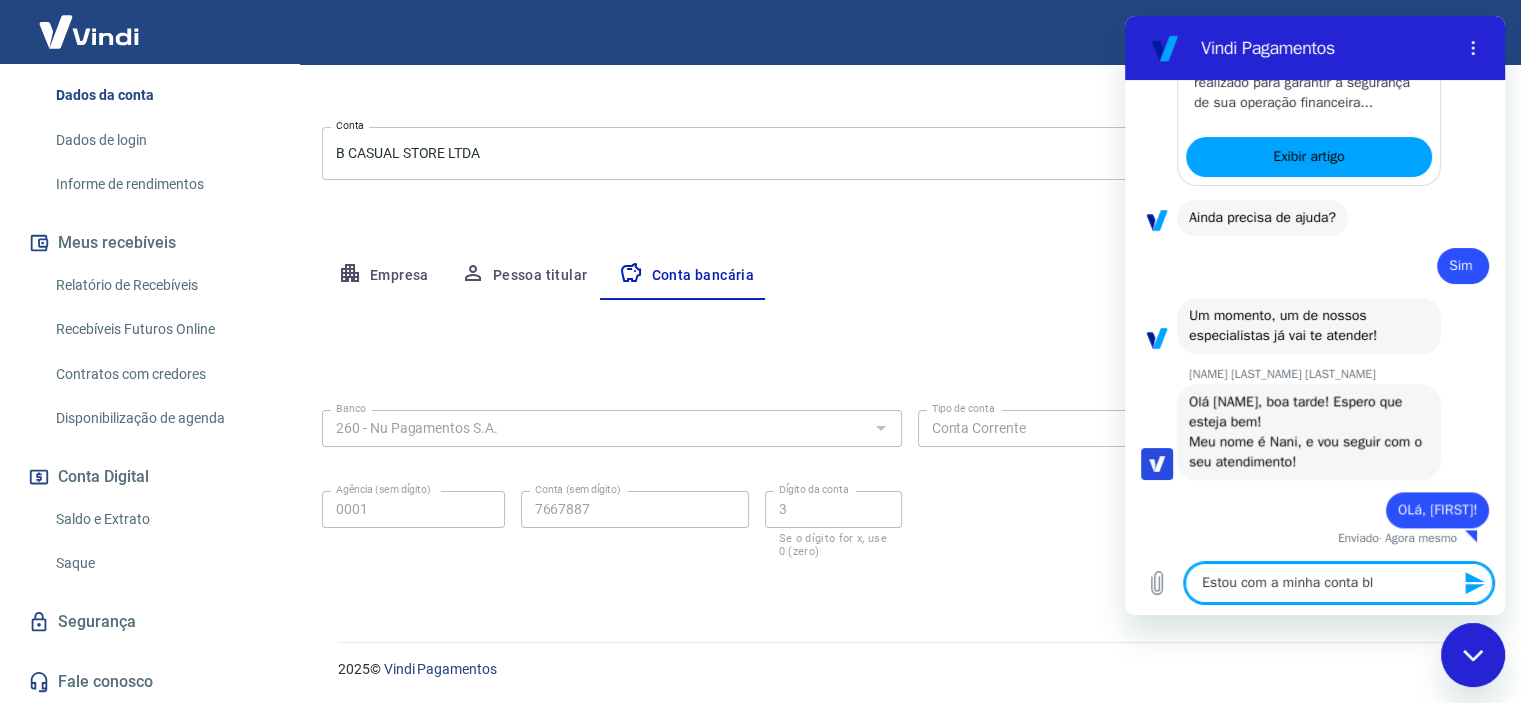 type on "Estou com a minha conta blo" 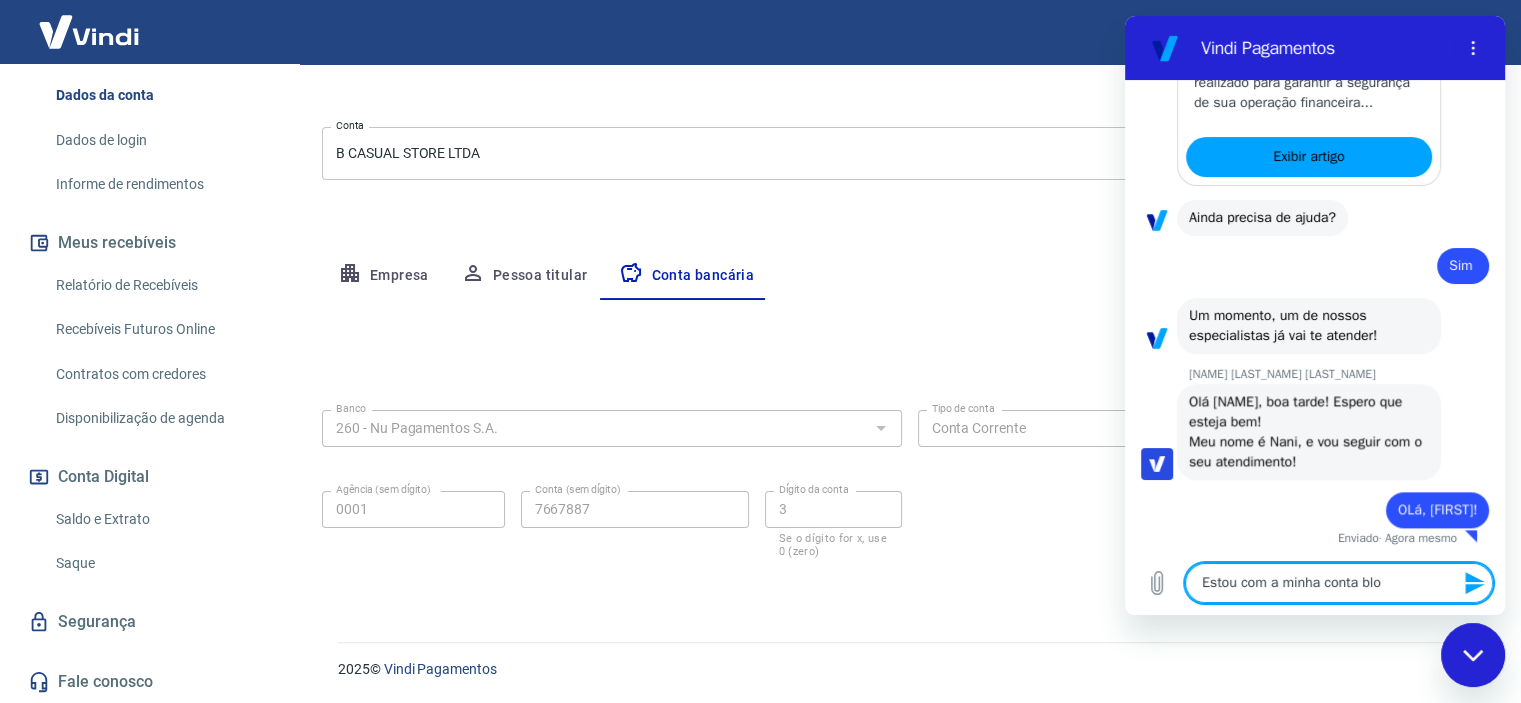 type on "Estou com a minha conta bloq" 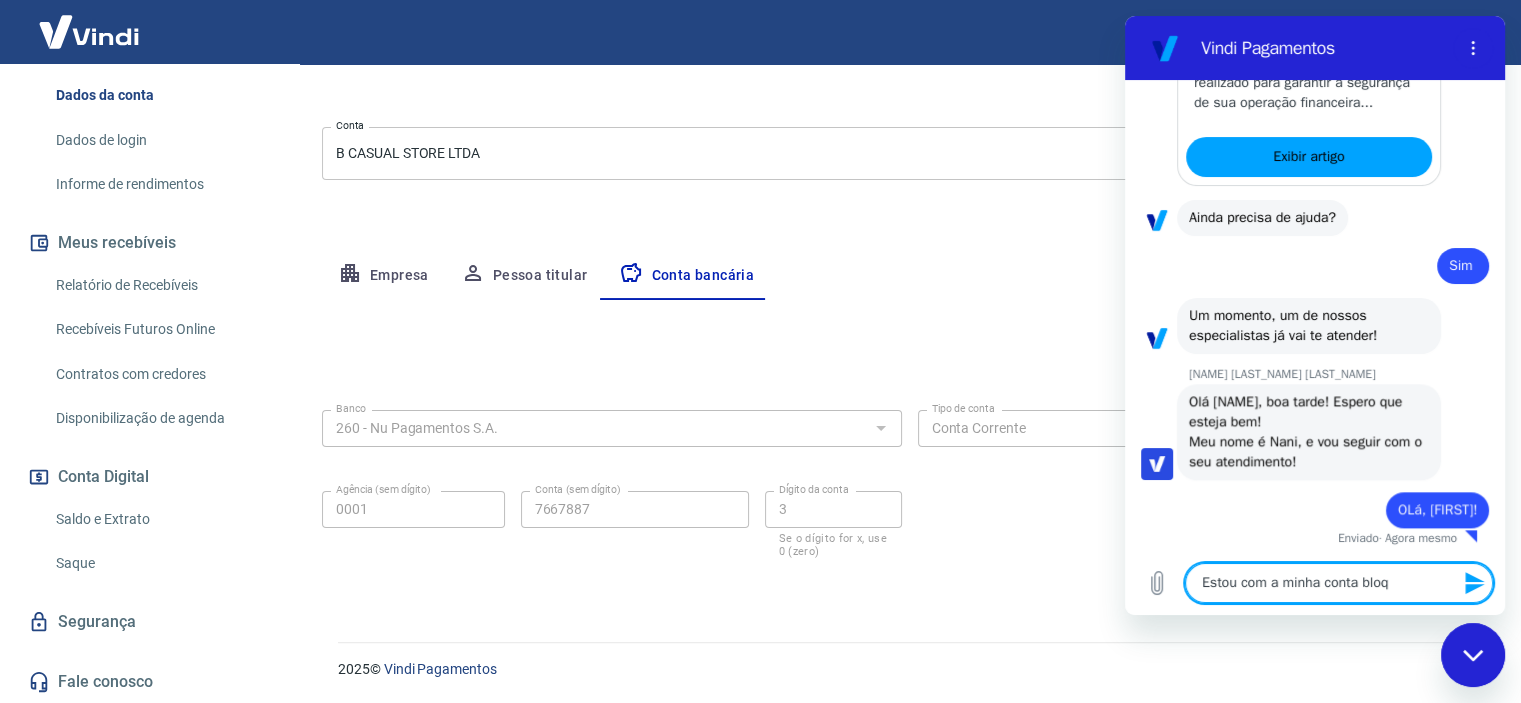 type on "Estou com a minha conta bloqu" 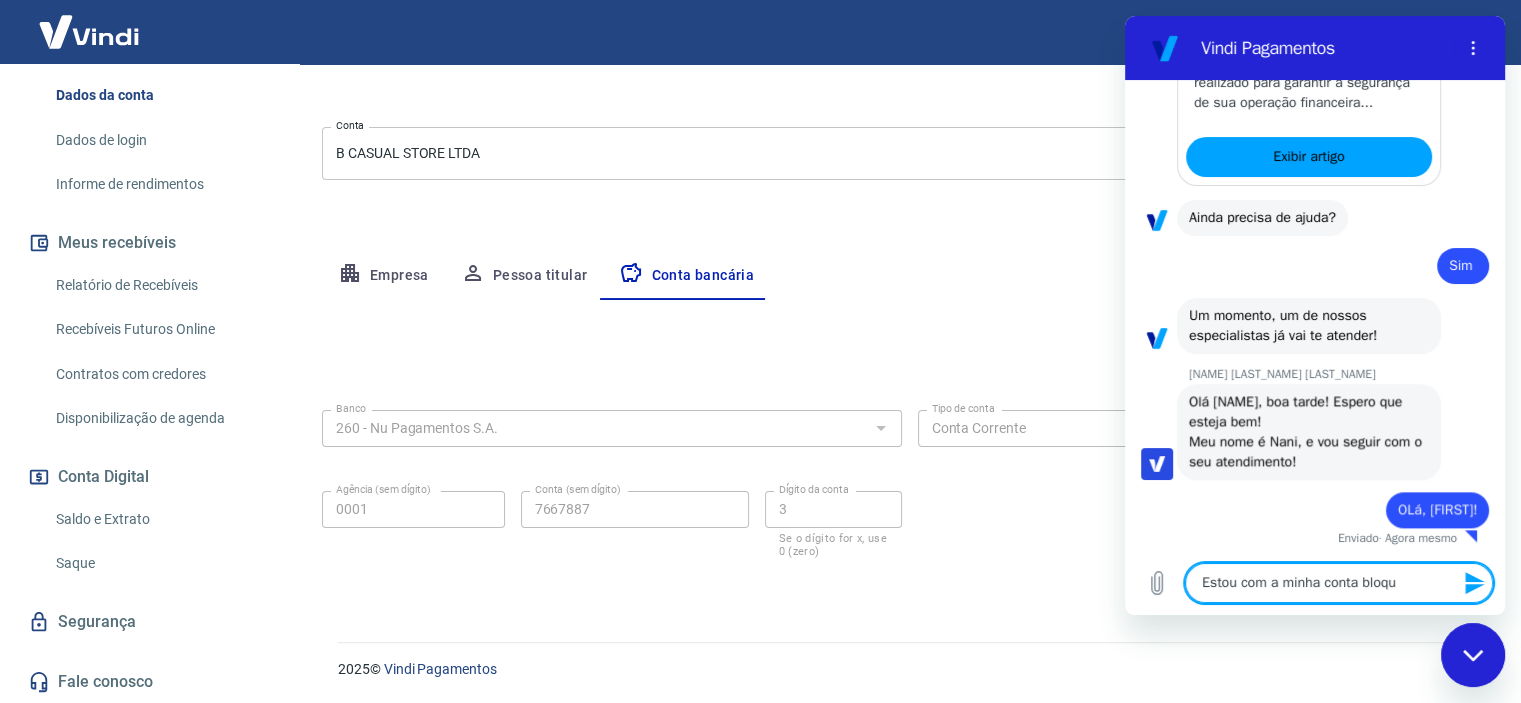 type on "Estou com a minha conta bloqua" 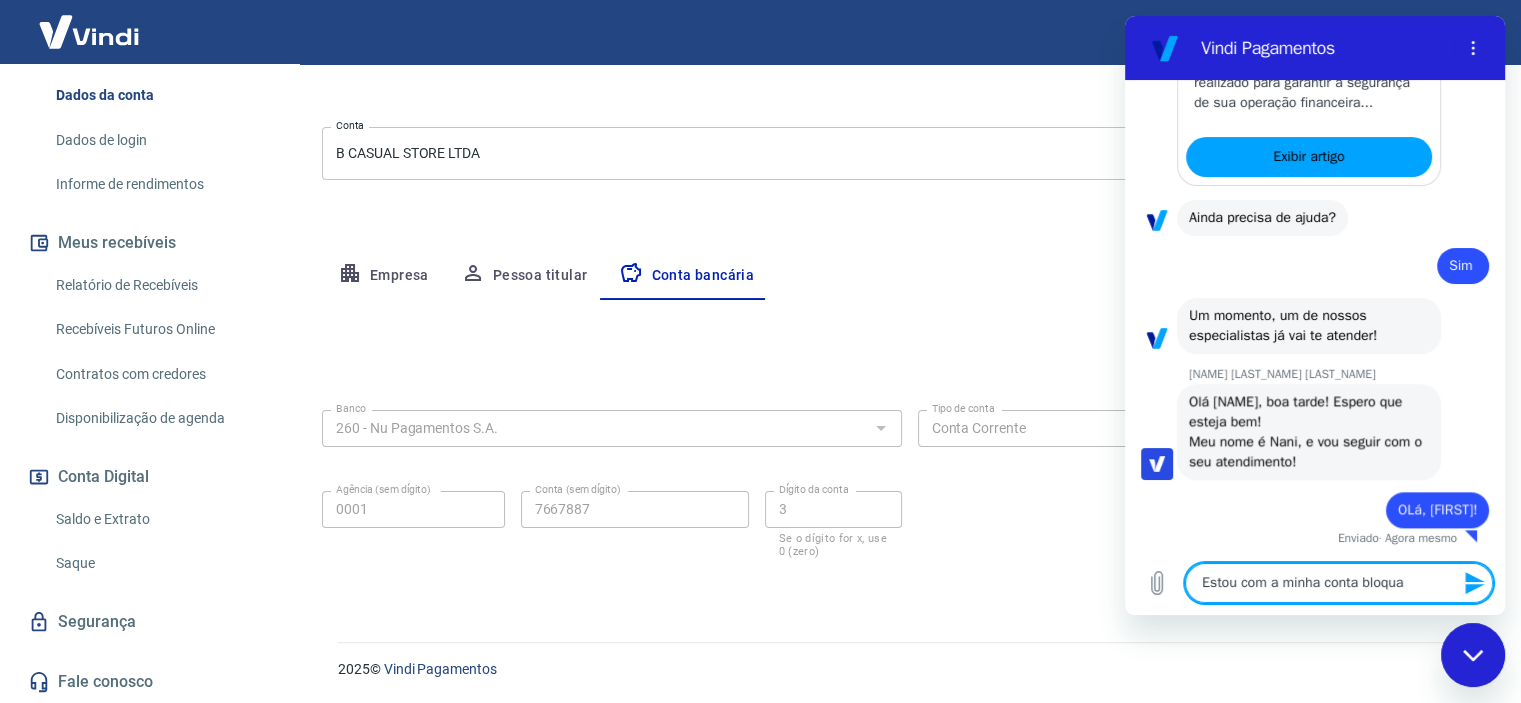 type on "Estou com a minha conta bloqu" 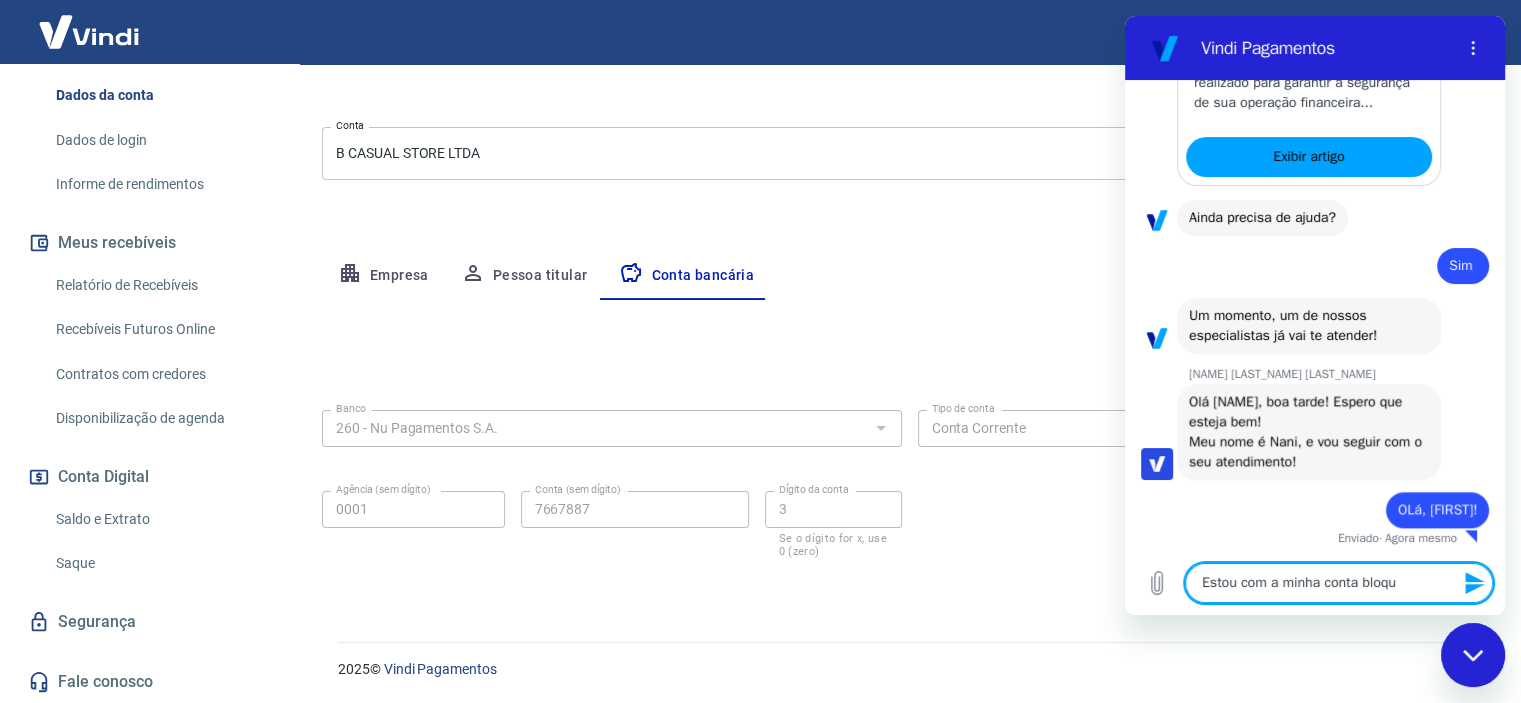 type on "Estou com a minha conta bloque" 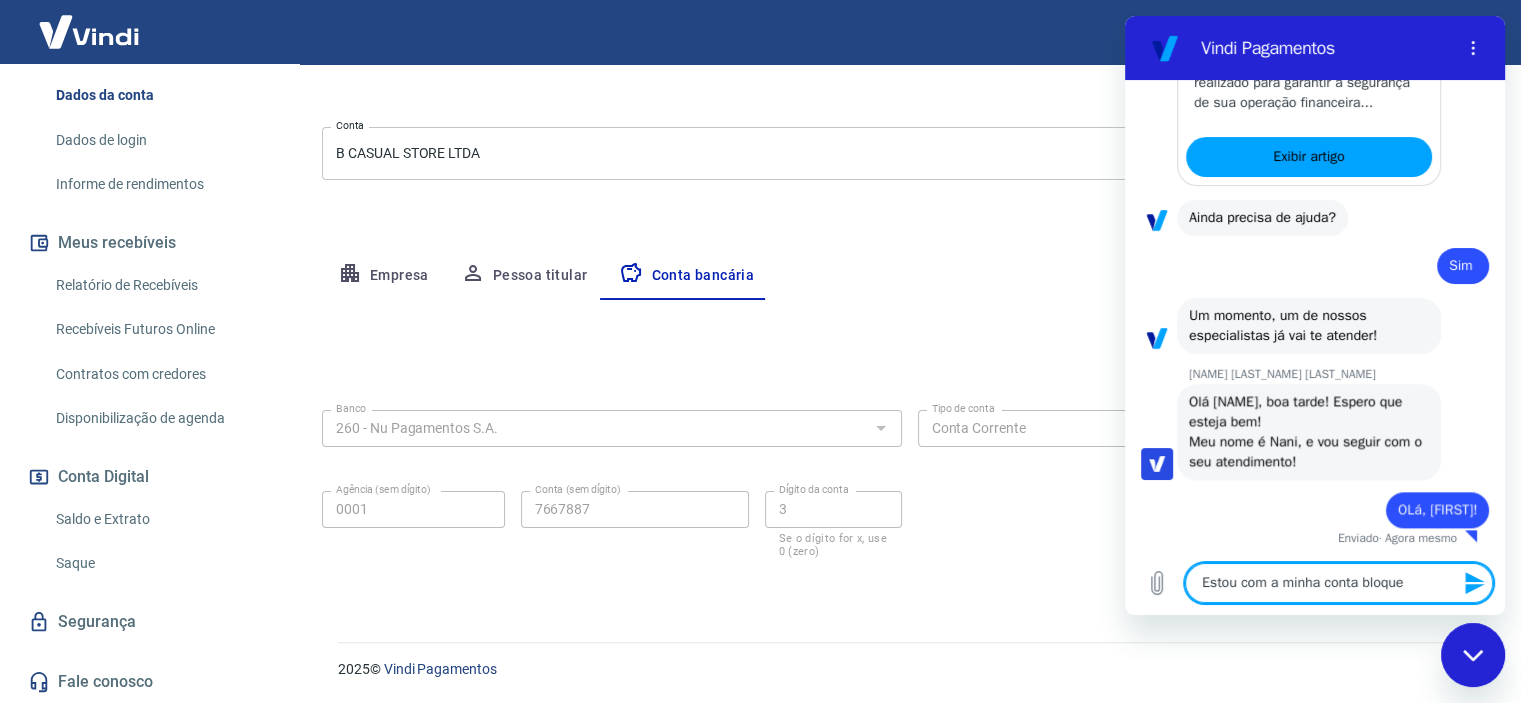 type on "Estou com a minha conta bloquea" 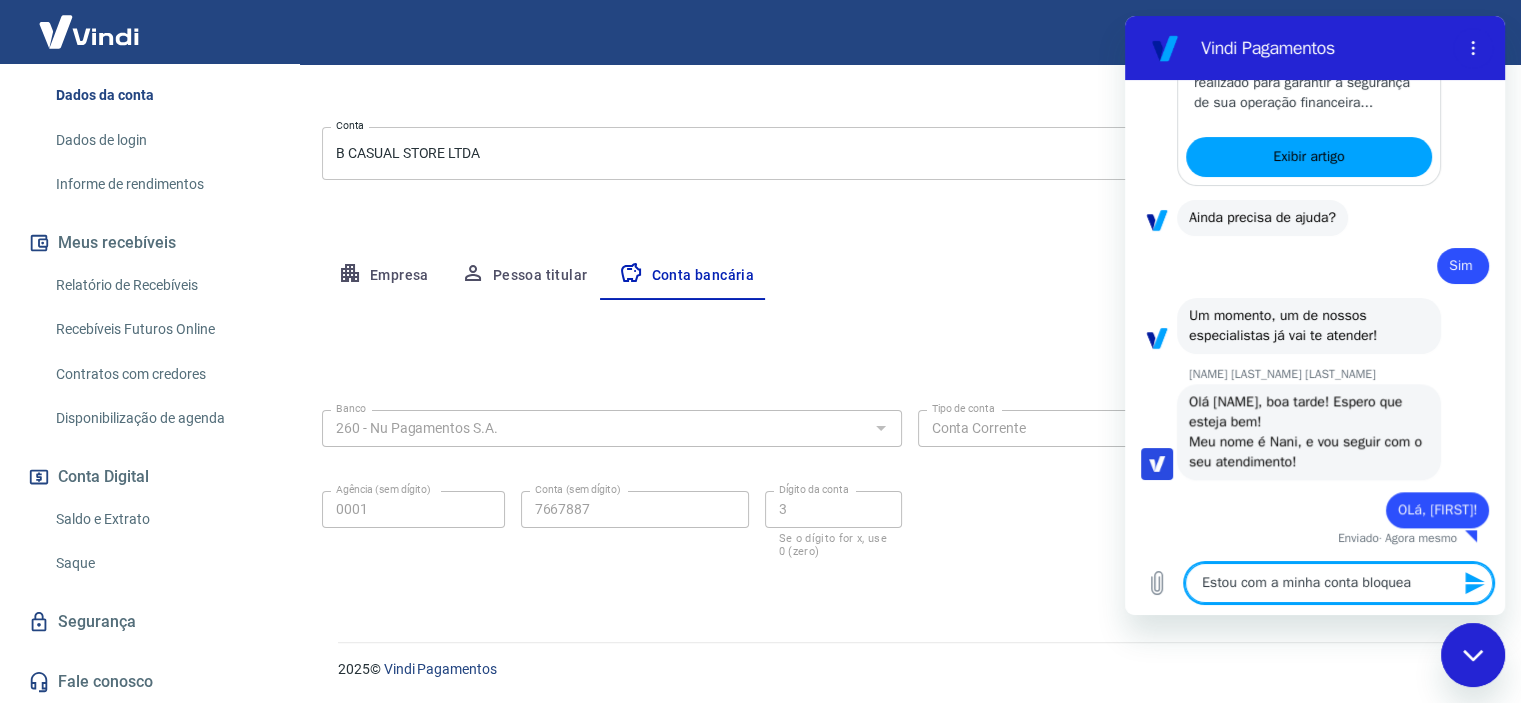 type on "Estou com a minha conta bloquead" 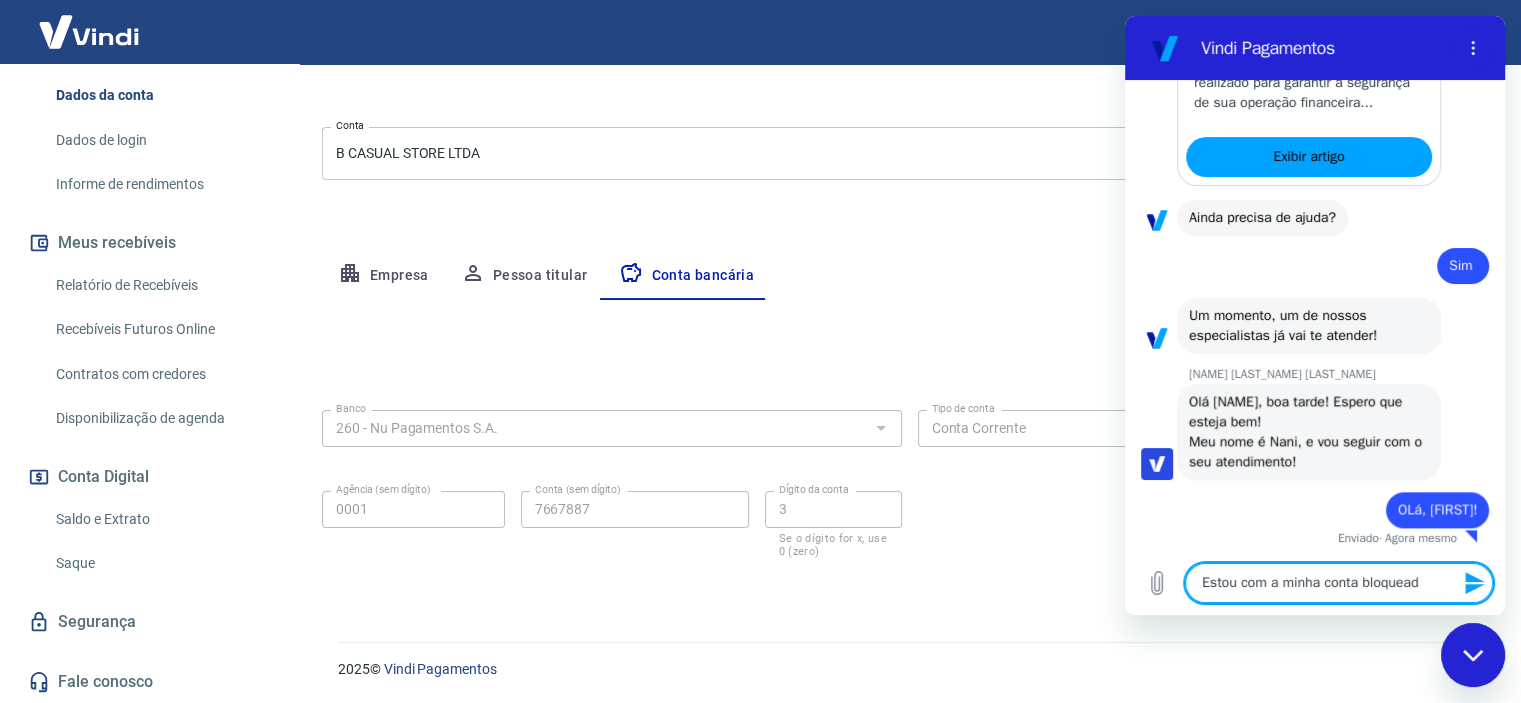 type on "Estou com a minha conta bloqueada" 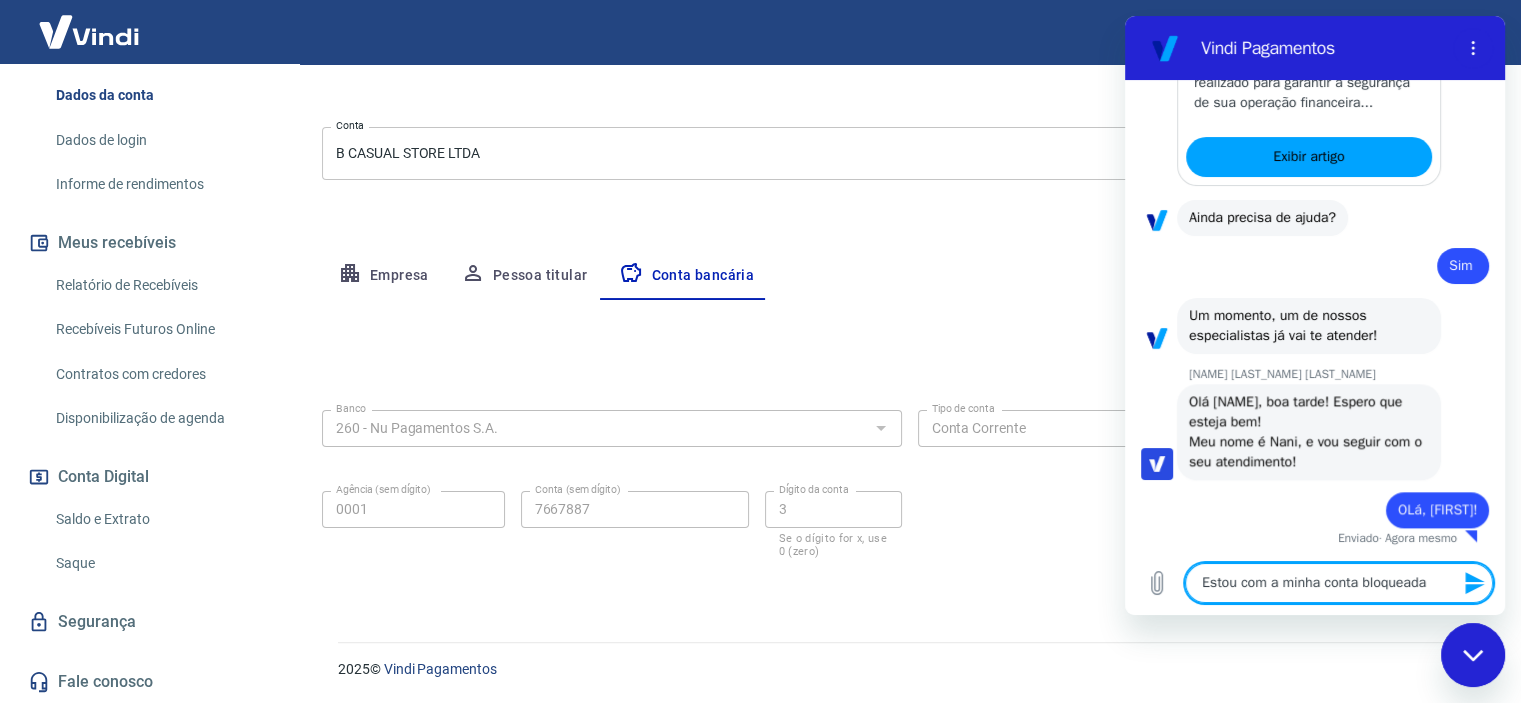 type on "Estou com a minha conta bloqueada" 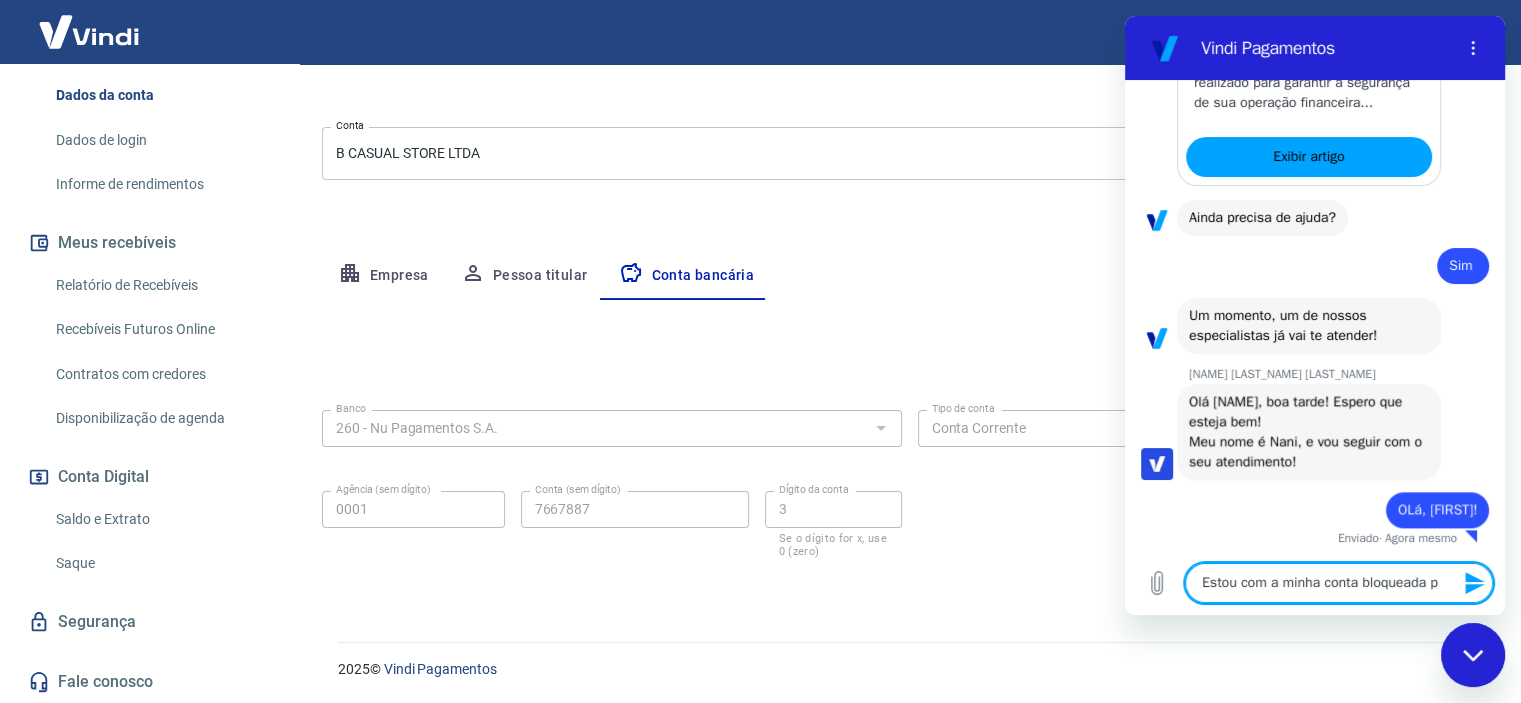 type on "Estou com a minha conta bloqueada pa" 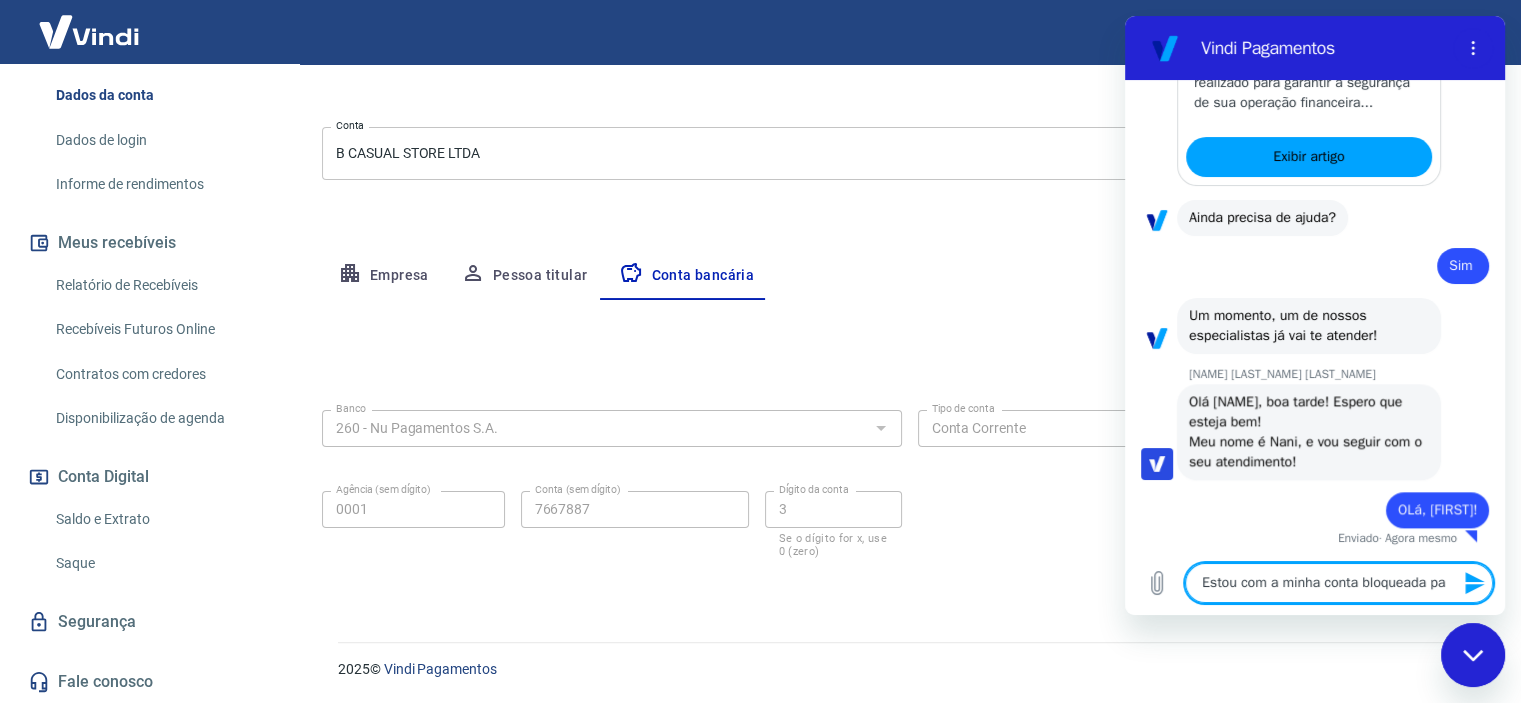 type on "Estou com a minha conta bloqueada par" 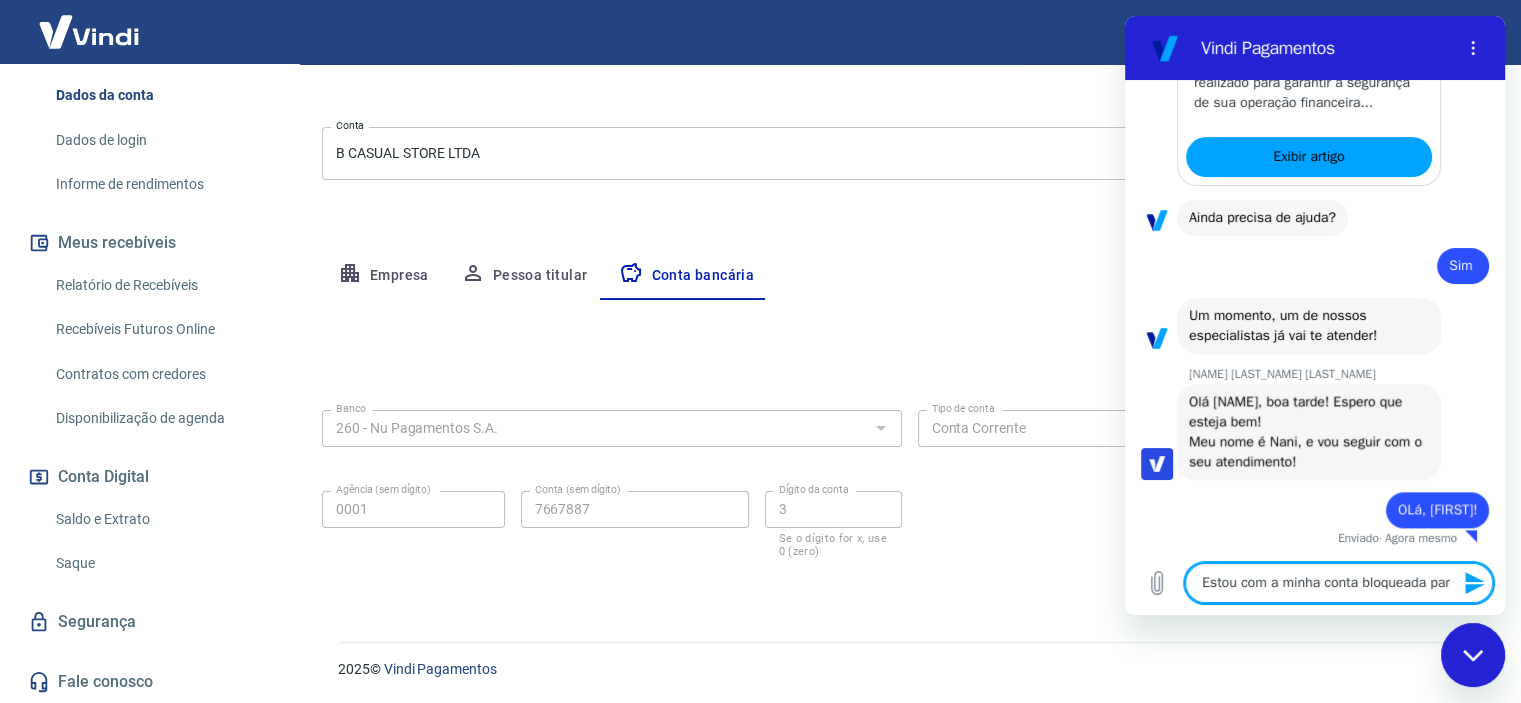 type on "Estou com a minha conta bloqueada para" 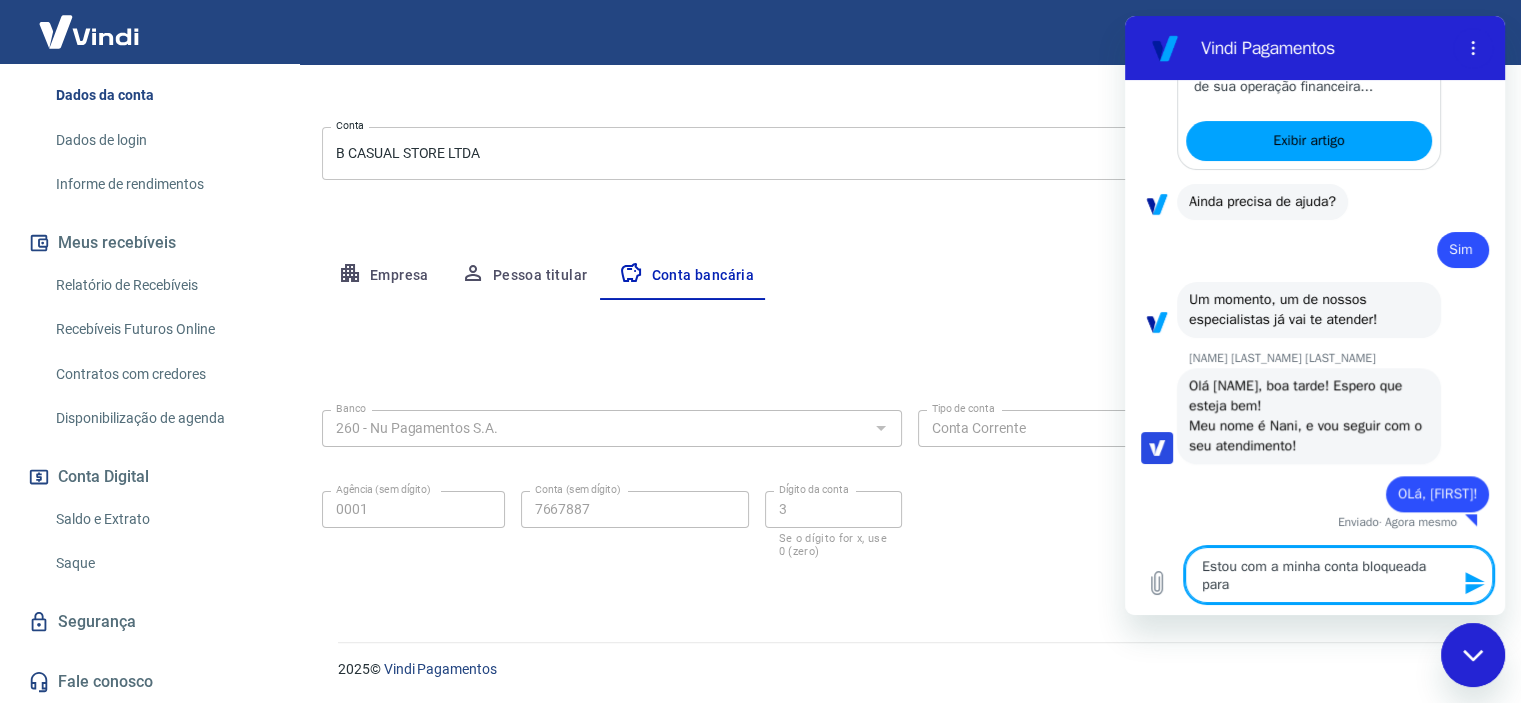 type on "Estou com a minha conta bloqueada para" 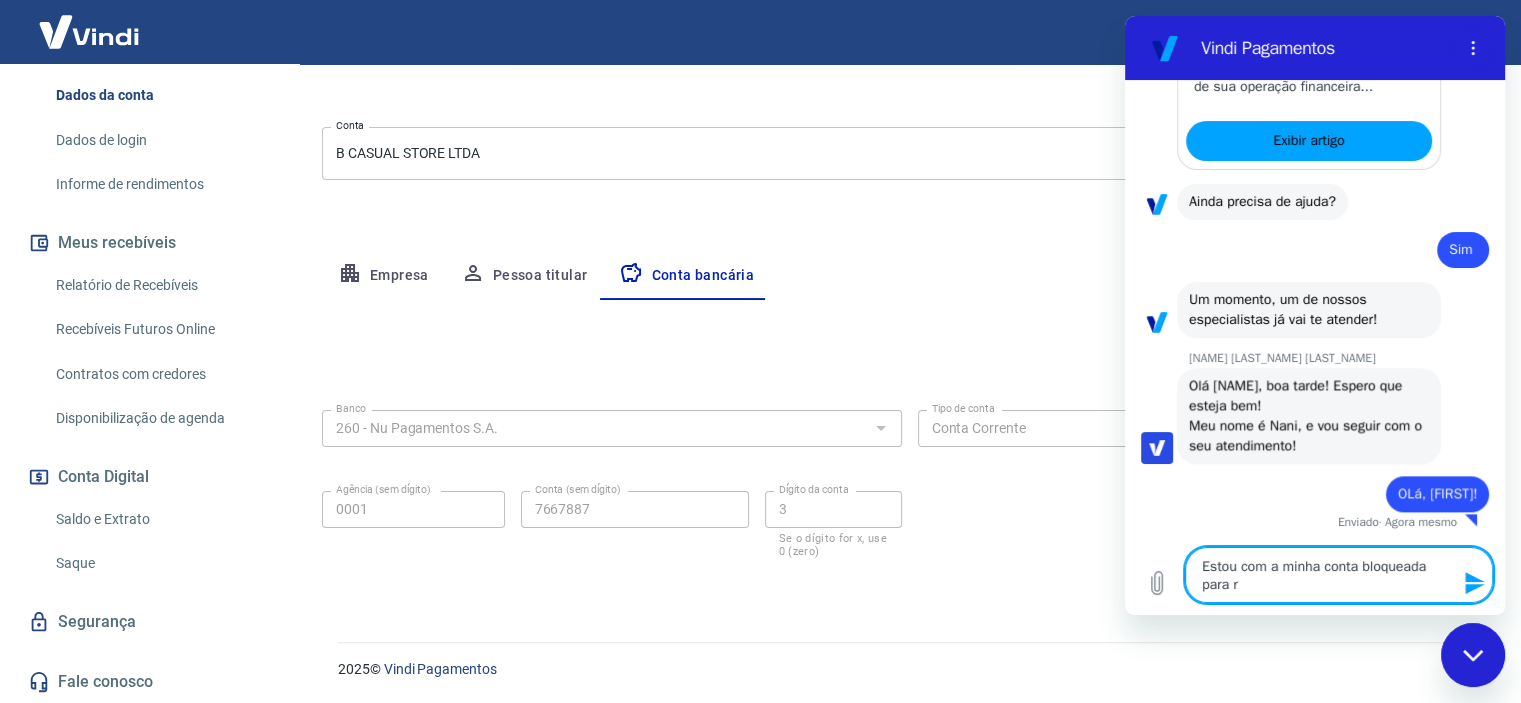 type on "Estou com a minha conta bloqueada para re" 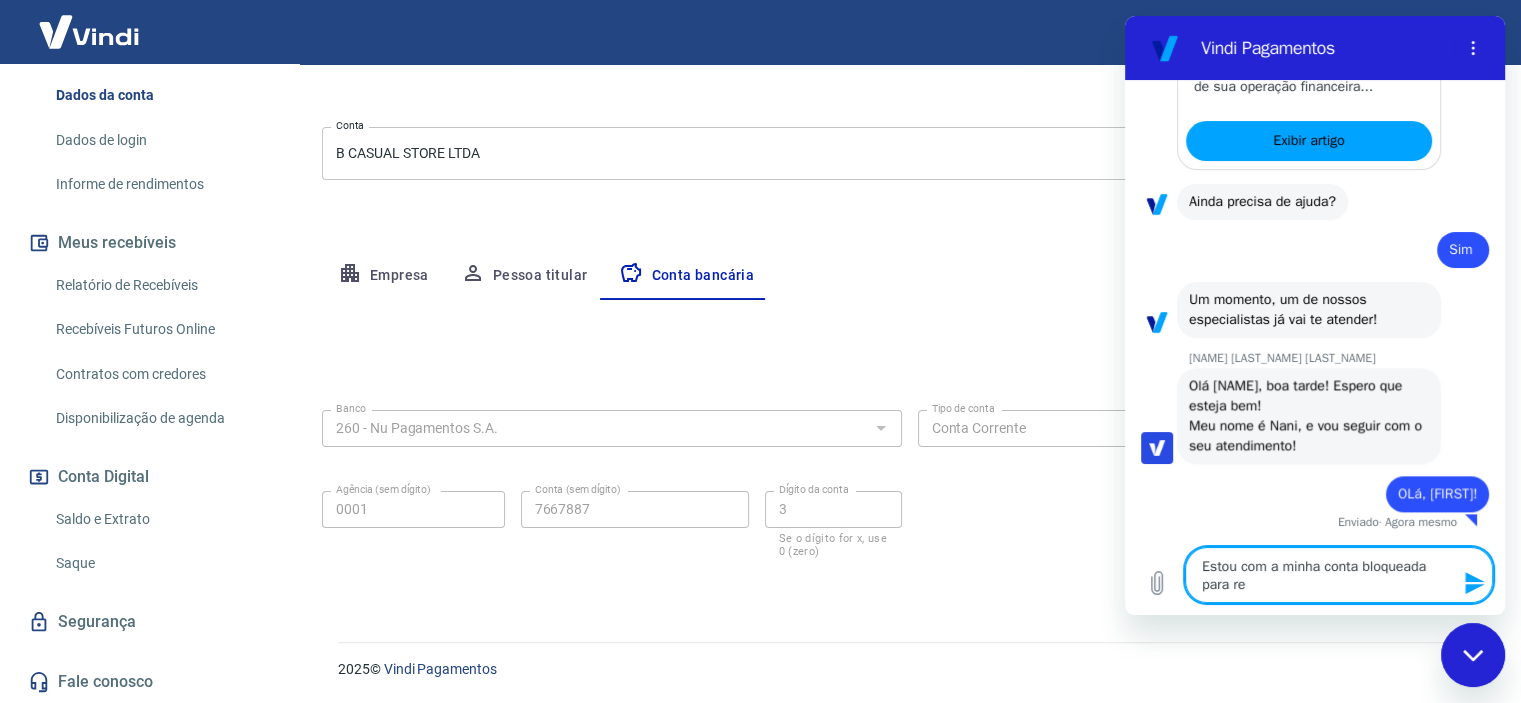 type on "Estou com a minha conta bloqueada para rec" 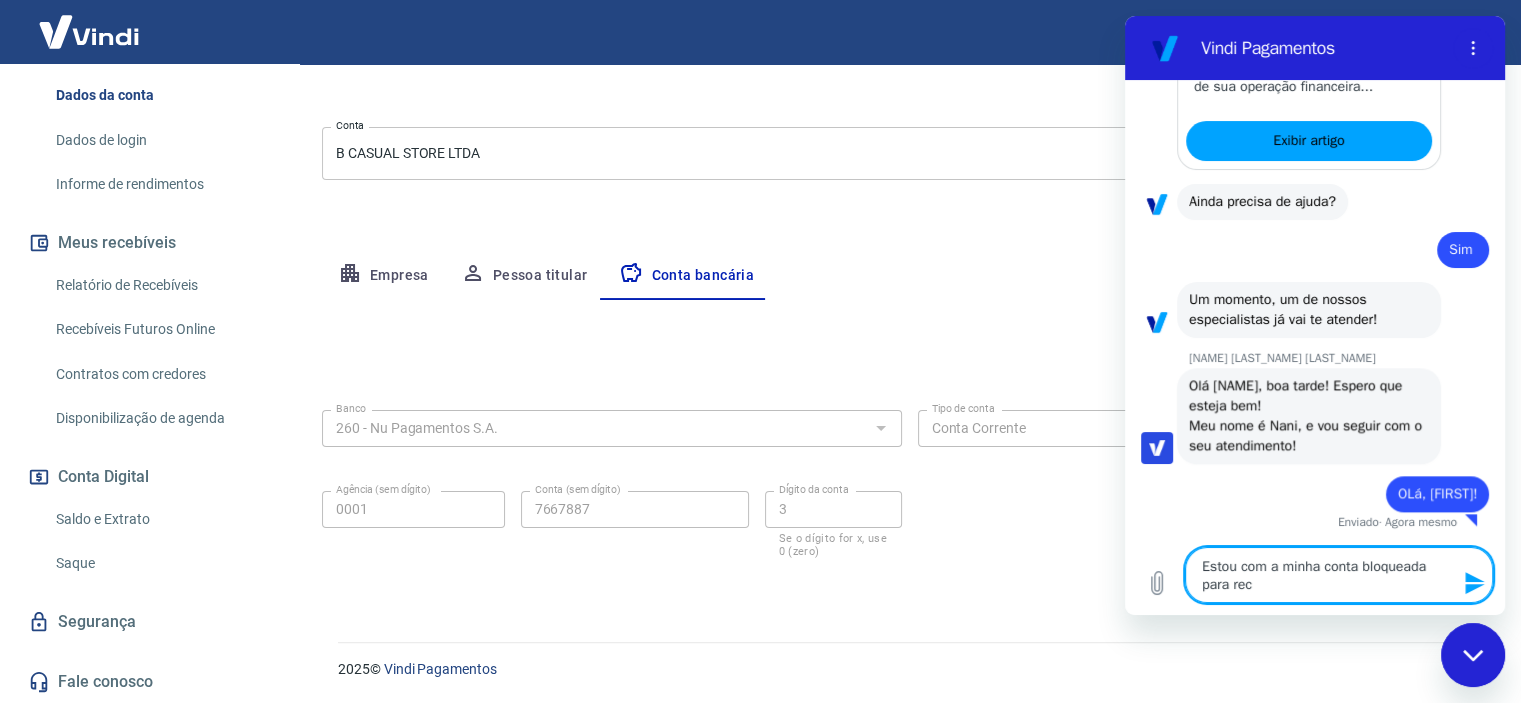 type on "x" 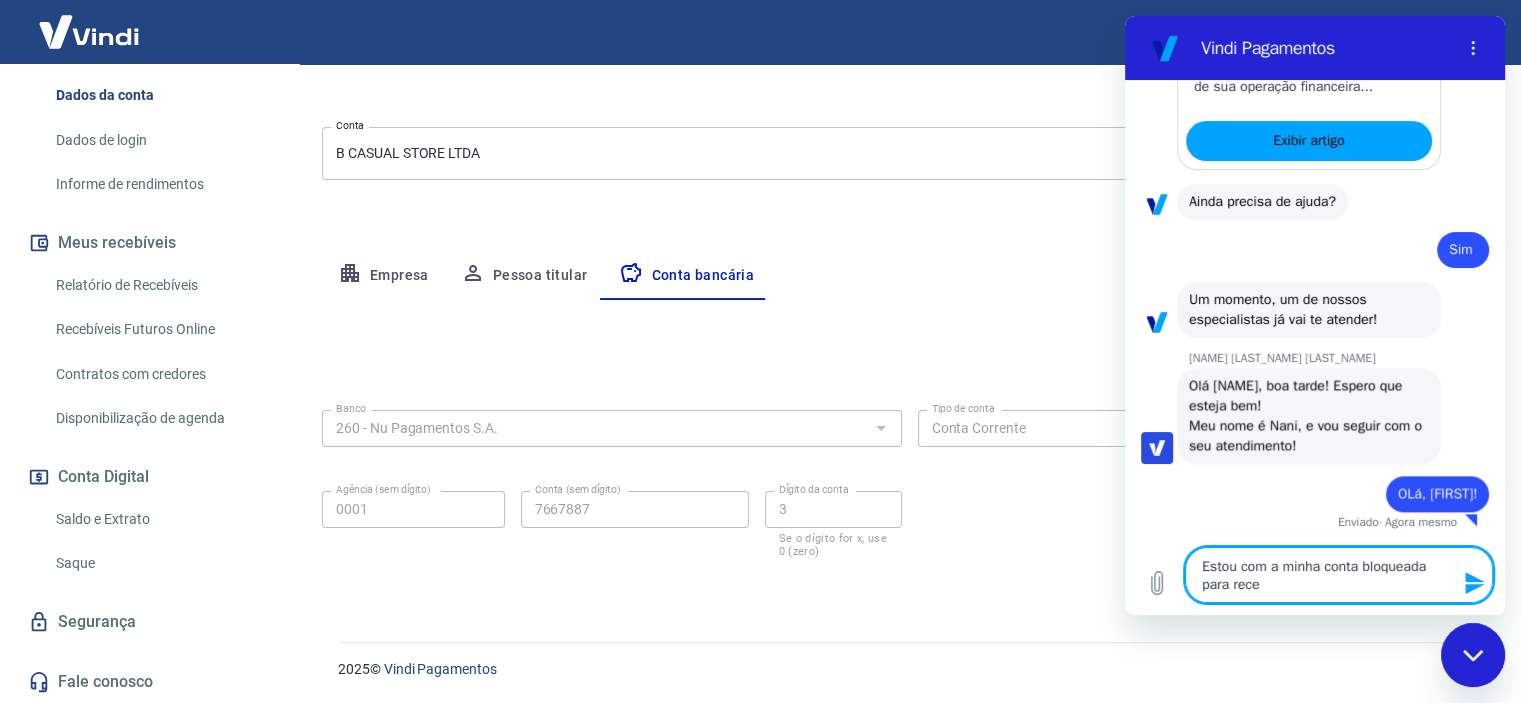 type on "Estou com a minha conta bloqueada para receb" 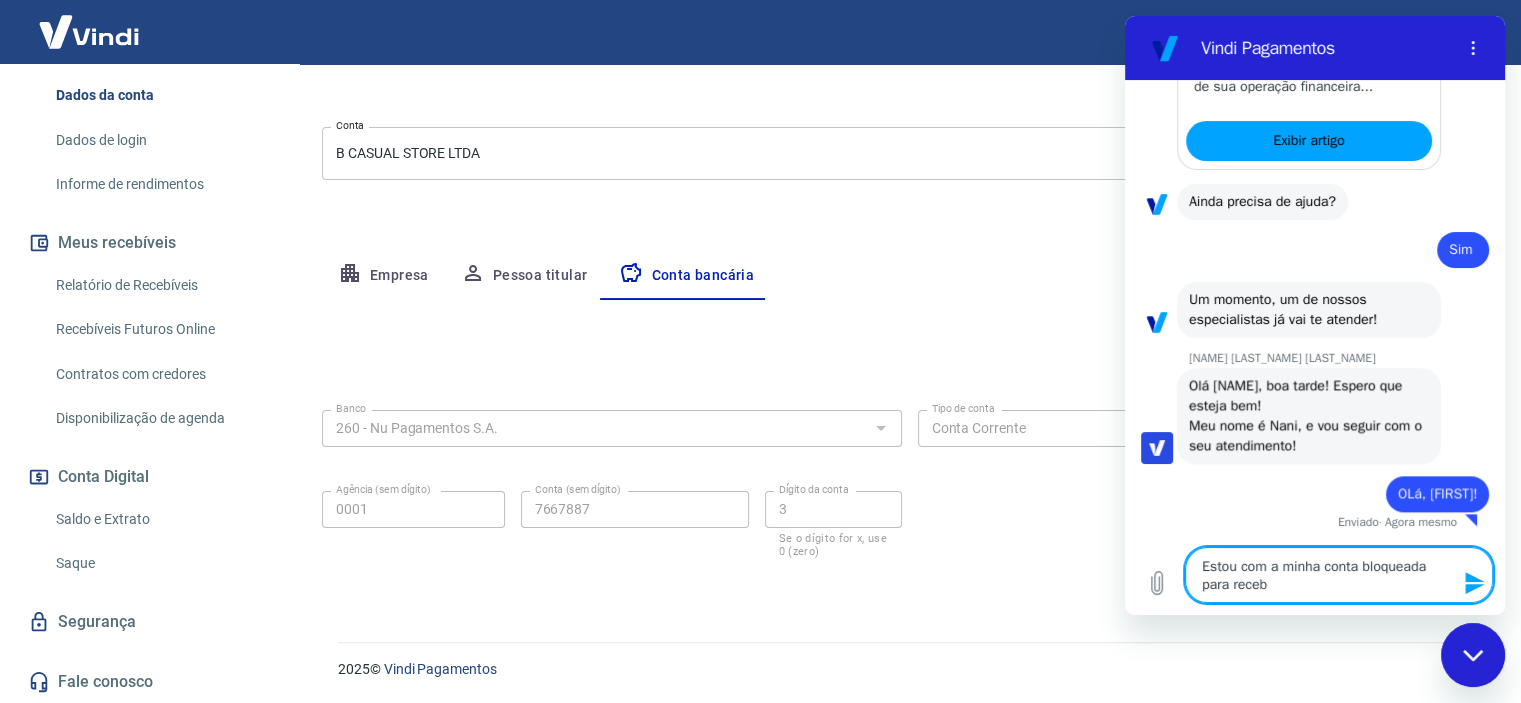 type on "Estou com a minha conta bloqueada para recebi" 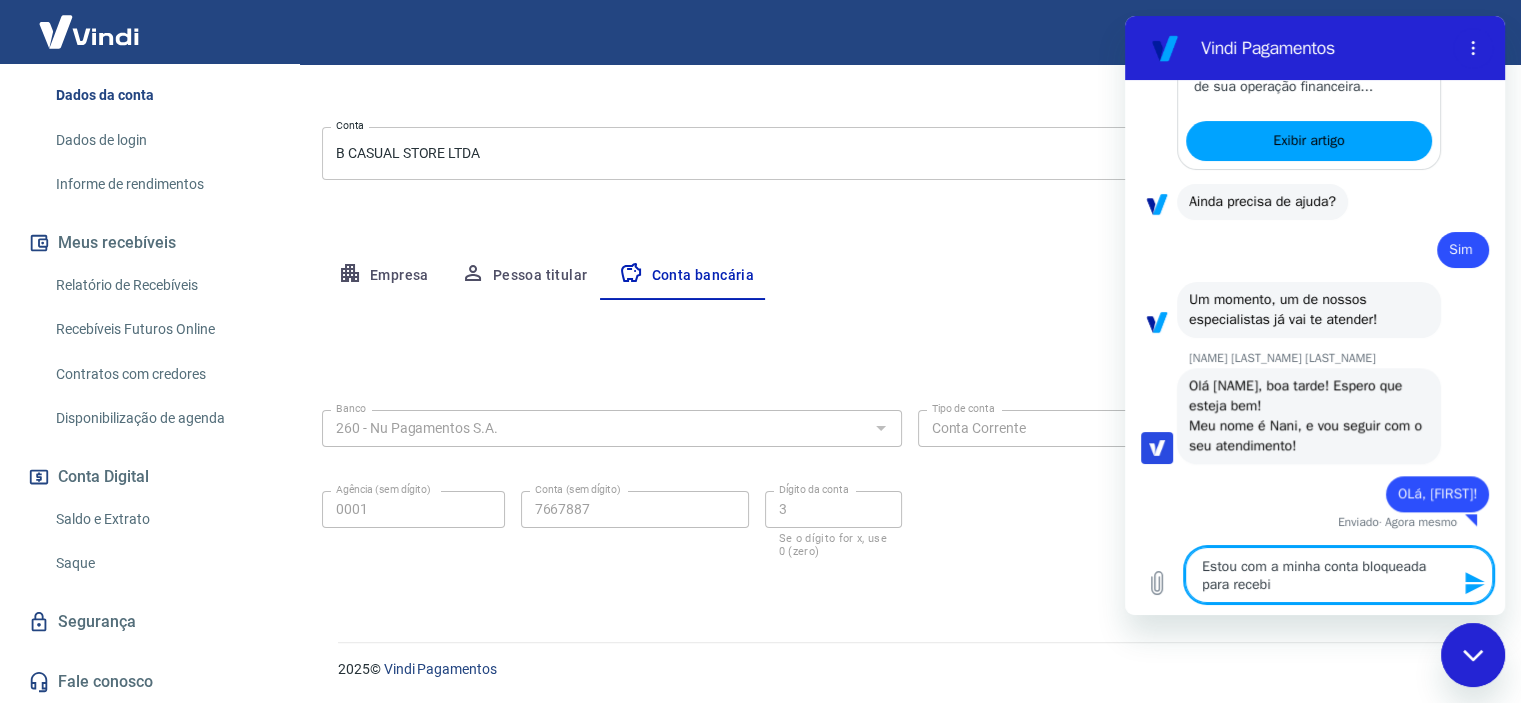 type on "Estou com a minha conta bloqueada para recebim" 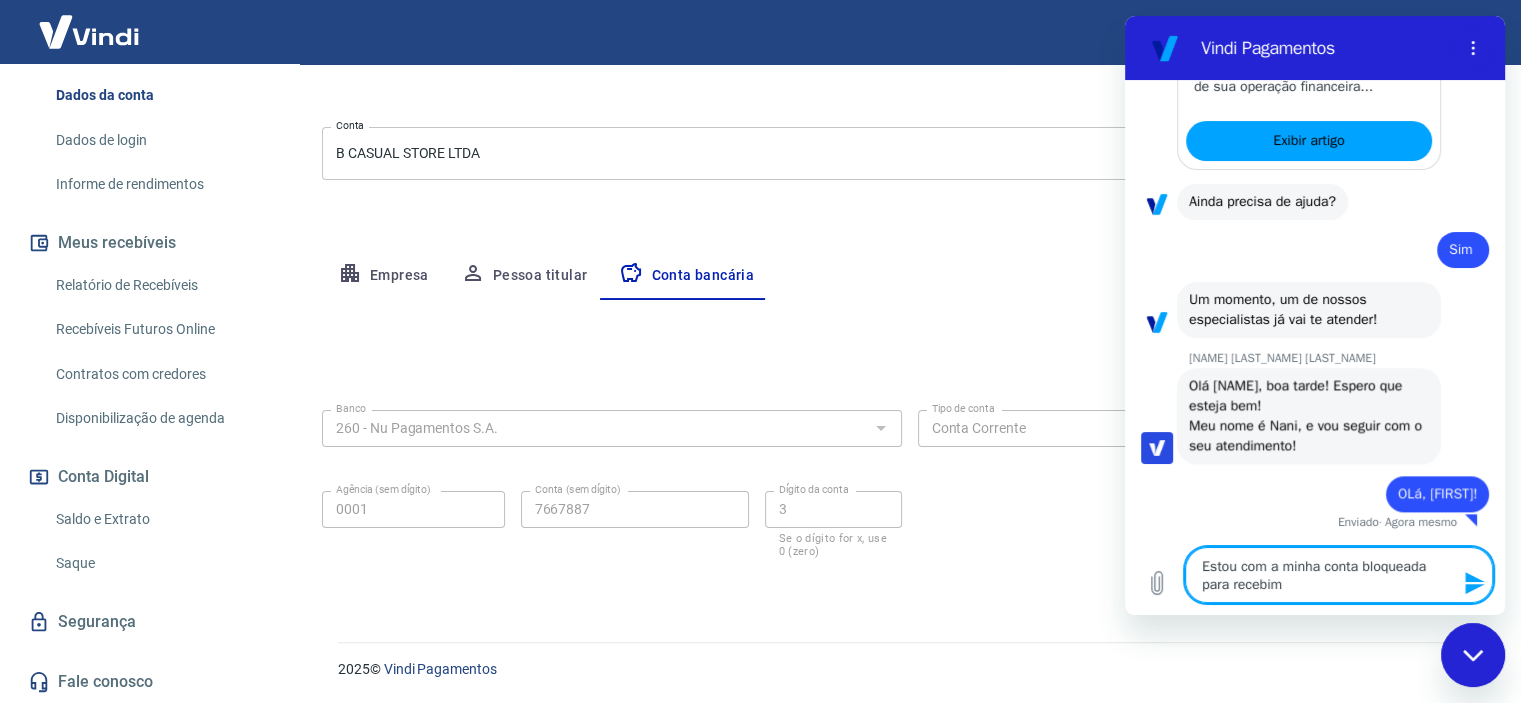 type on "Estou com a minha conta bloqueada para recebime" 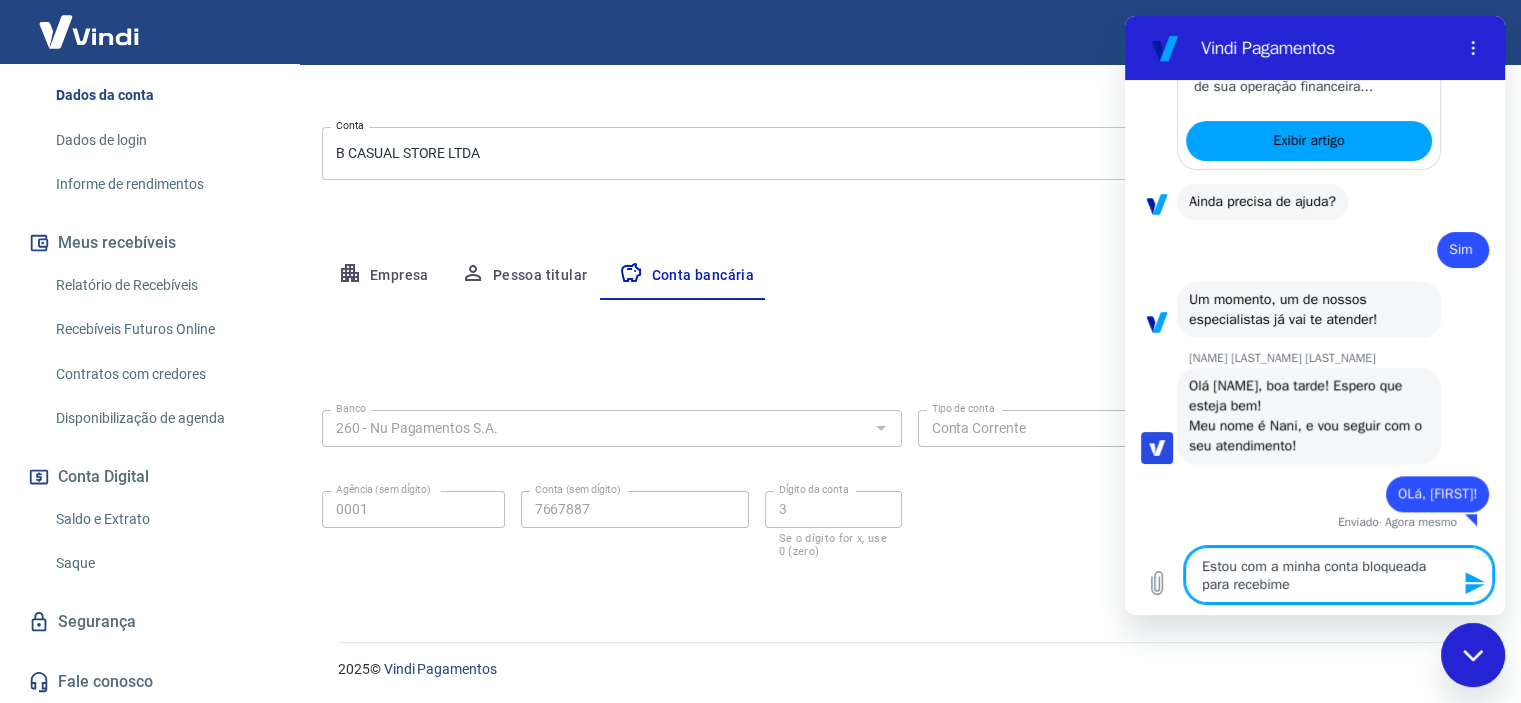 type on "Estou com a minha conta bloqueada para recebimen" 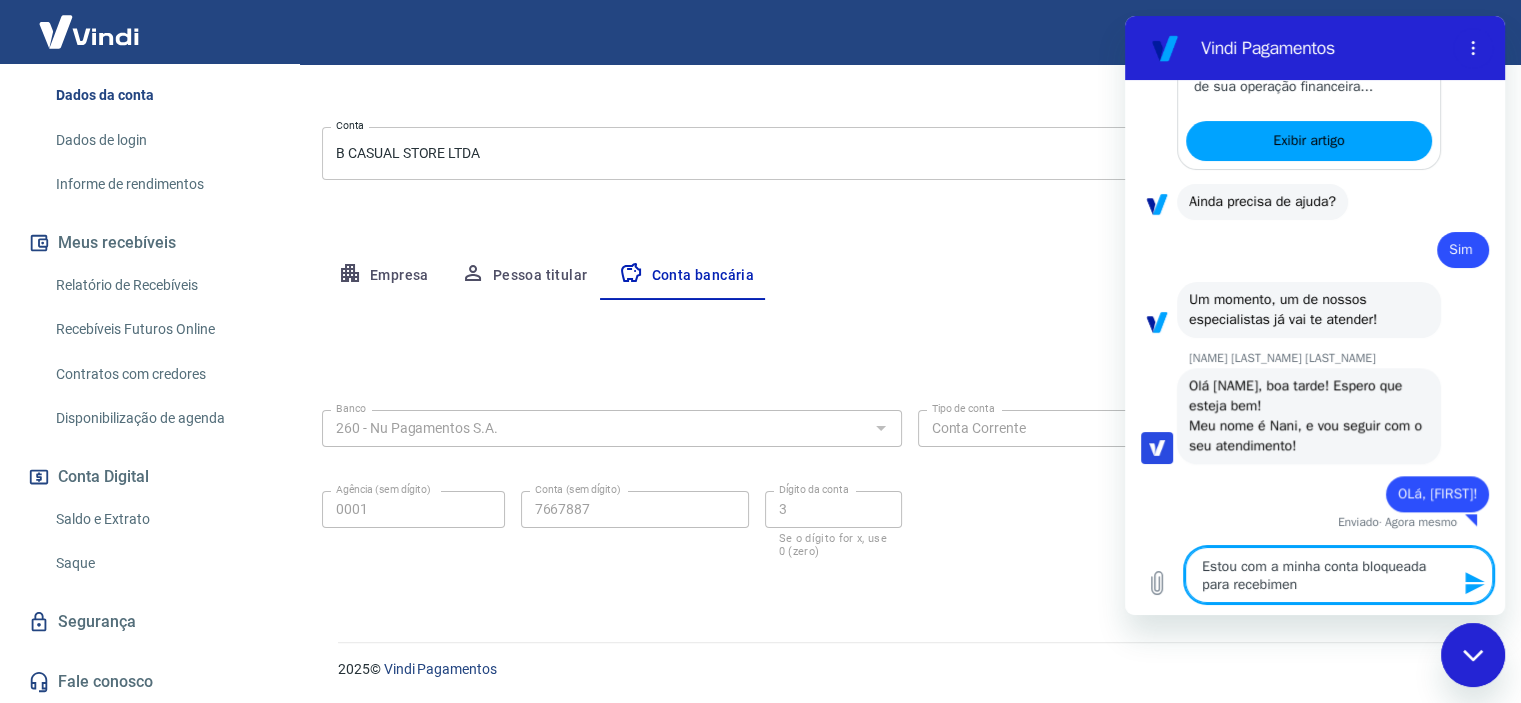 type on "Estou com a minha conta bloqueada para recebiment" 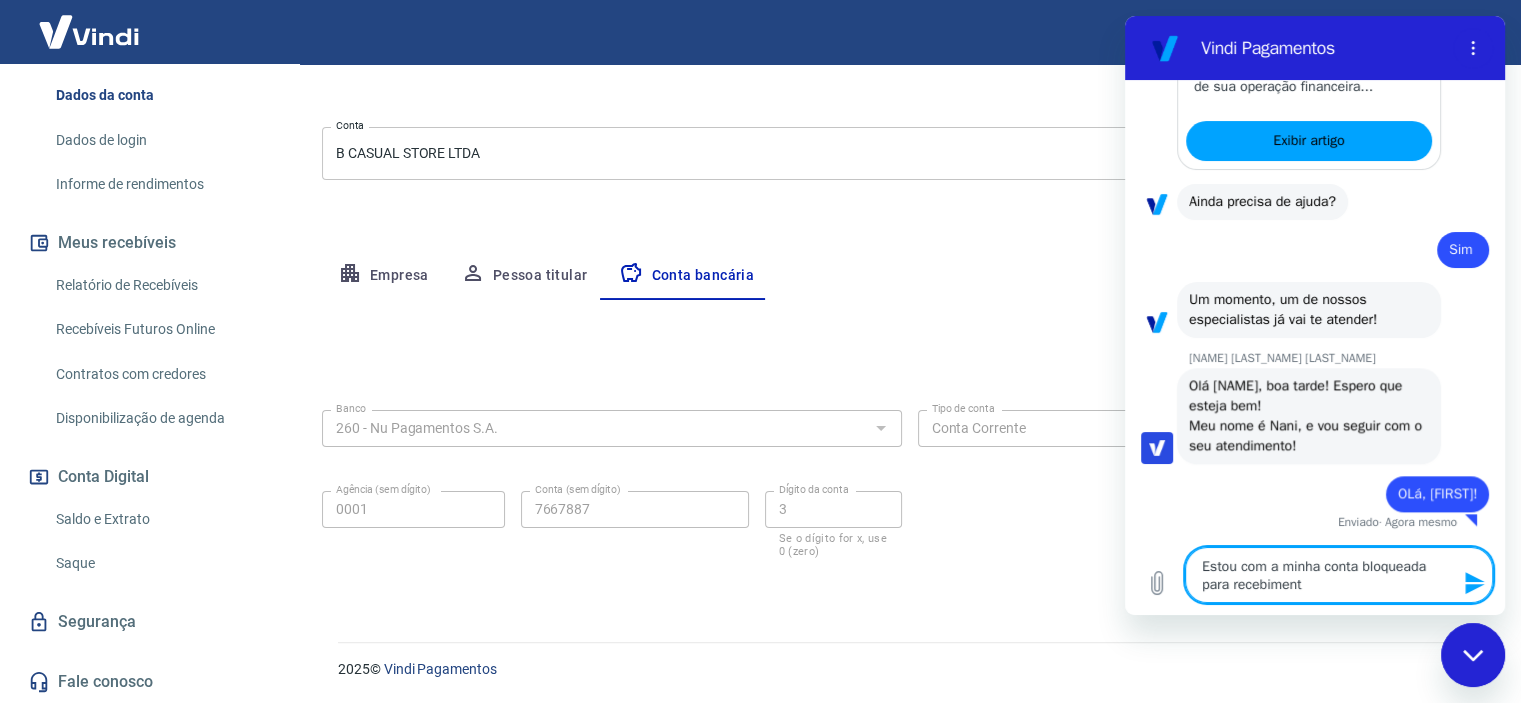 type on "Estou com a minha conta bloqueada para recebimento" 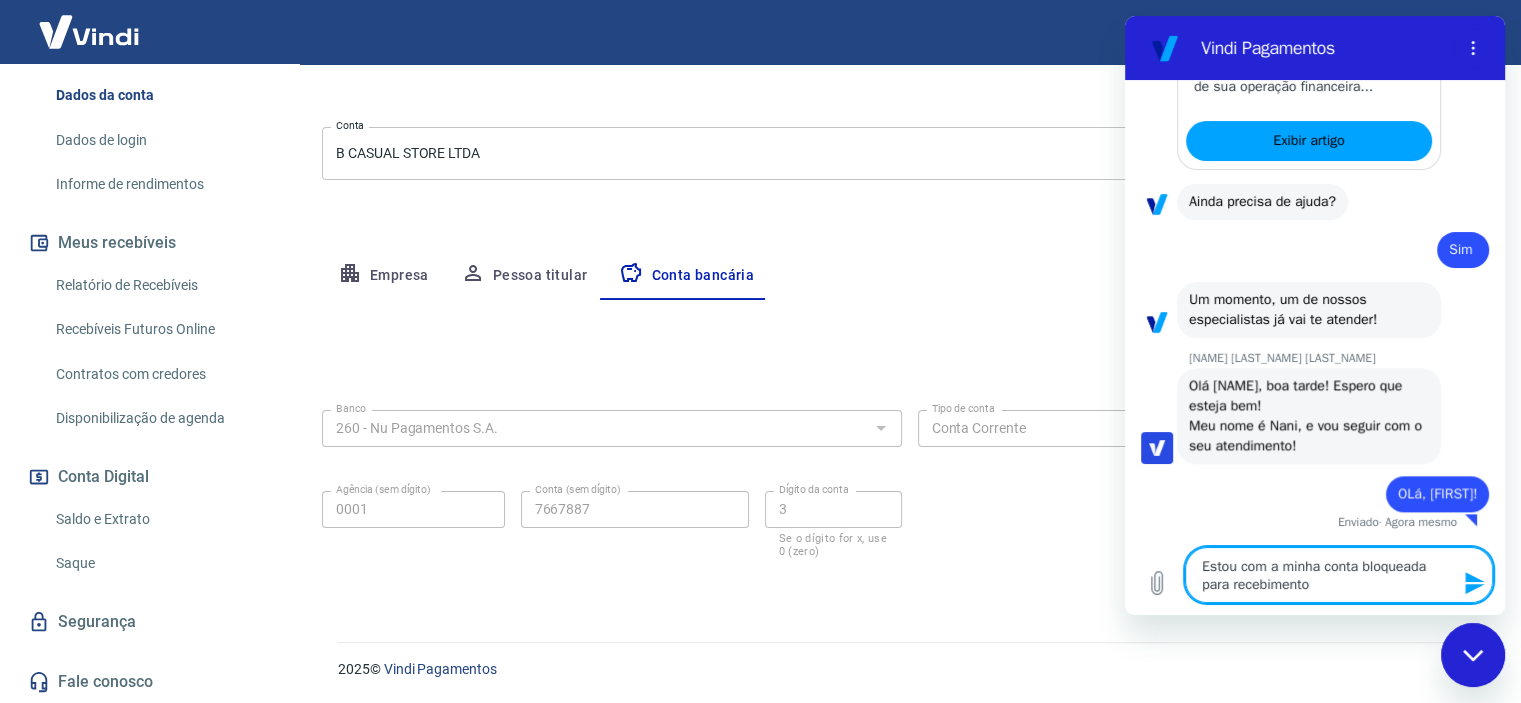 type on "x" 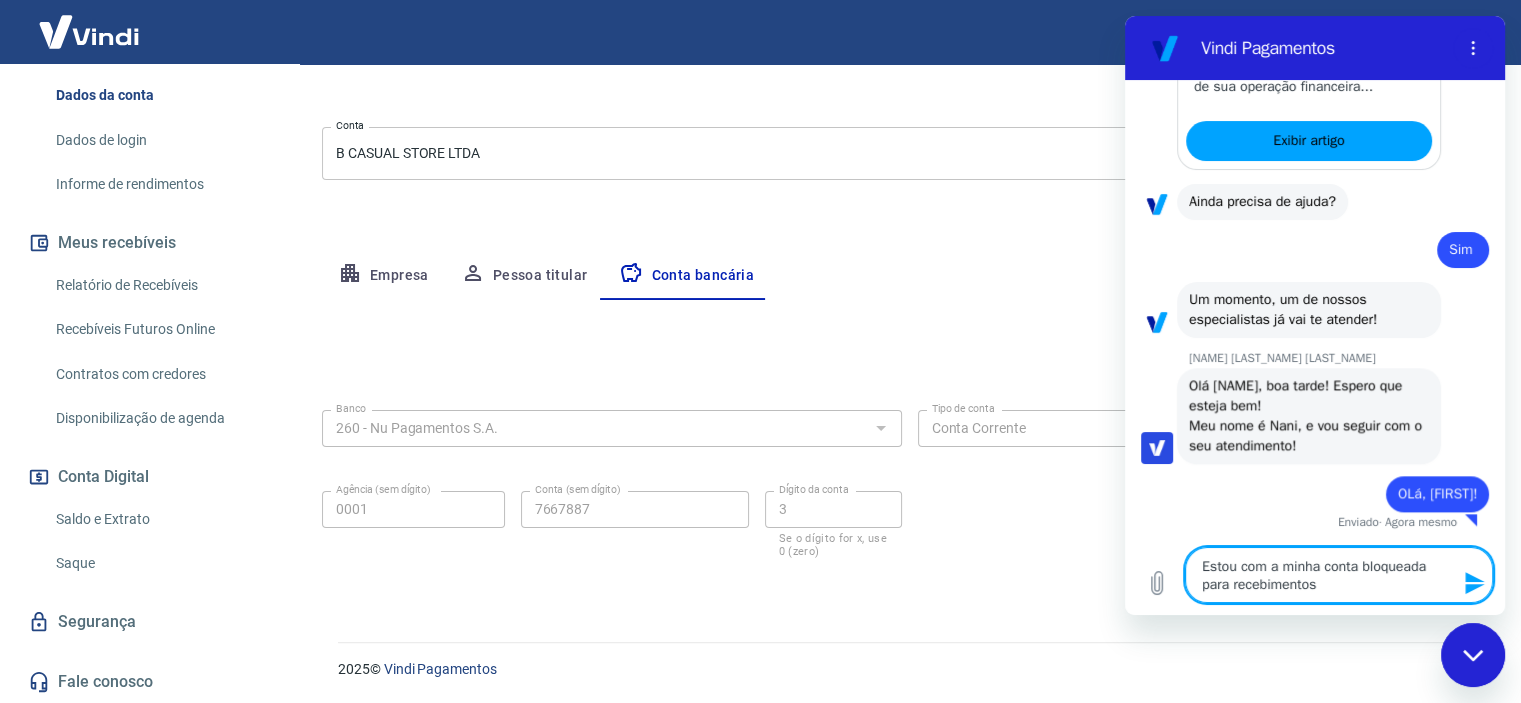 type on "Estou com a minha conta bloqueada para recebimentos" 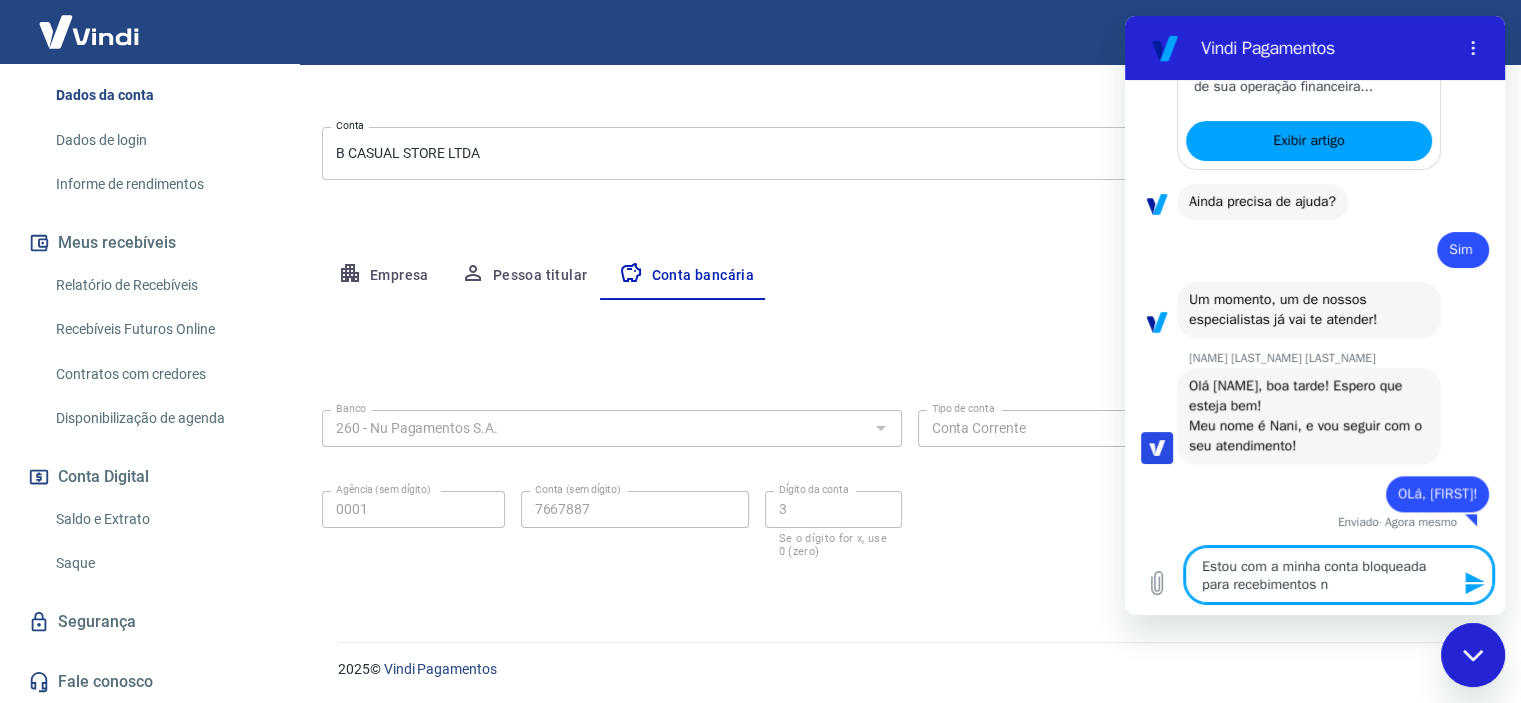 type on "Estou com a minha conta bloqueada para recebimentos no" 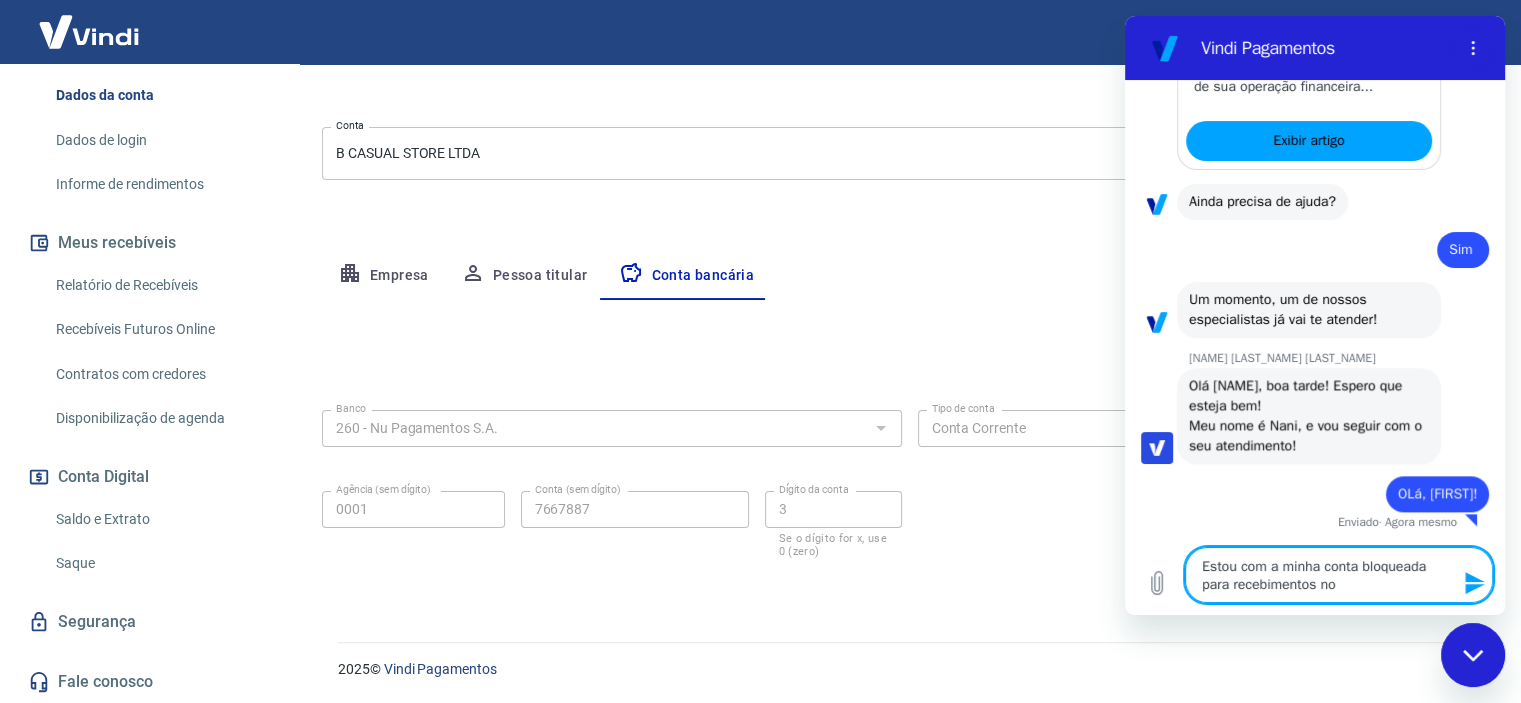 type on "Estou com a minha conta bloqueada para recebimentos n" 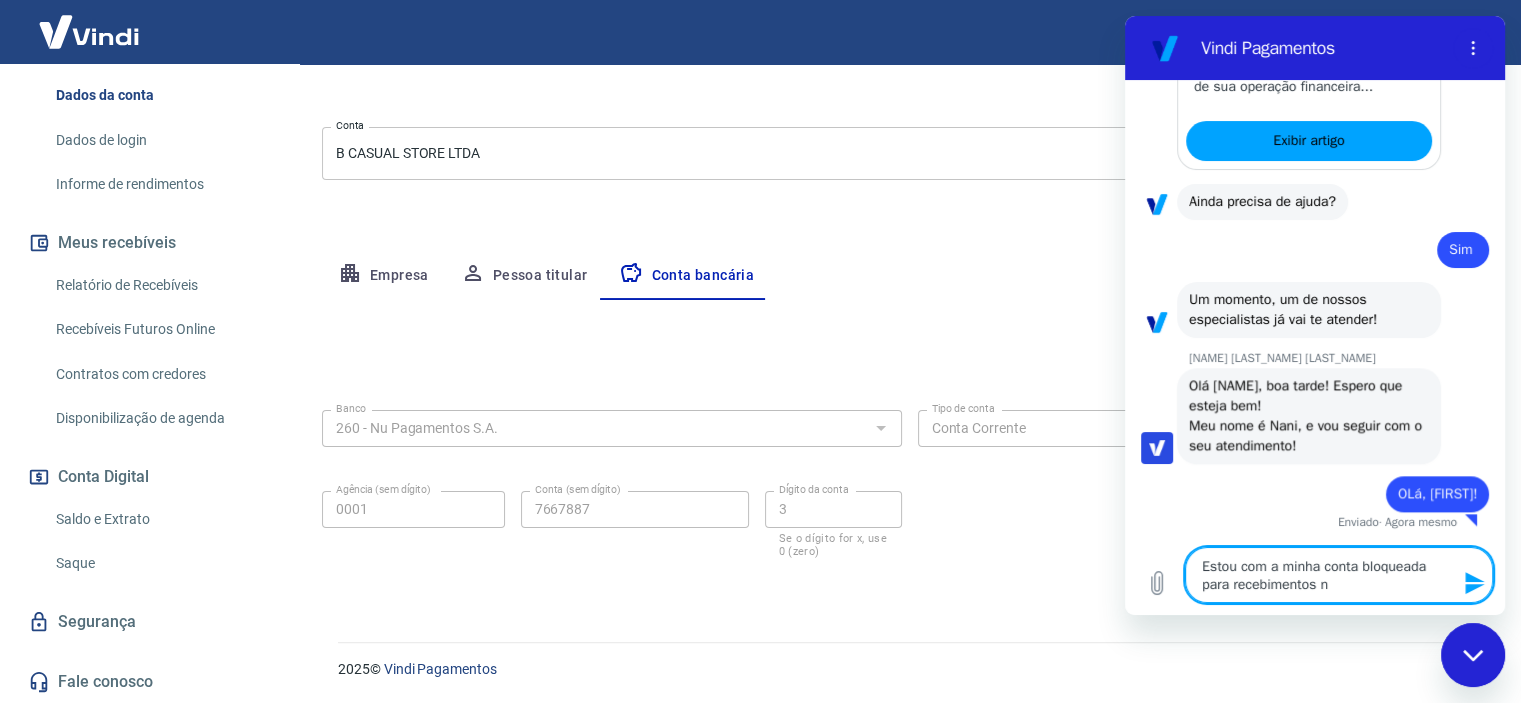 type on "Estou com a minha conta bloqueada para recebimentos" 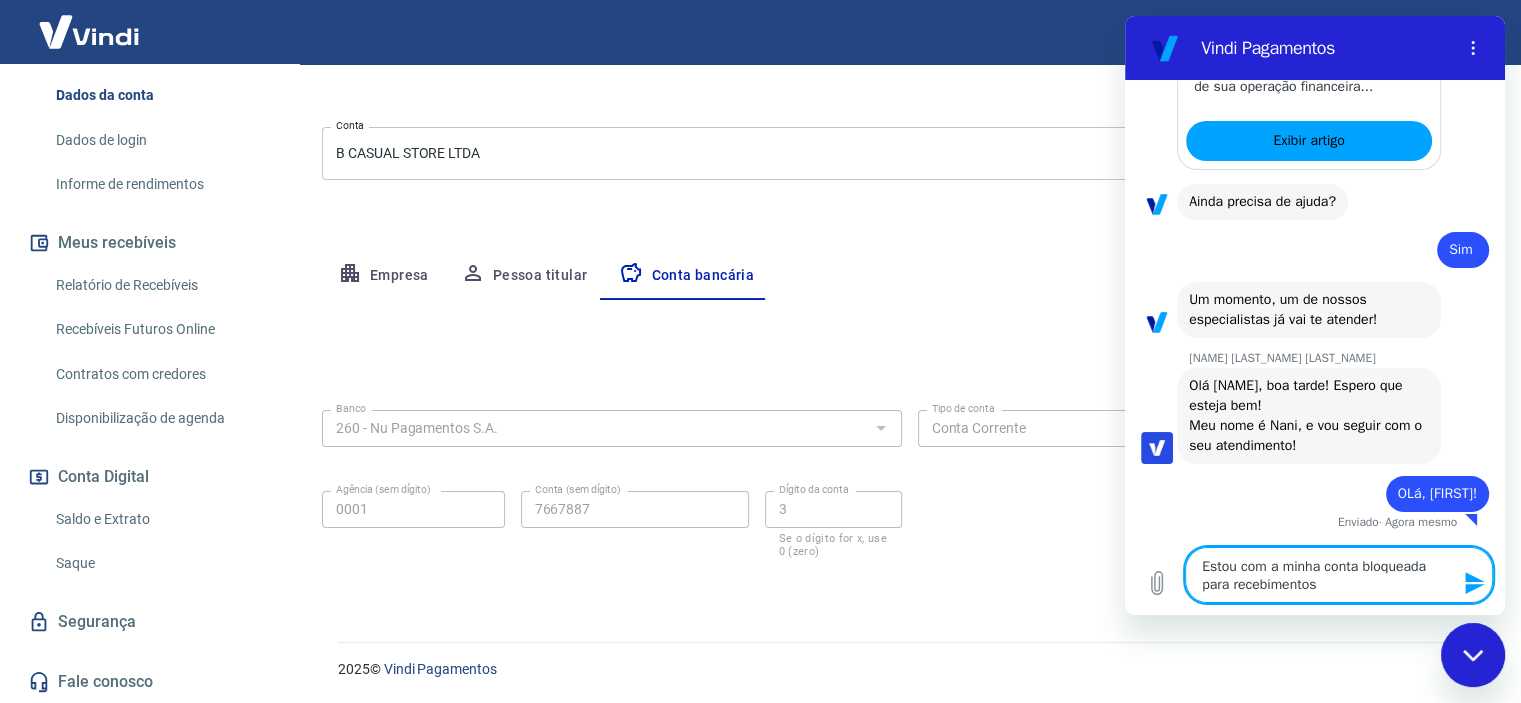 type 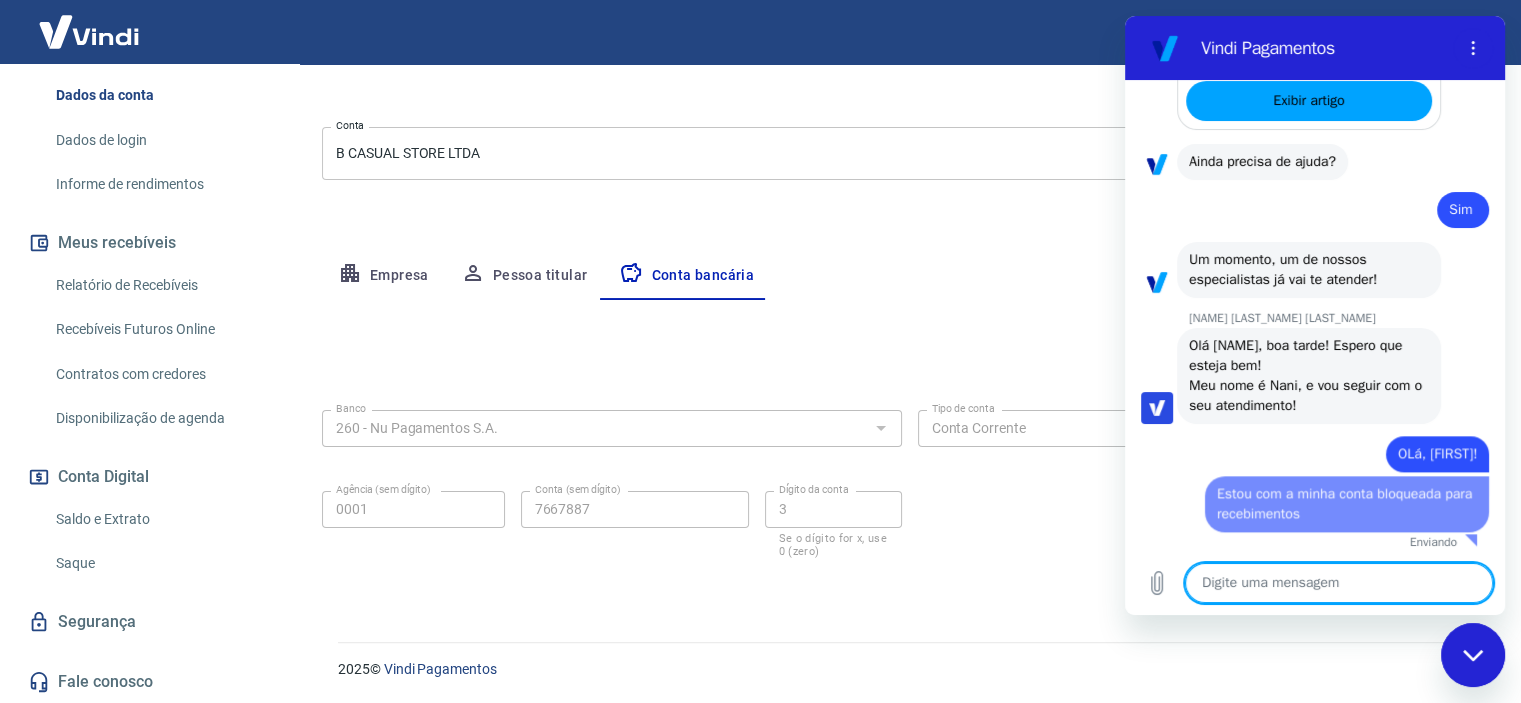 type on "x" 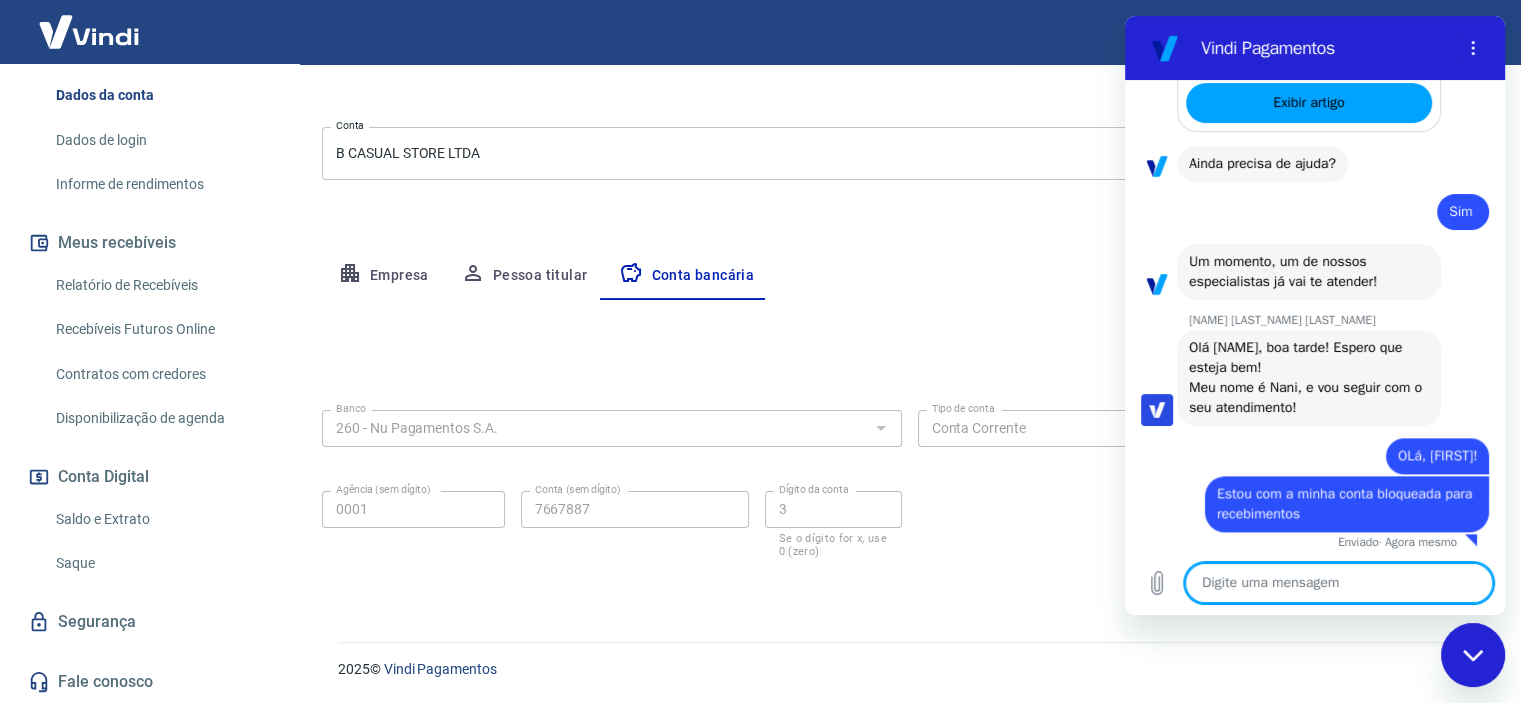 scroll, scrollTop: 2215, scrollLeft: 0, axis: vertical 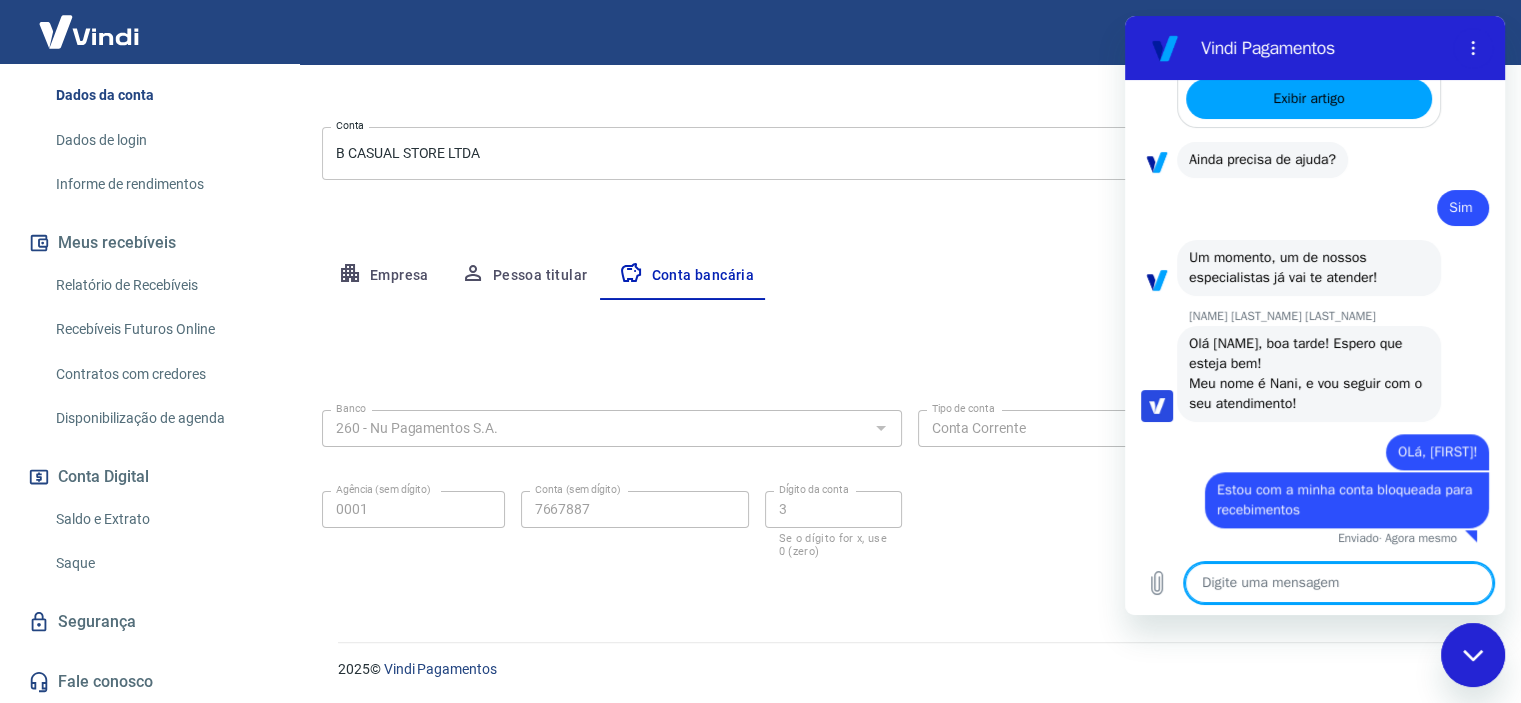 type on "P" 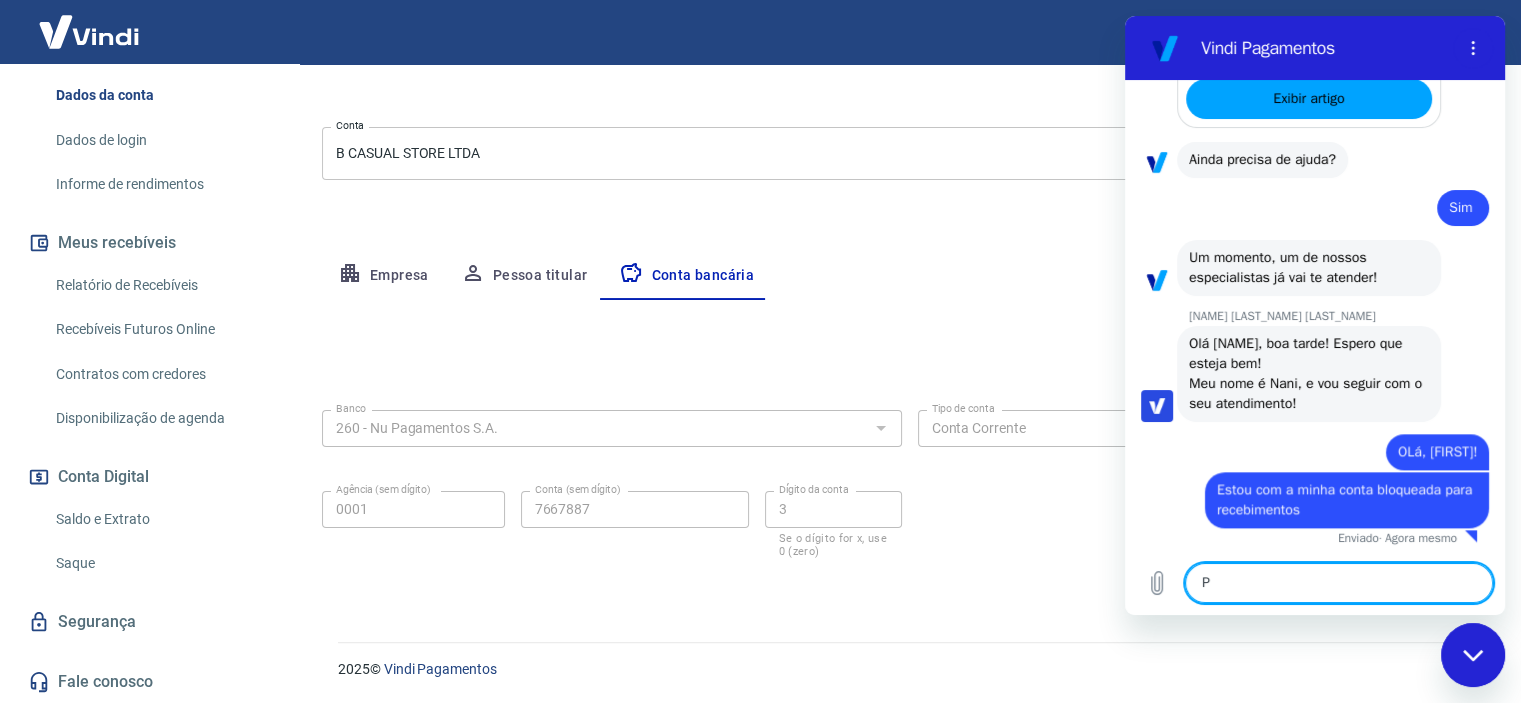 type on "x" 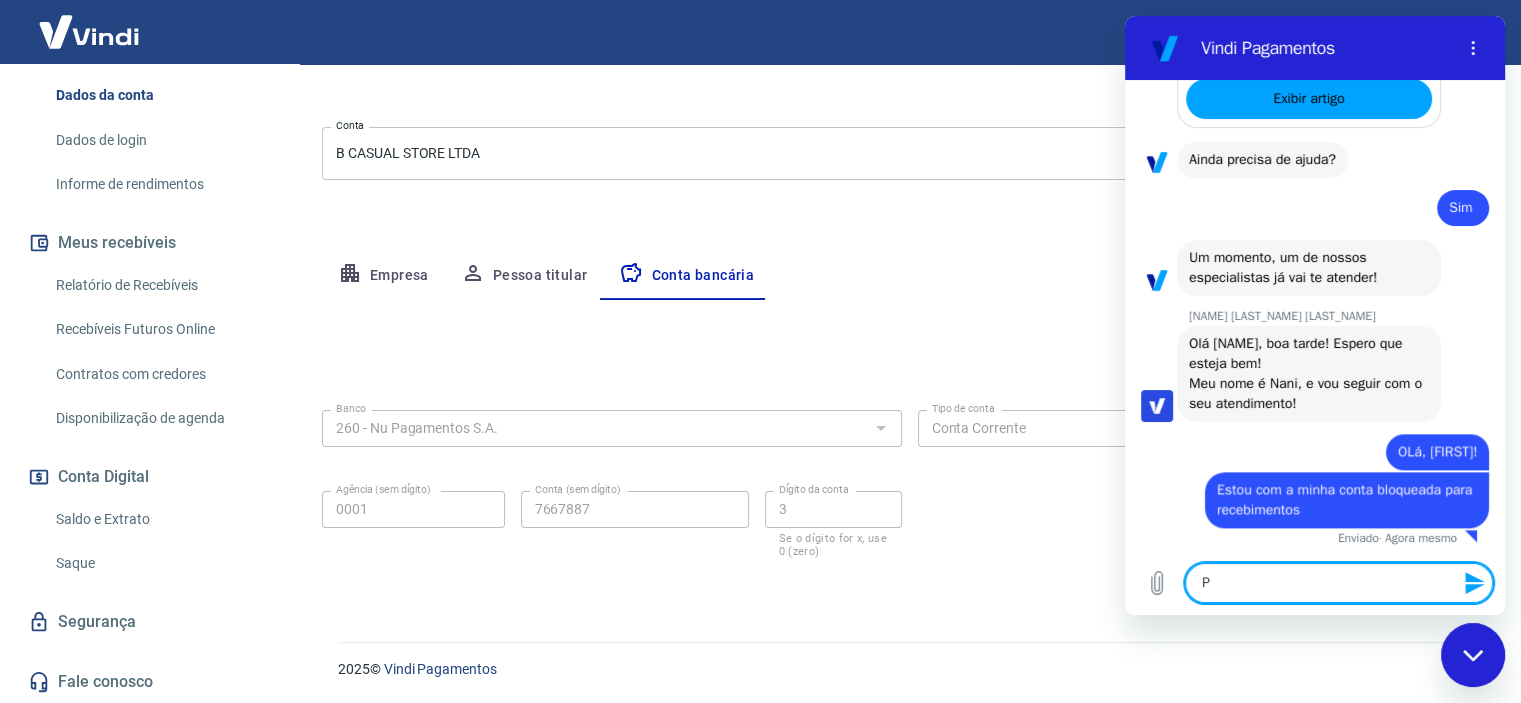 type on "Po" 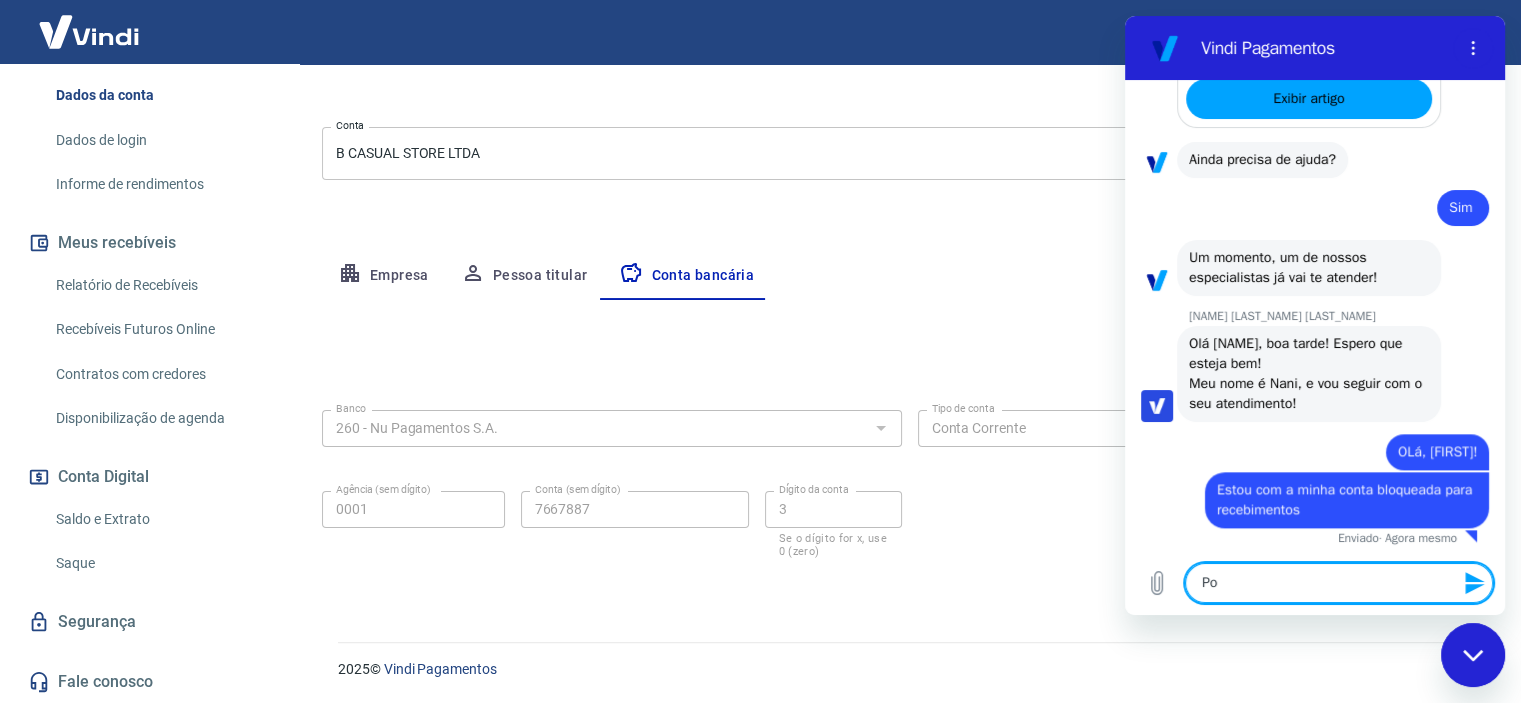 type on "Por" 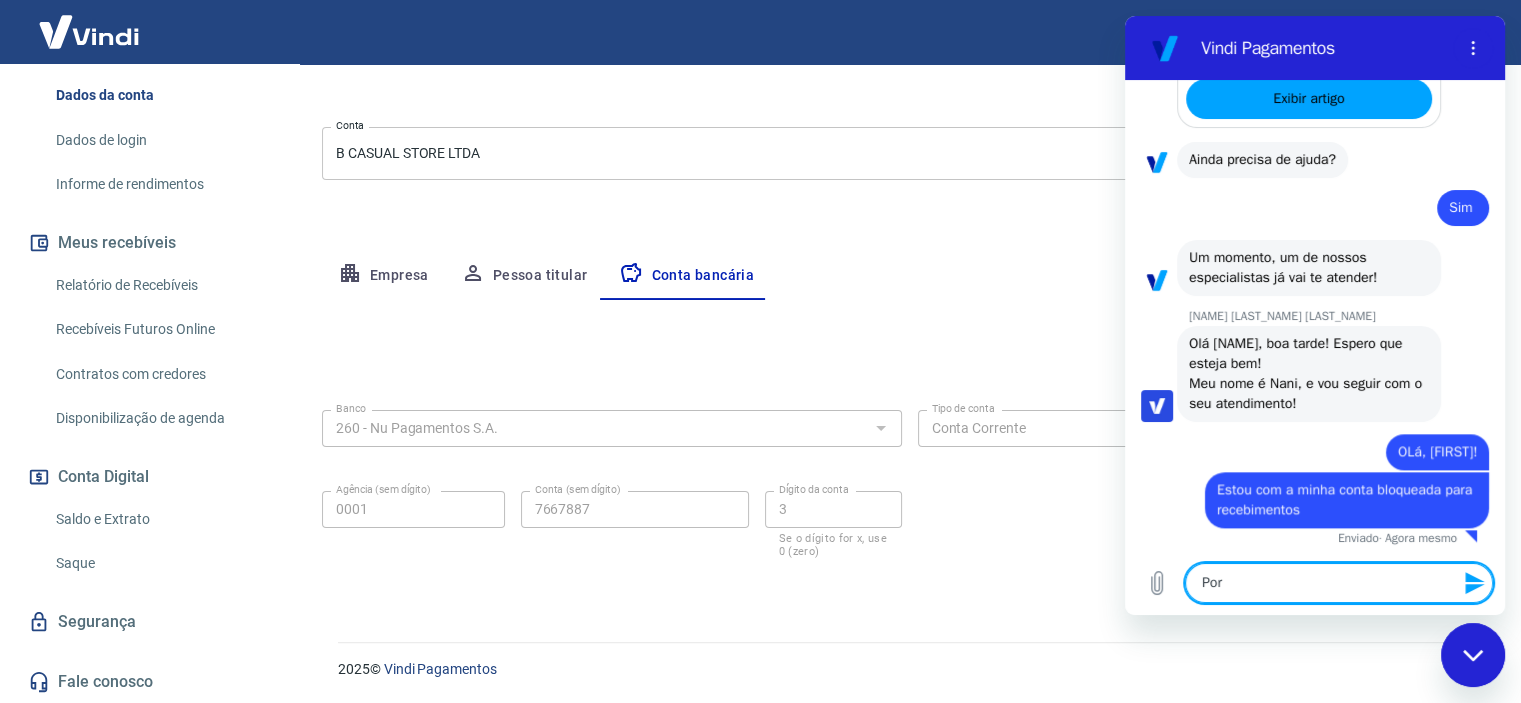 type on "Por" 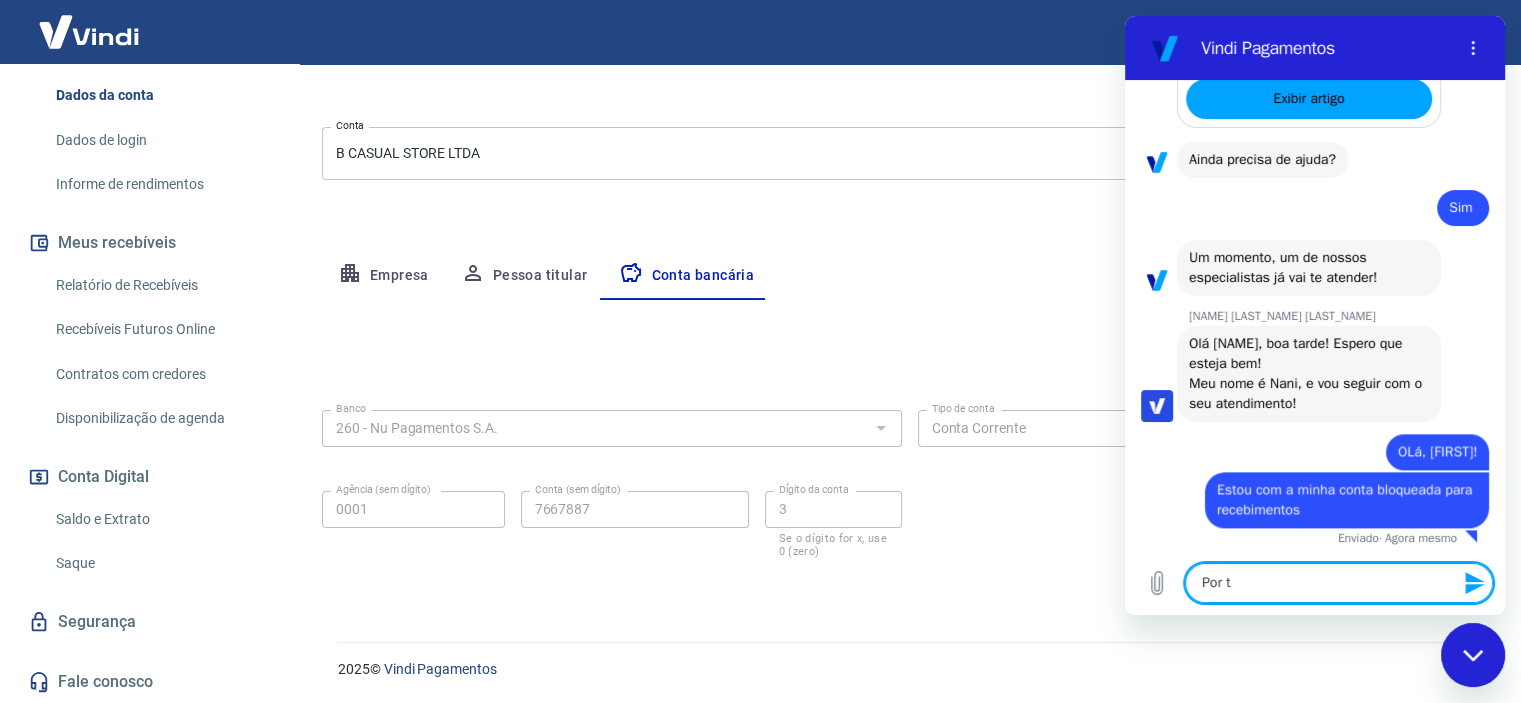 type on "Por te" 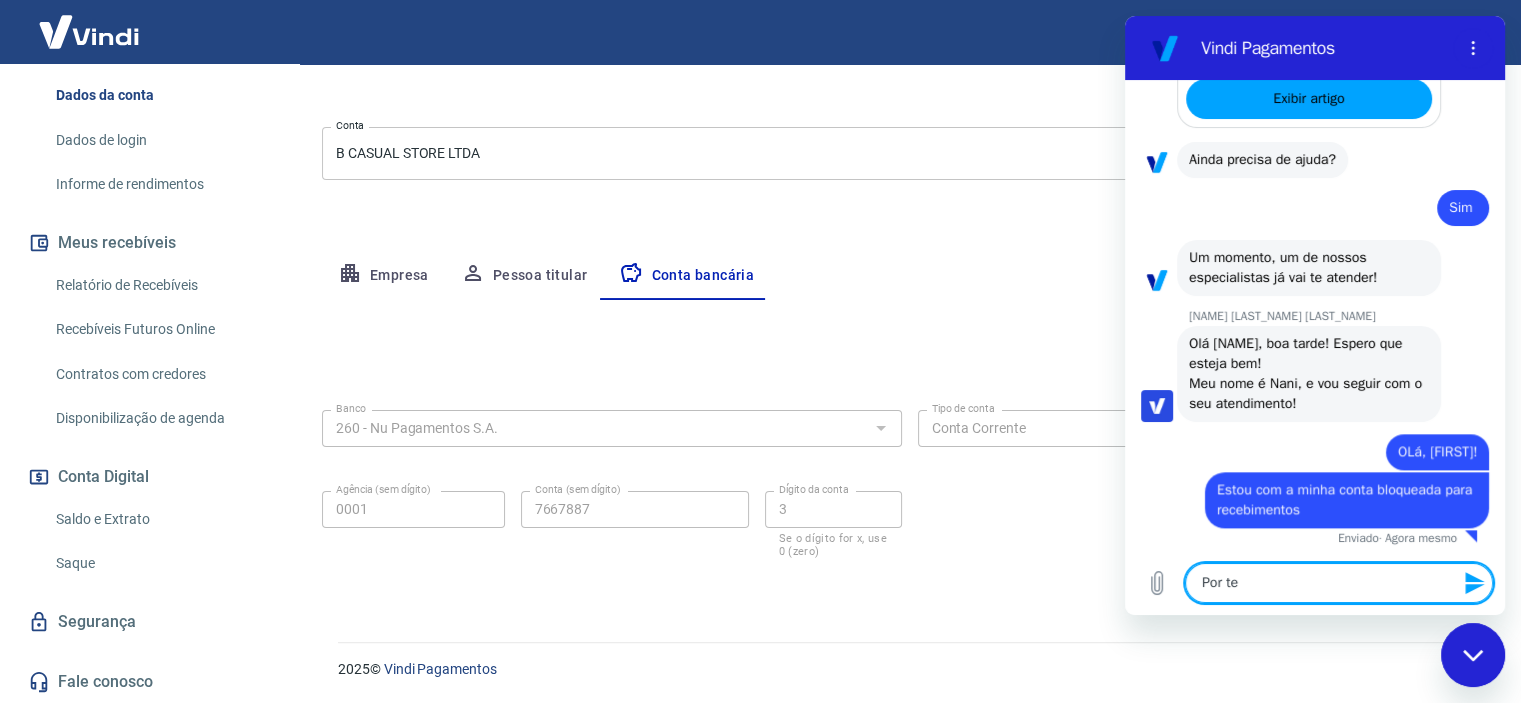 type on "Por ter" 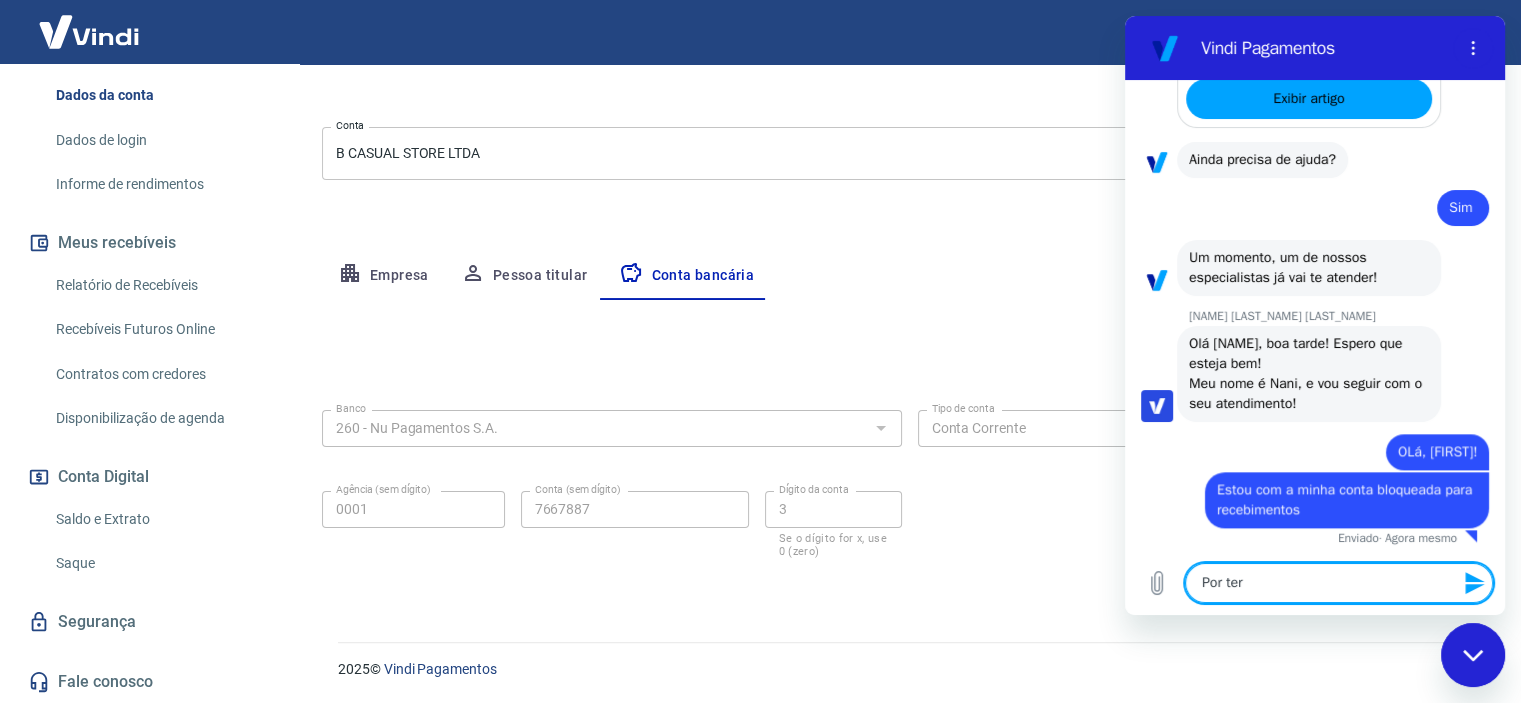 type on "Por ter" 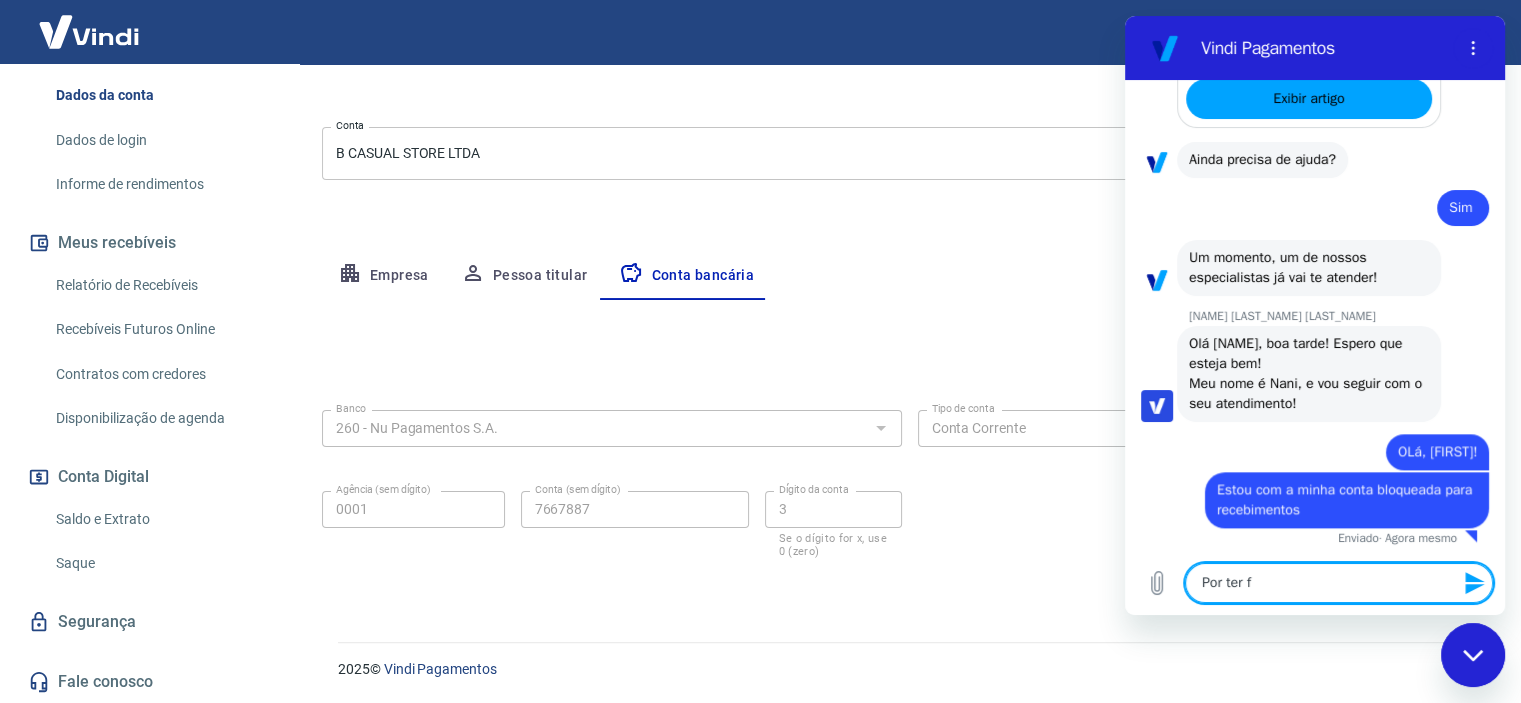 type on "Por ter fe" 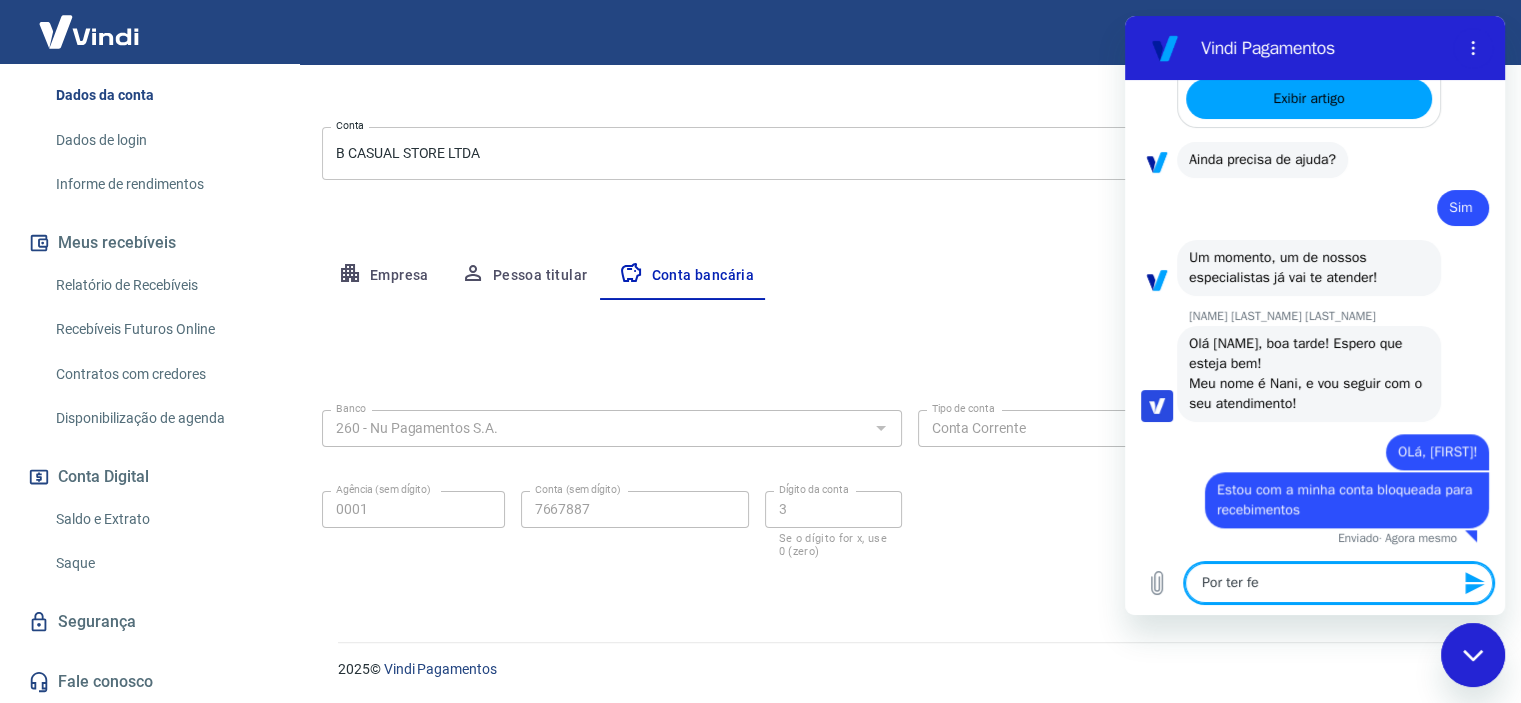 type on "Por ter fei" 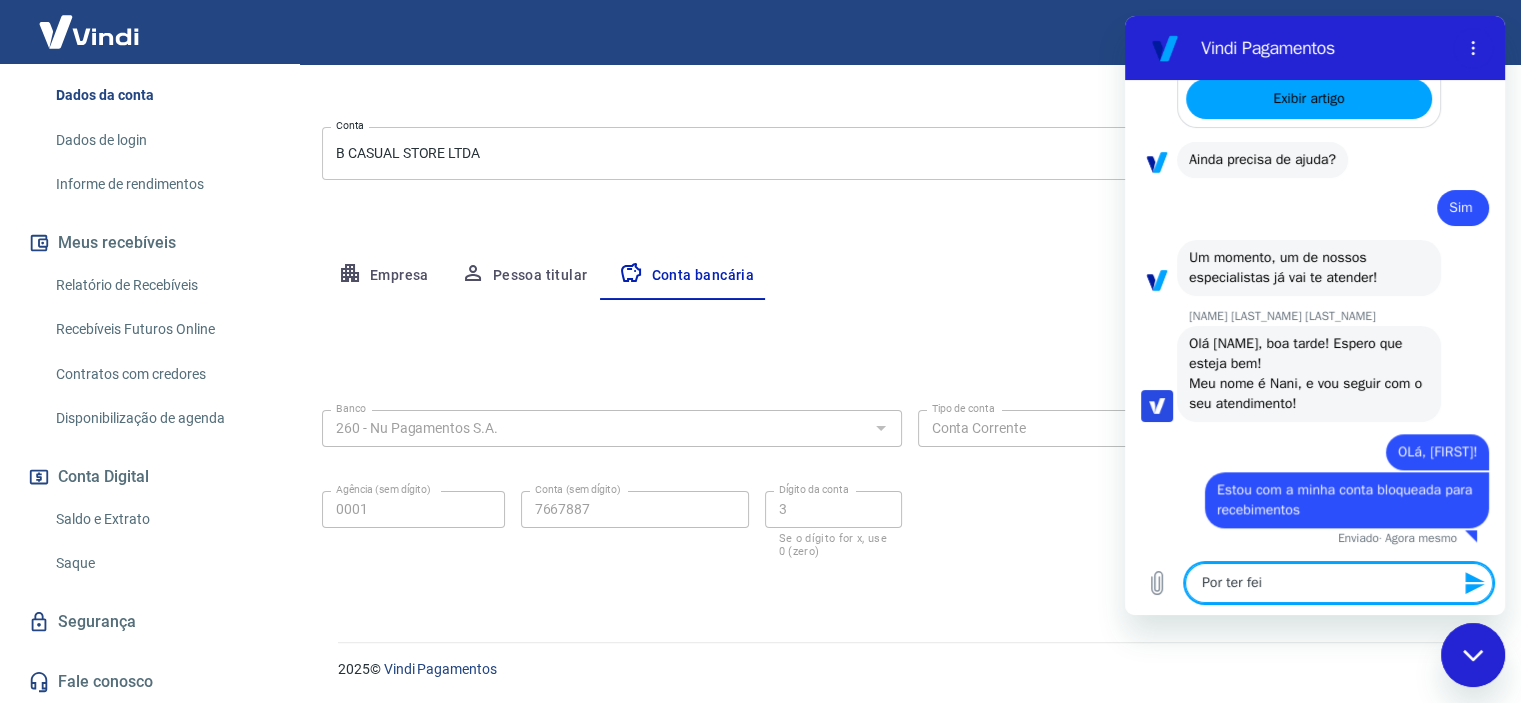 type on "Por ter feit" 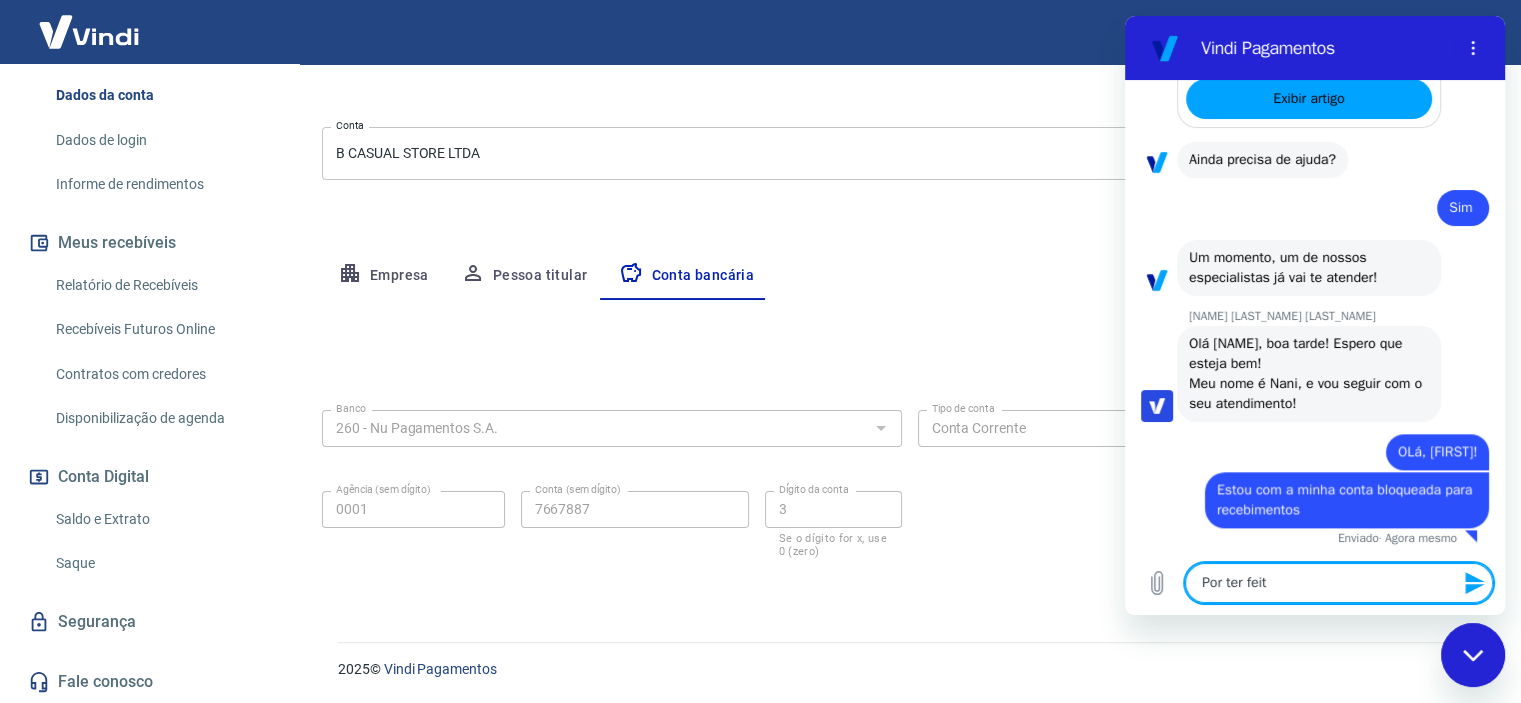 type 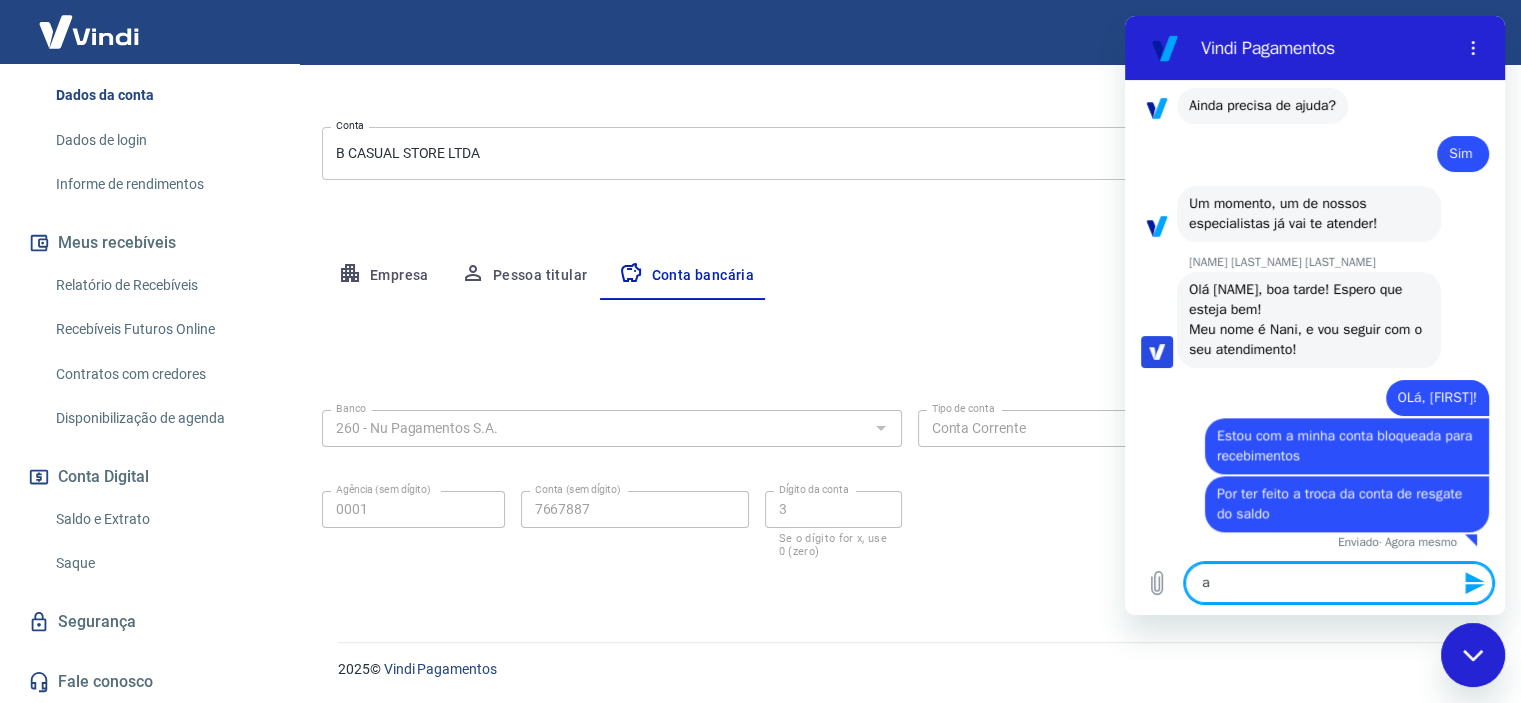 scroll, scrollTop: 2272, scrollLeft: 0, axis: vertical 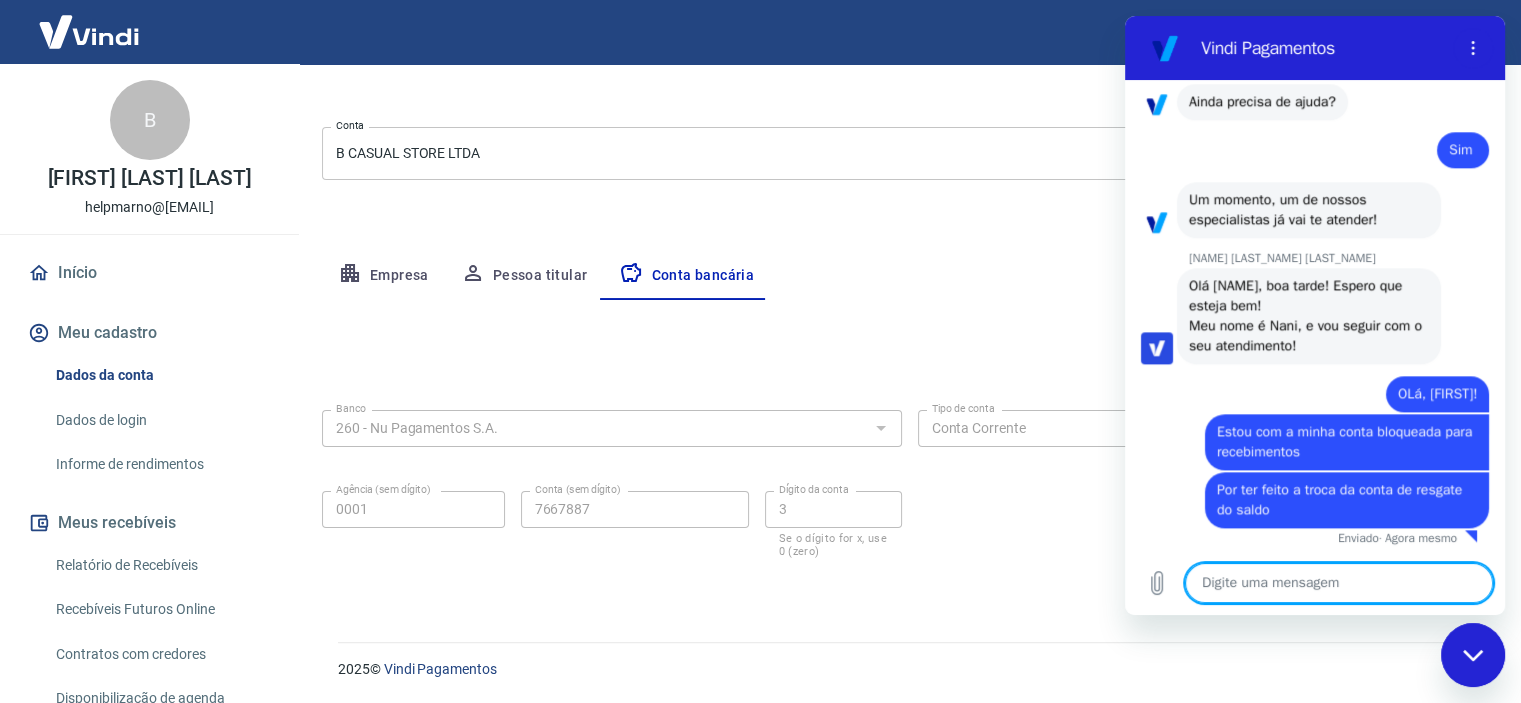 click on "Informe de rendimentos" at bounding box center [161, 464] 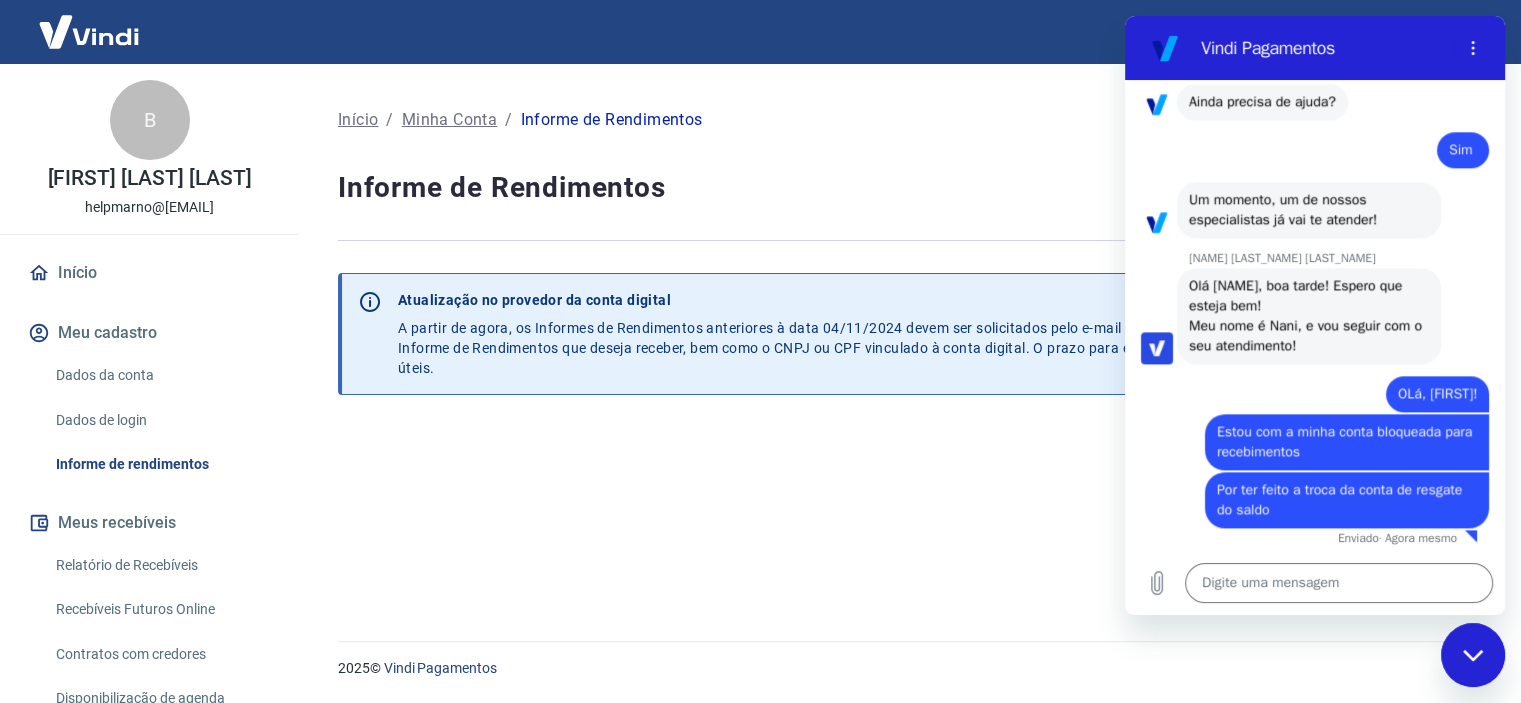 scroll, scrollTop: 0, scrollLeft: 0, axis: both 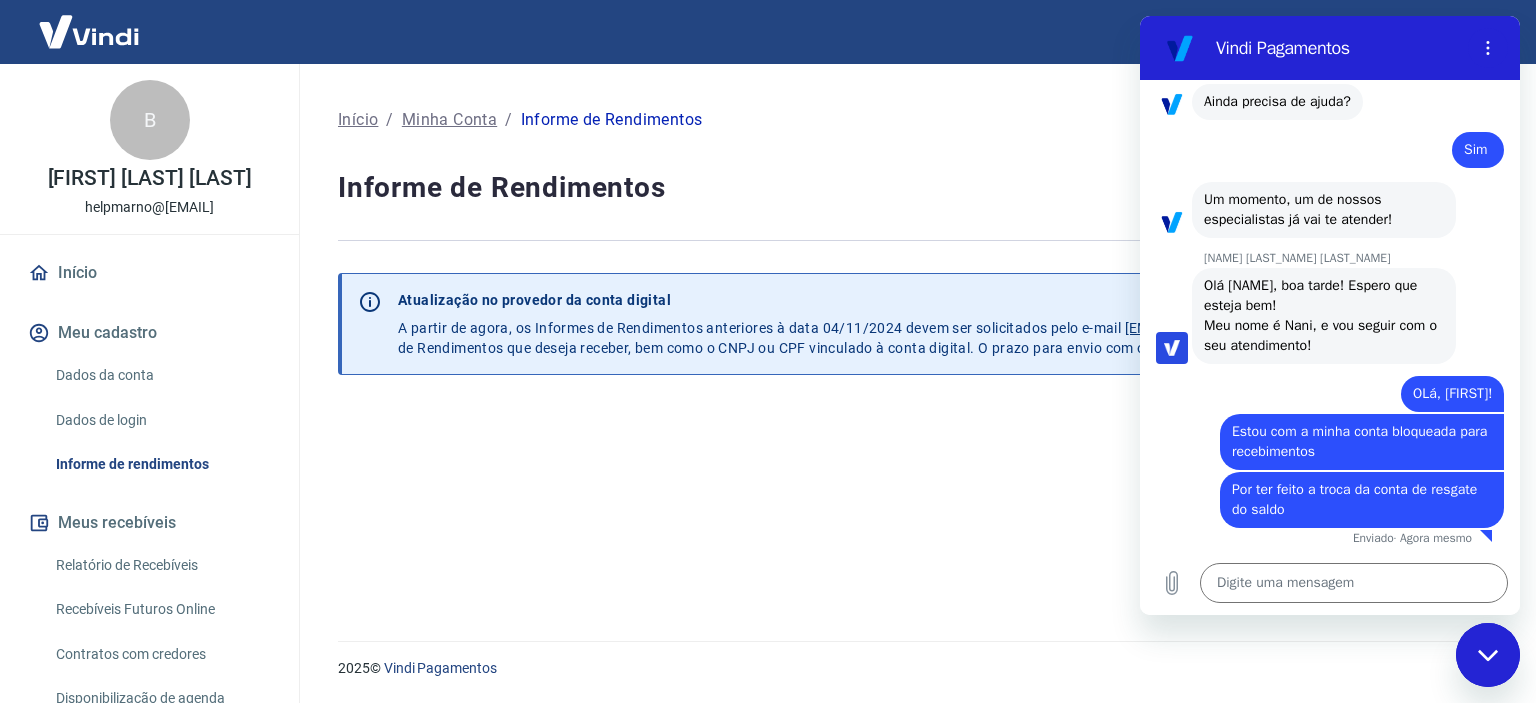 click on "Dados da conta" at bounding box center [161, 375] 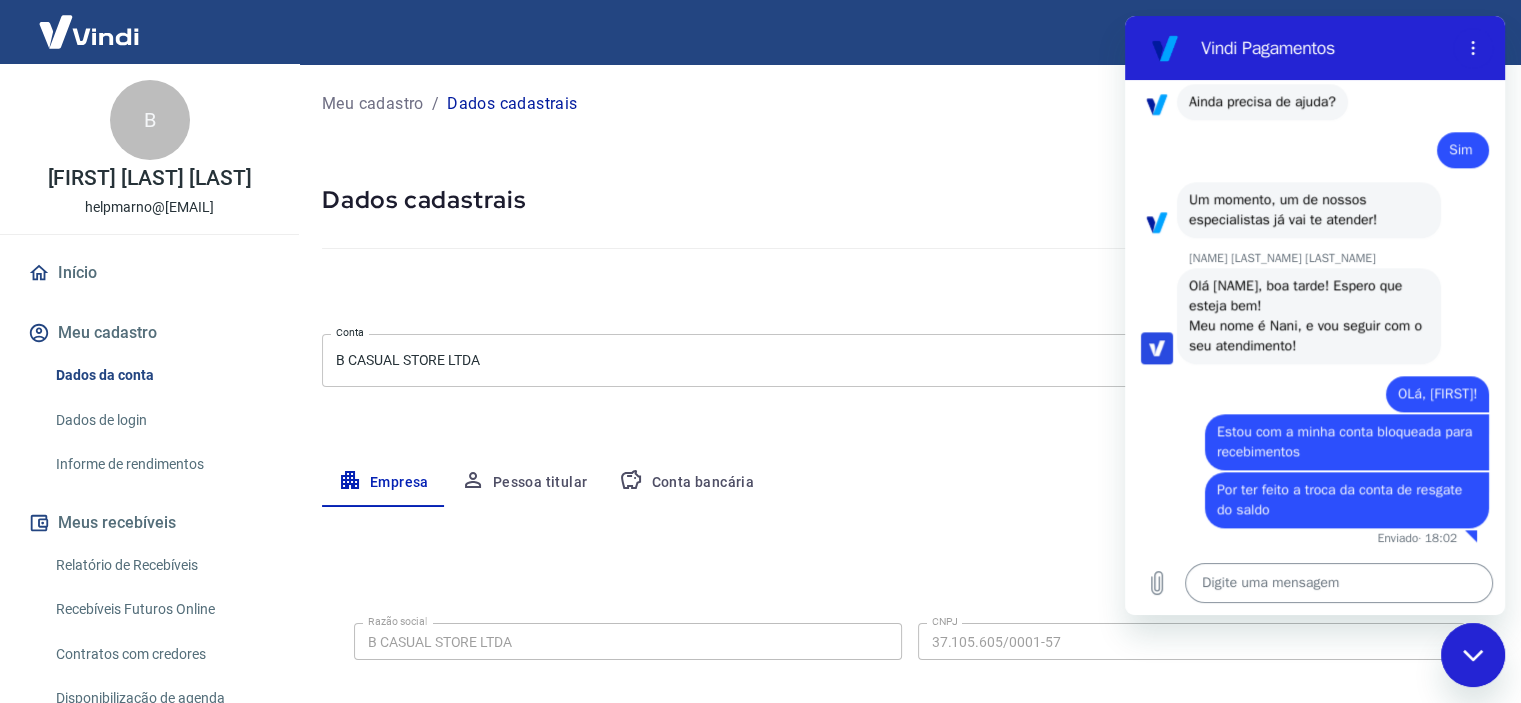 click at bounding box center [1339, 583] 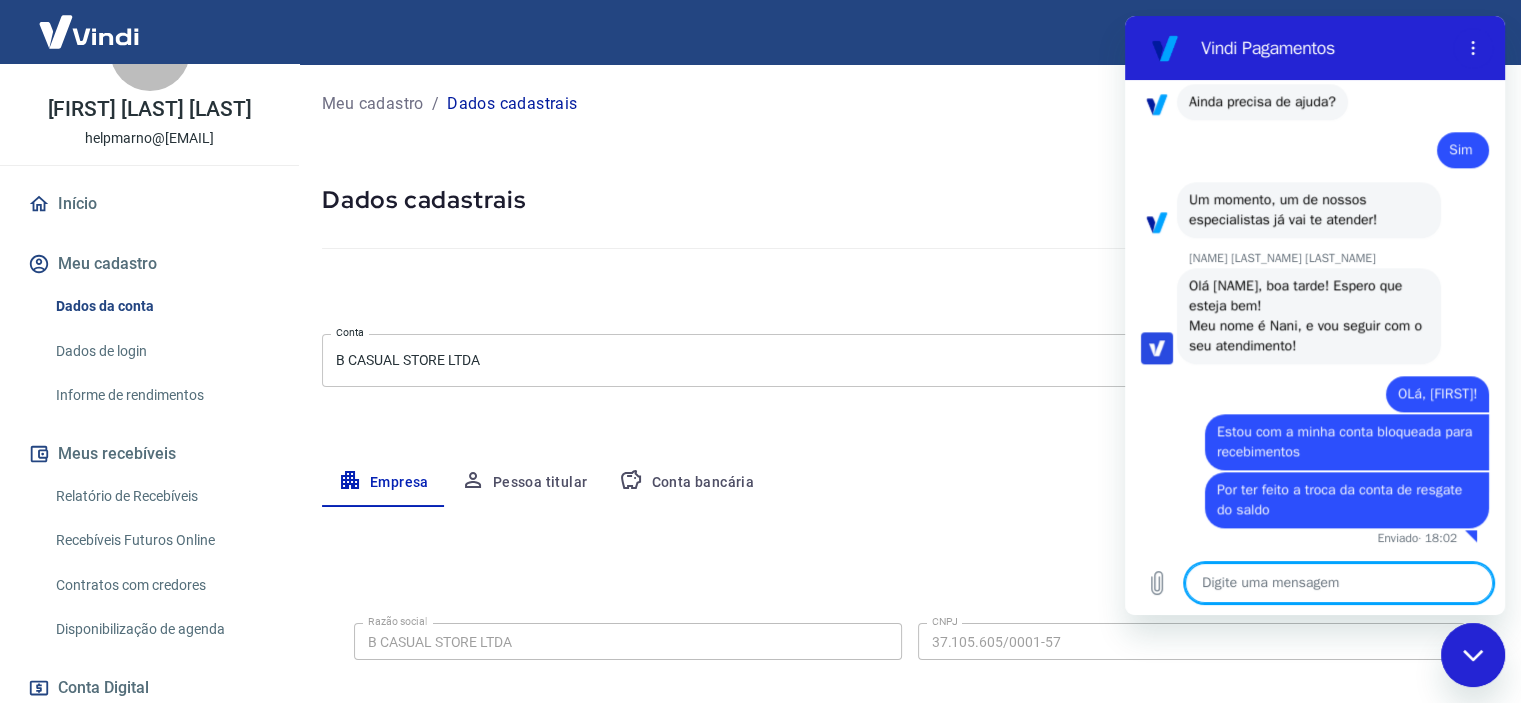 scroll, scrollTop: 100, scrollLeft: 0, axis: vertical 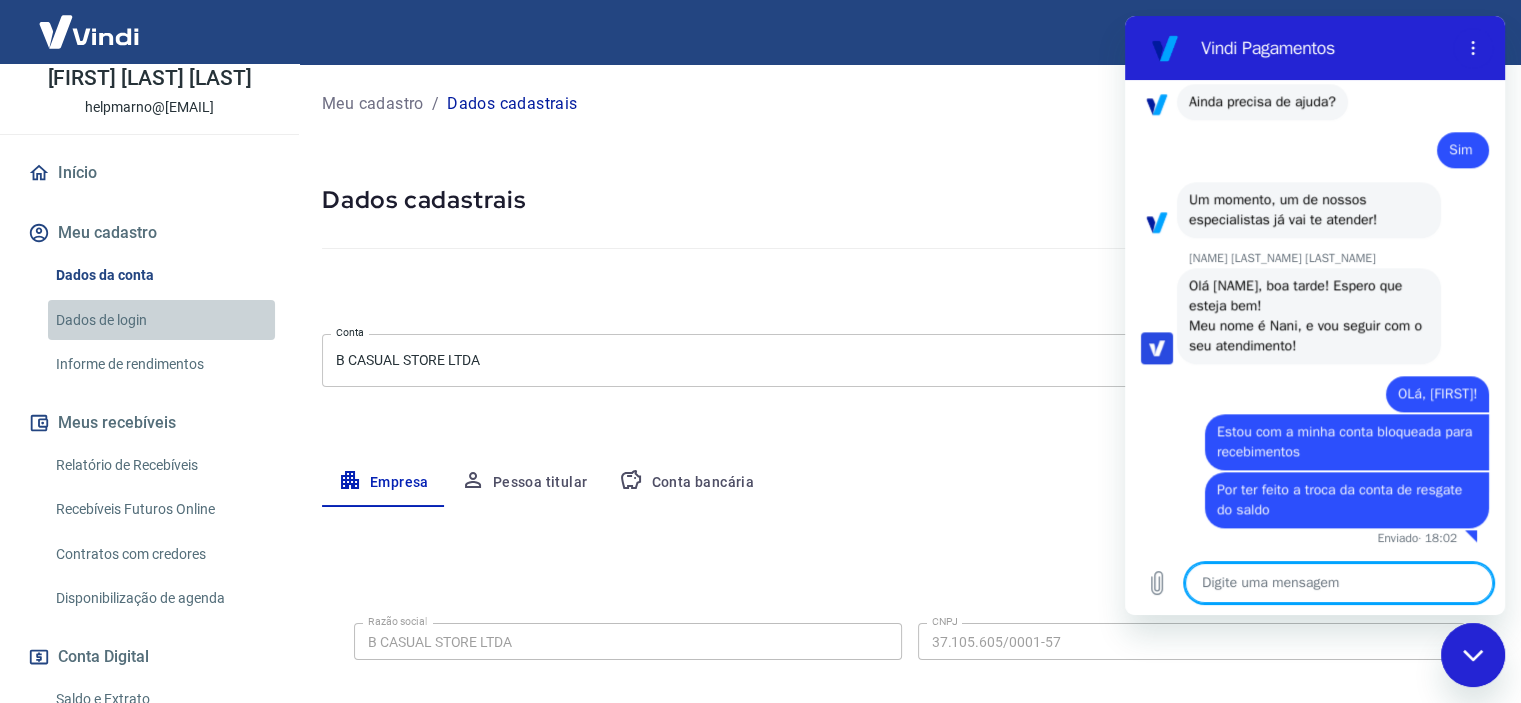click on "Dados de login" at bounding box center [161, 320] 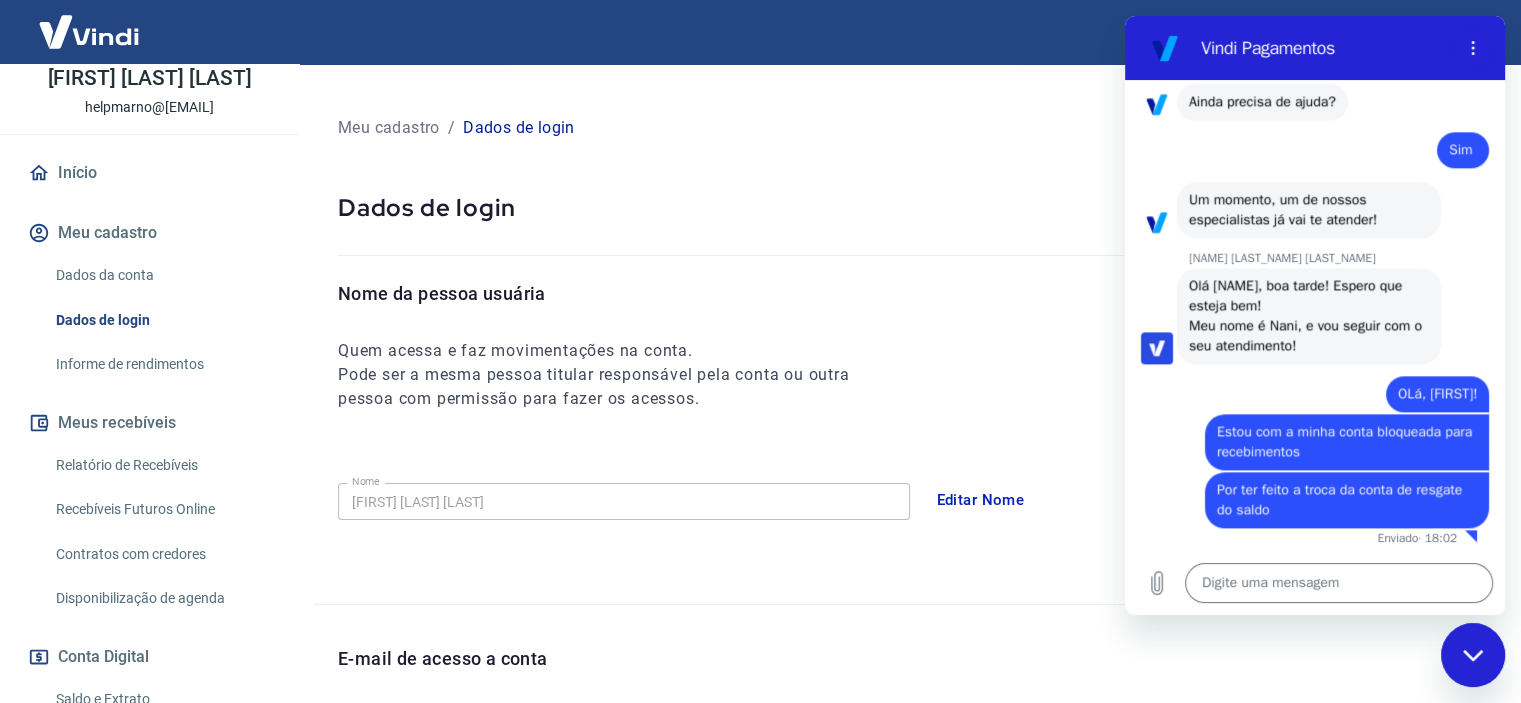 click on "Dados da conta" at bounding box center [161, 275] 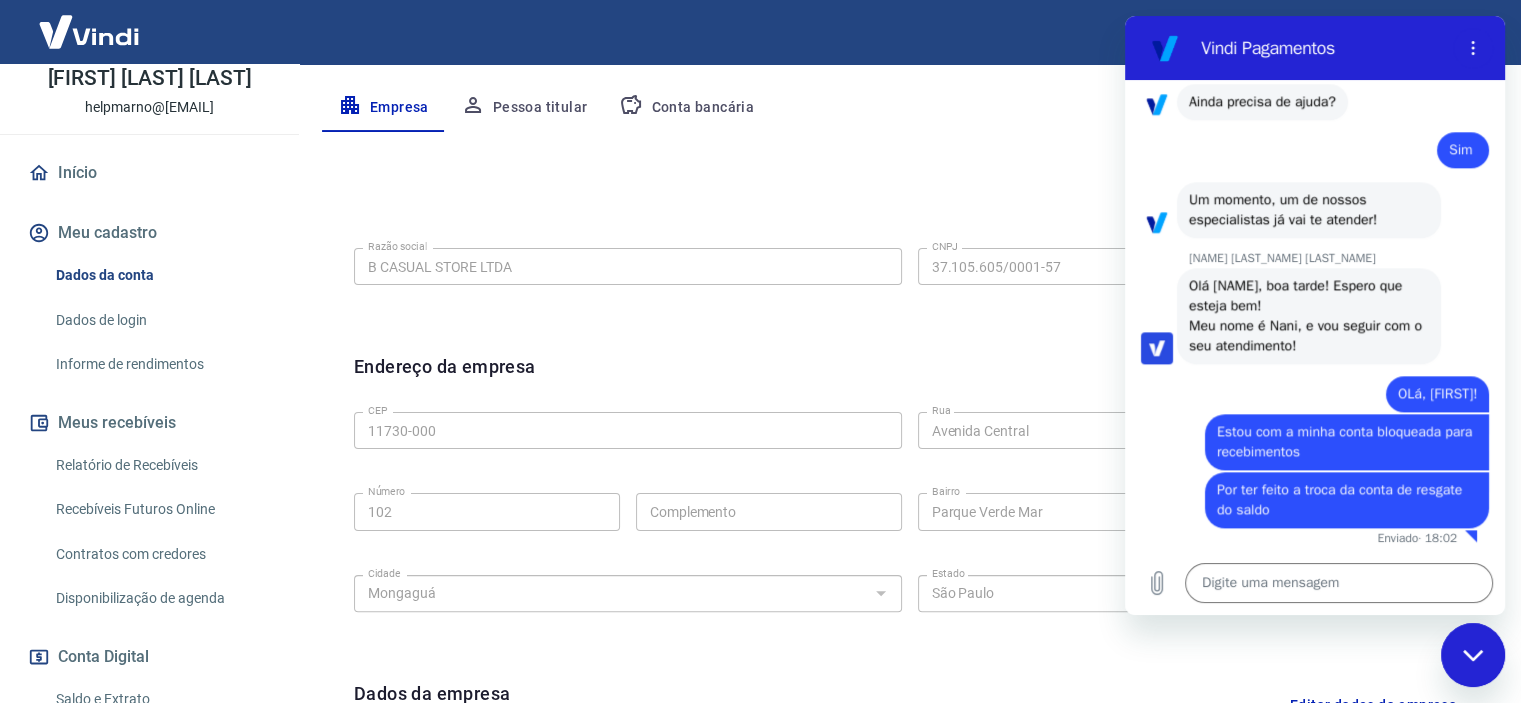 scroll, scrollTop: 738, scrollLeft: 0, axis: vertical 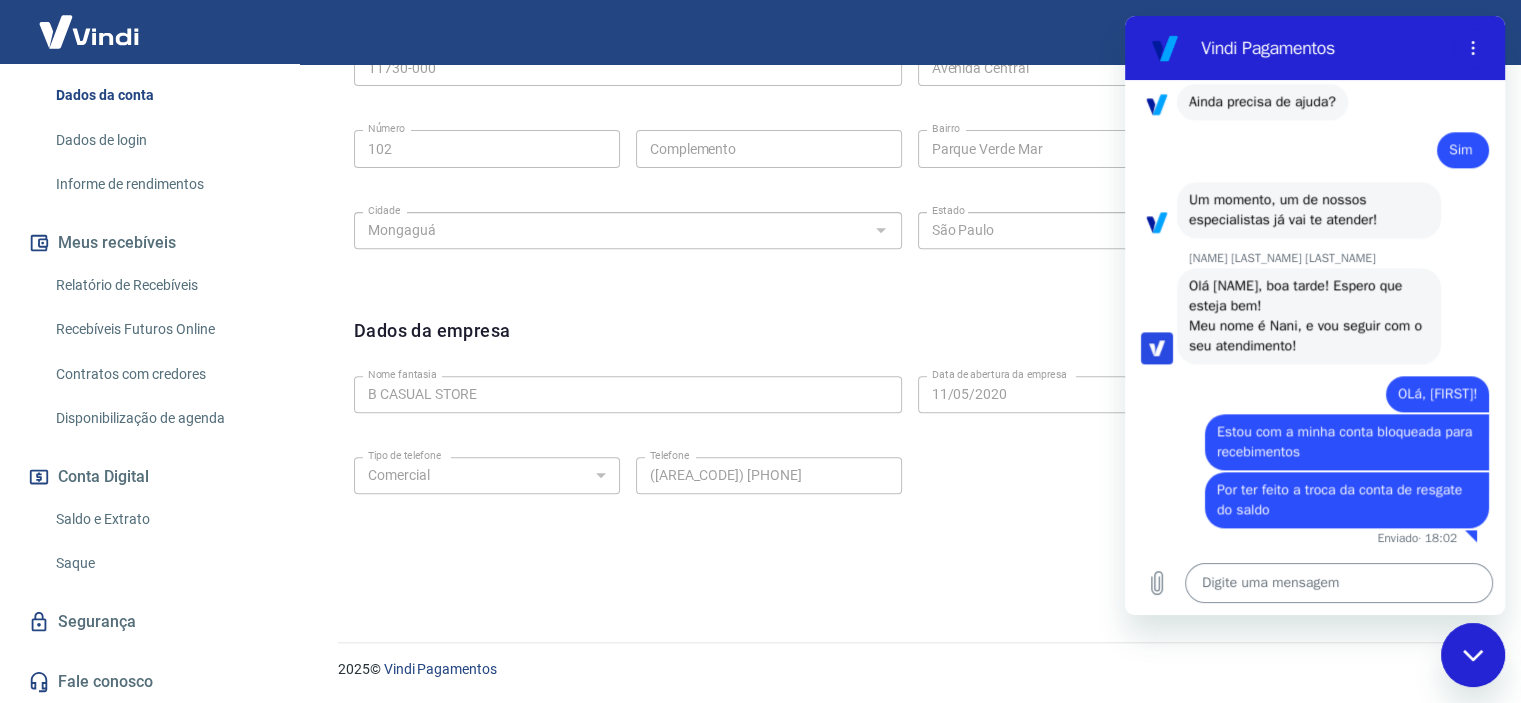 click at bounding box center [1339, 583] 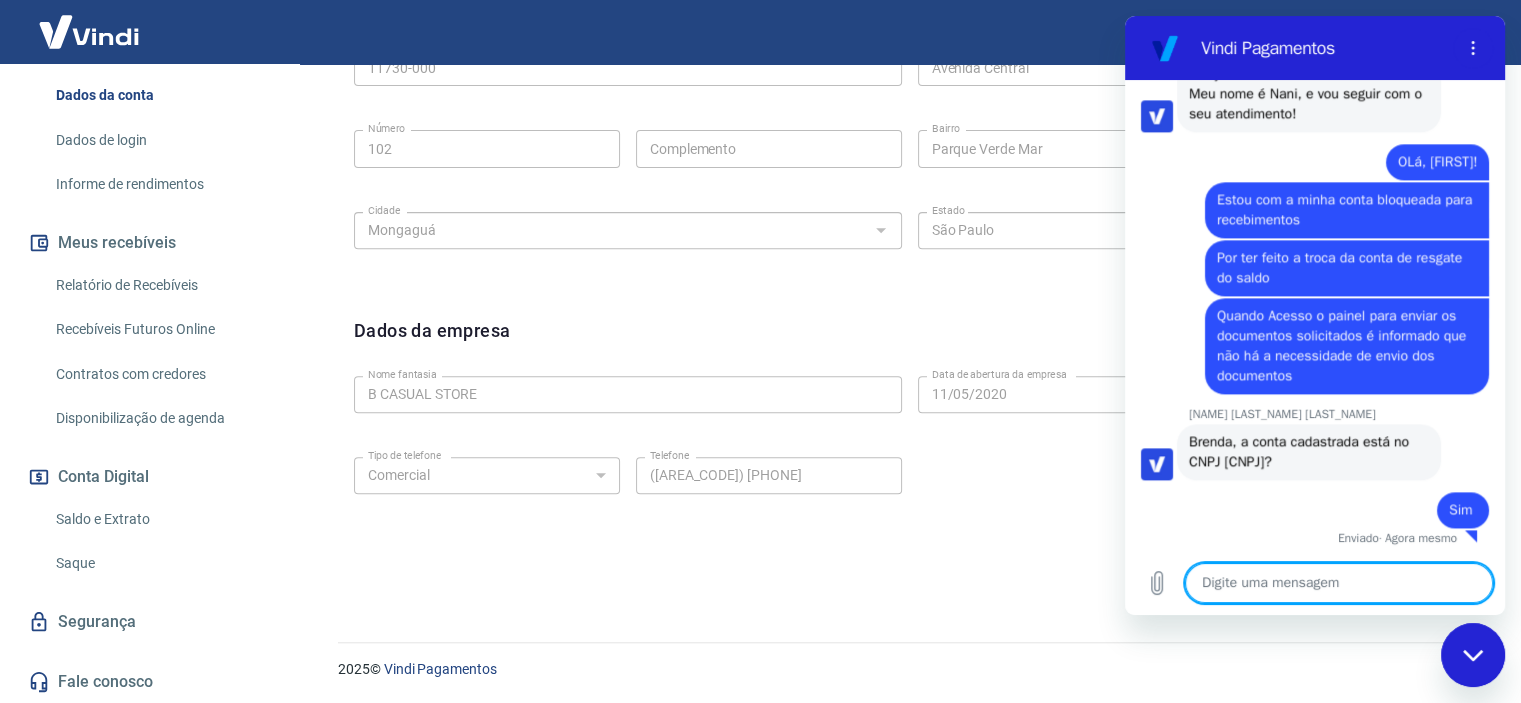scroll, scrollTop: 2504, scrollLeft: 0, axis: vertical 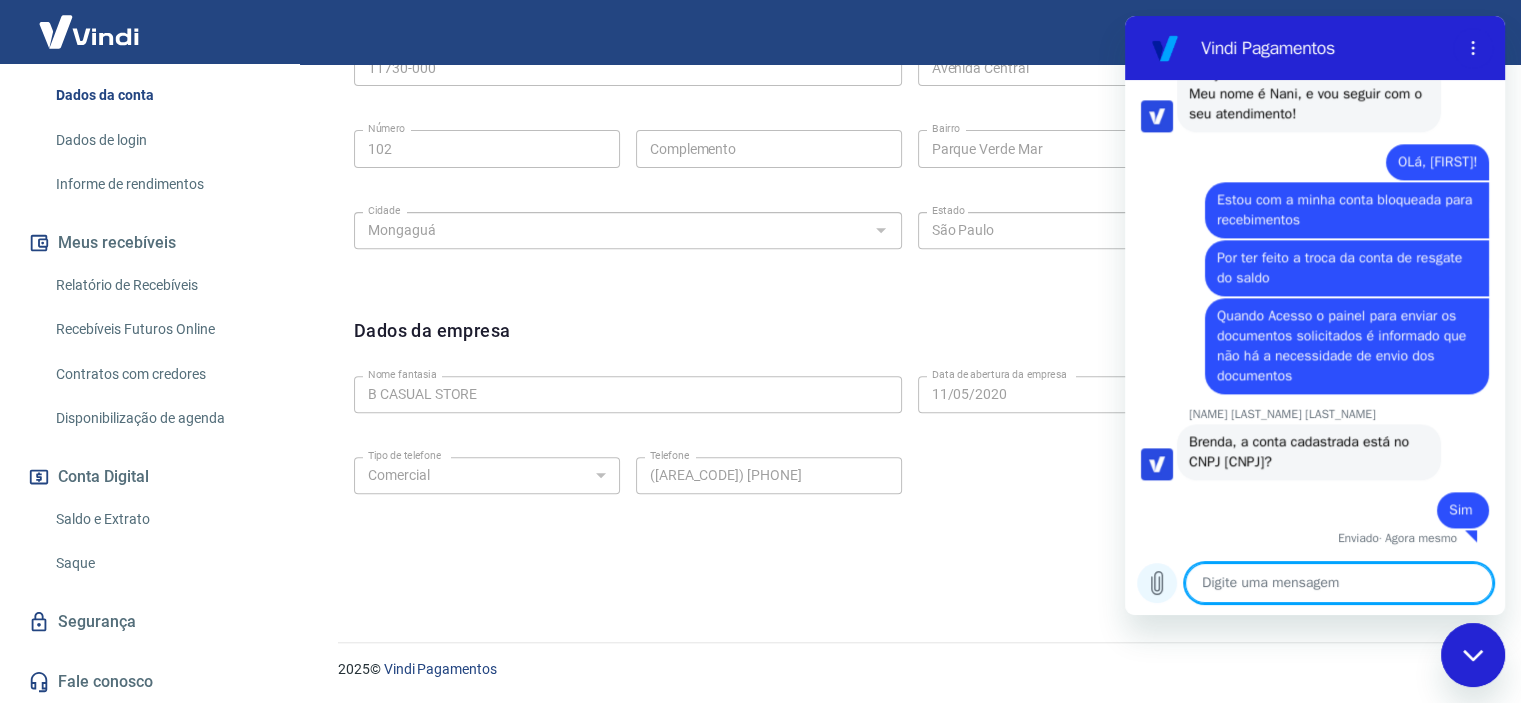 click 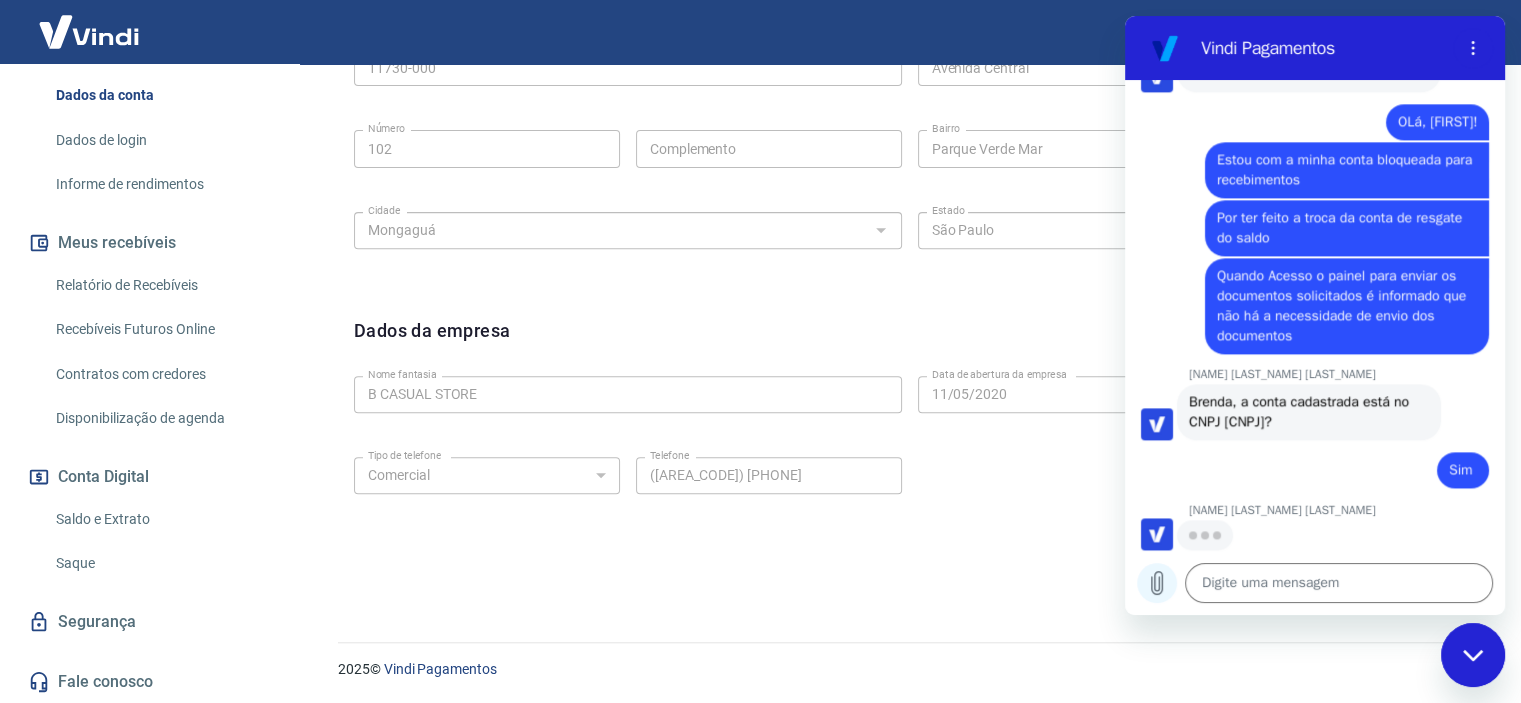 scroll, scrollTop: 2543, scrollLeft: 0, axis: vertical 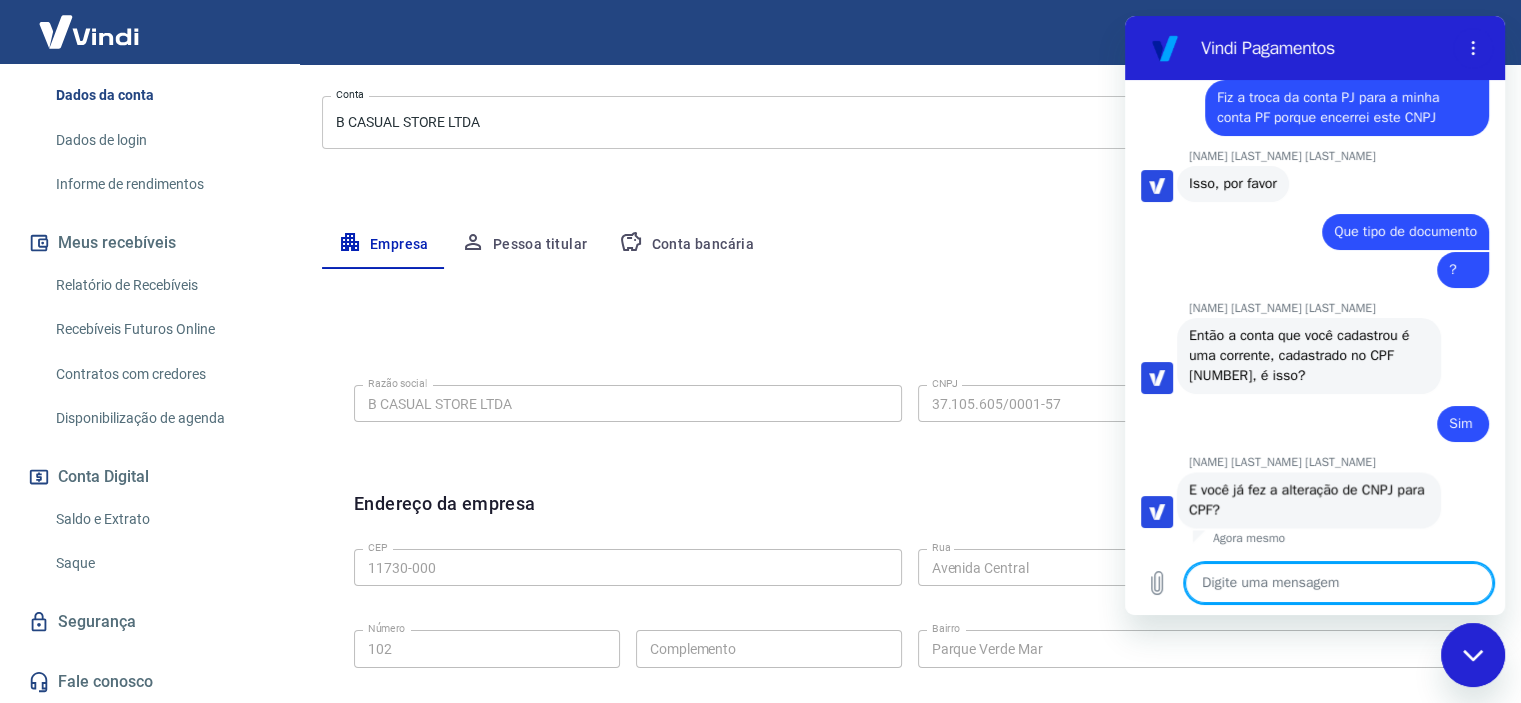 click at bounding box center [1339, 583] 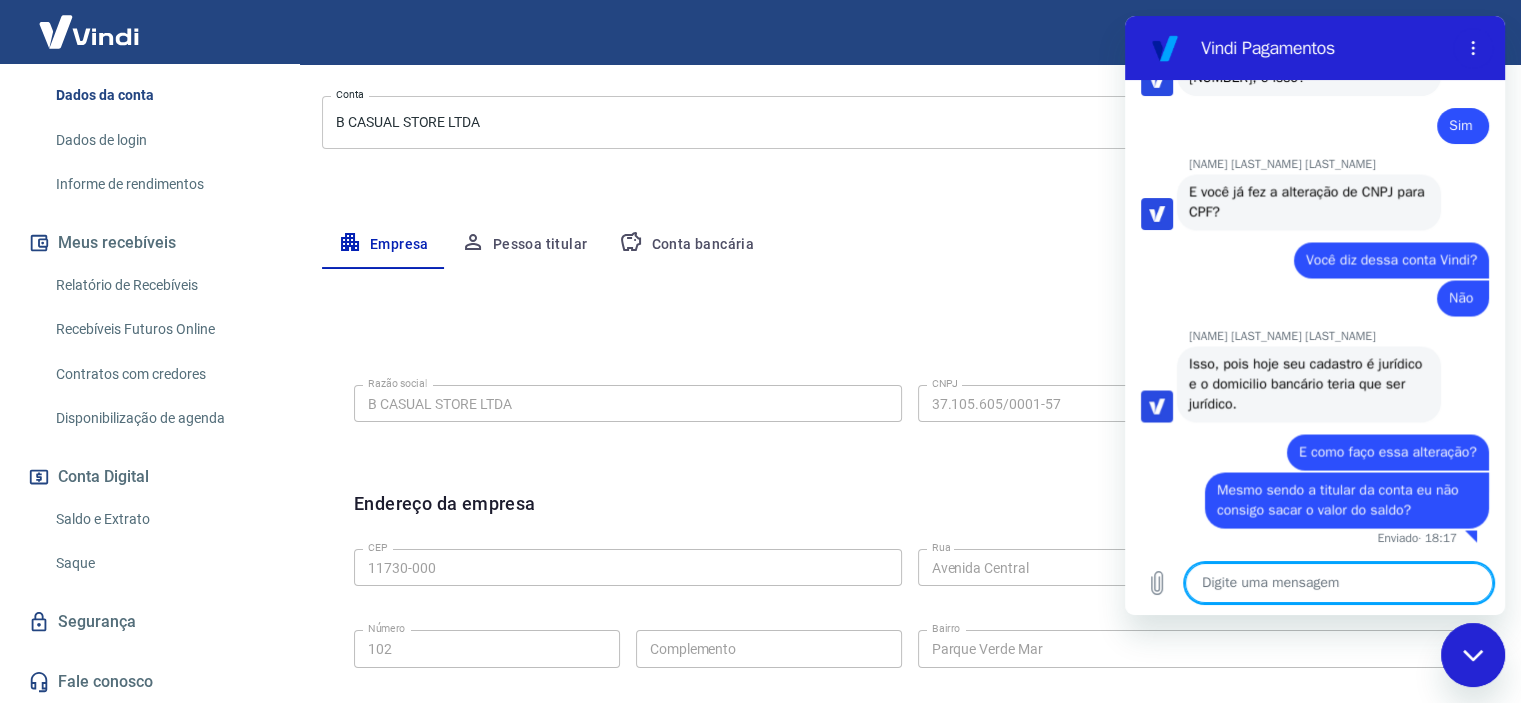scroll, scrollTop: 3535, scrollLeft: 0, axis: vertical 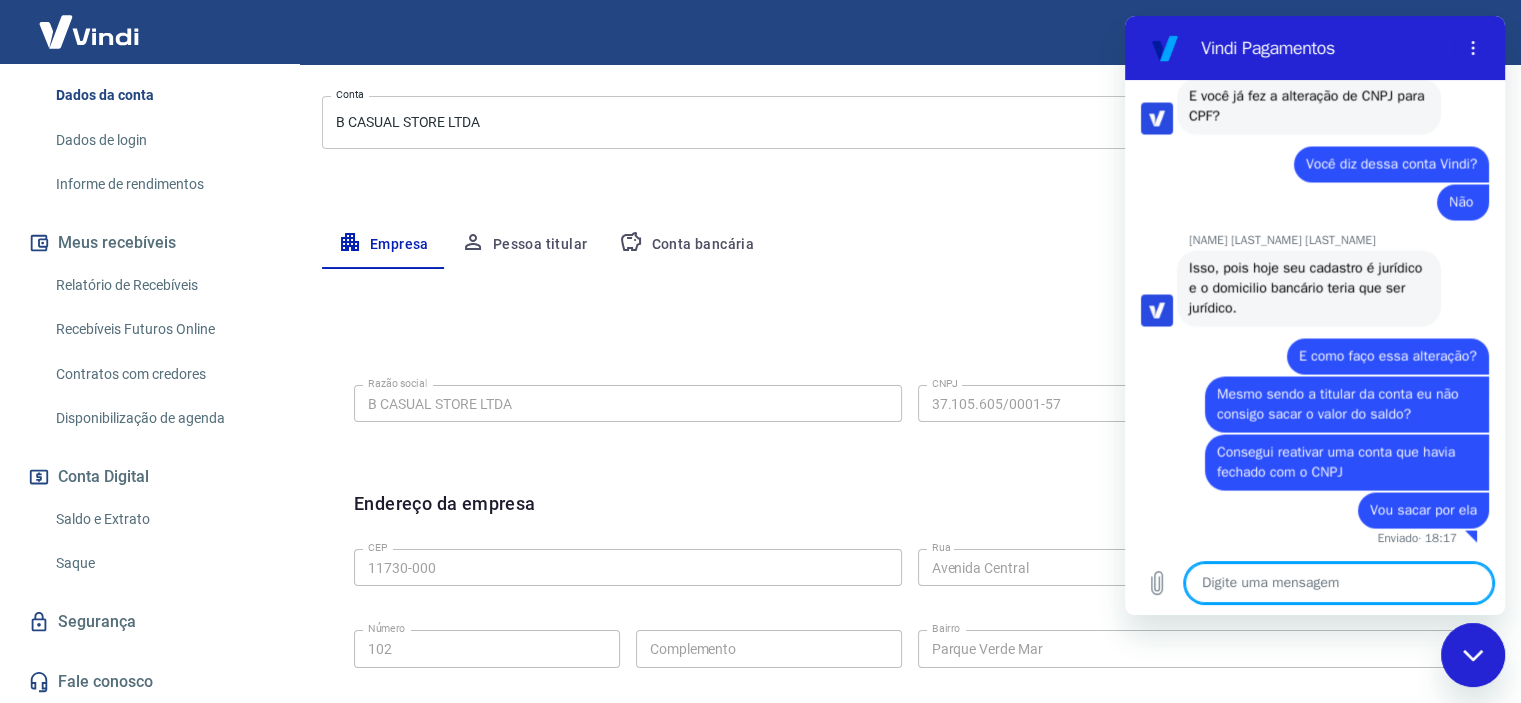 click on "Conta bancária" at bounding box center [686, 245] 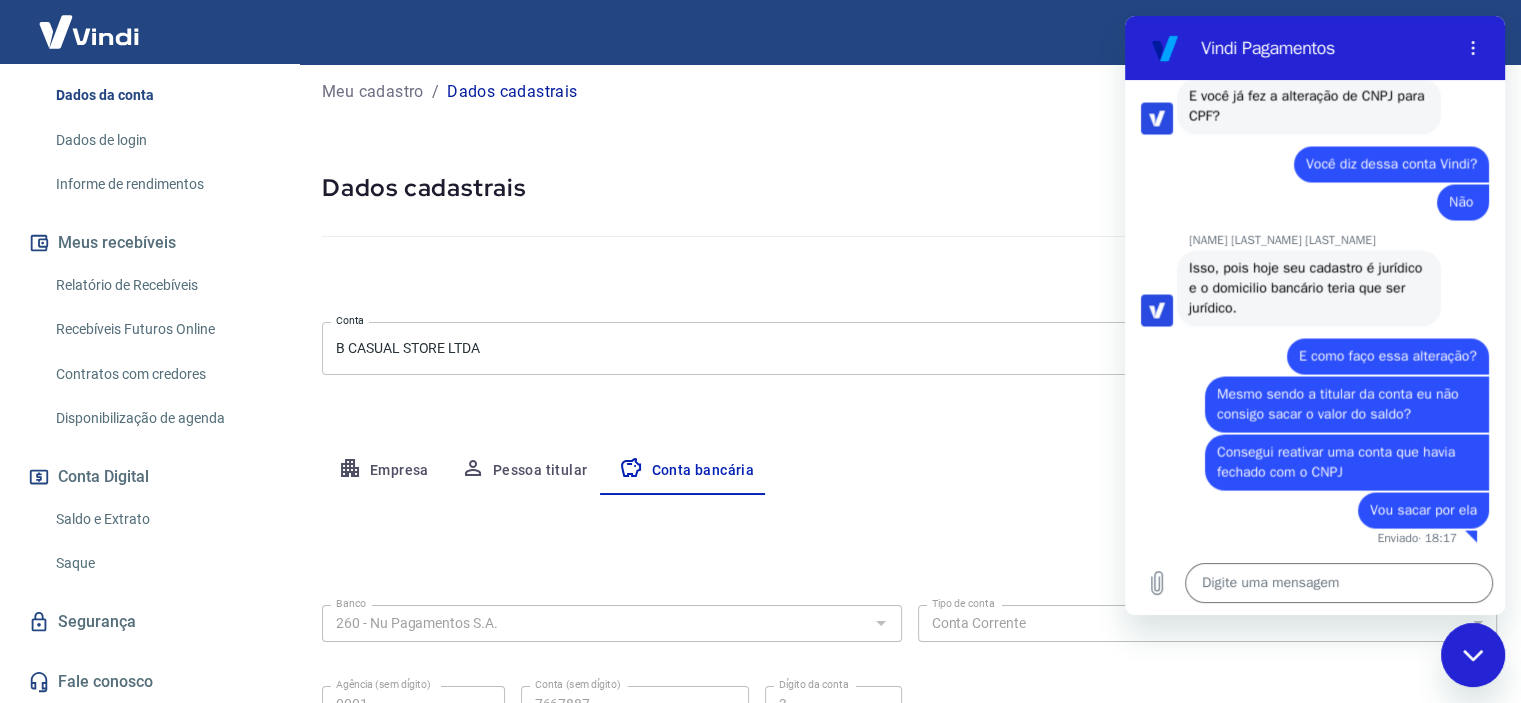 scroll, scrollTop: 207, scrollLeft: 0, axis: vertical 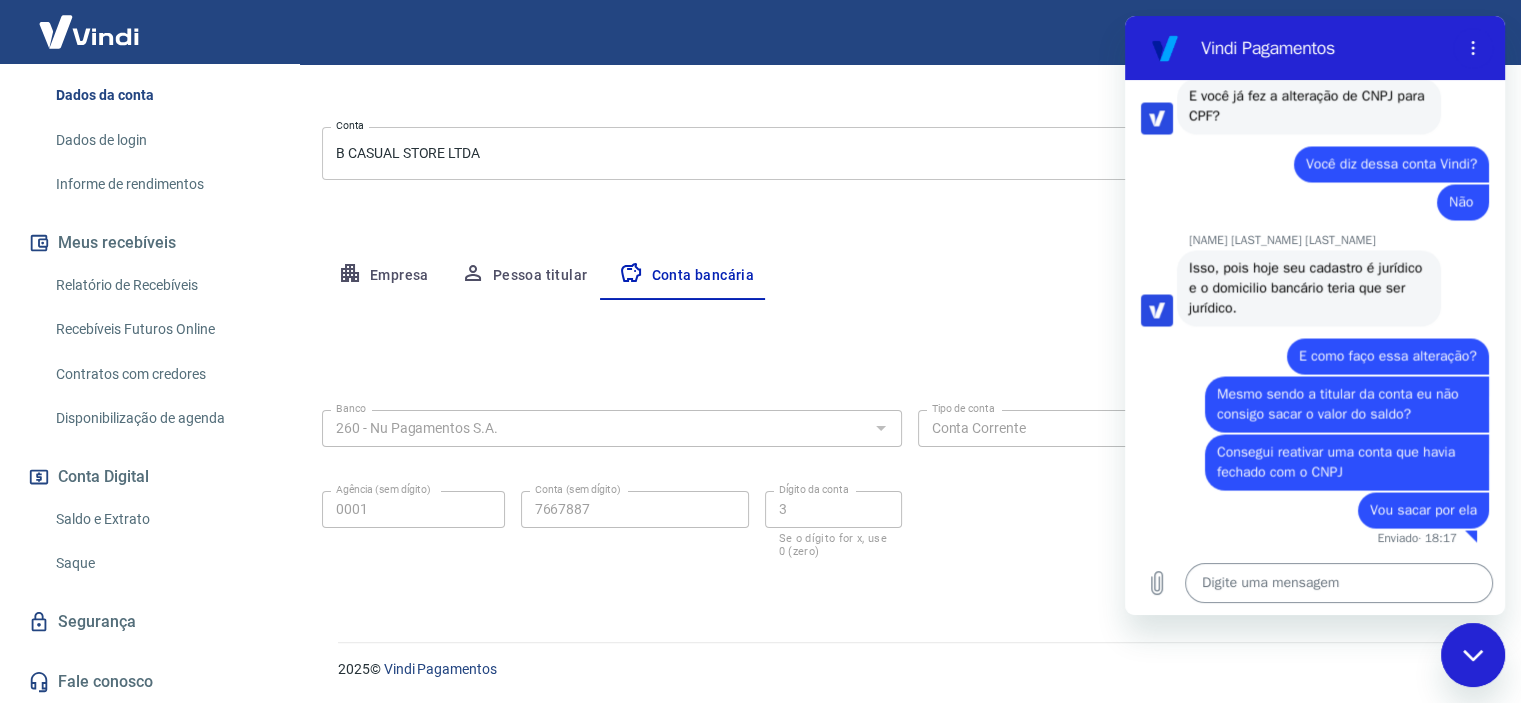 click at bounding box center (1339, 583) 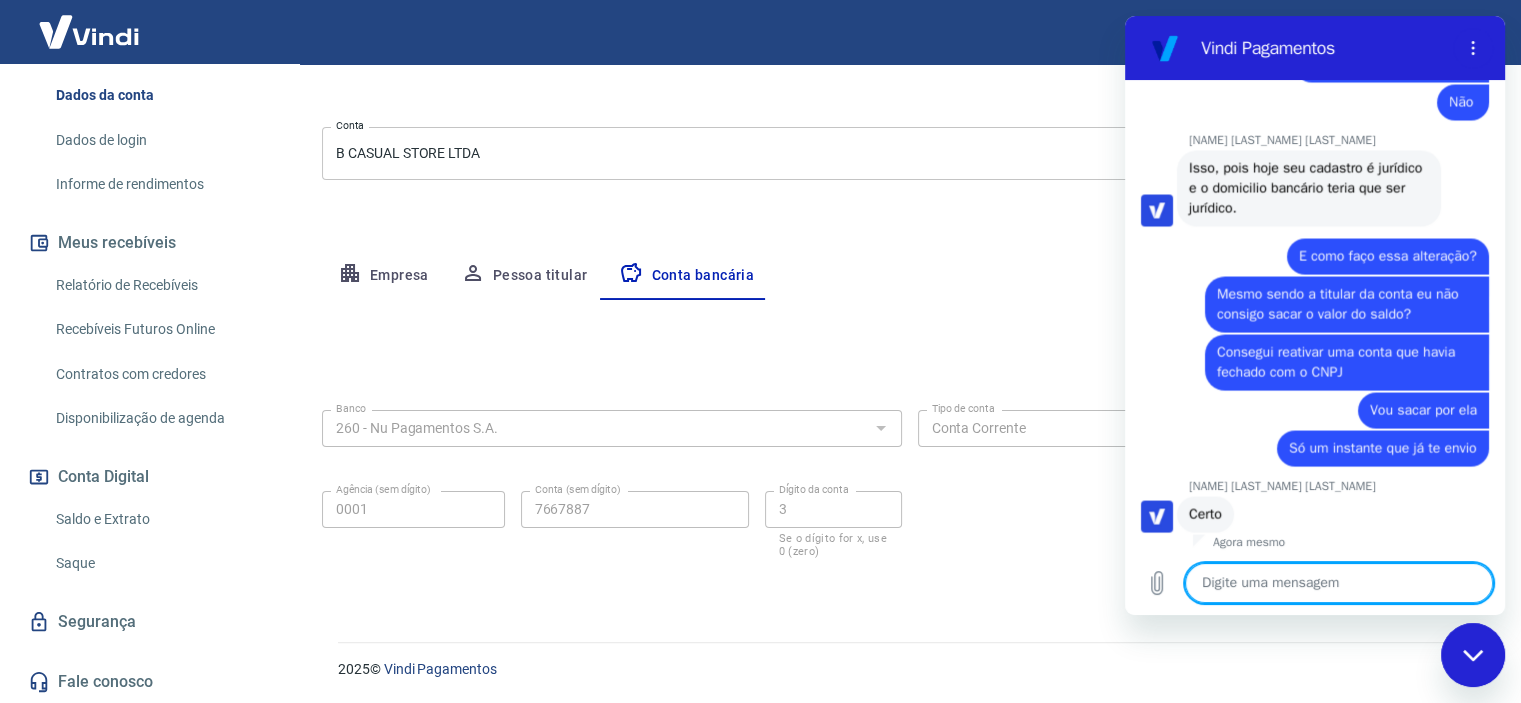 scroll, scrollTop: 3735, scrollLeft: 0, axis: vertical 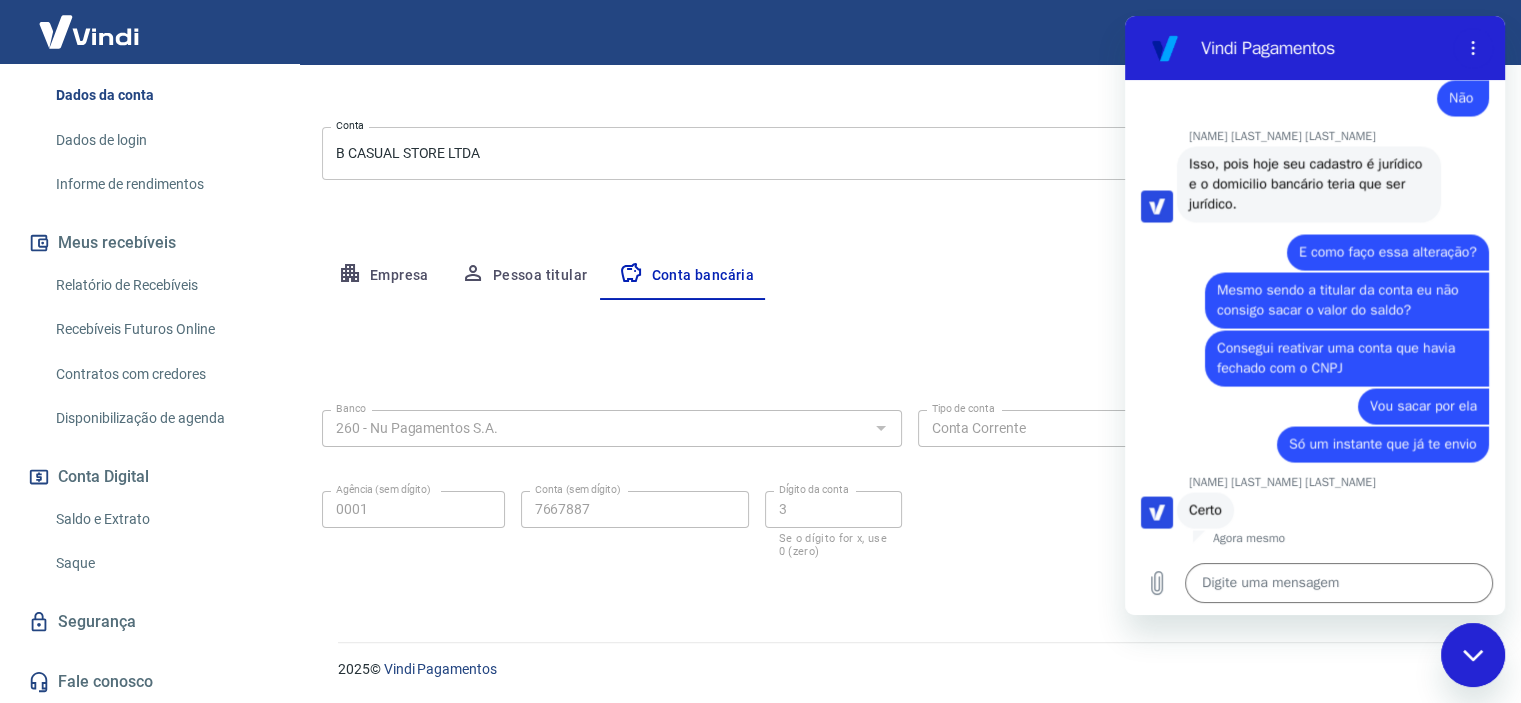 click on "Editar conta bancária" at bounding box center [909, 359] 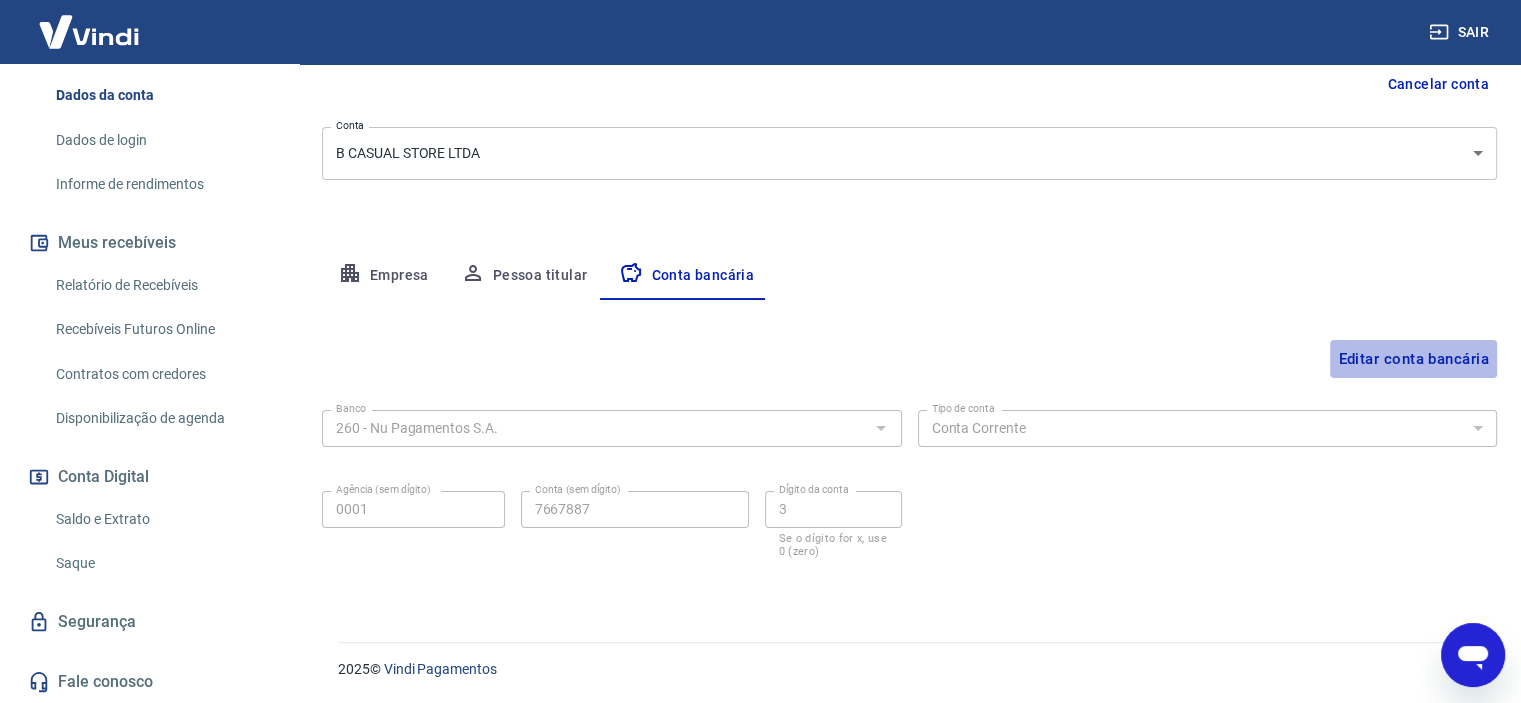click on "Editar conta bancária" at bounding box center (1413, 359) 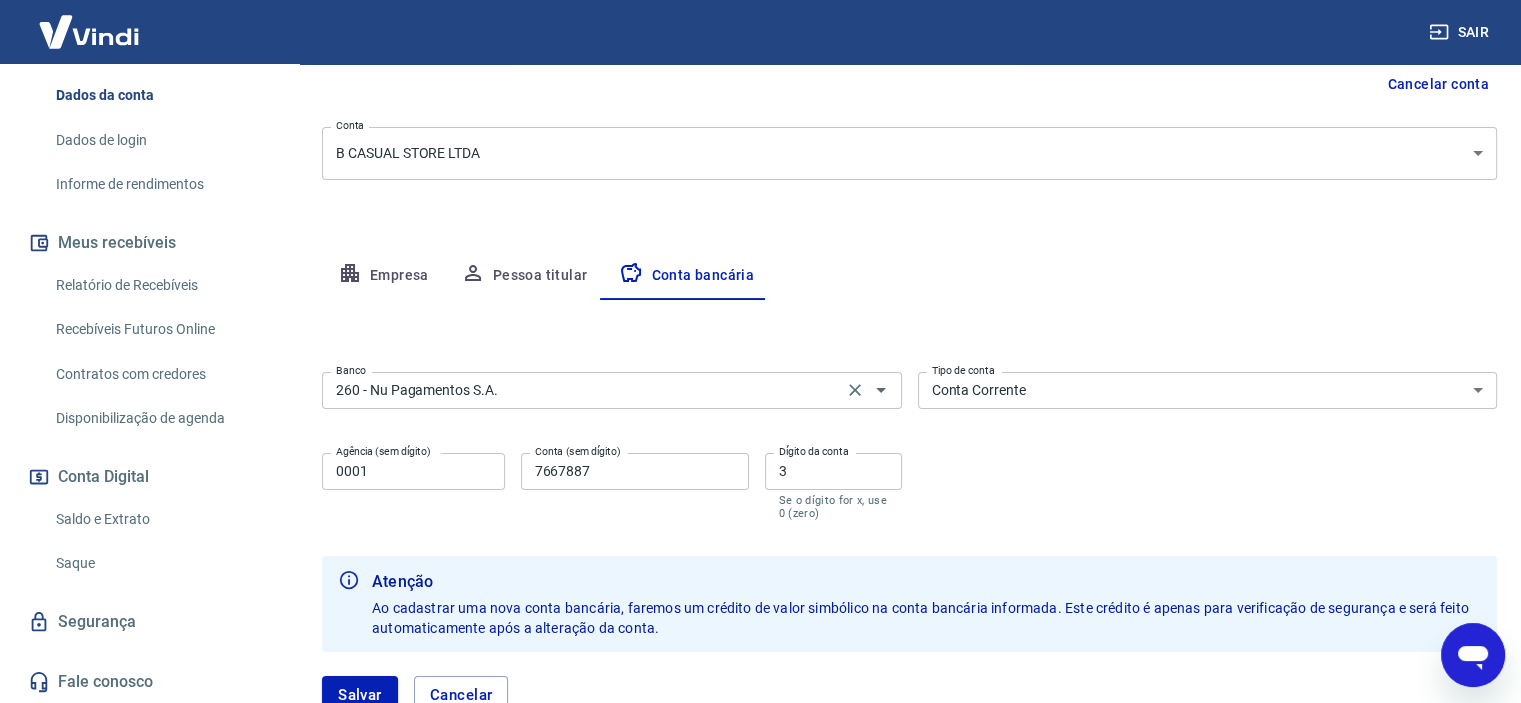 click on "260 - Nu Pagamentos S.A." at bounding box center [582, 390] 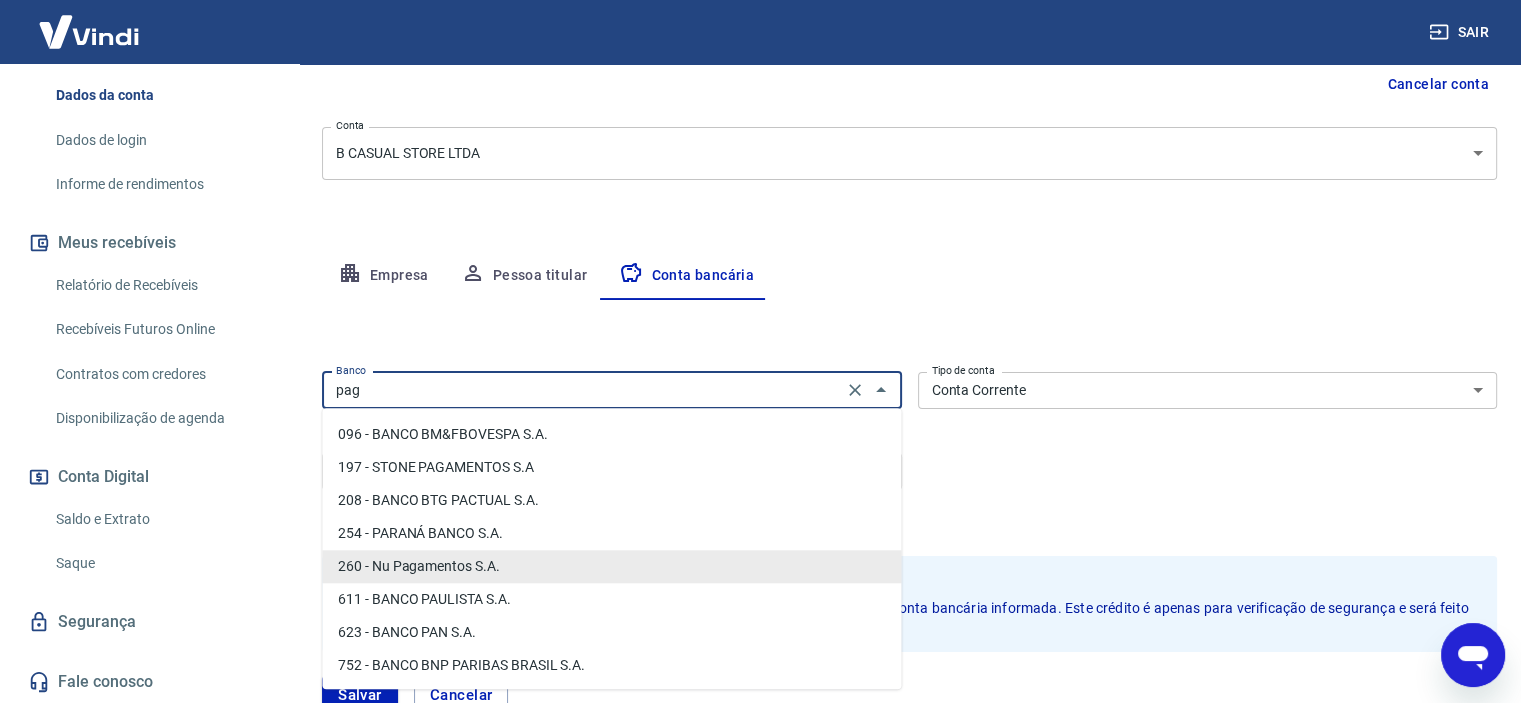 scroll, scrollTop: 0, scrollLeft: 0, axis: both 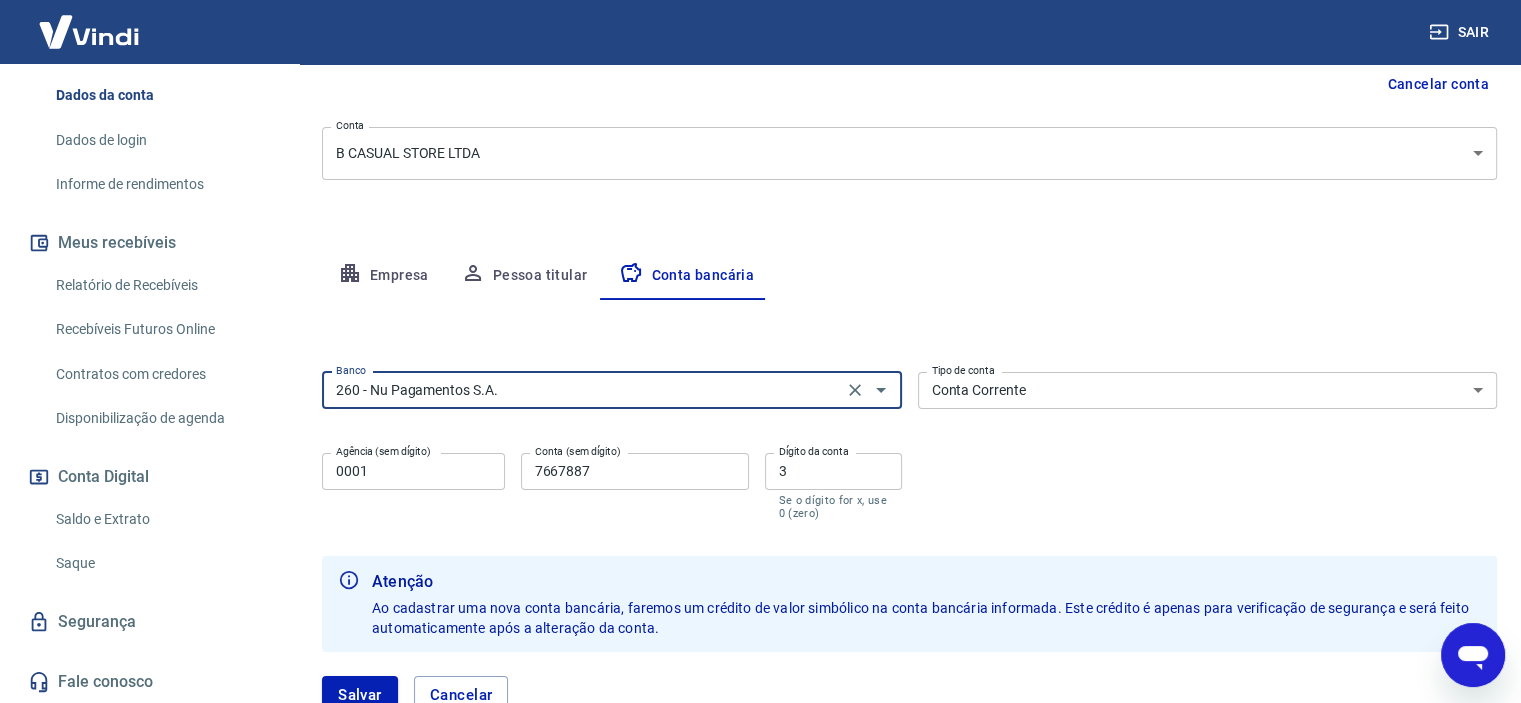 click 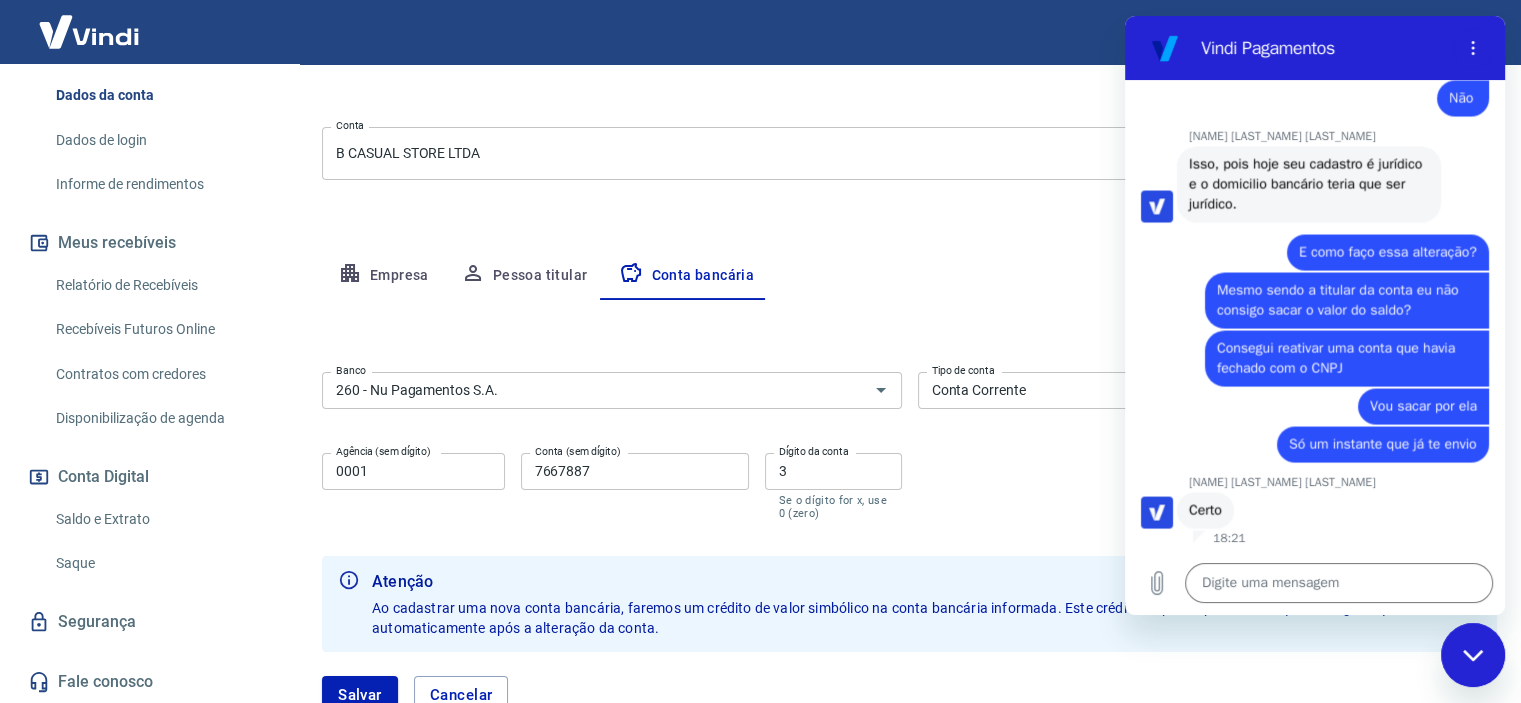 scroll, scrollTop: 0, scrollLeft: 0, axis: both 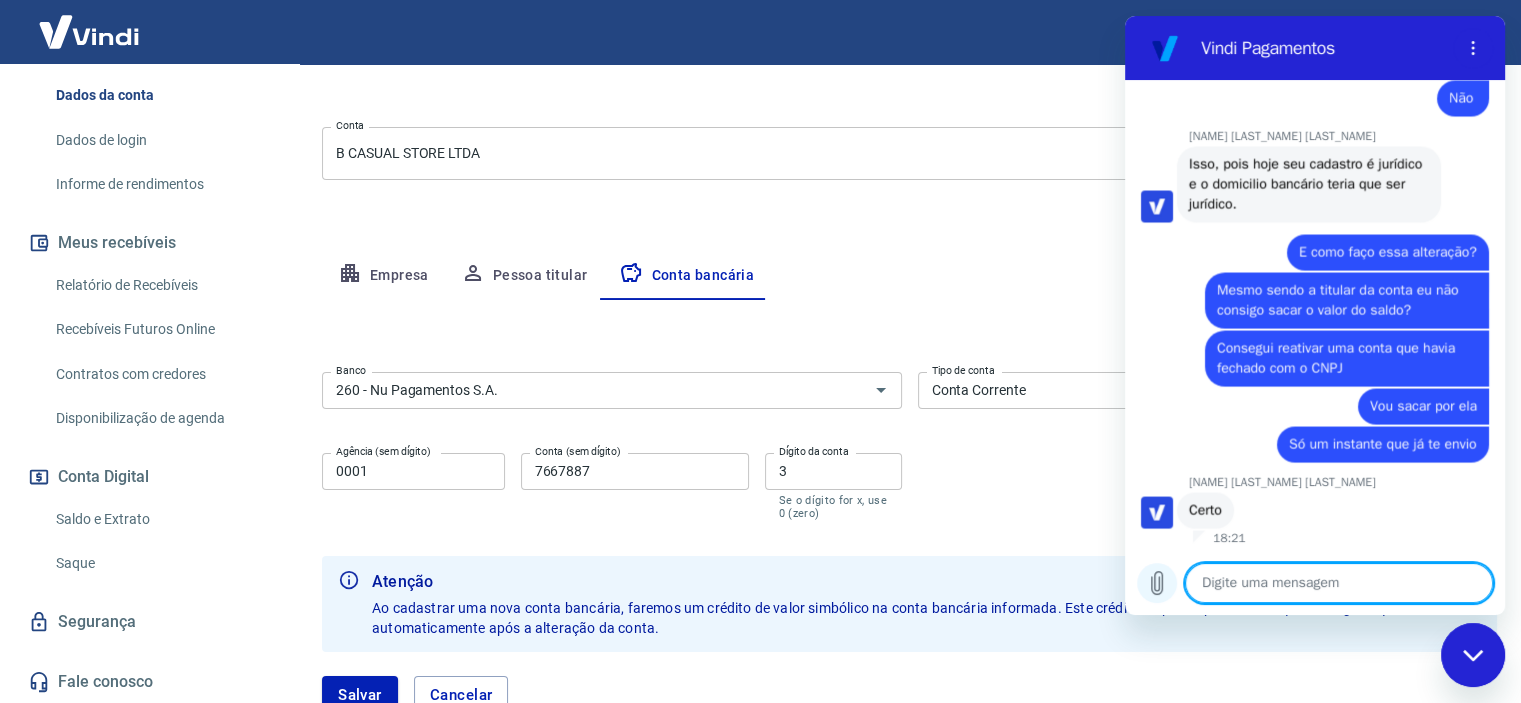 click 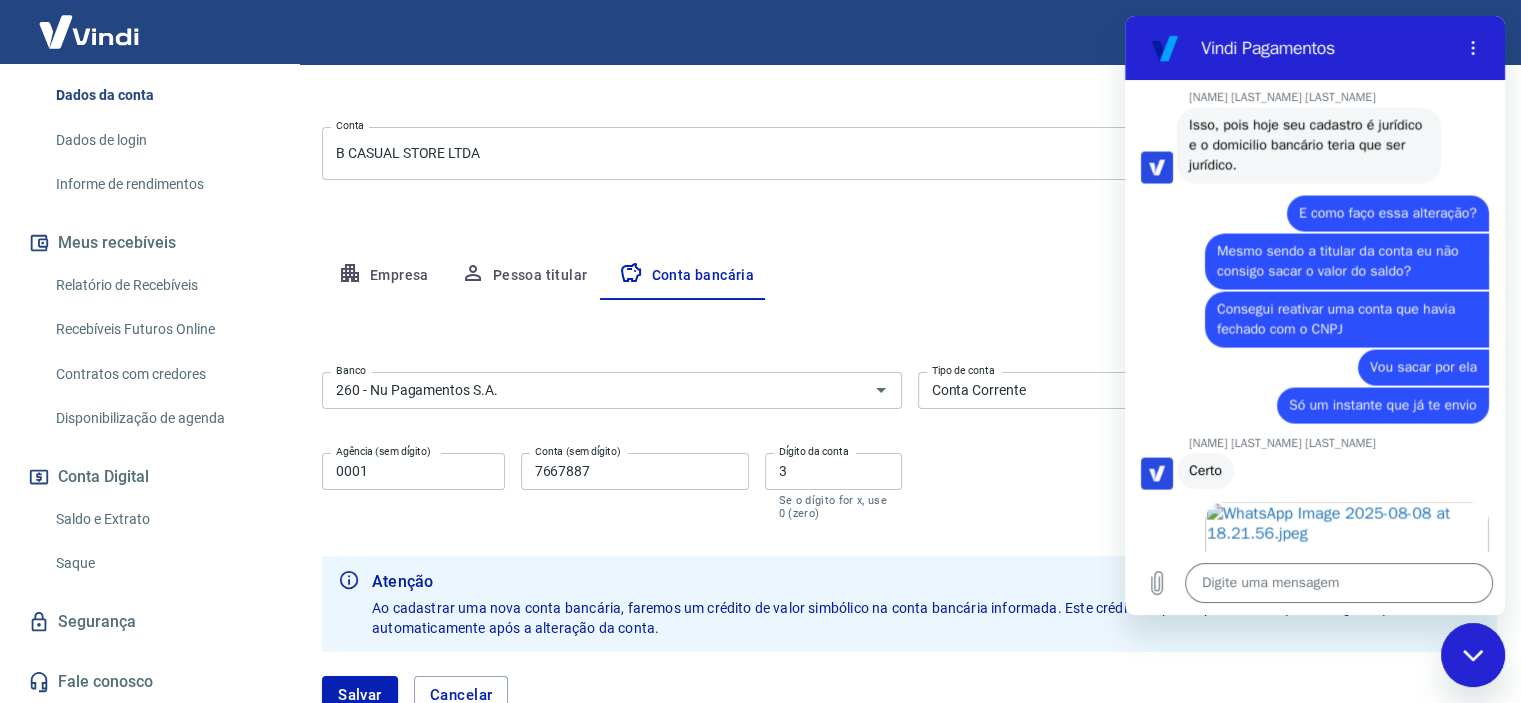 scroll, scrollTop: 3892, scrollLeft: 0, axis: vertical 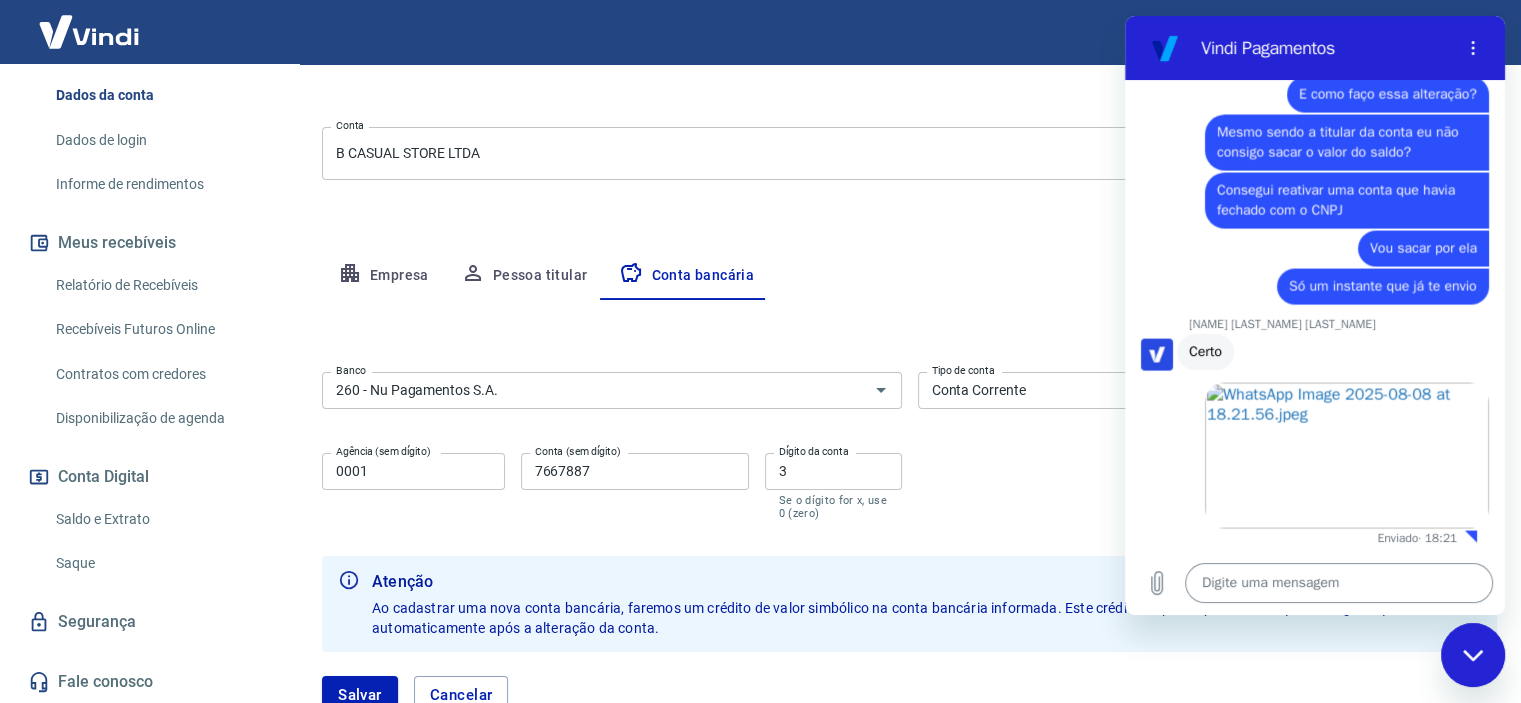 click at bounding box center [1339, 583] 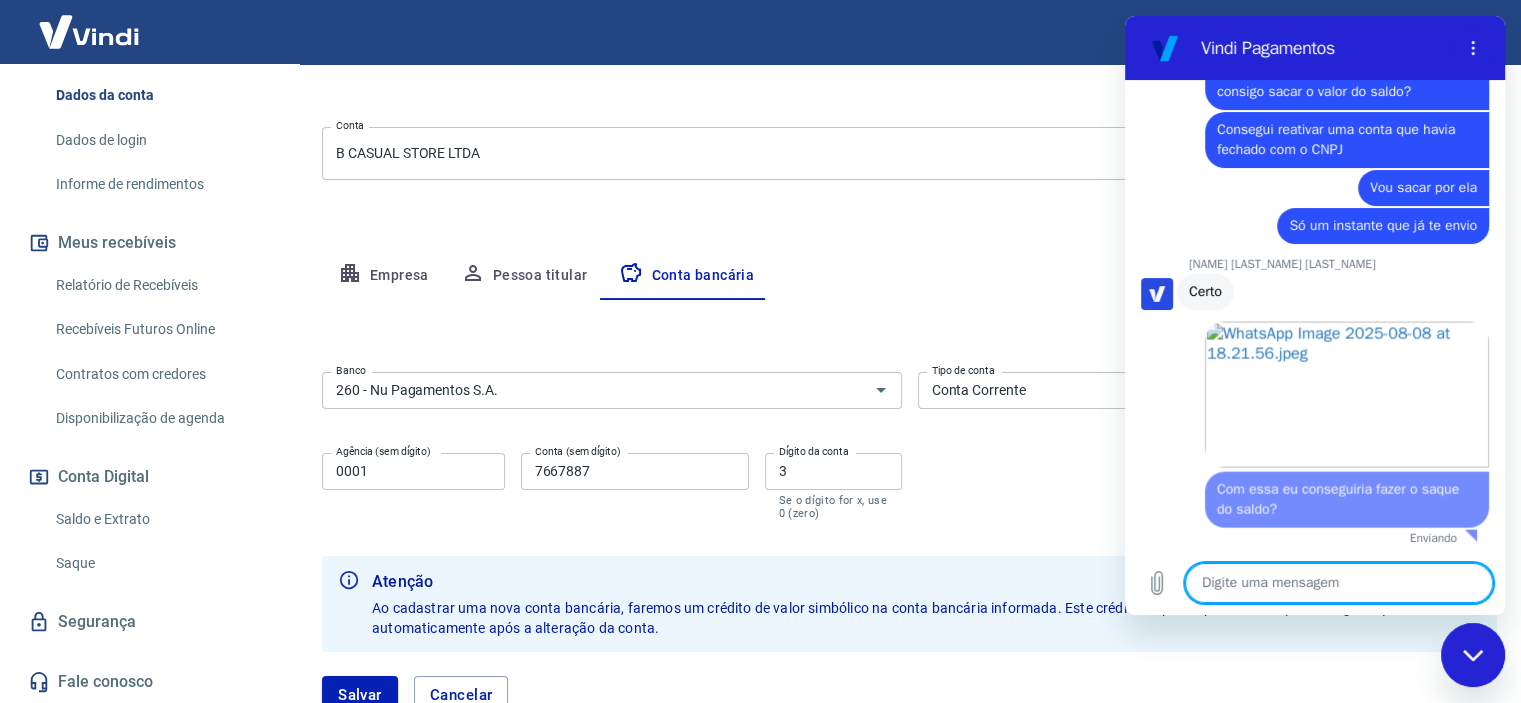 scroll, scrollTop: 3951, scrollLeft: 0, axis: vertical 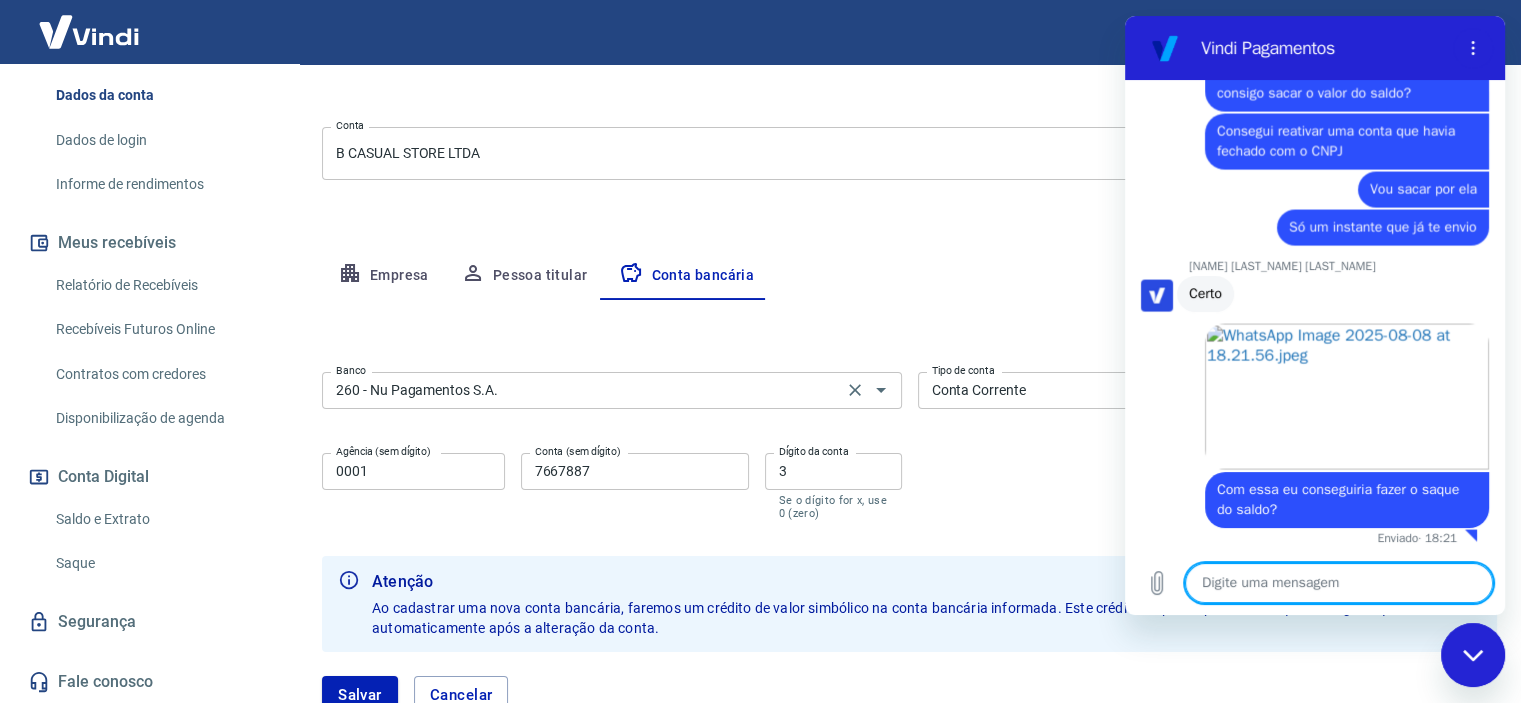 click on "260 - Nu Pagamentos S.A." at bounding box center (582, 390) 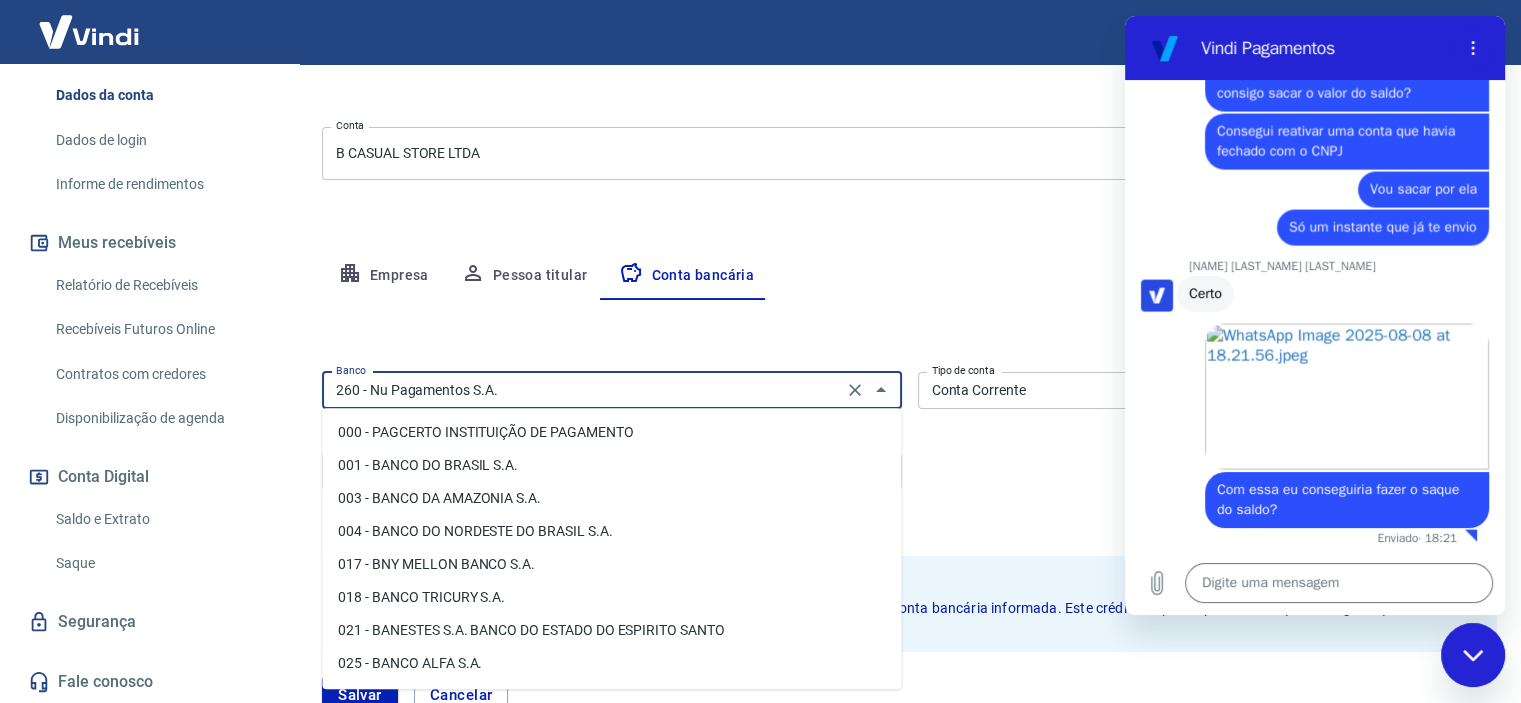 scroll, scrollTop: 1398, scrollLeft: 0, axis: vertical 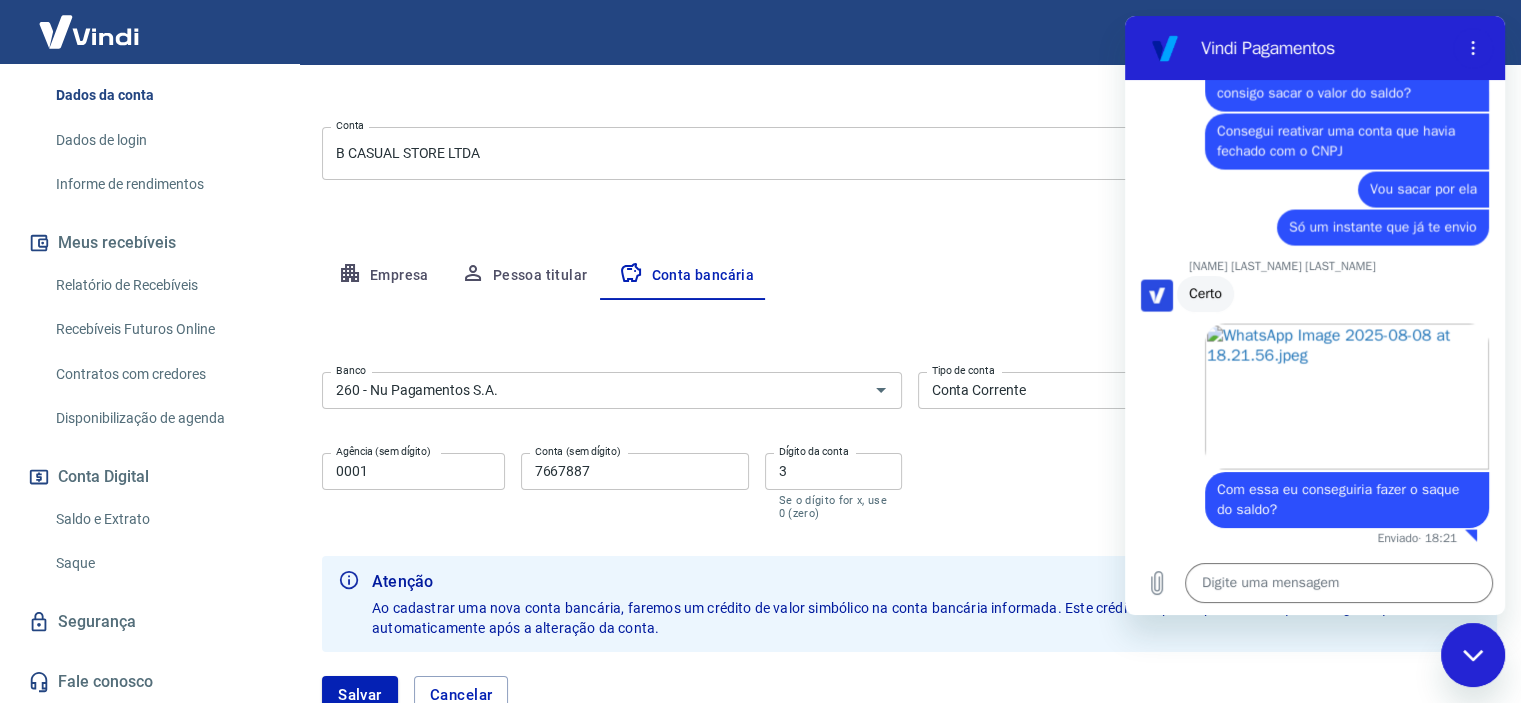 click on "Banco 260 - Nu Pagamentos S.A. Banco Tipo de conta Conta Corrente Conta Poupança Tipo de conta Agência (sem dígito) 0001 Agência (sem dígito) Conta (sem dígito) 7667887 Conta (sem dígito) Dígito da conta 3 Dígito da conta Se o dígito for x, use 0 (zero) Atenção Ao cadastrar uma nova conta bancária, faremos um crédito de valor simbólico na conta bancária informada. Este crédito é apenas para verificação de segurança e será feito automaticamente após a alteração da conta. Salvar Cancelar" at bounding box center [909, 551] 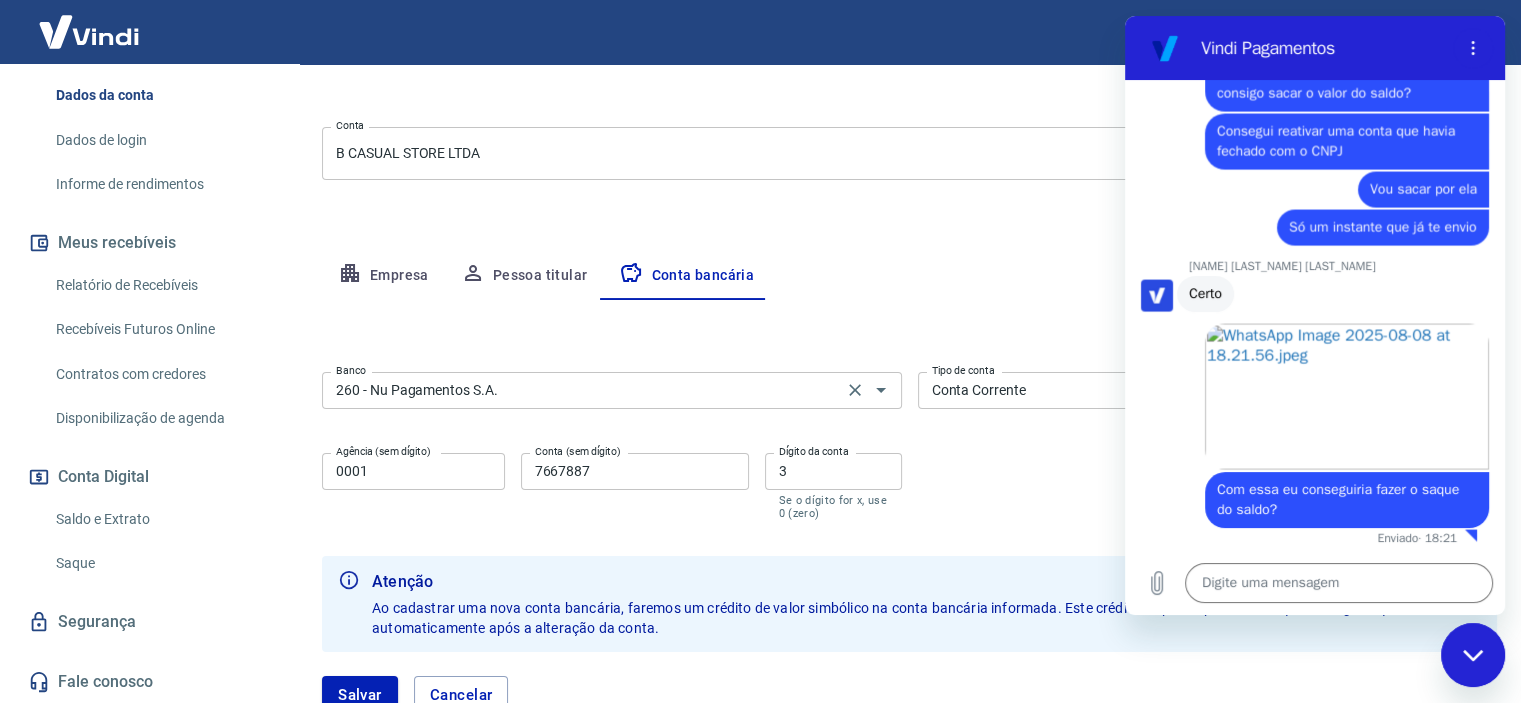 click on "260 - Nu Pagamentos S.A." at bounding box center [582, 390] 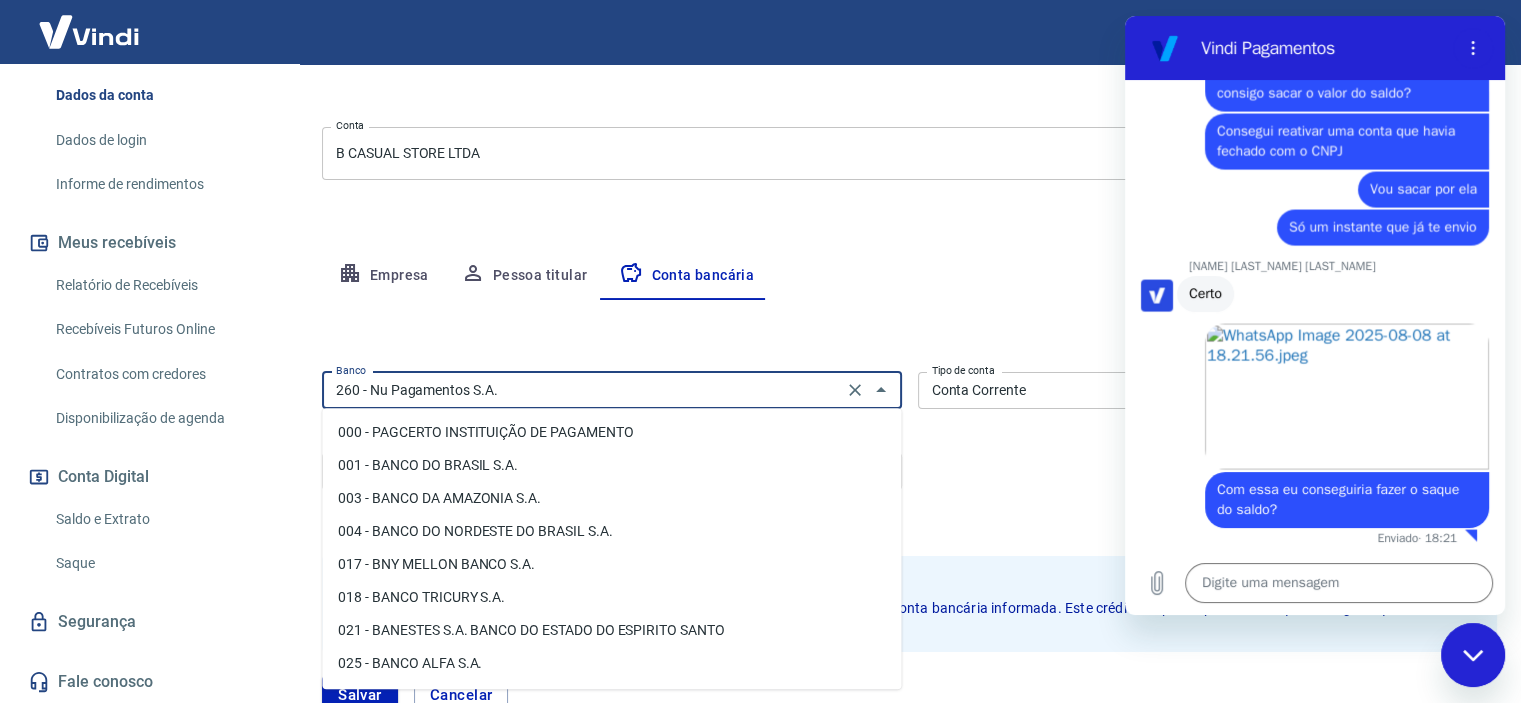 scroll, scrollTop: 1398, scrollLeft: 0, axis: vertical 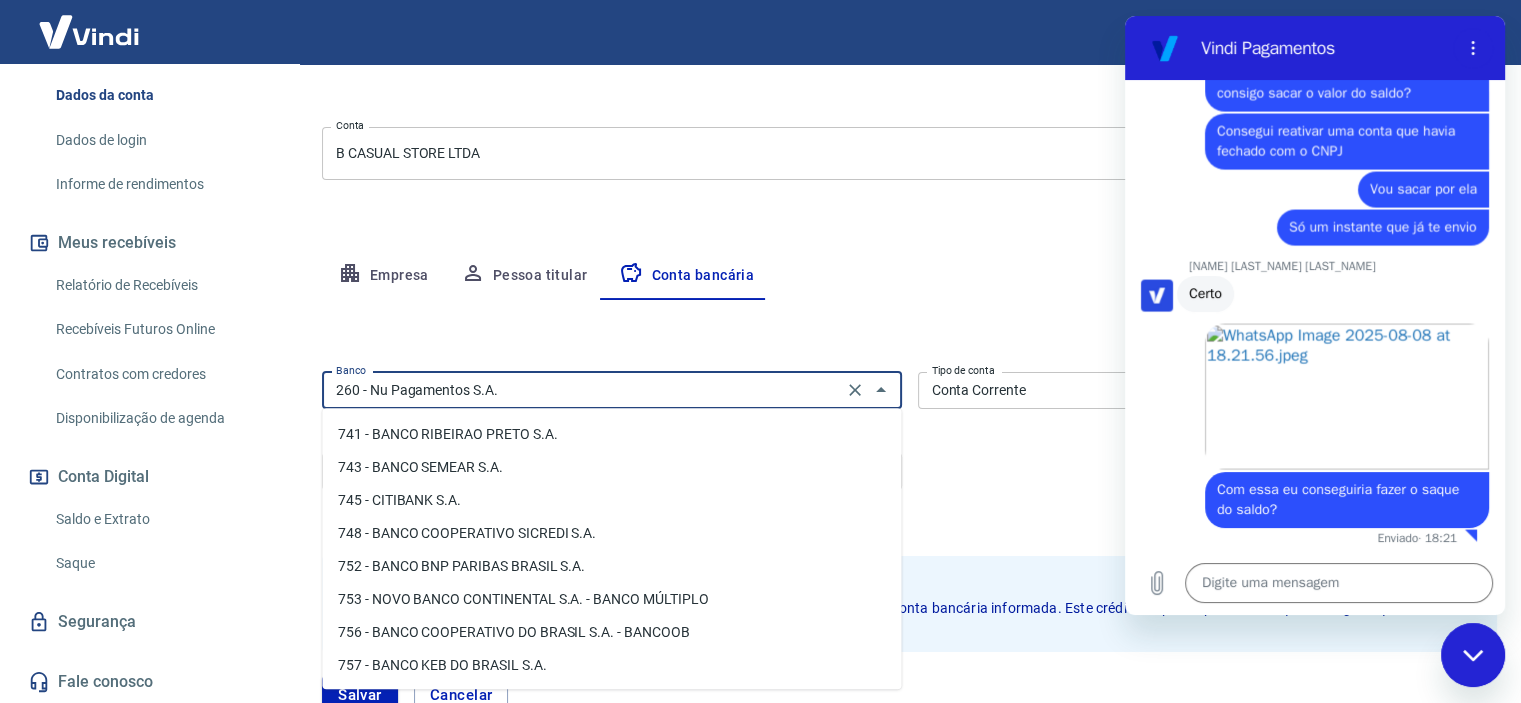 click on "Banco 260 - Nu Pagamentos S.A. Banco Tipo de conta Conta Corrente Conta Poupança Tipo de conta Agência (sem dígito) 0001 Agência (sem dígito) Conta (sem dígito) 7667887 Conta (sem dígito) Dígito da conta 3 Dígito da conta Se o dígito for x, use 0 (zero)" at bounding box center [909, 444] 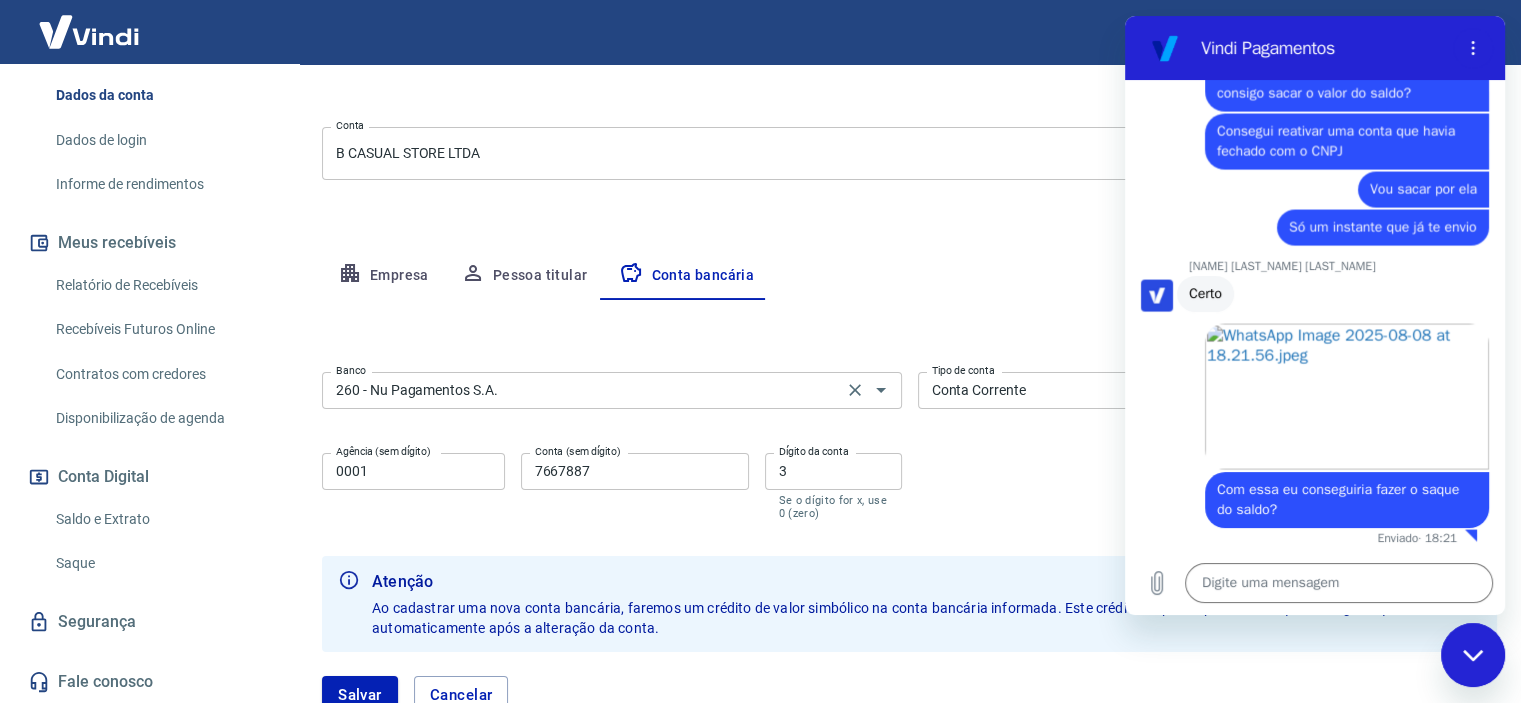 click on "260 - Nu Pagamentos S.A." at bounding box center [582, 390] 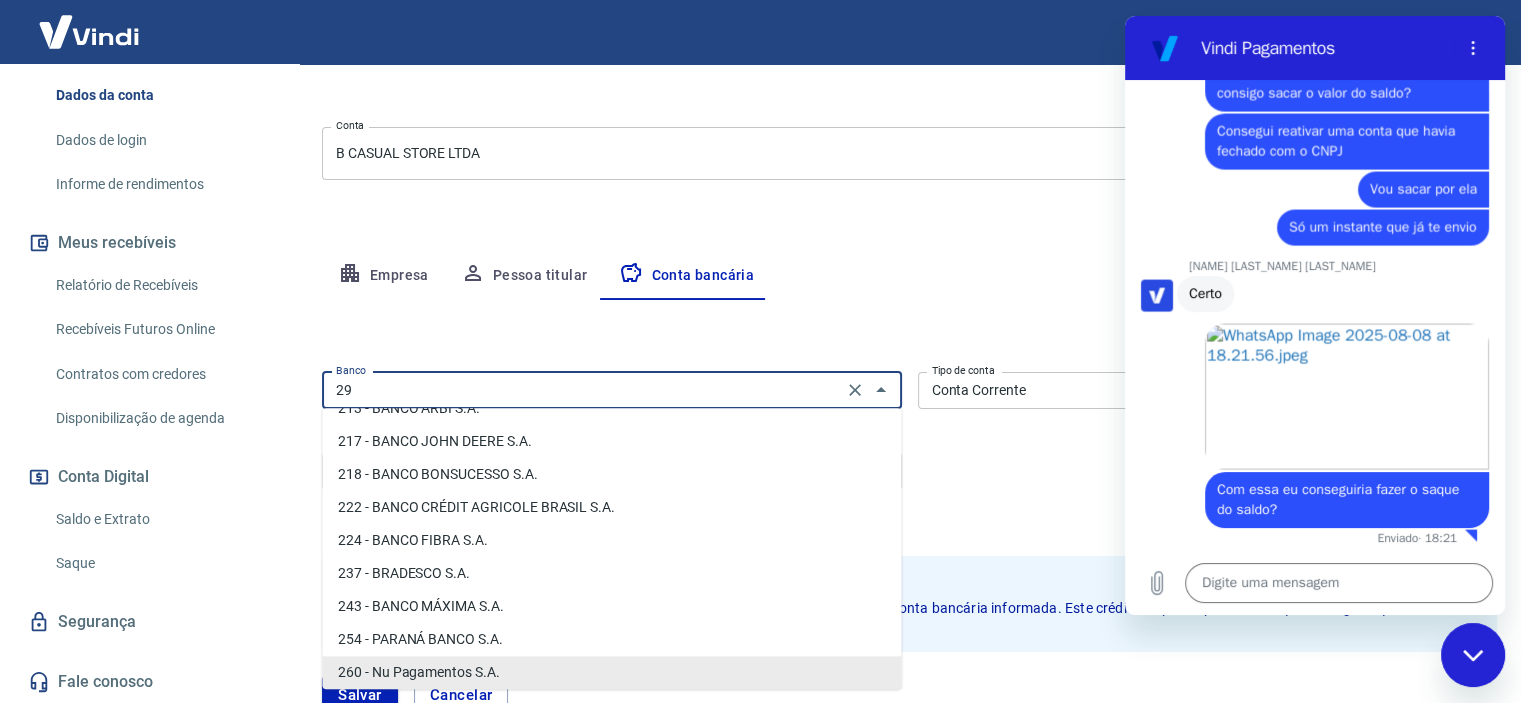 scroll, scrollTop: 0, scrollLeft: 0, axis: both 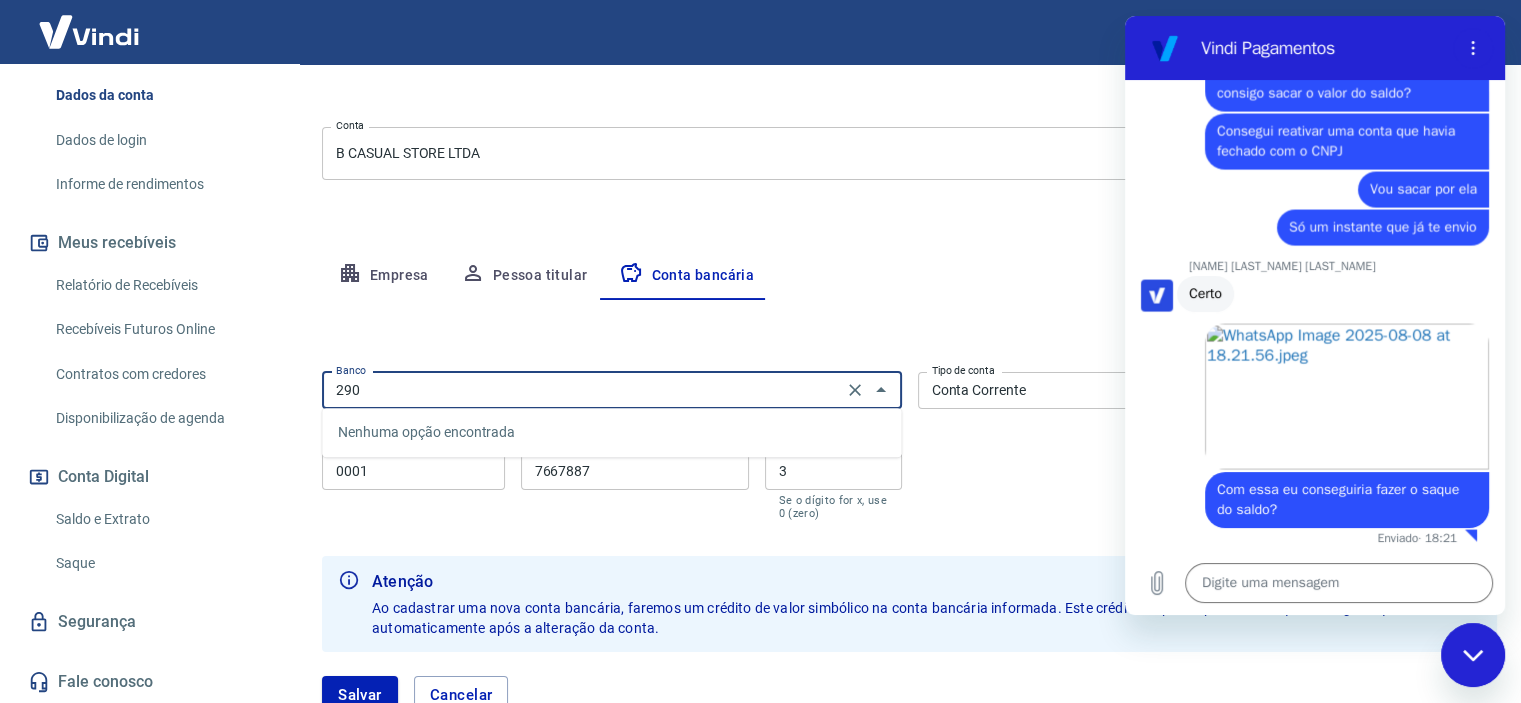 click on "Nenhuma opção encontrada" at bounding box center [611, 432] 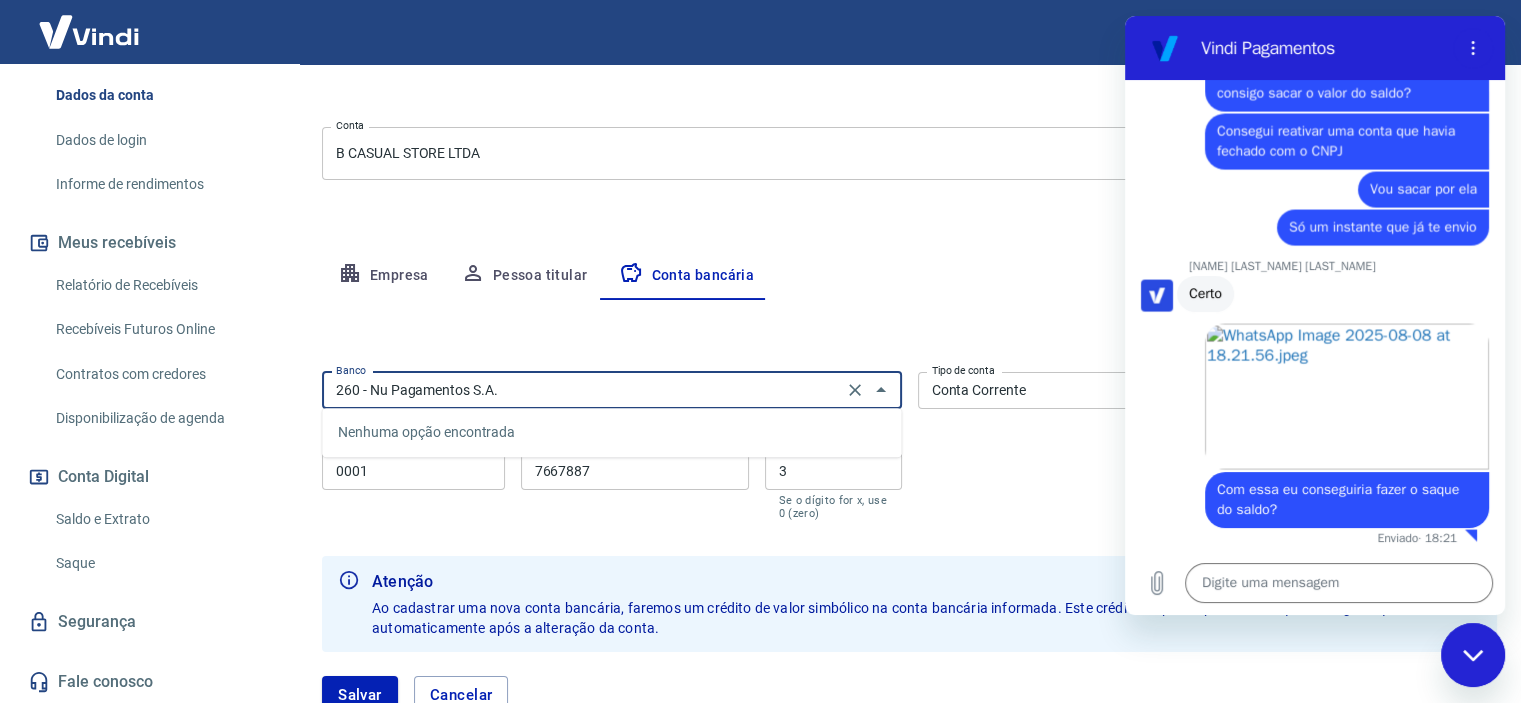 click on "Agência (sem dígito) 0001 Agência (sem dígito)" at bounding box center (413, 486) 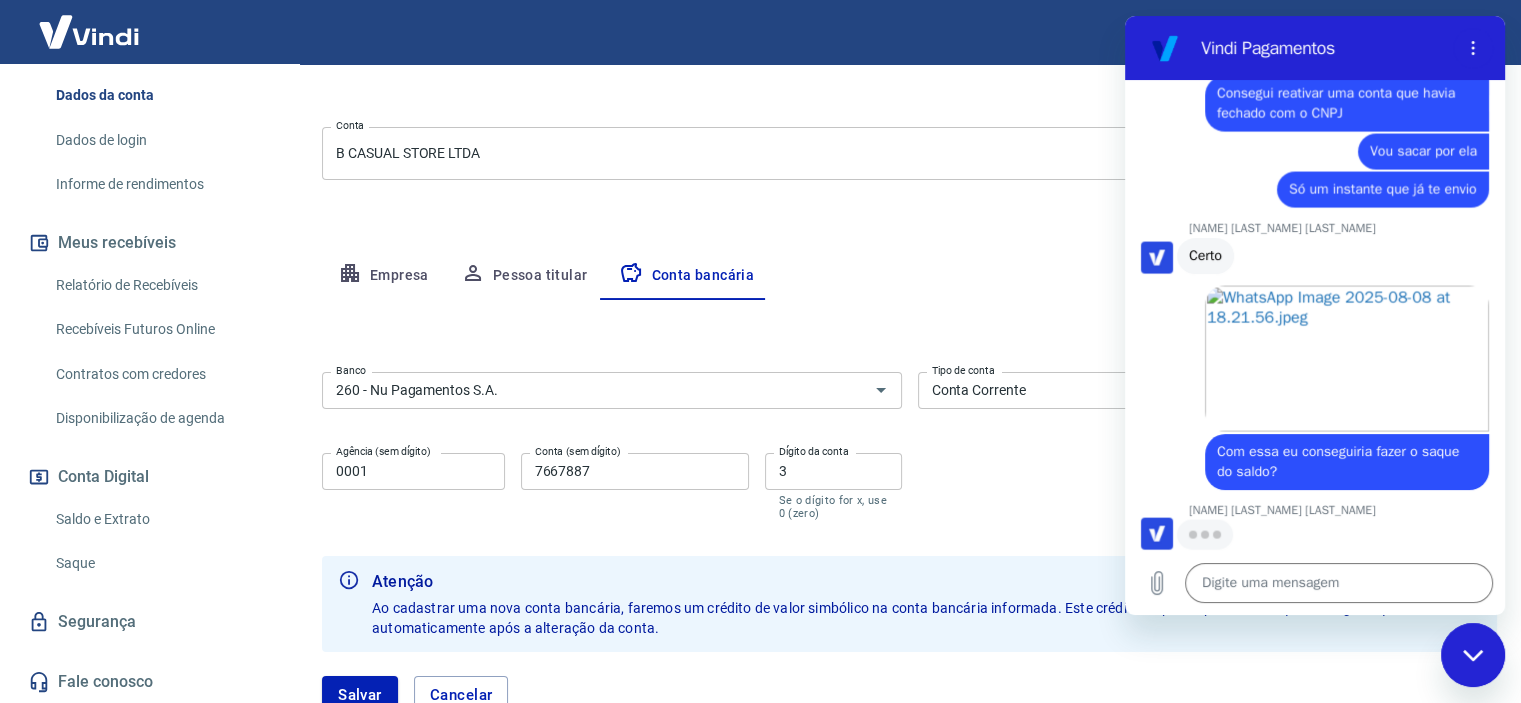 scroll, scrollTop: 3988, scrollLeft: 0, axis: vertical 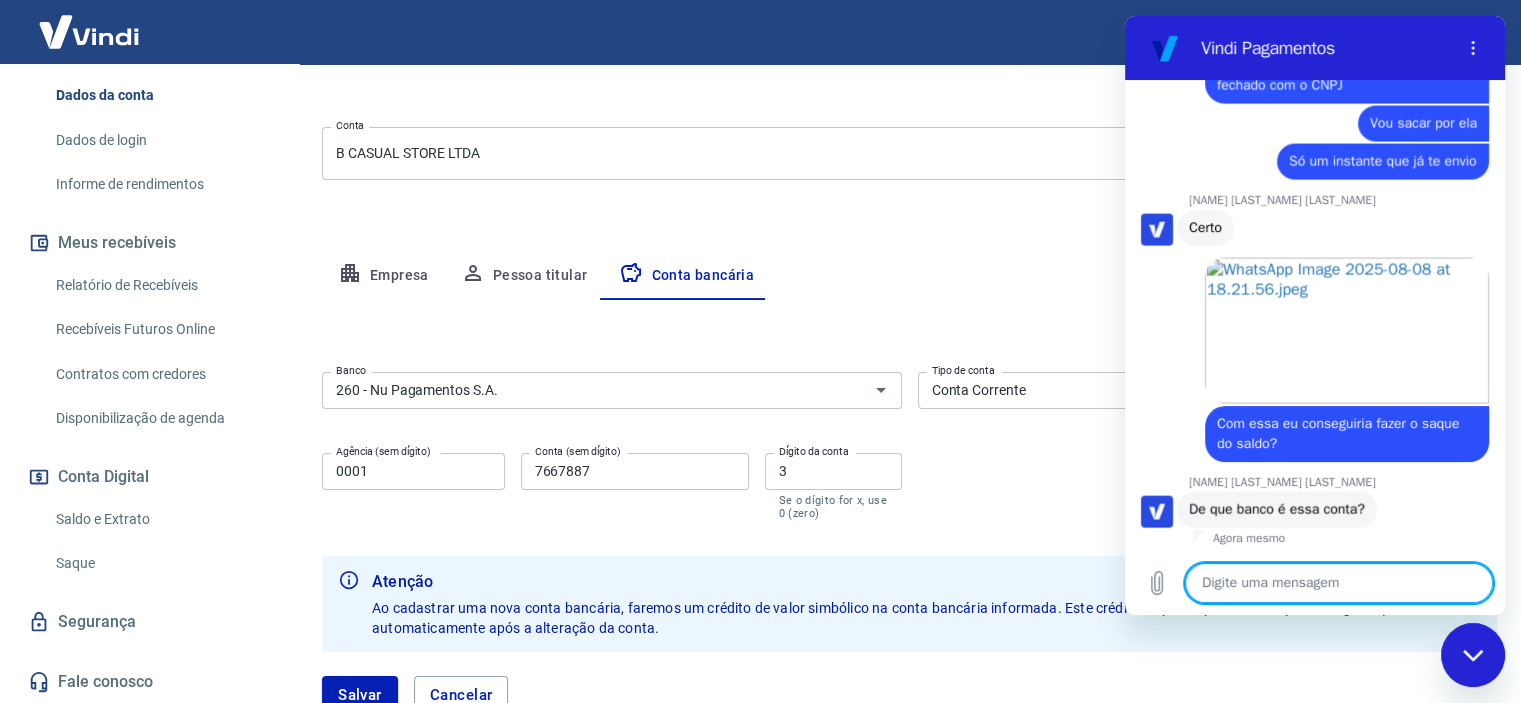 click at bounding box center [1339, 583] 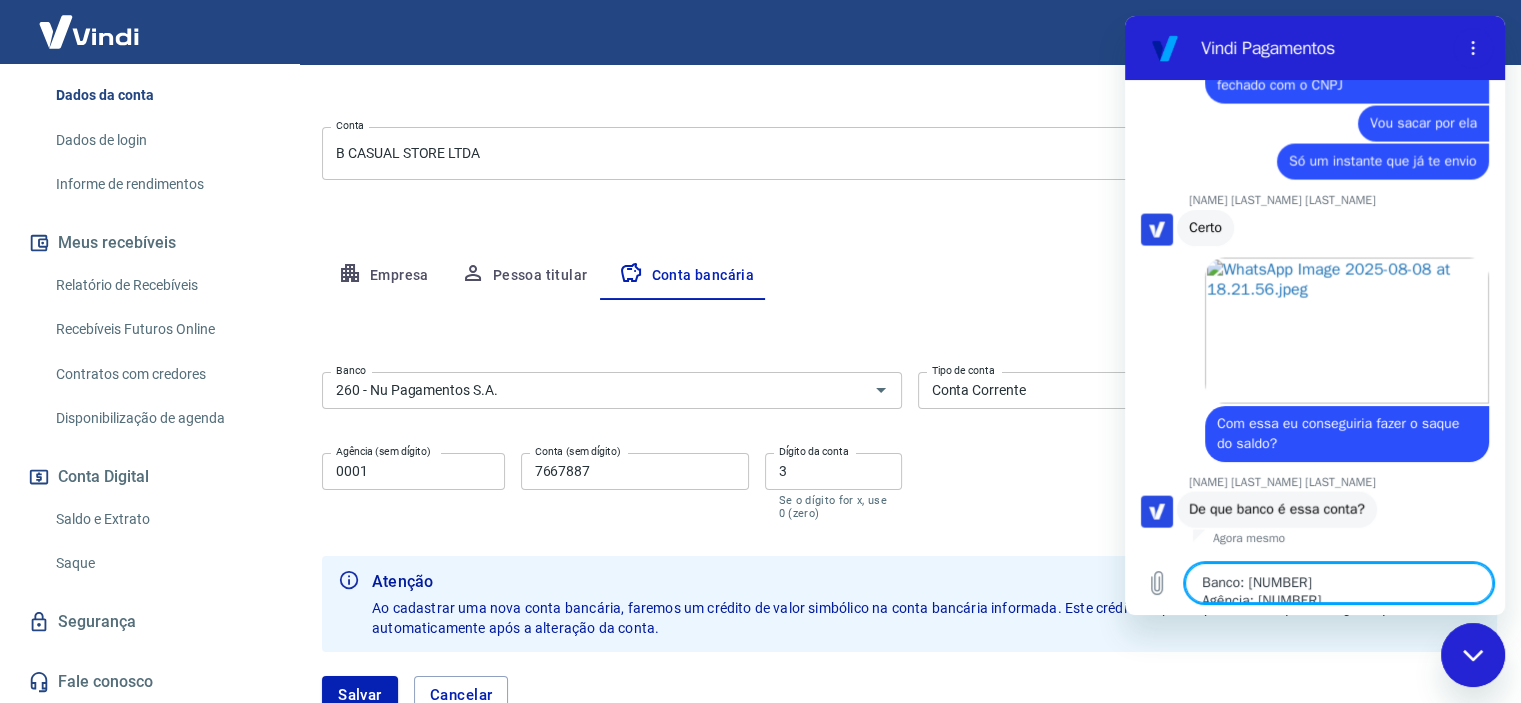 scroll, scrollTop: 9, scrollLeft: 0, axis: vertical 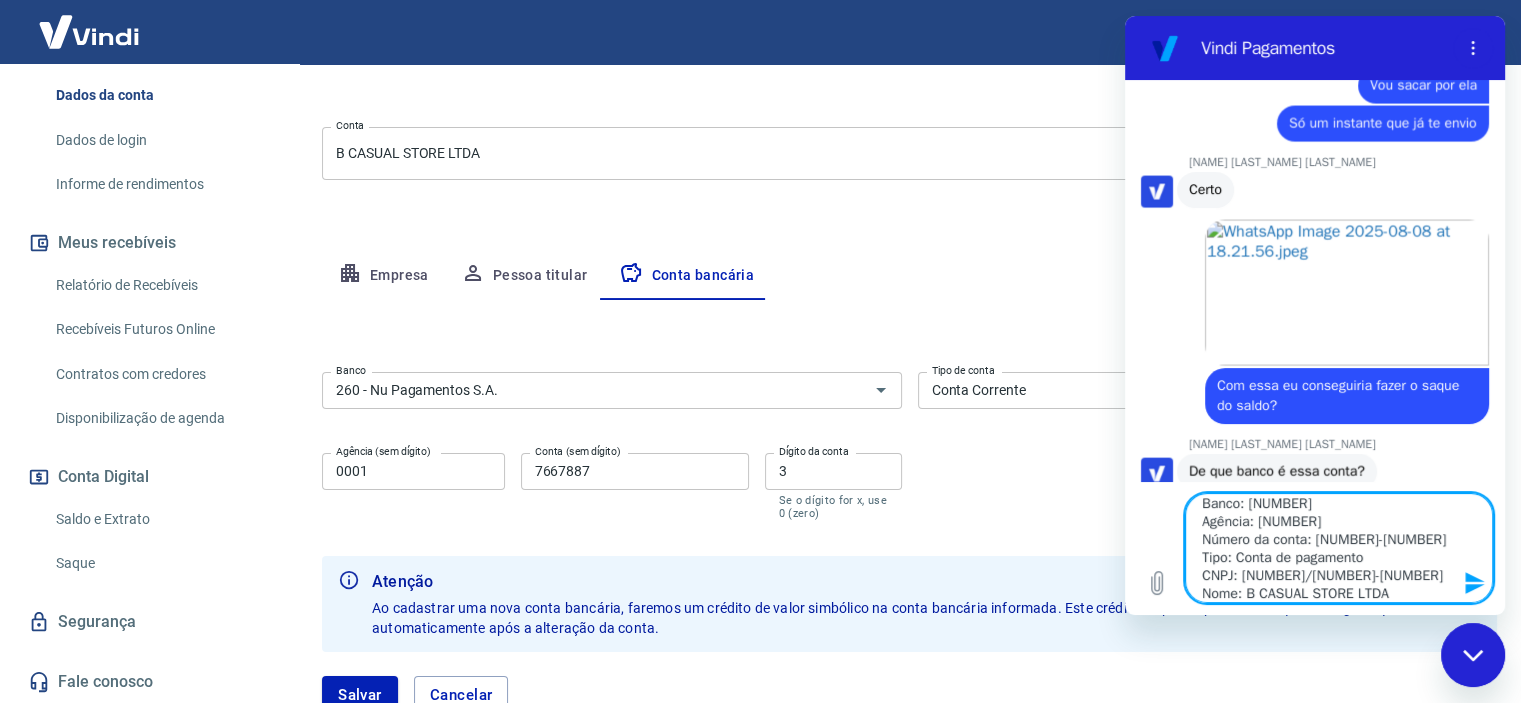 click at bounding box center [1473, 655] 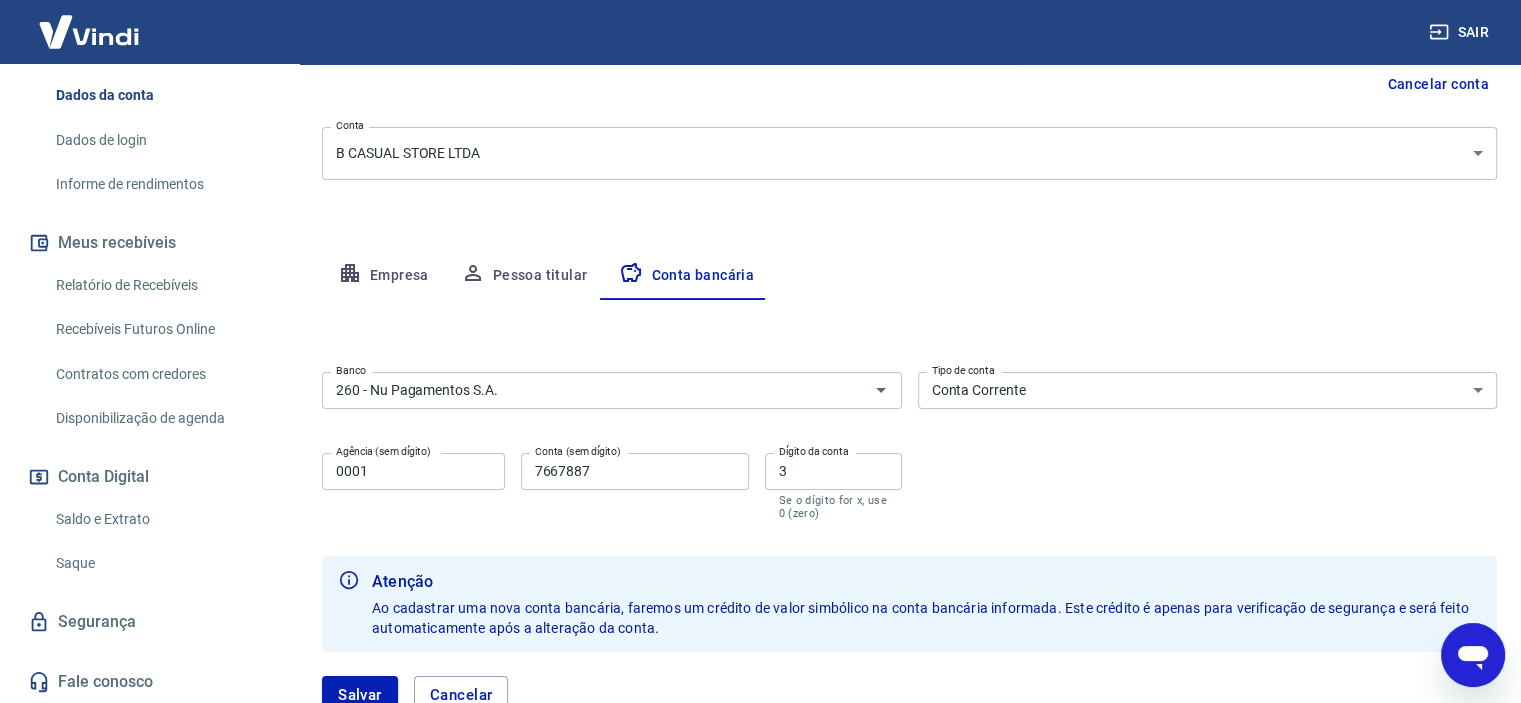 click 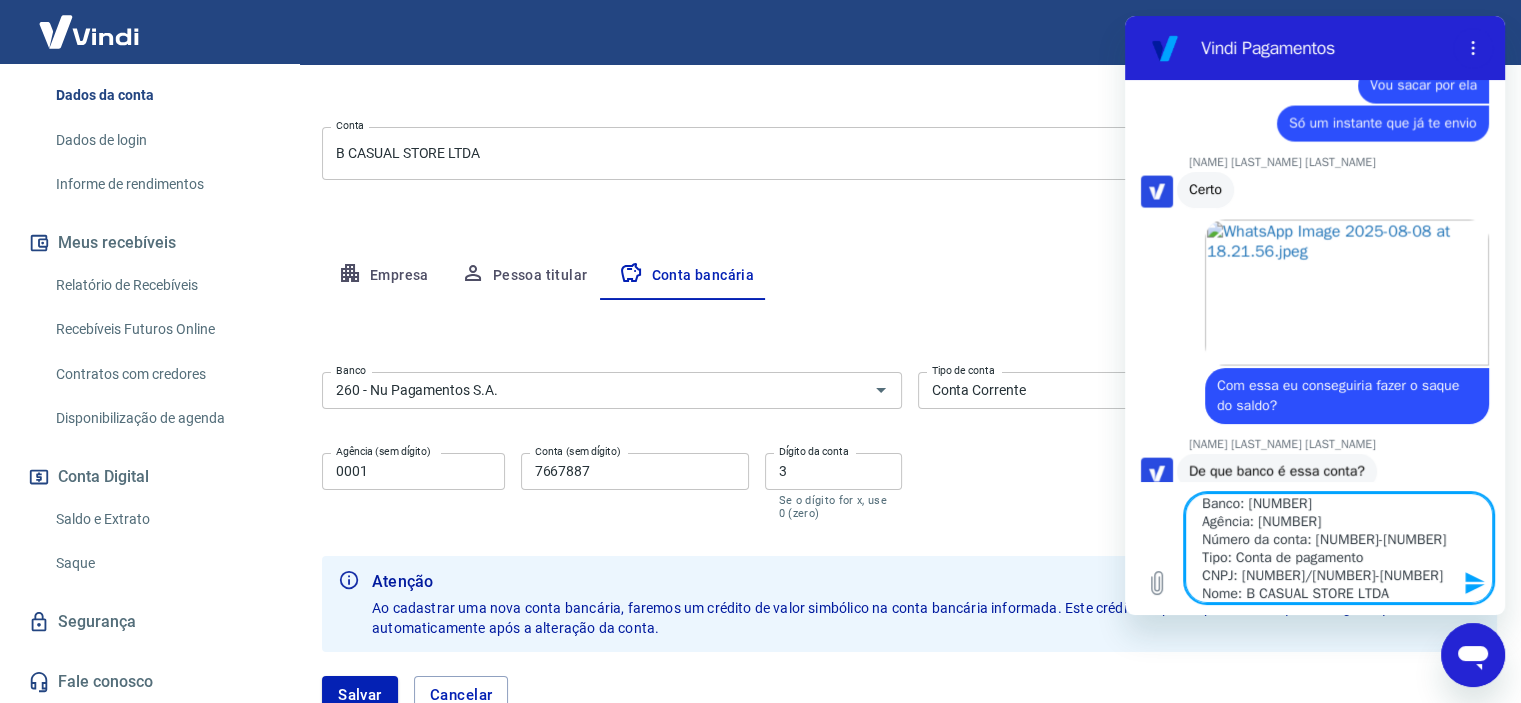 scroll, scrollTop: 0, scrollLeft: 0, axis: both 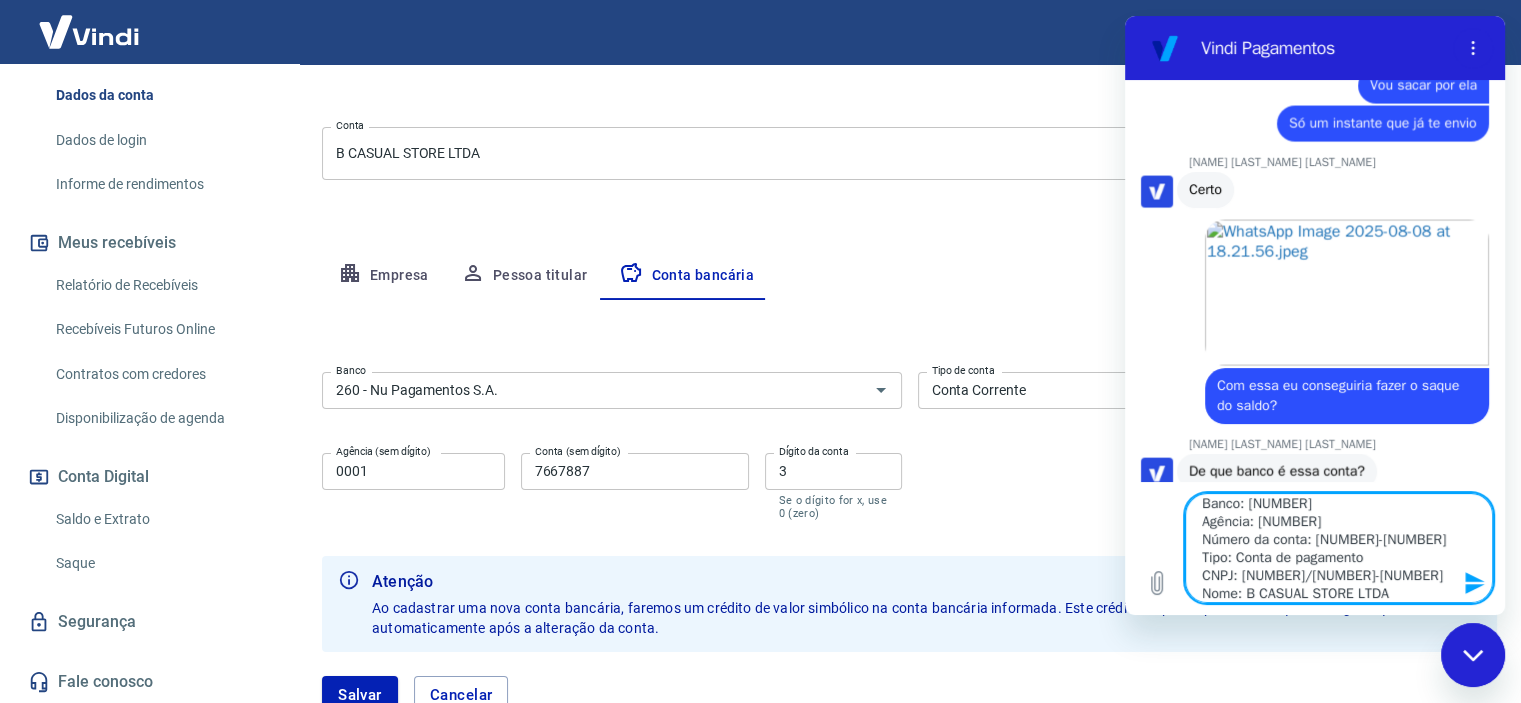 click 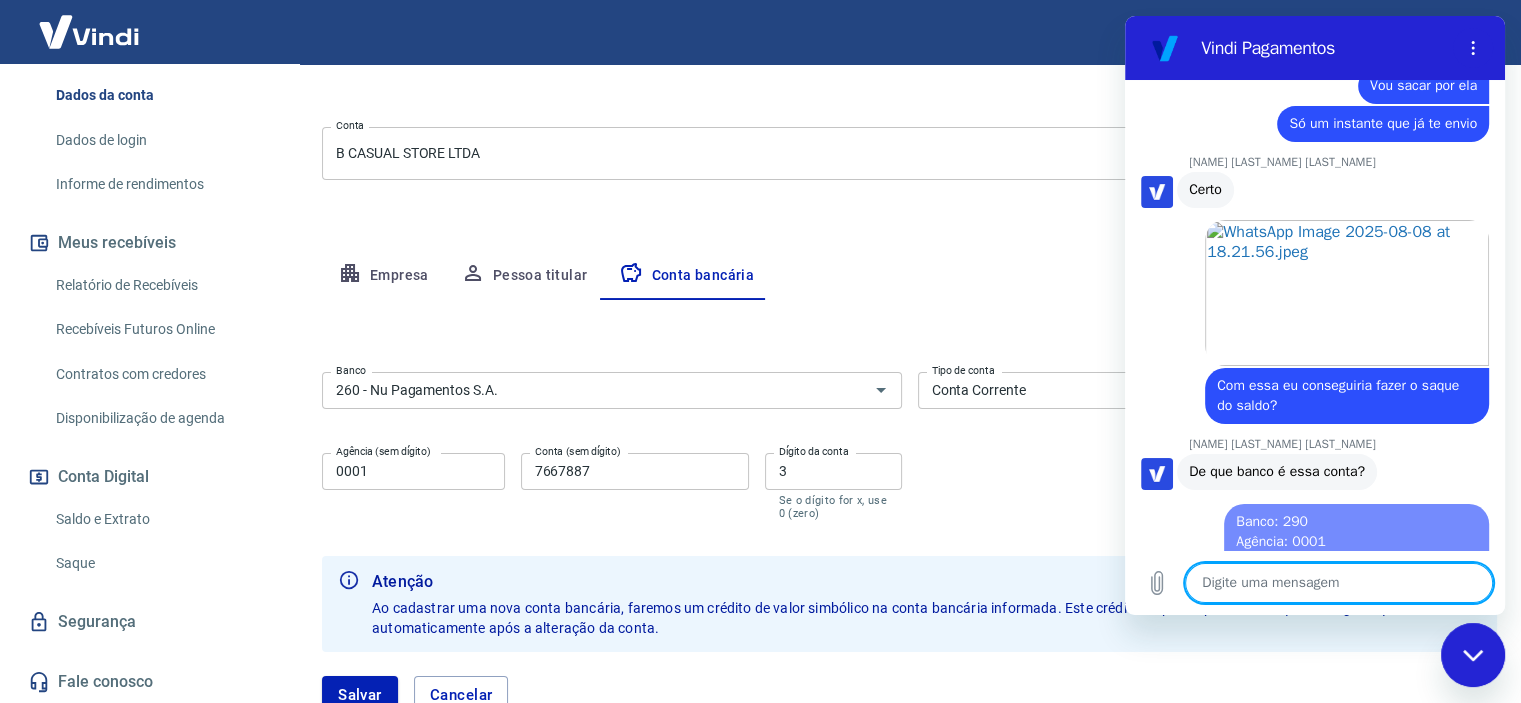 scroll, scrollTop: 0, scrollLeft: 0, axis: both 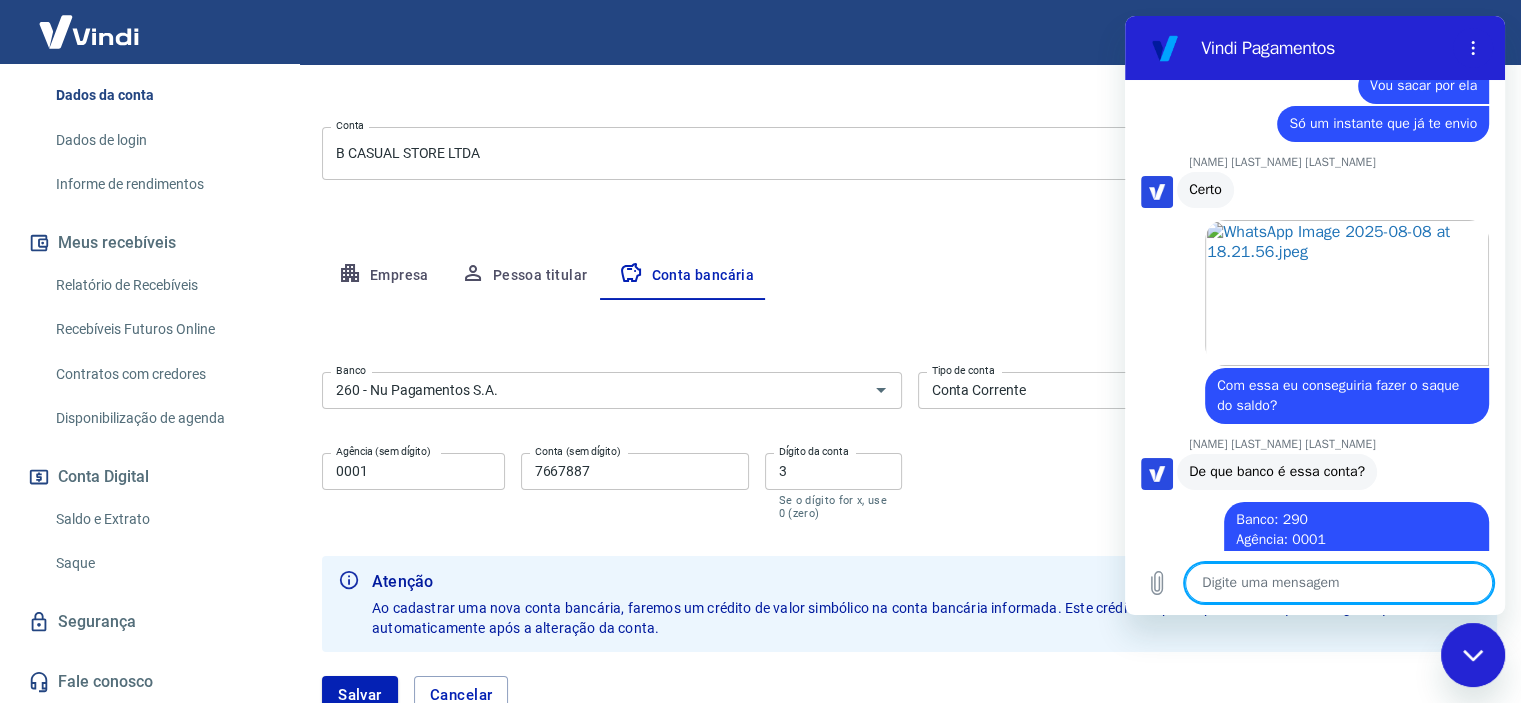 click at bounding box center (1339, 583) 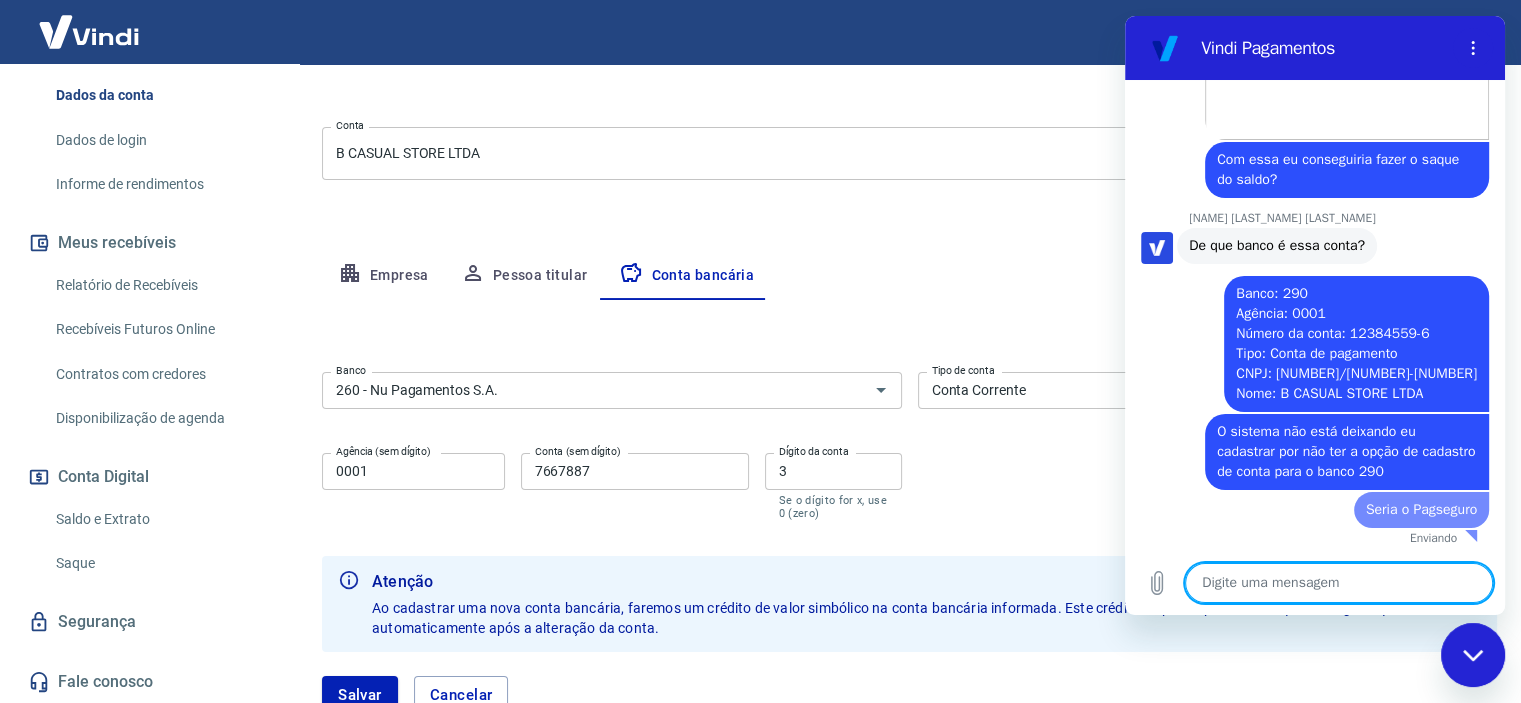 scroll, scrollTop: 4280, scrollLeft: 0, axis: vertical 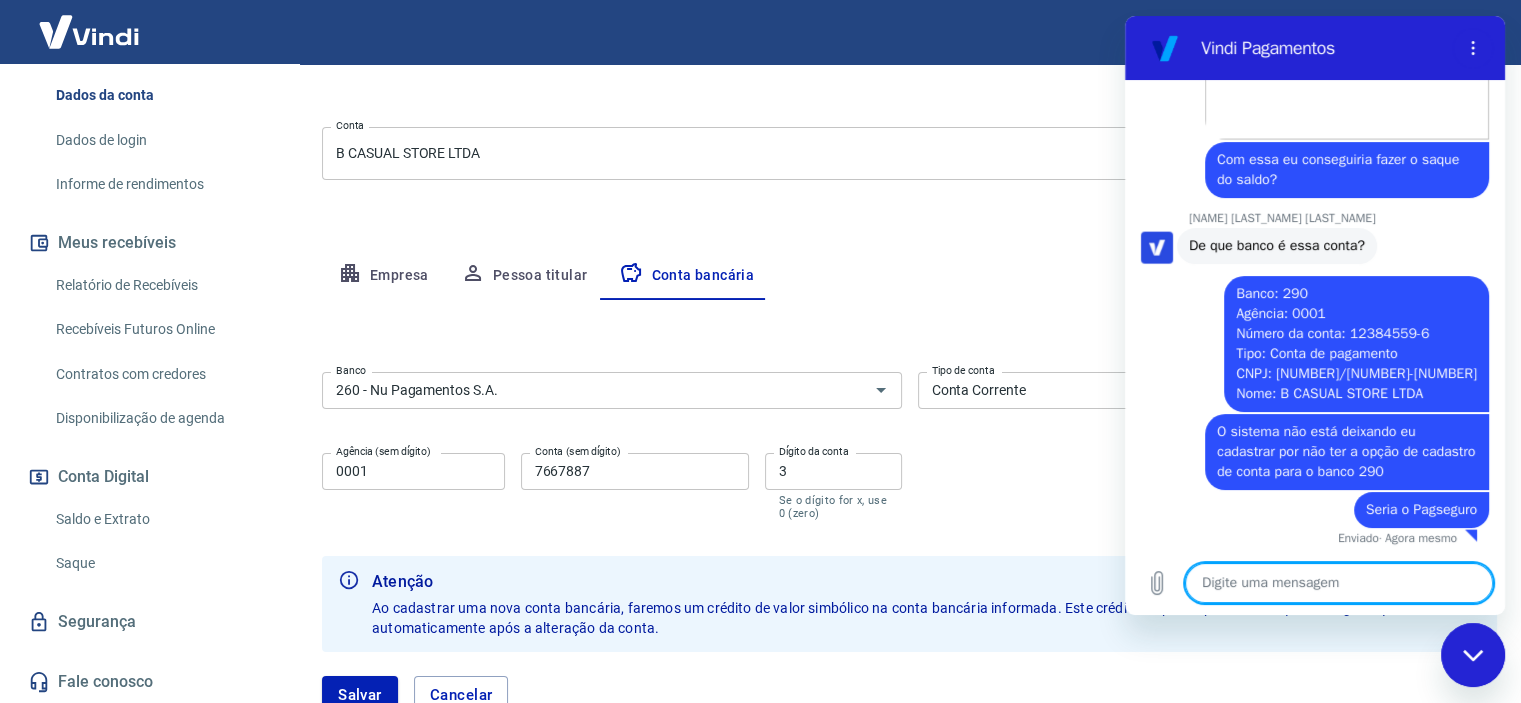 click on "Banco 260 - Nu Pagamentos S.A. Banco Tipo de conta Conta Corrente Conta Poupança Tipo de conta Agência (sem dígito) 0001 Agência (sem dígito) Conta (sem dígito) 7667887 Conta (sem dígito) Dígito da conta 3 Dígito da conta Se o dígito for x, use 0 (zero)" at bounding box center (909, 444) 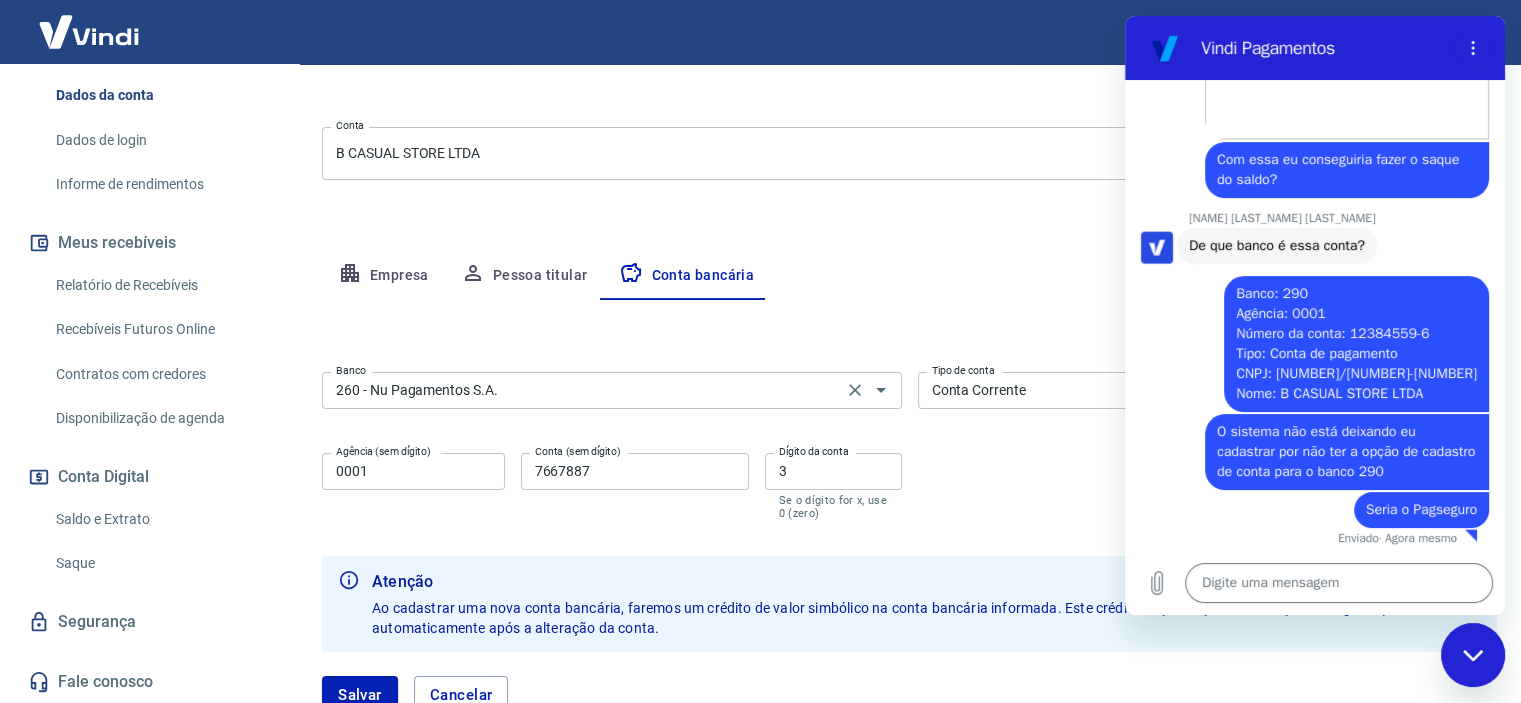 click on "260 - Nu Pagamentos S.A." at bounding box center [582, 390] 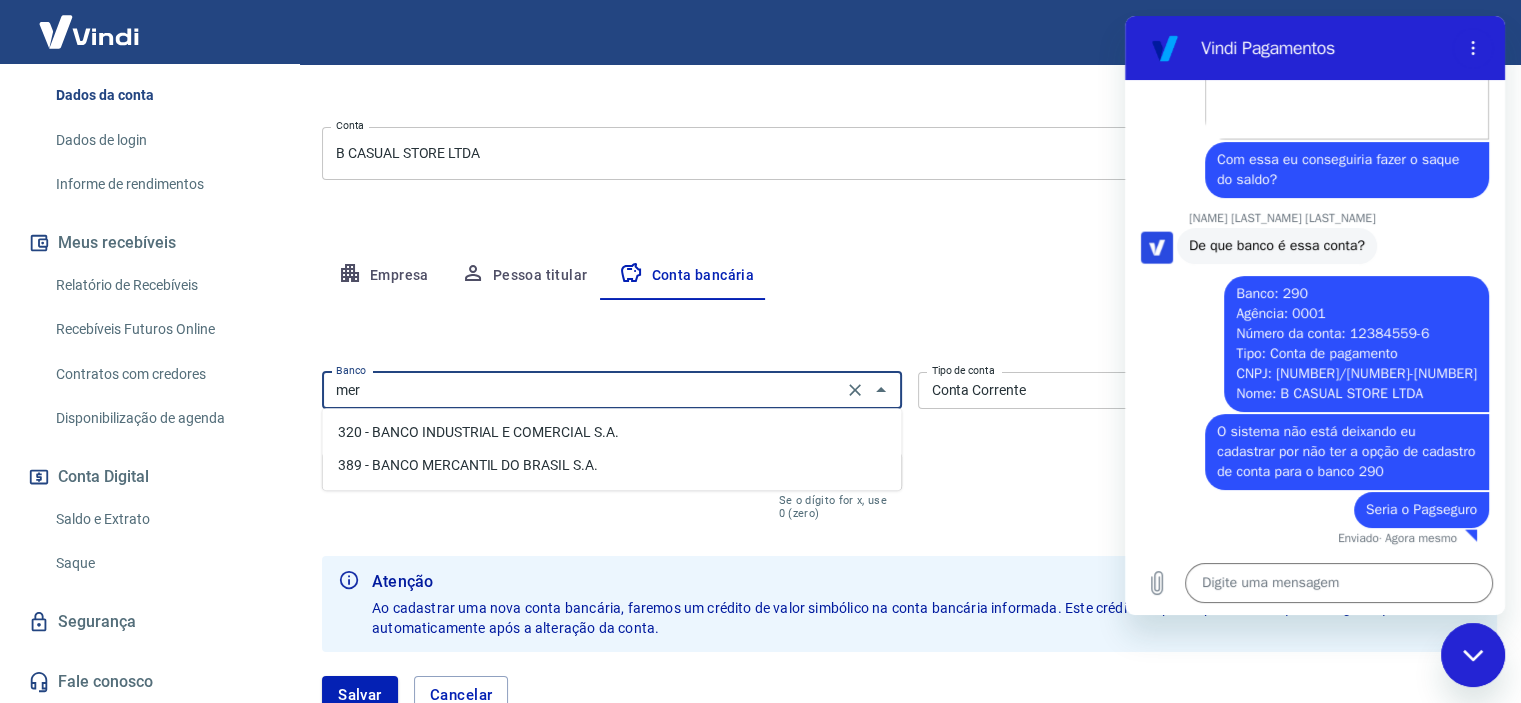 scroll, scrollTop: 0, scrollLeft: 0, axis: both 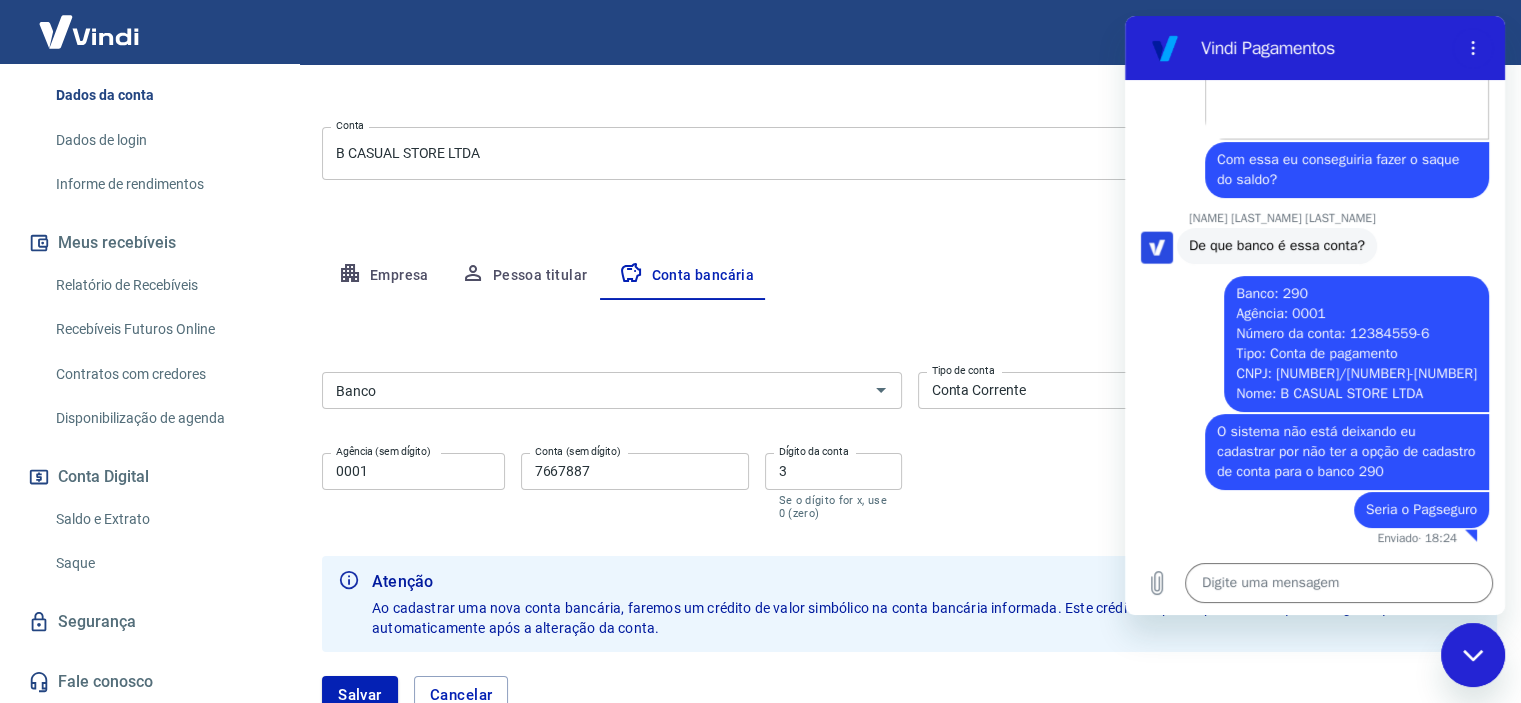 click on "Banco Banco Tipo de conta Conta Corrente Conta Poupança Tipo de conta Agência (sem dígito) 0001 Agência (sem dígito) Conta (sem dígito) 7667887 Conta (sem dígito) Dígito da conta 3 Dígito da conta Se o dígito for x, use 0 (zero)" at bounding box center [909, 444] 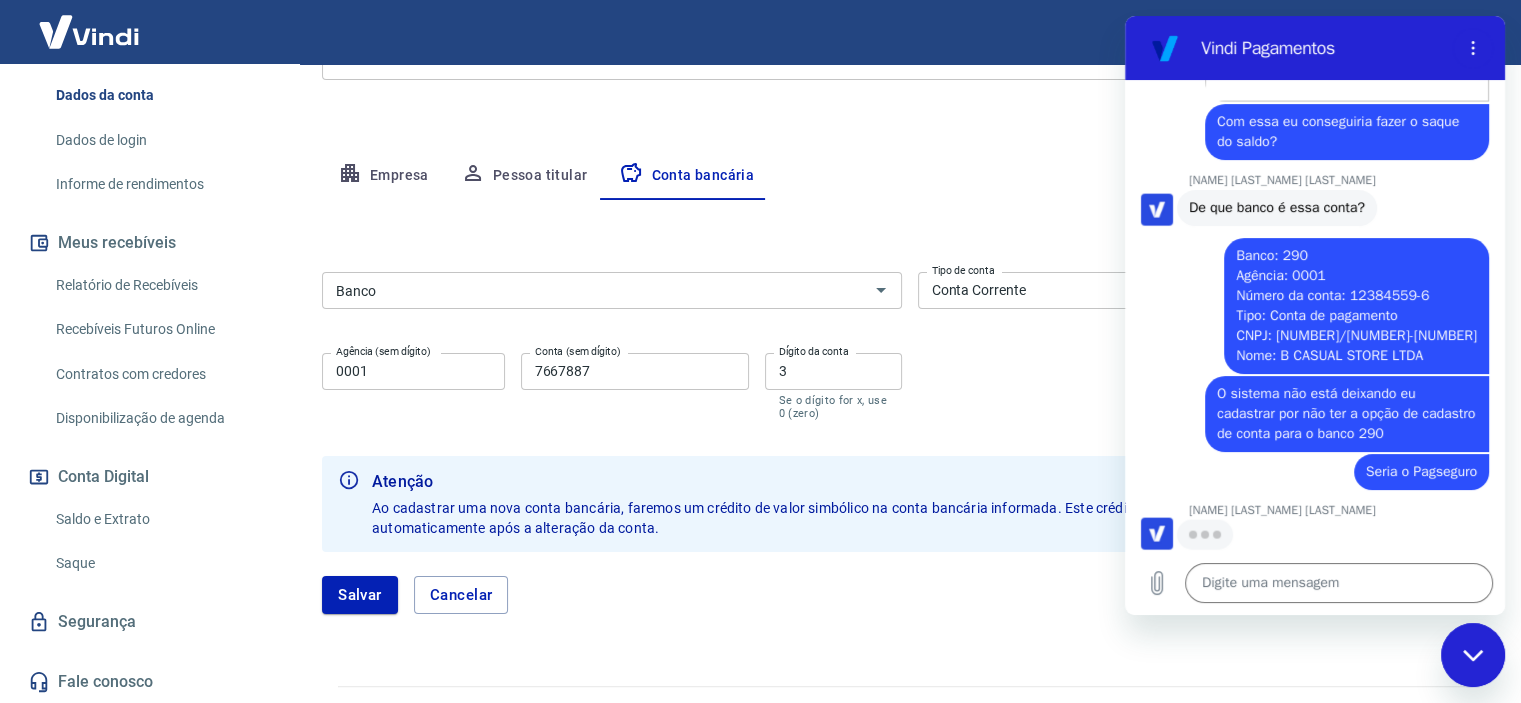 scroll, scrollTop: 4319, scrollLeft: 0, axis: vertical 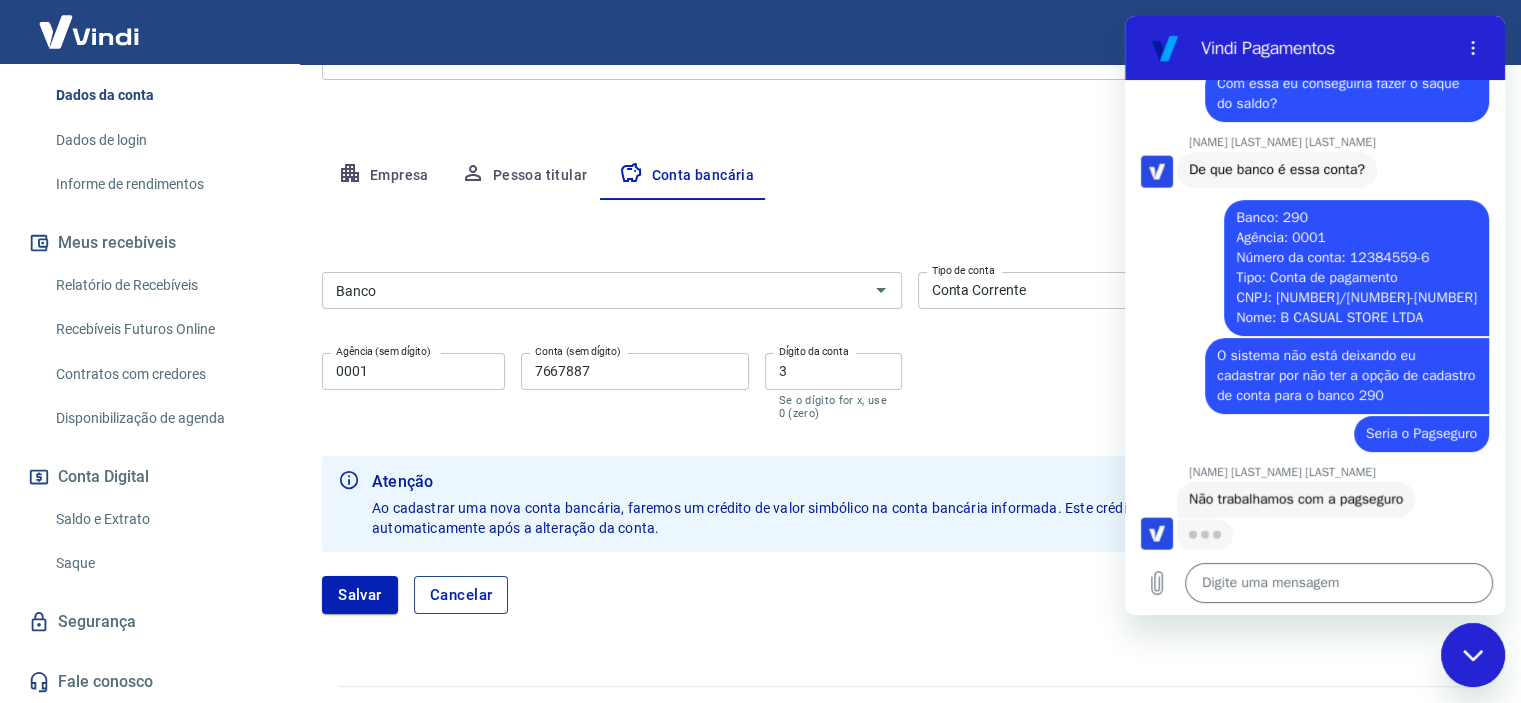 click on "Cancelar" at bounding box center (461, 595) 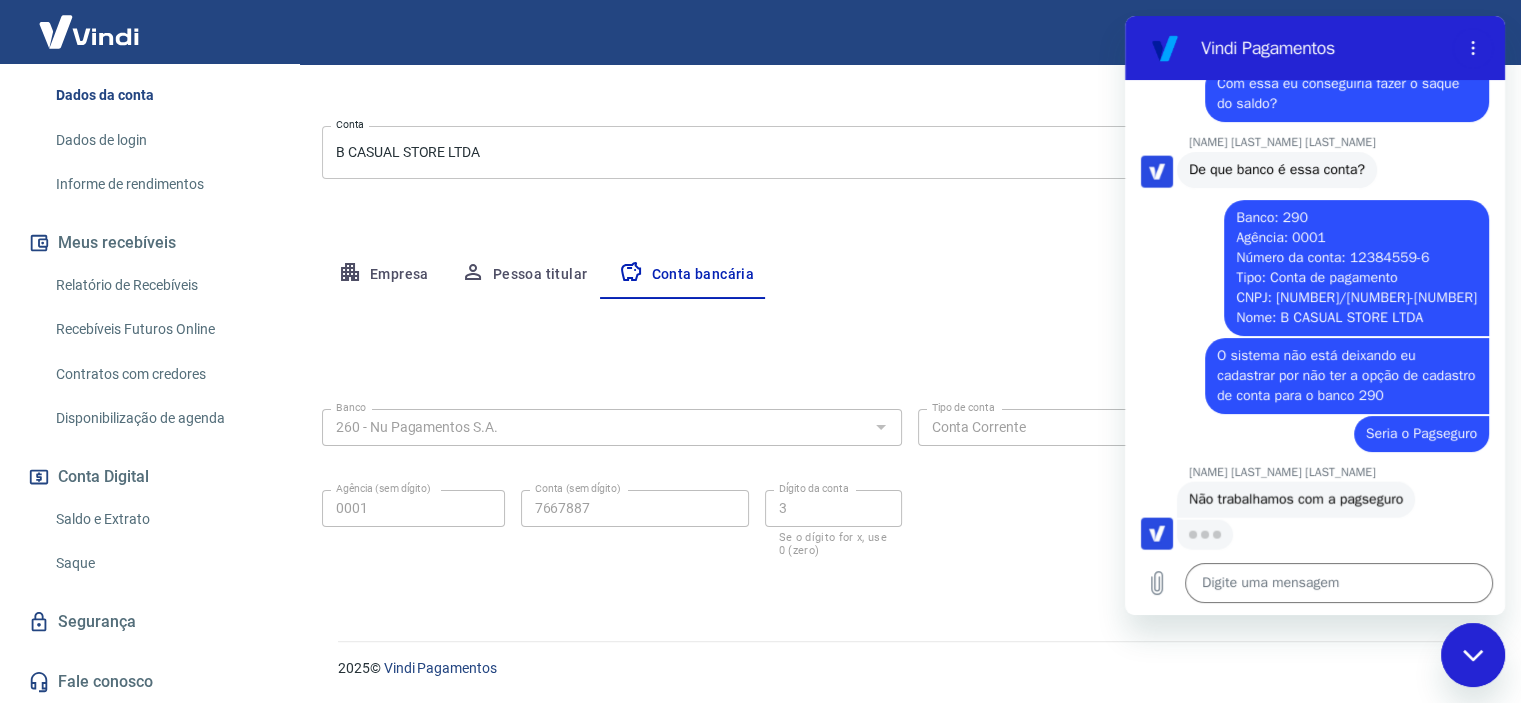 scroll, scrollTop: 207, scrollLeft: 0, axis: vertical 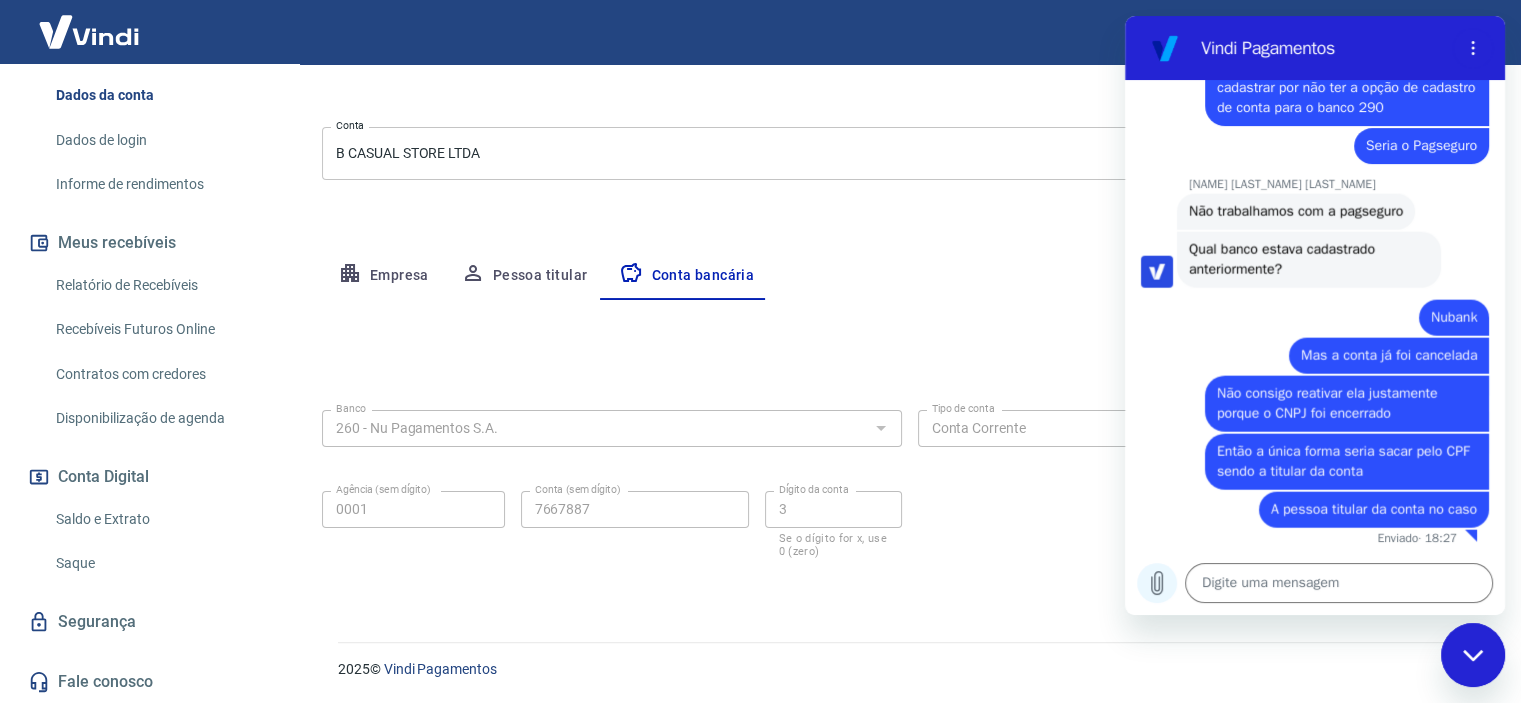 click 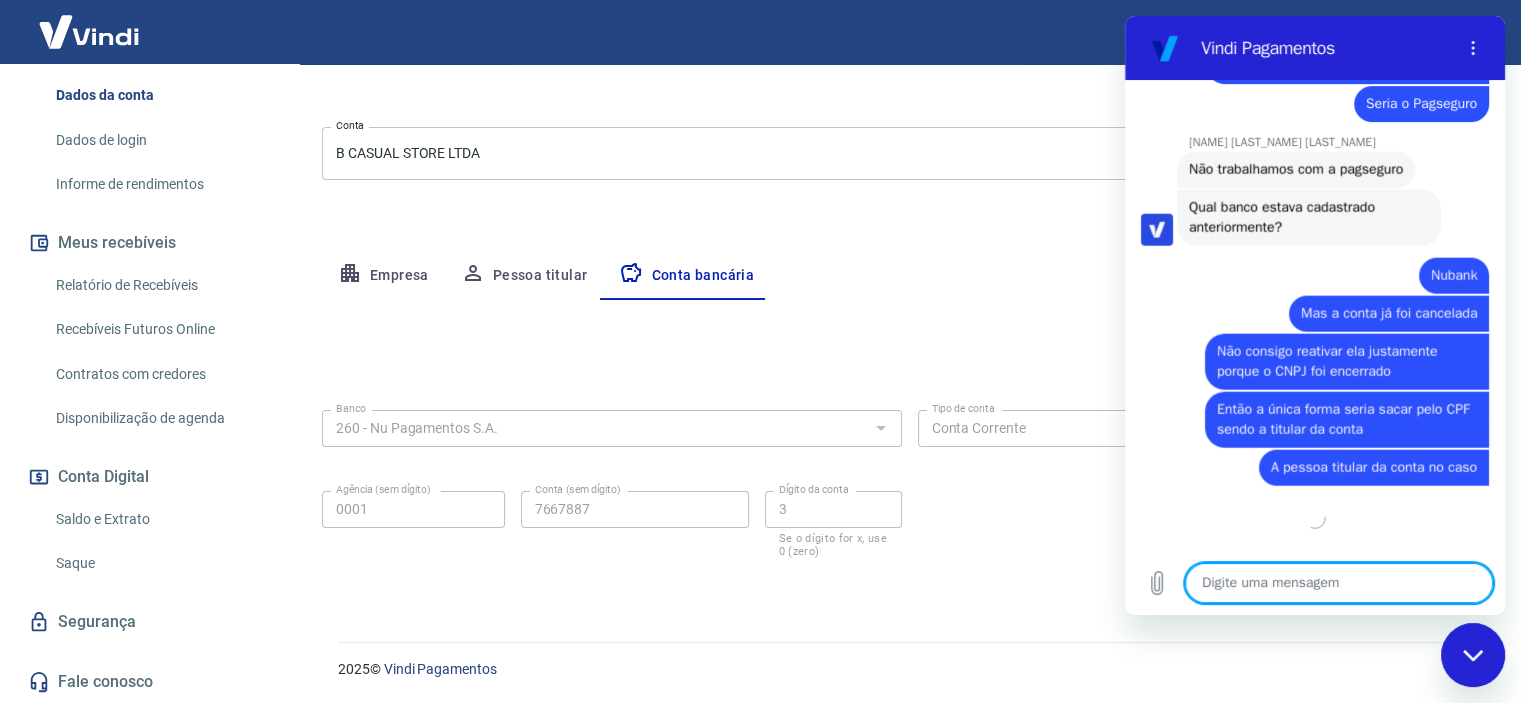 scroll, scrollTop: 4687, scrollLeft: 0, axis: vertical 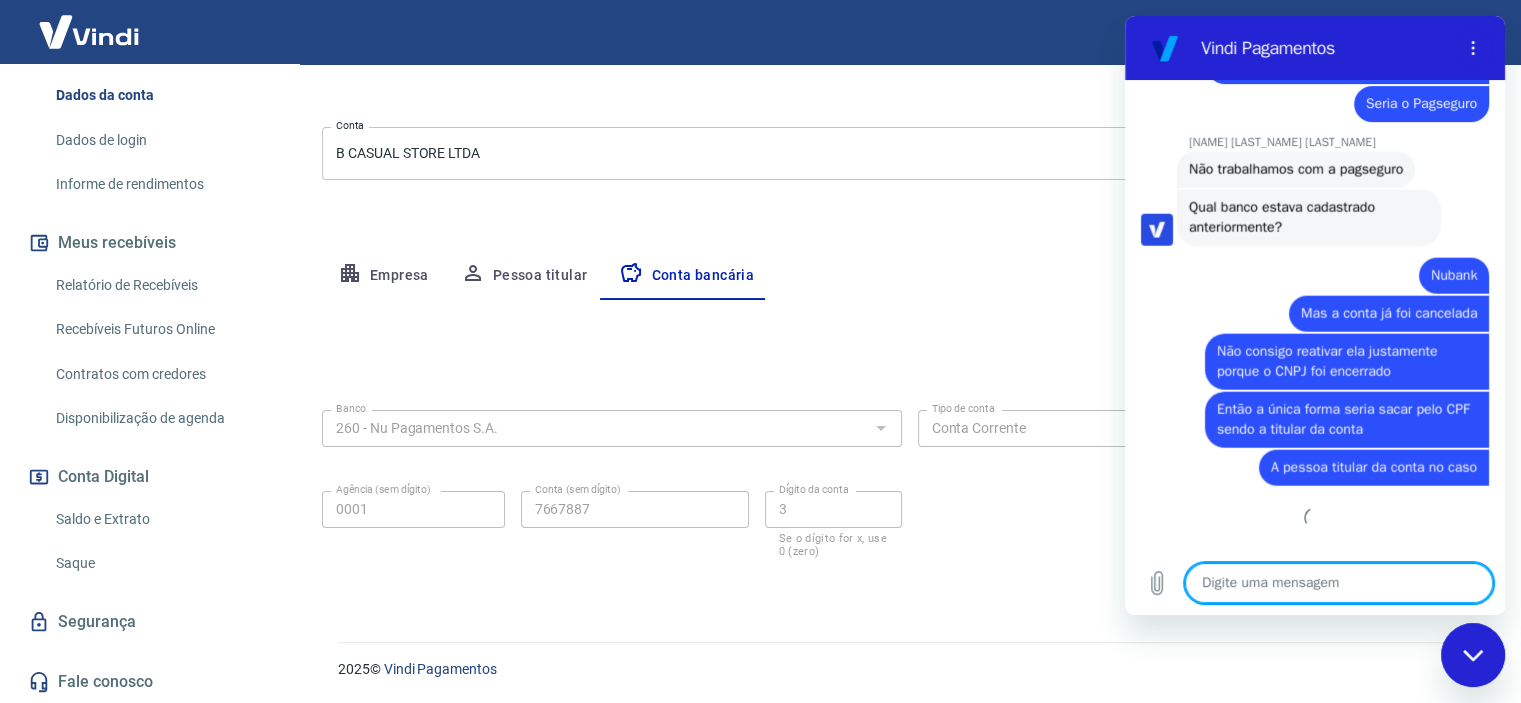 click at bounding box center [1339, 583] 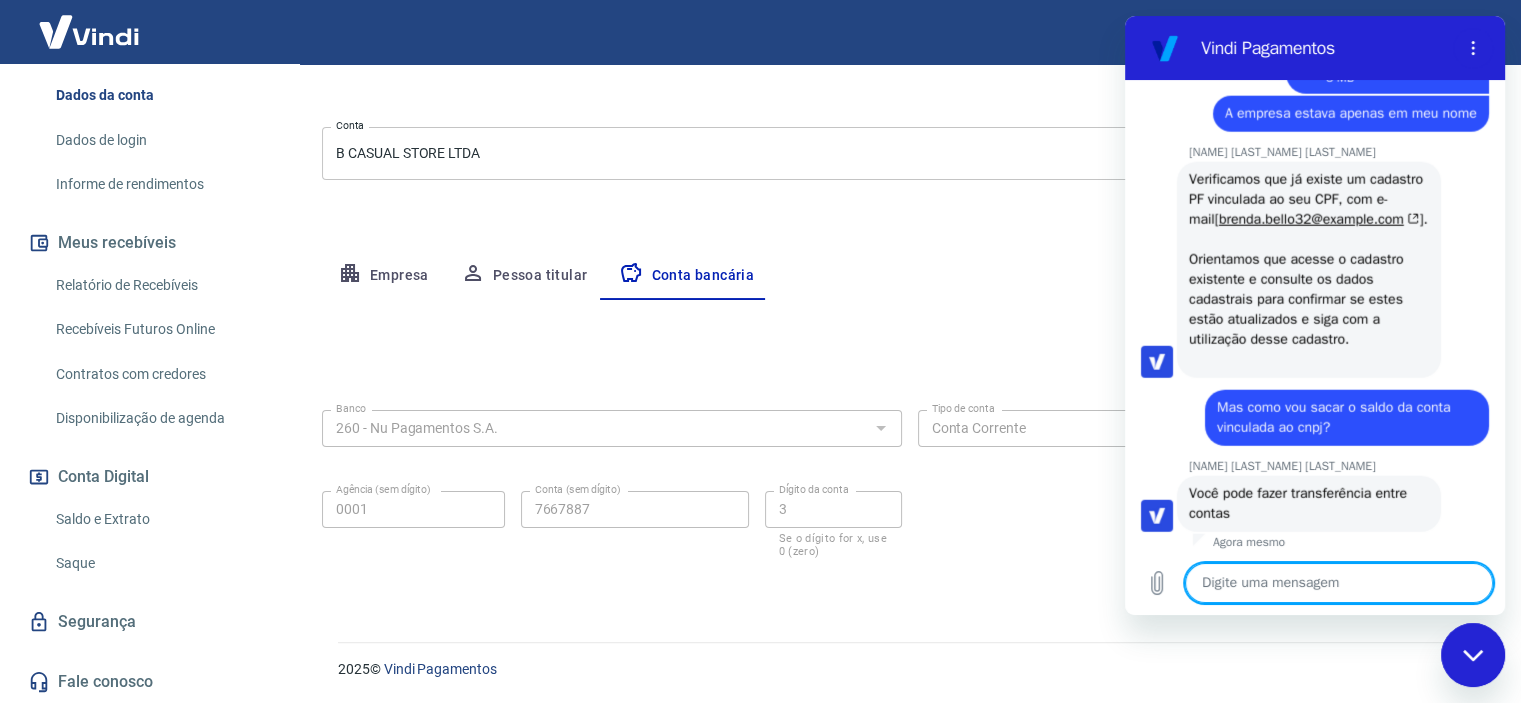scroll, scrollTop: 5172, scrollLeft: 0, axis: vertical 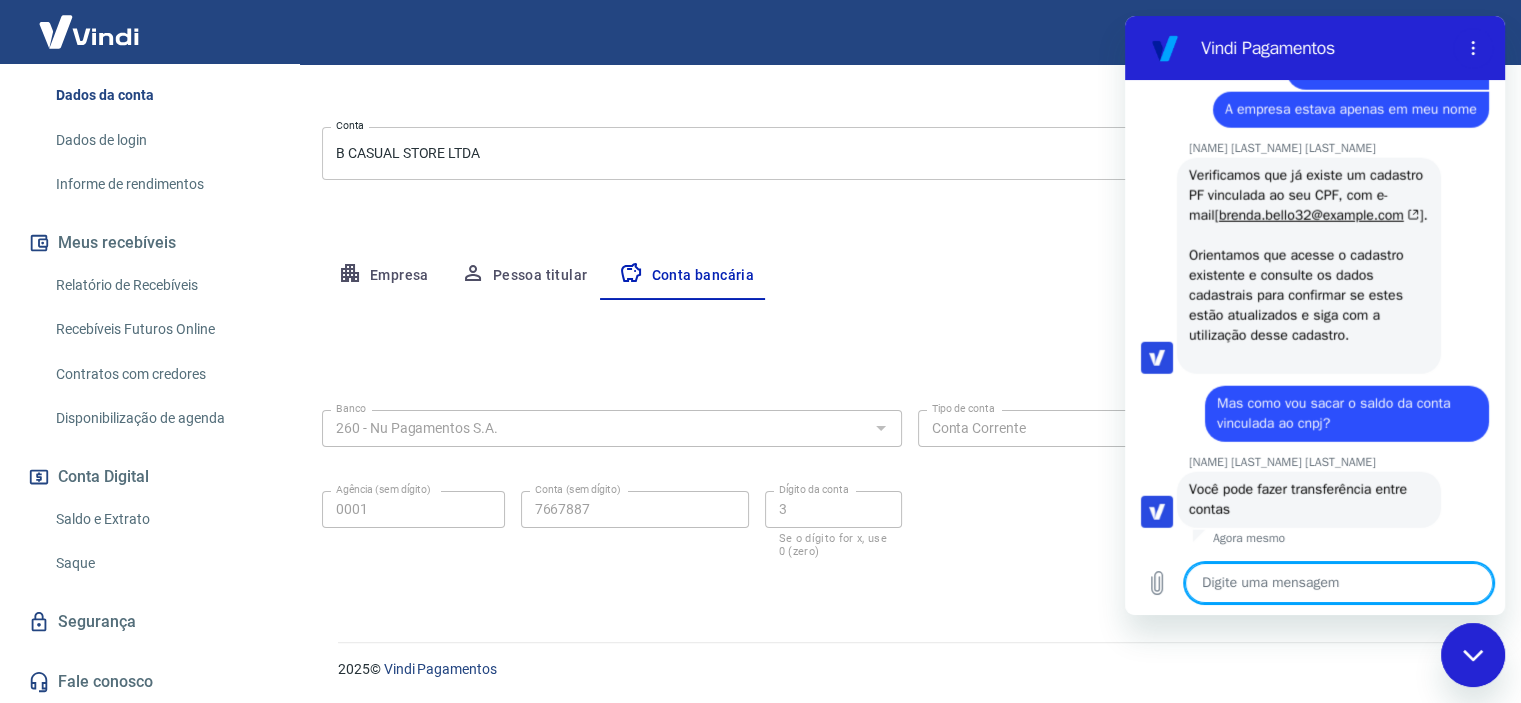 click at bounding box center [1339, 583] 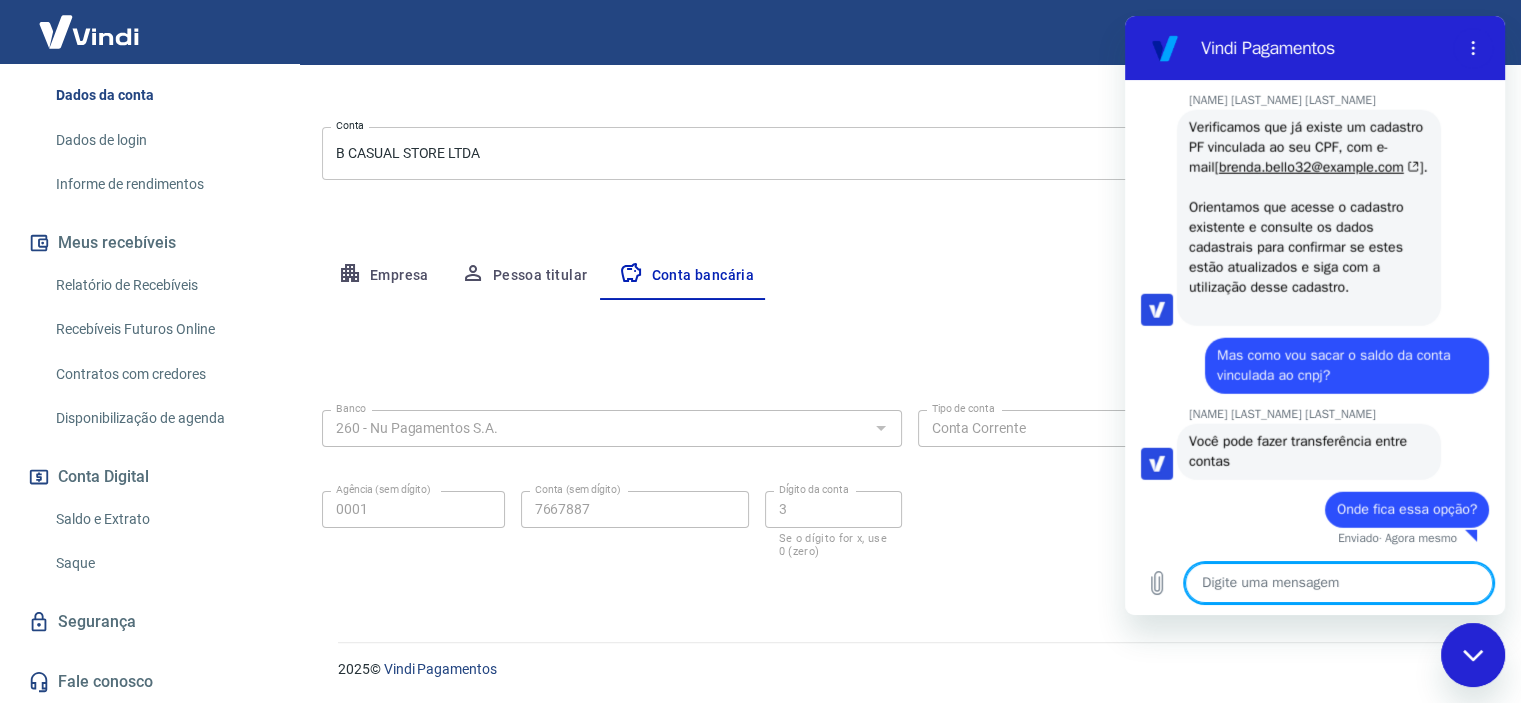 scroll, scrollTop: 5220, scrollLeft: 0, axis: vertical 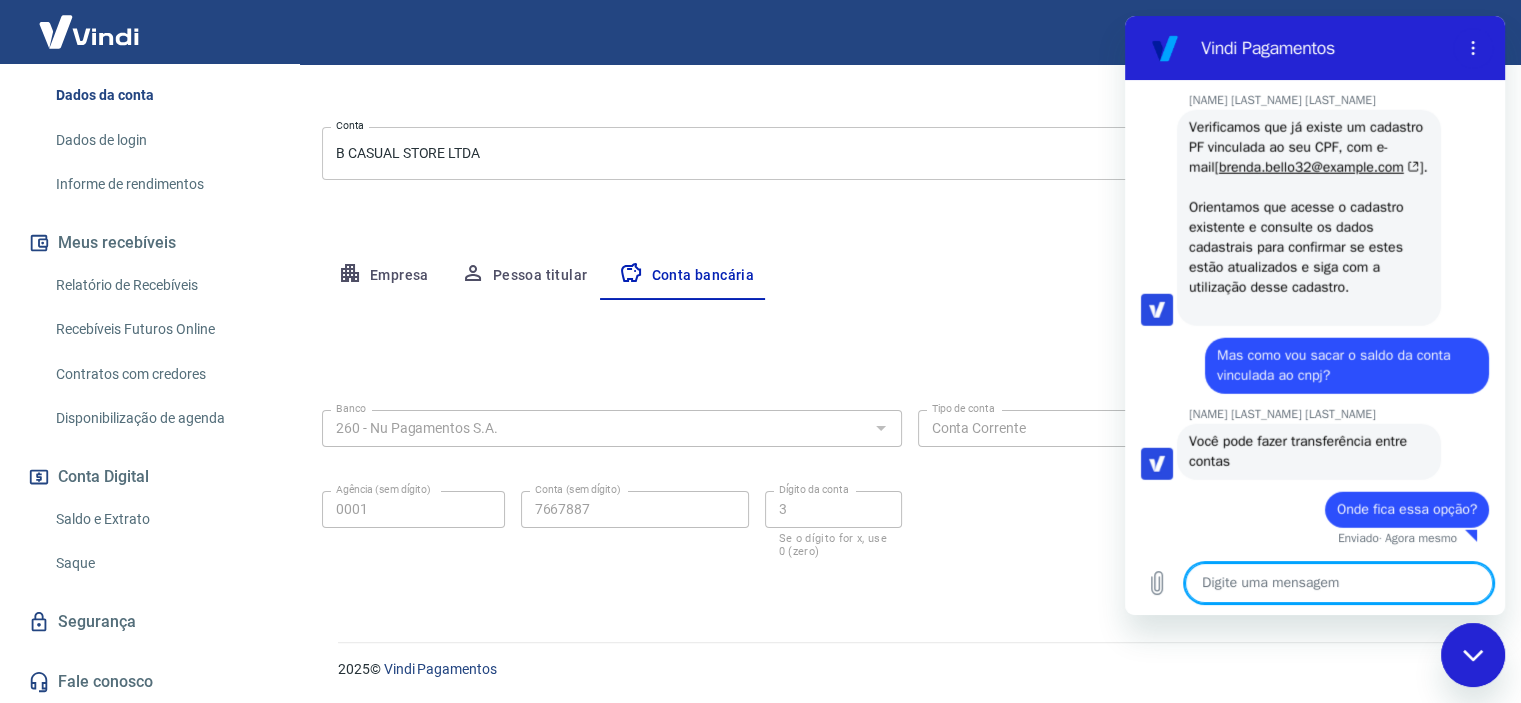 click on "Saldo e Extrato" at bounding box center (161, 519) 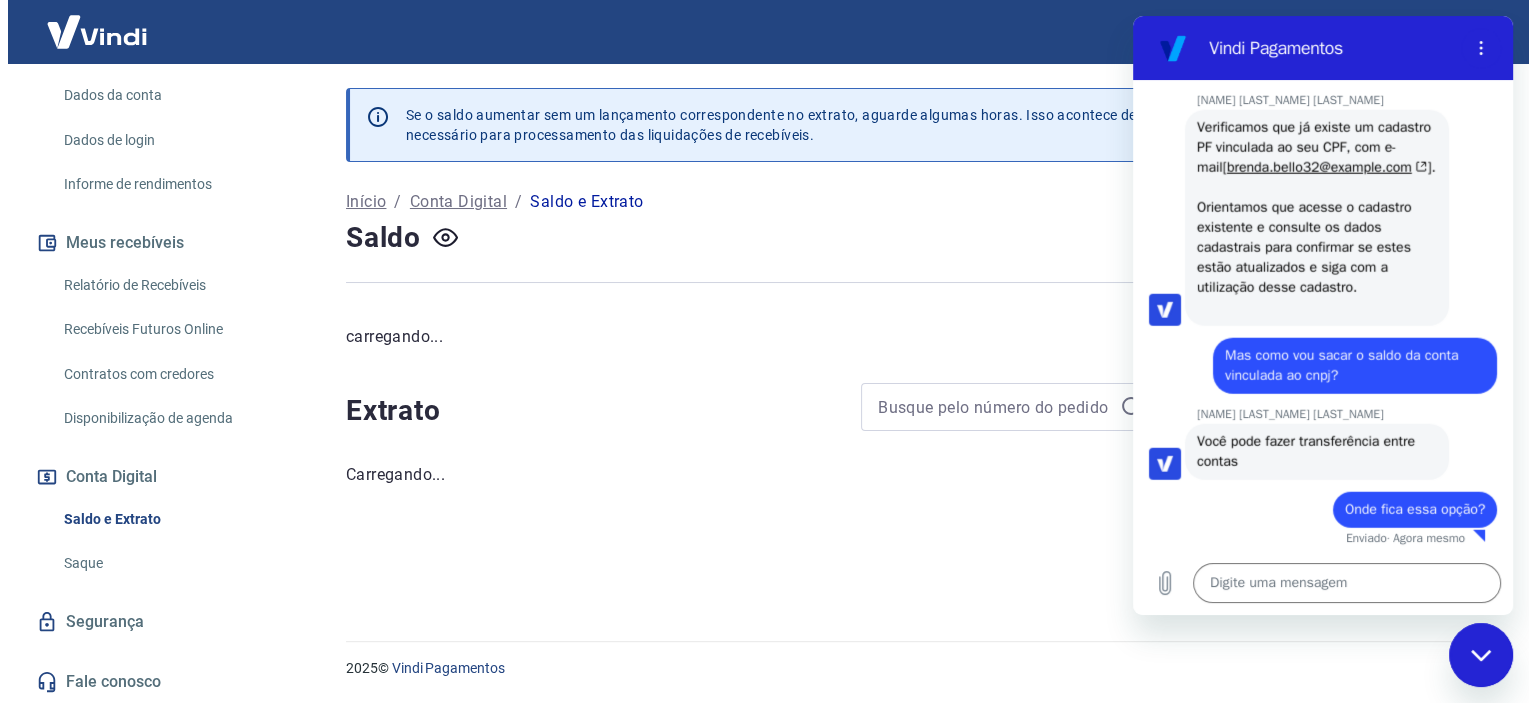 scroll, scrollTop: 0, scrollLeft: 0, axis: both 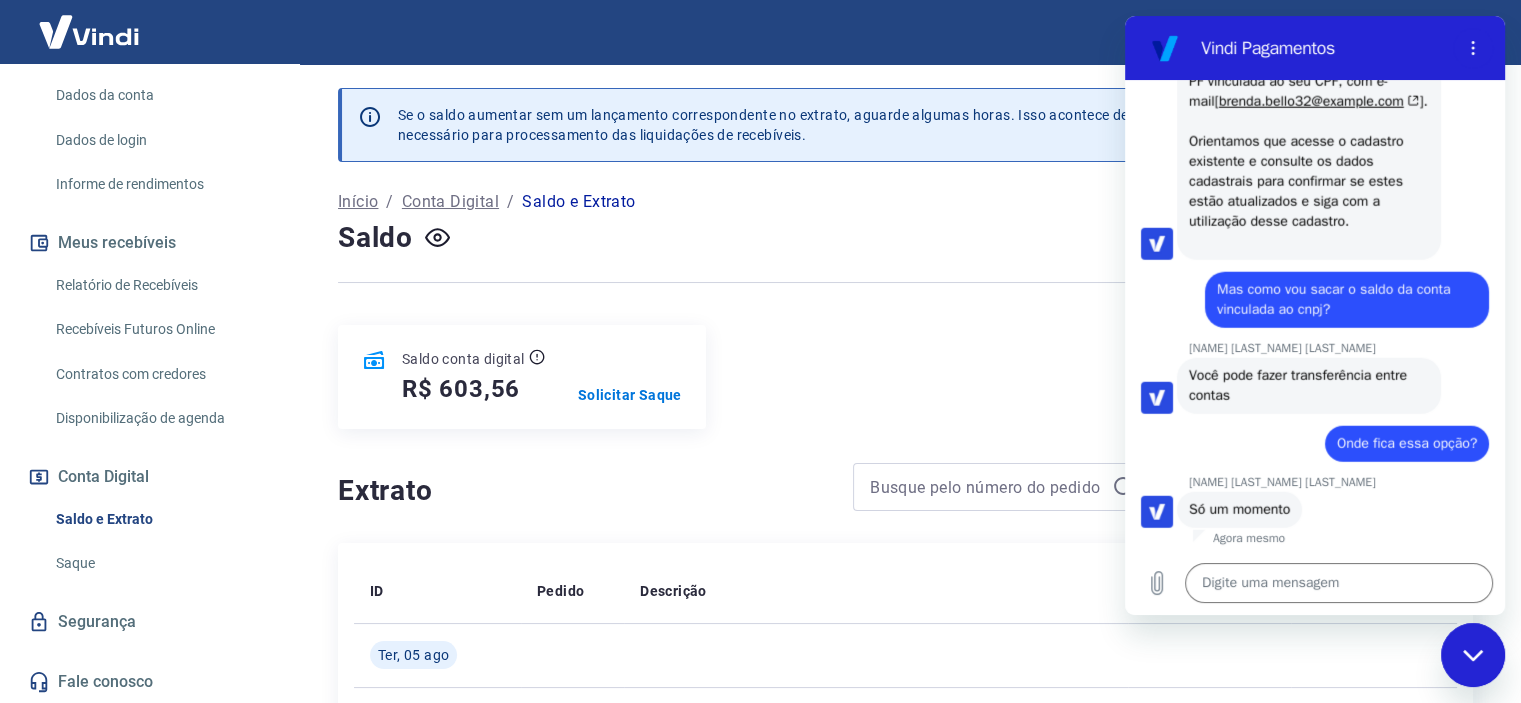 click on "Conta Digital" at bounding box center (450, 202) 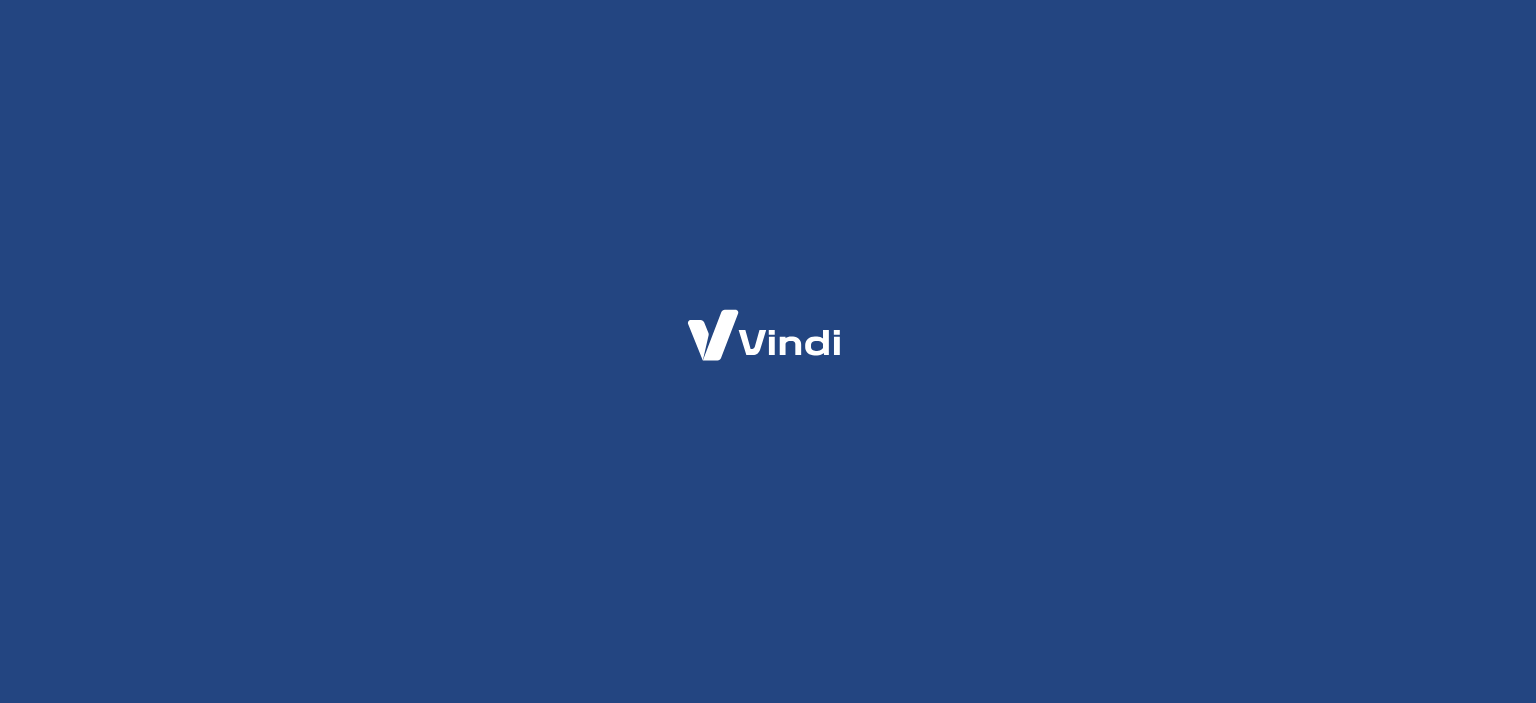 scroll, scrollTop: 0, scrollLeft: 0, axis: both 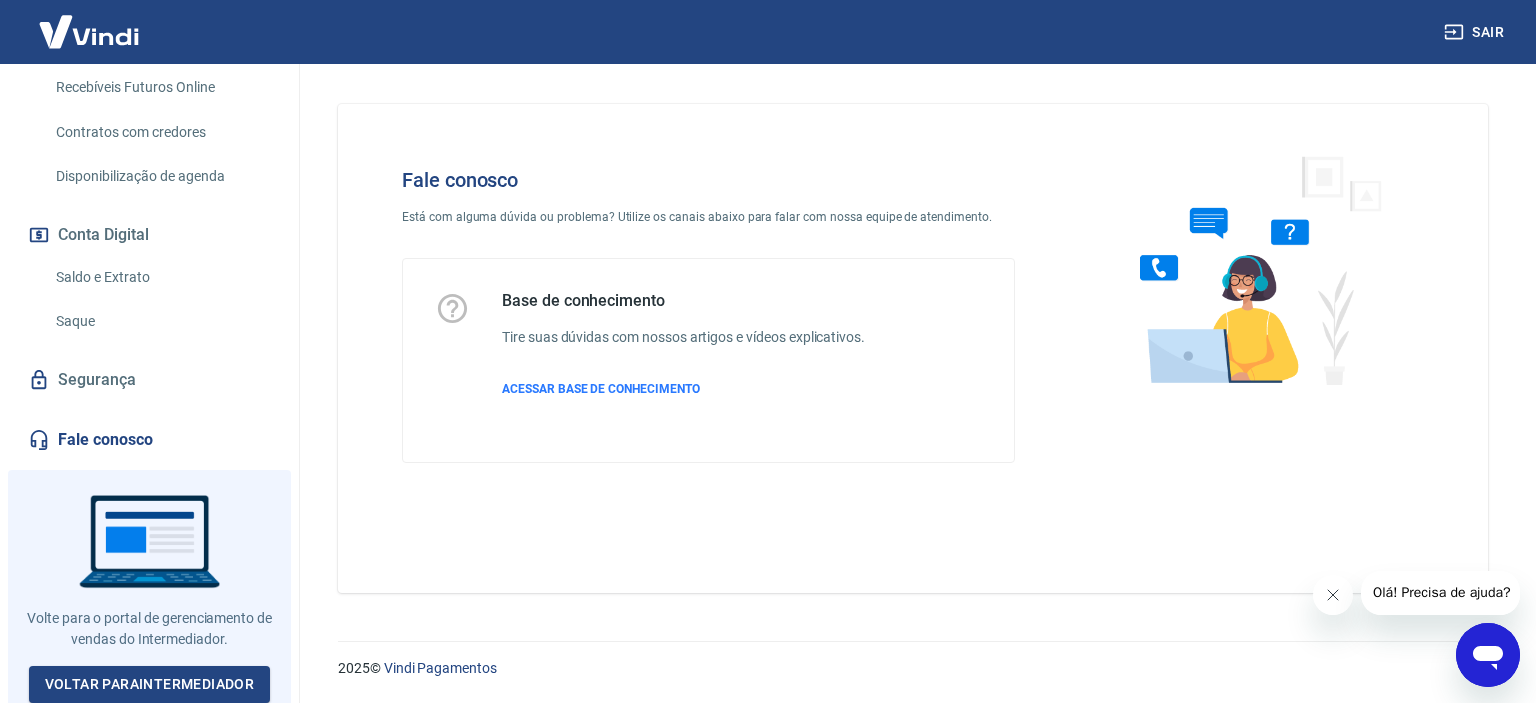 click on "Olá! Precisa de ajuda?" at bounding box center [1441, 592] 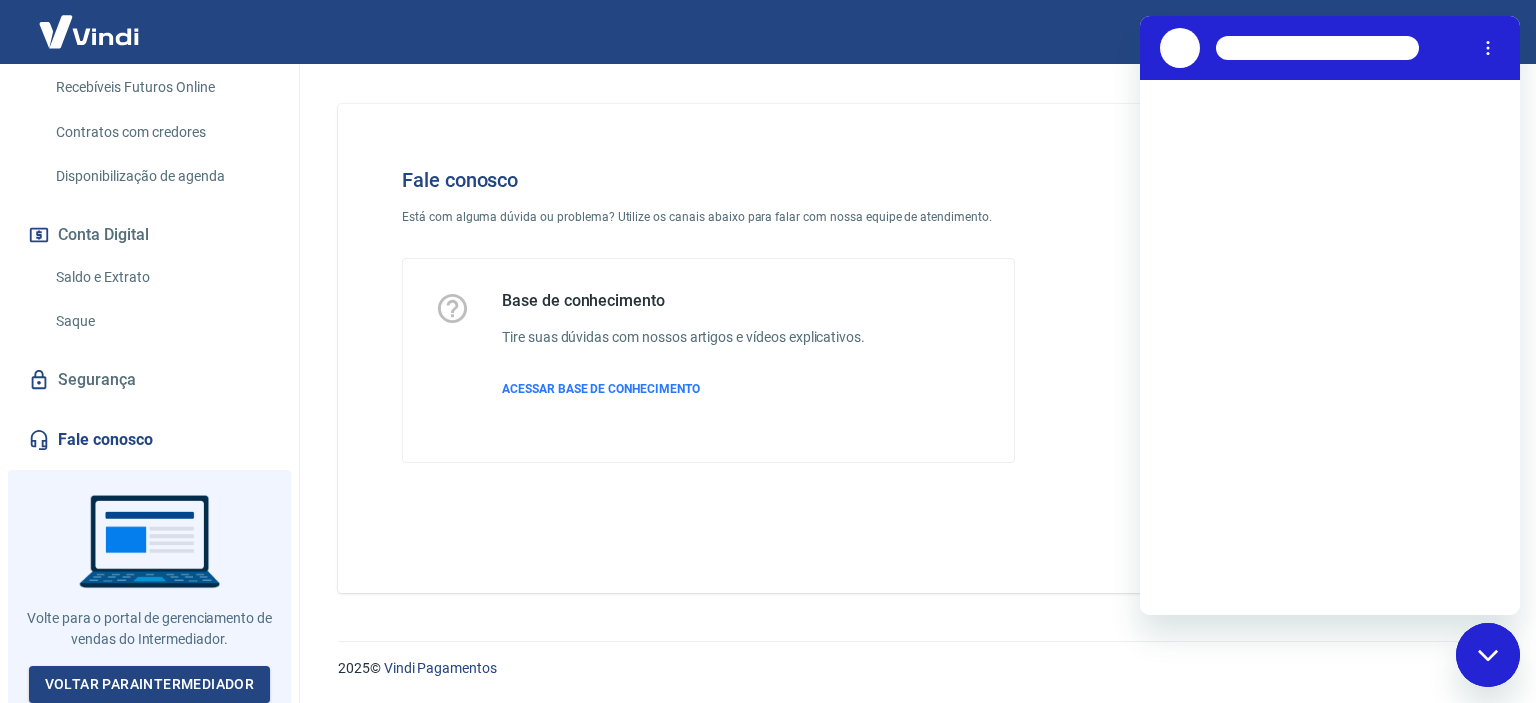 scroll, scrollTop: 0, scrollLeft: 0, axis: both 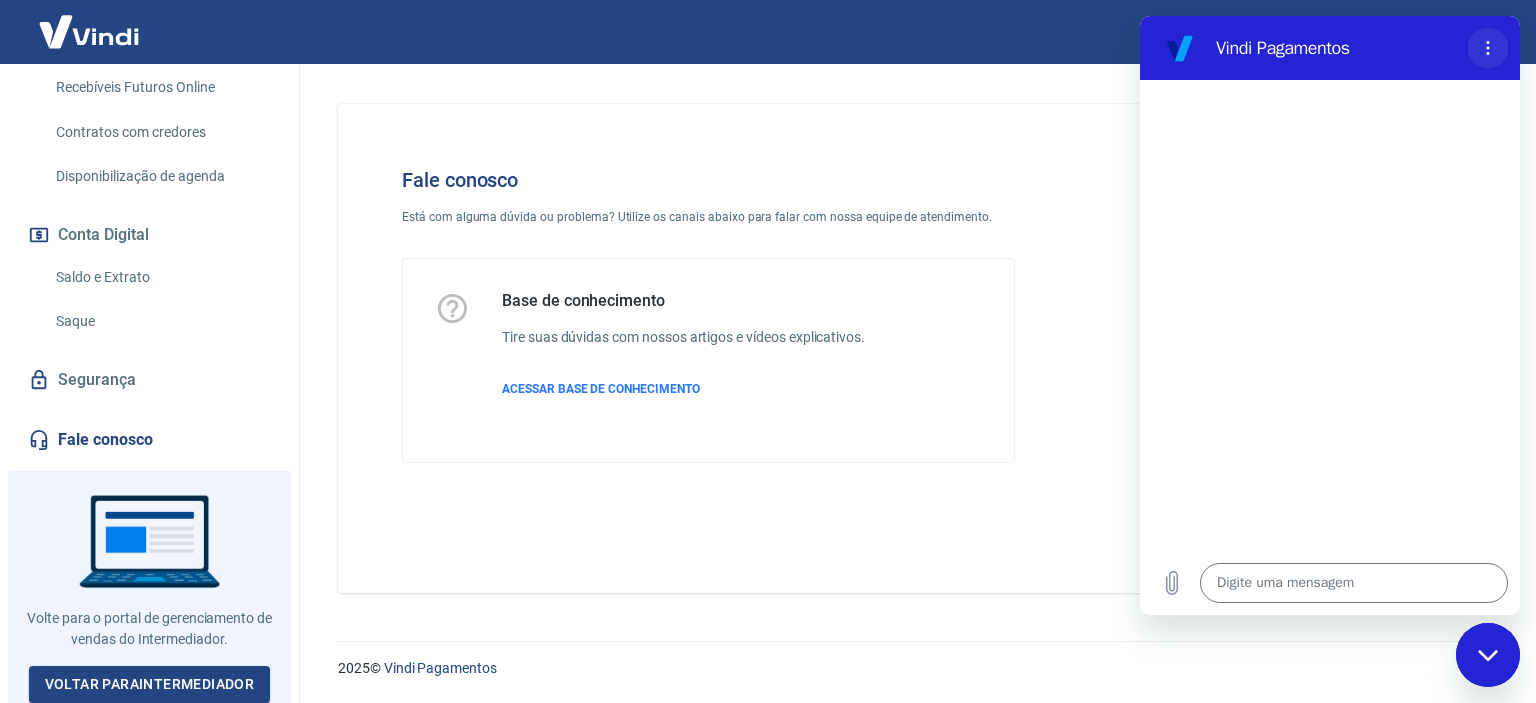 click at bounding box center (1488, 48) 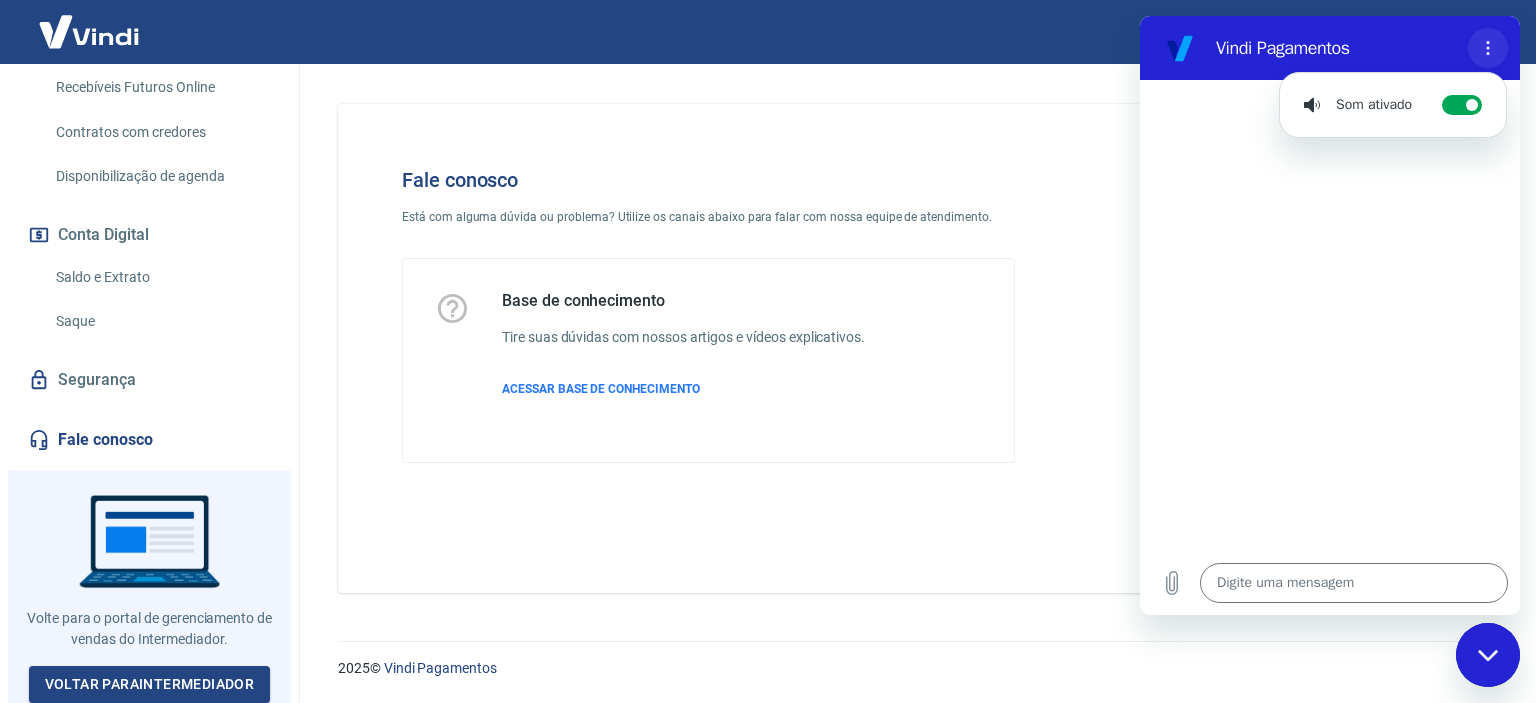 click at bounding box center (1488, 48) 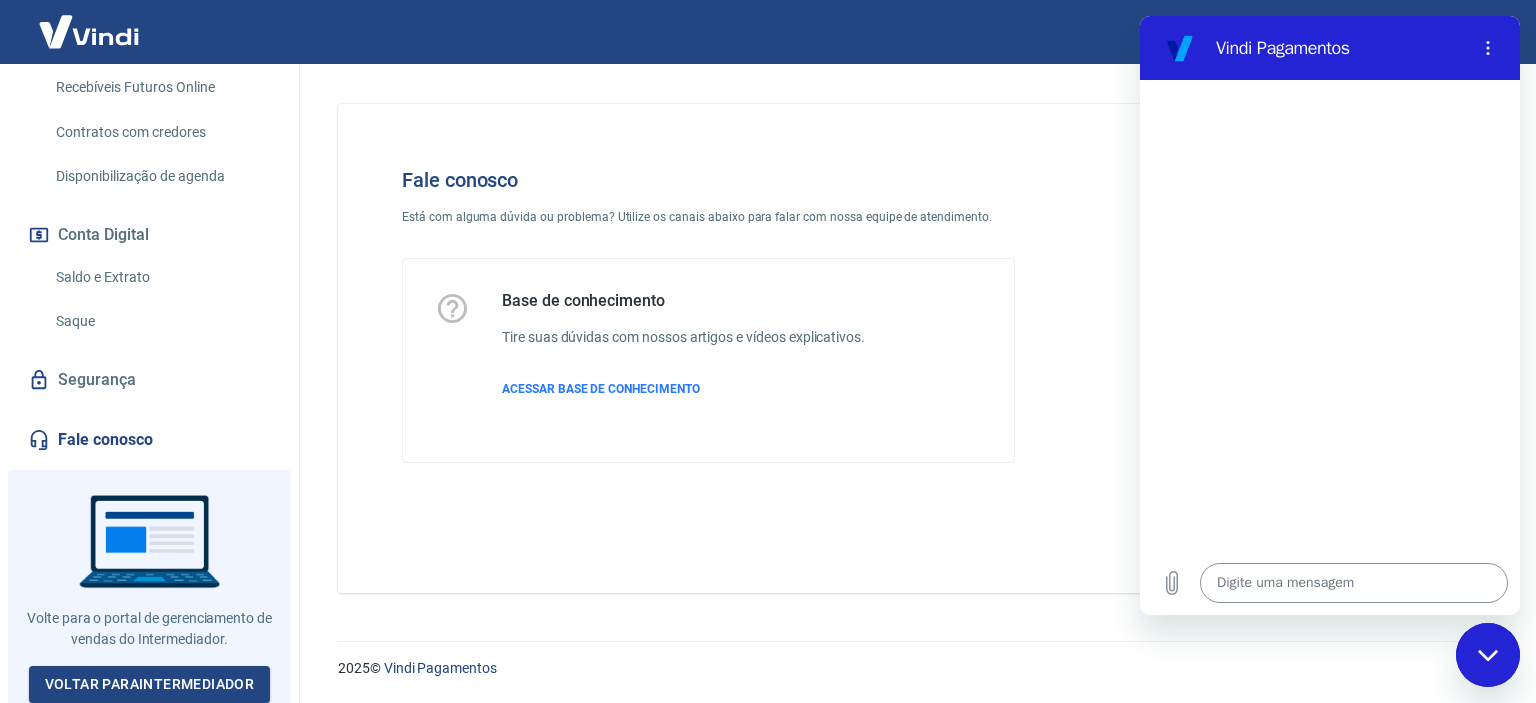 click at bounding box center (1354, 583) 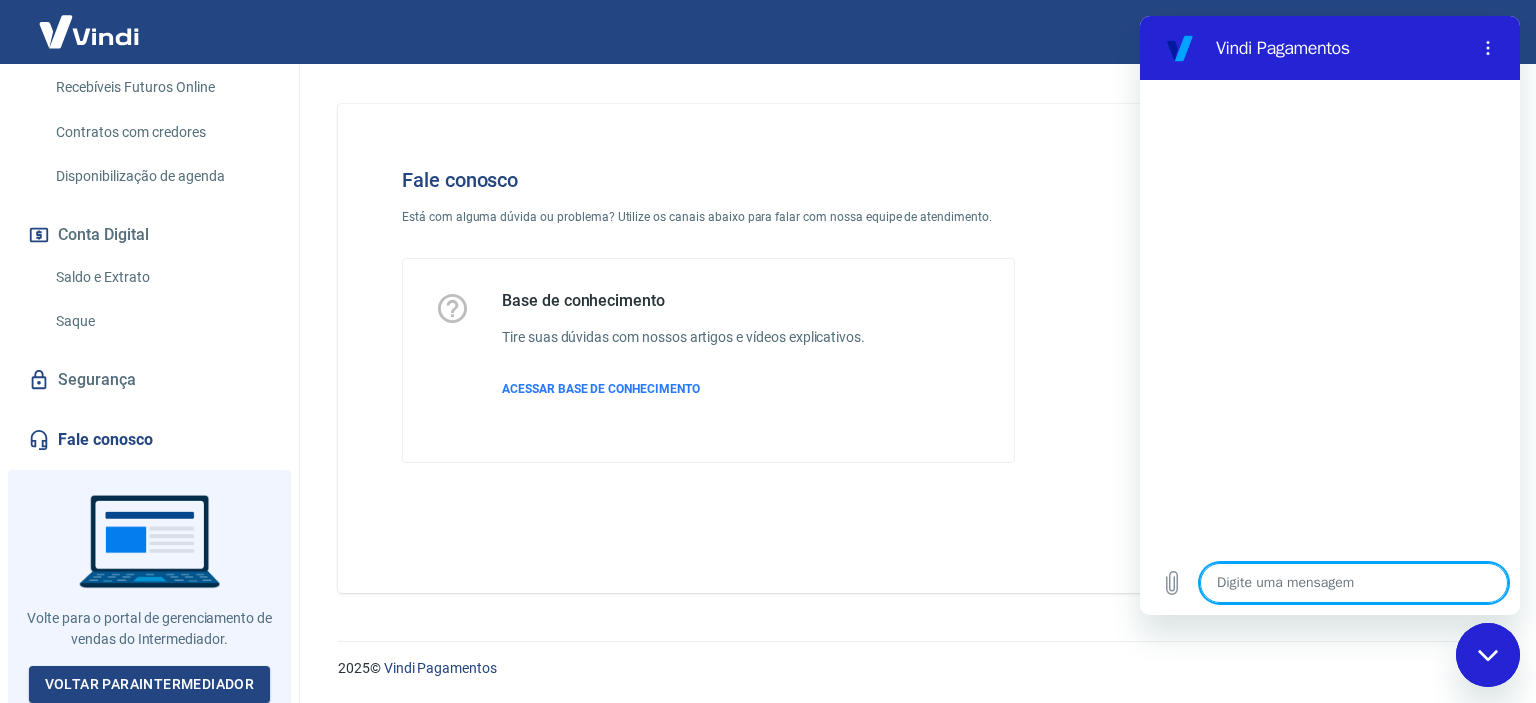 type on "o" 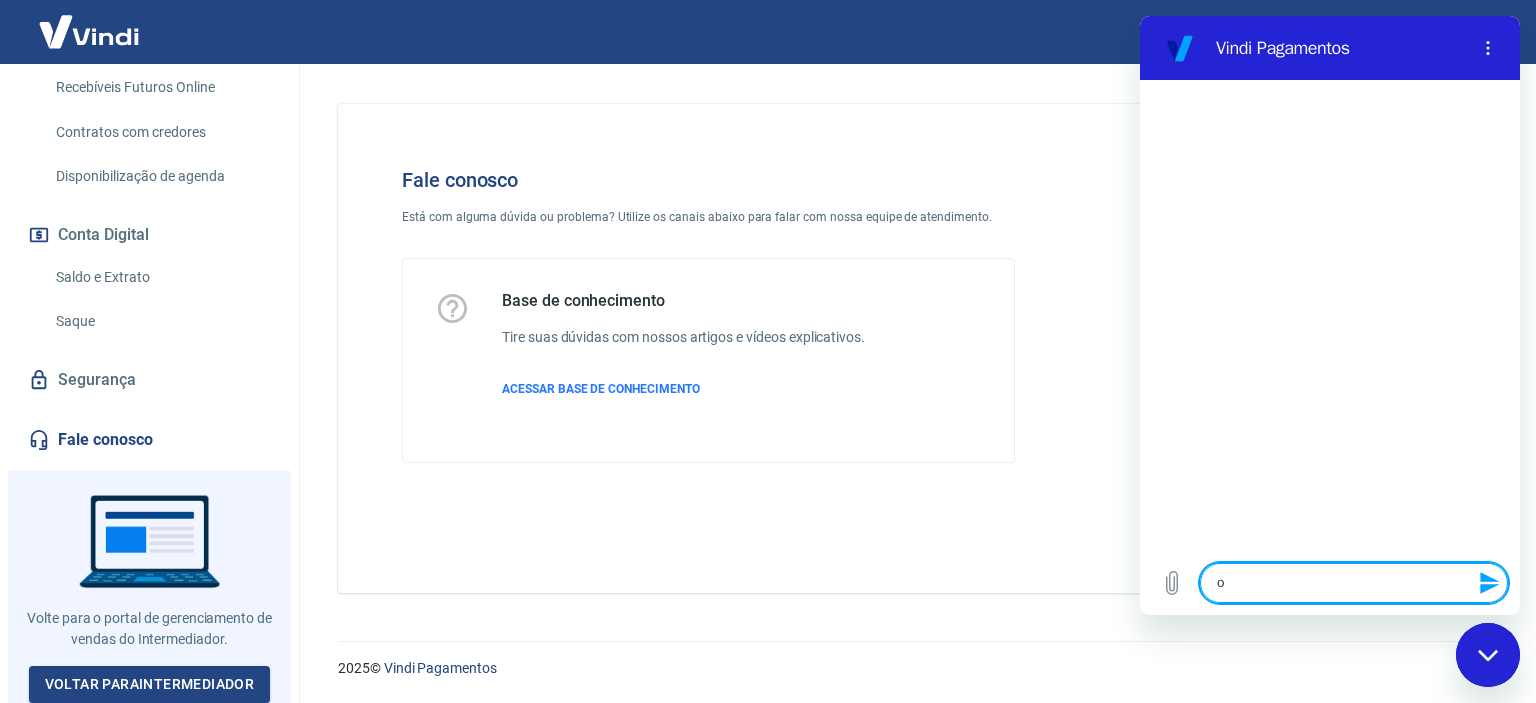 type on "ol" 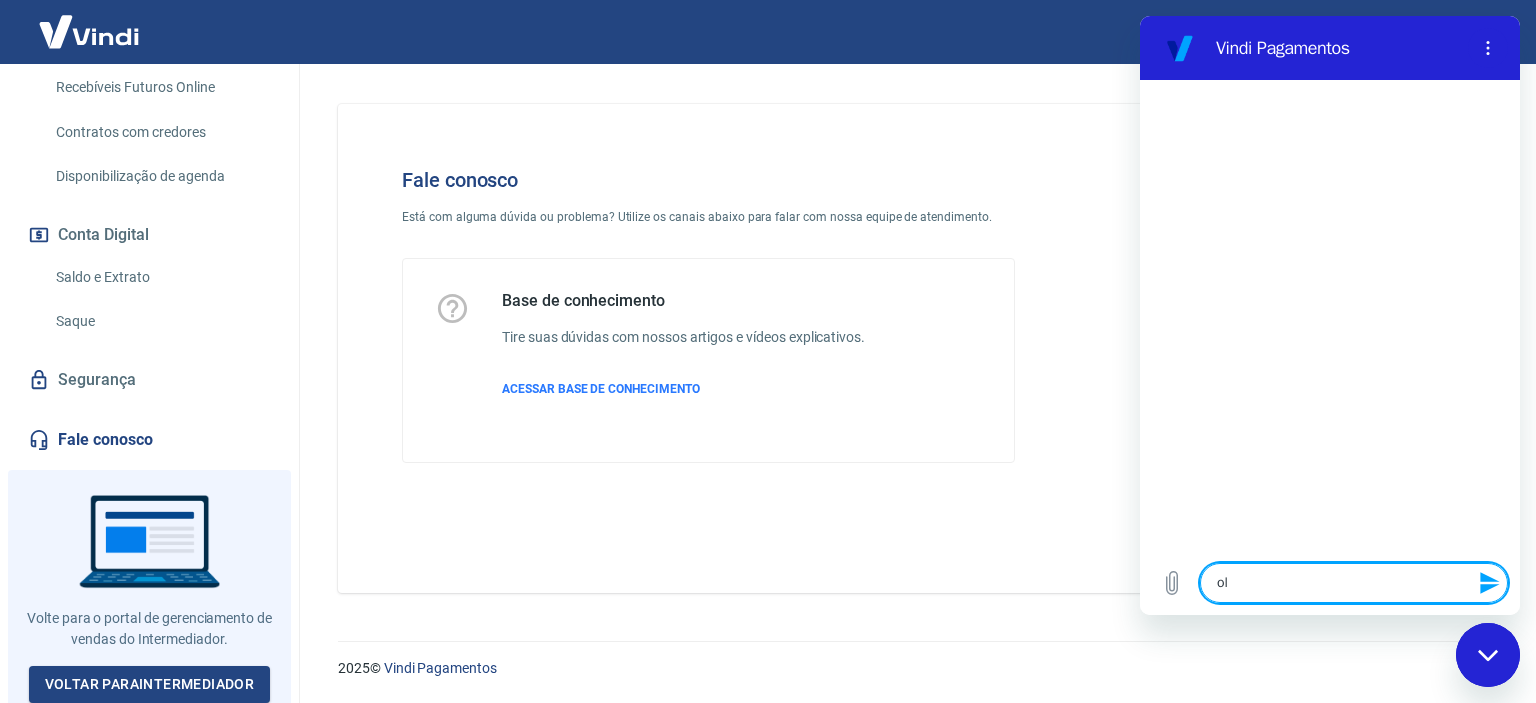 type on "x" 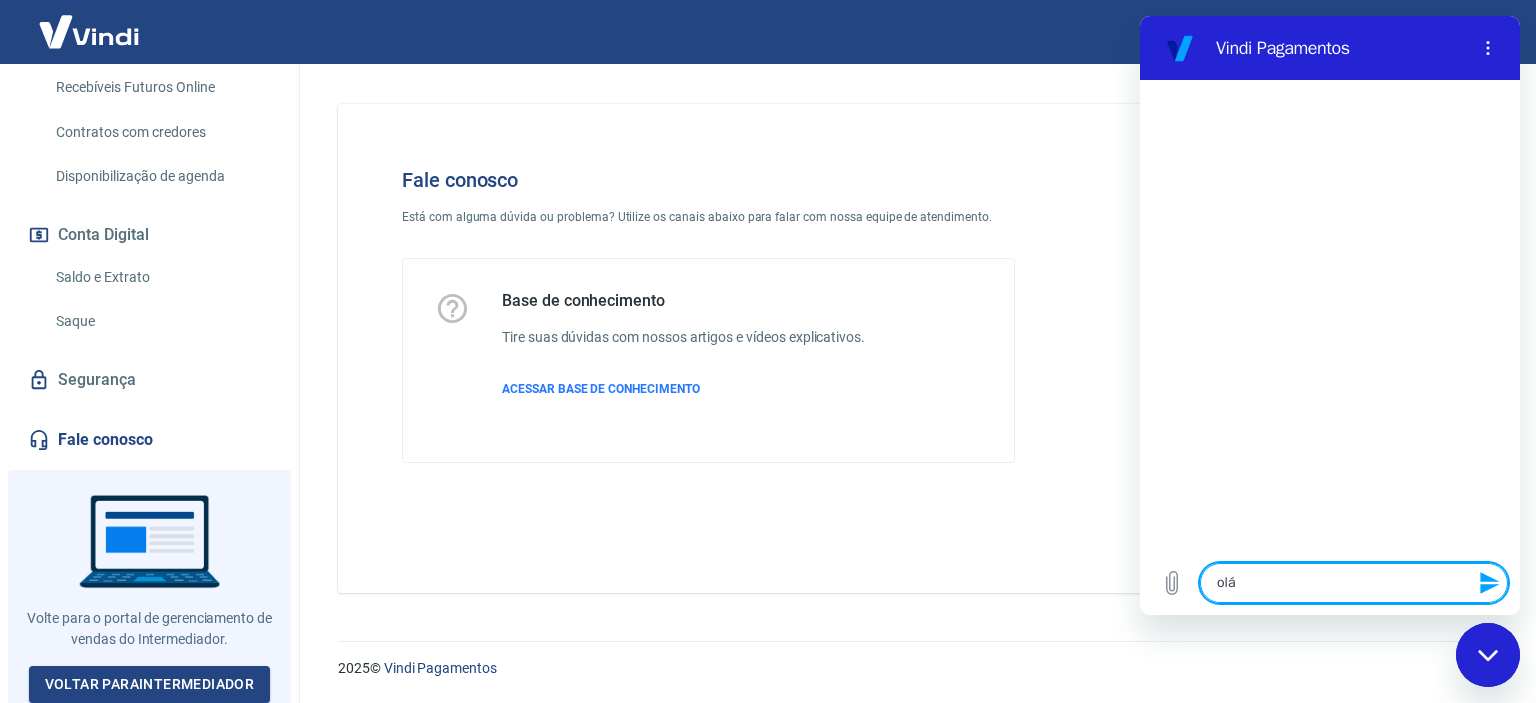 type 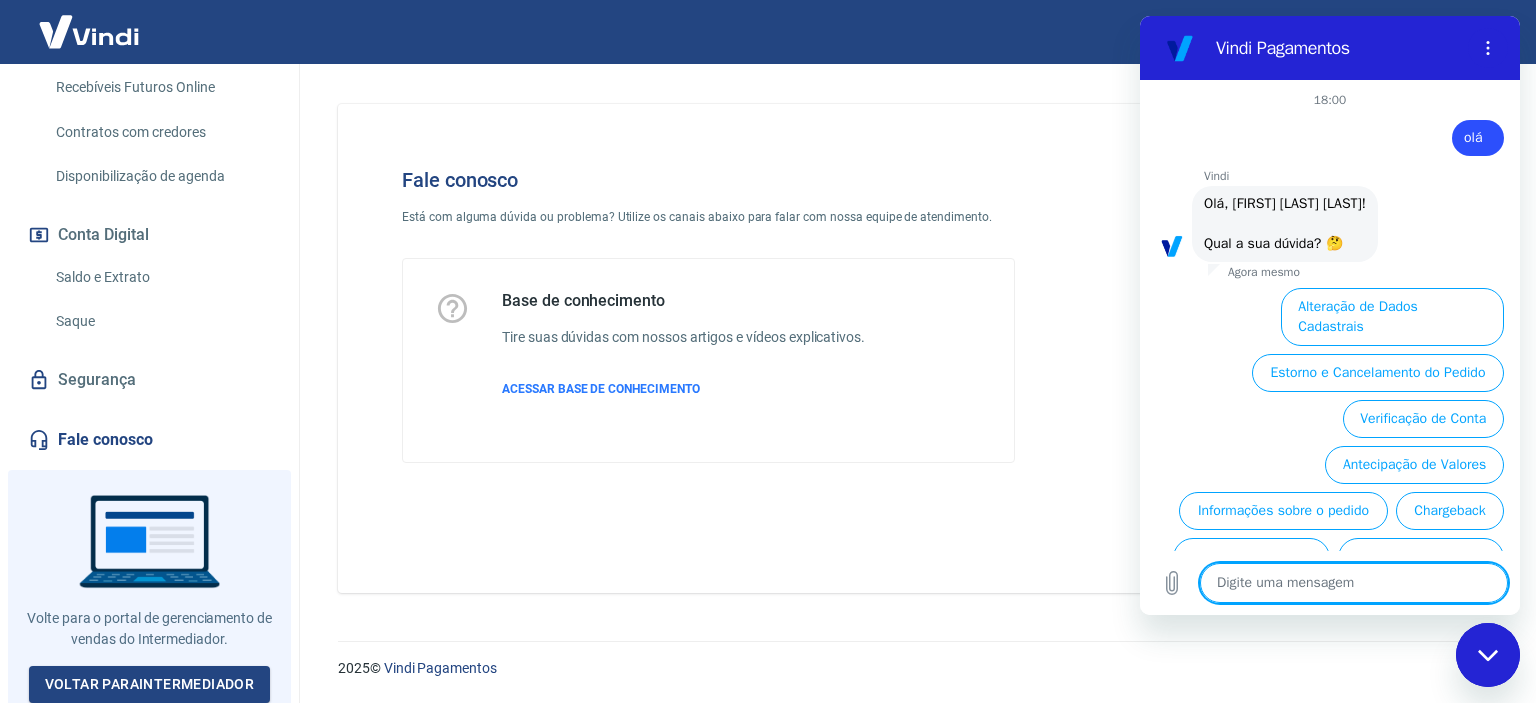 scroll, scrollTop: 98, scrollLeft: 0, axis: vertical 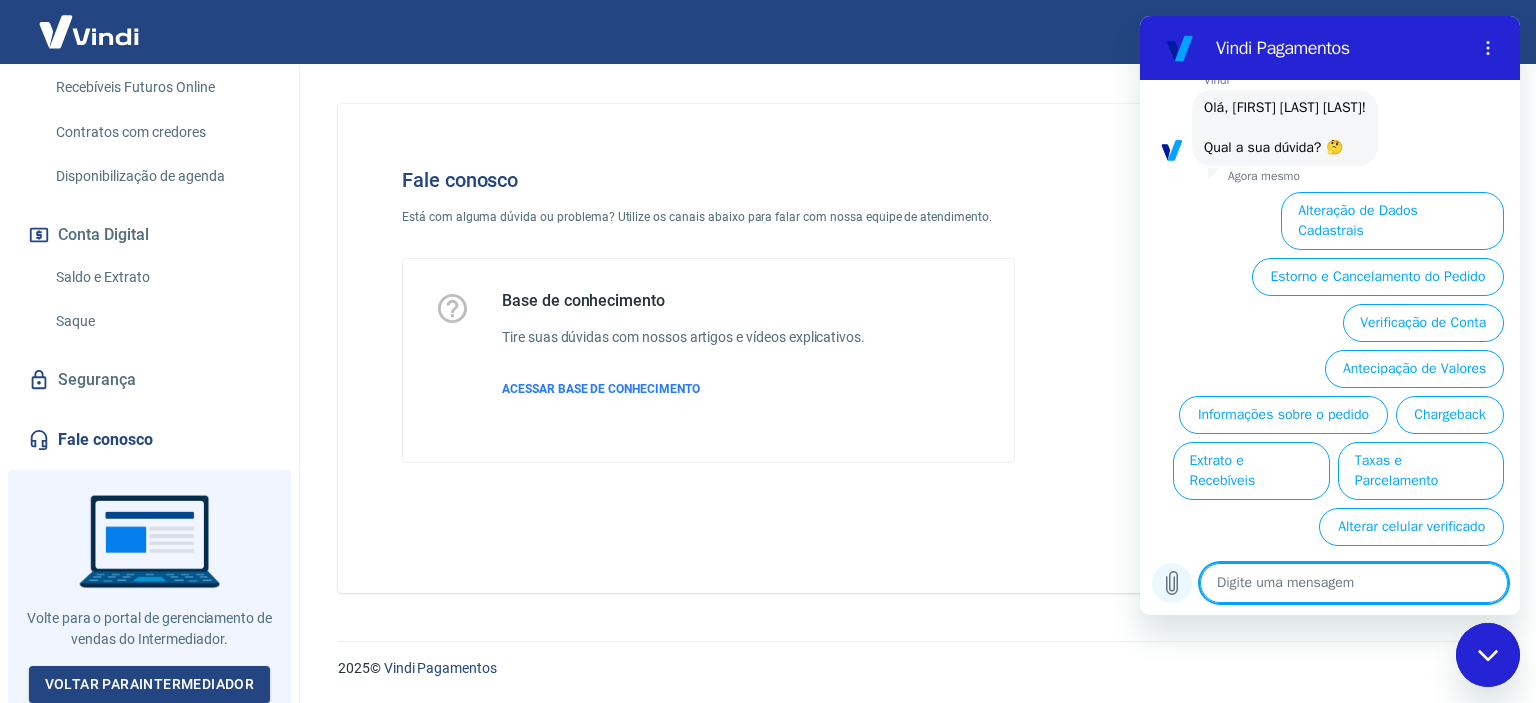 click at bounding box center [1172, 583] 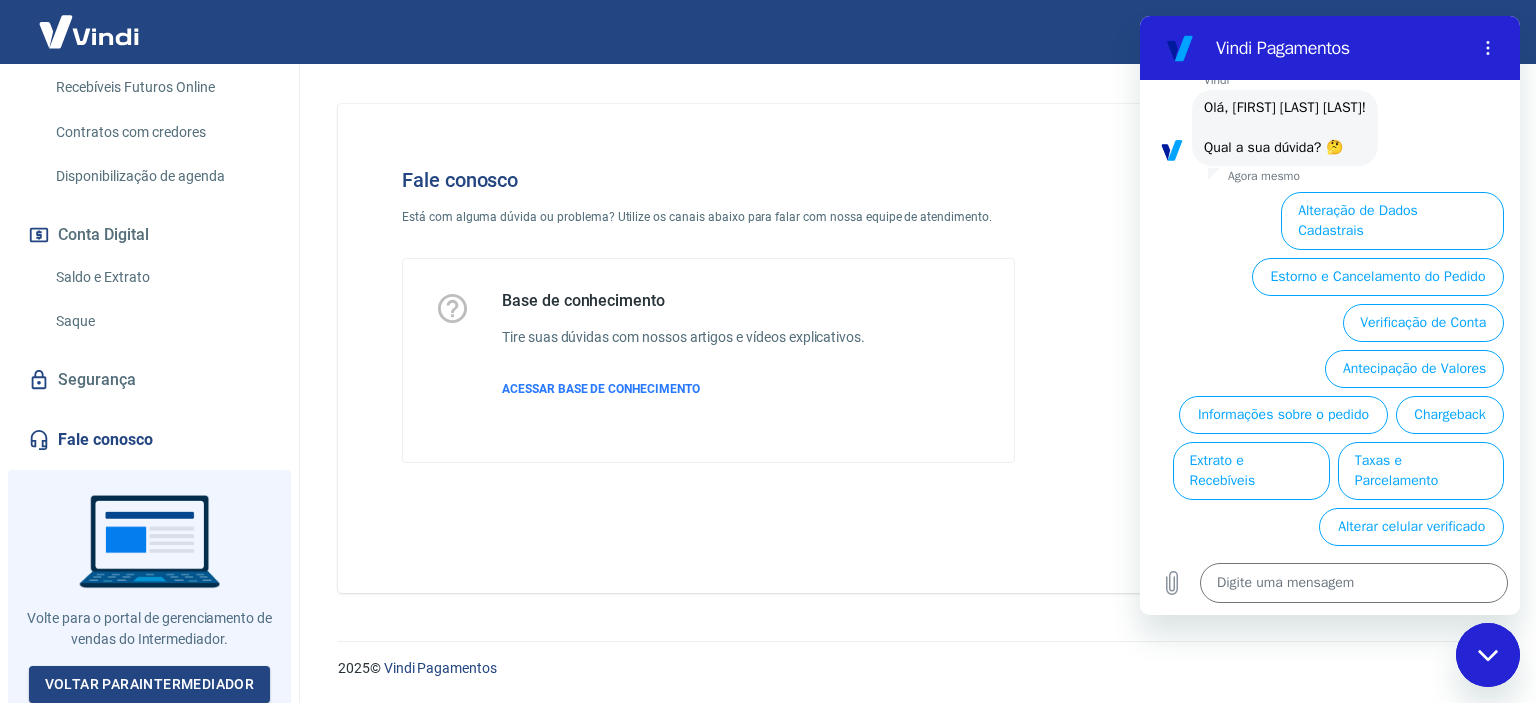 click at bounding box center [1488, 655] 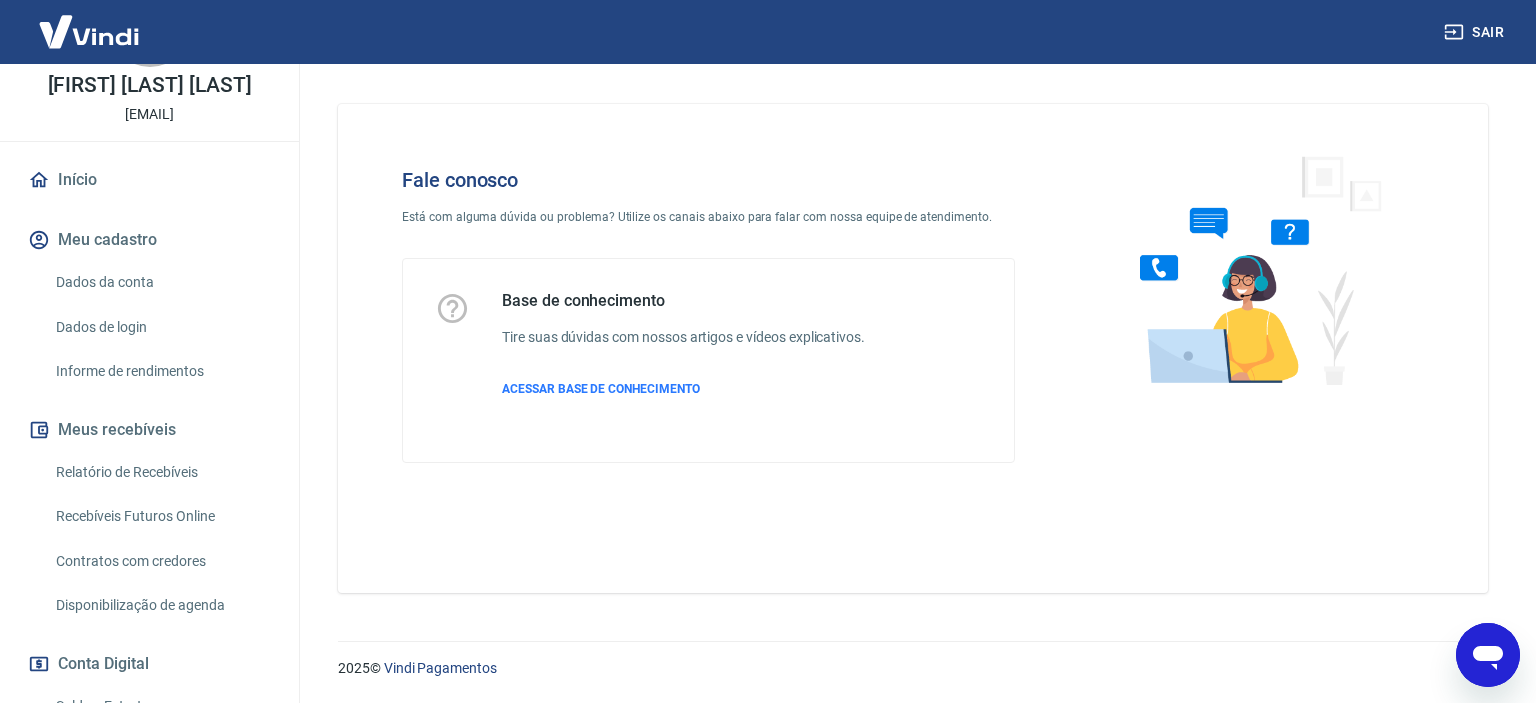 scroll, scrollTop: 0, scrollLeft: 0, axis: both 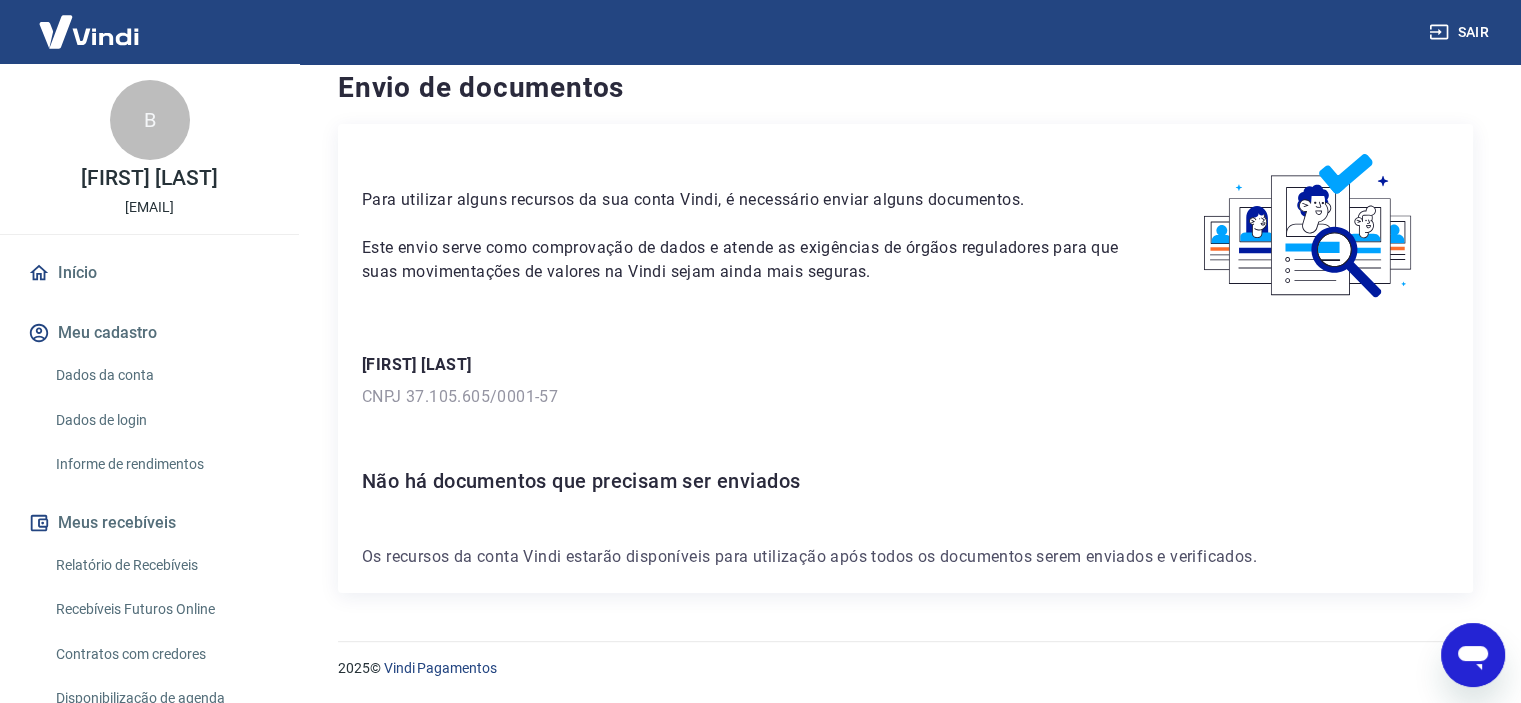click on "2025  ©   Vindi Pagamentos" at bounding box center (905, 660) 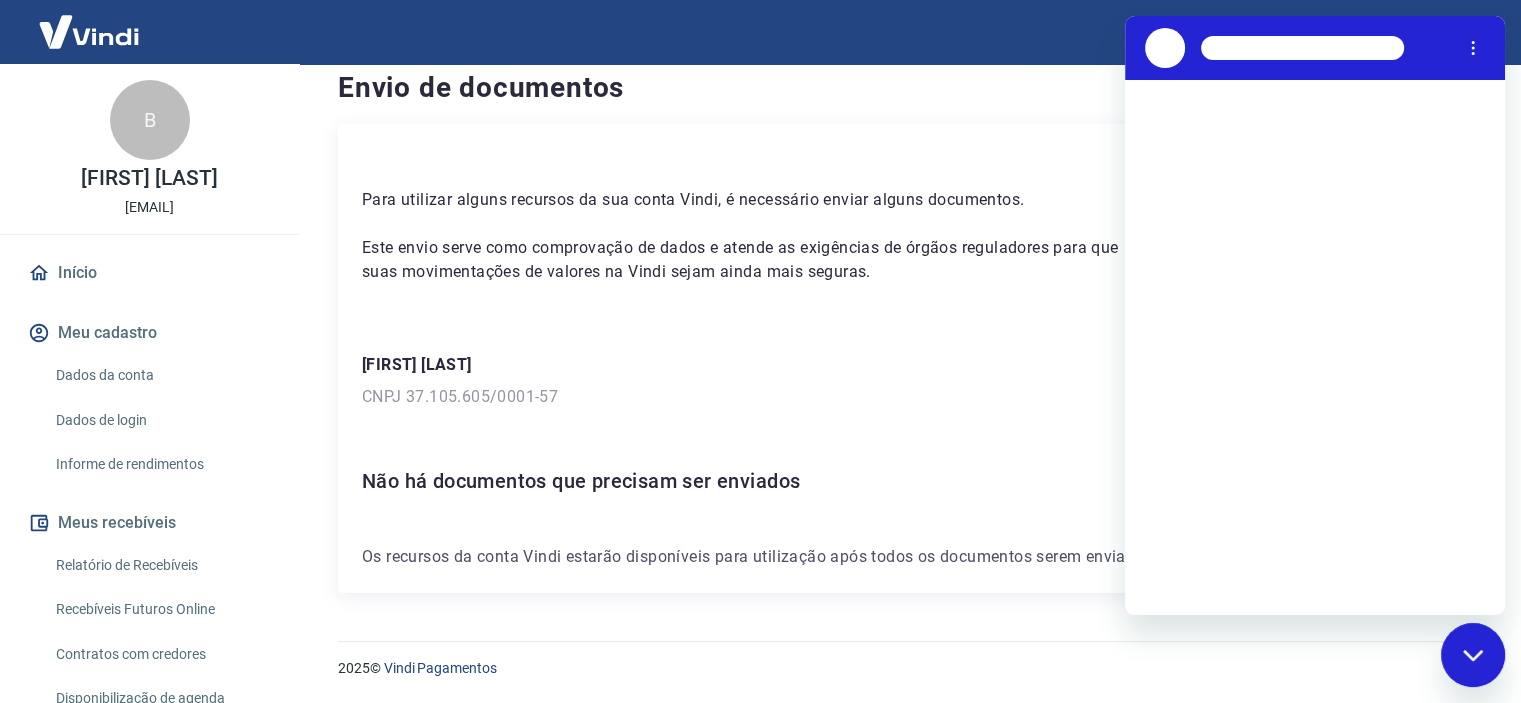 scroll, scrollTop: 0, scrollLeft: 0, axis: both 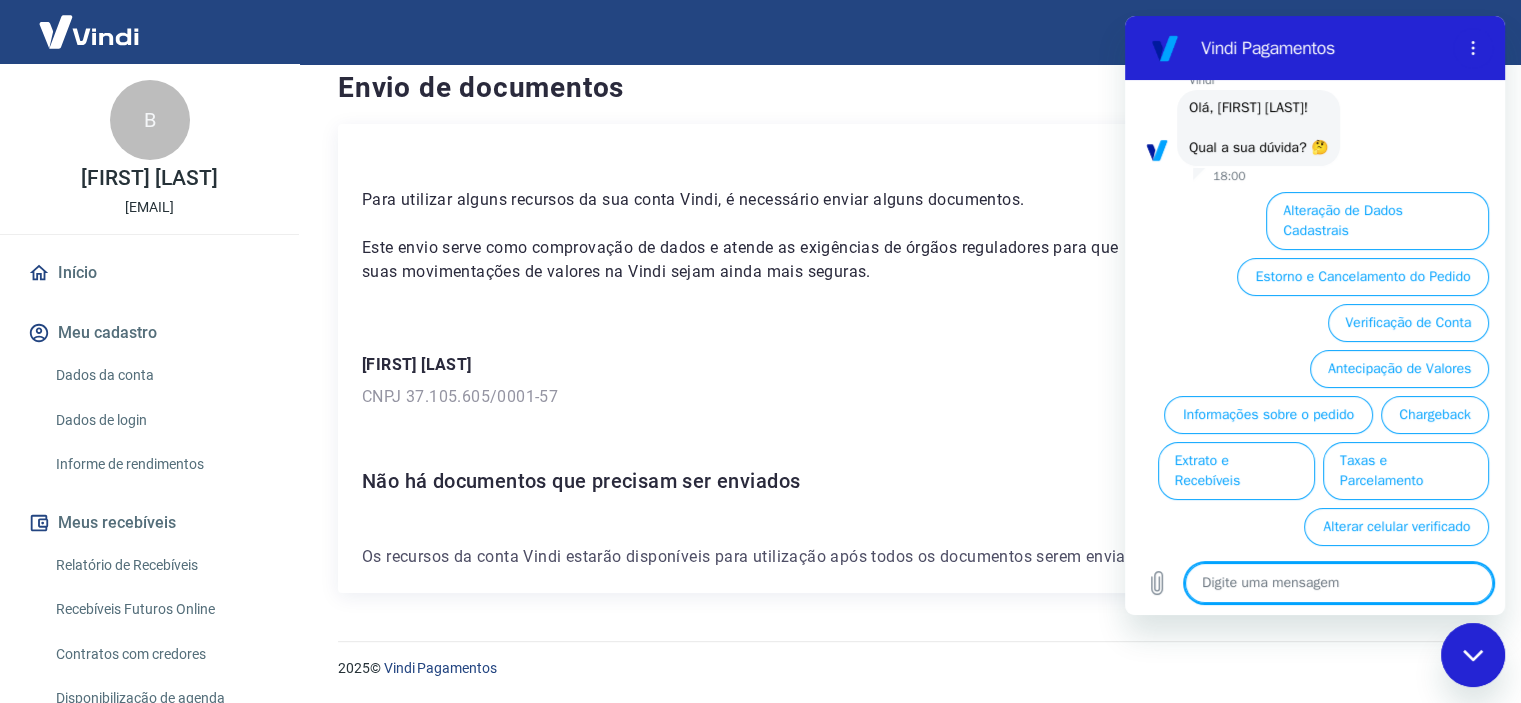 type on "x" 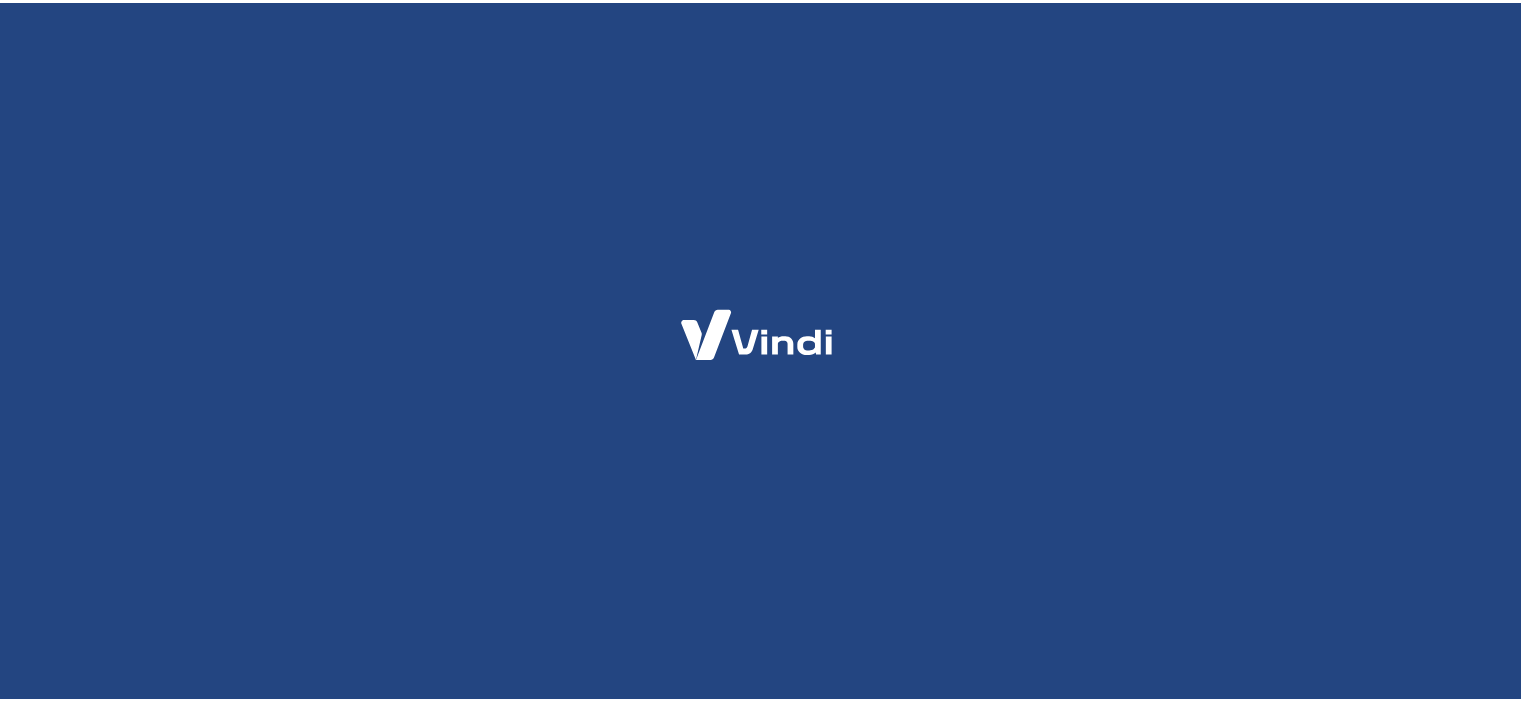 scroll, scrollTop: 0, scrollLeft: 0, axis: both 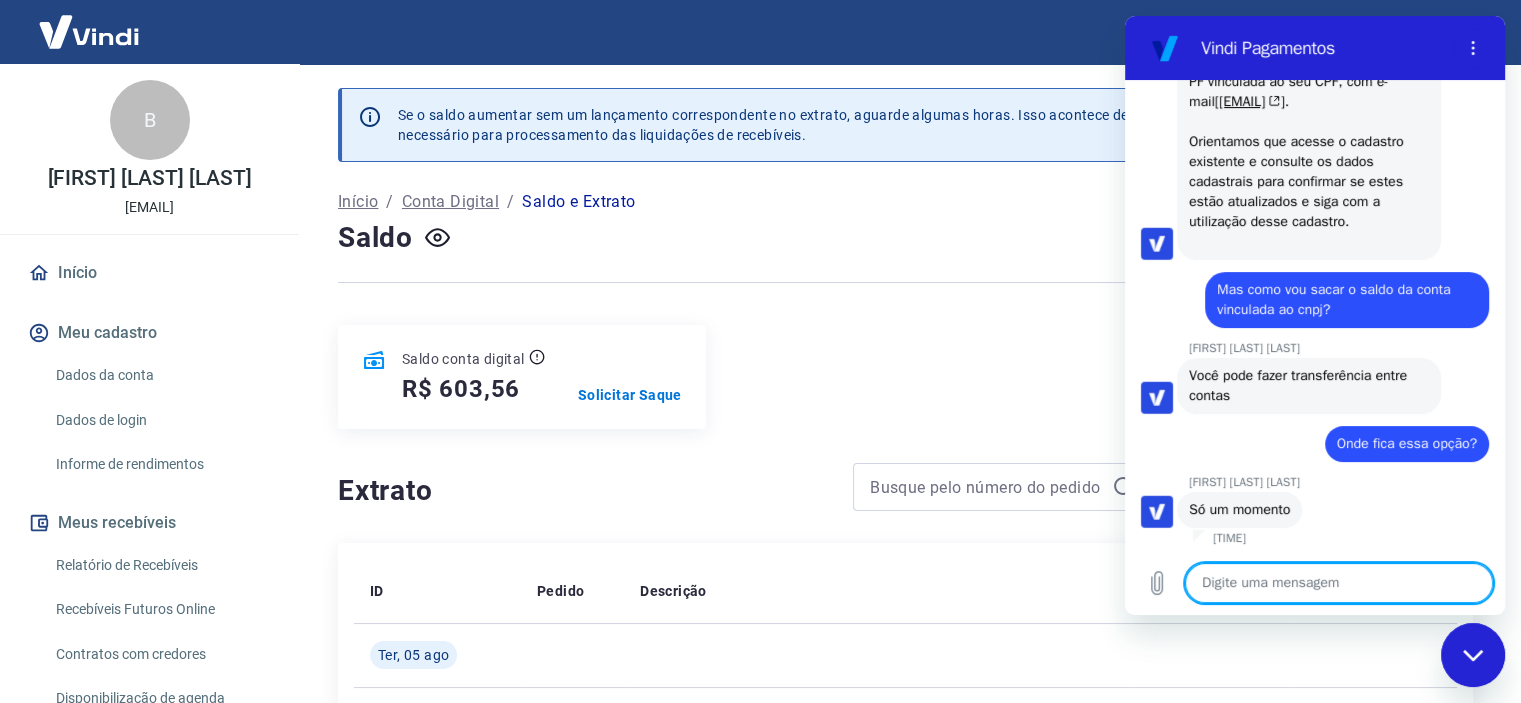 click 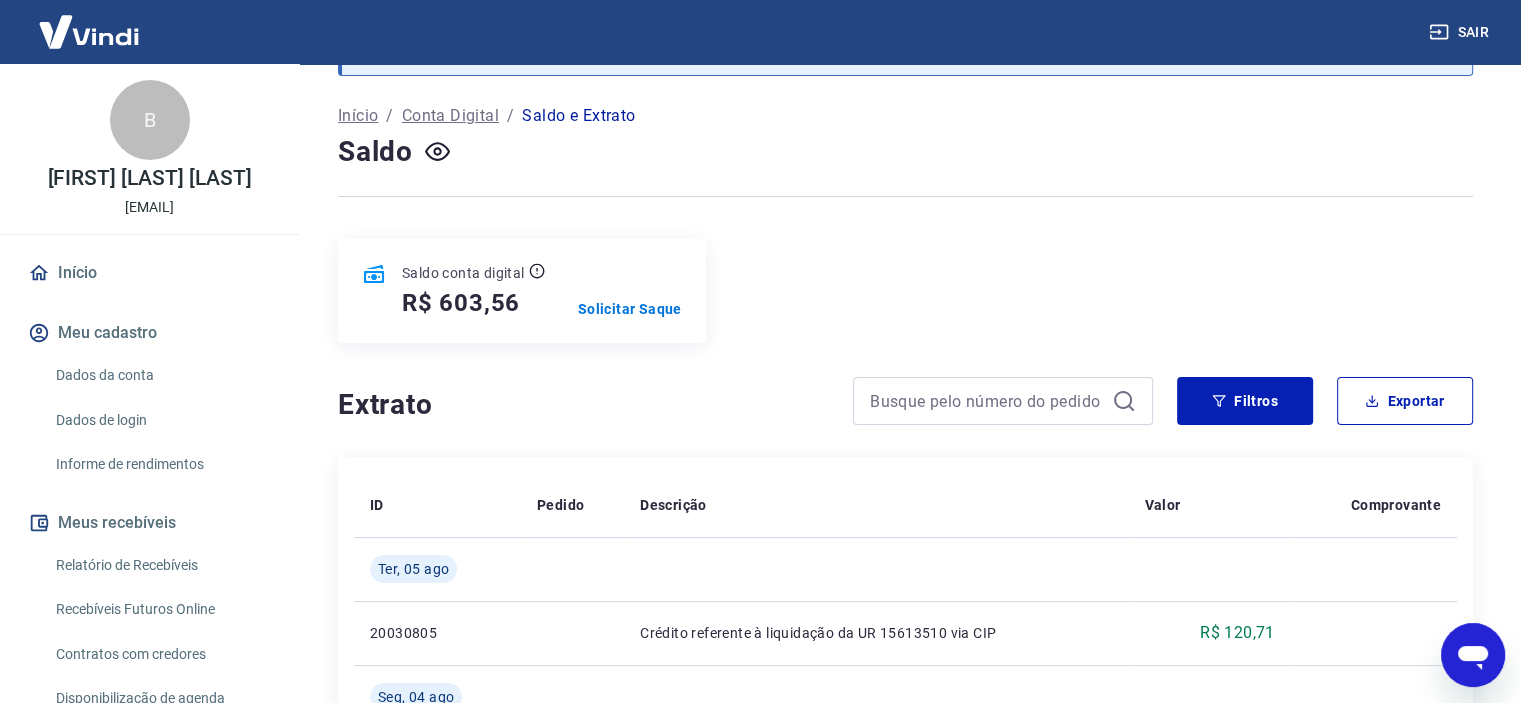 scroll, scrollTop: 0, scrollLeft: 0, axis: both 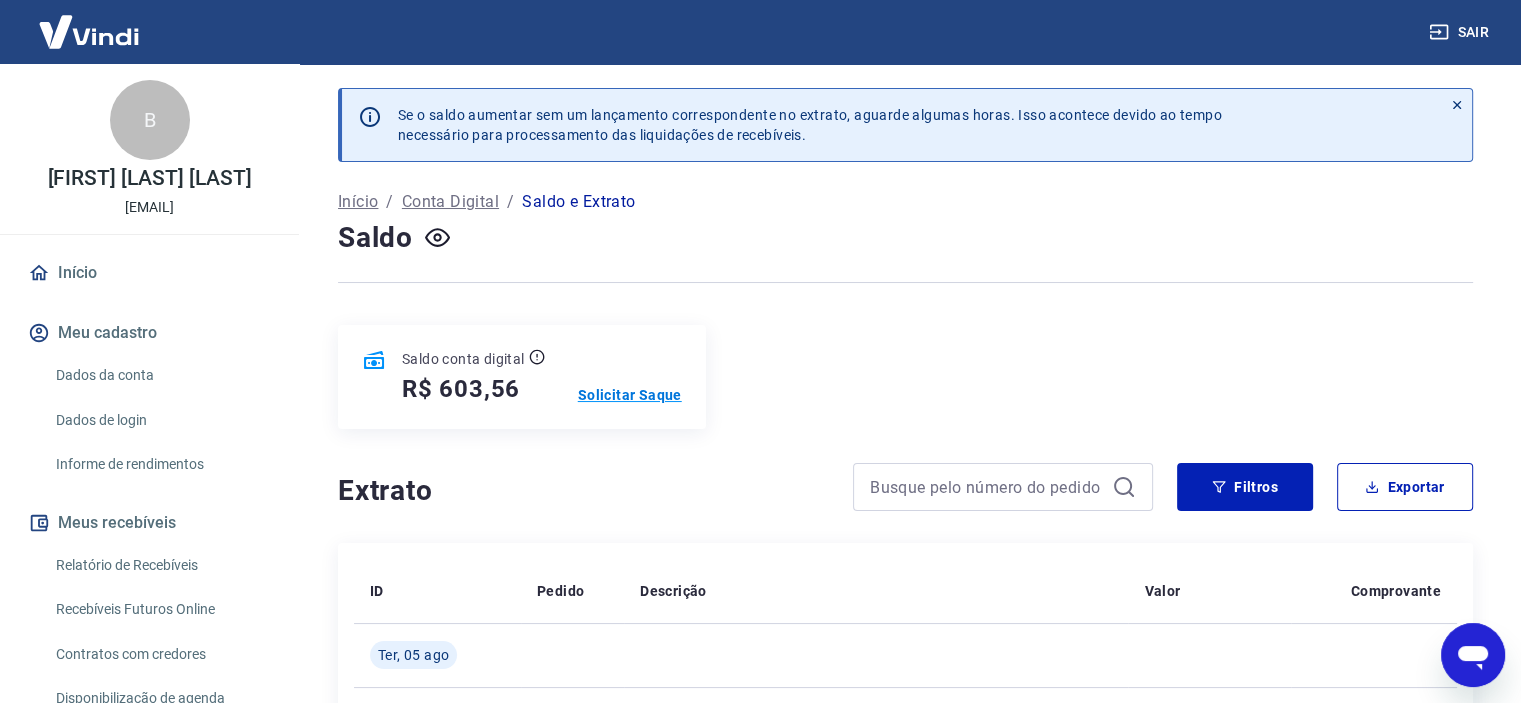 click on "Solicitar Saque" at bounding box center [630, 395] 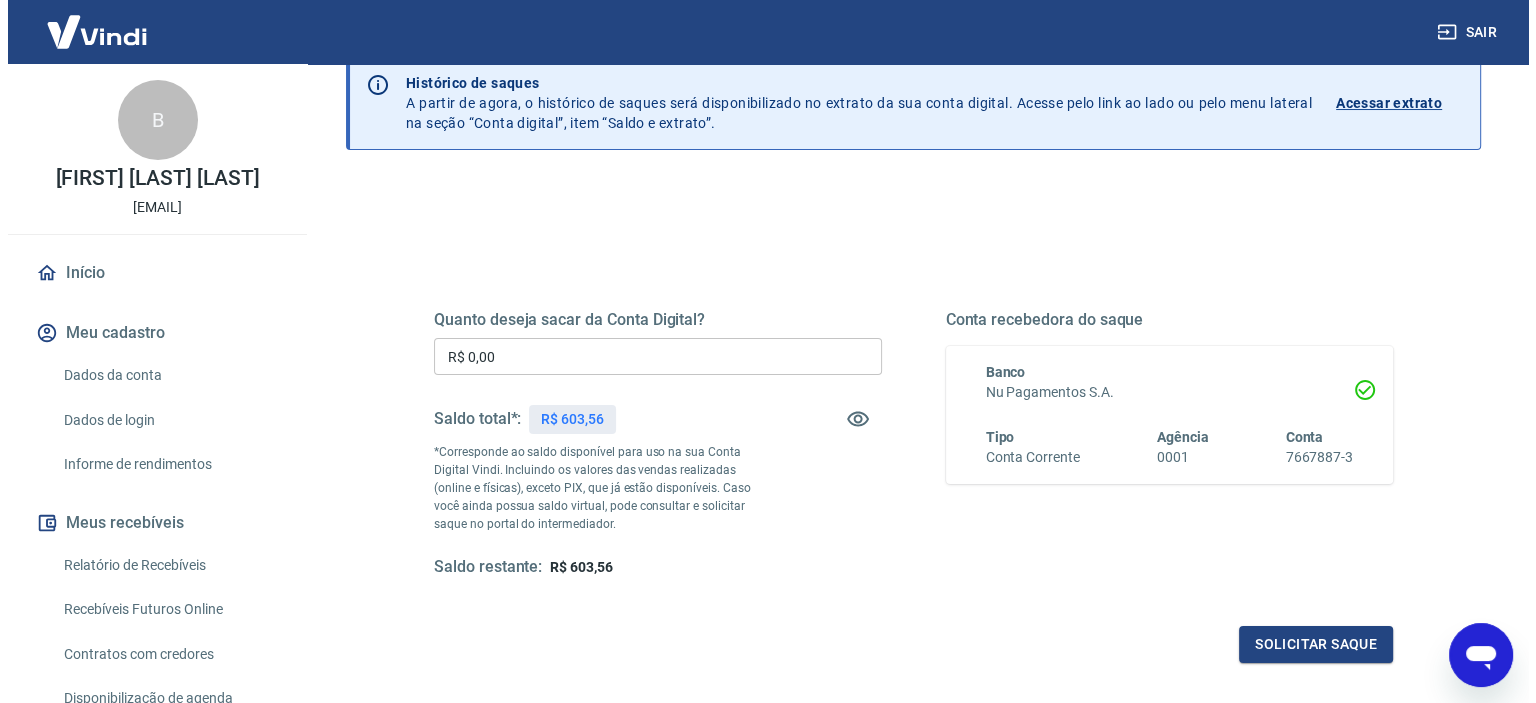 scroll, scrollTop: 84, scrollLeft: 0, axis: vertical 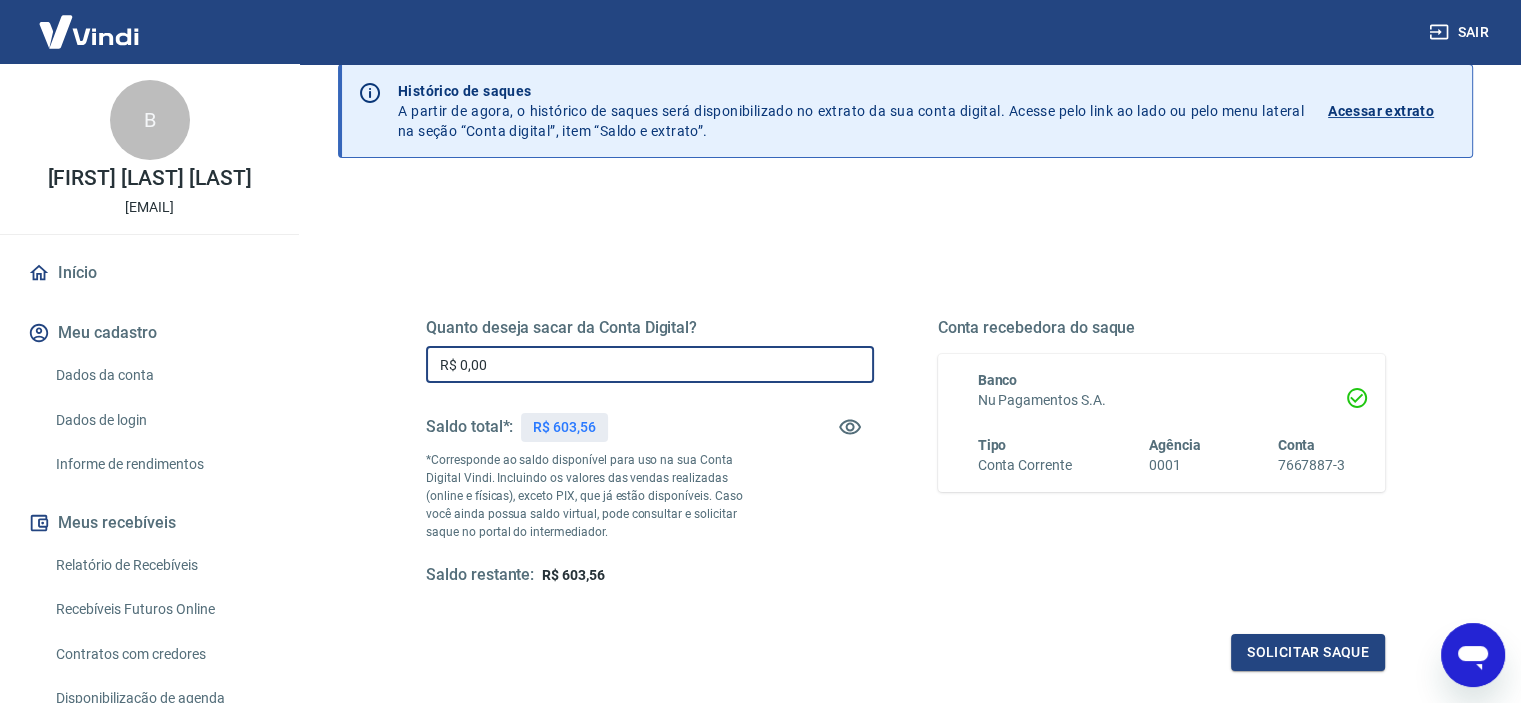 drag, startPoint x: 570, startPoint y: 371, endPoint x: 460, endPoint y: 363, distance: 110.29053 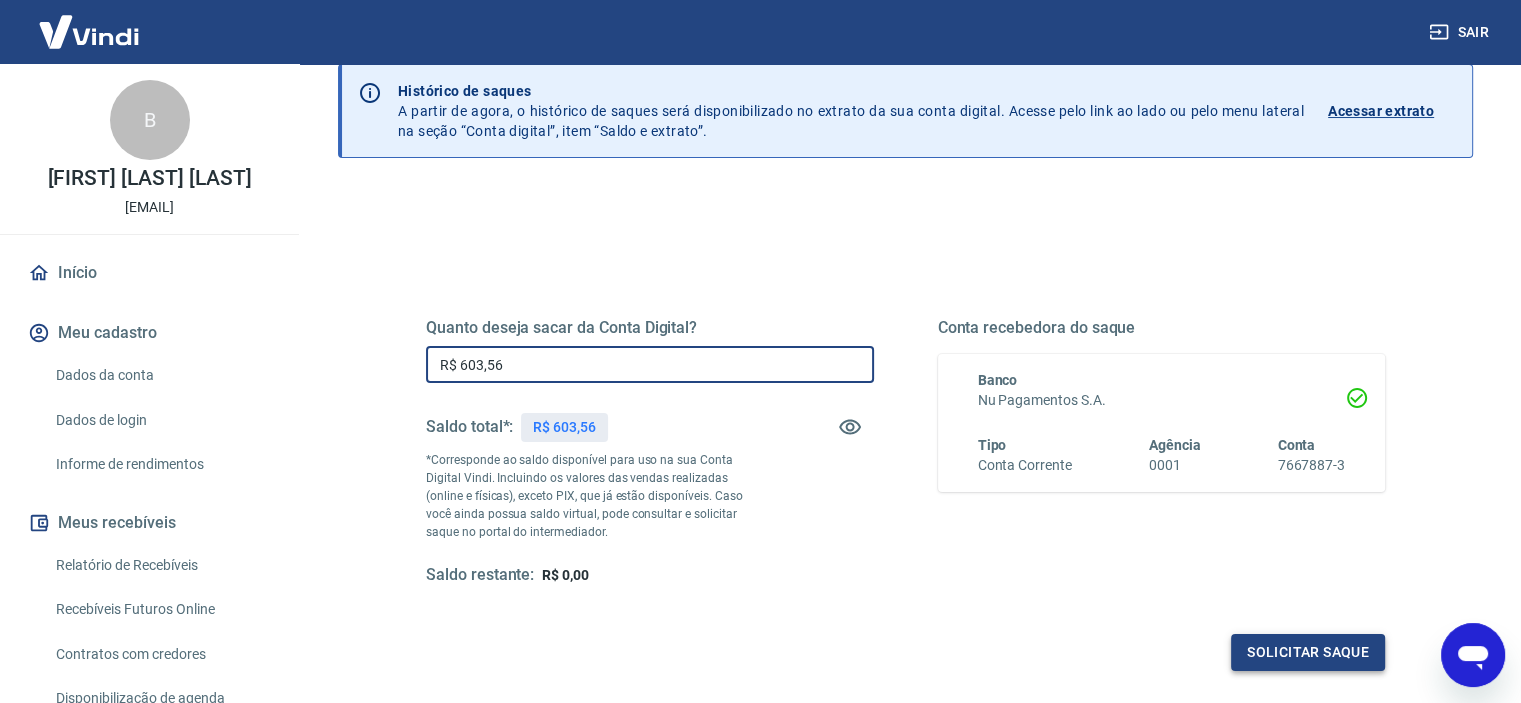 type on "R$ 603,56" 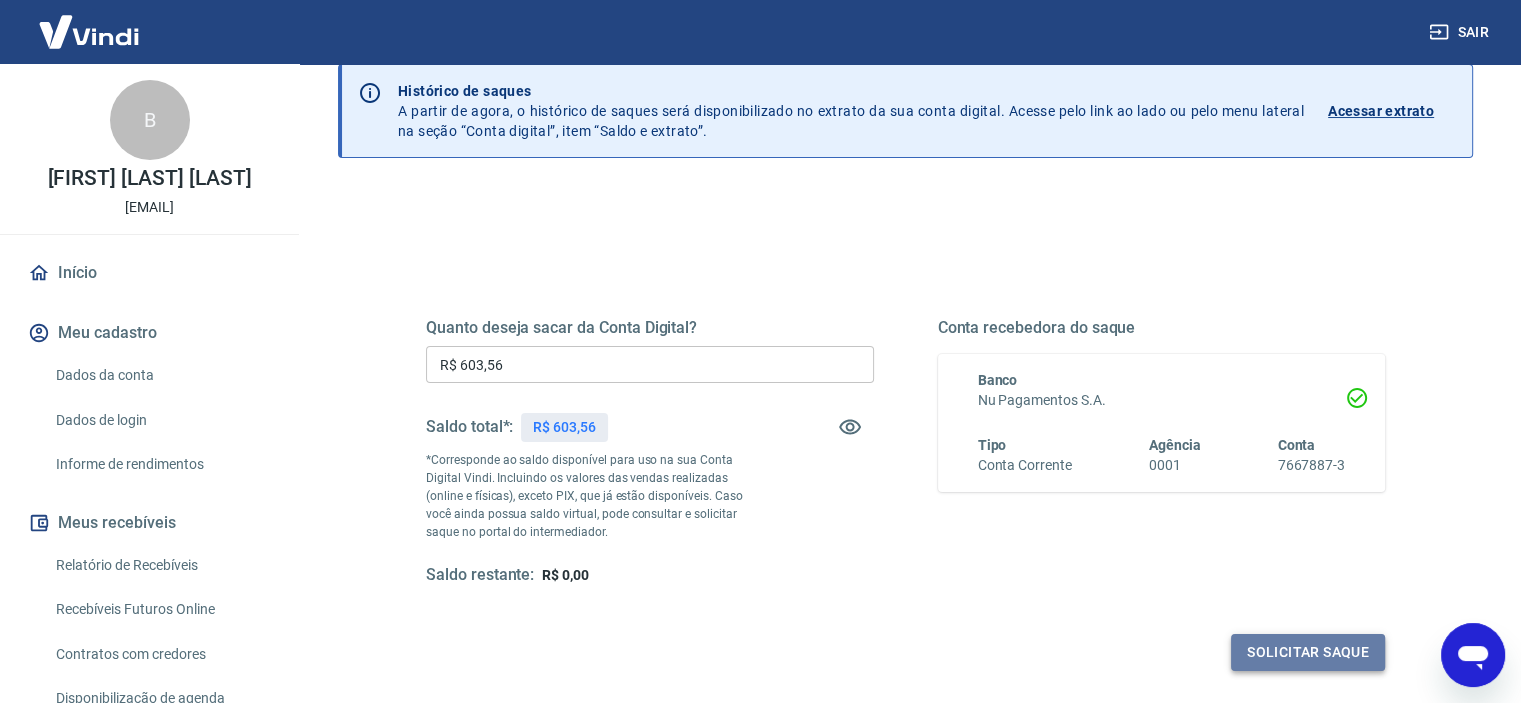 click on "Solicitar saque" at bounding box center [1308, 652] 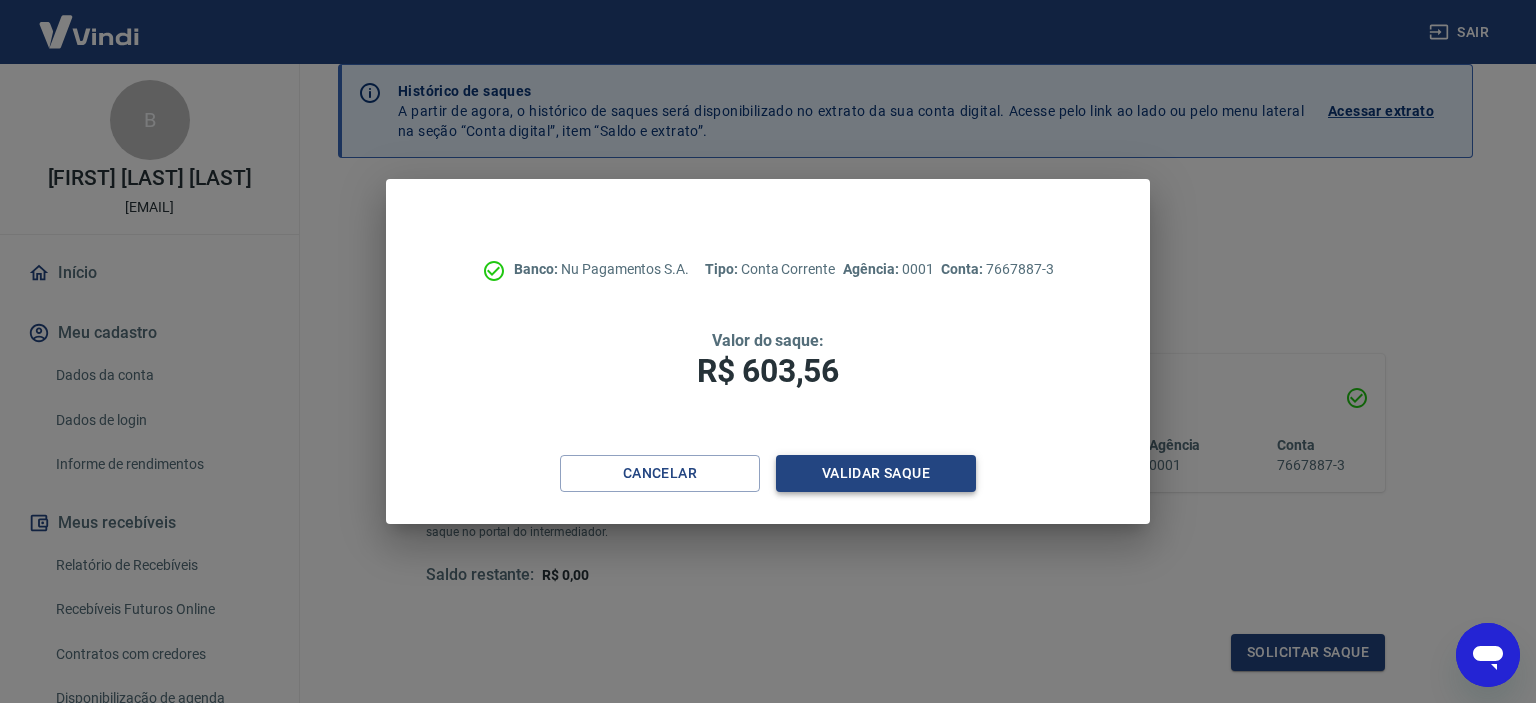 click on "Validar saque" at bounding box center (876, 473) 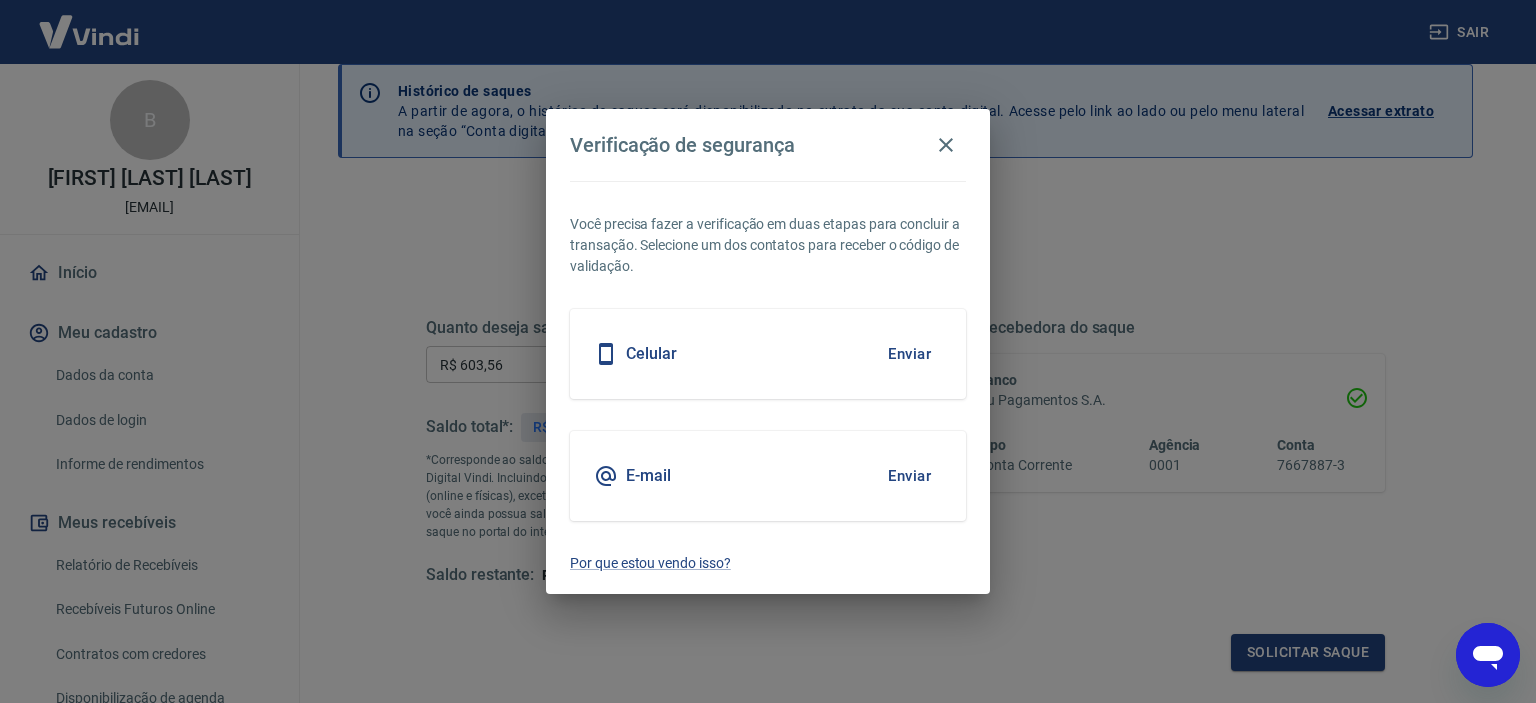 click on "Enviar" at bounding box center [909, 354] 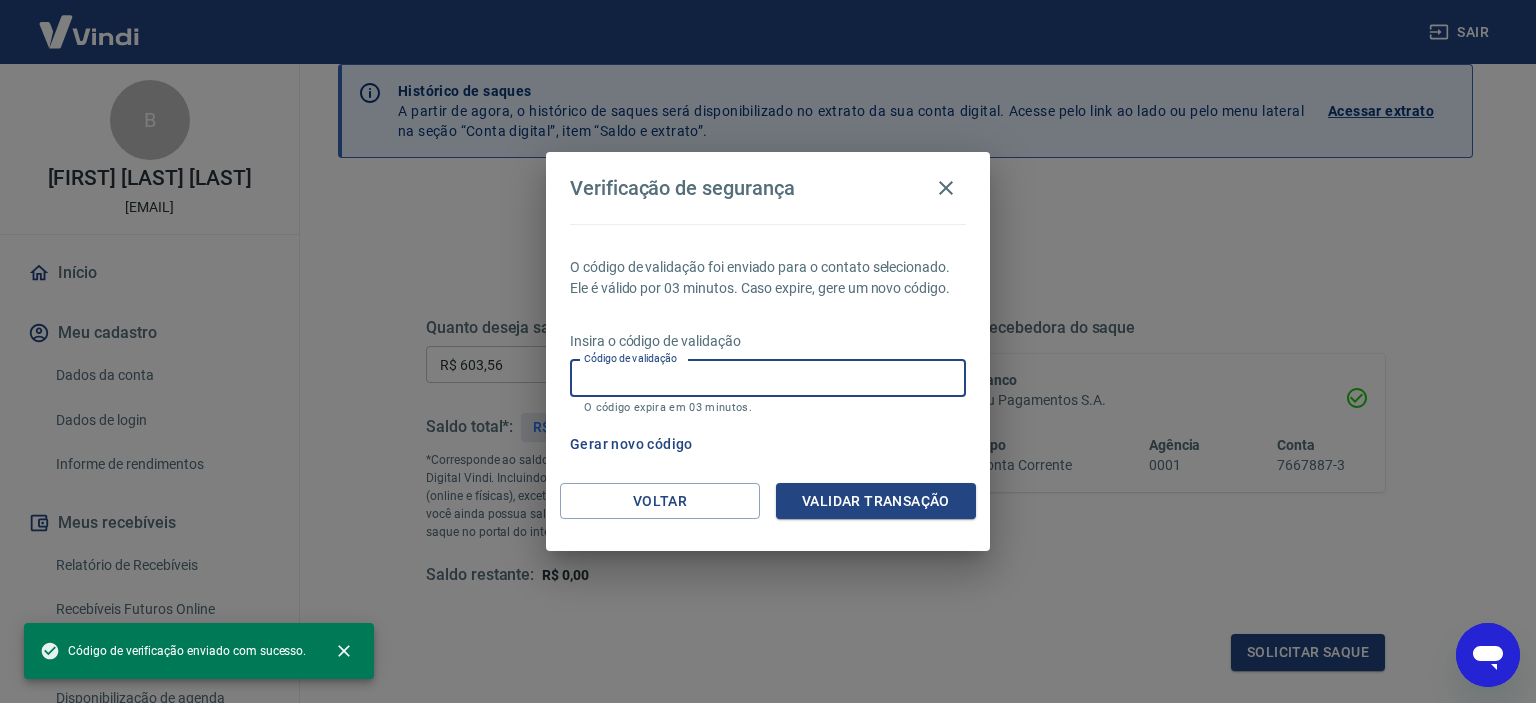 click on "Código de validação" at bounding box center [768, 378] 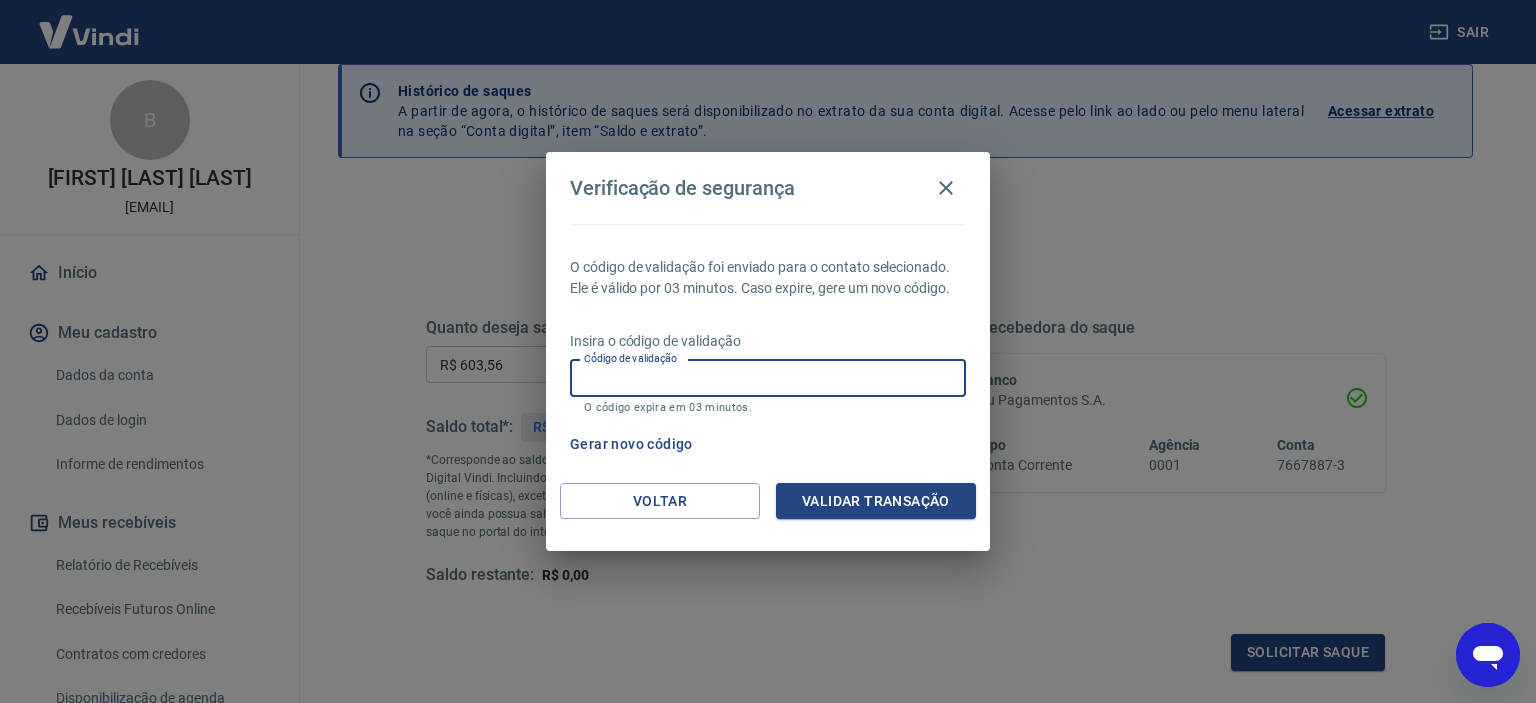 type on "x" 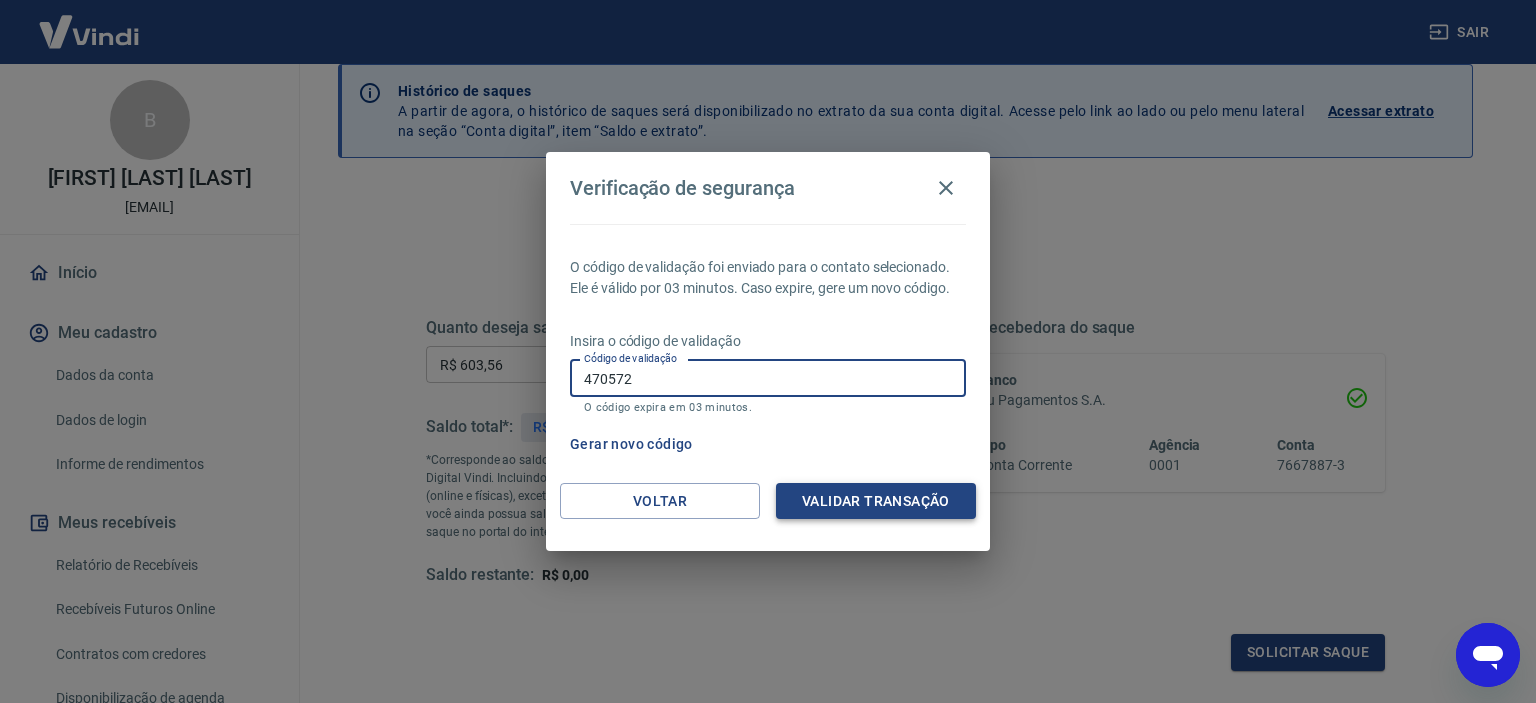 type on "470572" 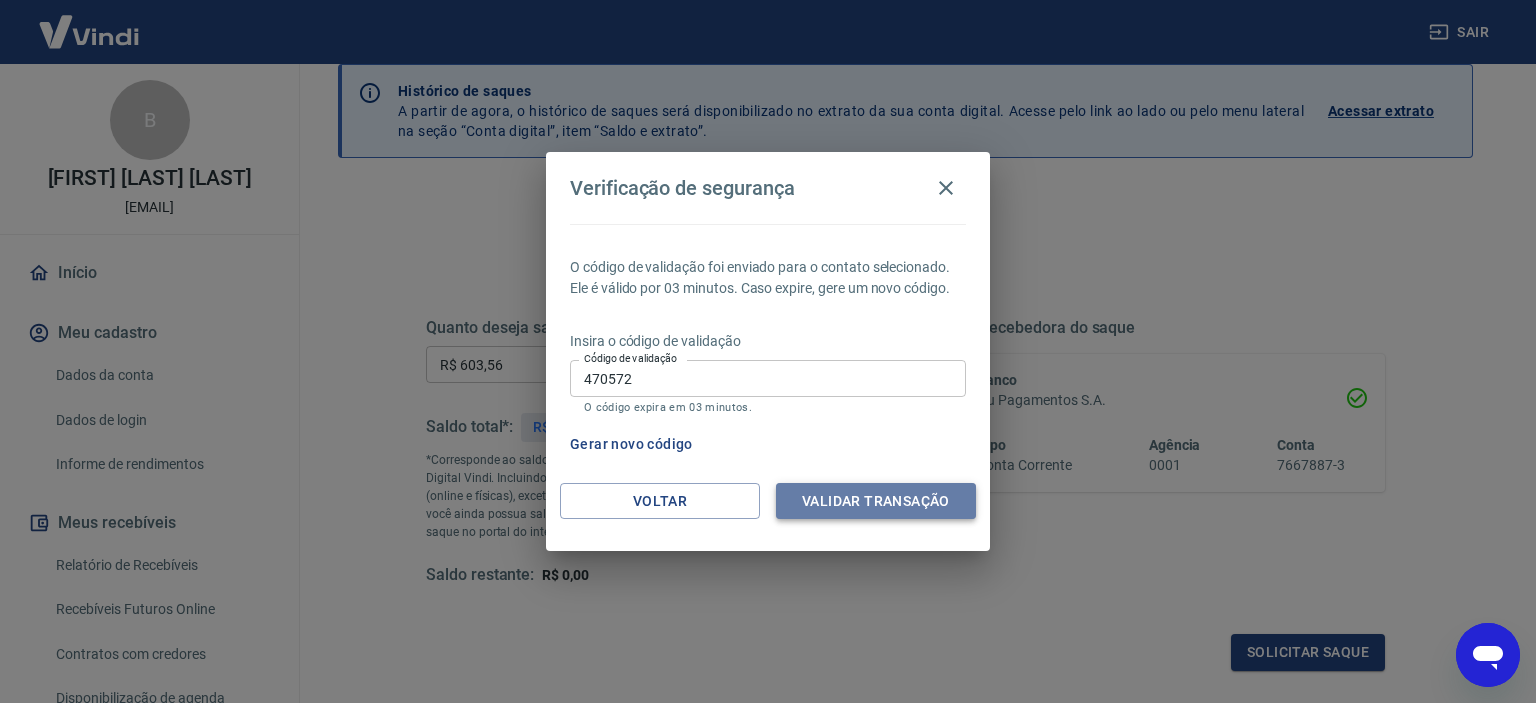 click on "Validar transação" at bounding box center [876, 501] 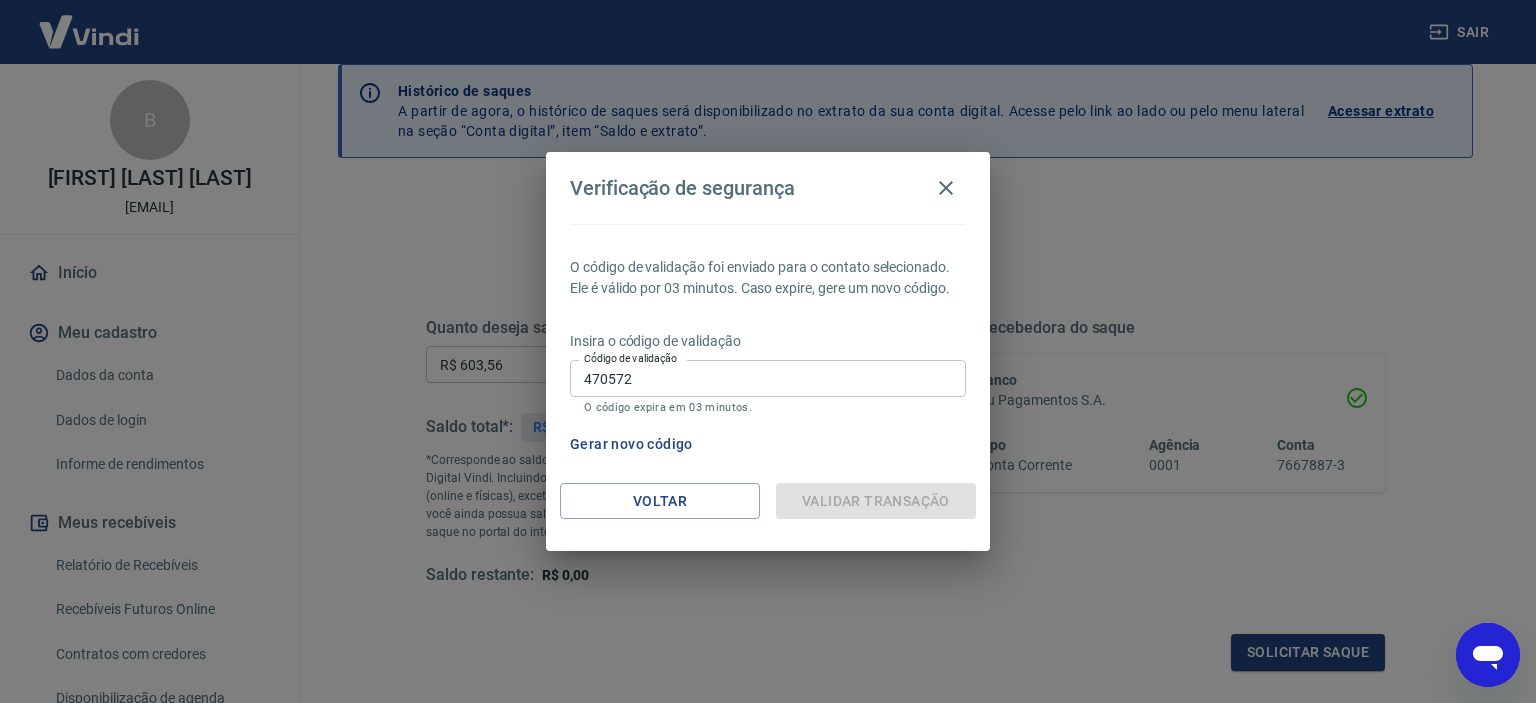 click 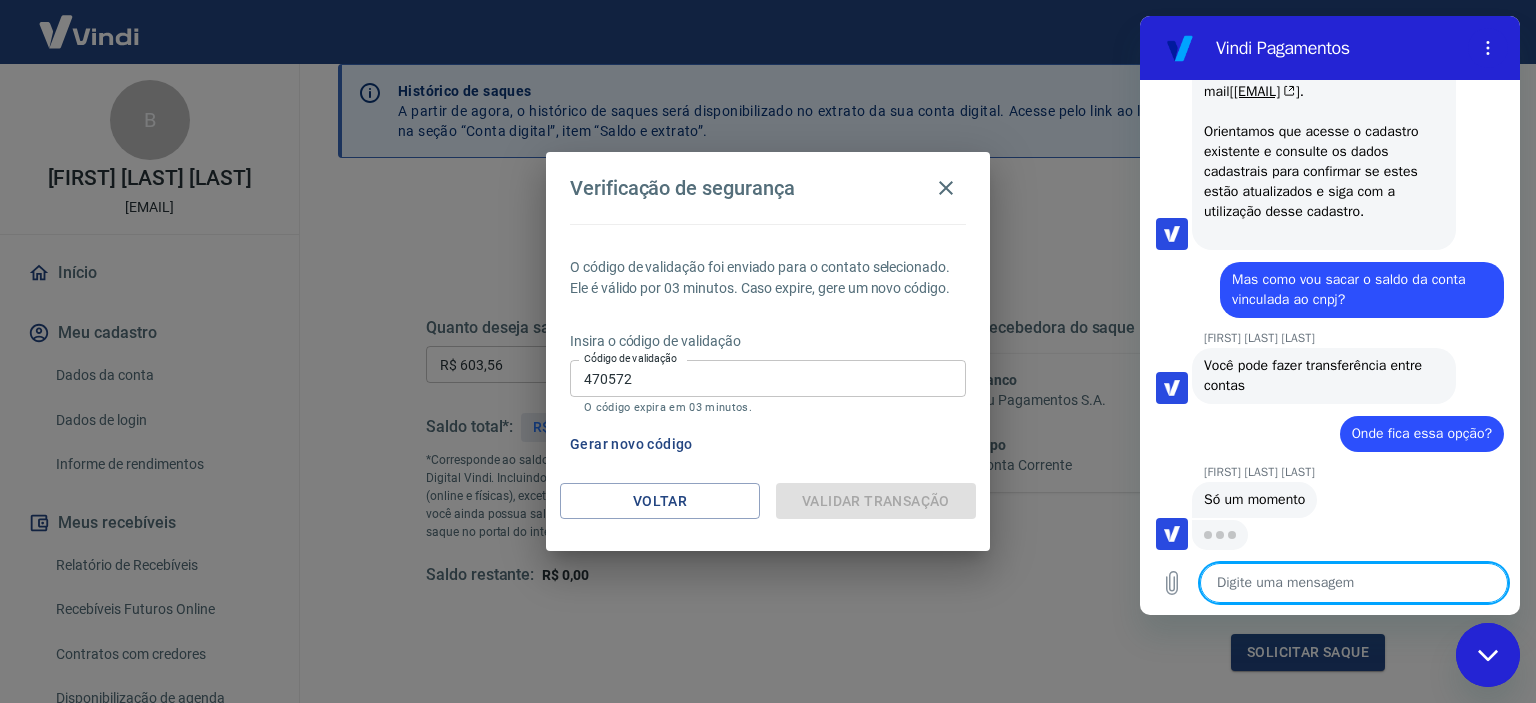 scroll, scrollTop: 0, scrollLeft: 0, axis: both 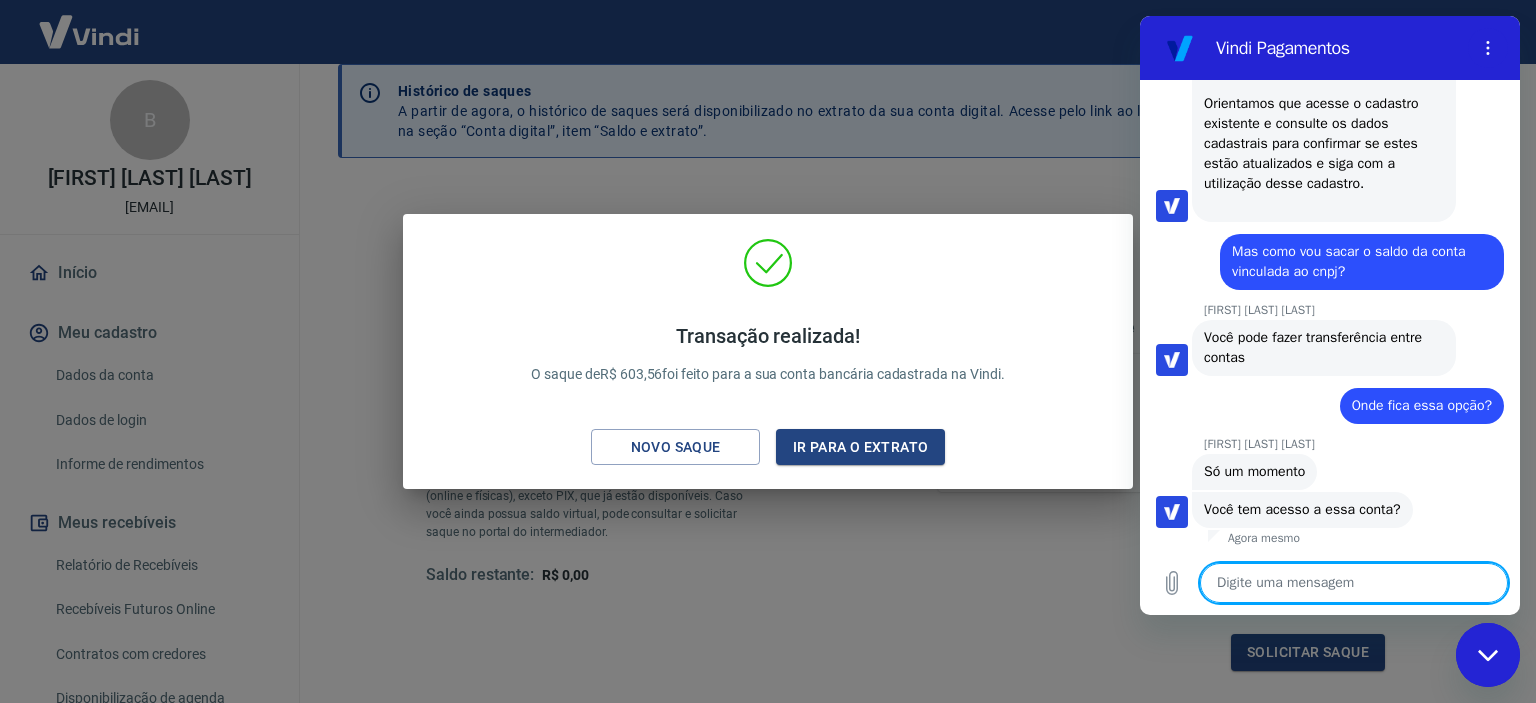 type on "x" 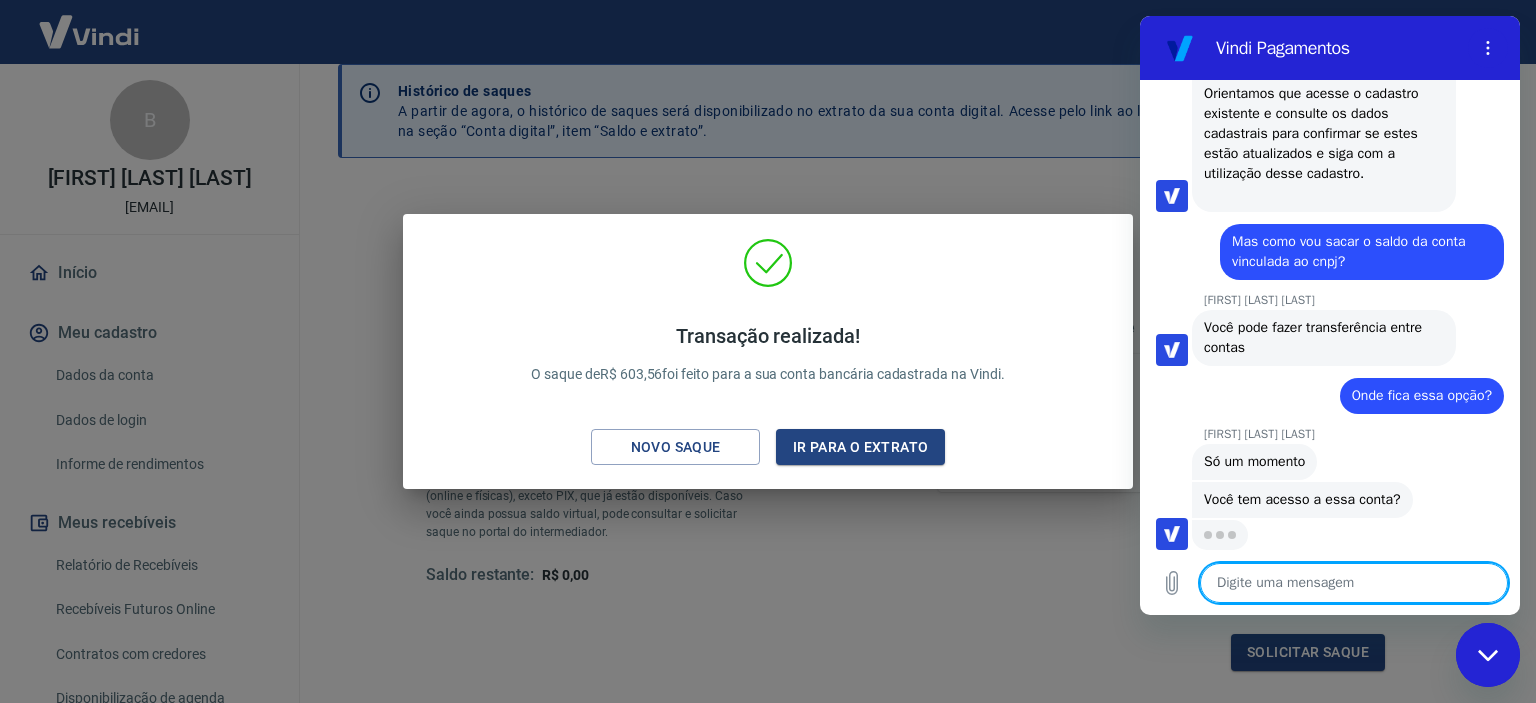 scroll, scrollTop: 5335, scrollLeft: 0, axis: vertical 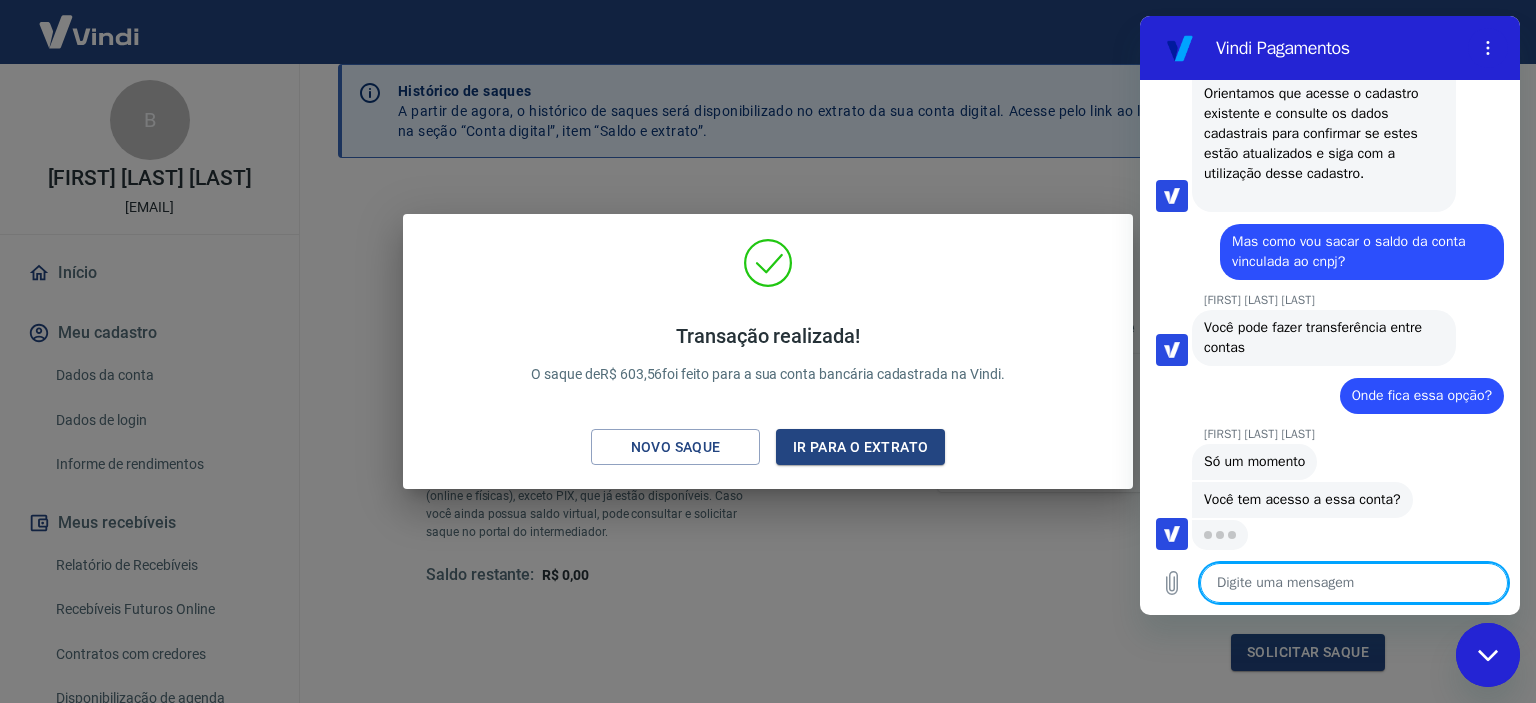 click on "Transação realizada! O saque de  R$ 603,56  foi feito para a sua conta bancária cadastrada na Vindi. Novo saque Ir para o extrato" at bounding box center [768, 351] 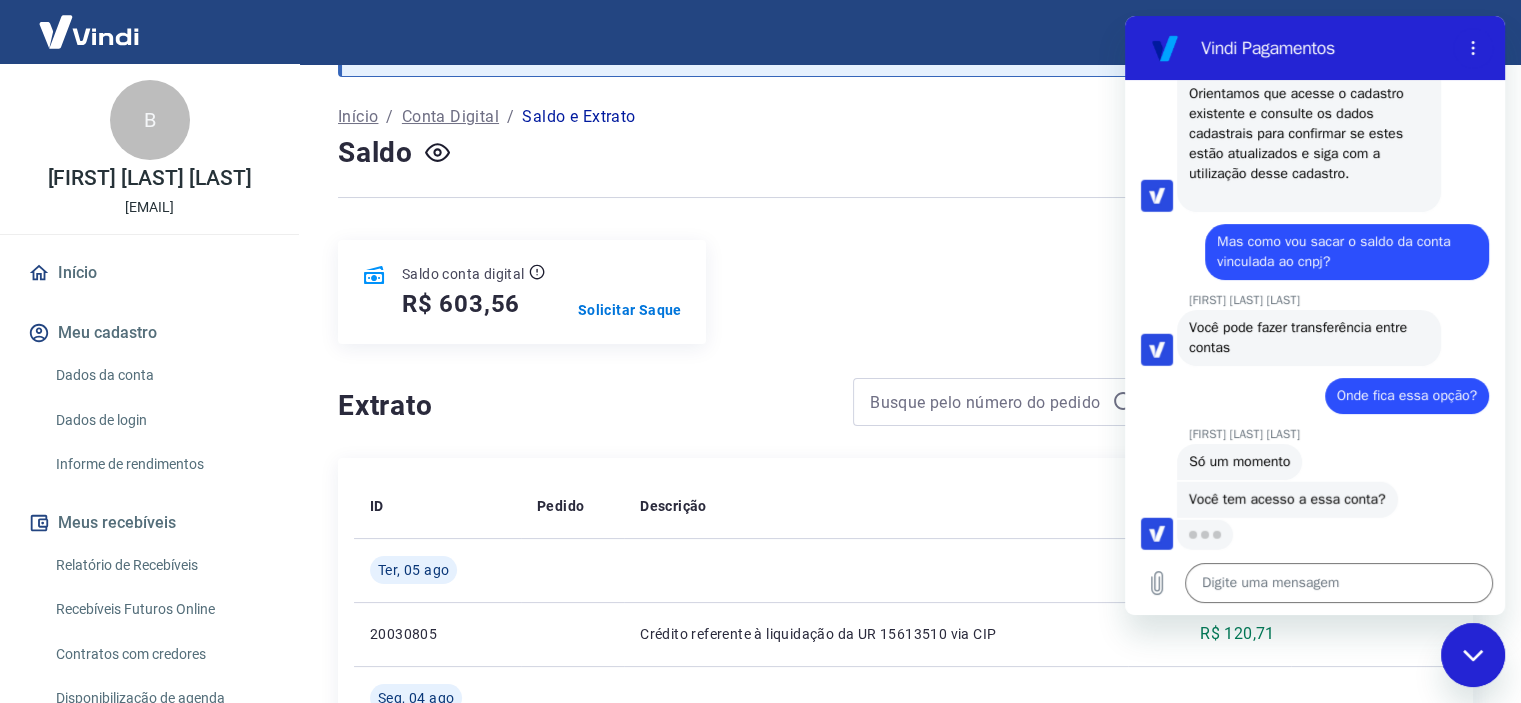 scroll, scrollTop: 0, scrollLeft: 0, axis: both 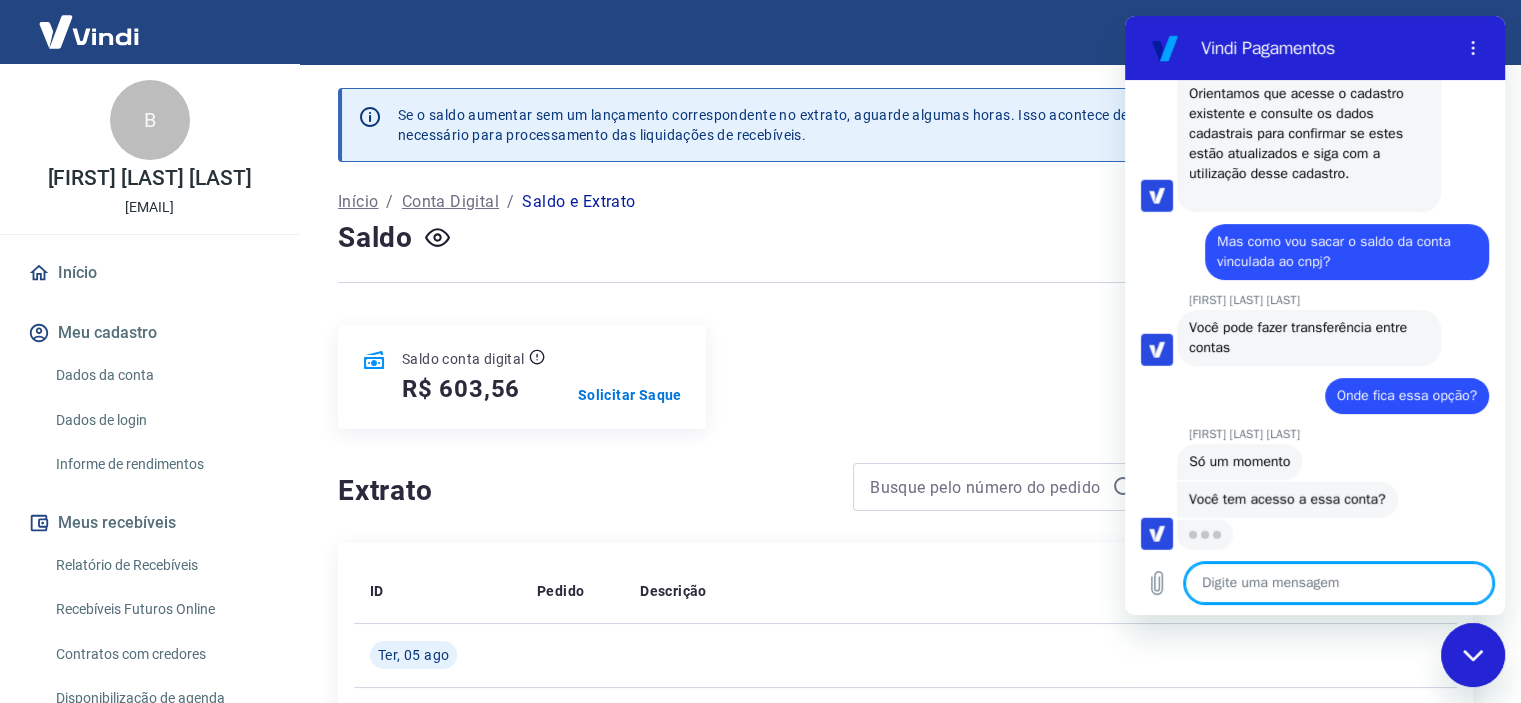 click at bounding box center (1339, 583) 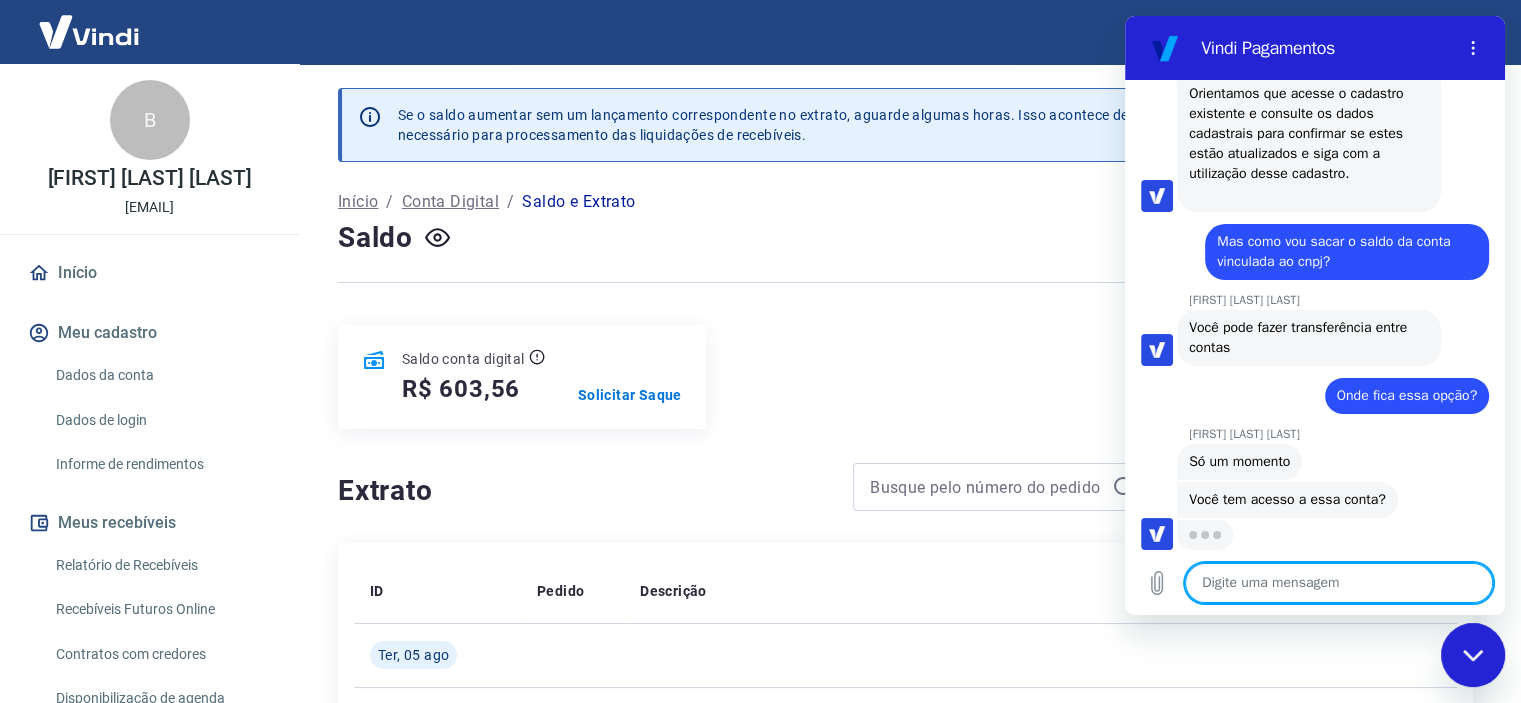 type on "A" 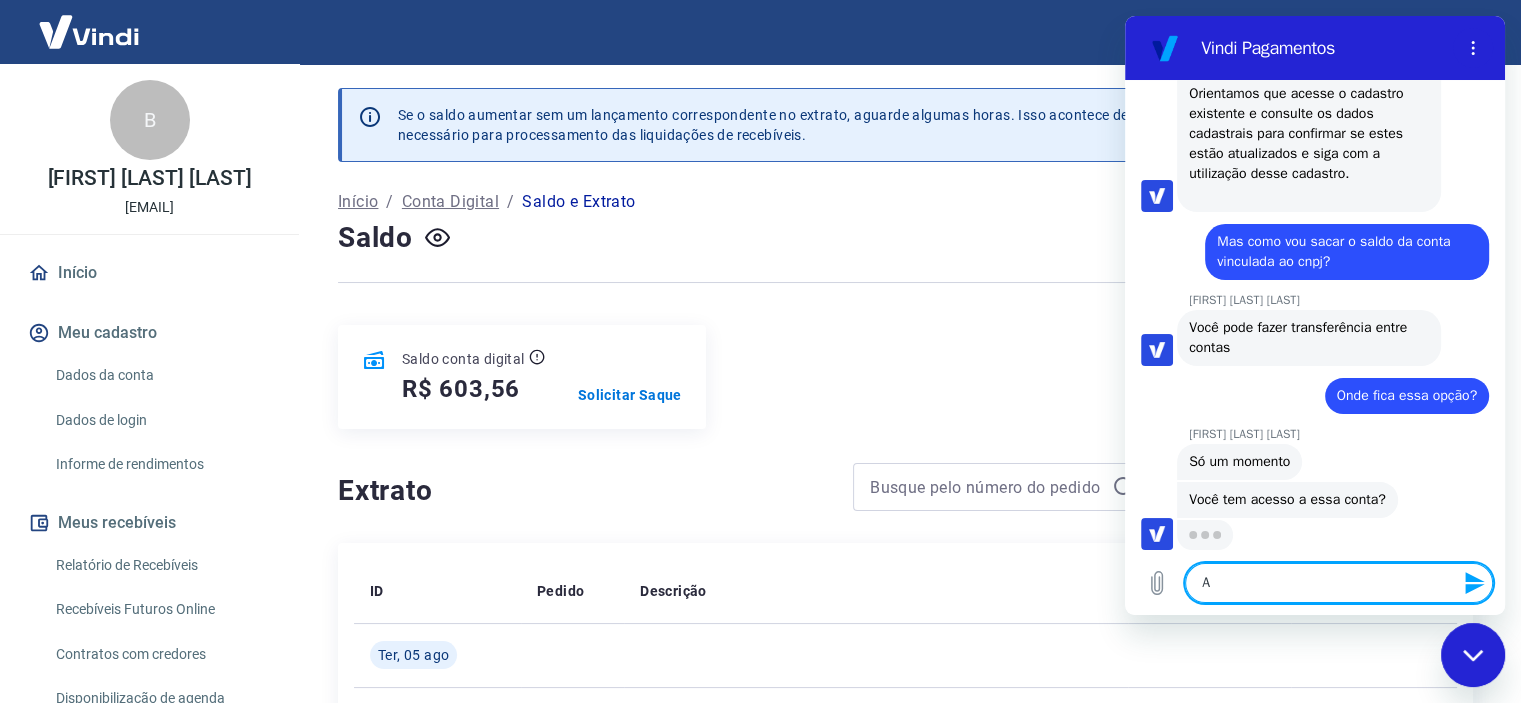 type on "A" 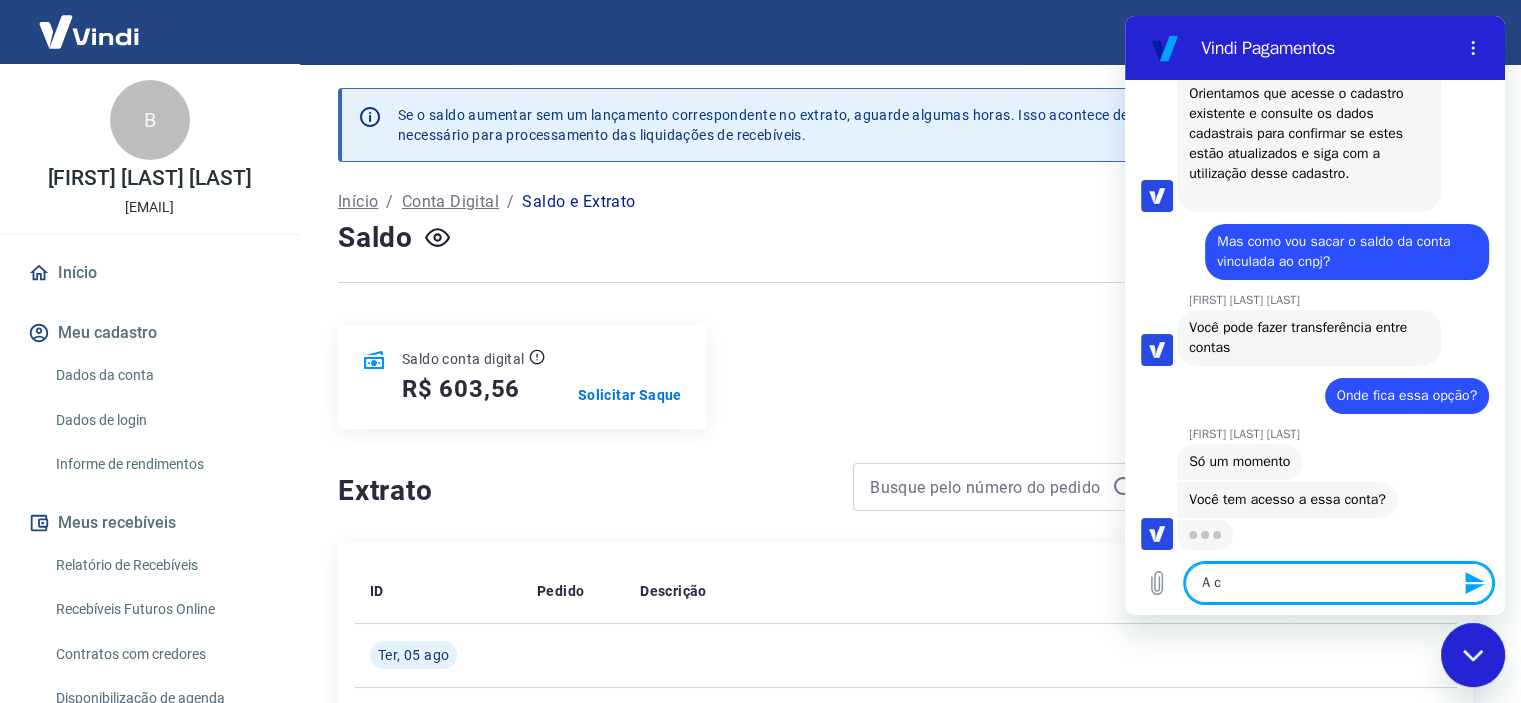 type on "A co" 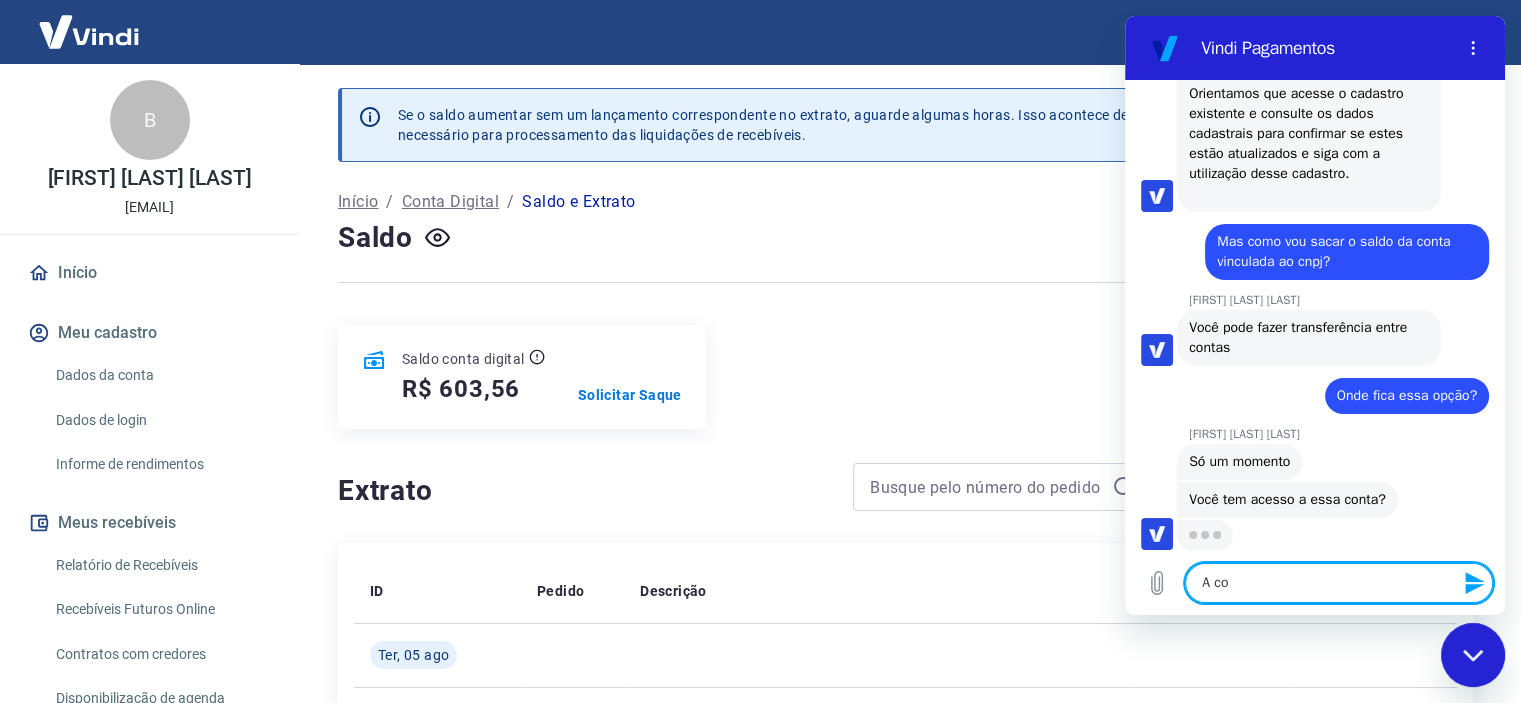 type on "A con" 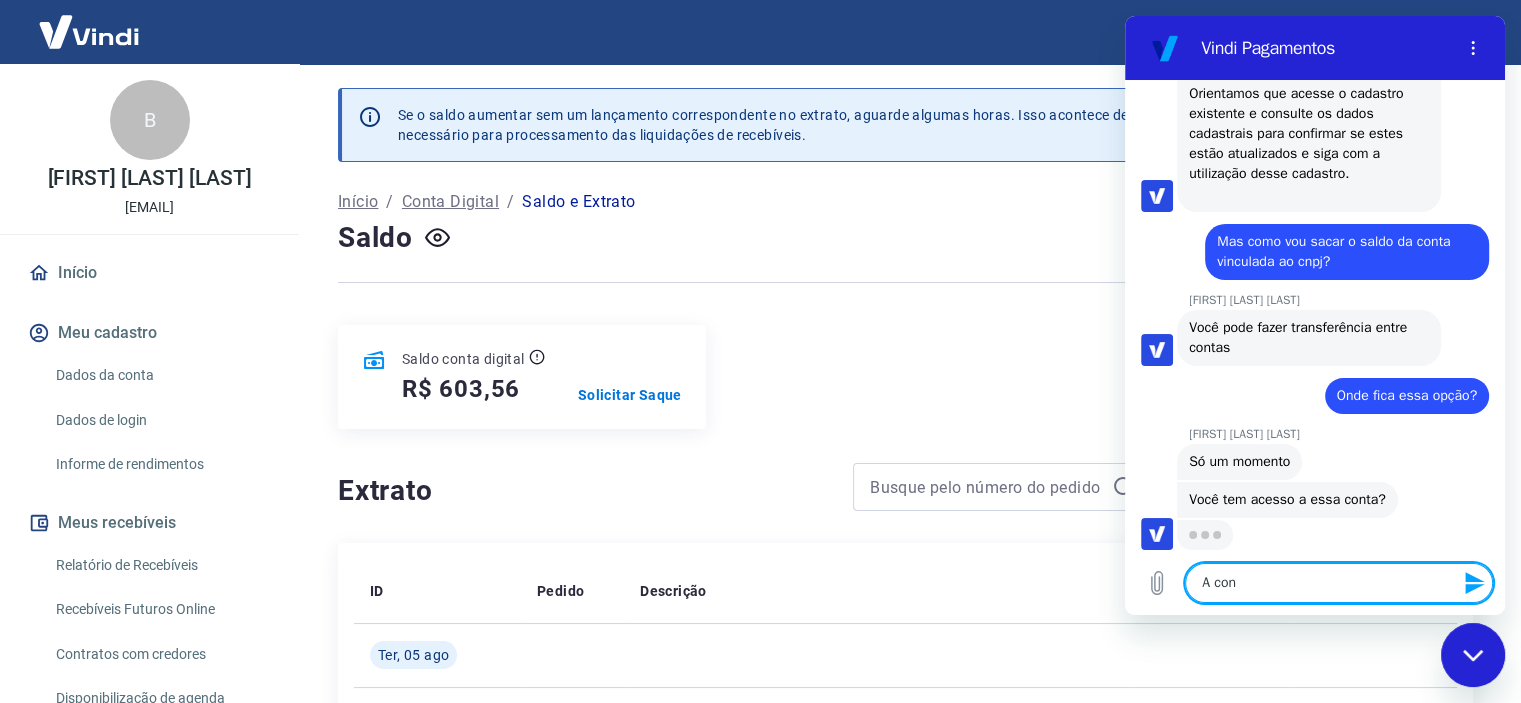 type on "A cont" 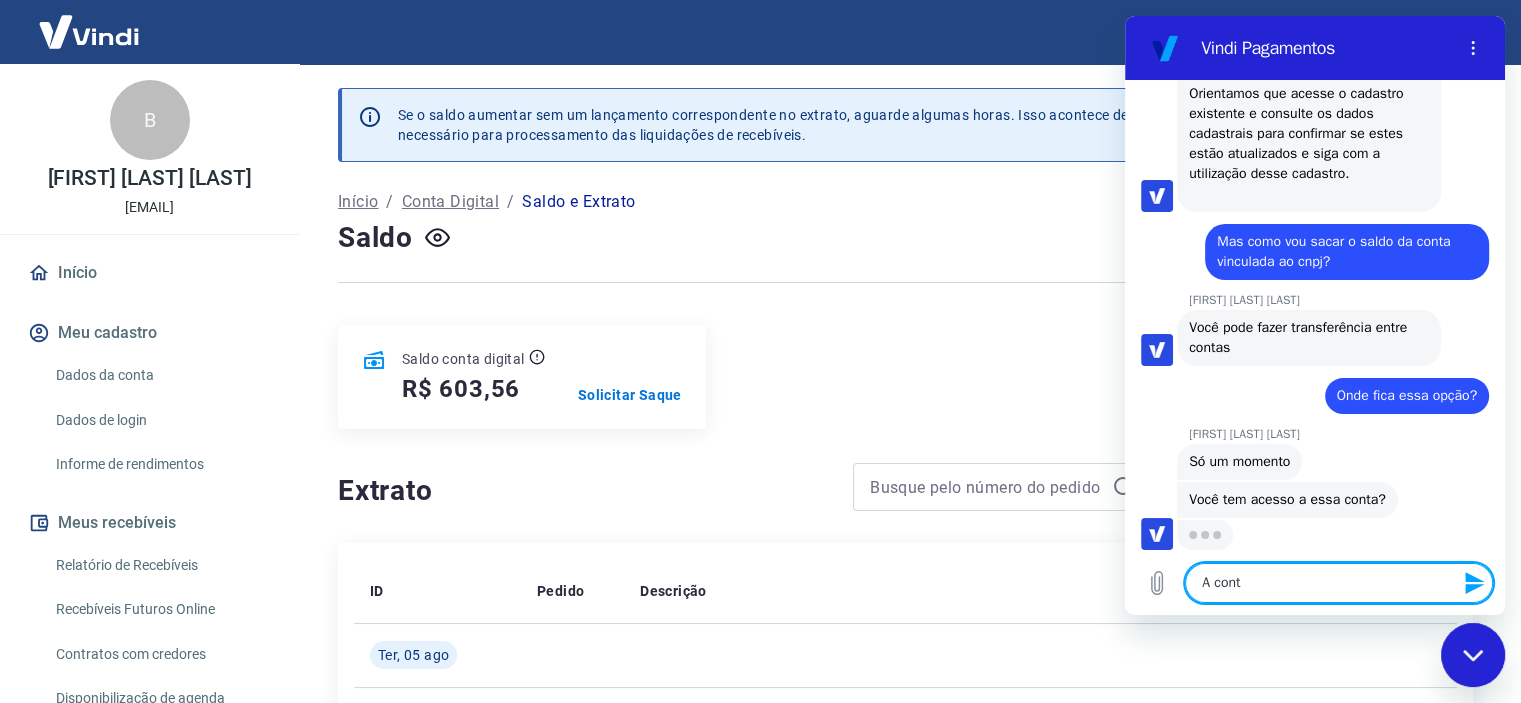 type on "x" 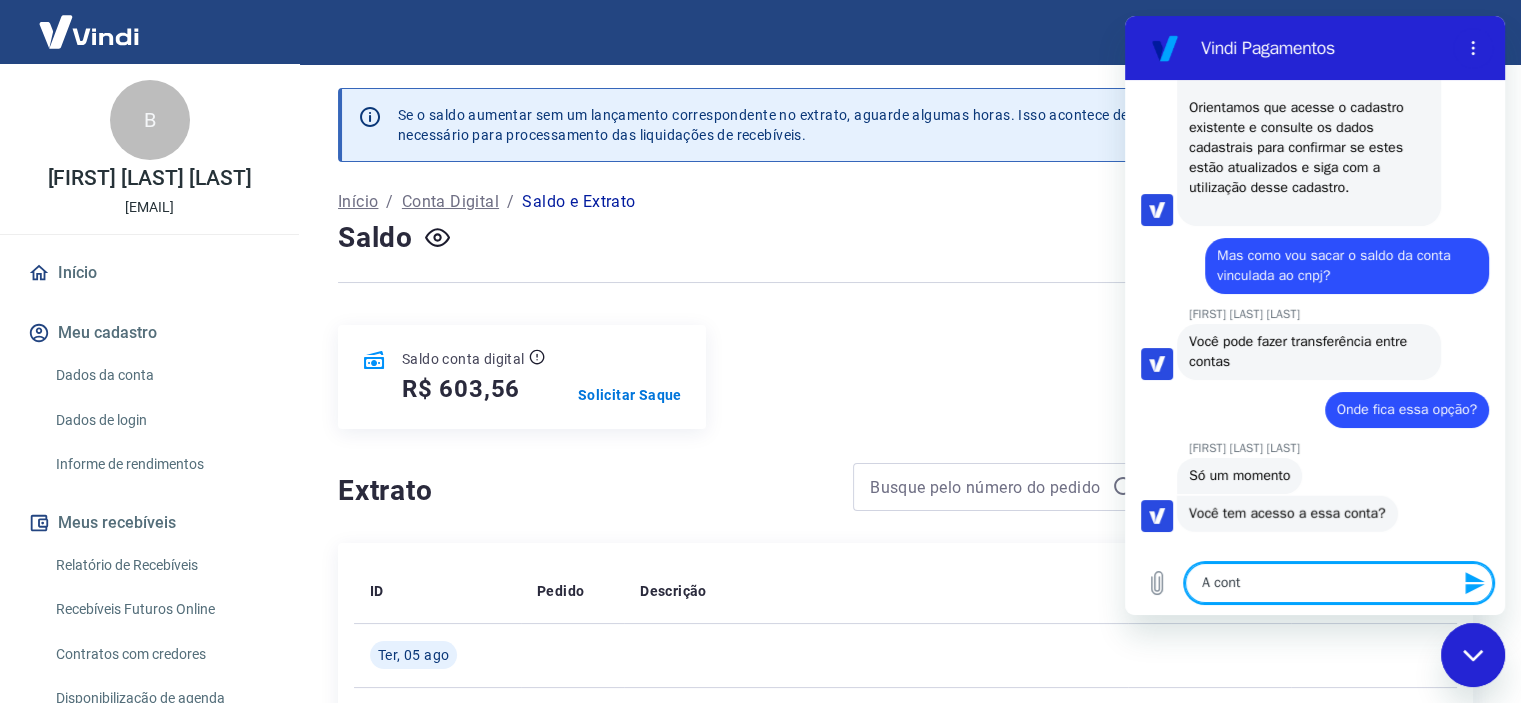 type on "A conta" 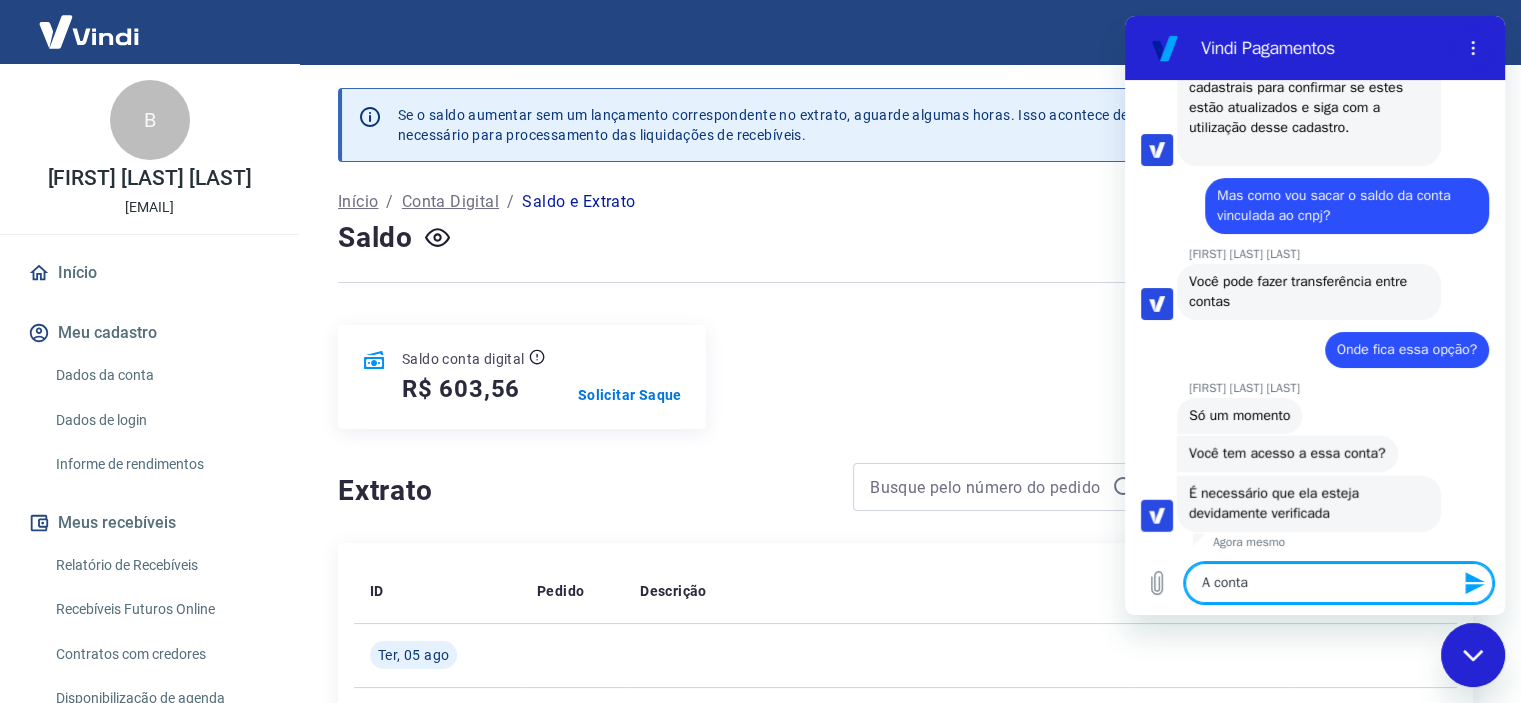 type on "A conta" 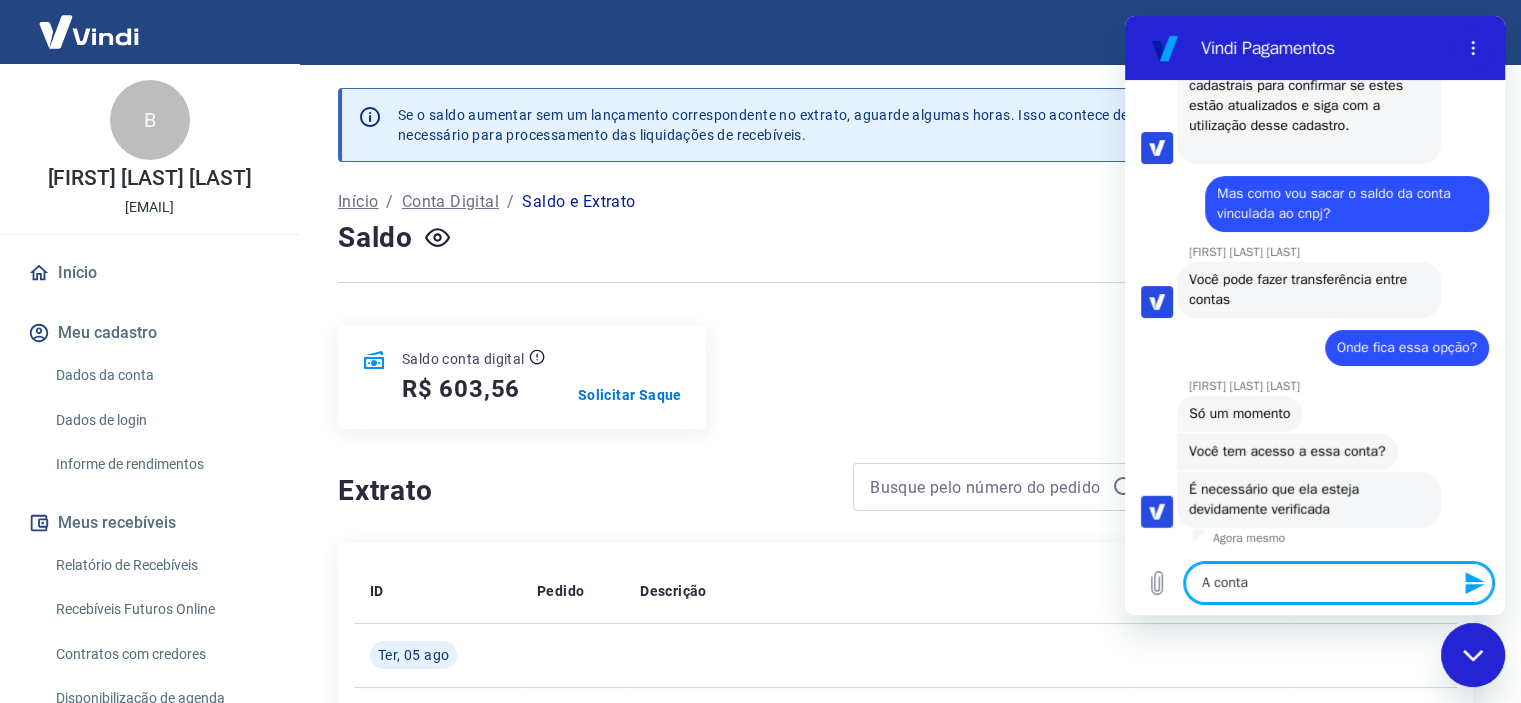 scroll, scrollTop: 5383, scrollLeft: 0, axis: vertical 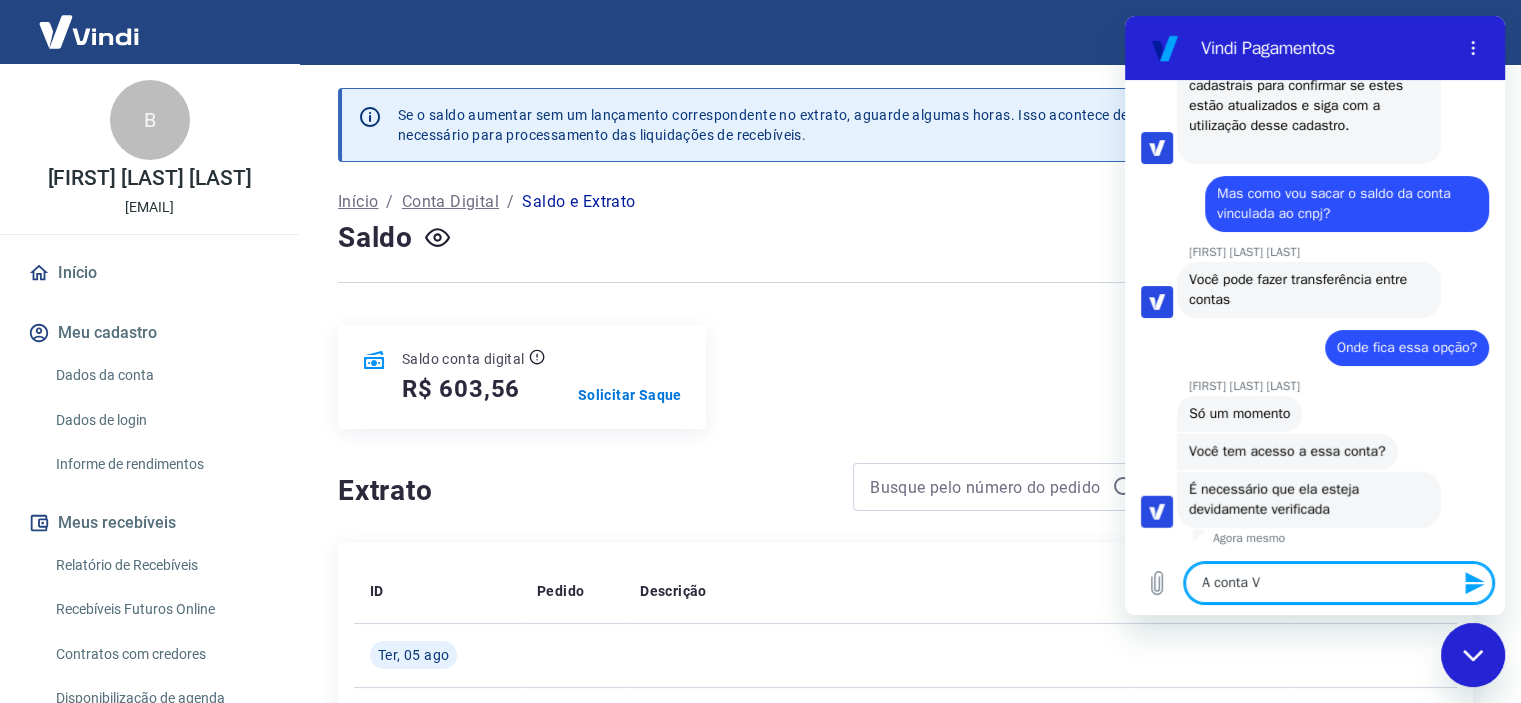 type on "A conta Vi" 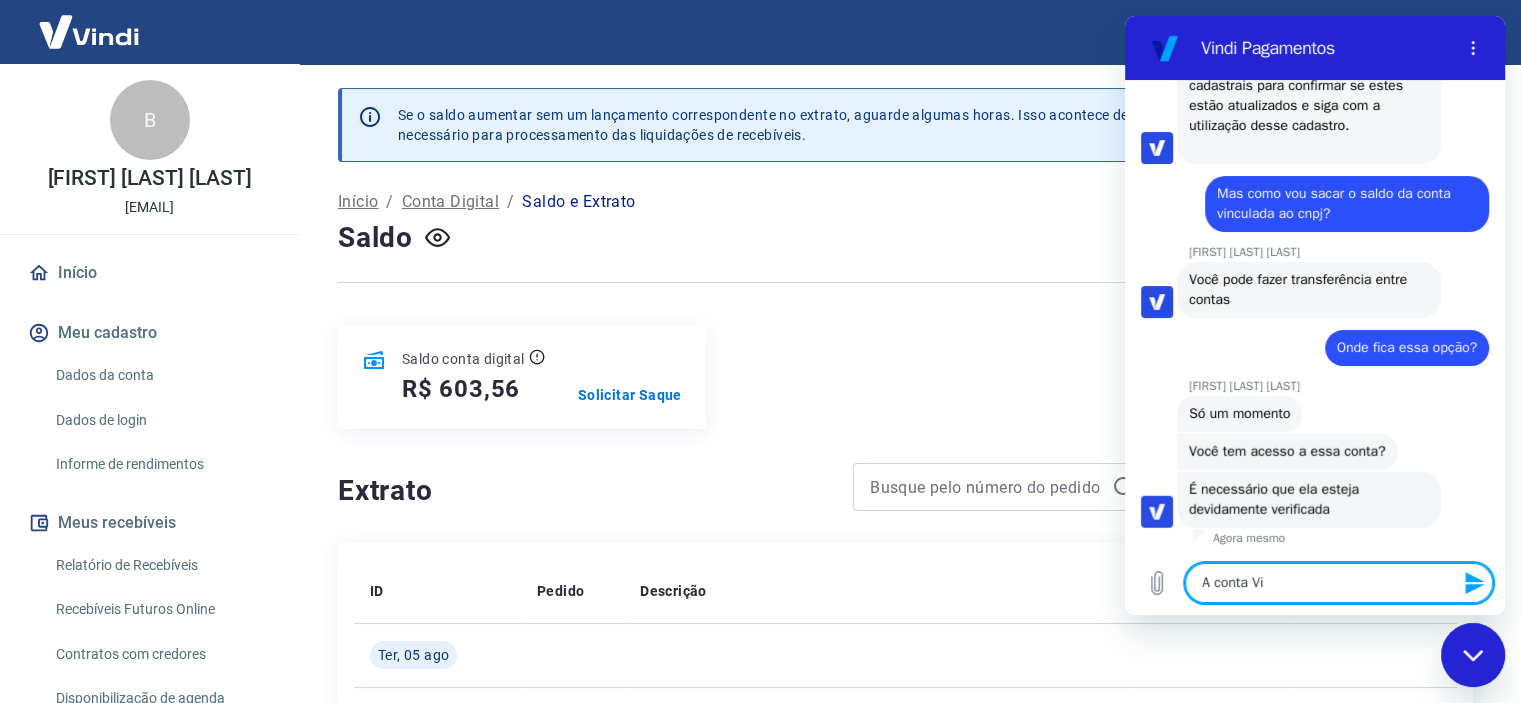 type on "A conta Vin" 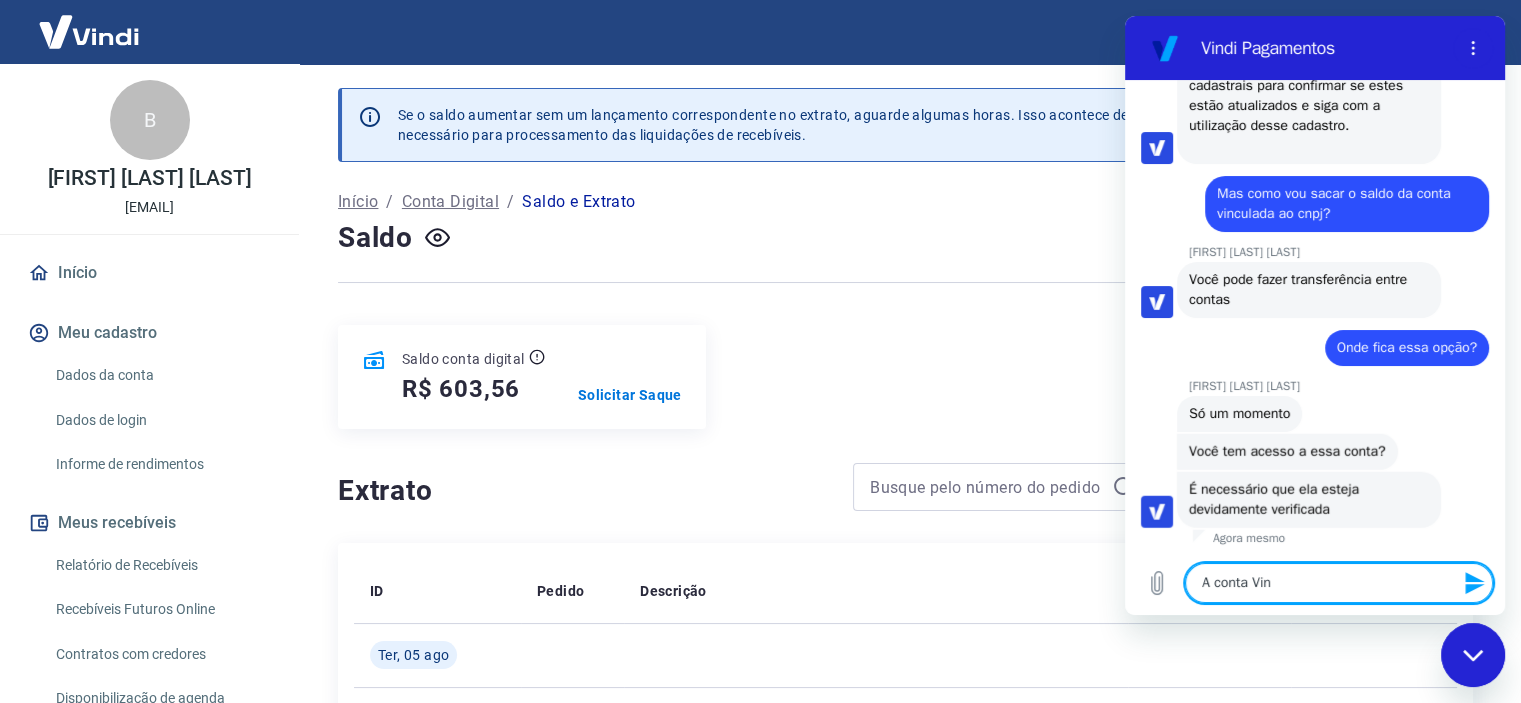 type on "A conta Vind" 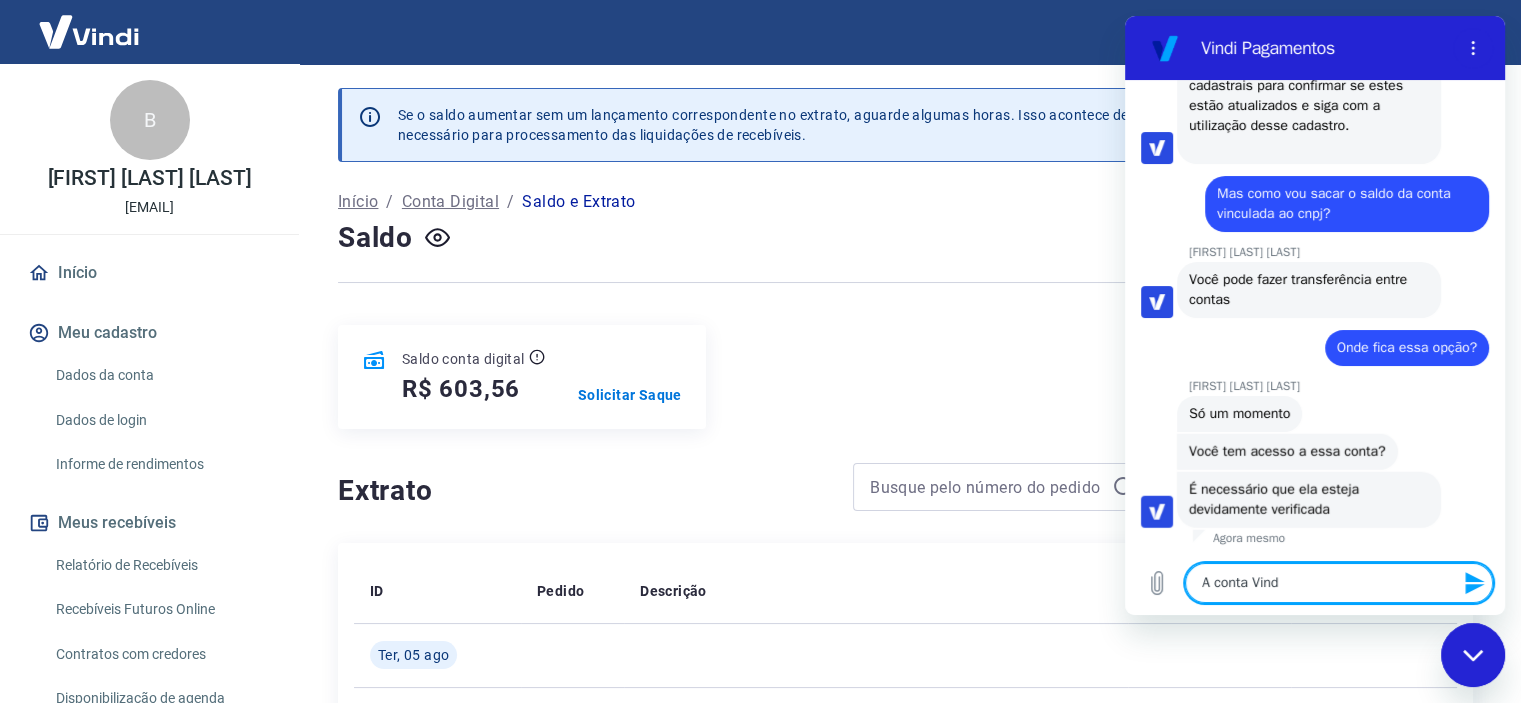 type on "A conta Vindi" 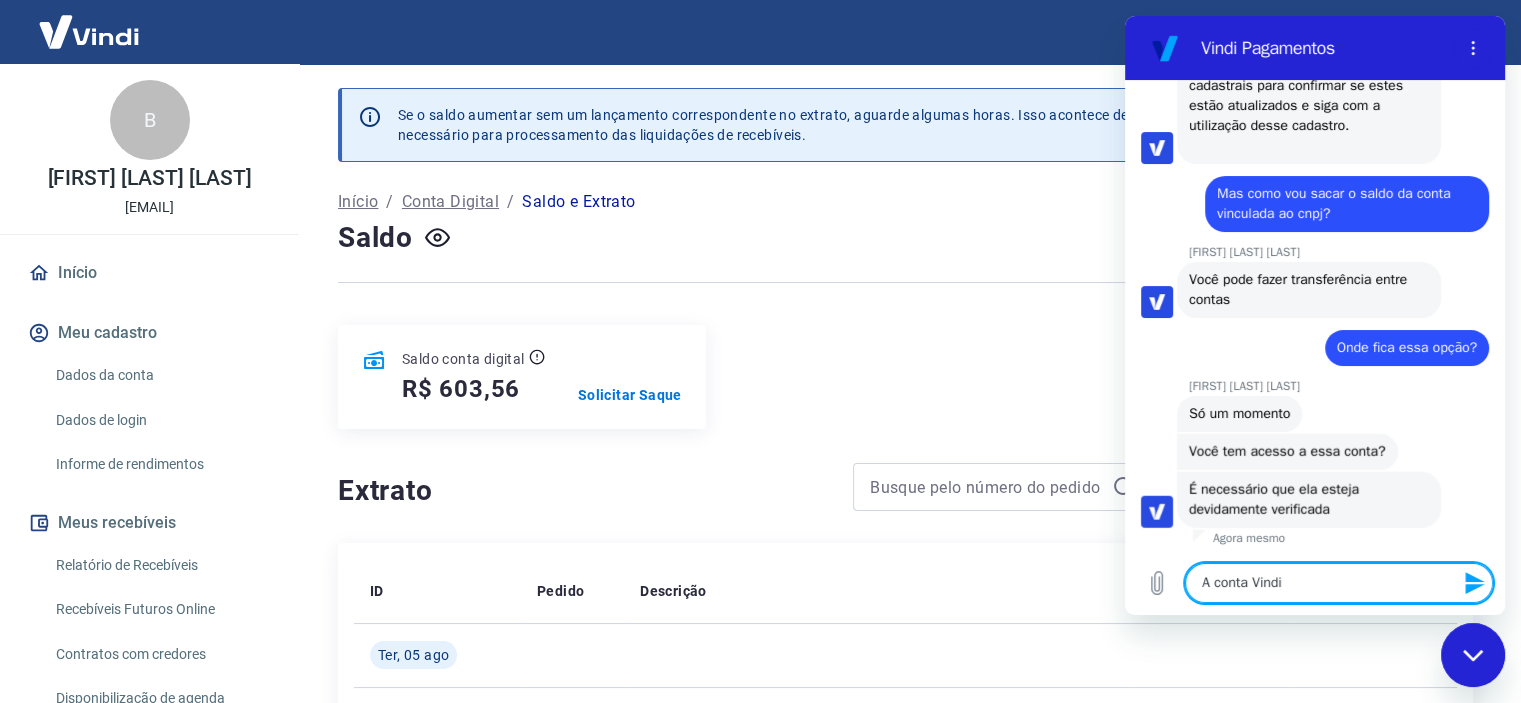 type on "A conta Vindi?" 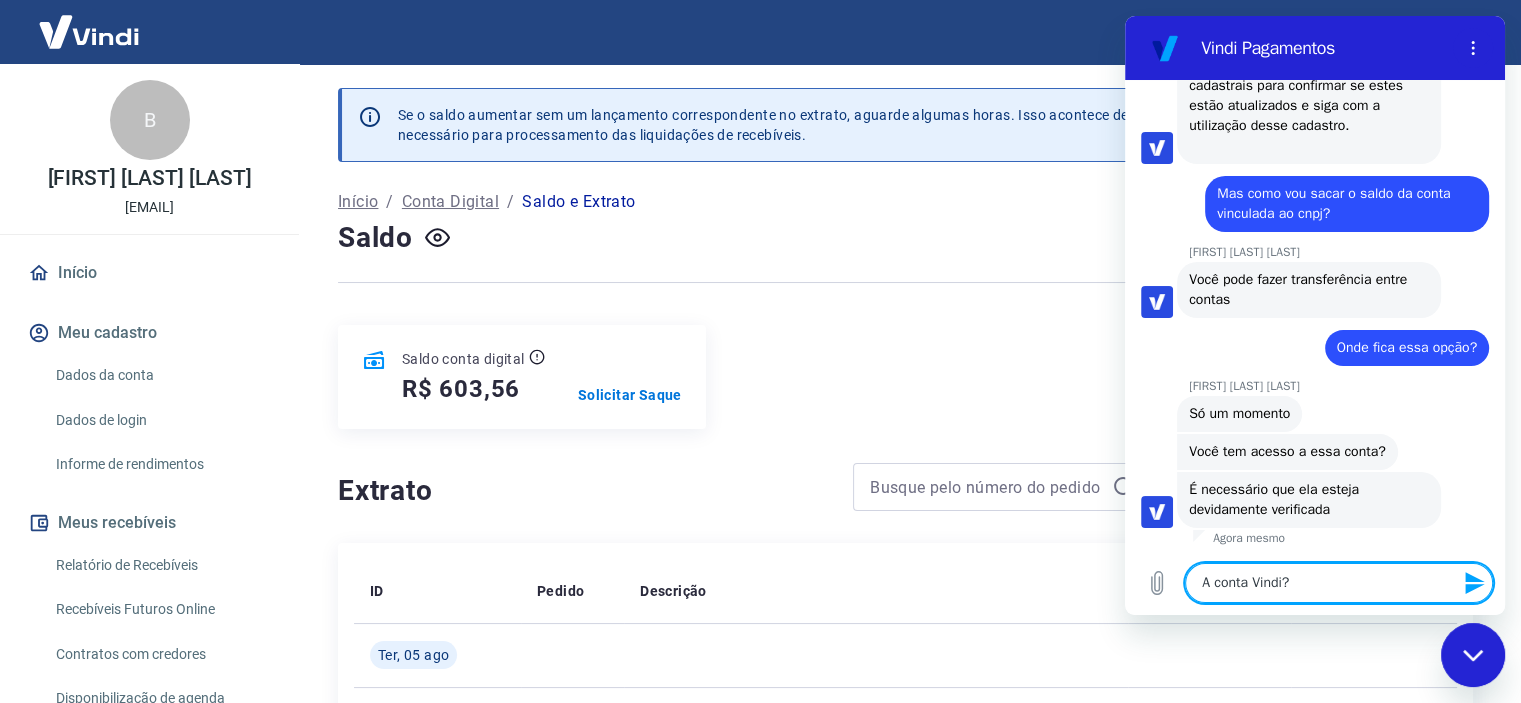 type 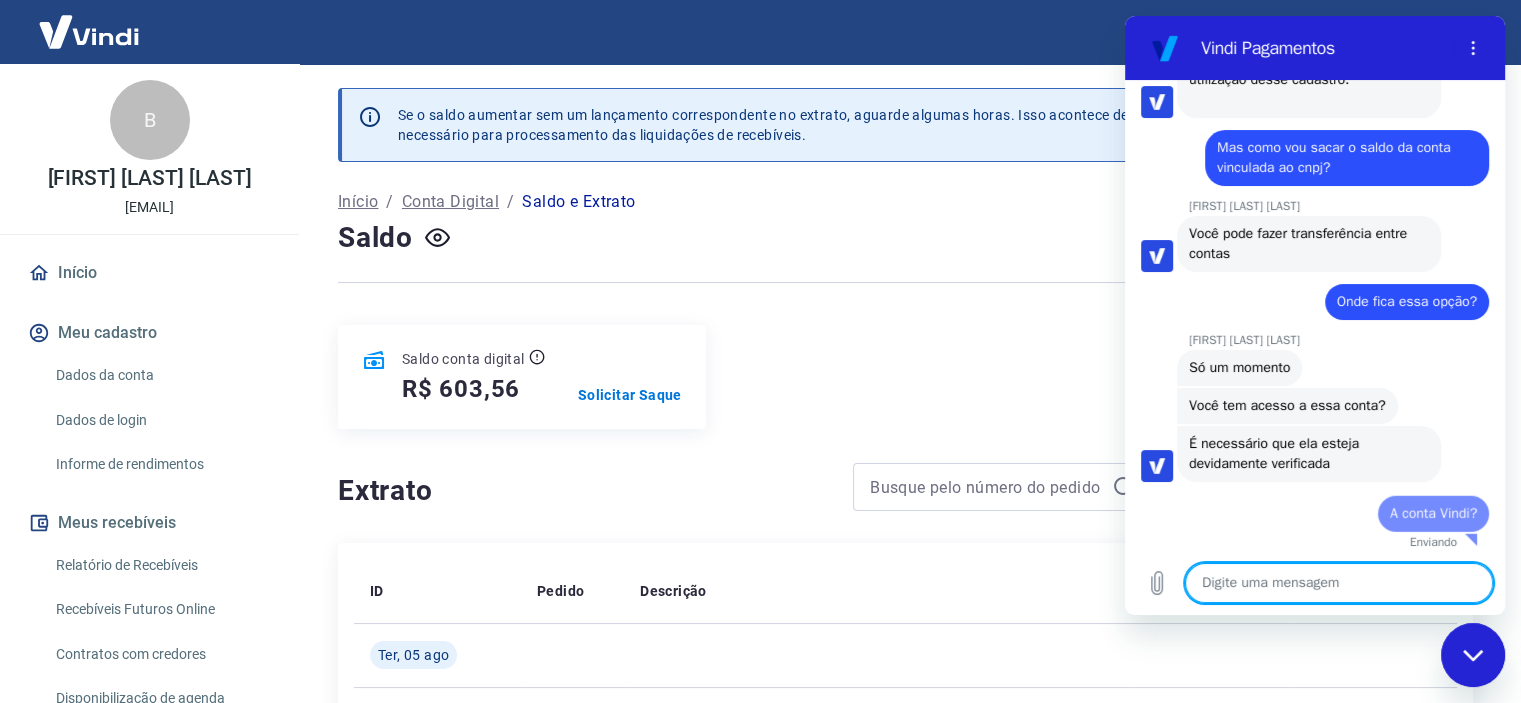 type on "x" 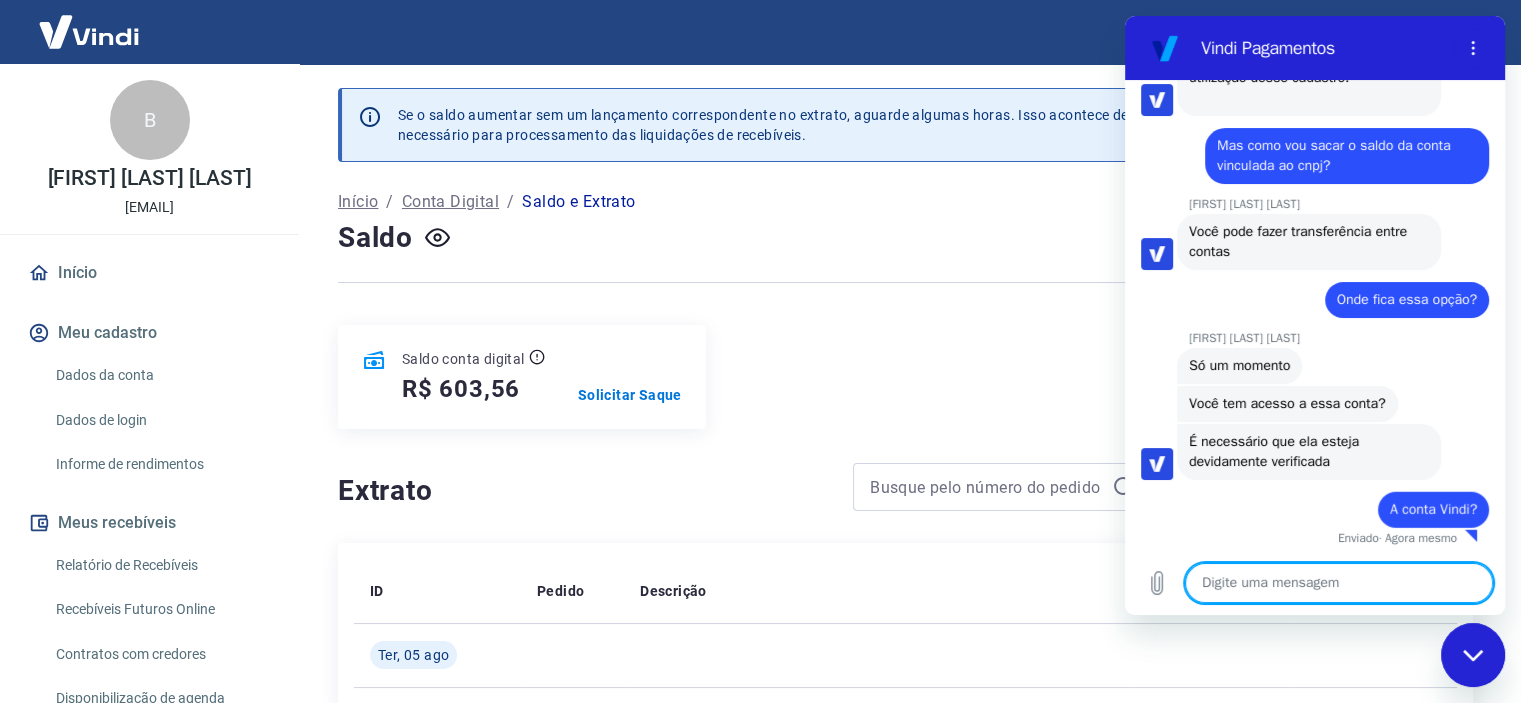 scroll, scrollTop: 5431, scrollLeft: 0, axis: vertical 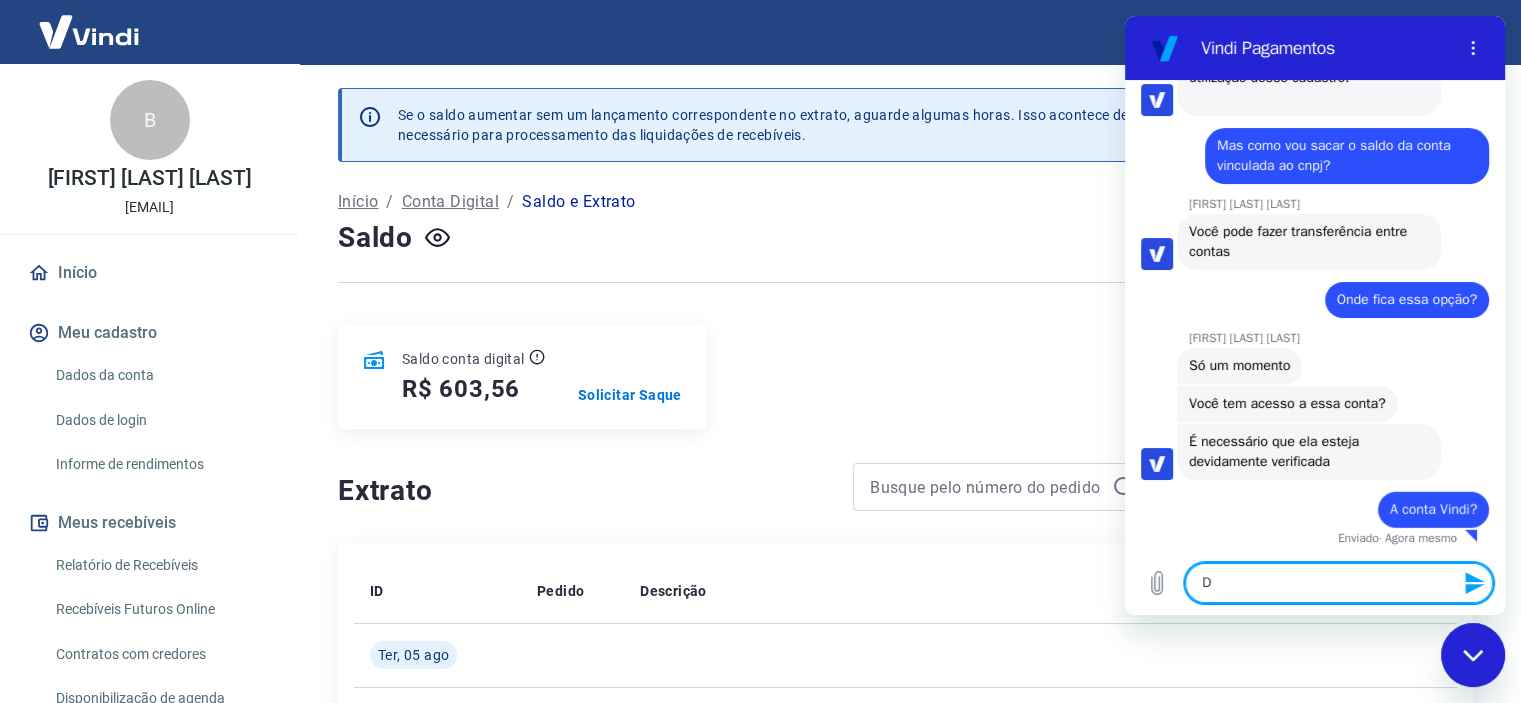 type on "Do" 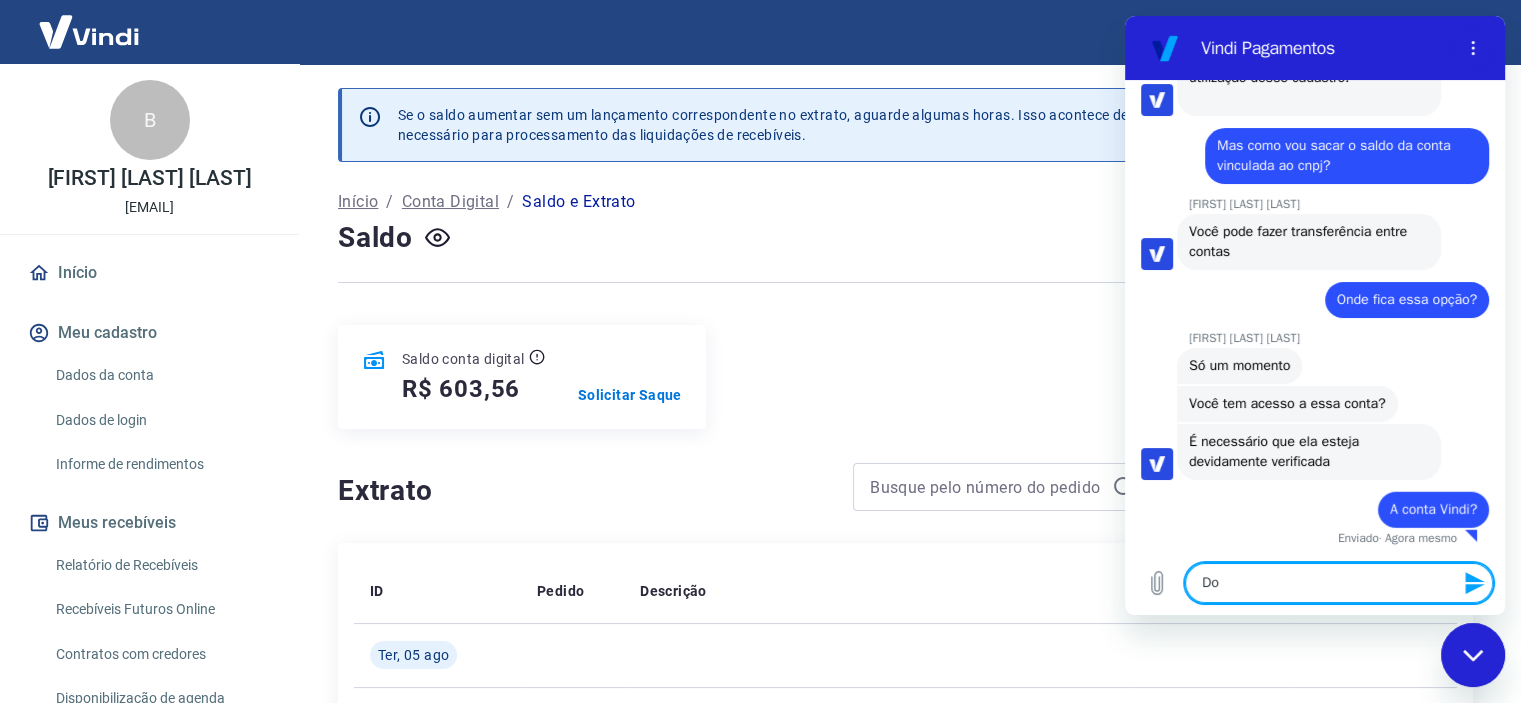 type on "x" 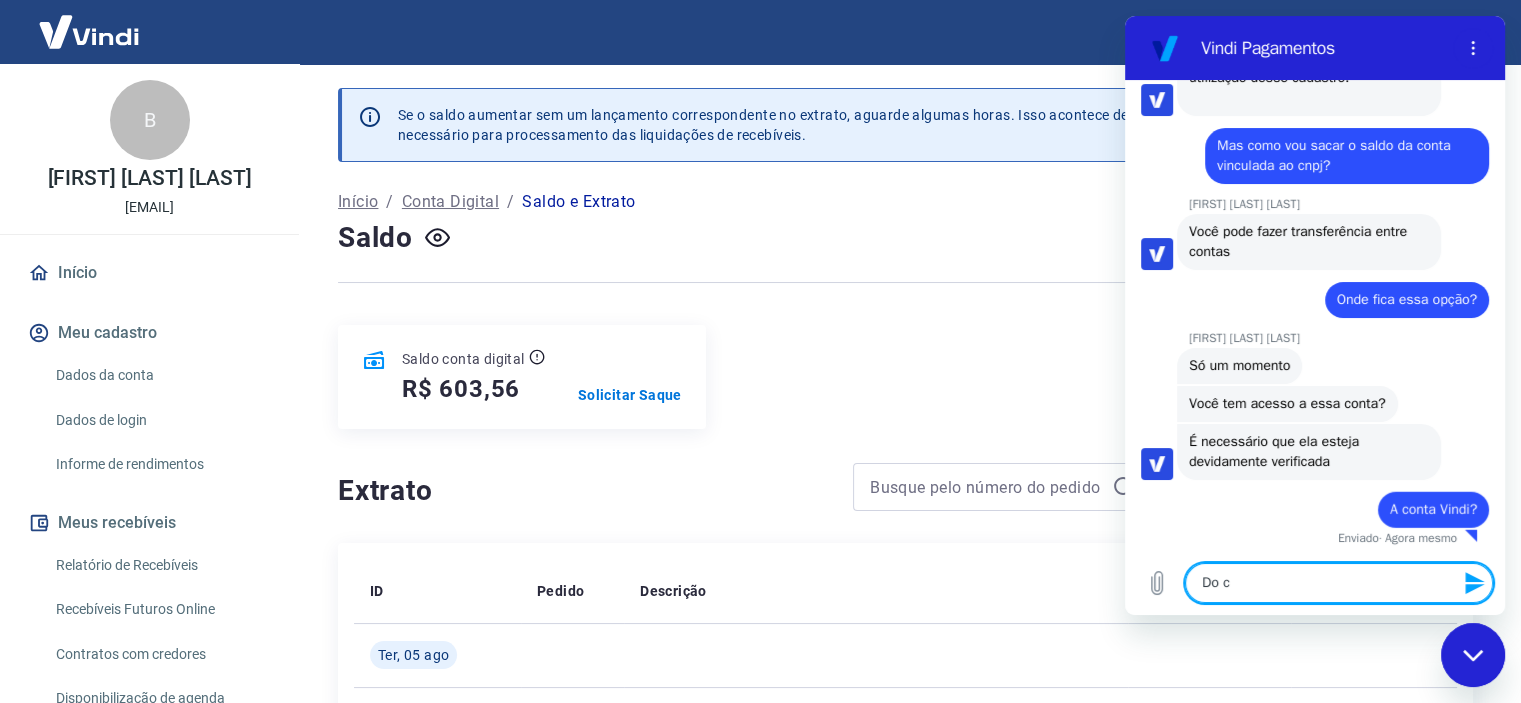 type on "Do cn" 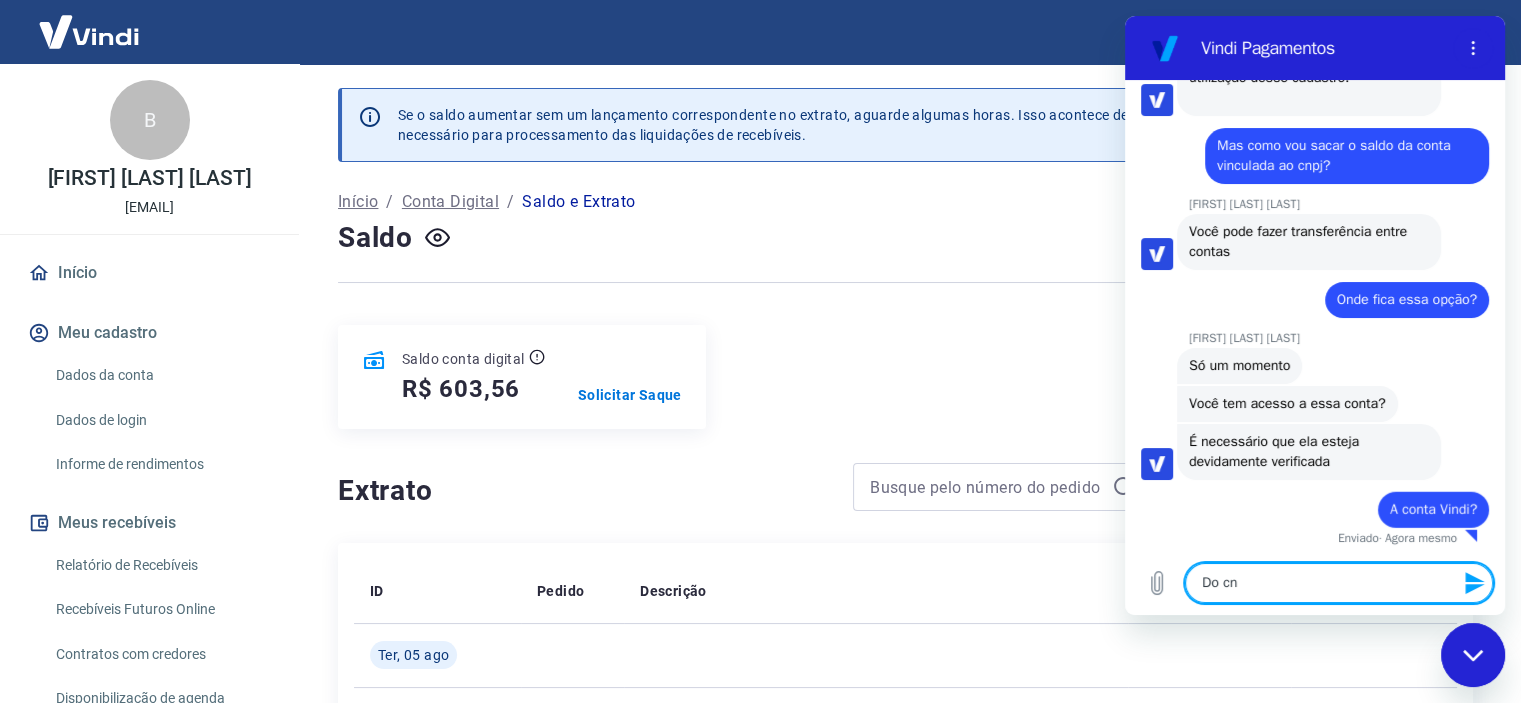 type on "x" 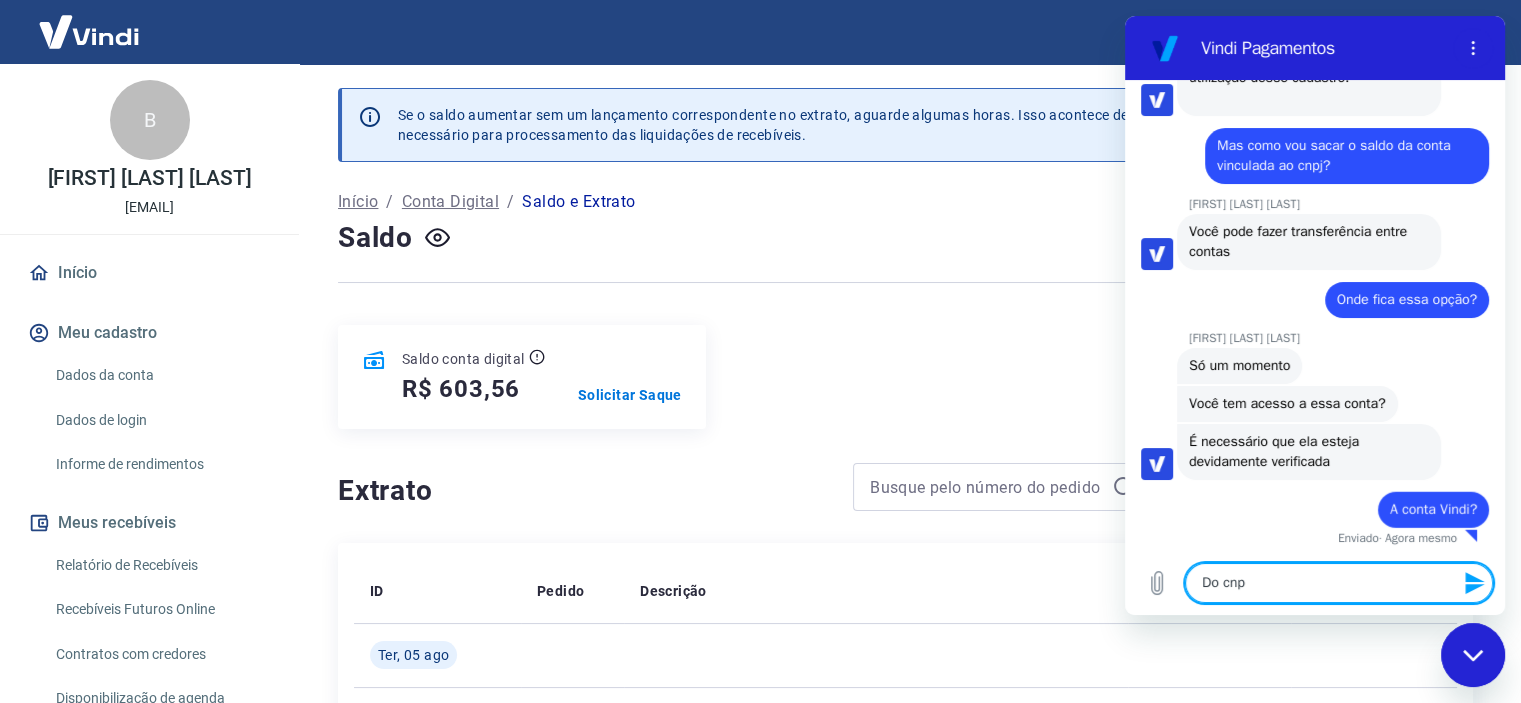 type on "Do cnpj" 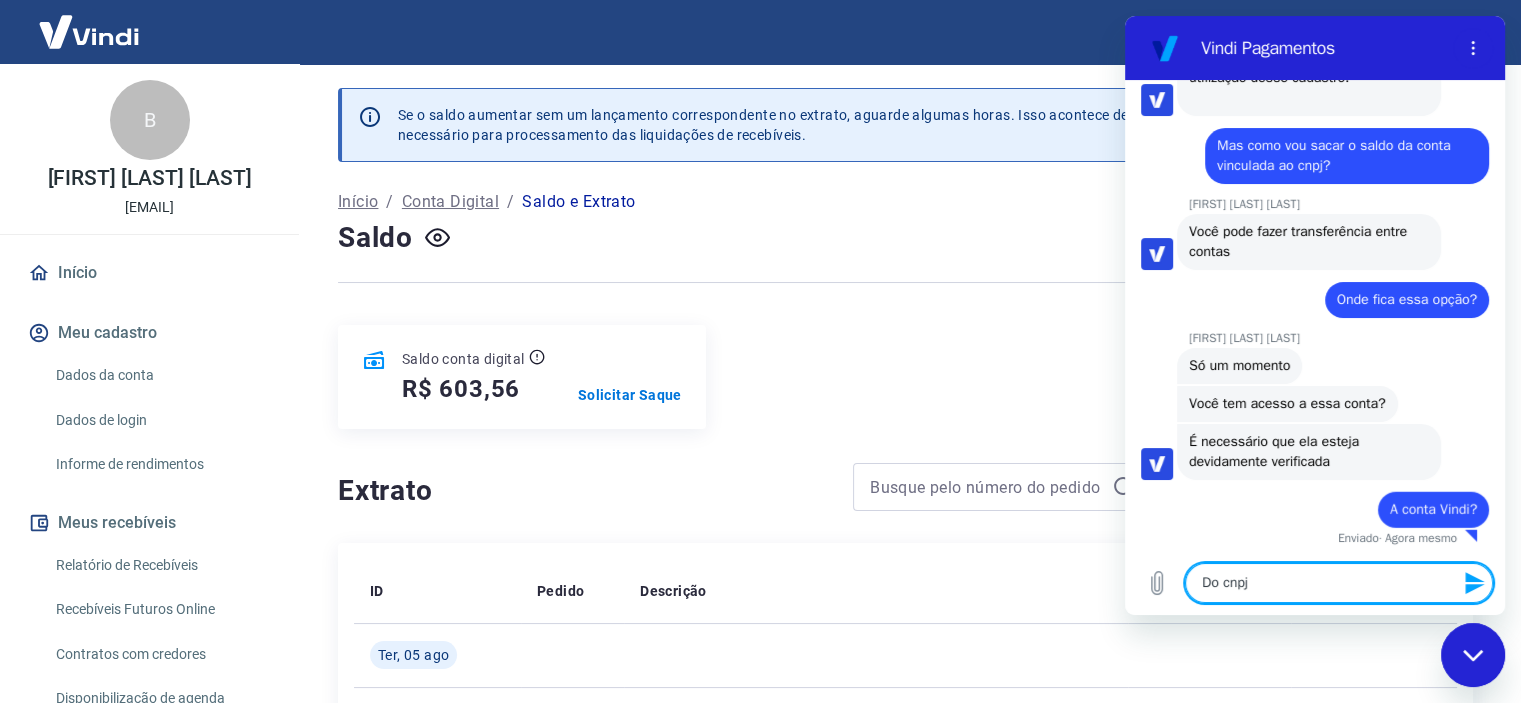 type on "Do cnpj?" 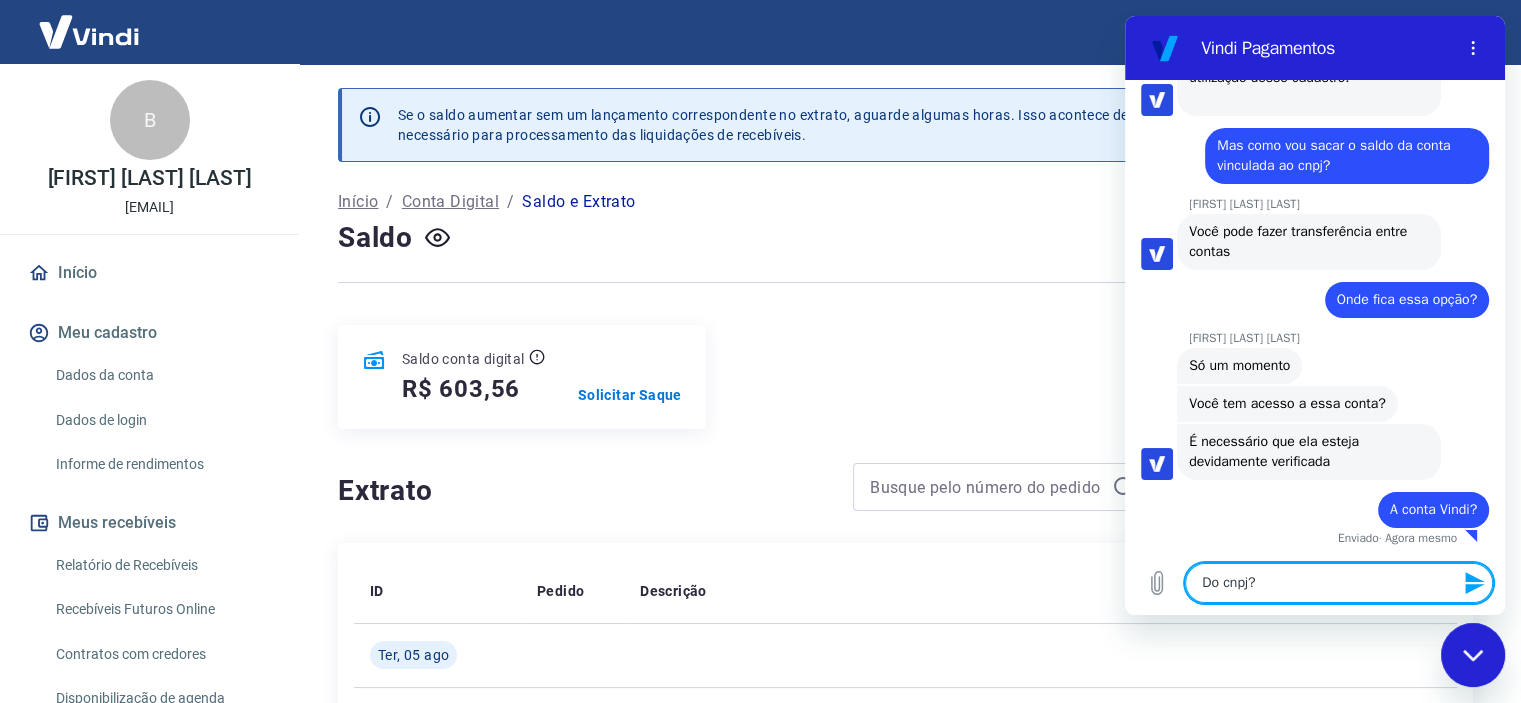 type 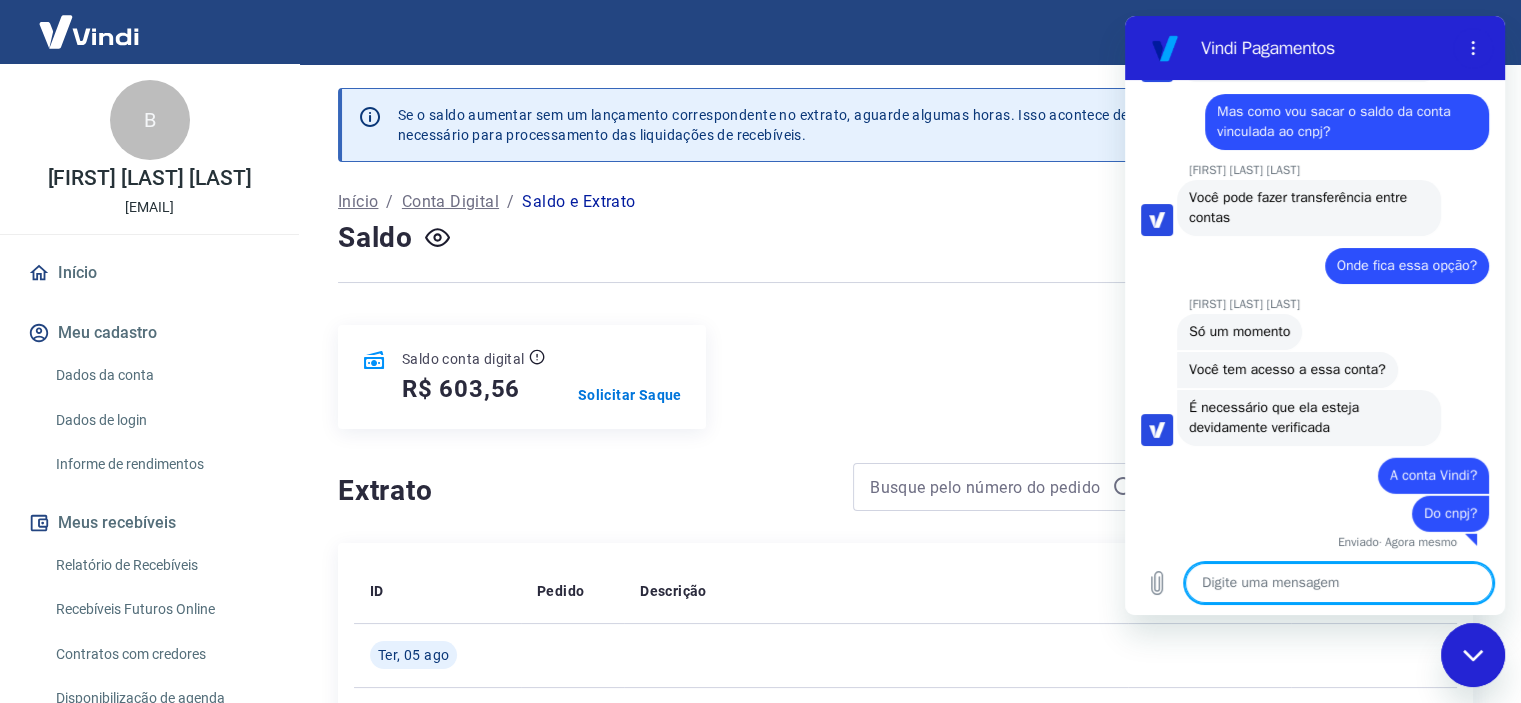 scroll, scrollTop: 5468, scrollLeft: 0, axis: vertical 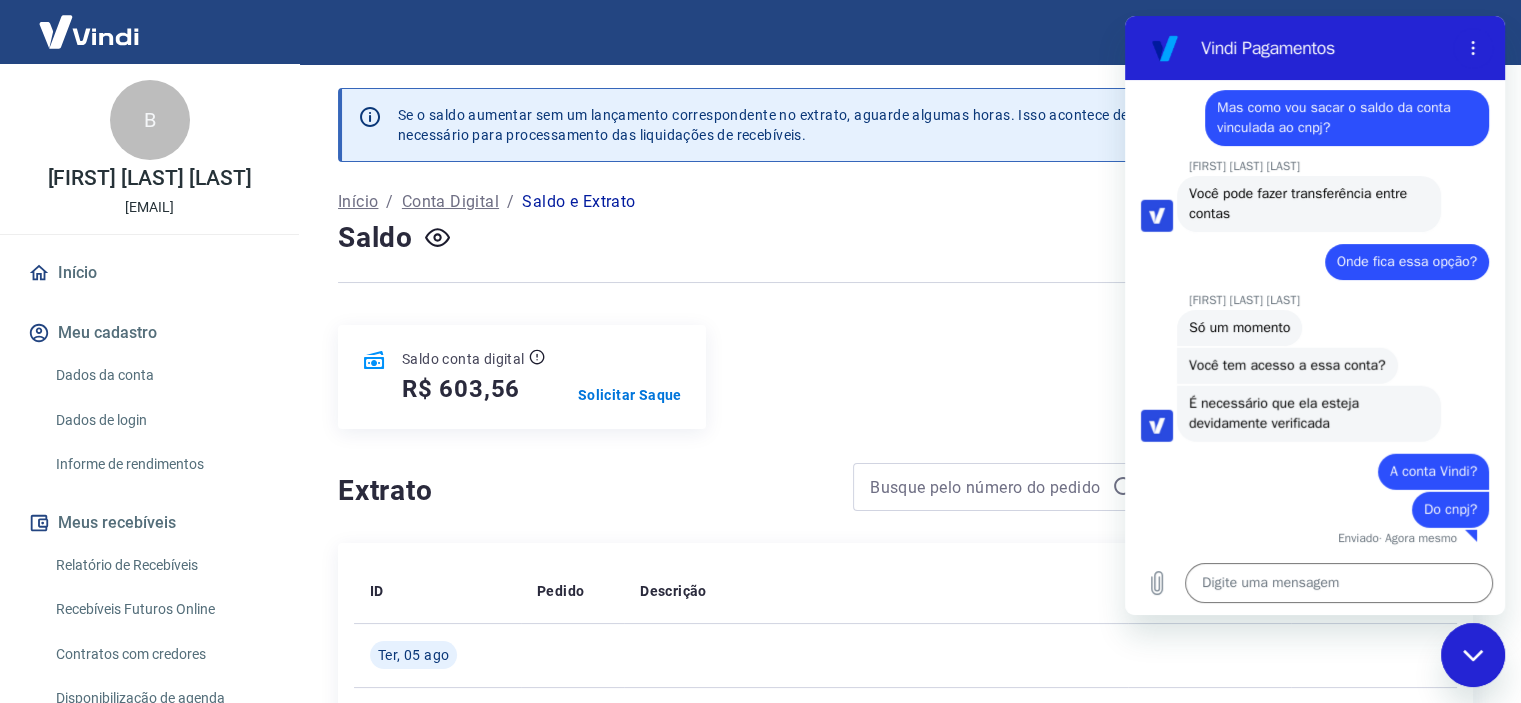 click at bounding box center [1473, 655] 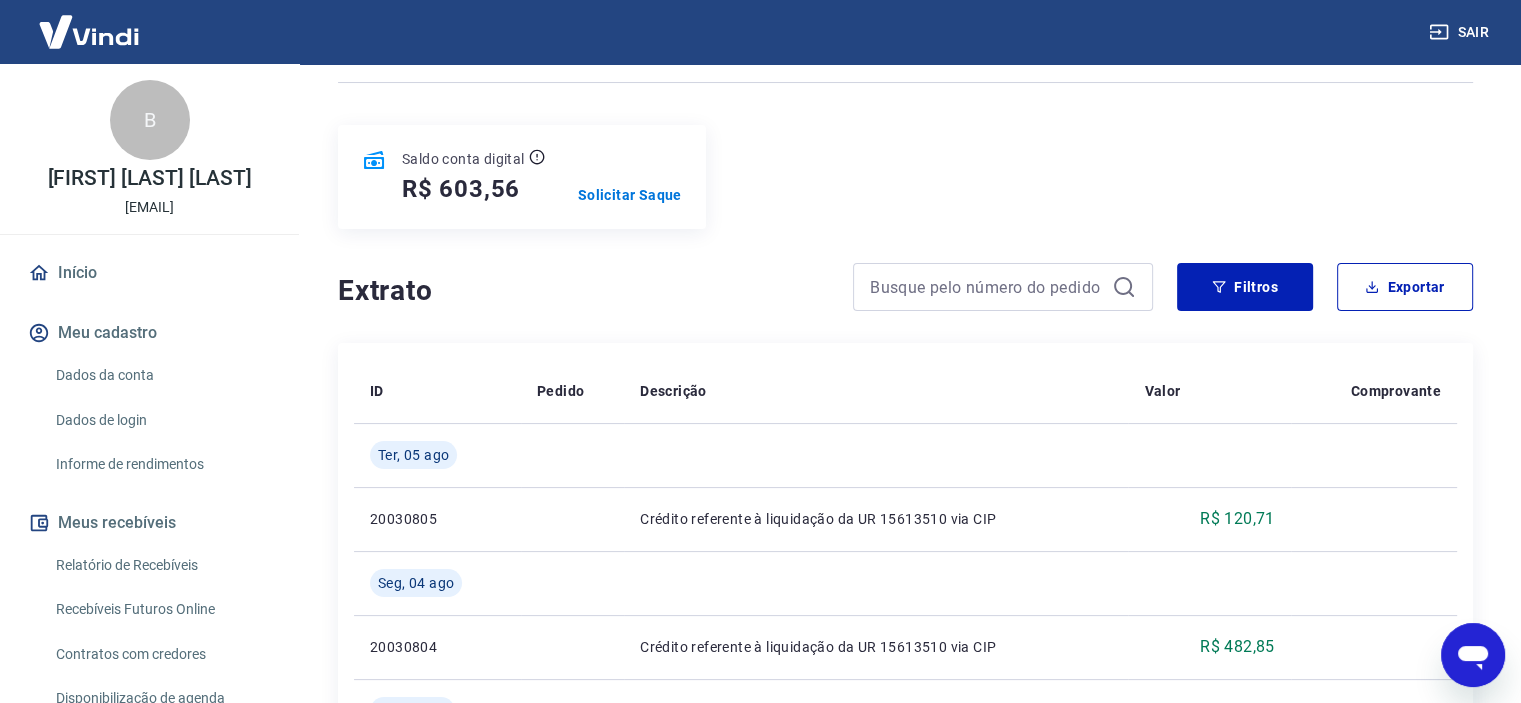 scroll, scrollTop: 0, scrollLeft: 0, axis: both 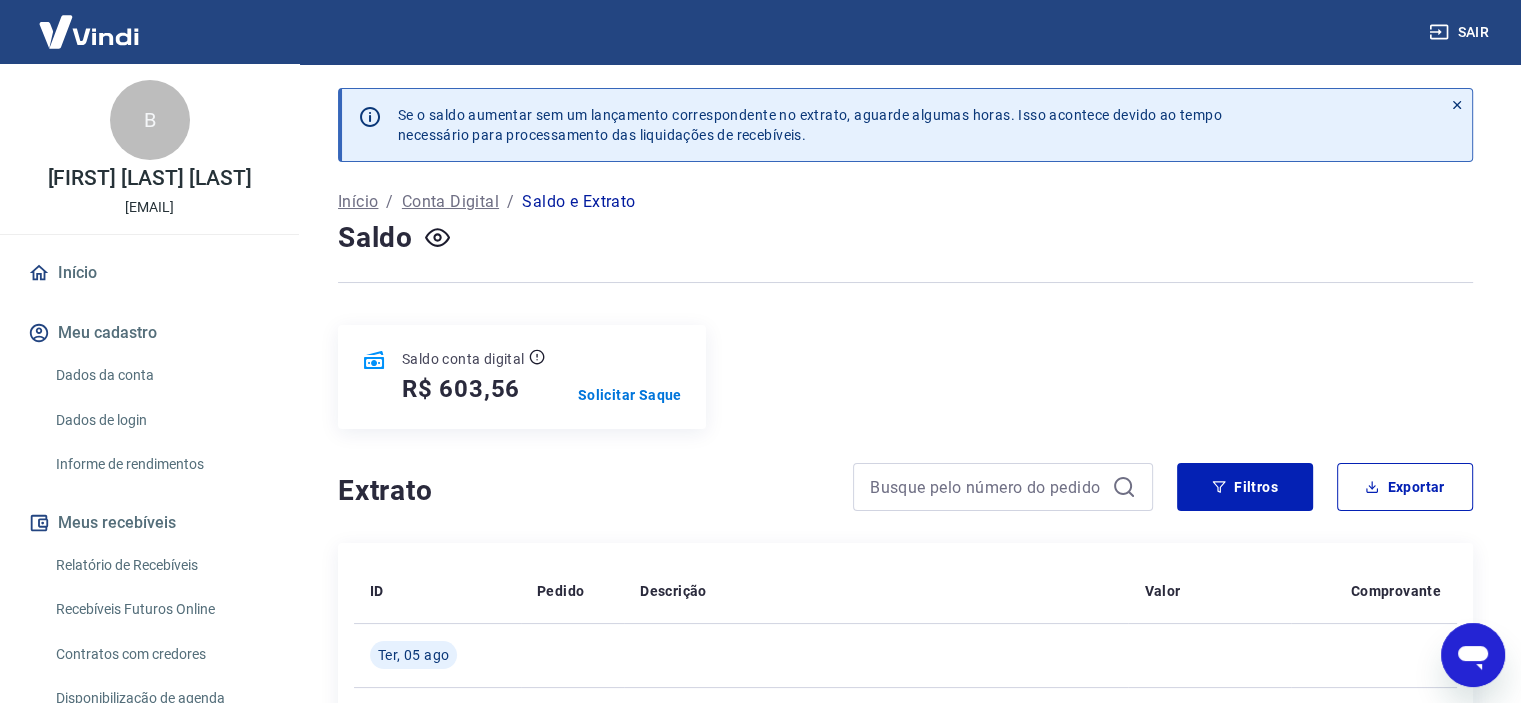 type 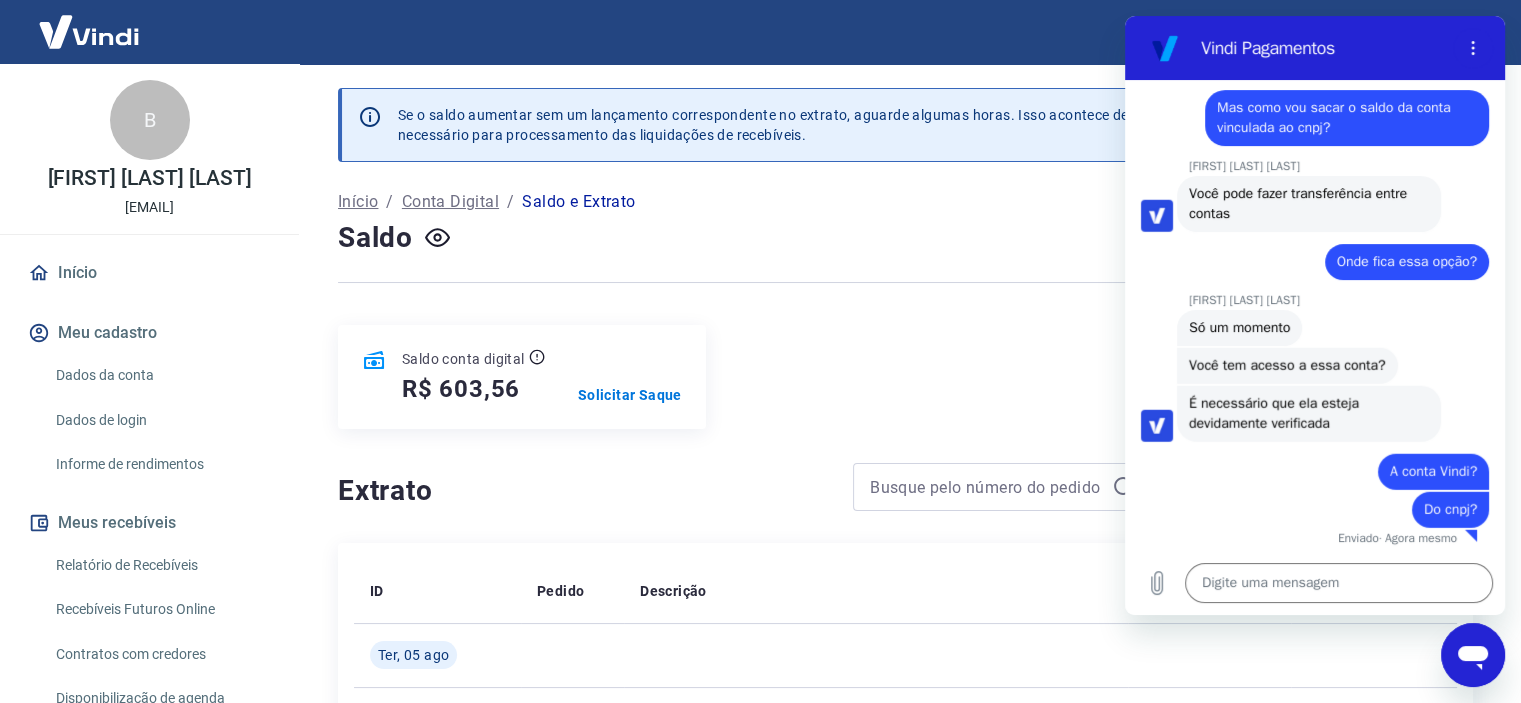 scroll, scrollTop: 0, scrollLeft: 0, axis: both 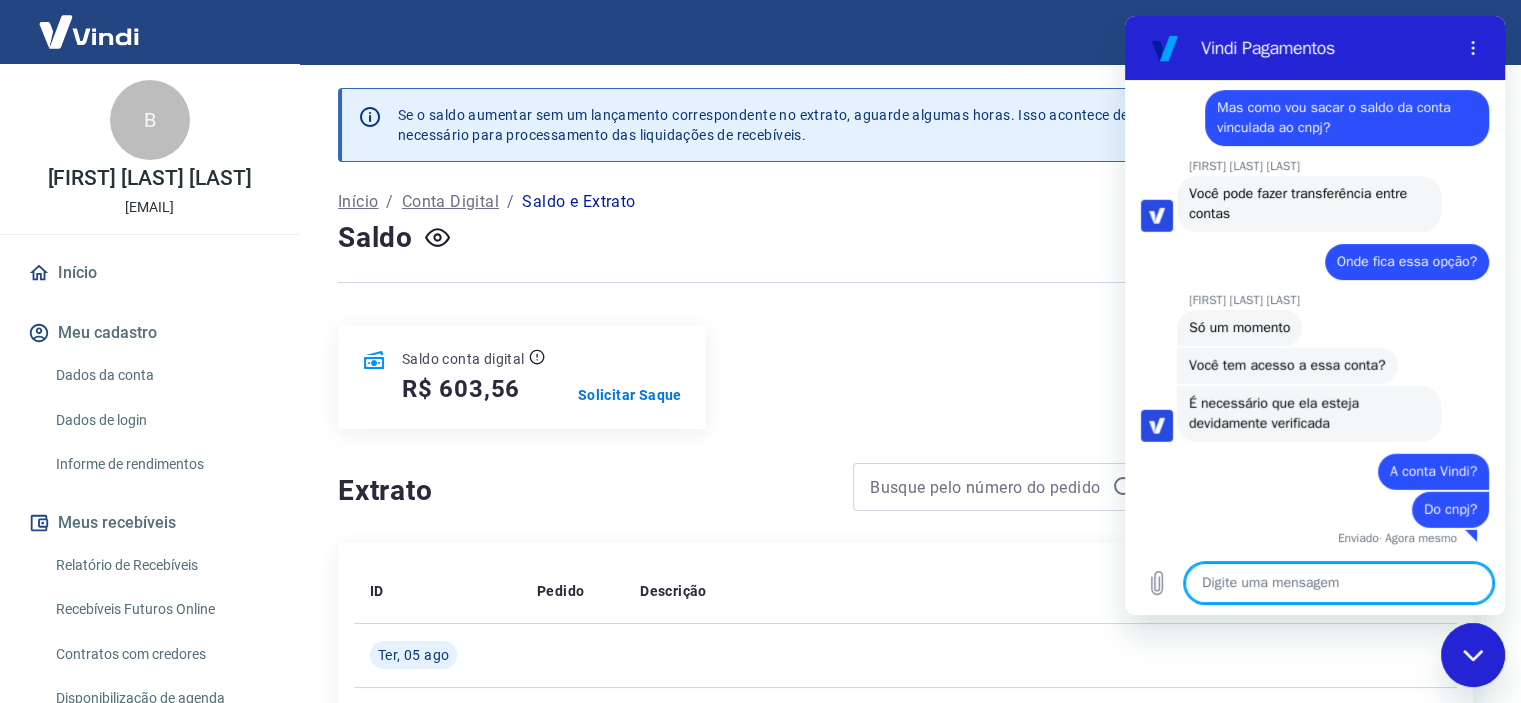 type on "x" 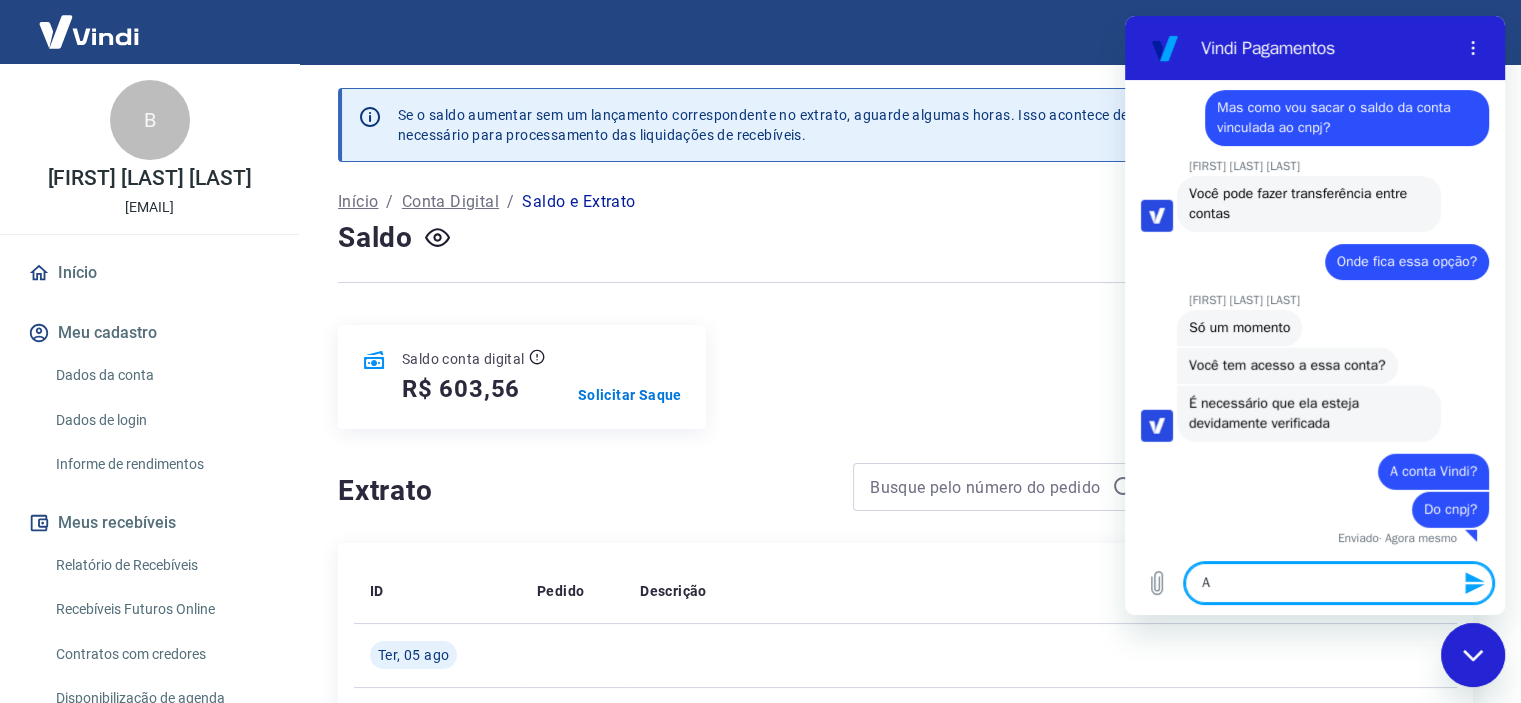 type on "Aq" 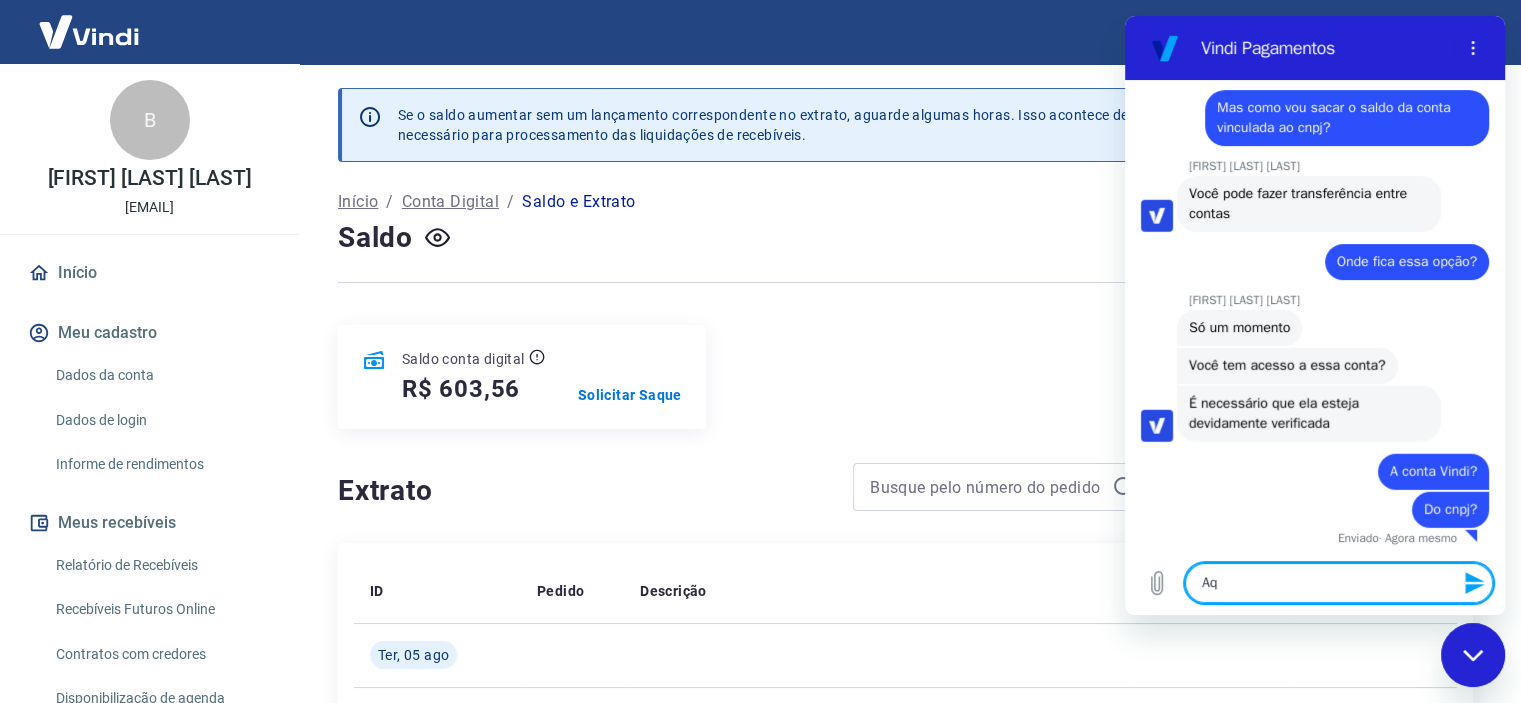 type on "Aqu" 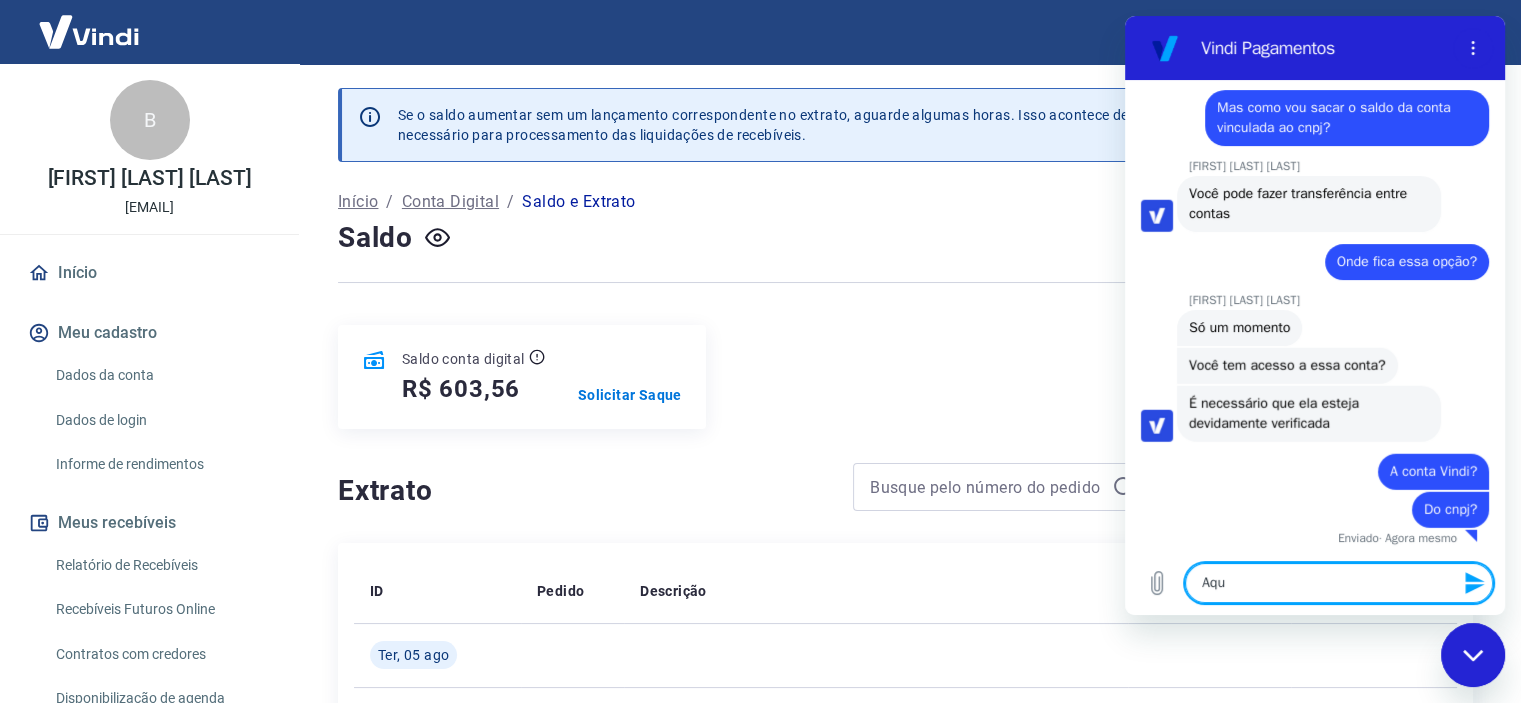type on "Aqui" 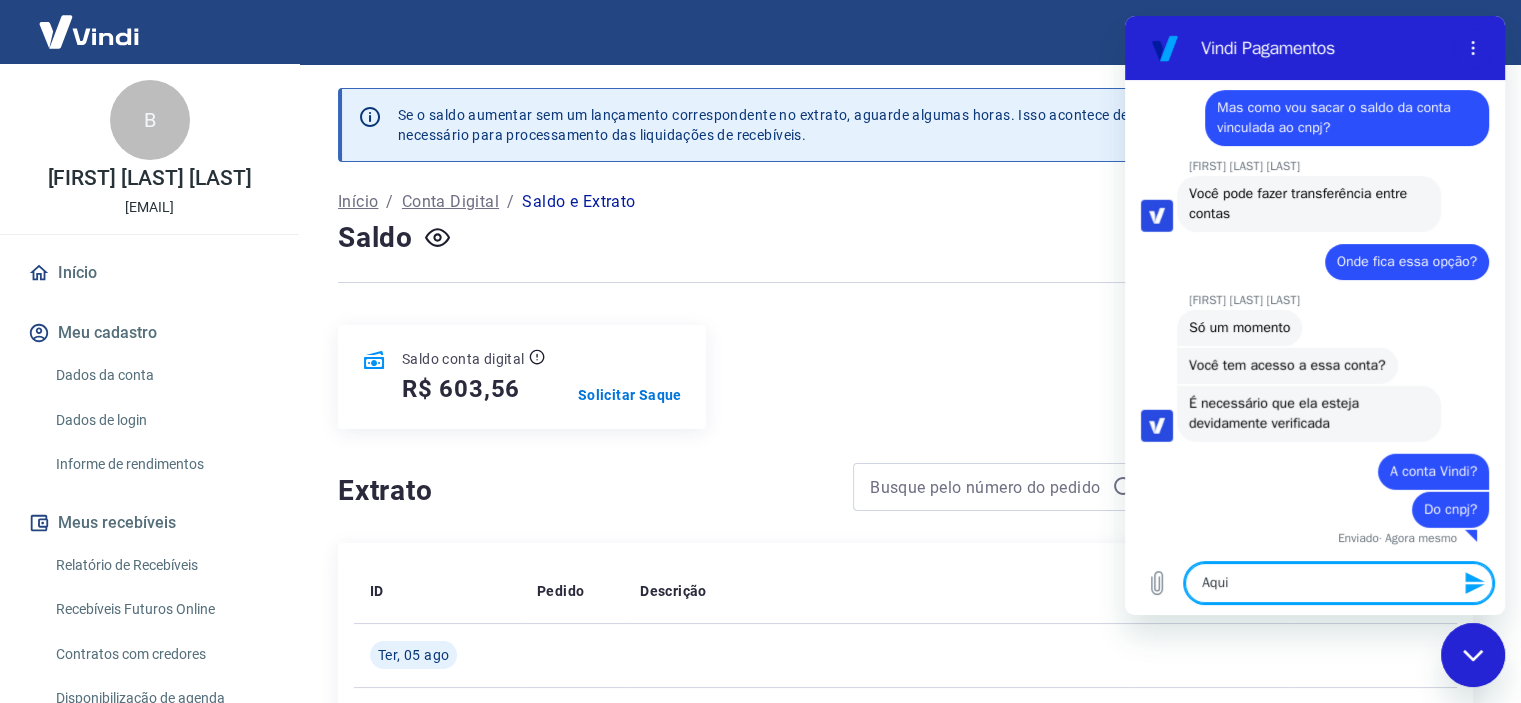 type on "Aqui" 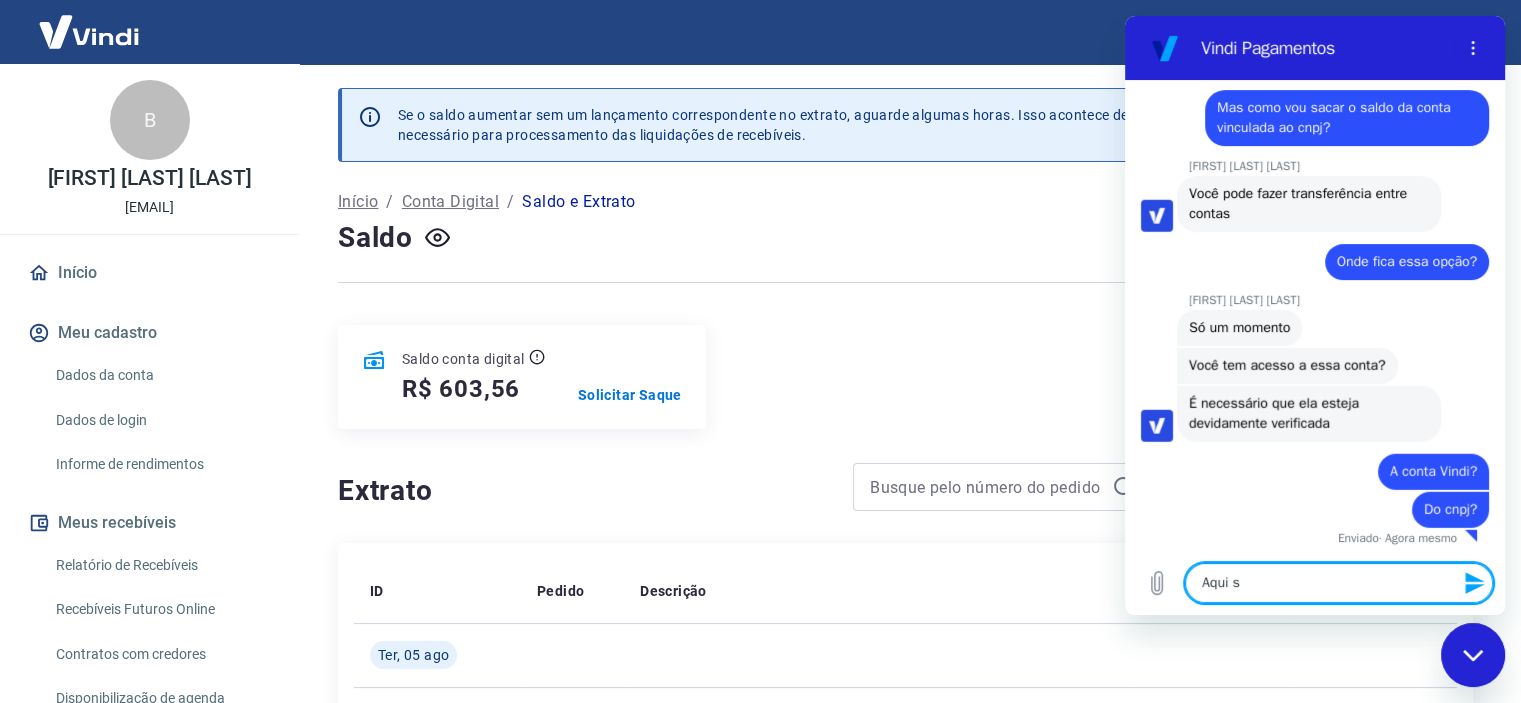 type on "Aqui só" 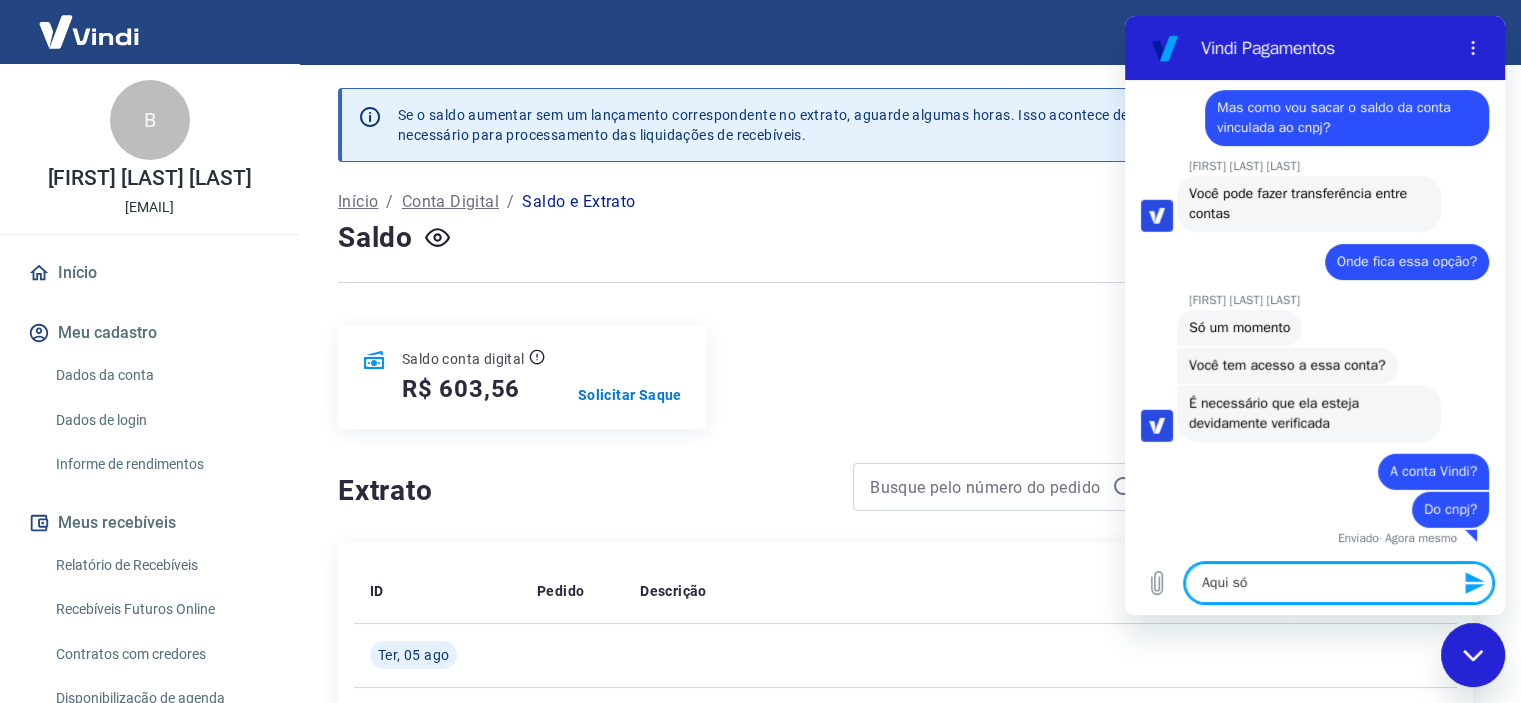 type on "Aqui só" 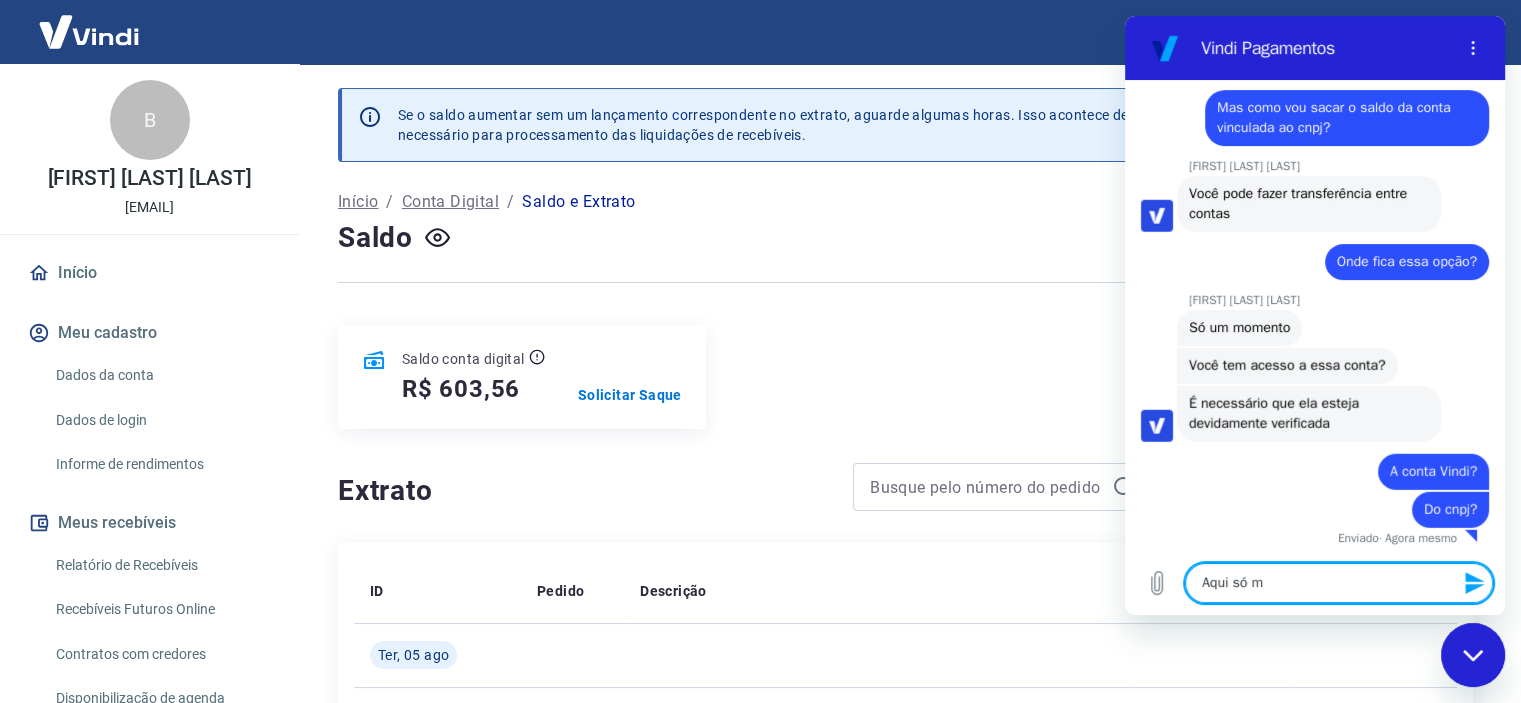 type on "Aqui só me" 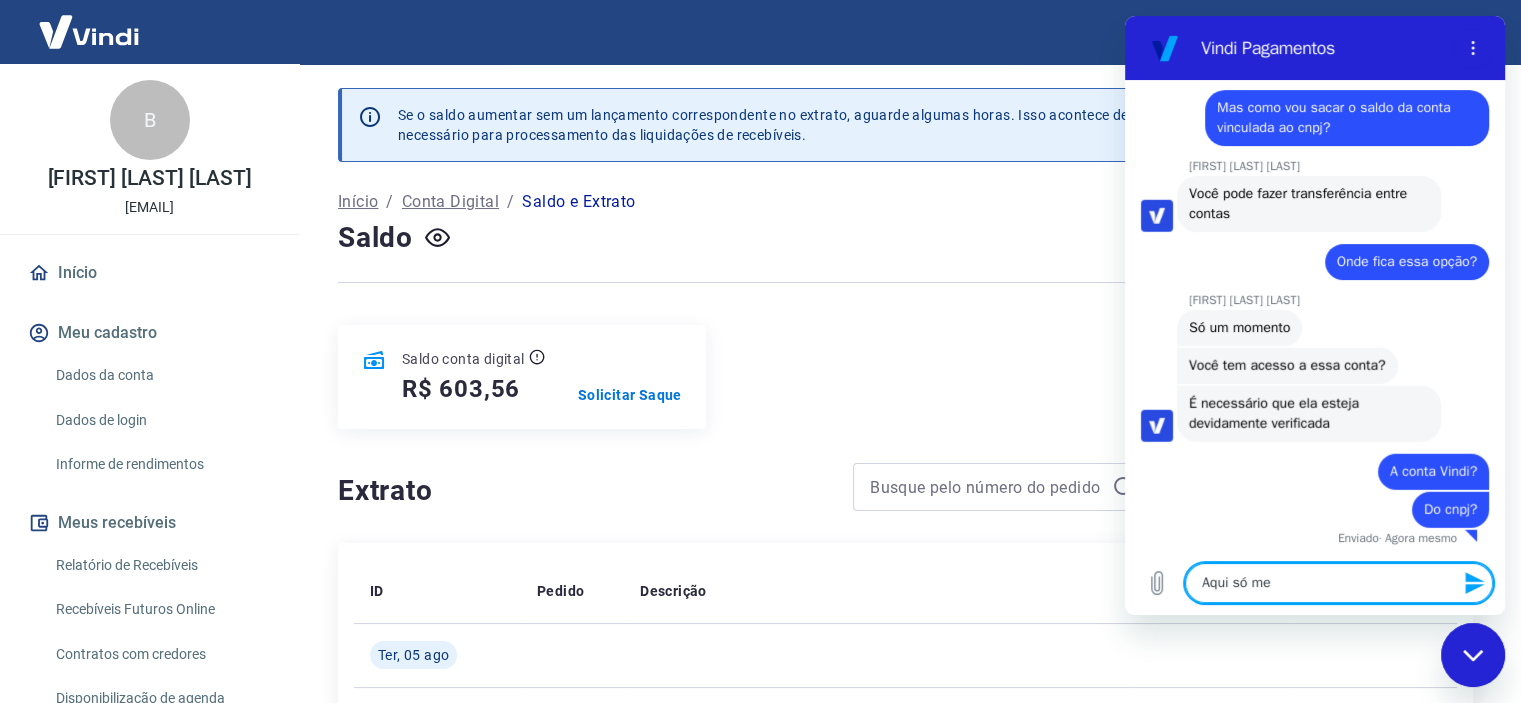 type on "Aqui só me" 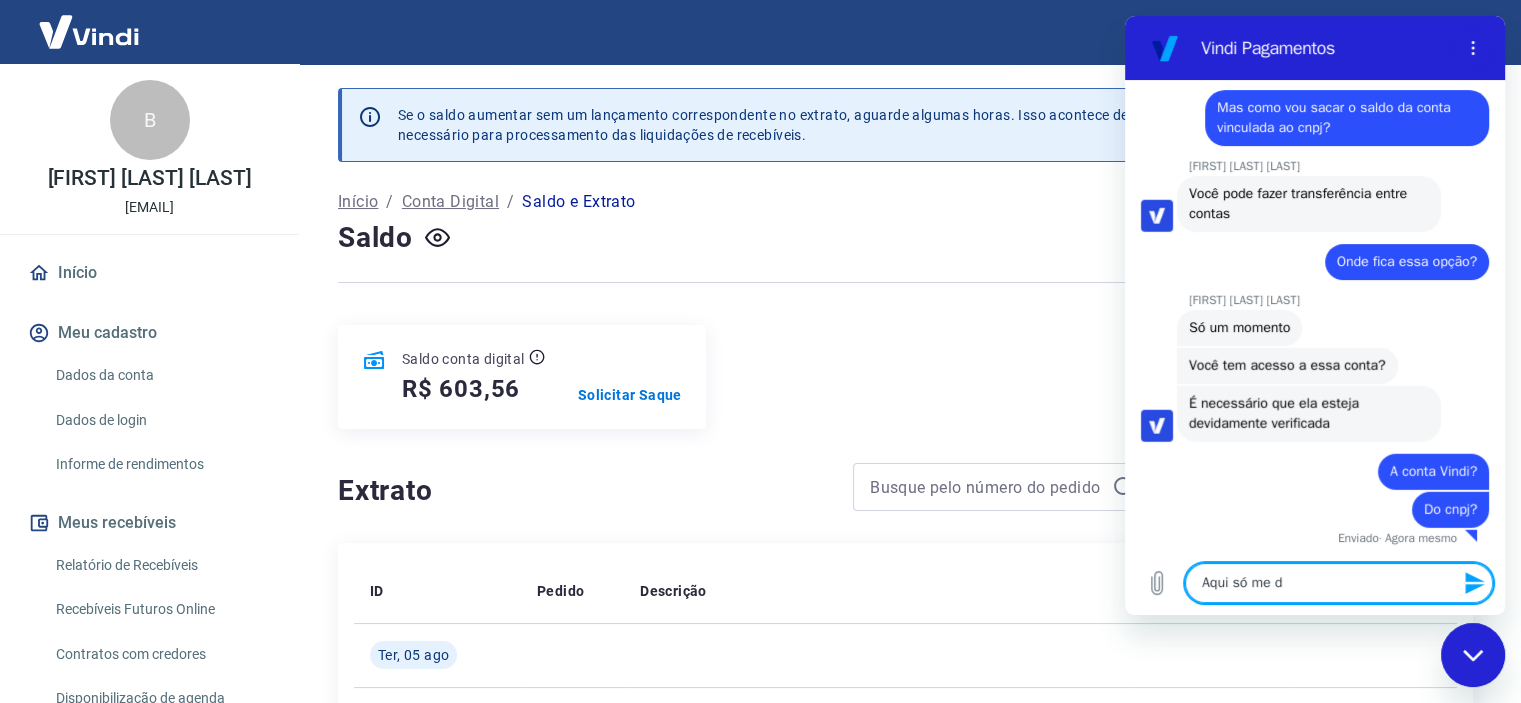type on "Aqui só me da" 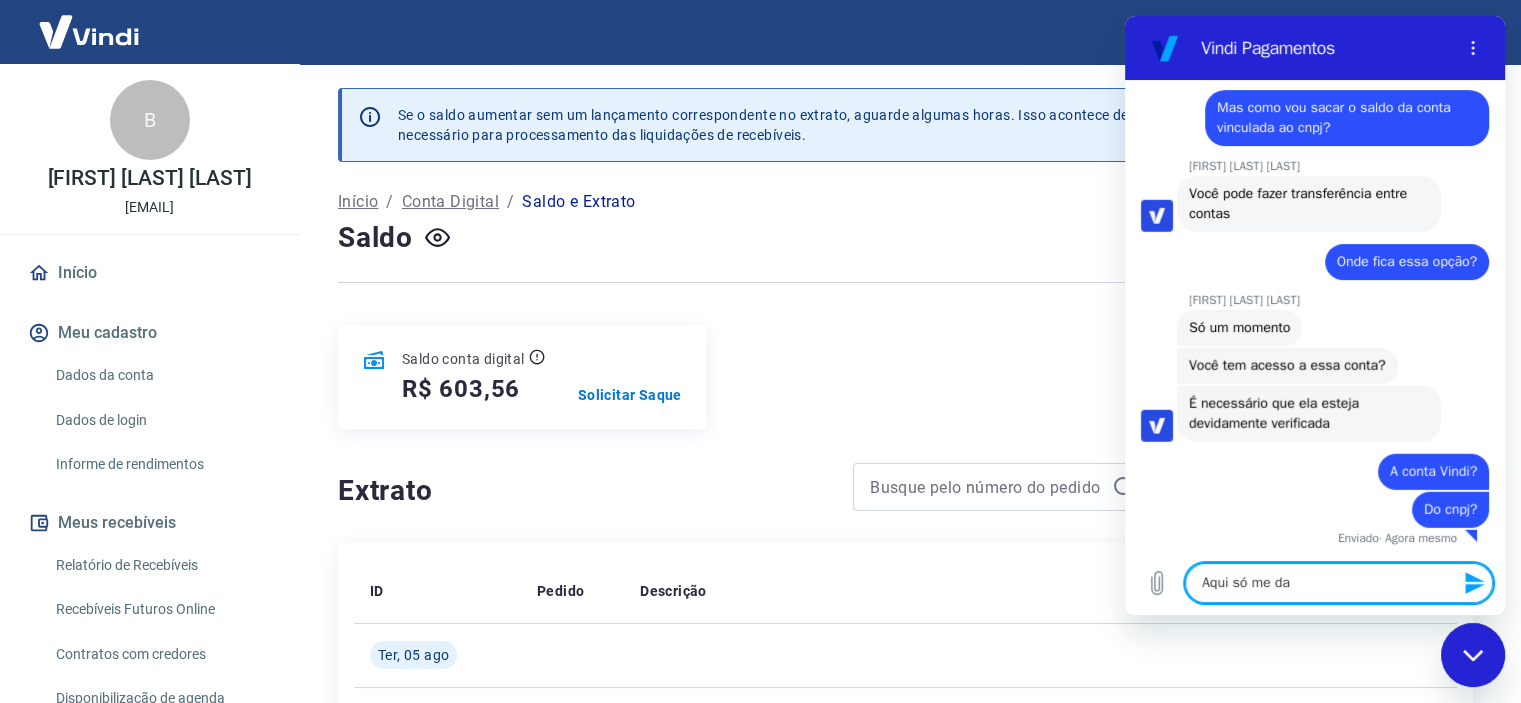 type on "Aqui só me da" 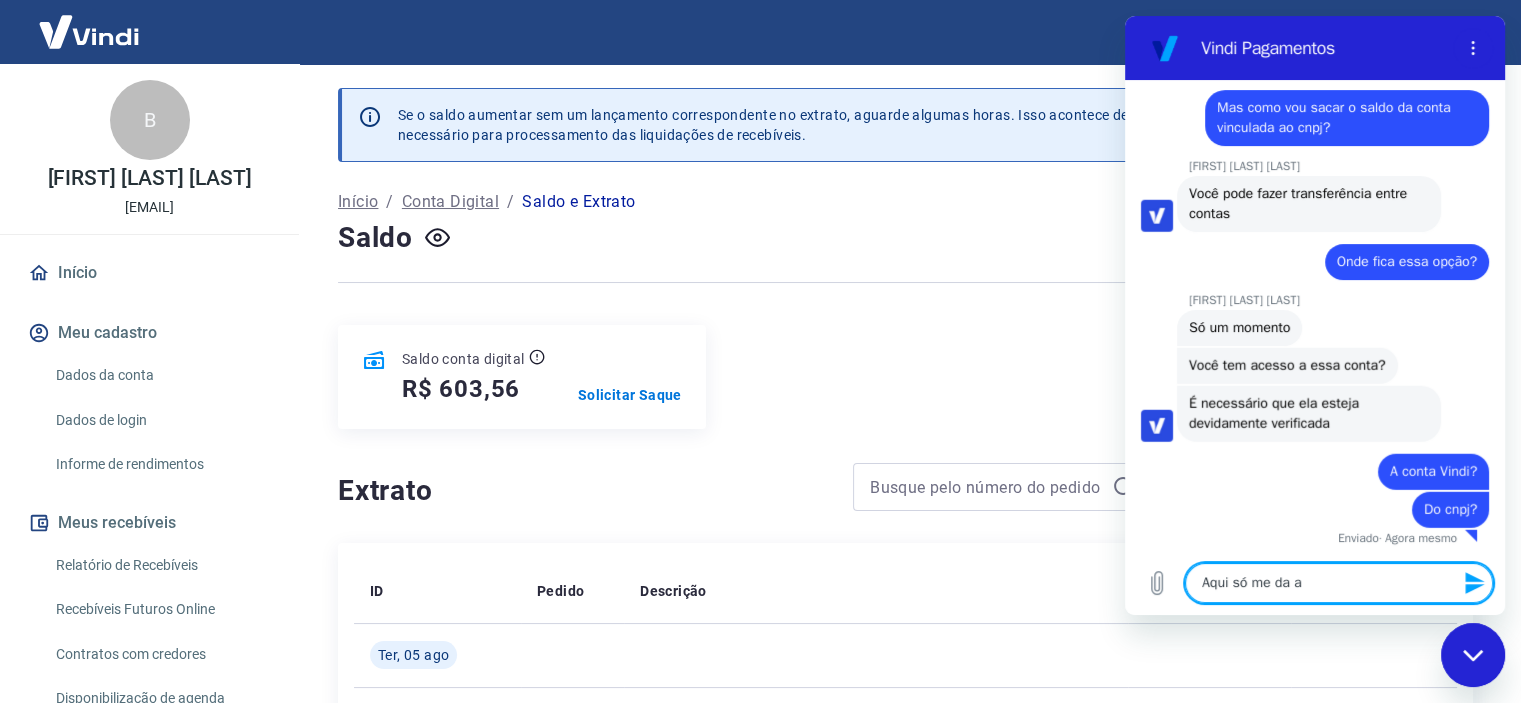 type on "Aqui só me da a" 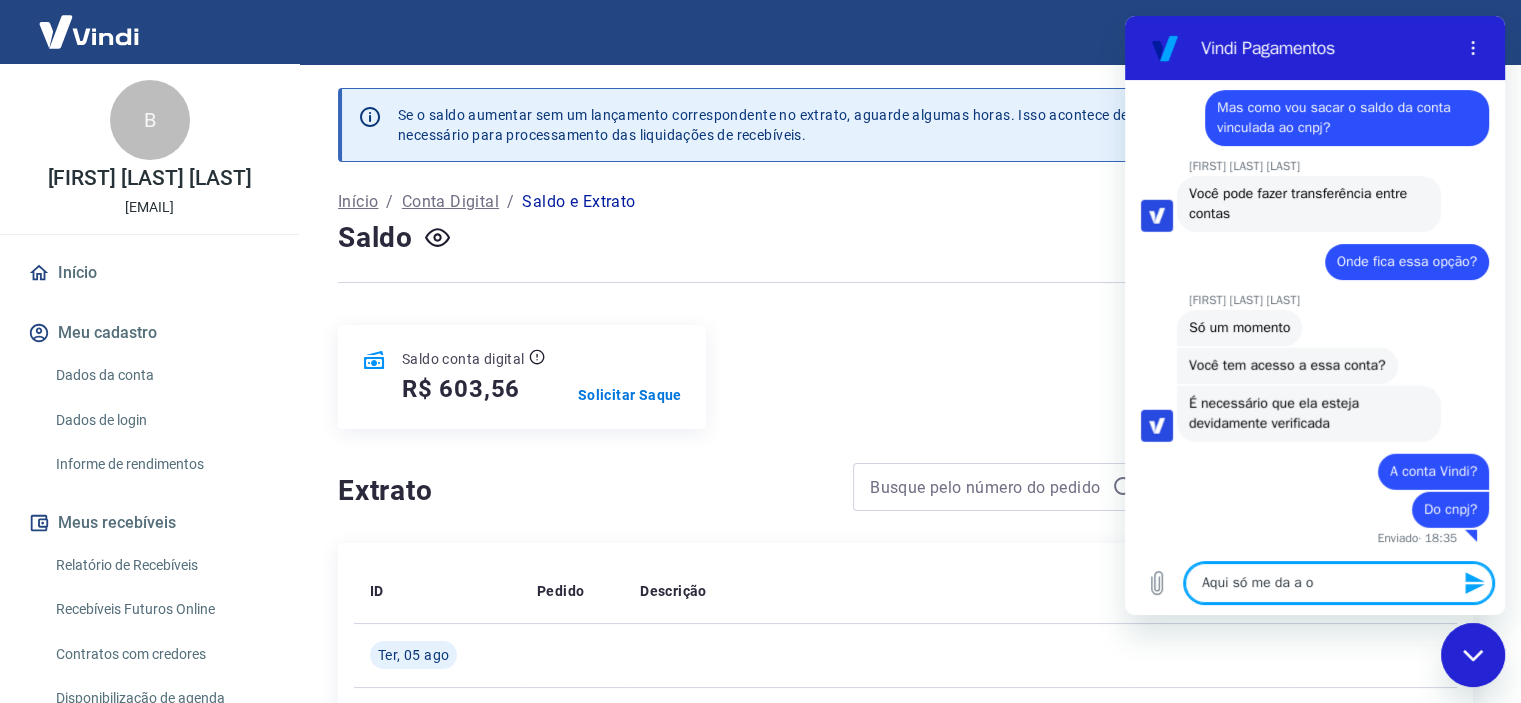 type on "Aqui só me da a op" 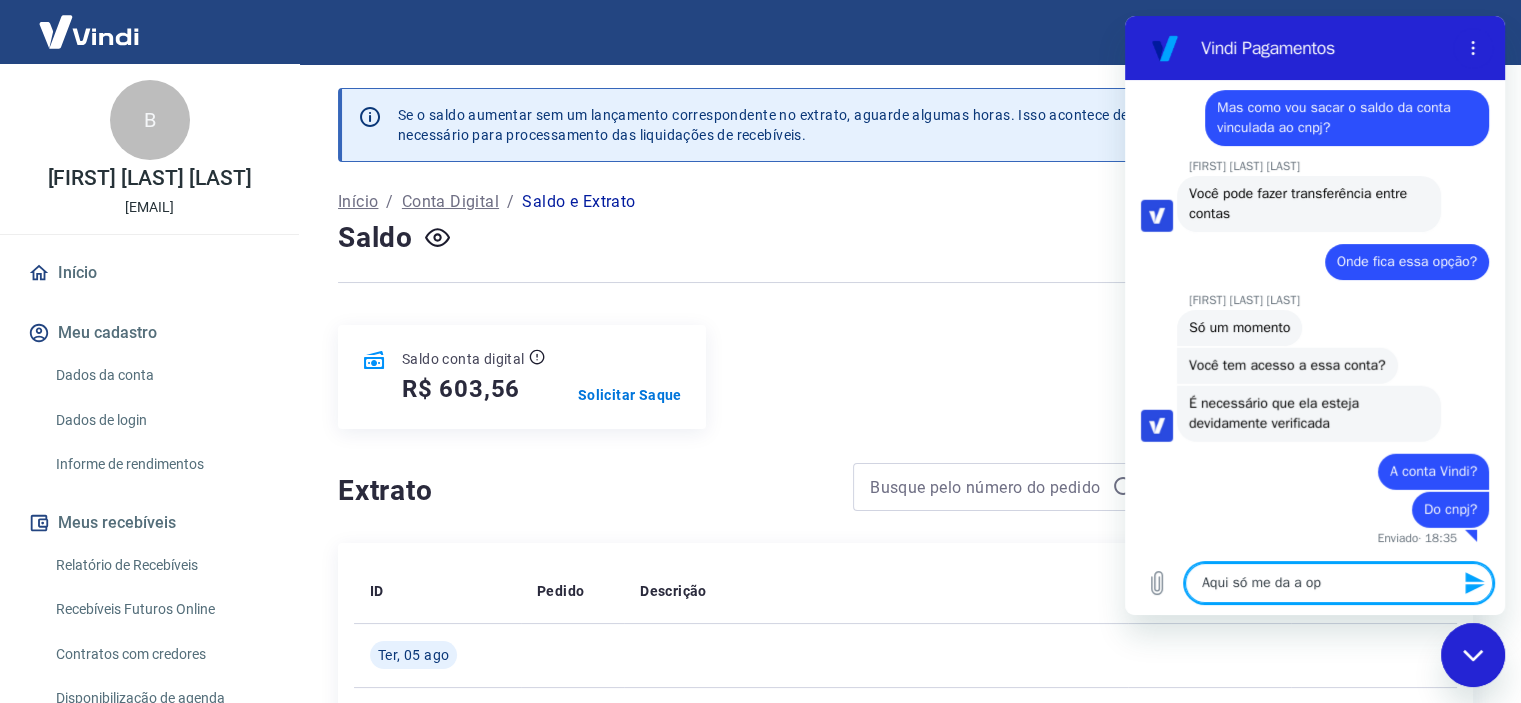 type on "Aqui só me da a opç" 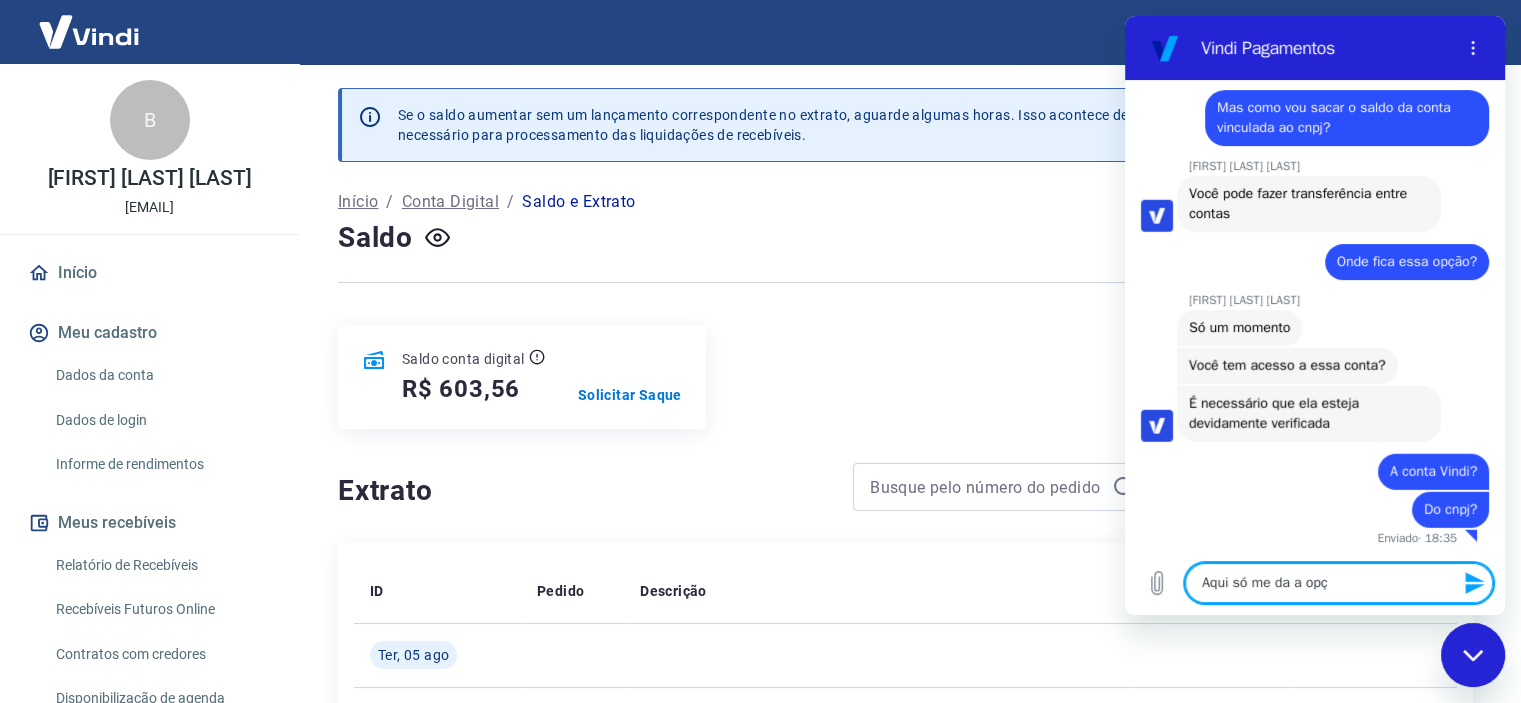 type on "Aqui só me da a opçã" 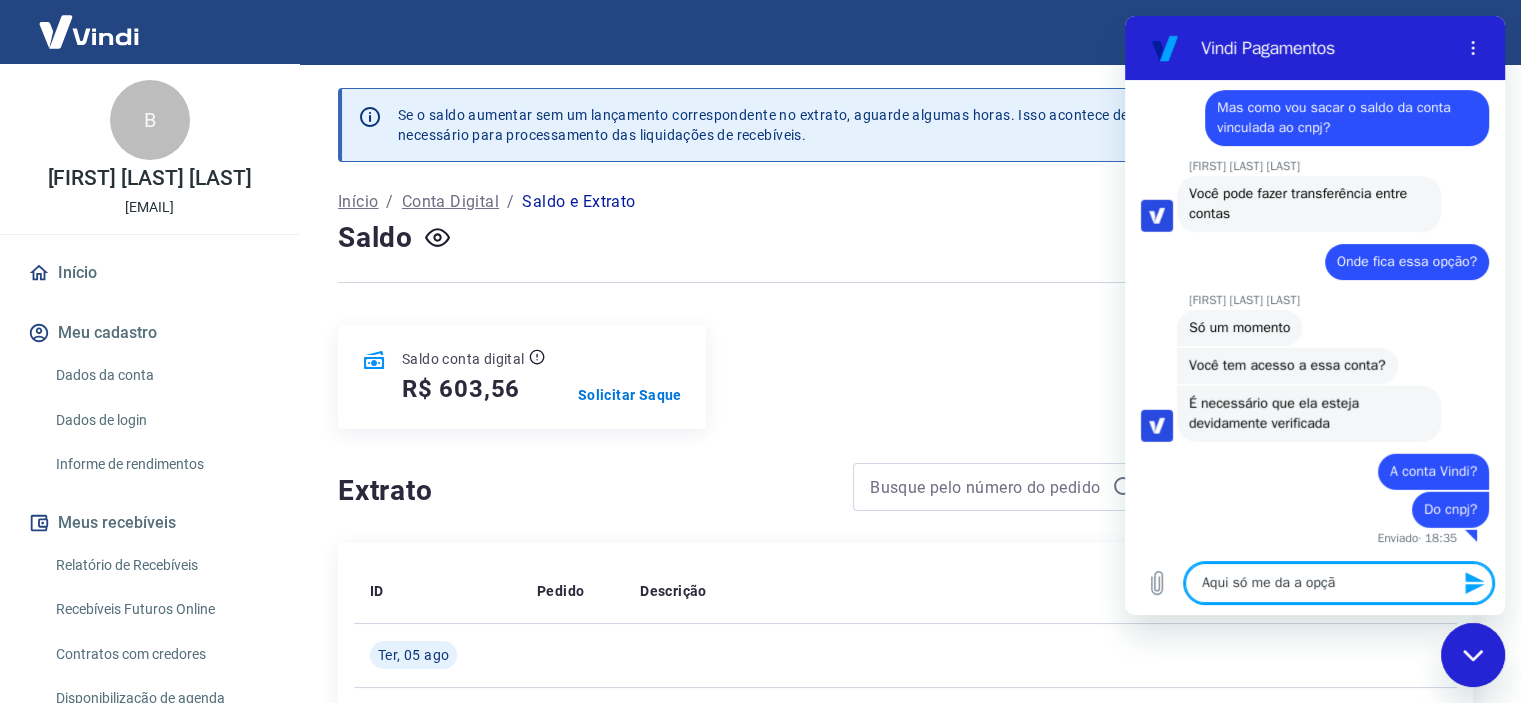 type on "Aqui só me da a opção" 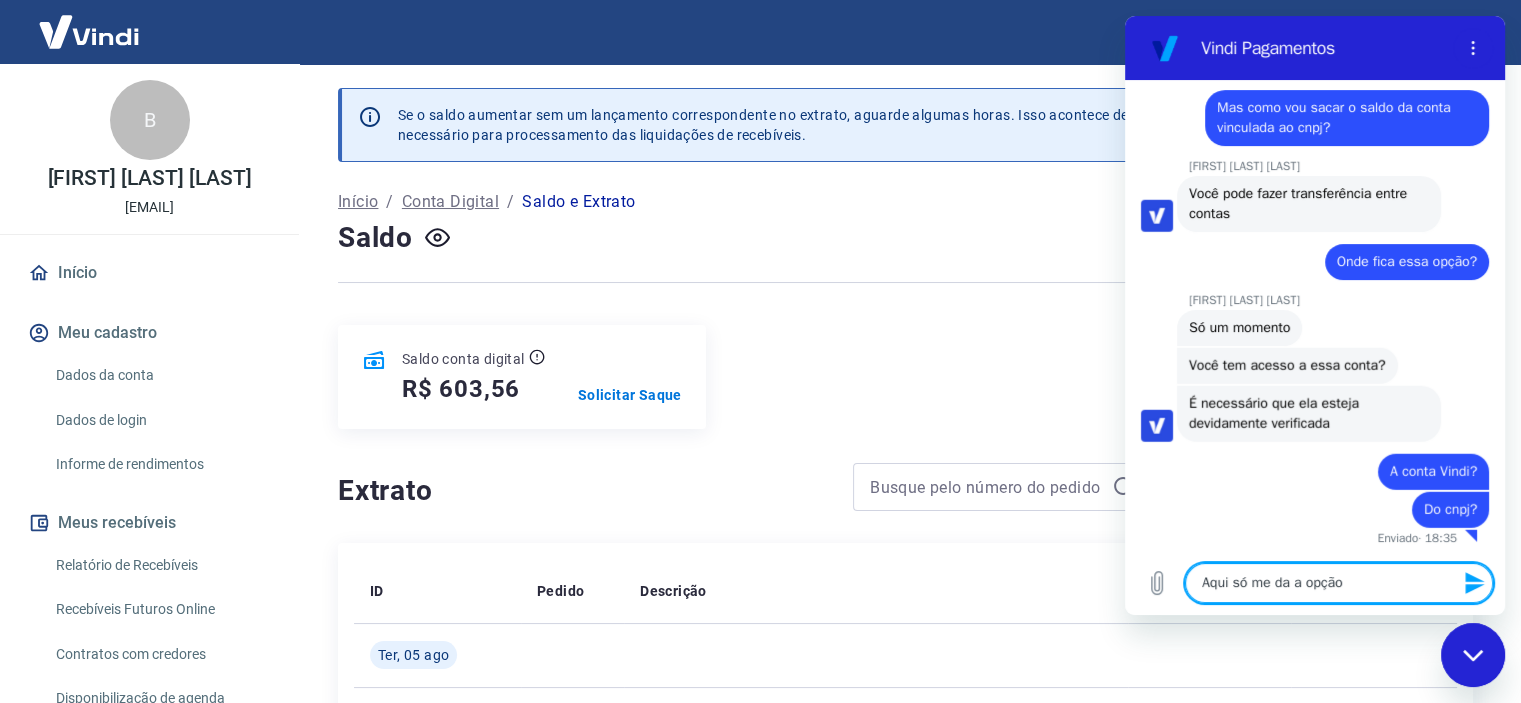 type on "Aqui só me da a opção" 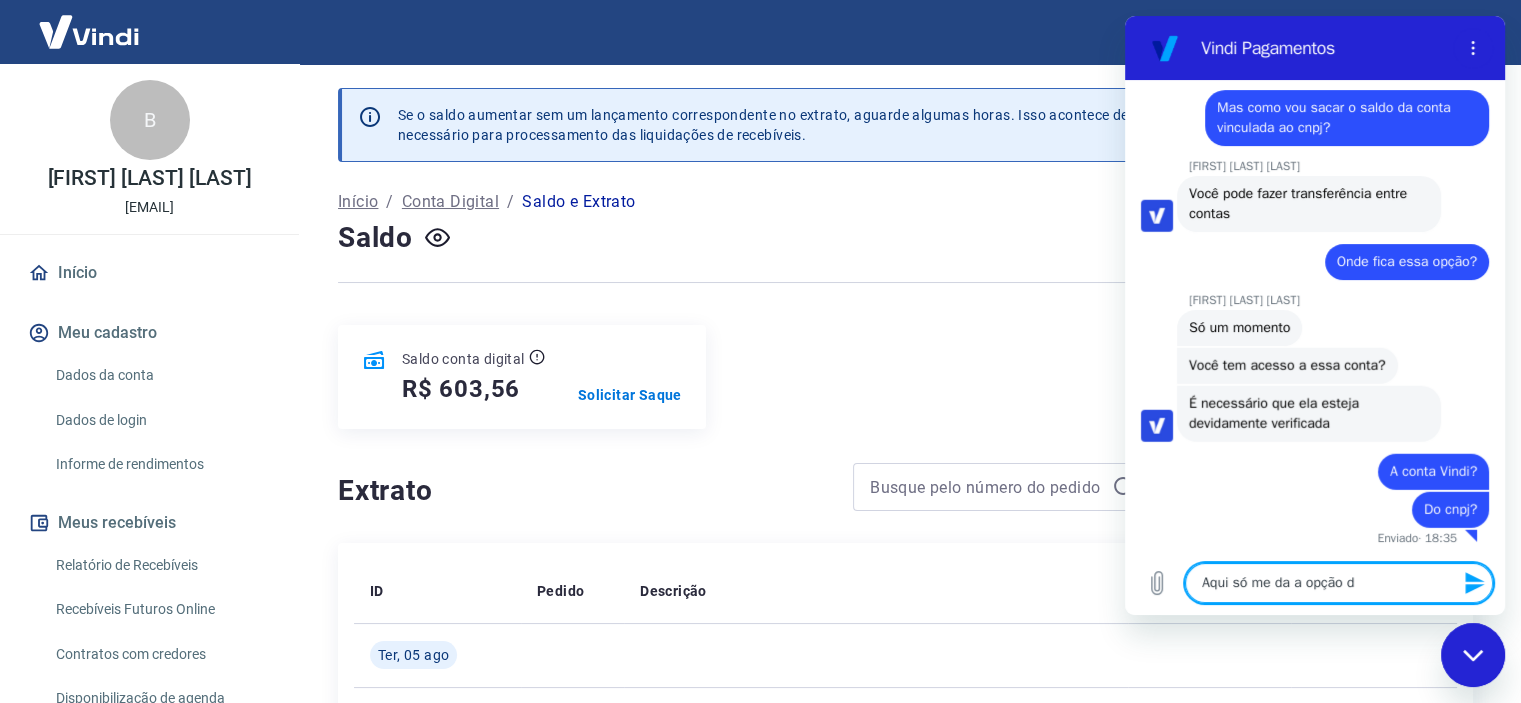 type on "Aqui só me da a opção de" 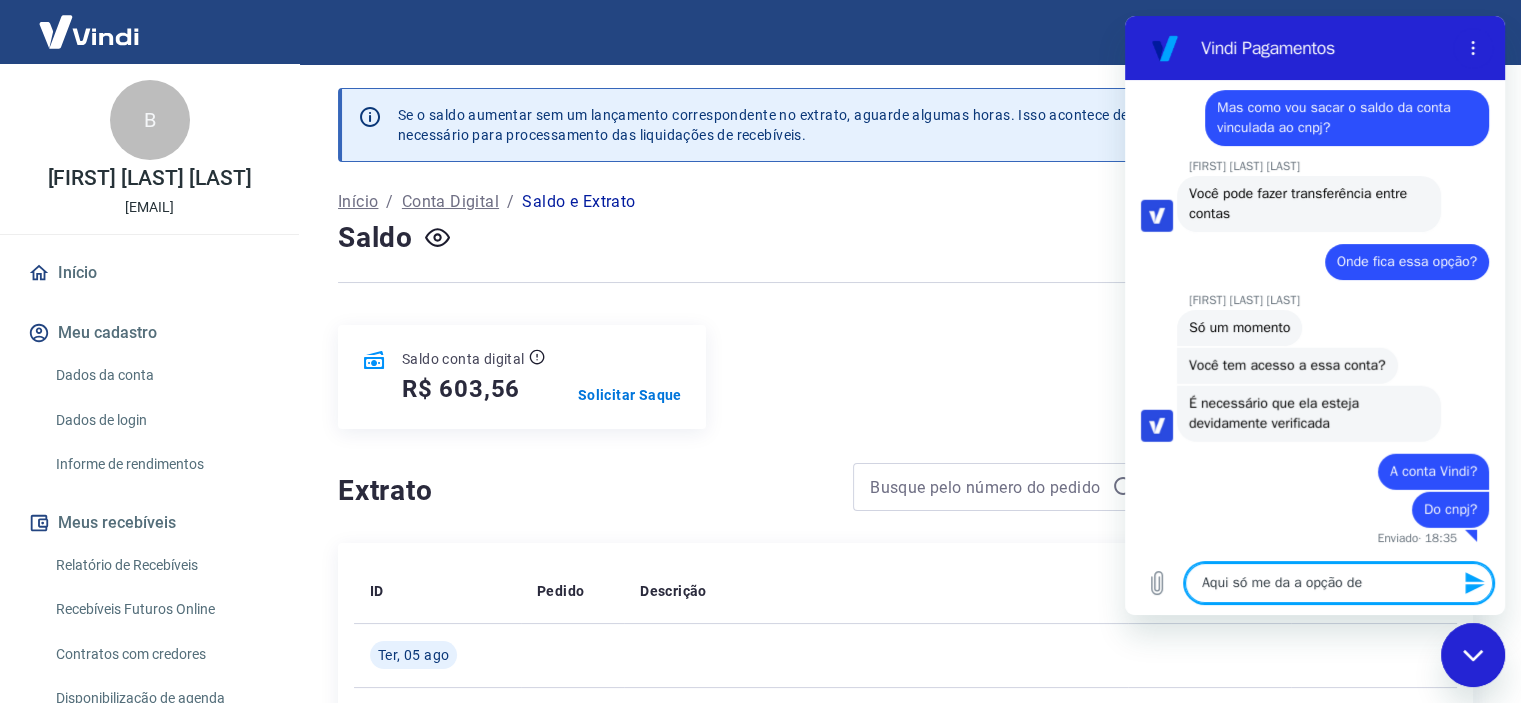 type on "Aqui só me da a opção de" 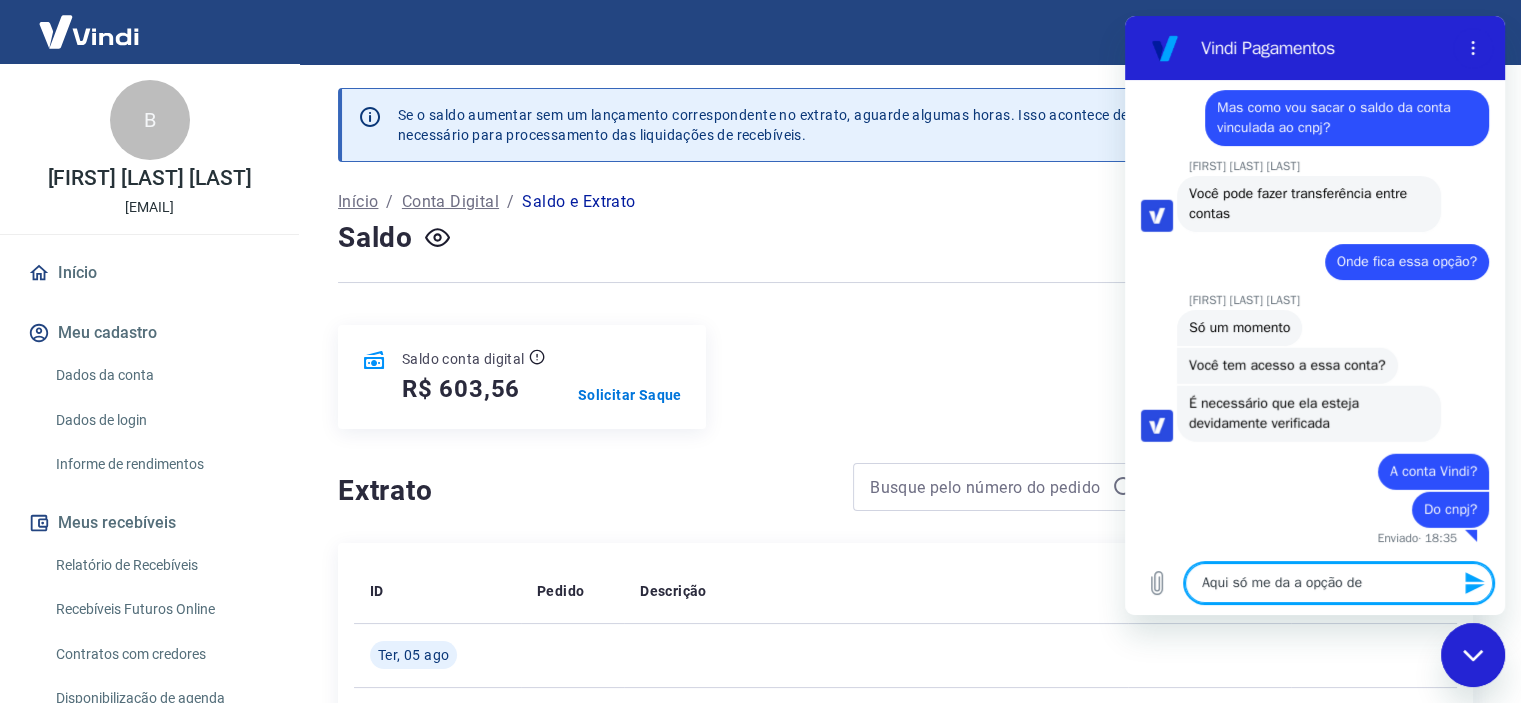 type on "Aqui só me da a opção de s" 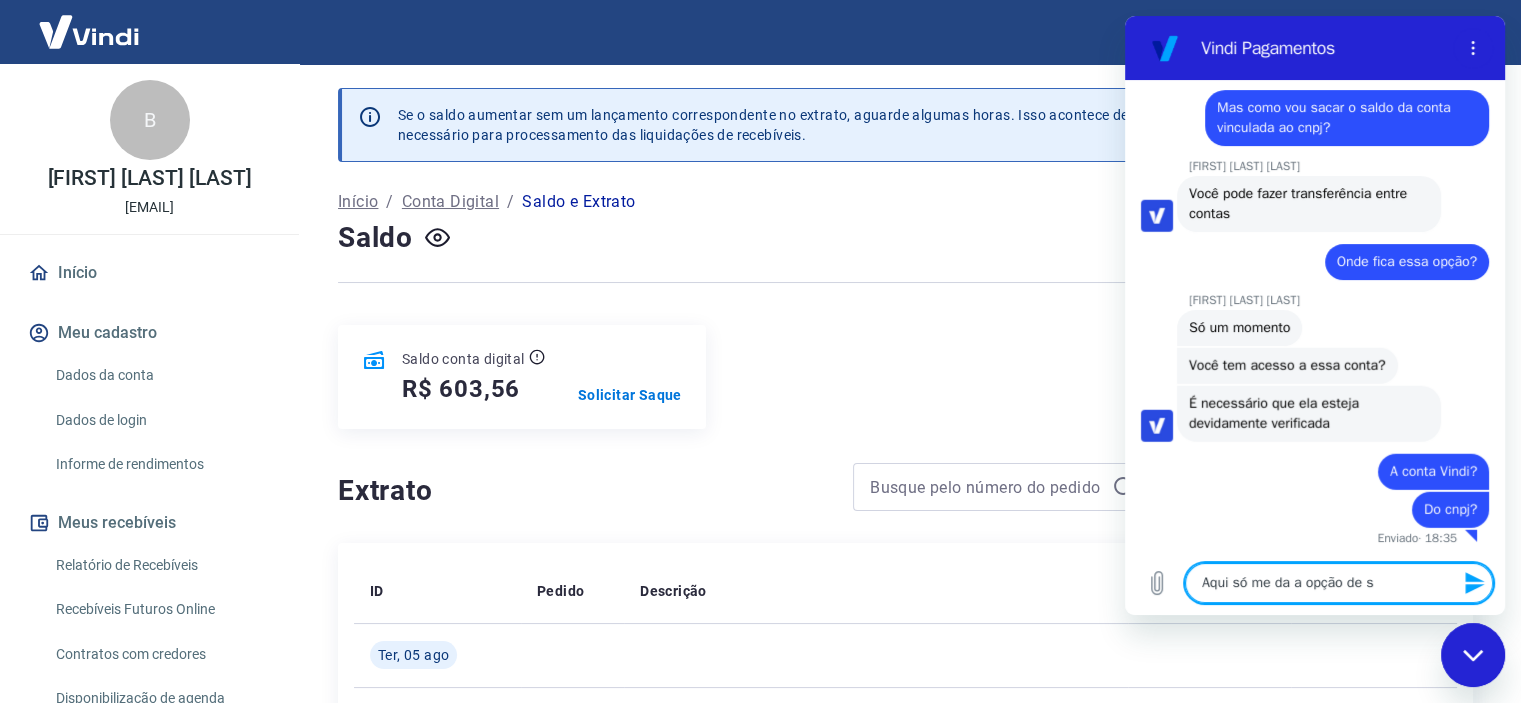 type on "Aqui só me da a opção de sa" 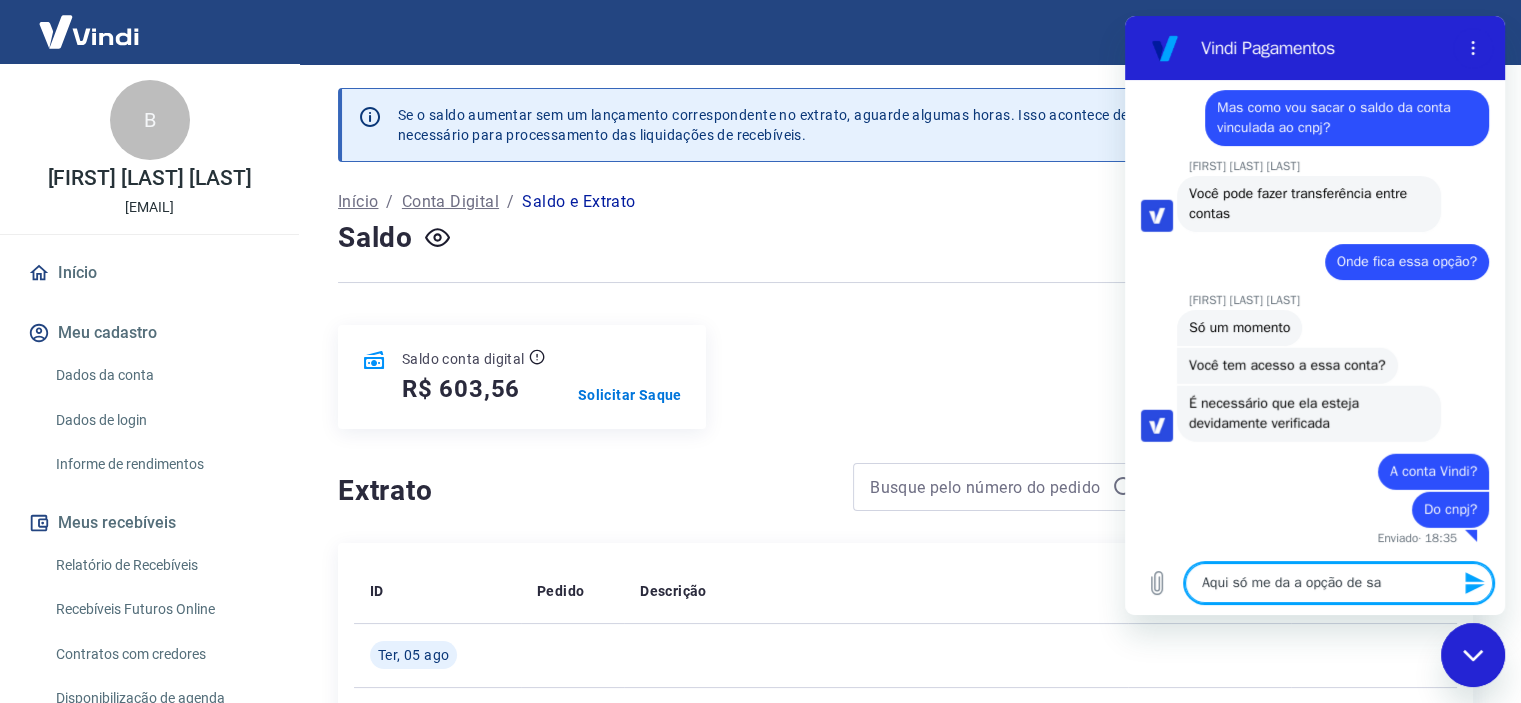 type on "Aqui só me da a opção de saq" 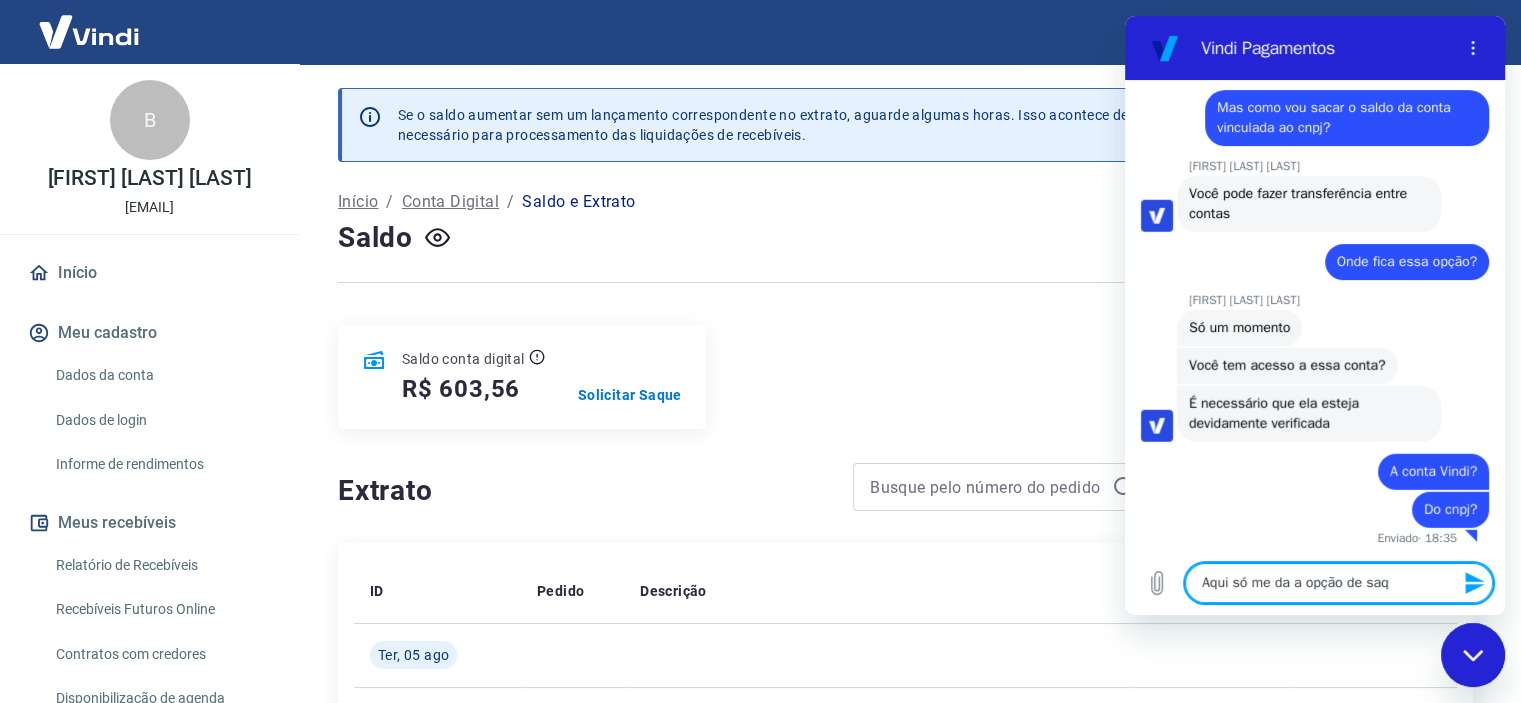 type on "Aqui só me da a opção de saqu" 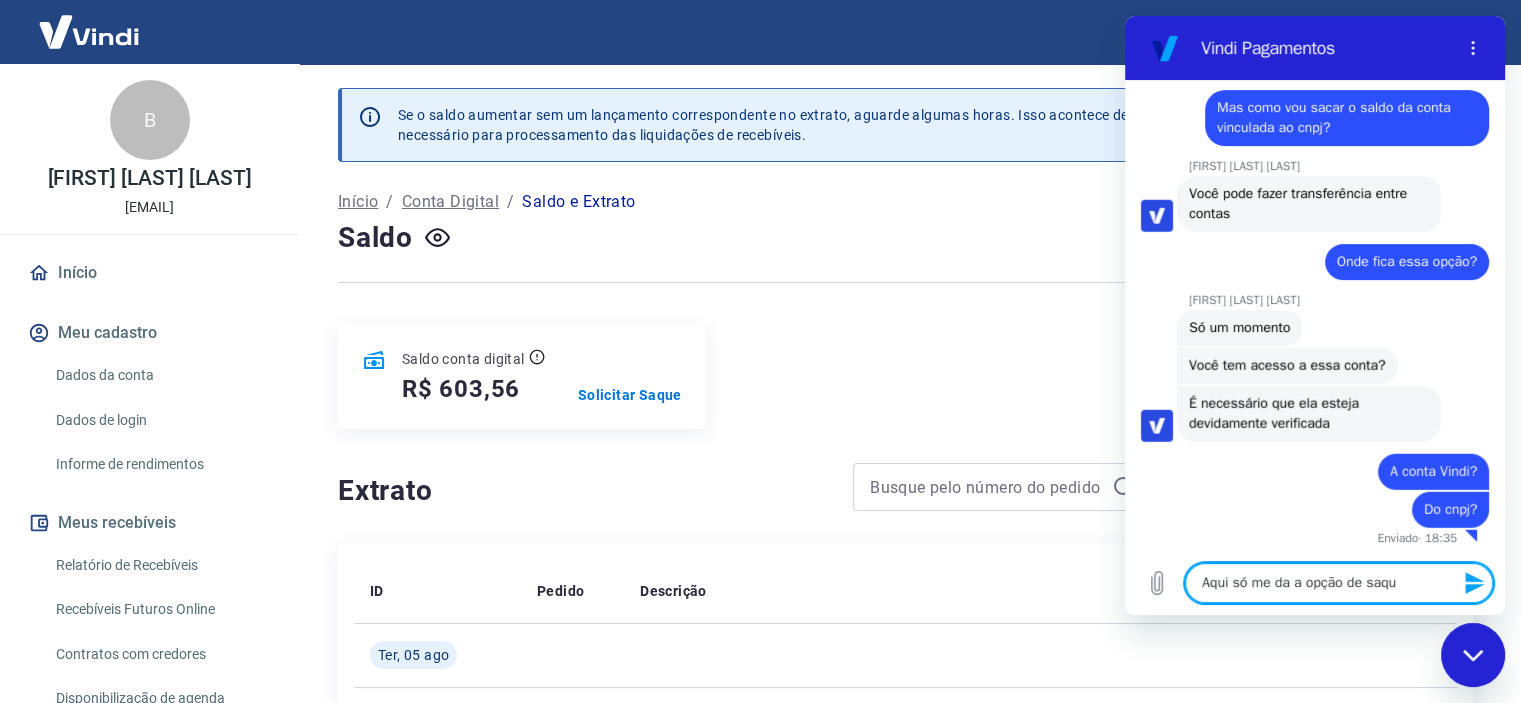 type on "Aqui só me da a opção de saque" 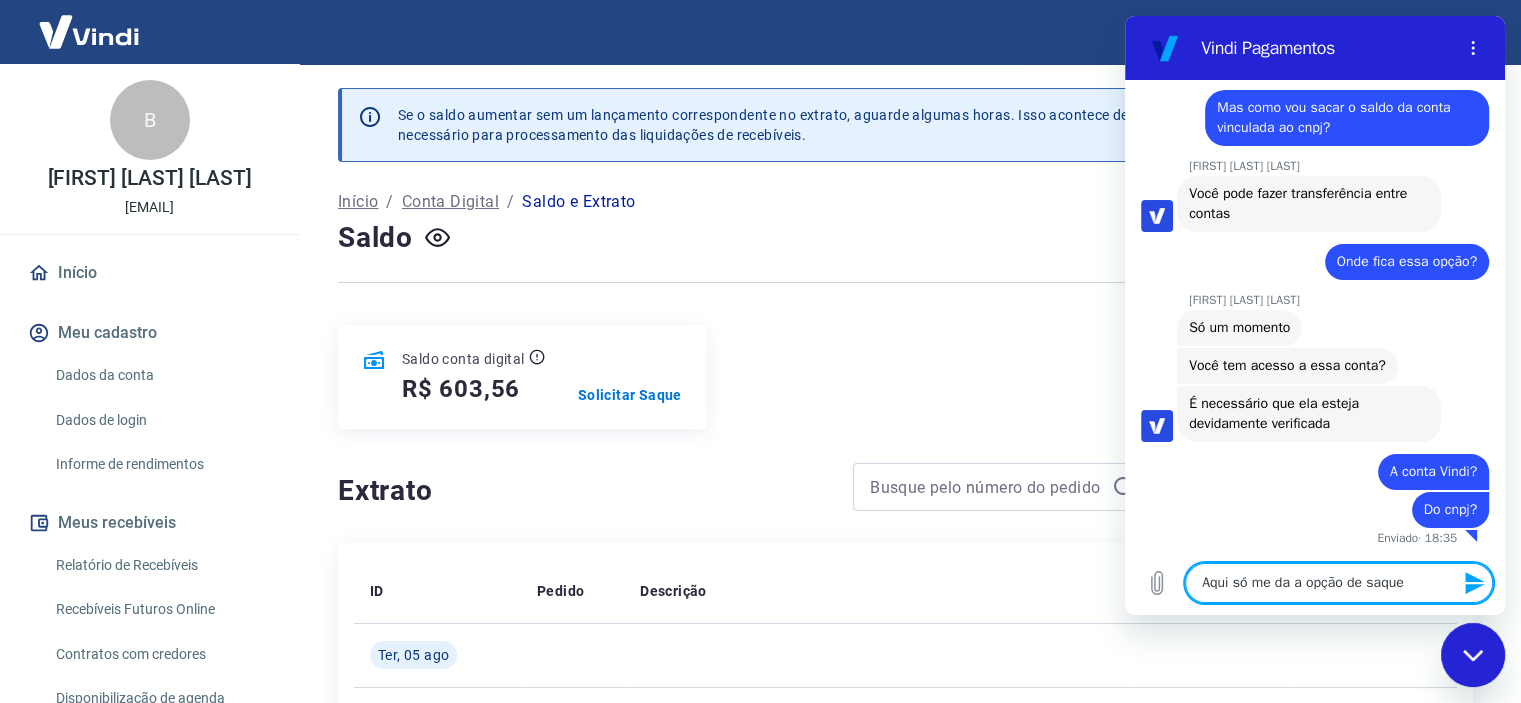 type 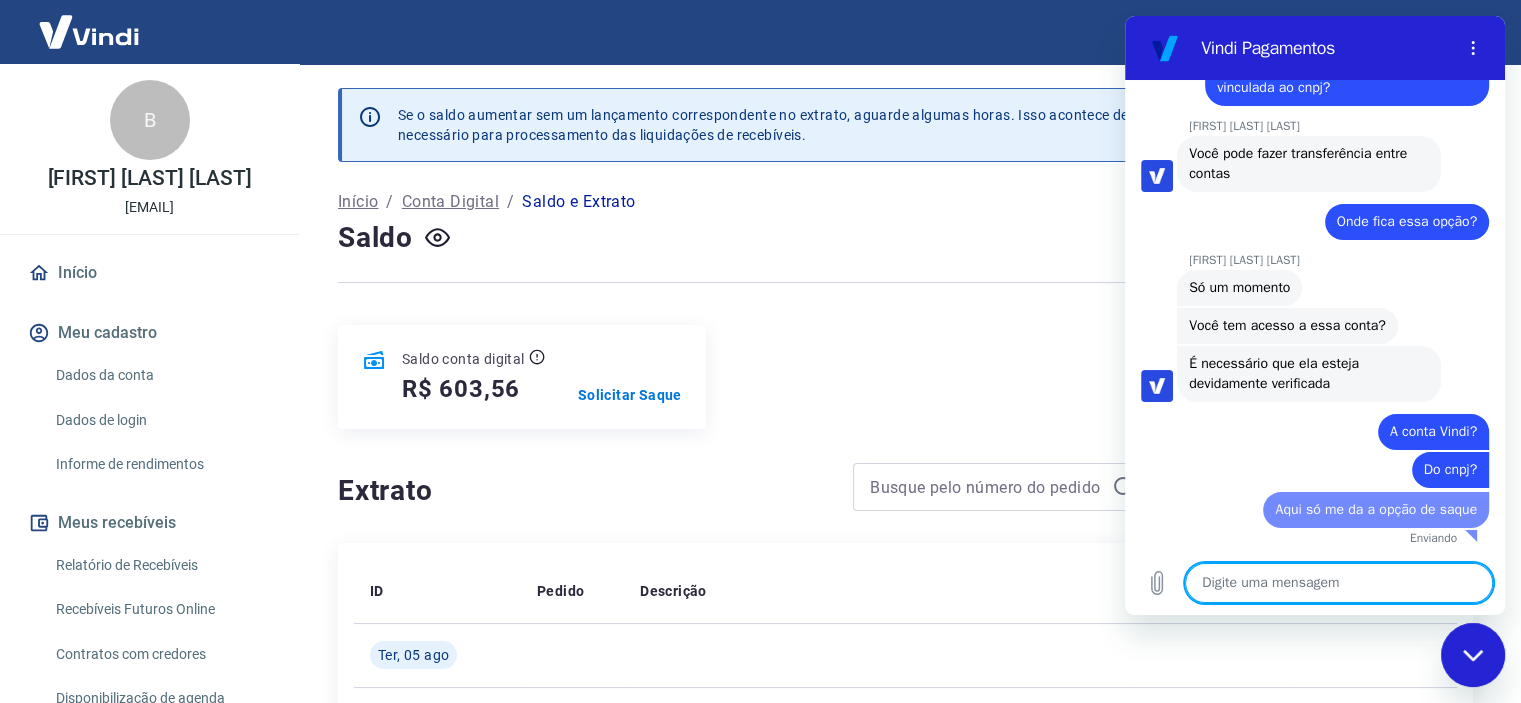 type on "N" 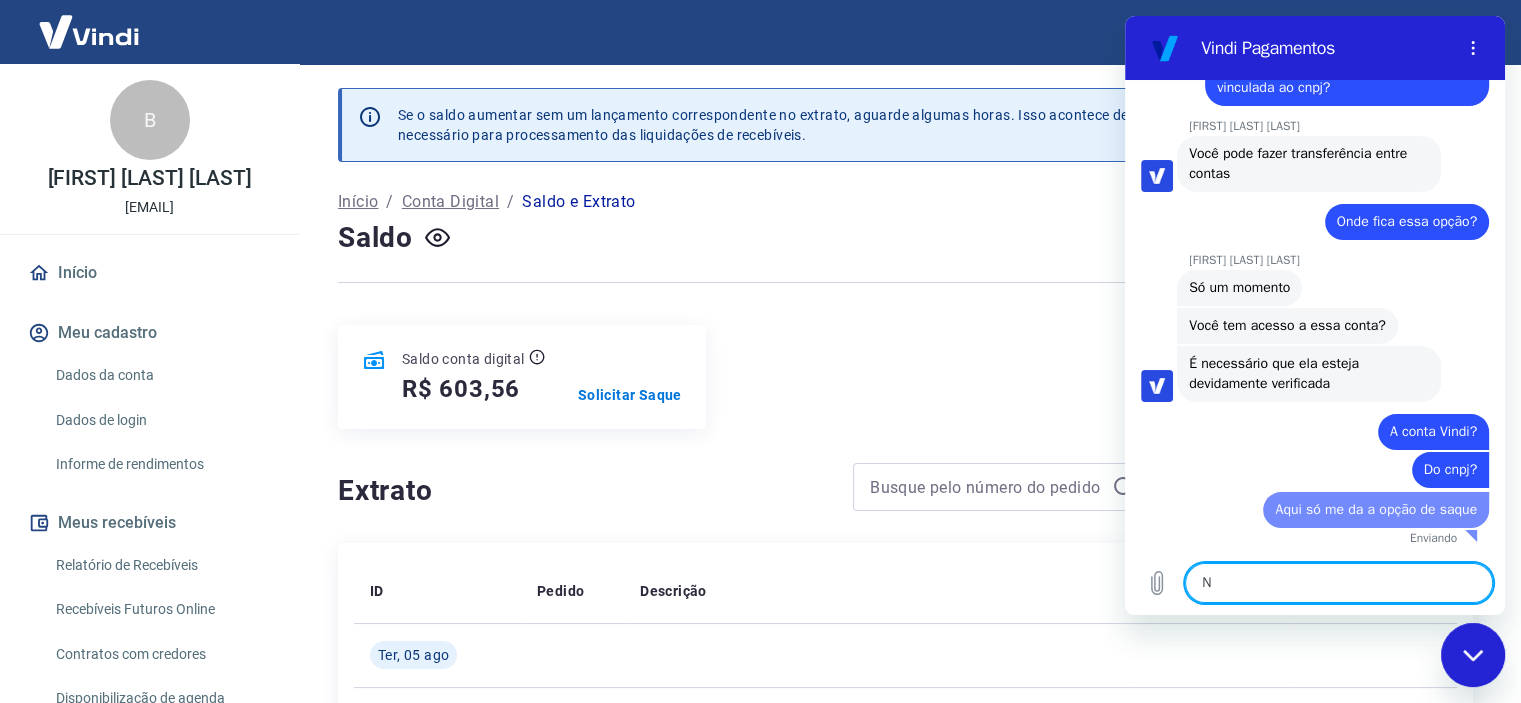 type on "x" 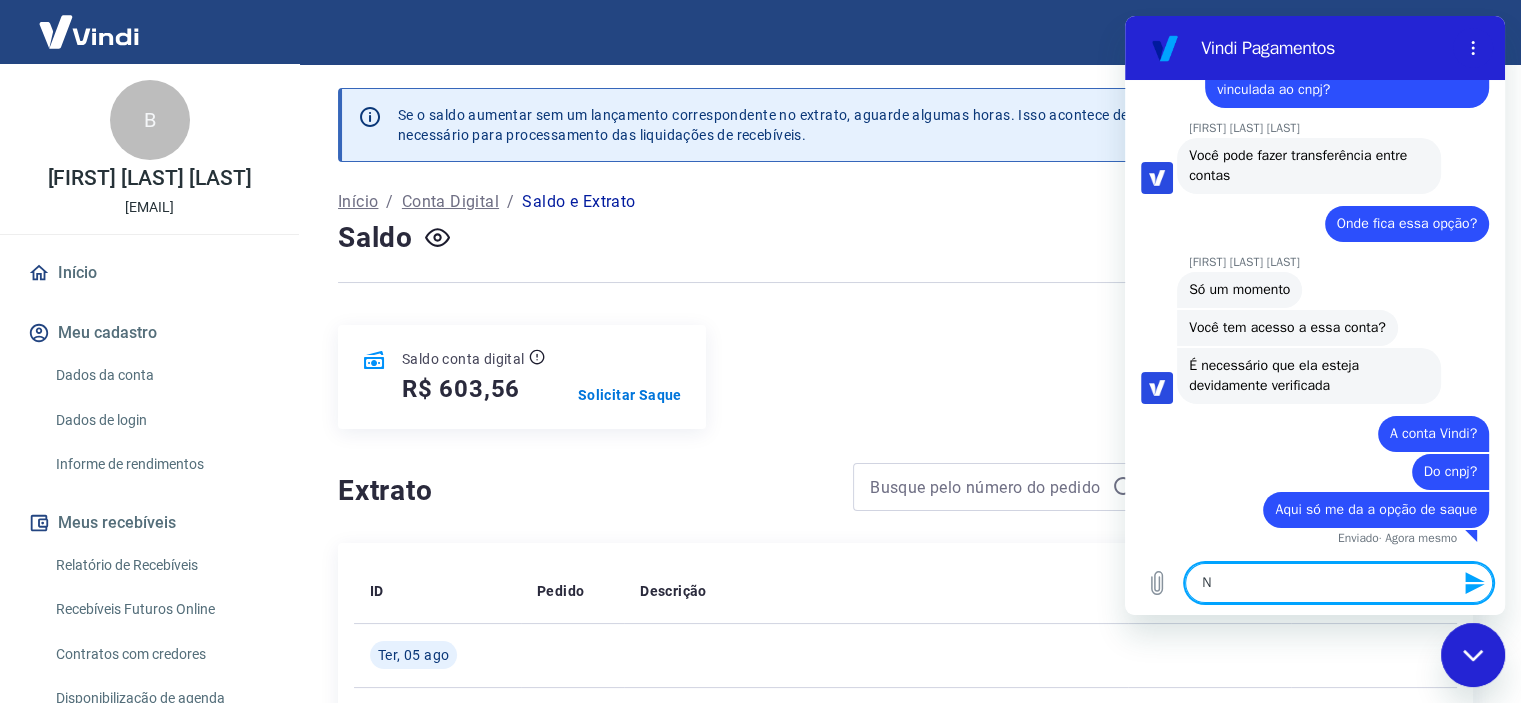scroll, scrollTop: 5507, scrollLeft: 0, axis: vertical 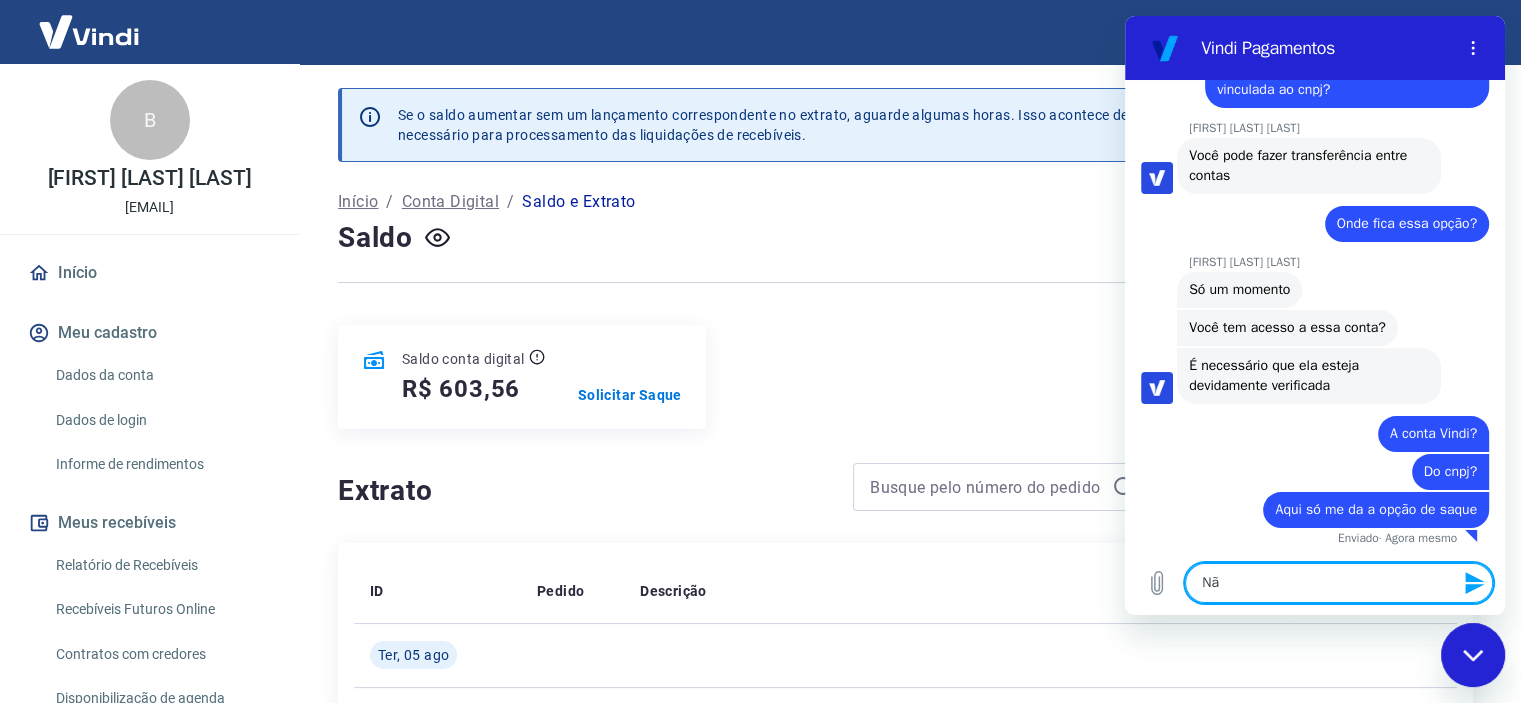 type on "Não" 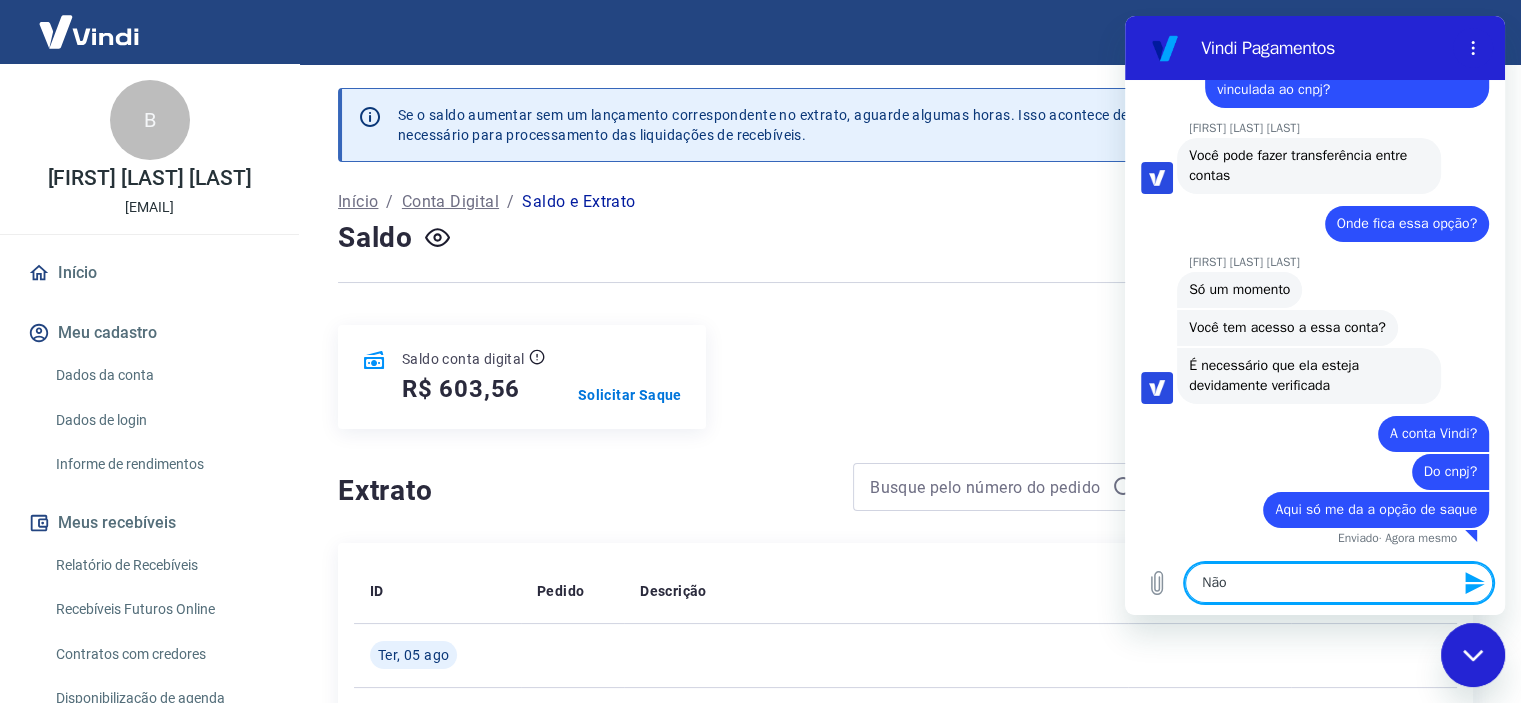 type on "Não" 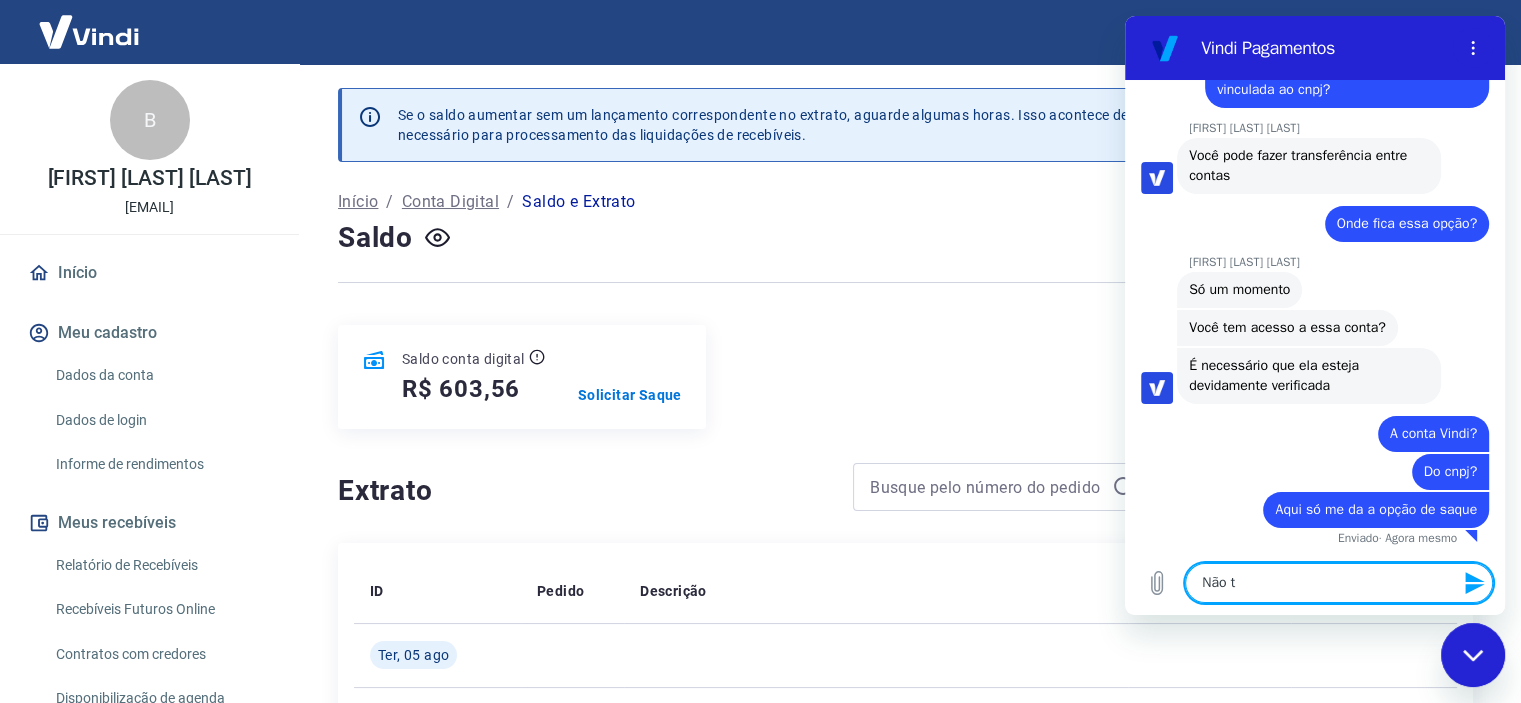 type on "Não te" 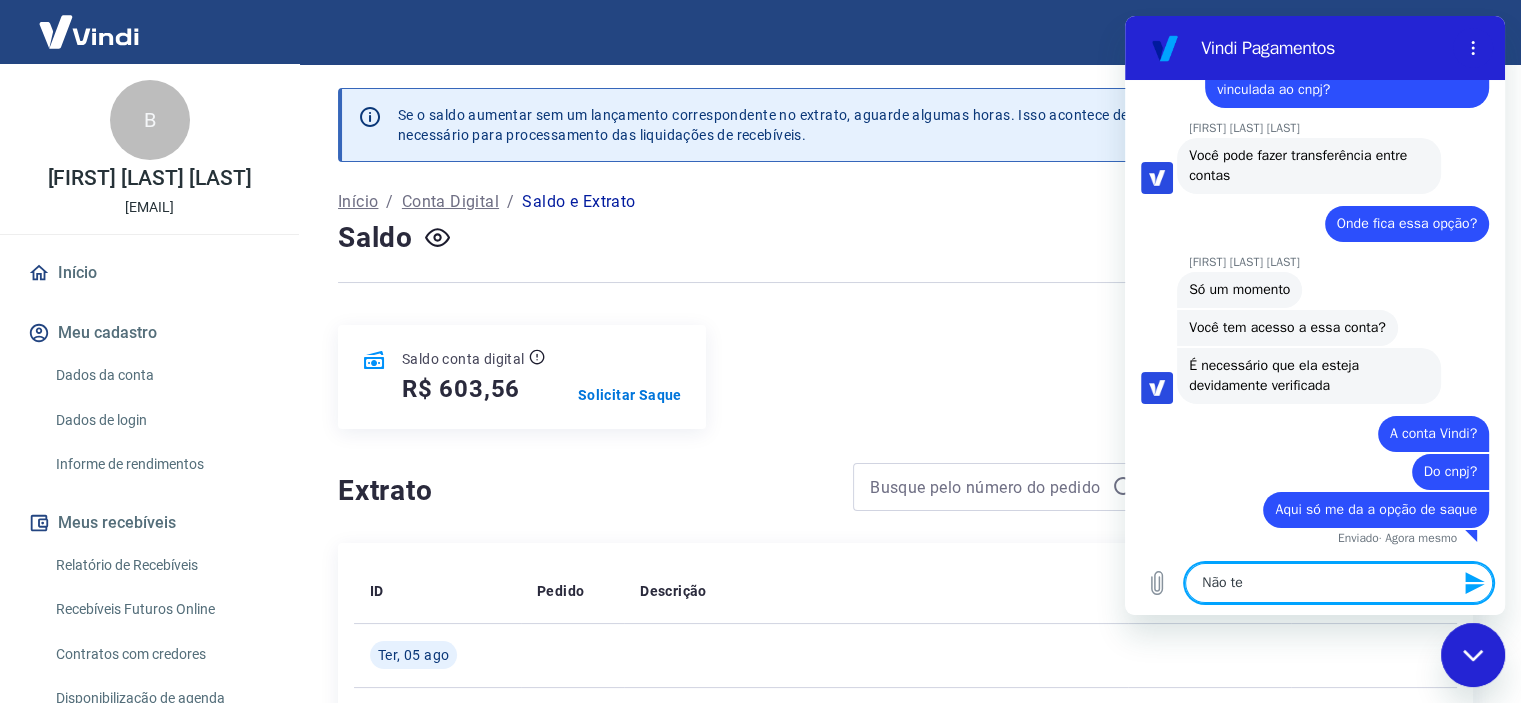type on "Não ten" 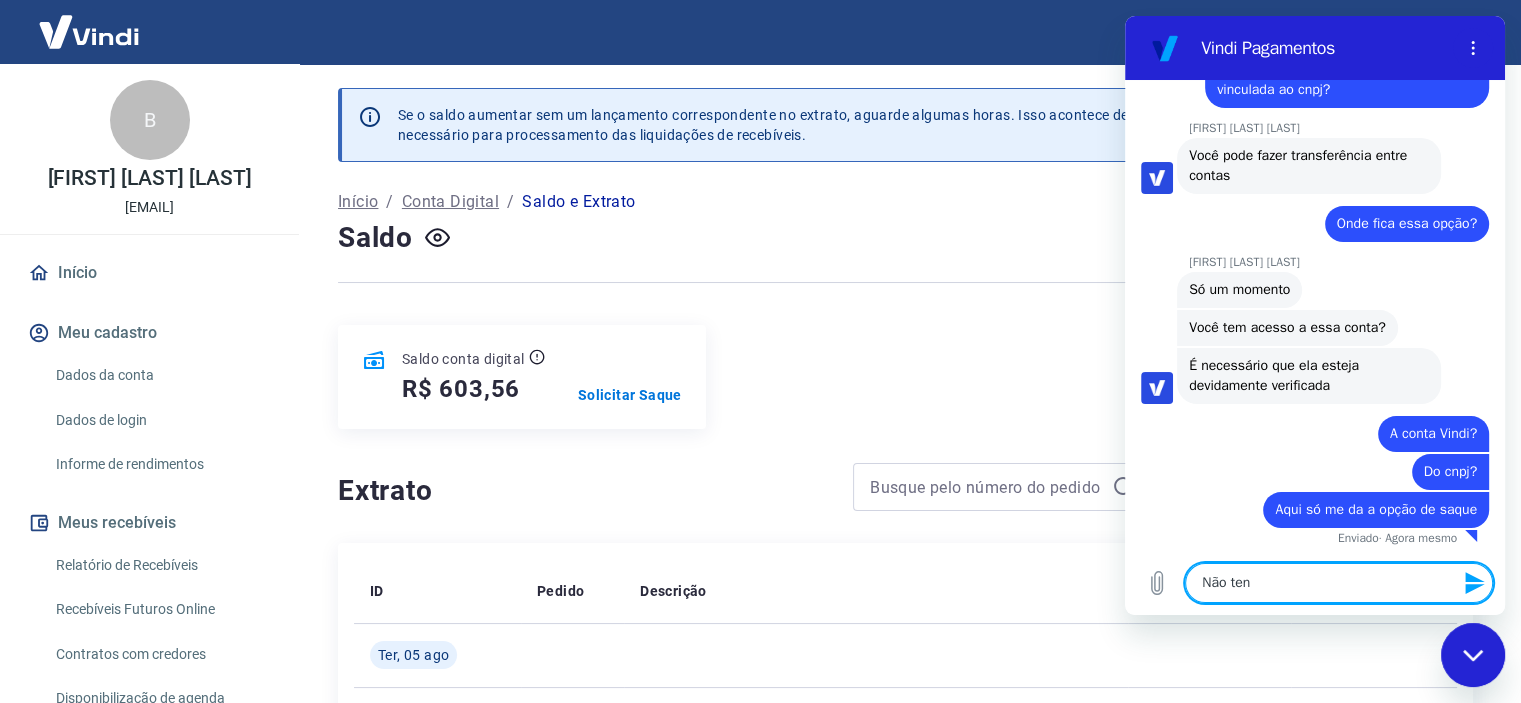 type on "Não tenh" 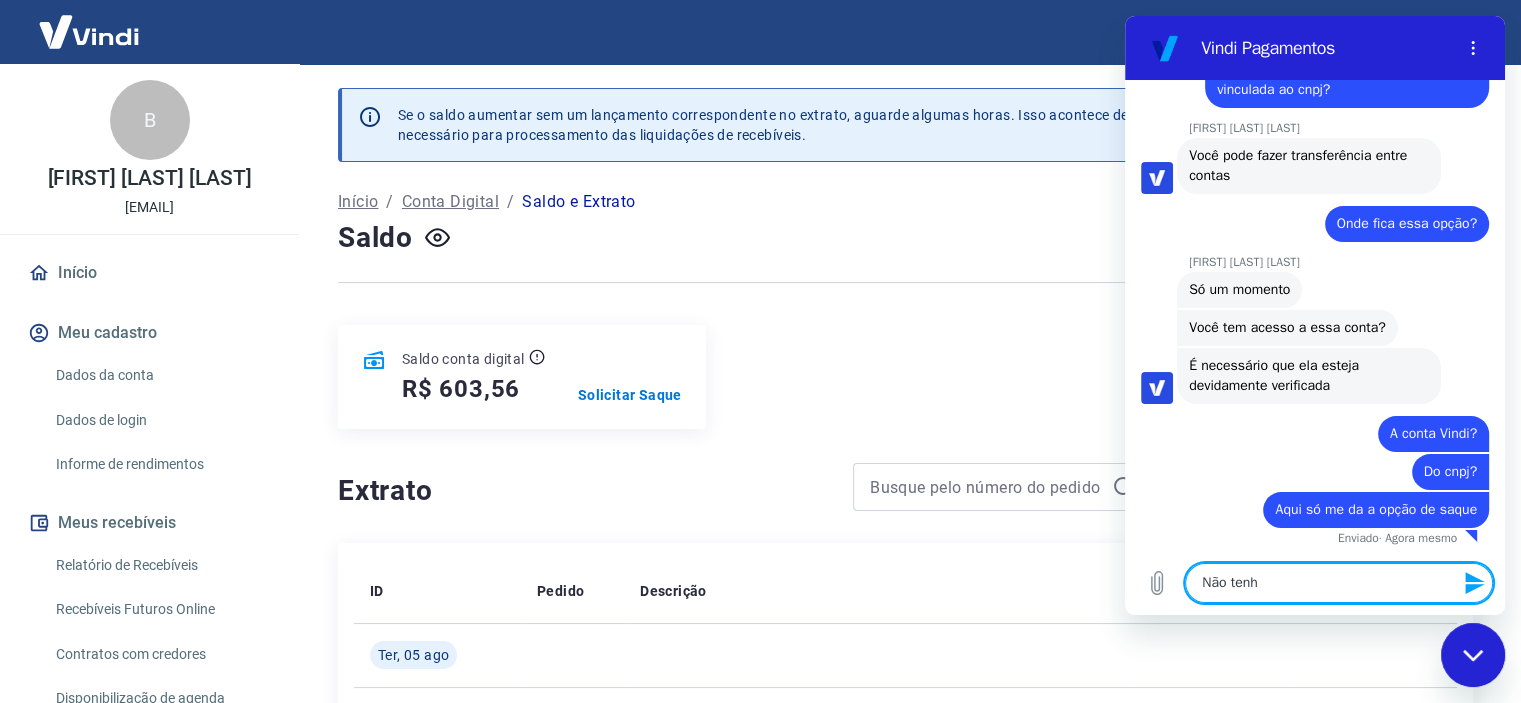 type on "Não tenho" 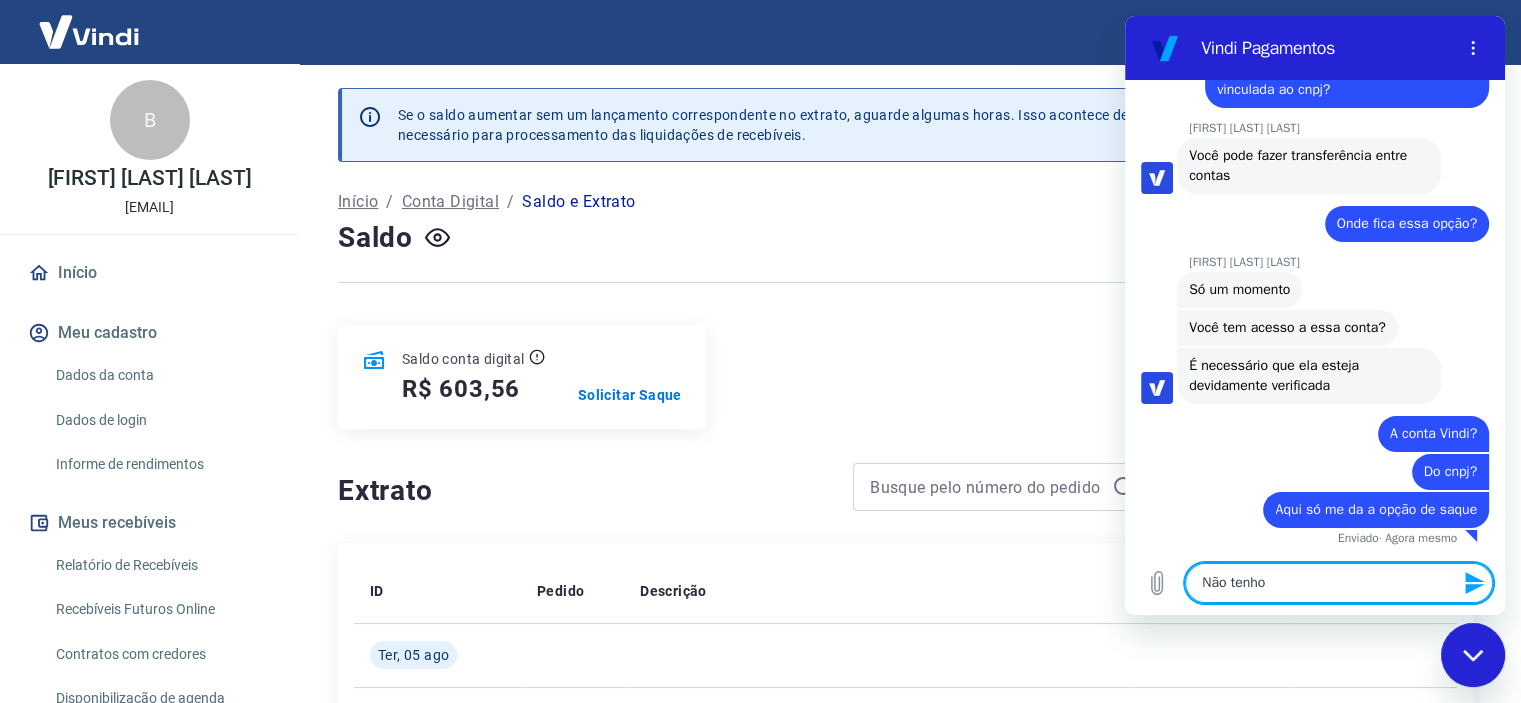 type on "Não tenho" 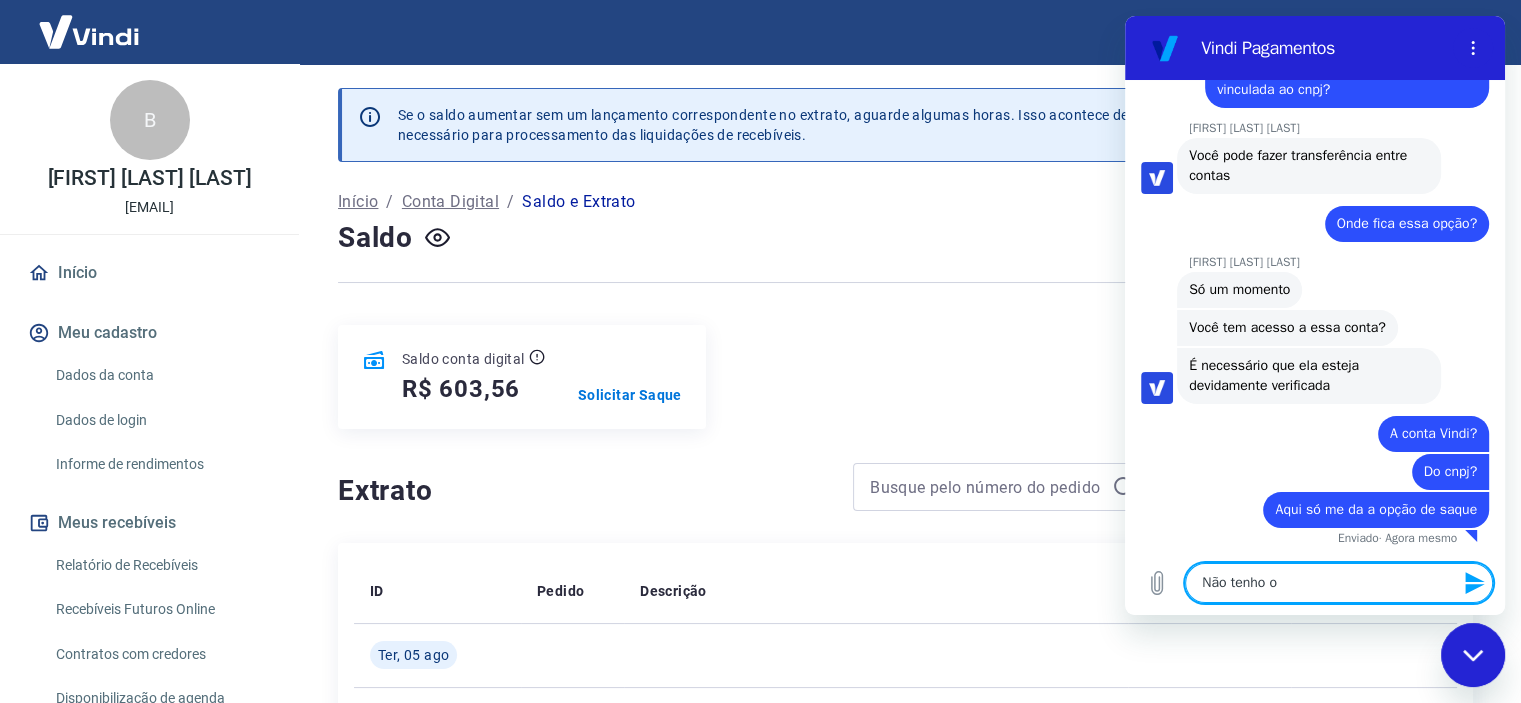 type on "Não tenho op" 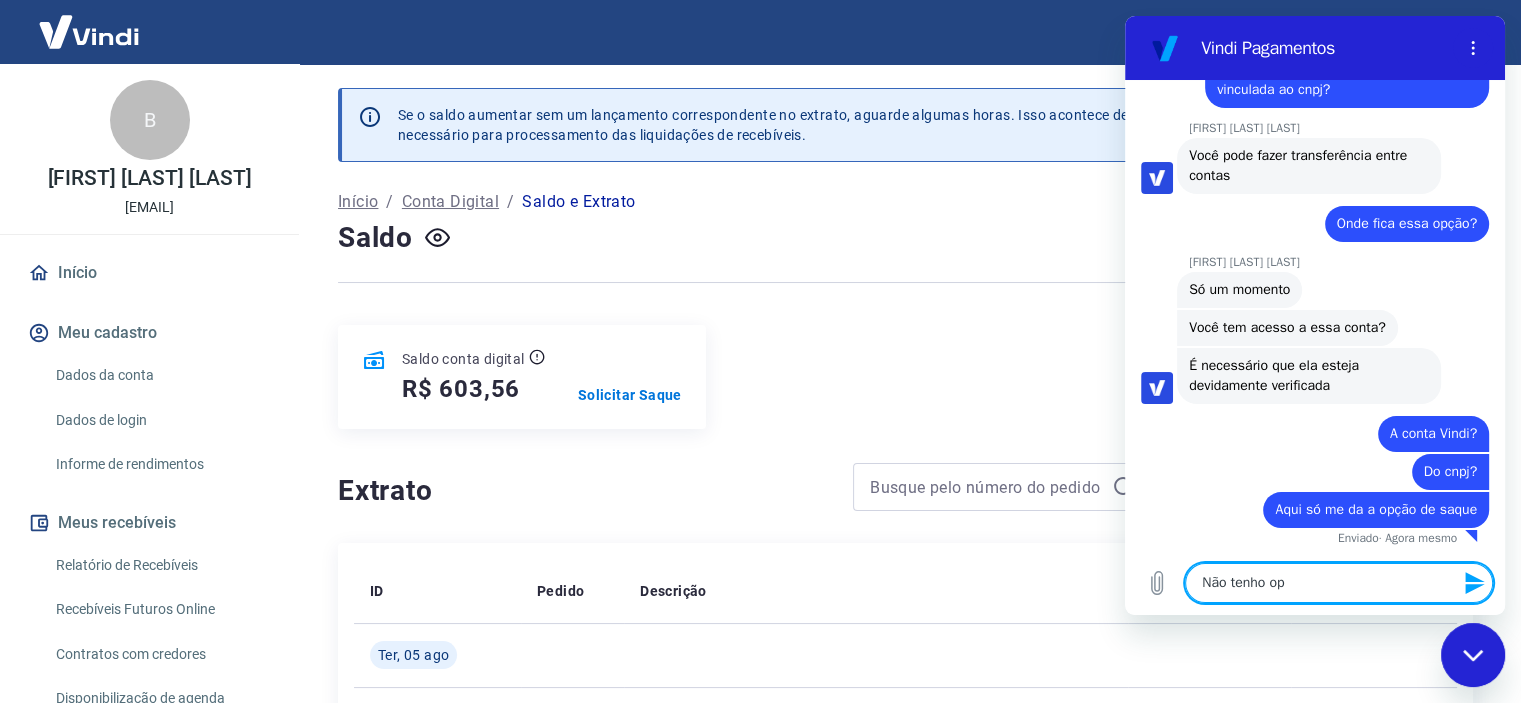 type on "Não tenho opç" 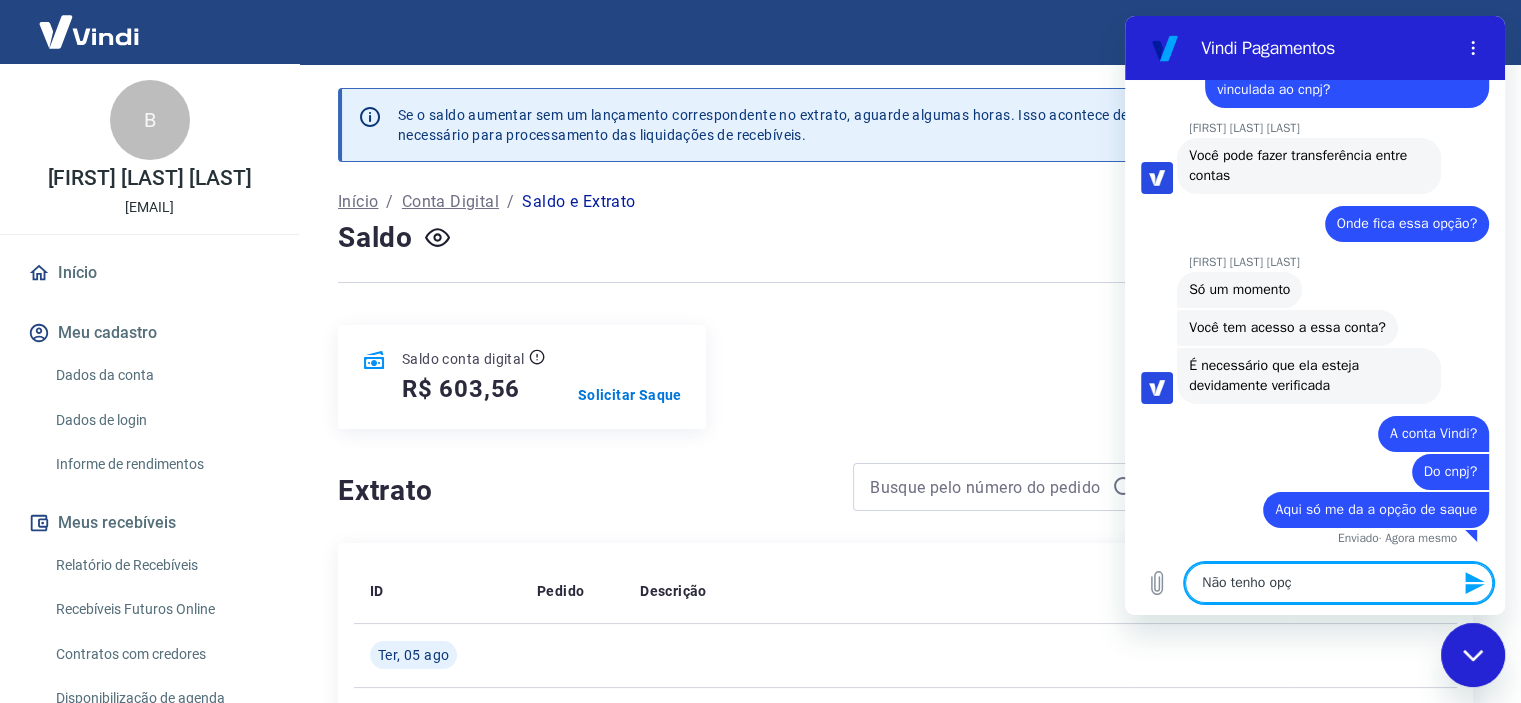 type on "Não tenho opçã" 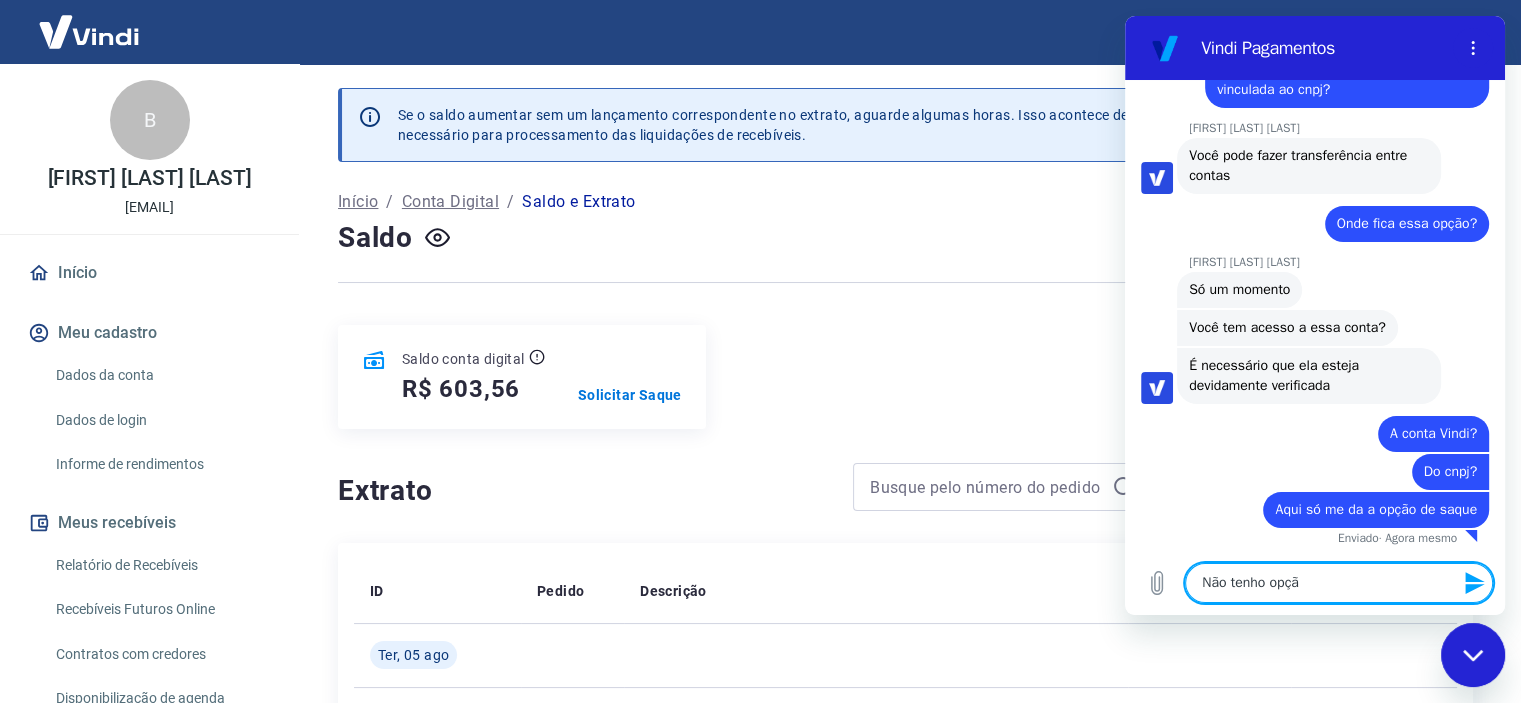 type on "Não tenho opção" 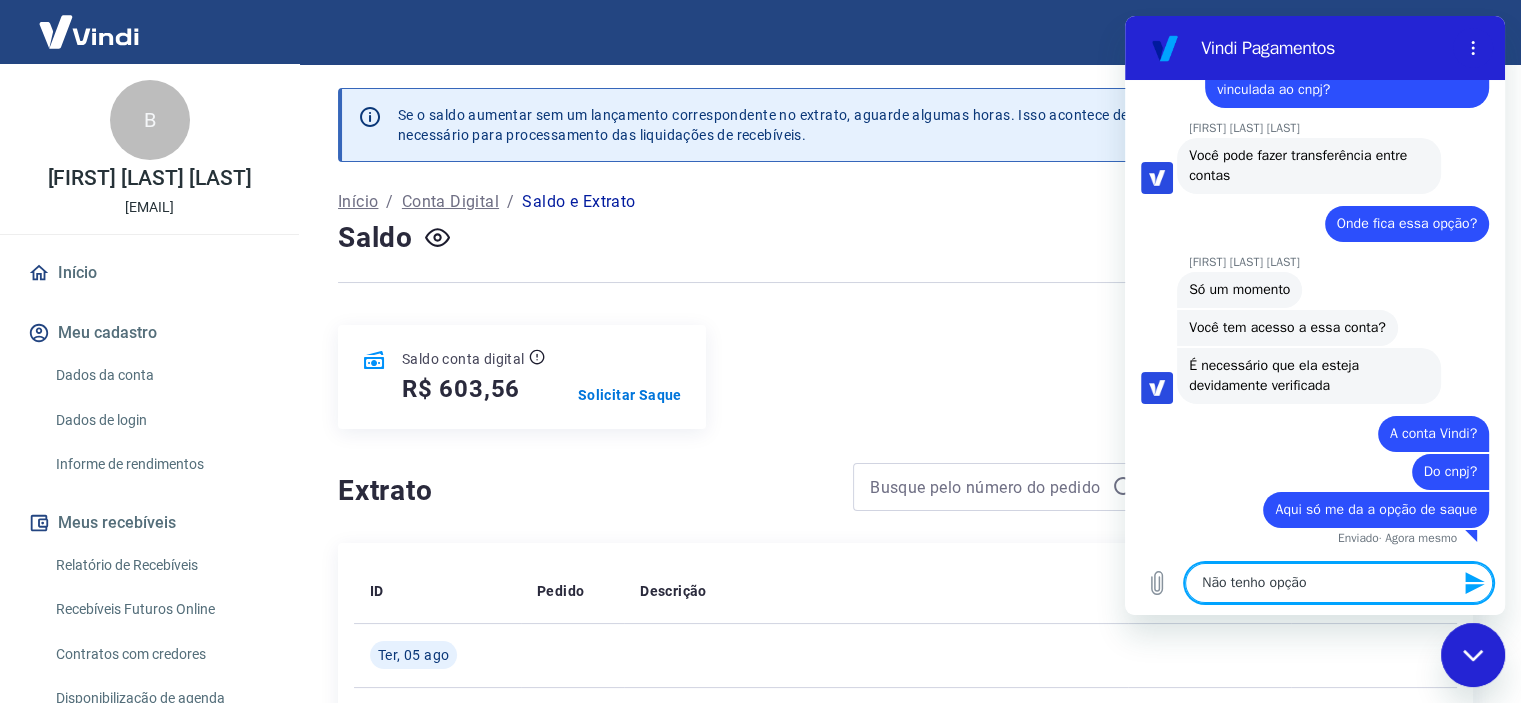 type on "x" 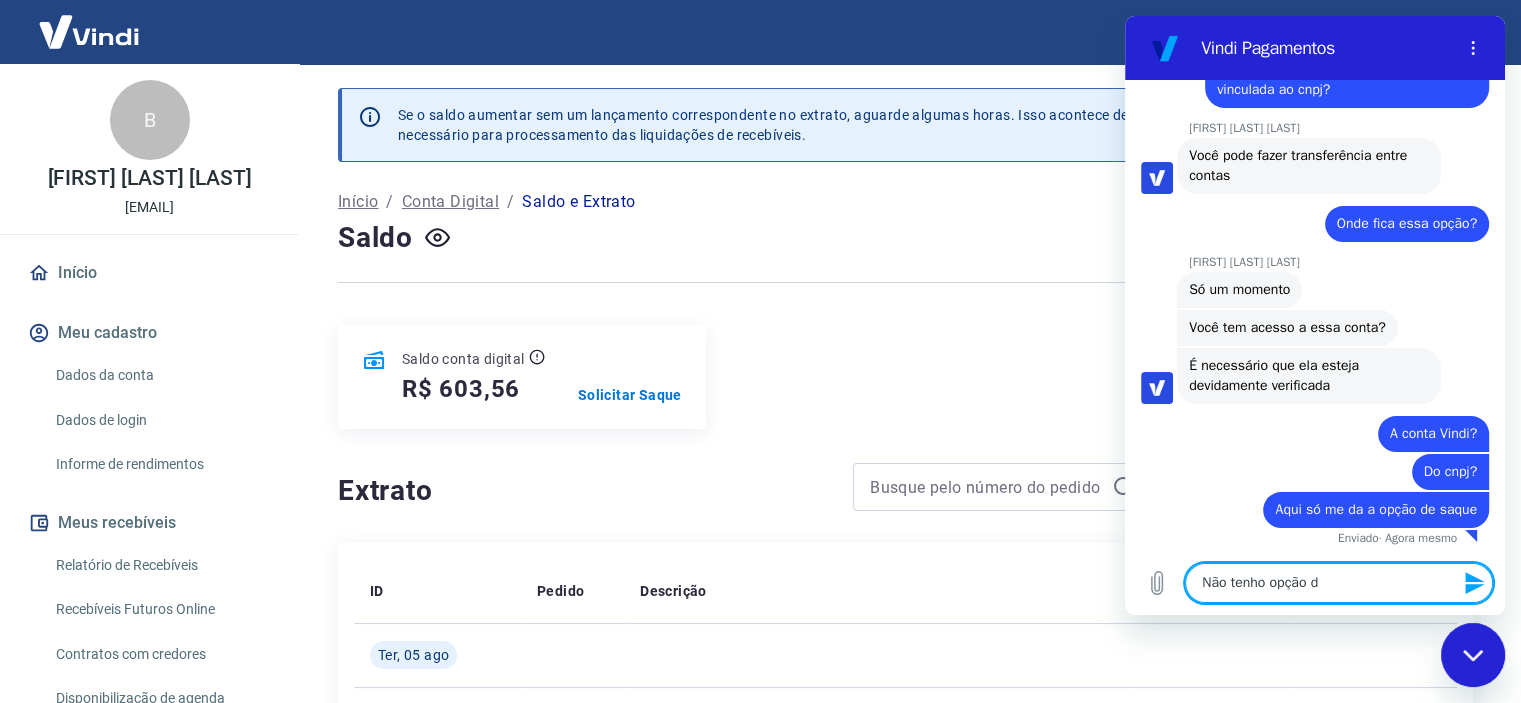 type on "Não tenho opção de" 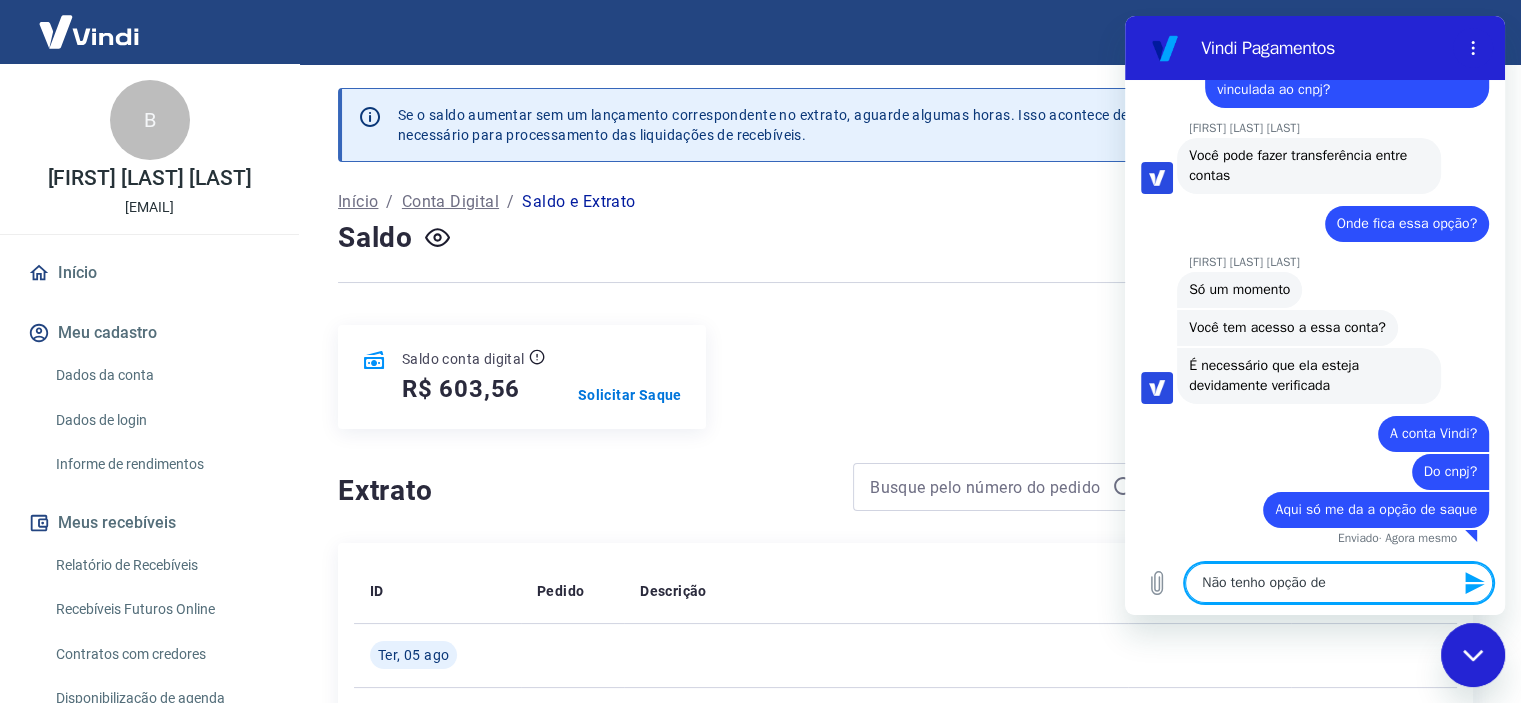type on "Não tenho opção de" 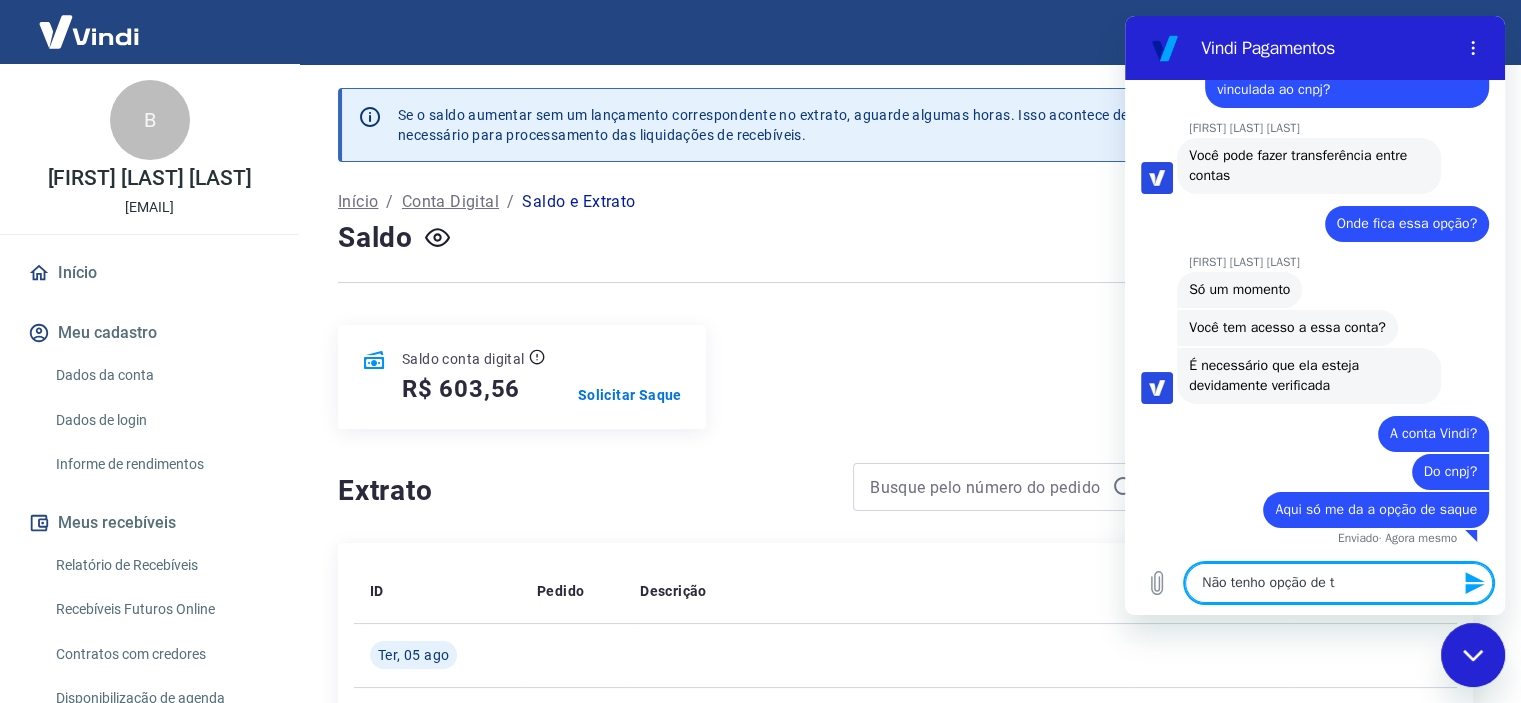 type on "Não tenho opção de tr" 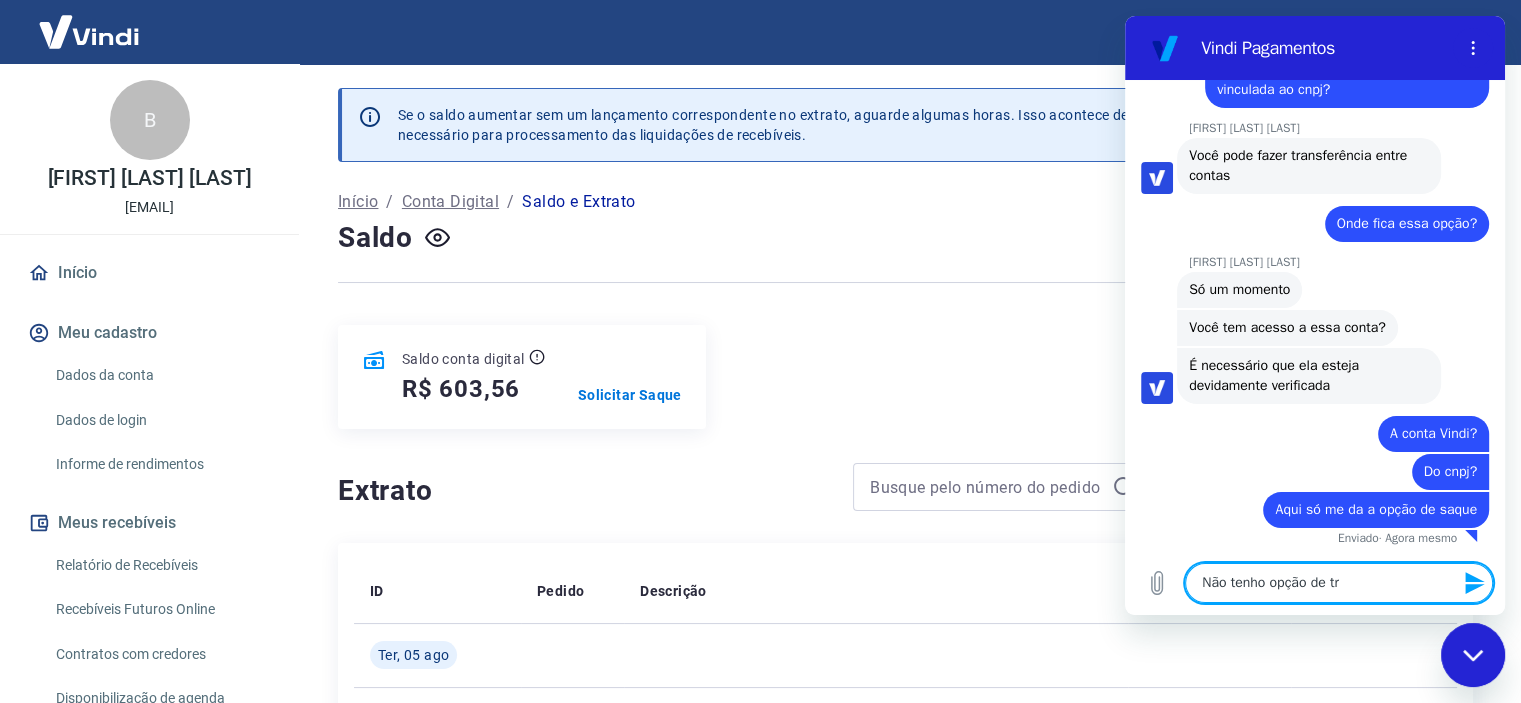 type on "x" 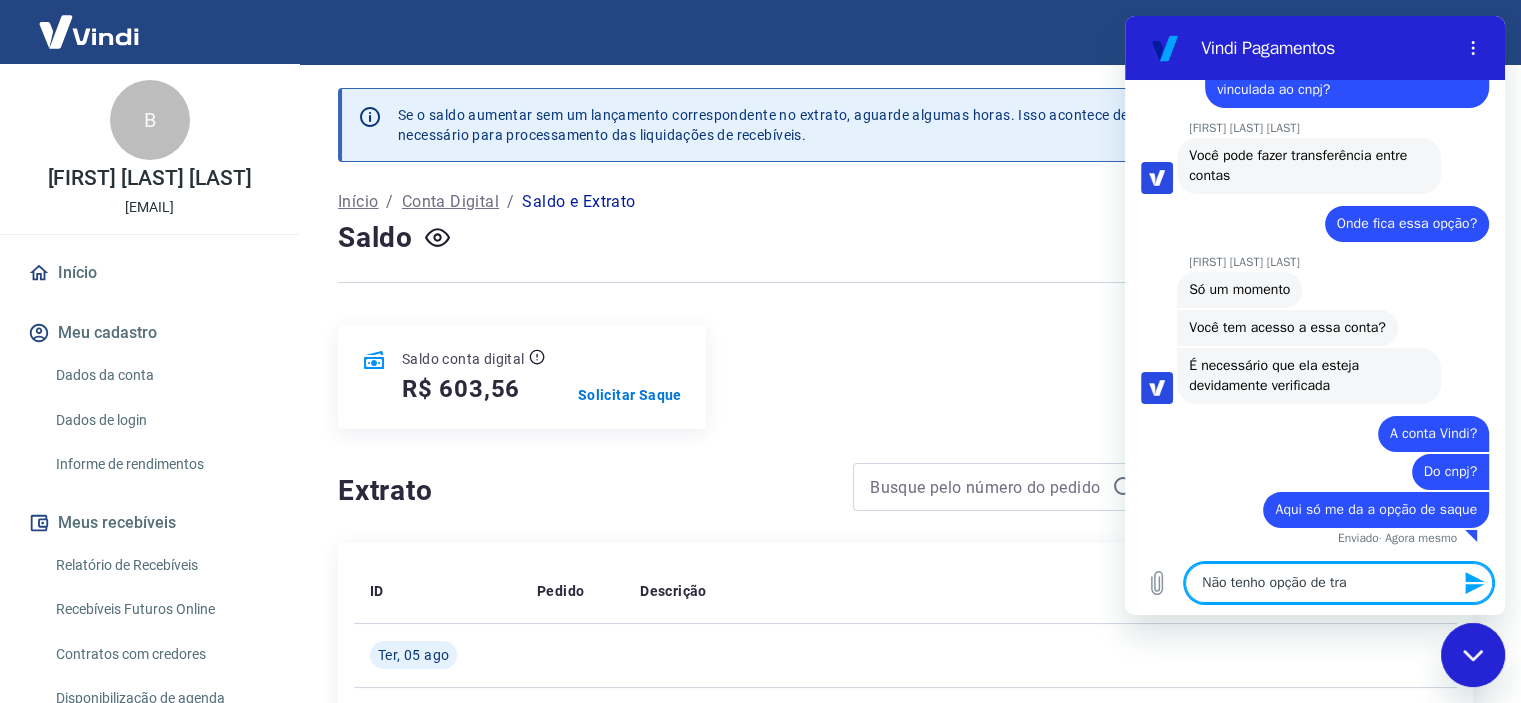 type on "Não tenho opção de tras" 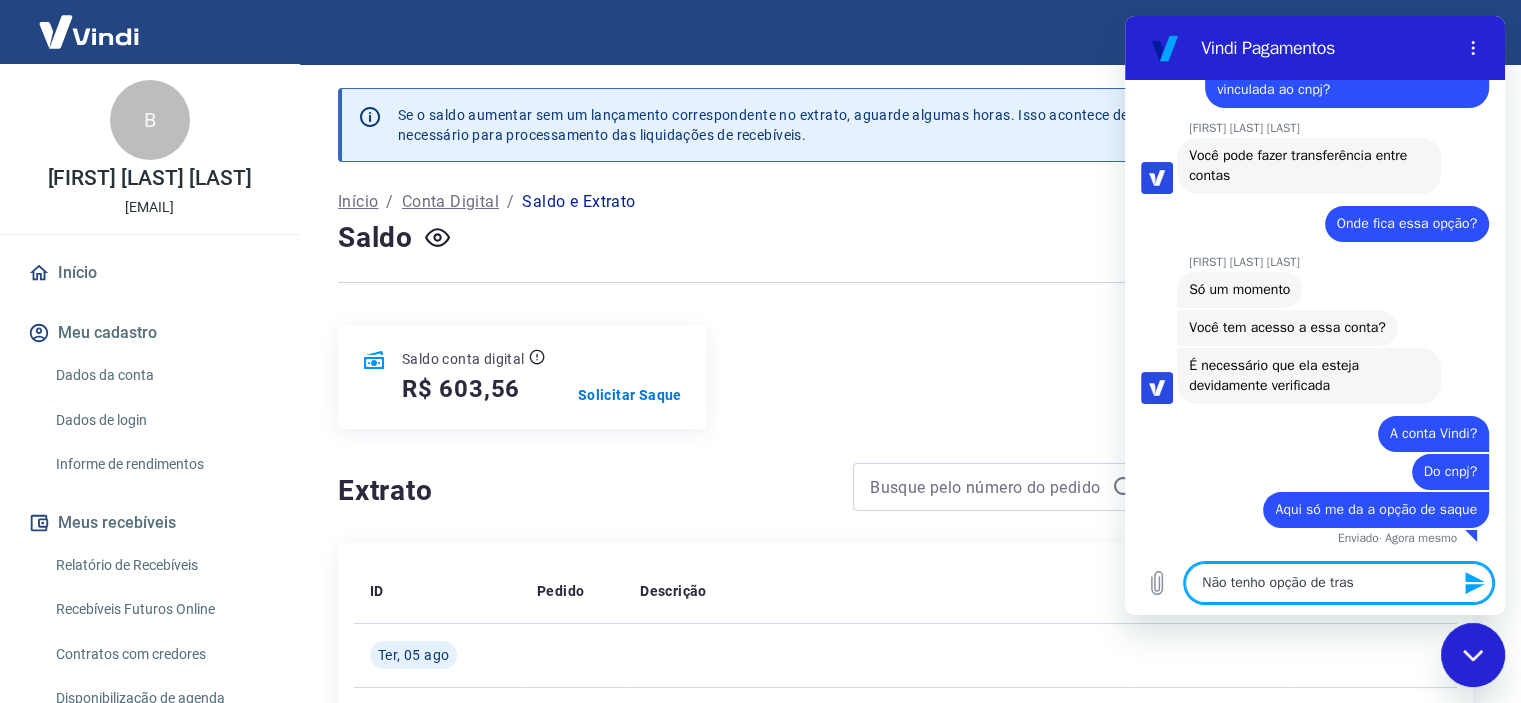 type on "Não tenho opção de tra" 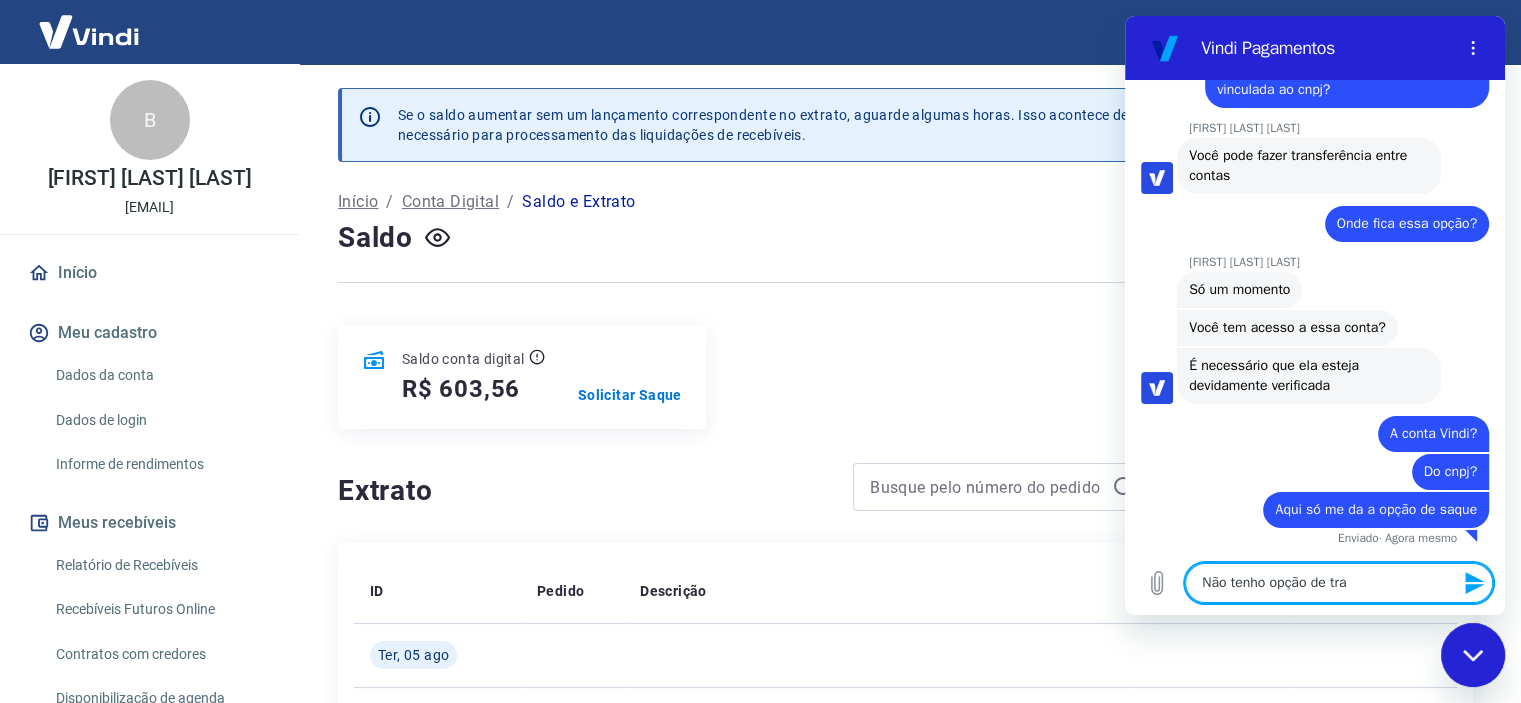type on "Não tenho opção de tran" 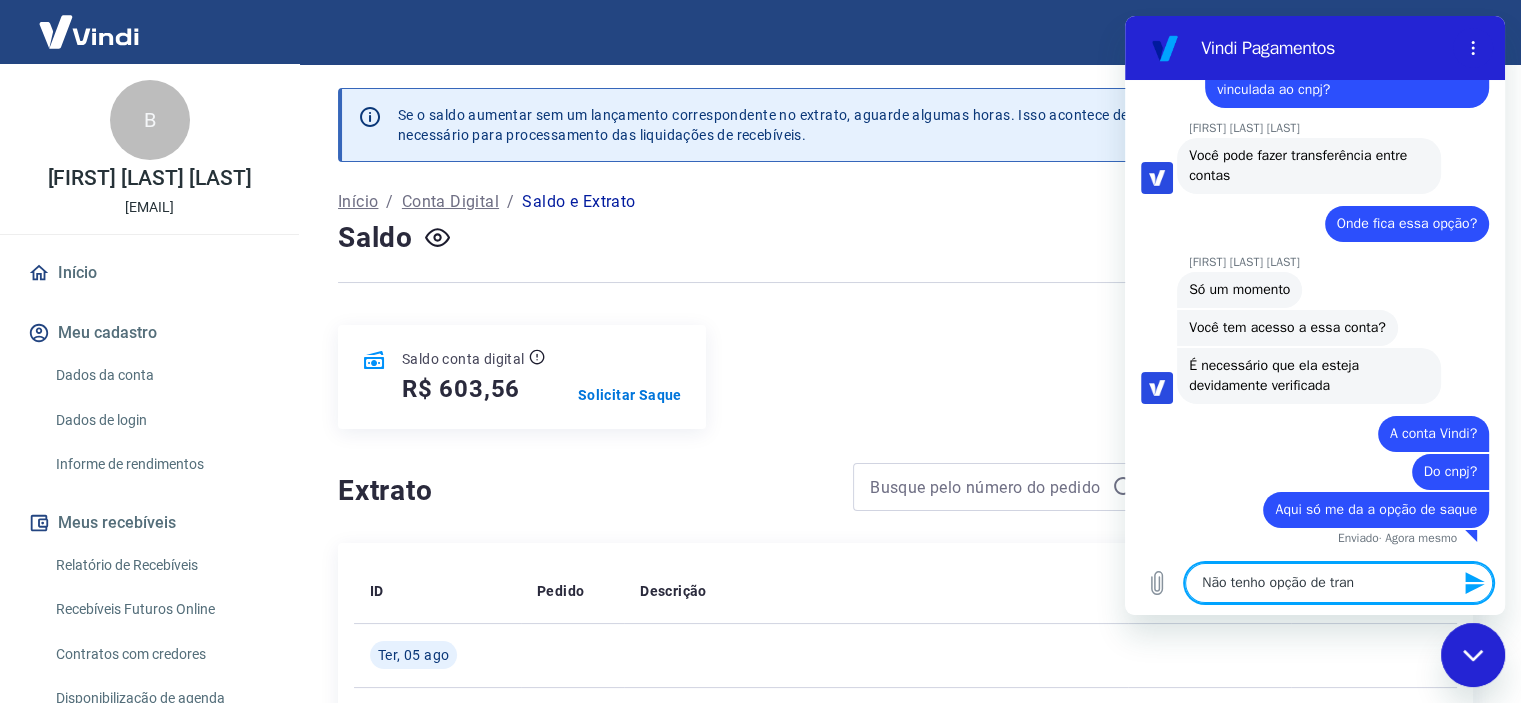 type on "Não tenho opção de trans" 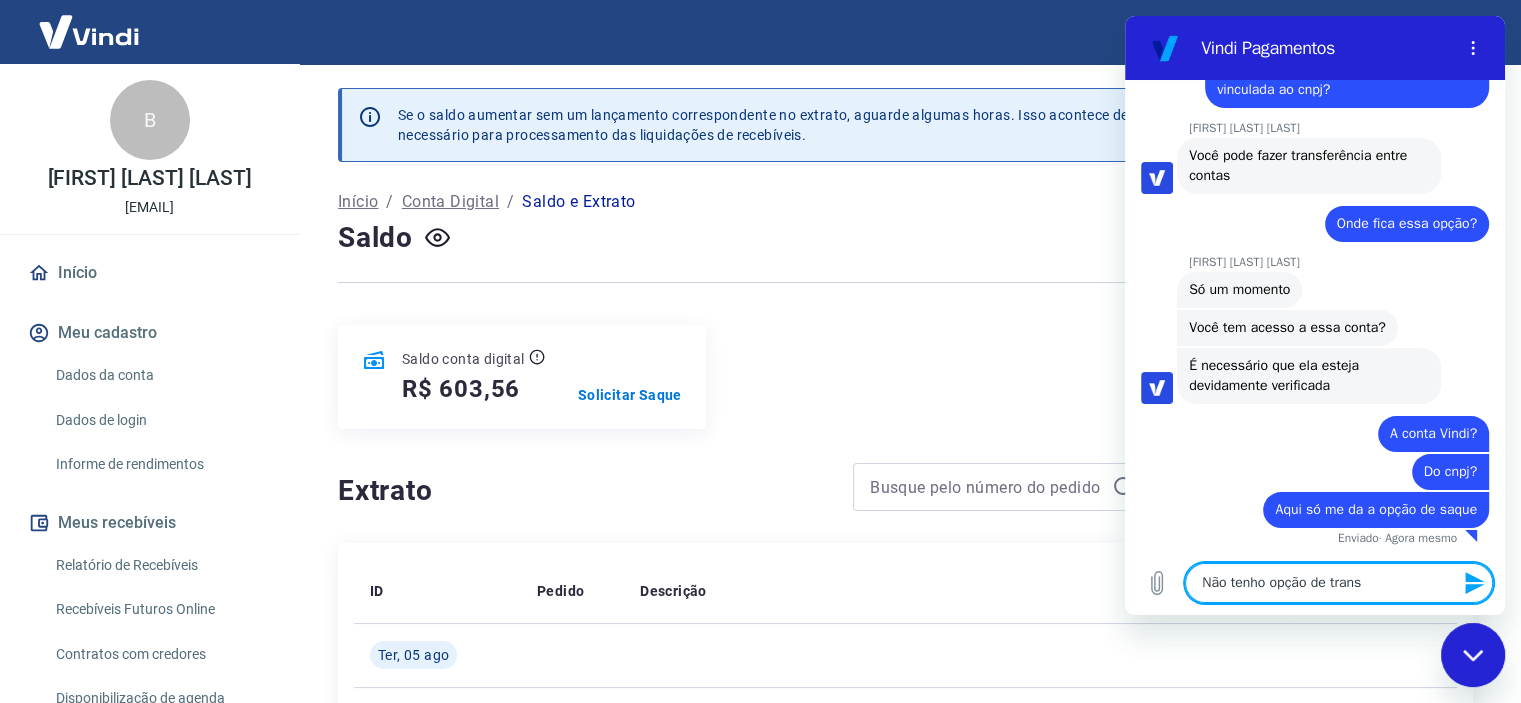 type on "Não tenho opção de transf" 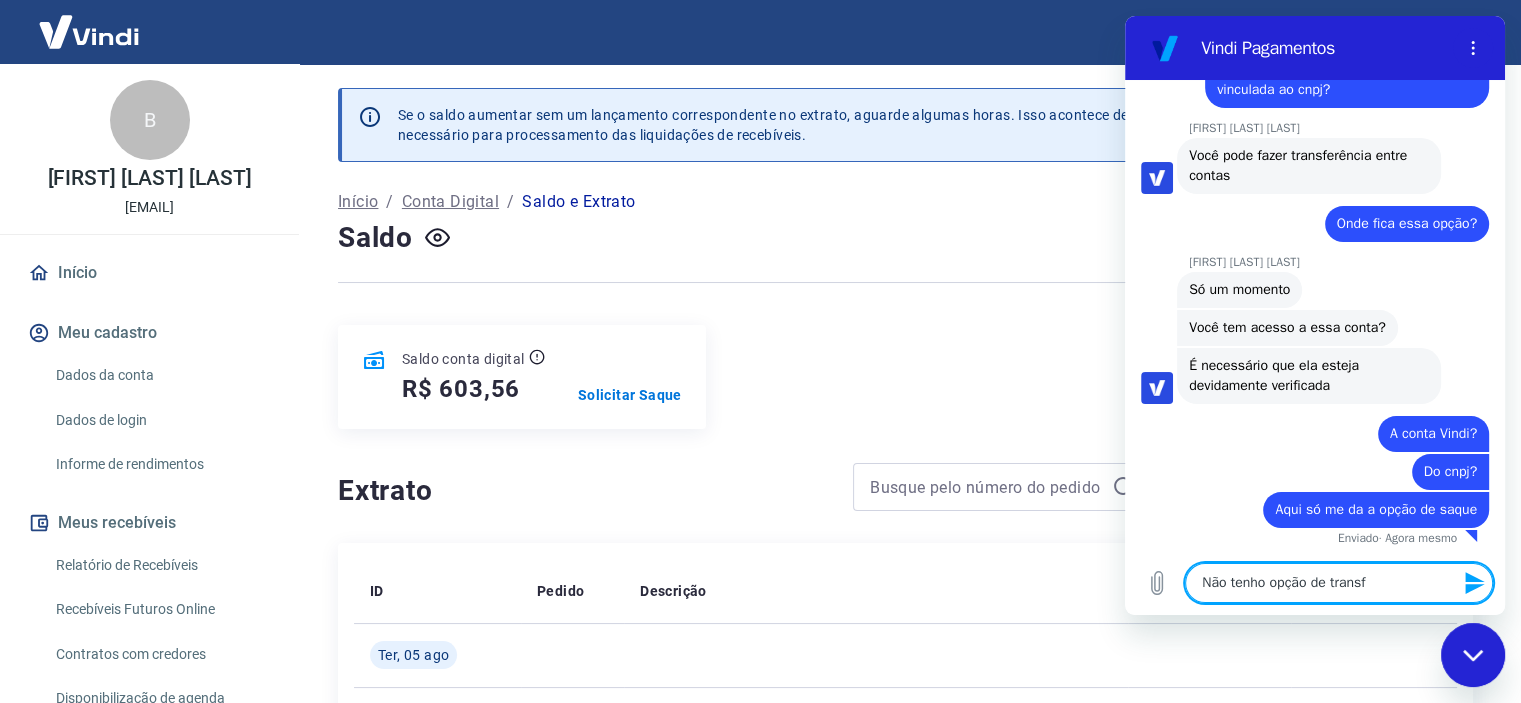 type on "x" 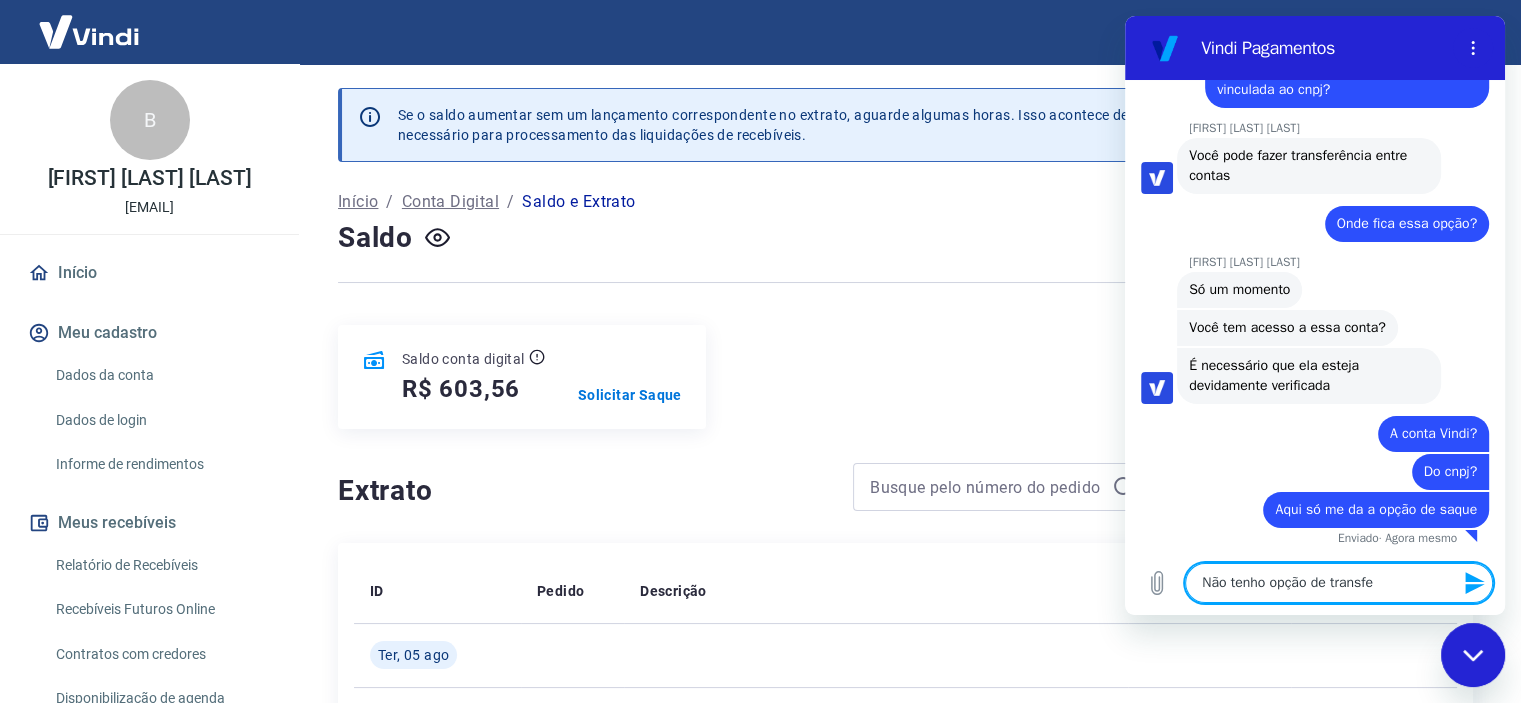 type on "Não tenho opção de transfer" 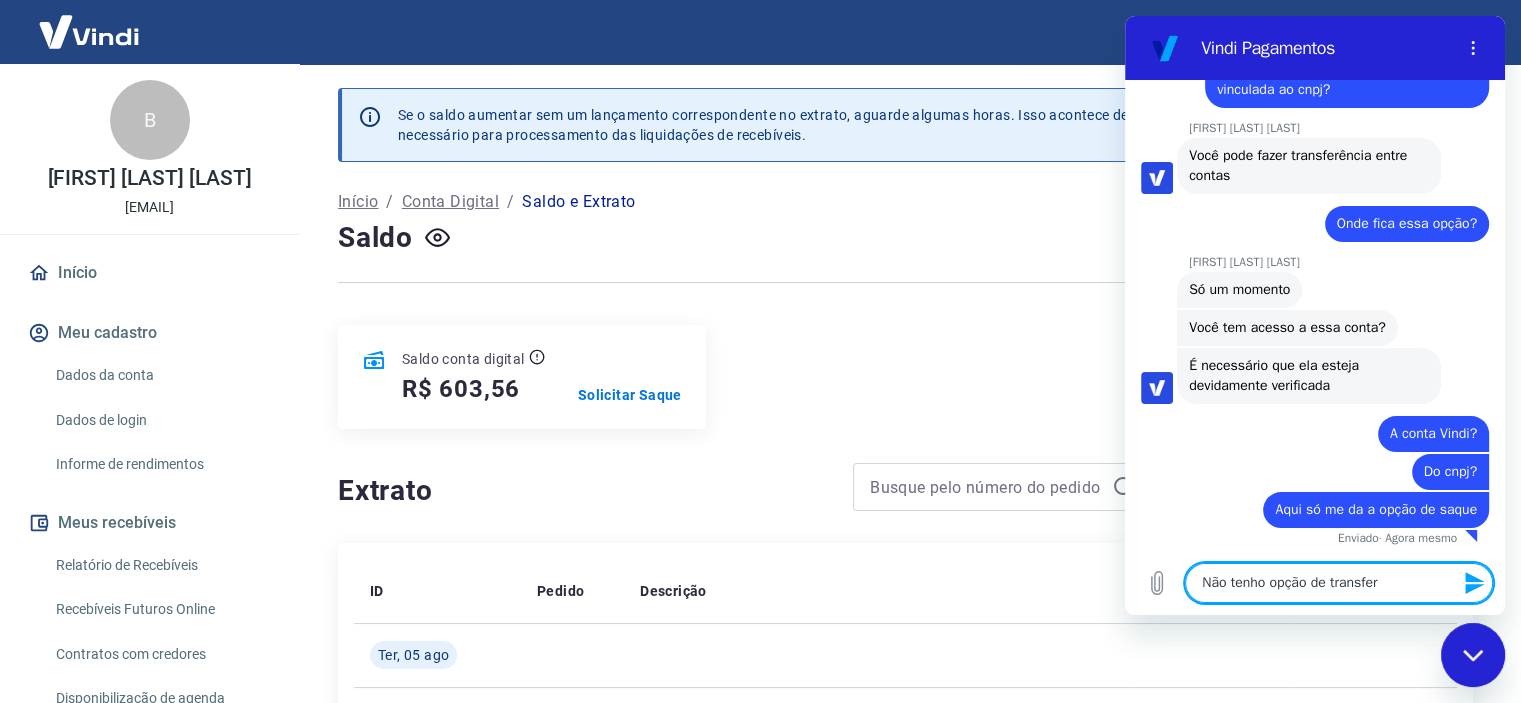 type on "x" 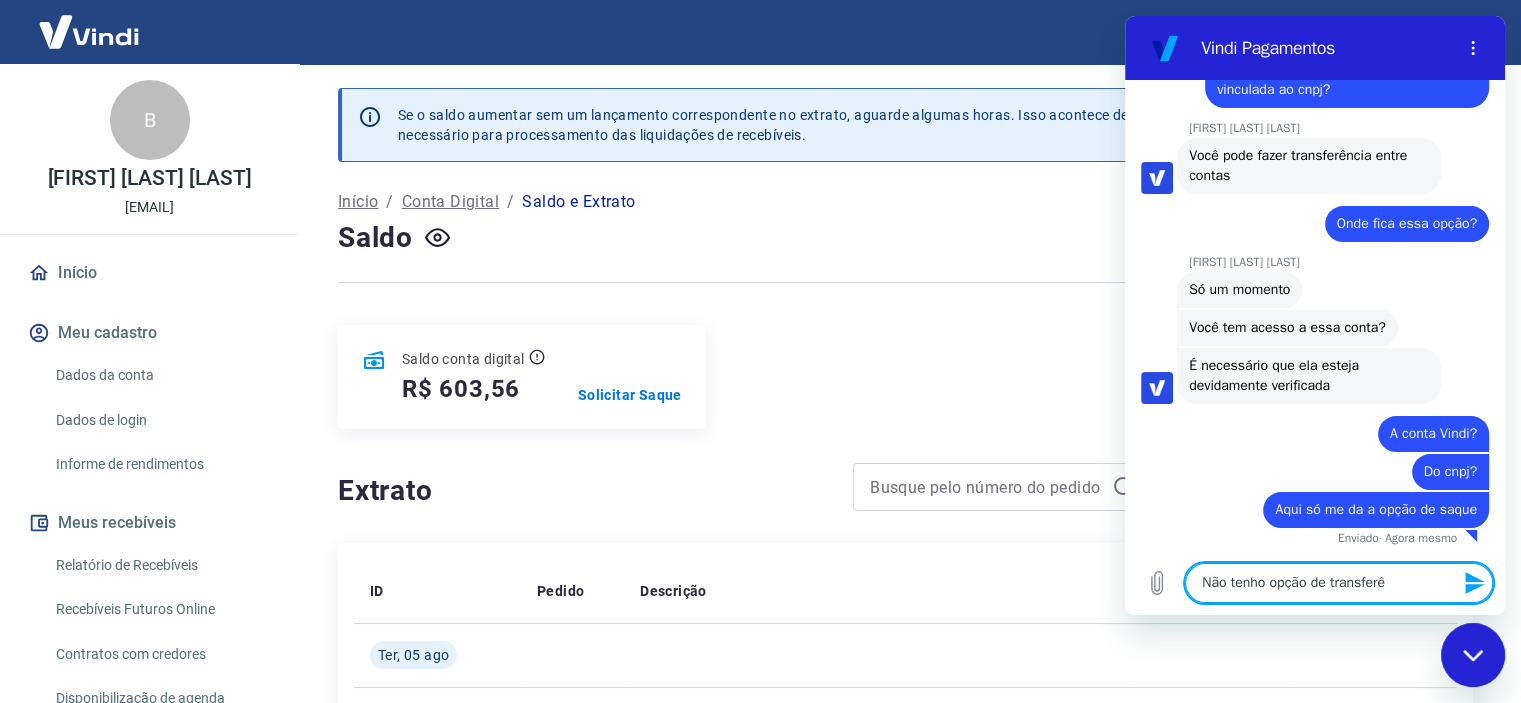 type on "Não tenho opção de transferên" 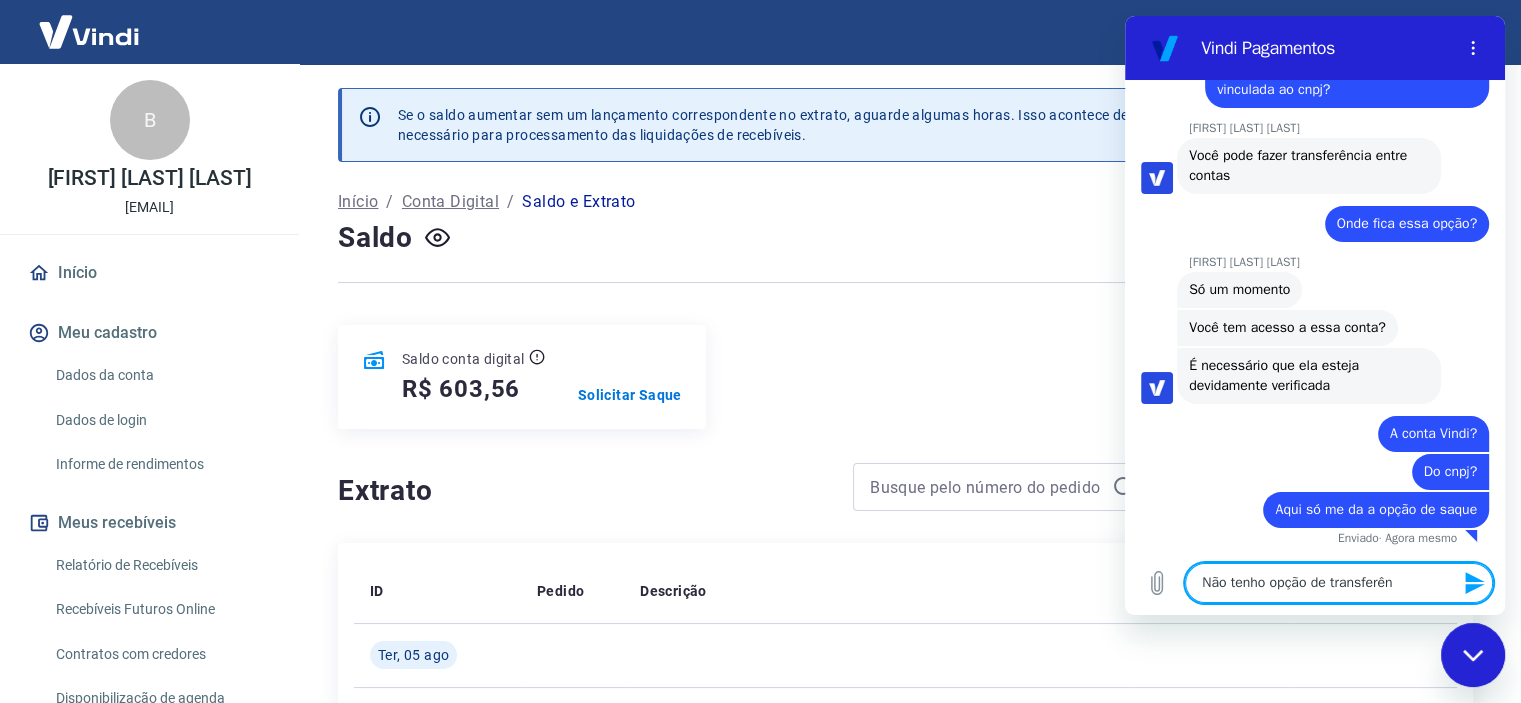 type on "Não tenho opção de transferênc" 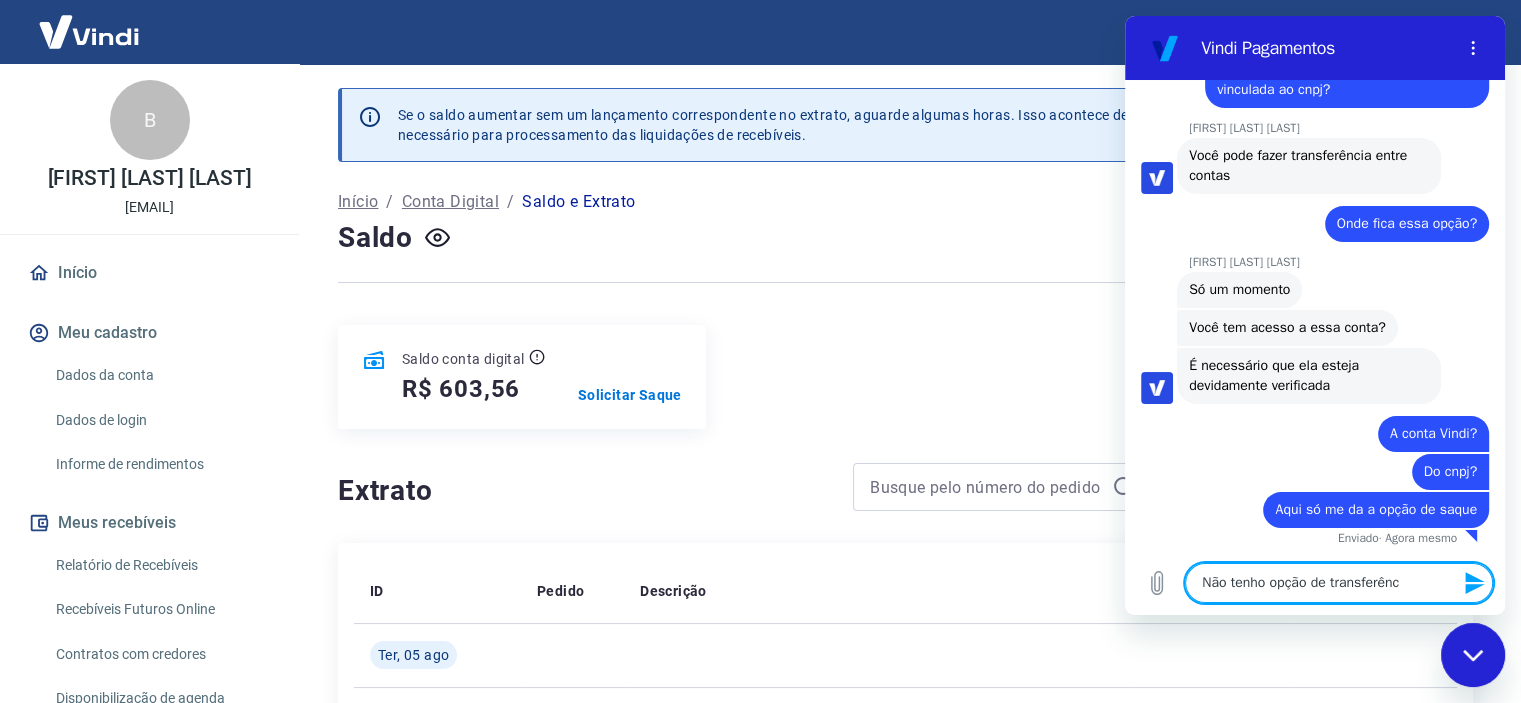 type on "Não tenho opção de transferênci" 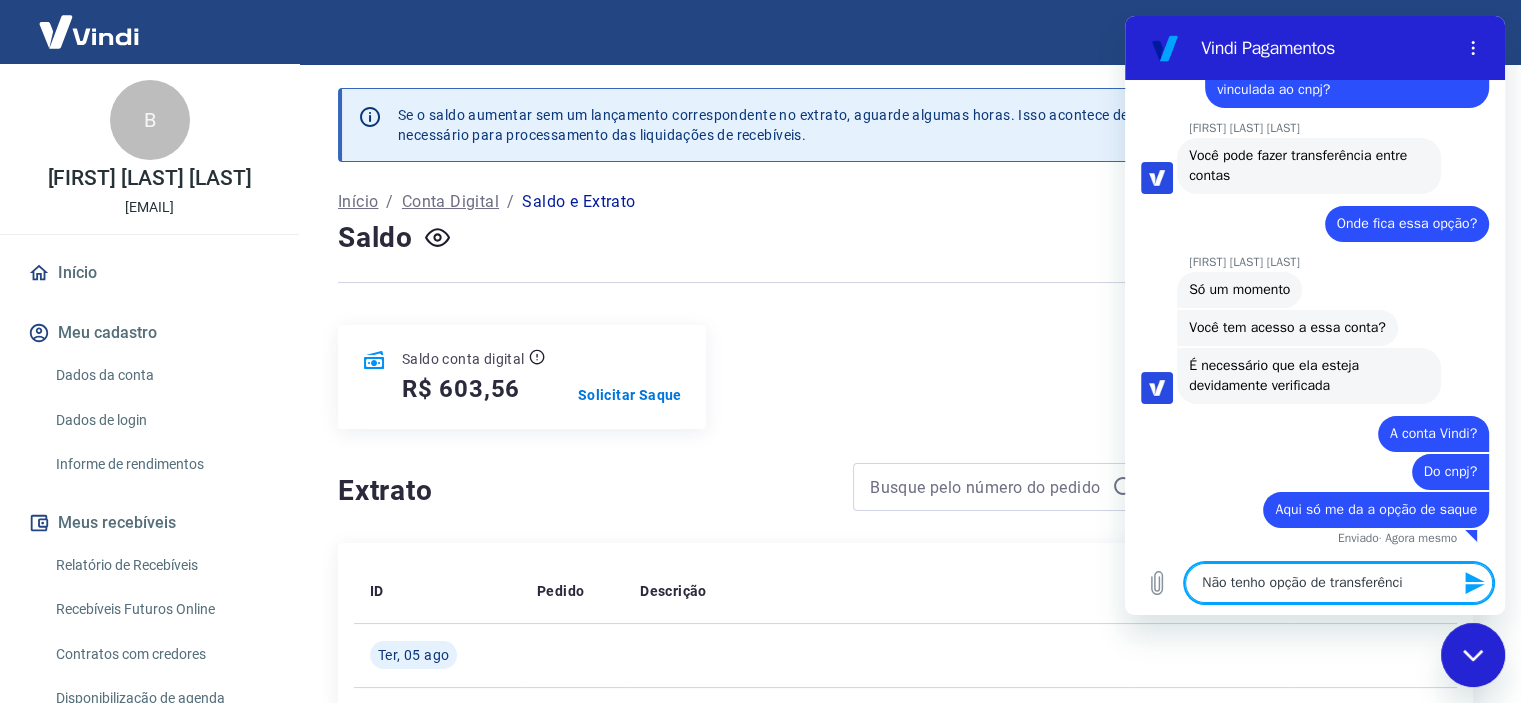 type on "Não tenho opção de transferência" 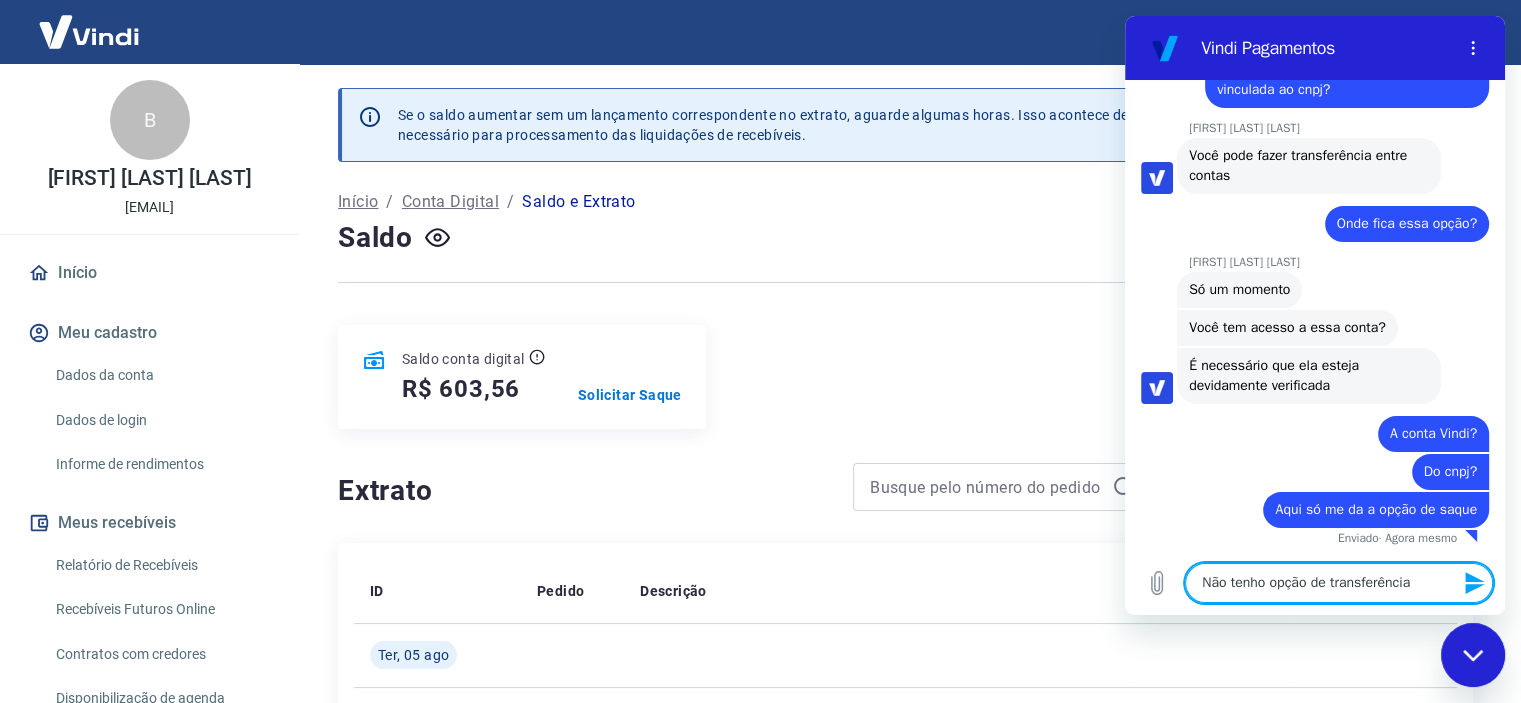 type on "x" 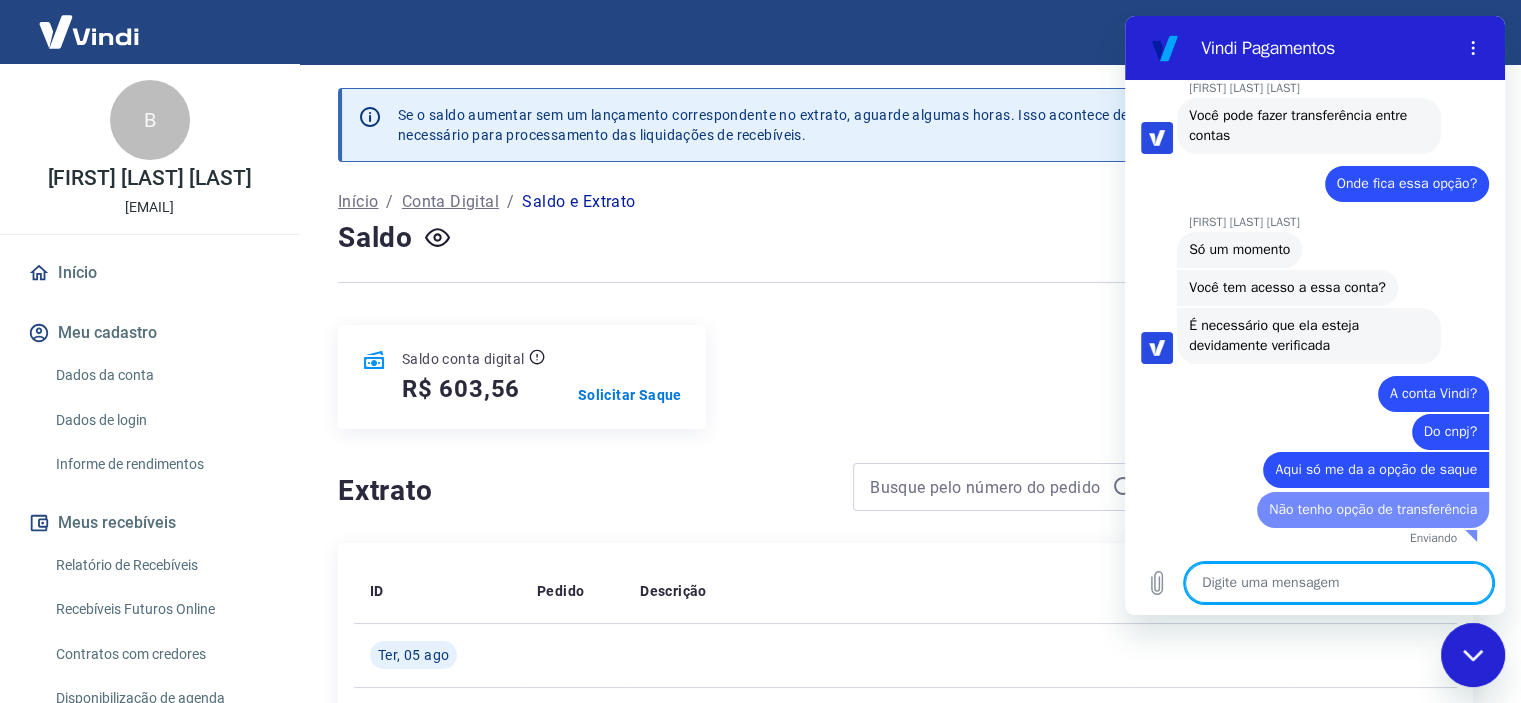 scroll, scrollTop: 5544, scrollLeft: 0, axis: vertical 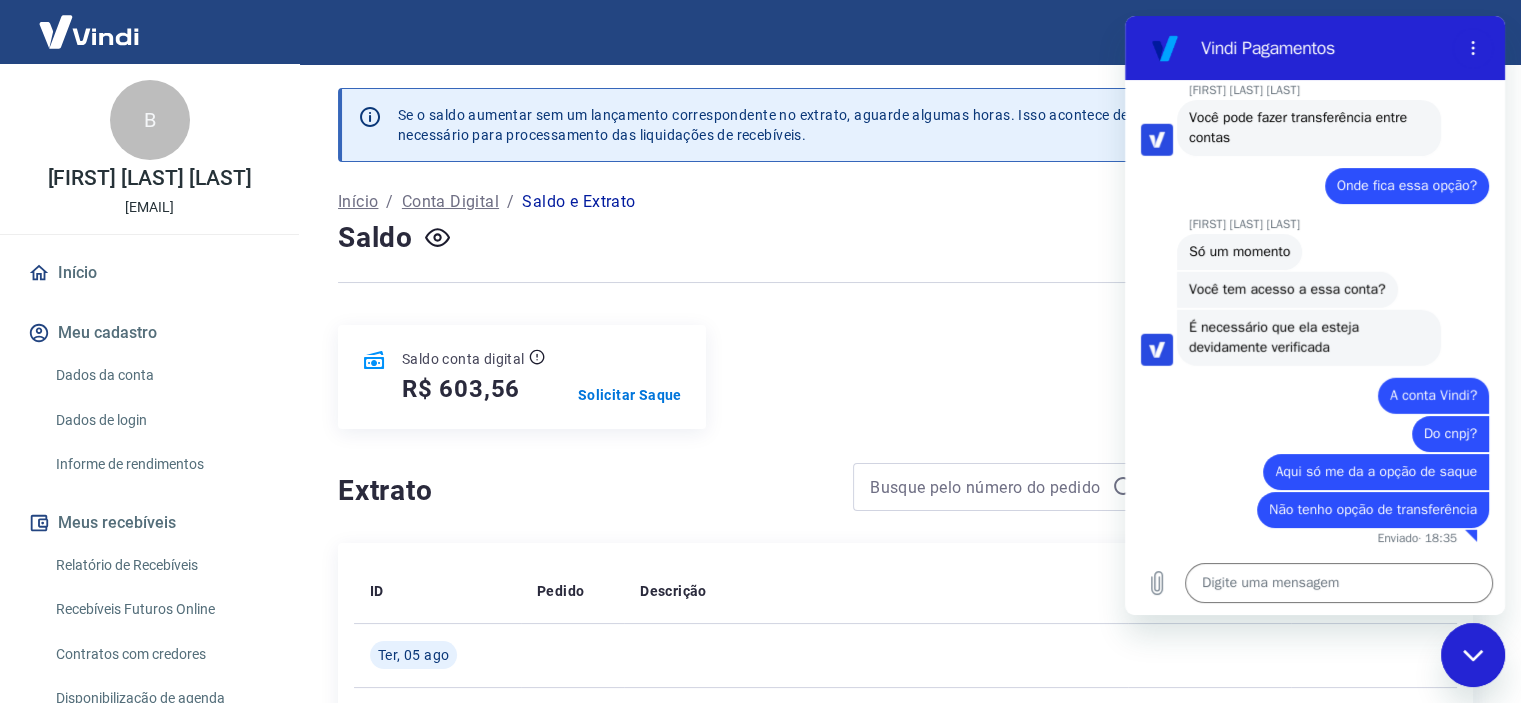 click 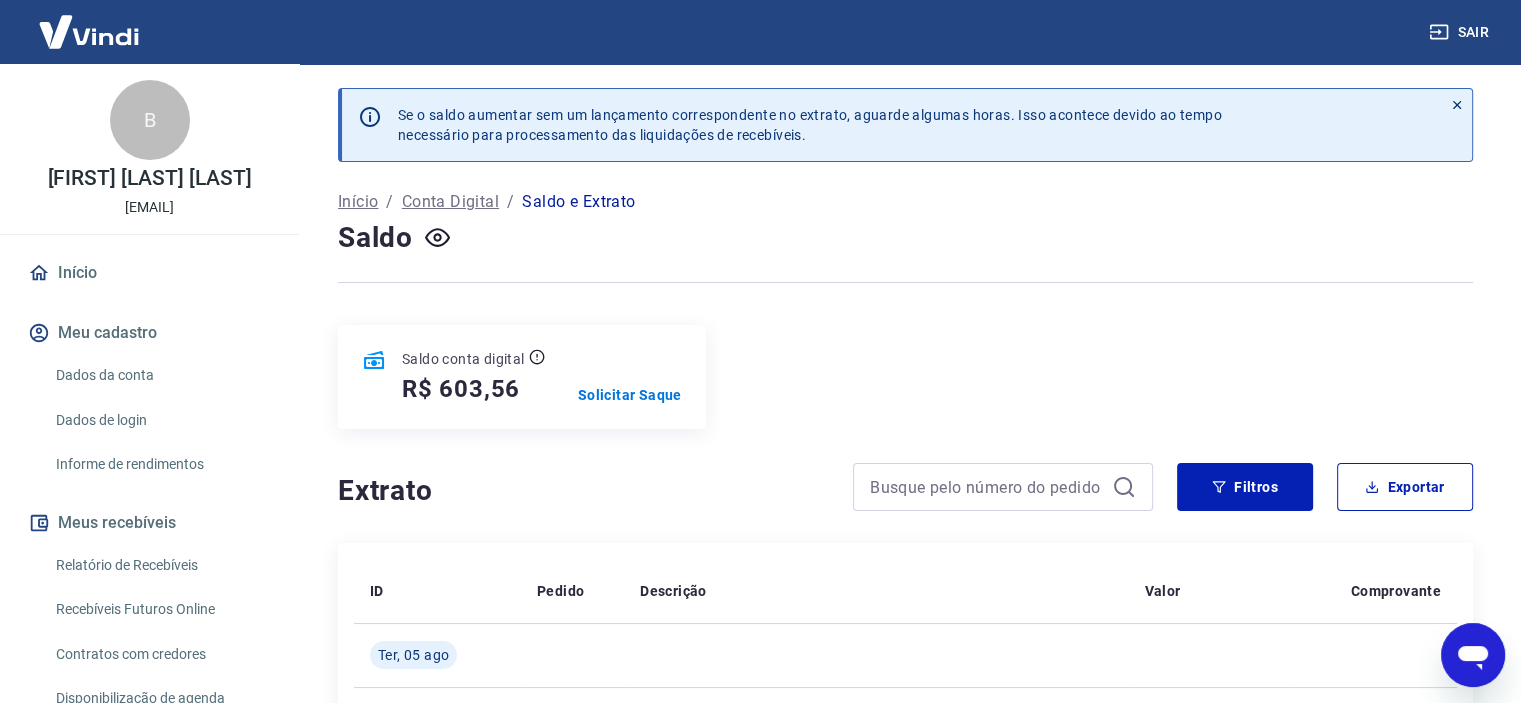 scroll, scrollTop: 5547, scrollLeft: 0, axis: vertical 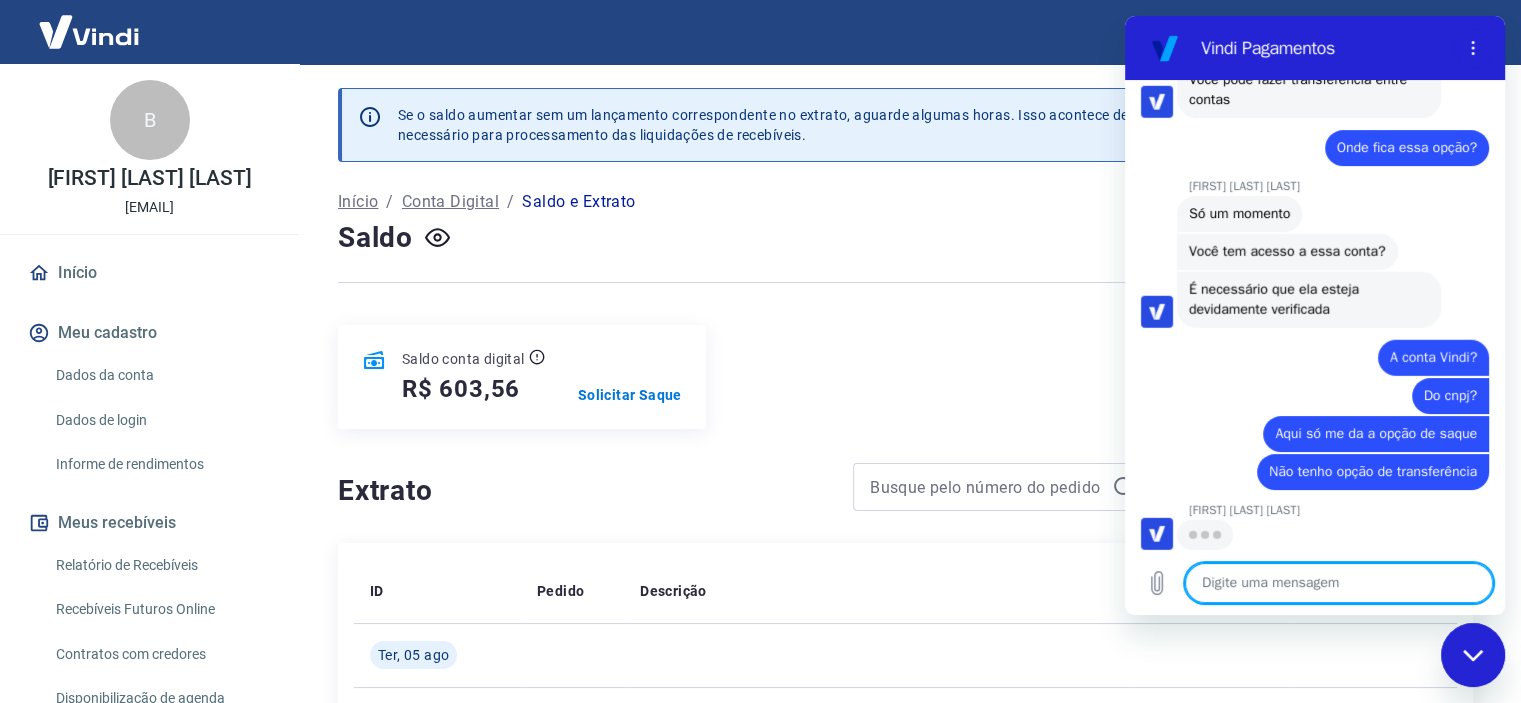 click at bounding box center [1473, 655] 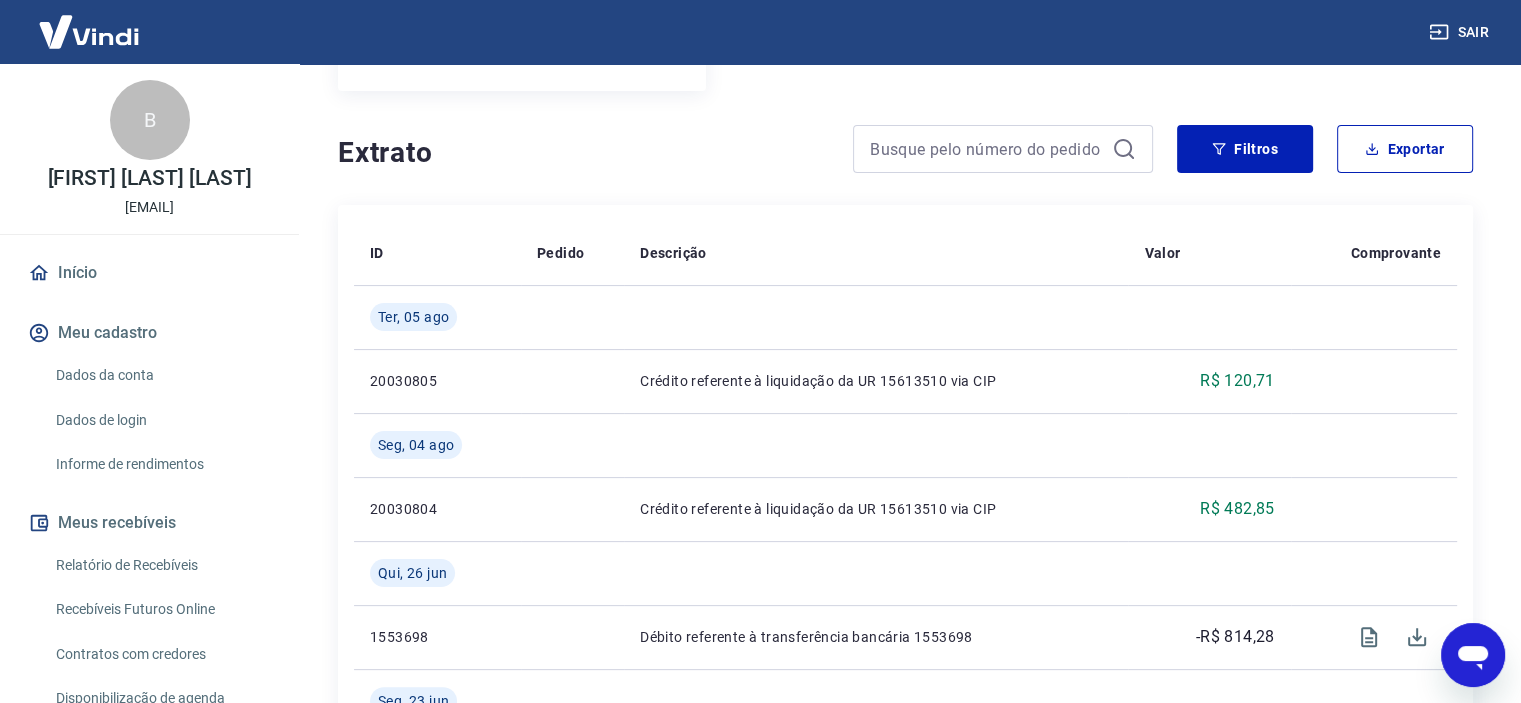 scroll, scrollTop: 0, scrollLeft: 0, axis: both 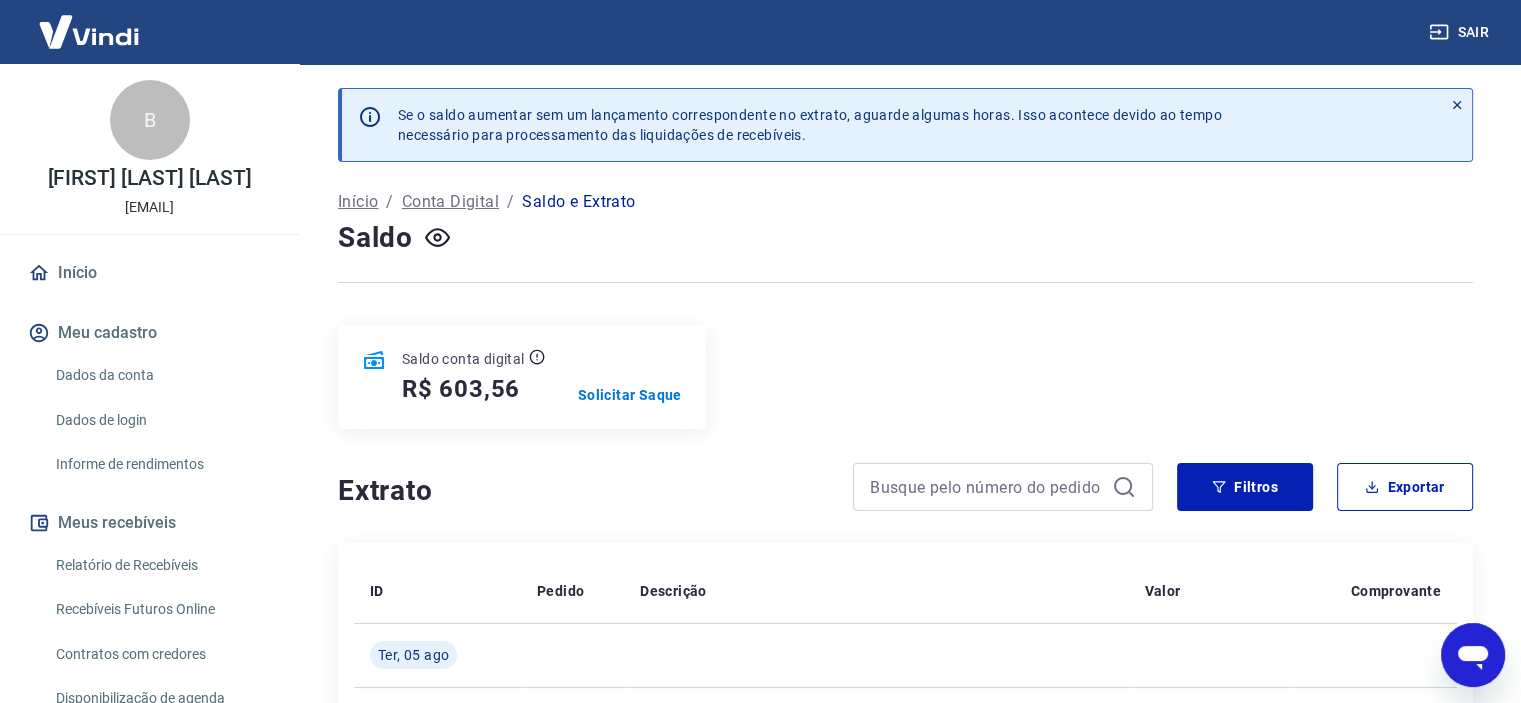 click 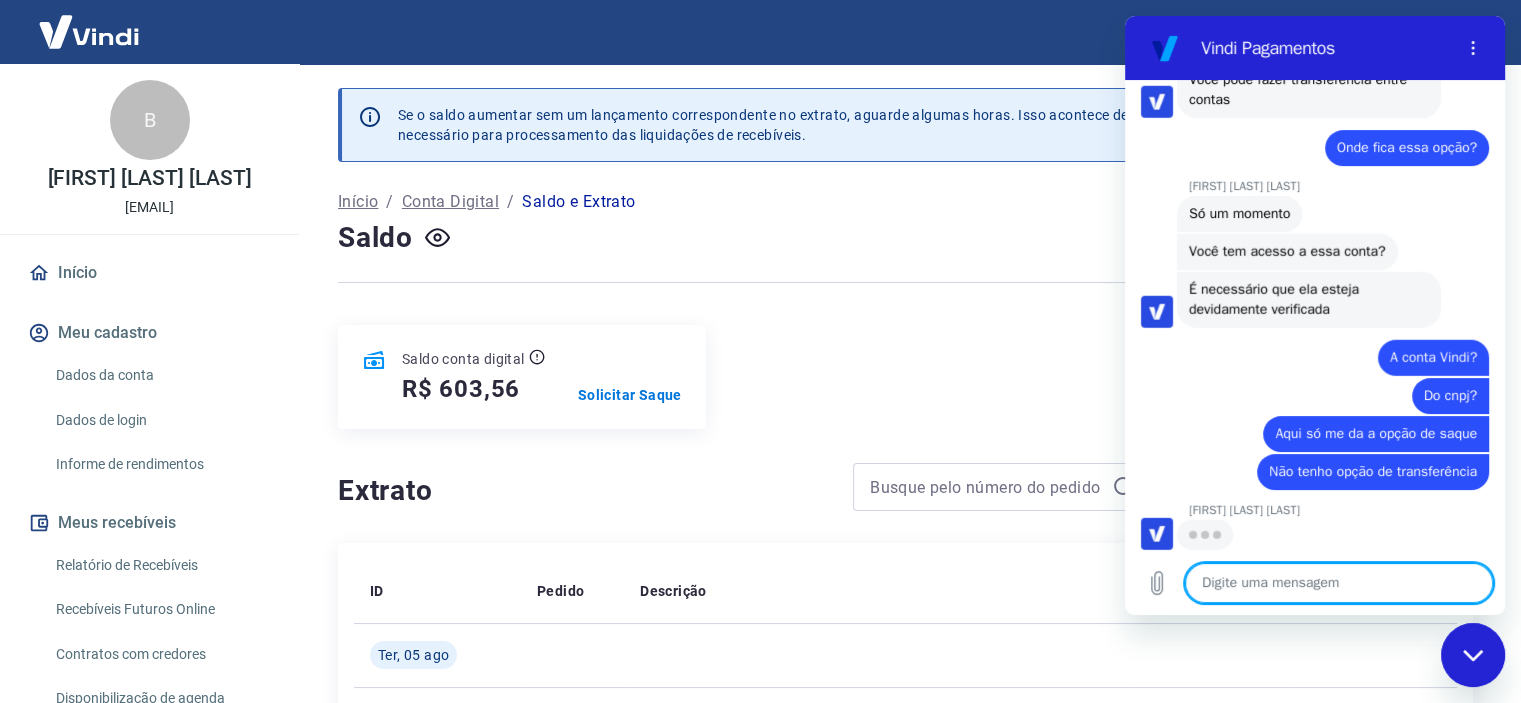 scroll, scrollTop: 0, scrollLeft: 0, axis: both 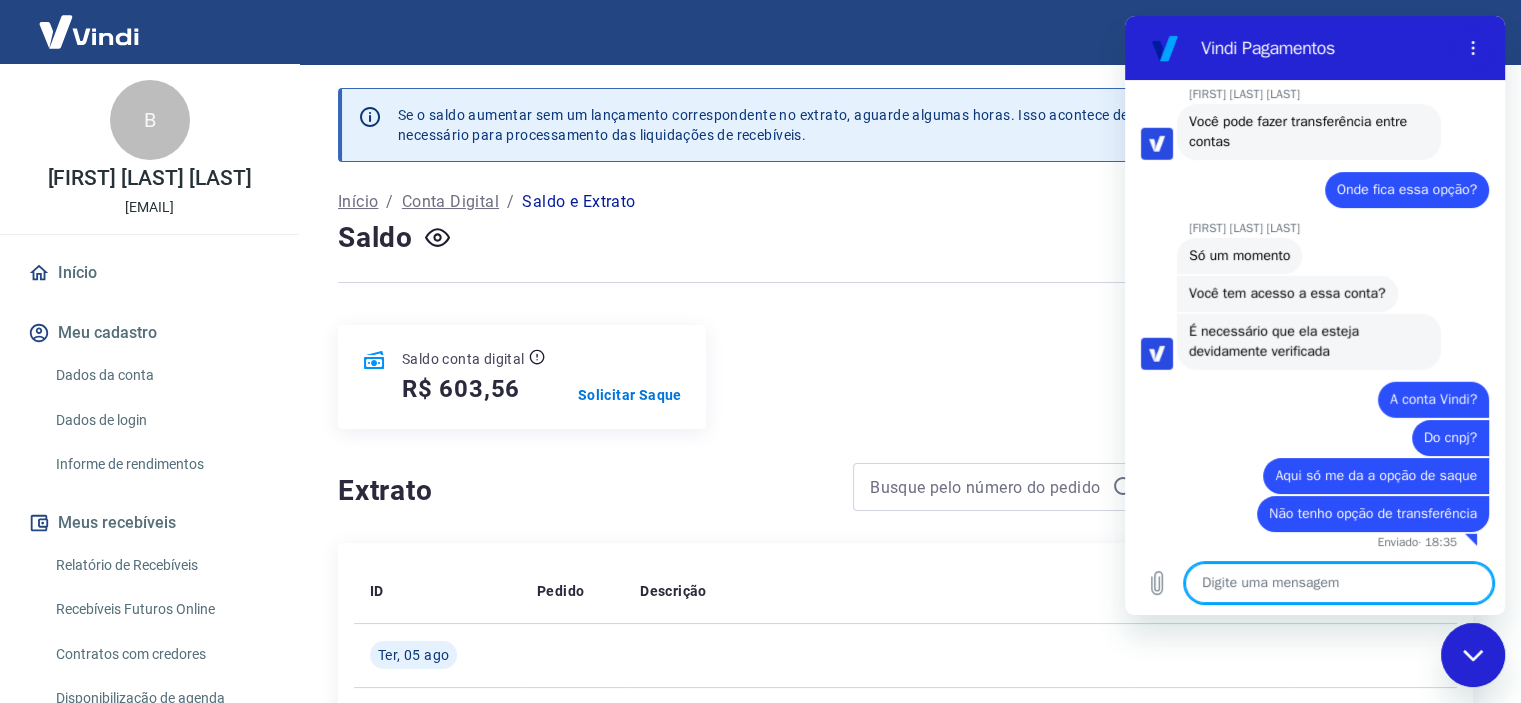 type on "x" 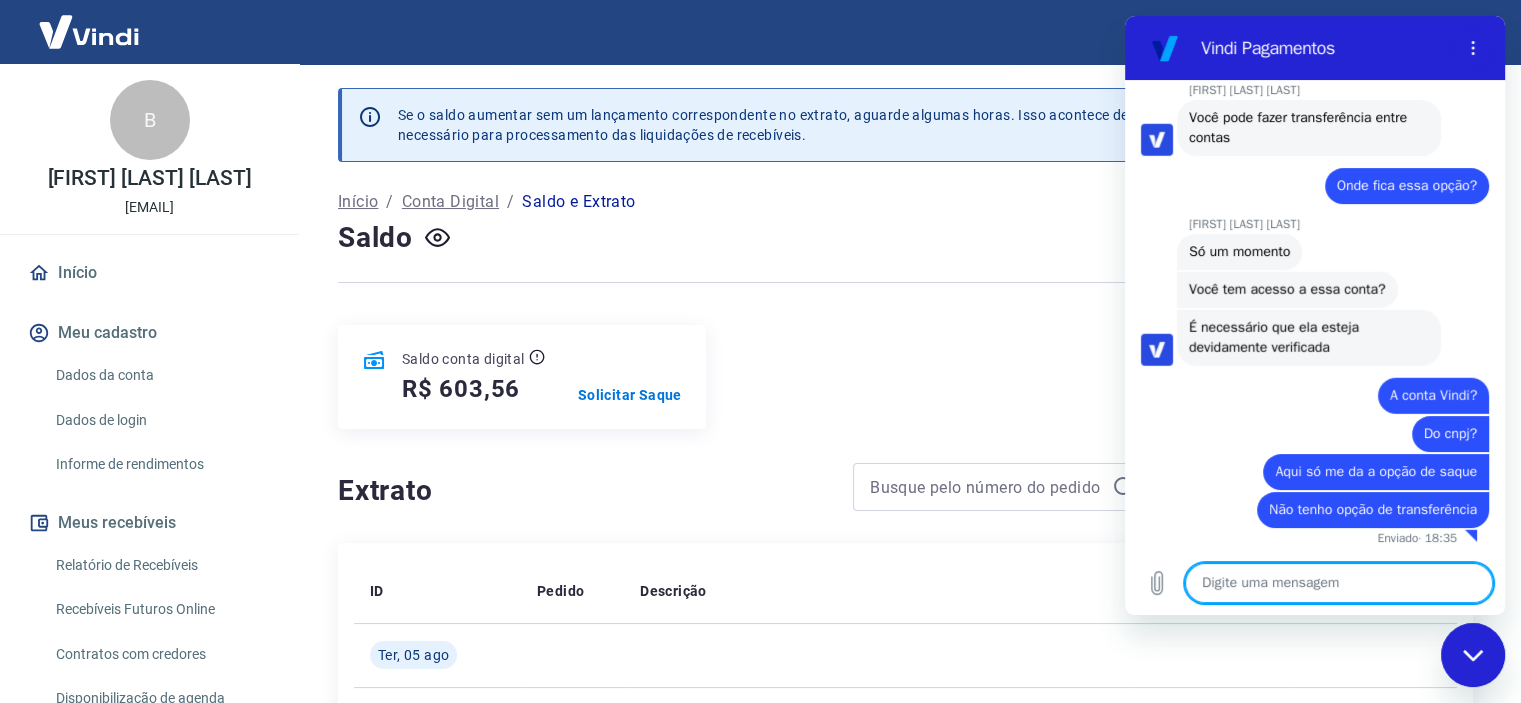 scroll, scrollTop: 5544, scrollLeft: 0, axis: vertical 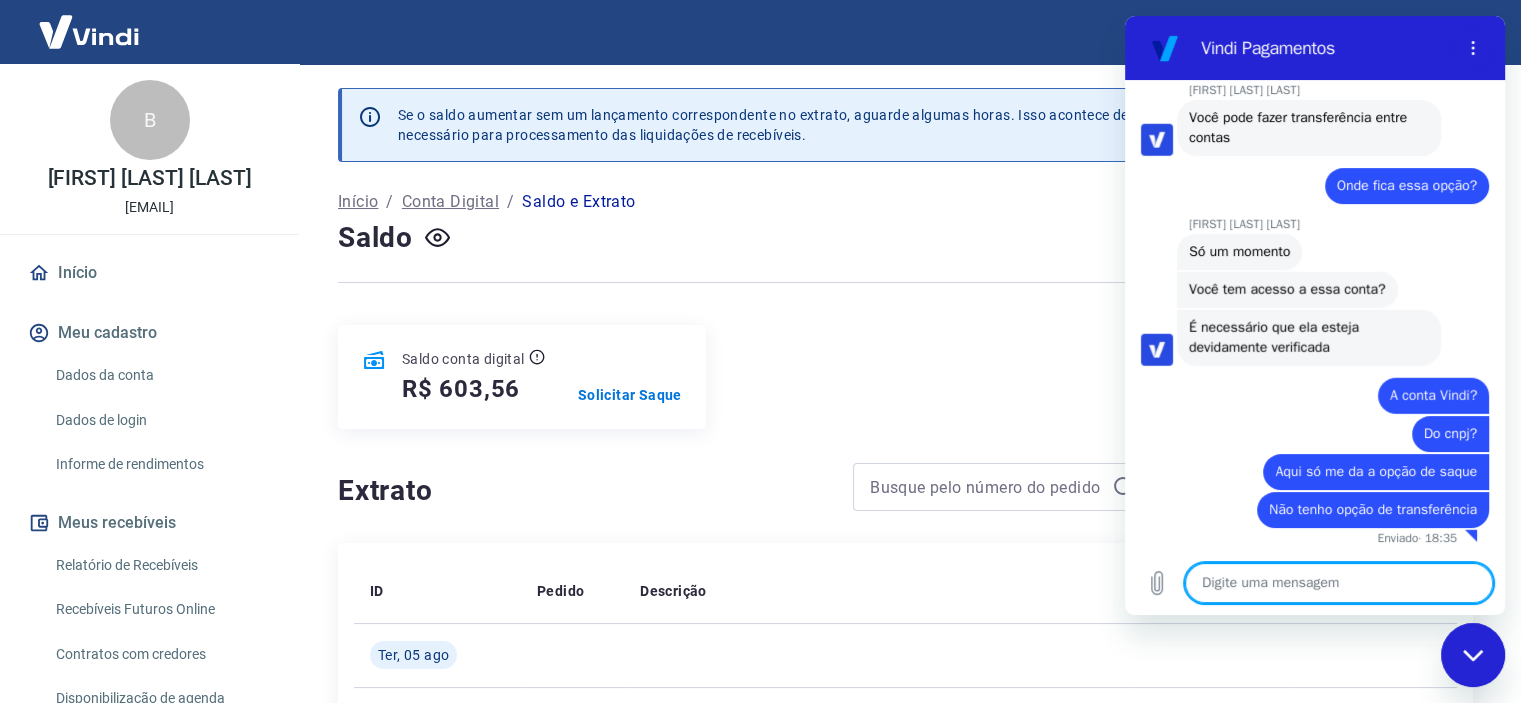 type on "S" 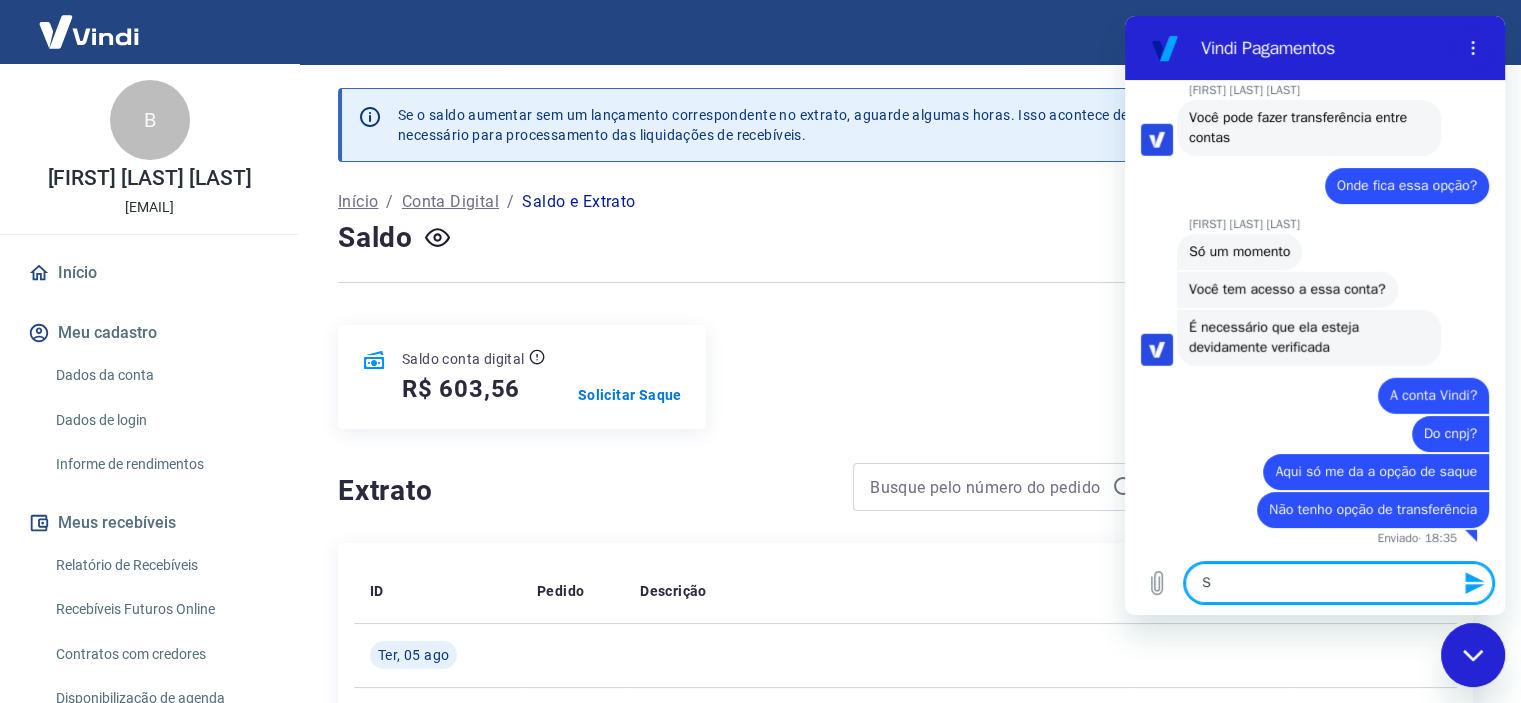 type on "Se" 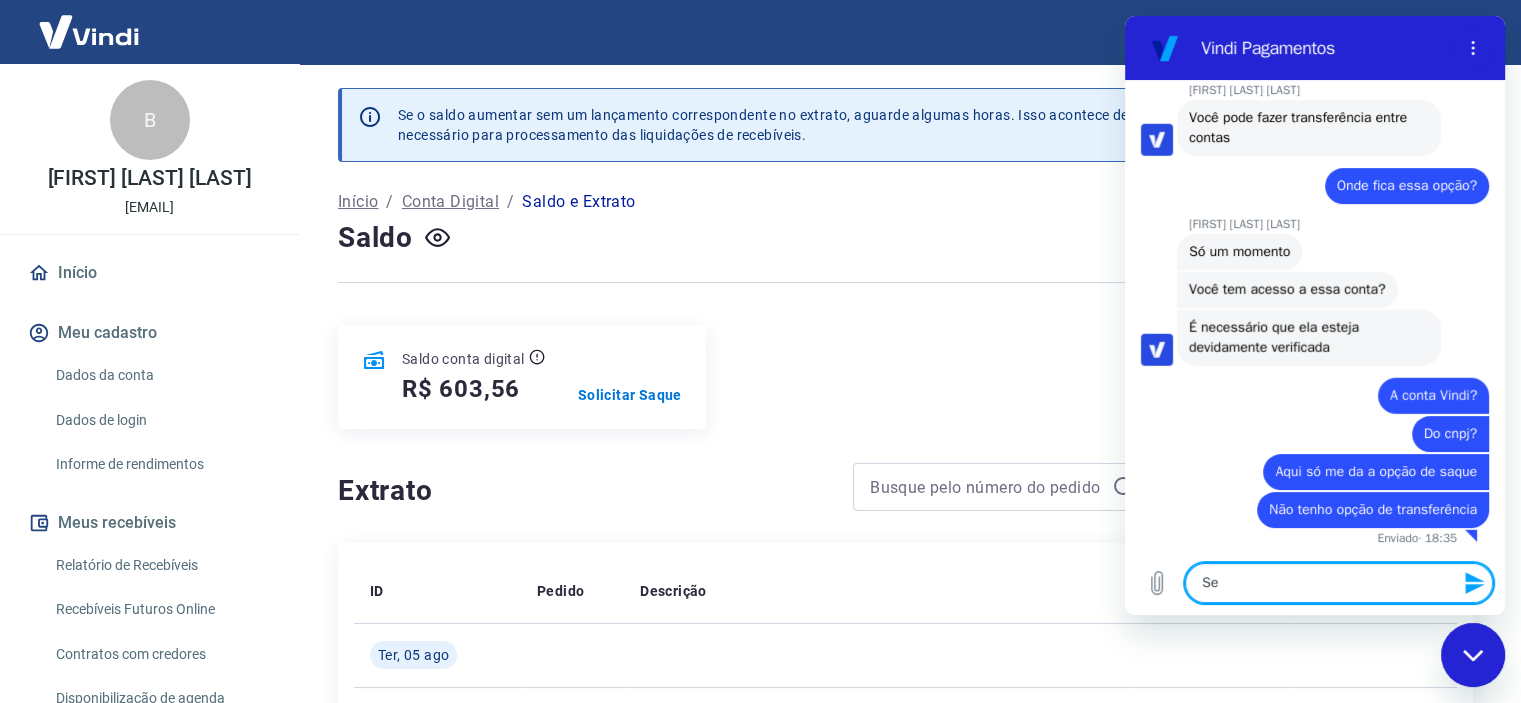 type on "Se" 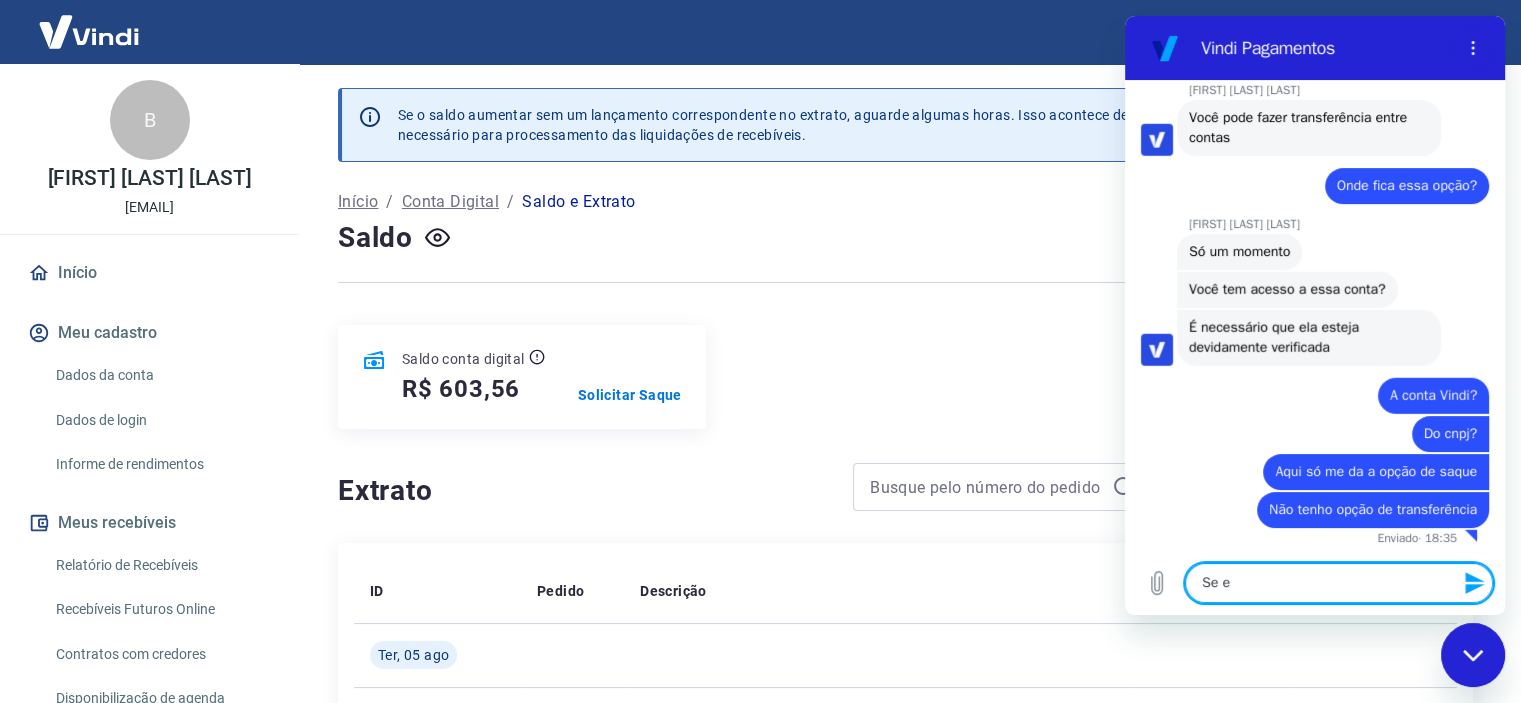type on "Se eu" 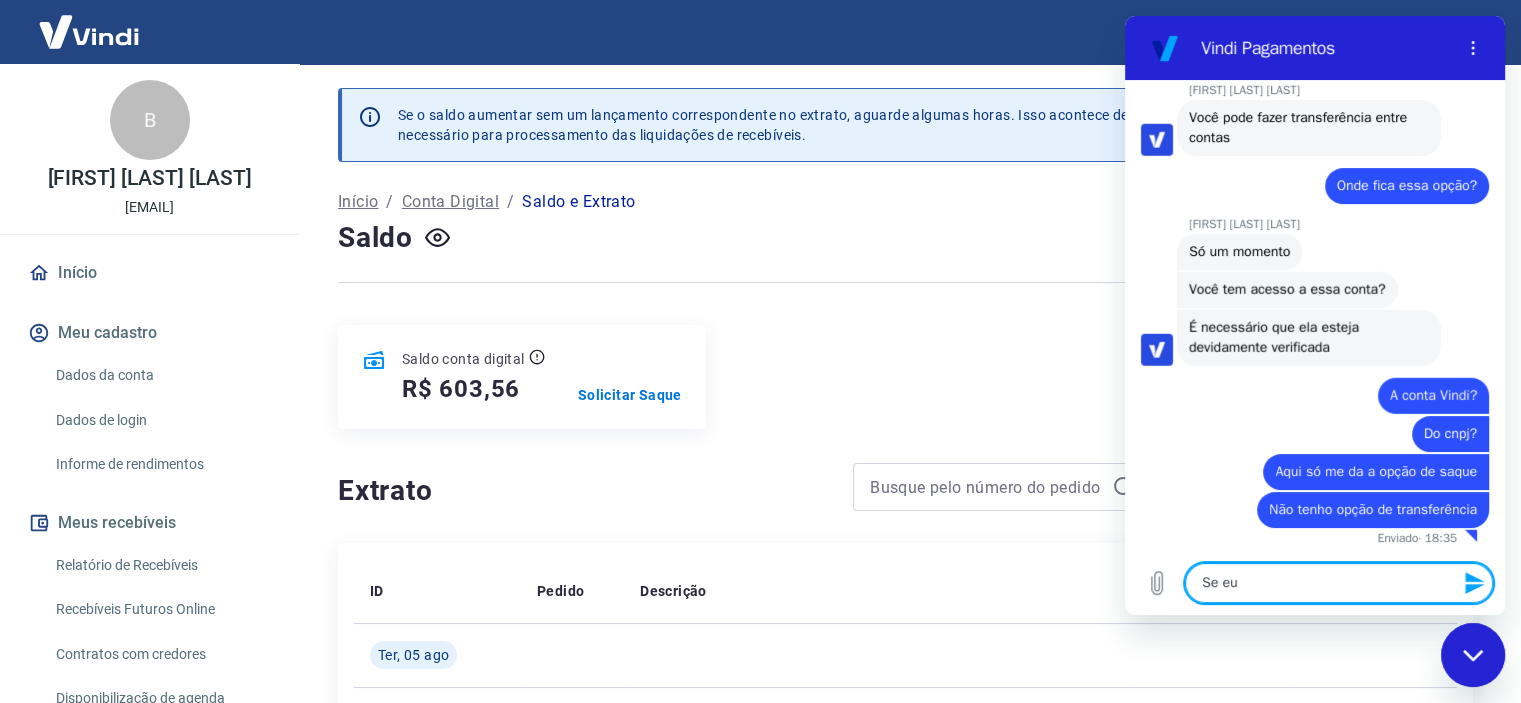type on "Se eu" 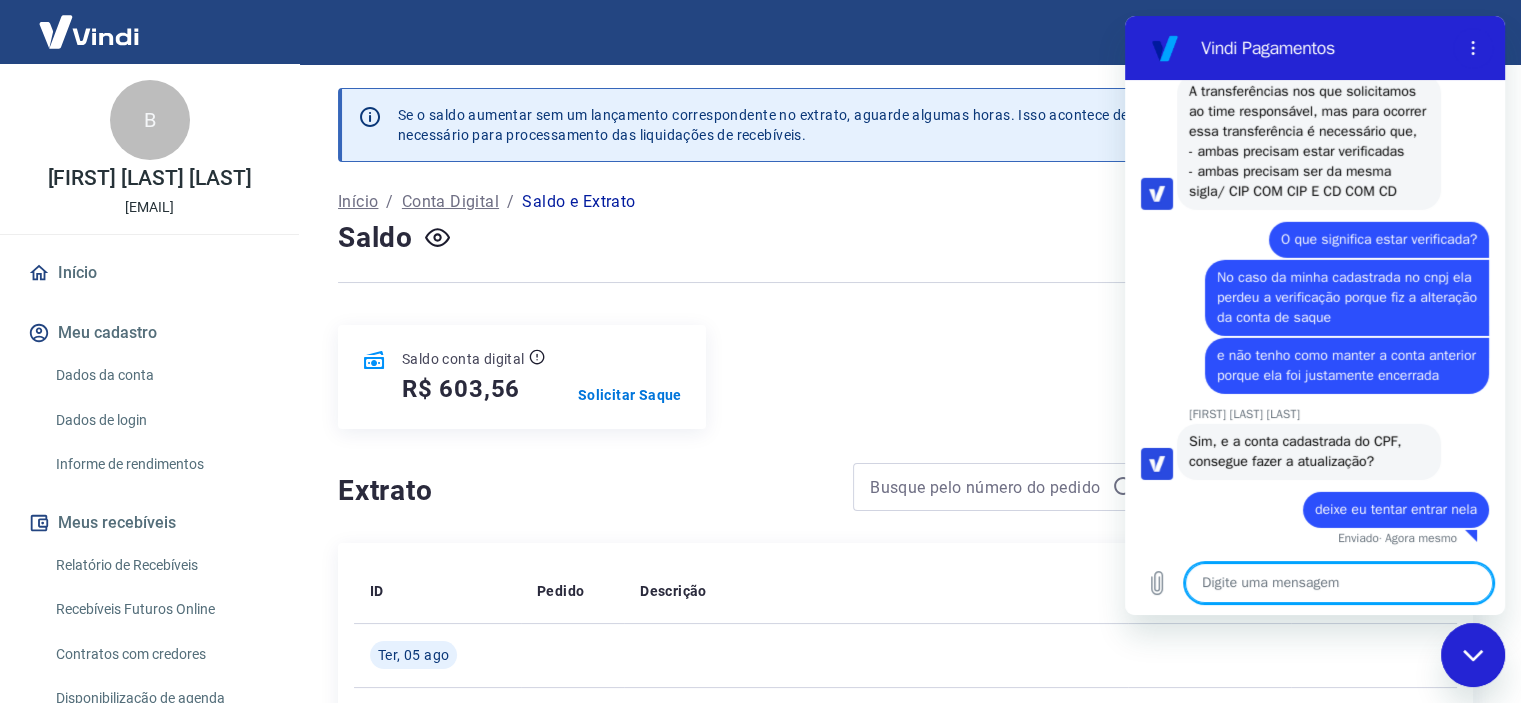scroll, scrollTop: 6167, scrollLeft: 0, axis: vertical 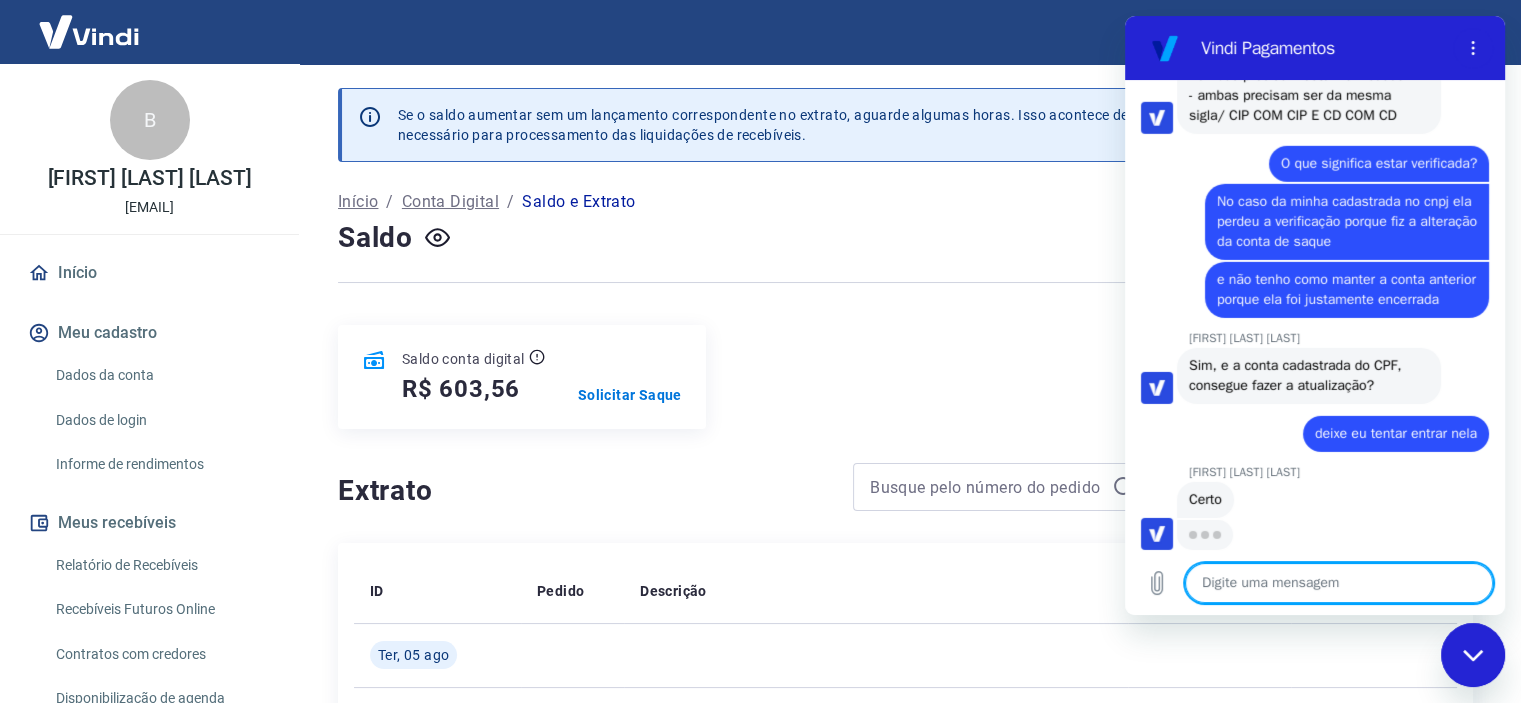 click at bounding box center (1339, 583) 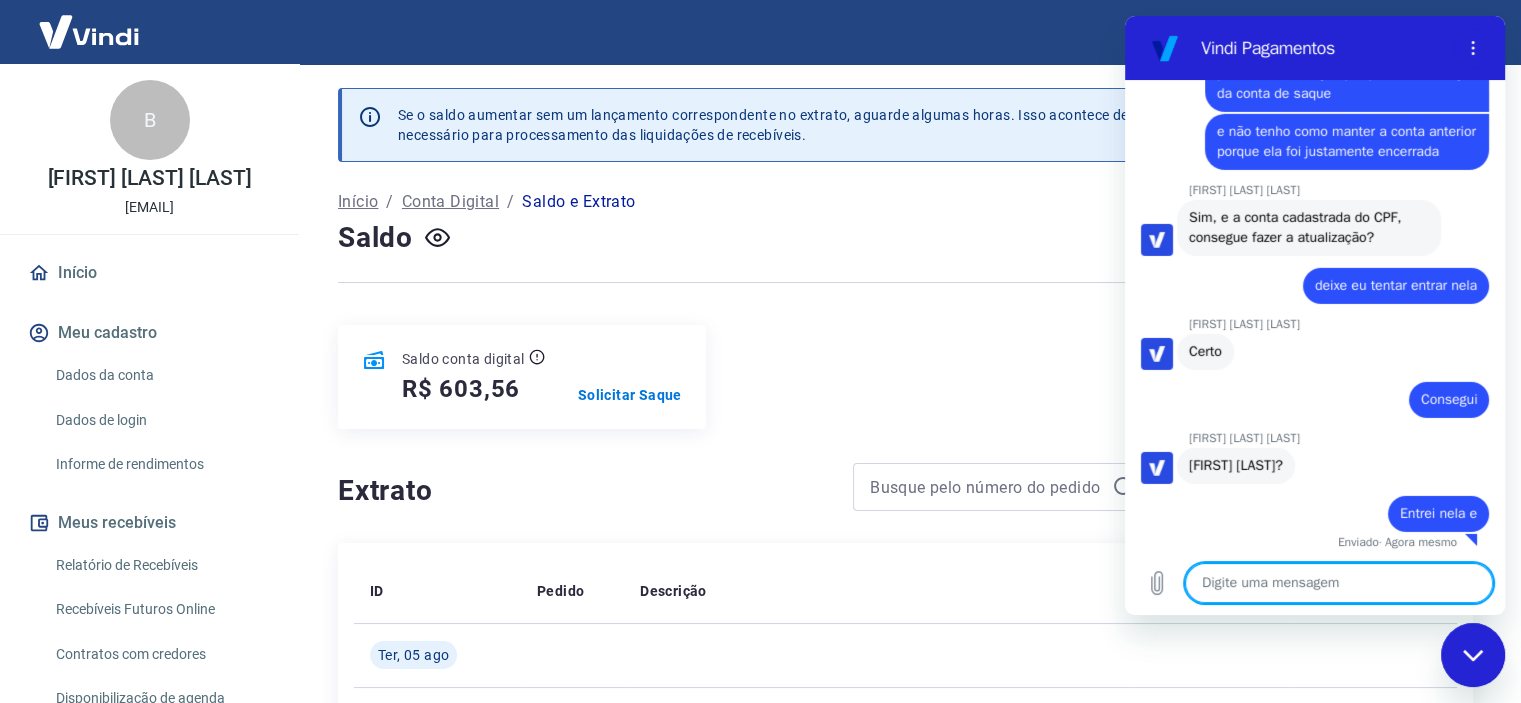 scroll, scrollTop: 6395, scrollLeft: 0, axis: vertical 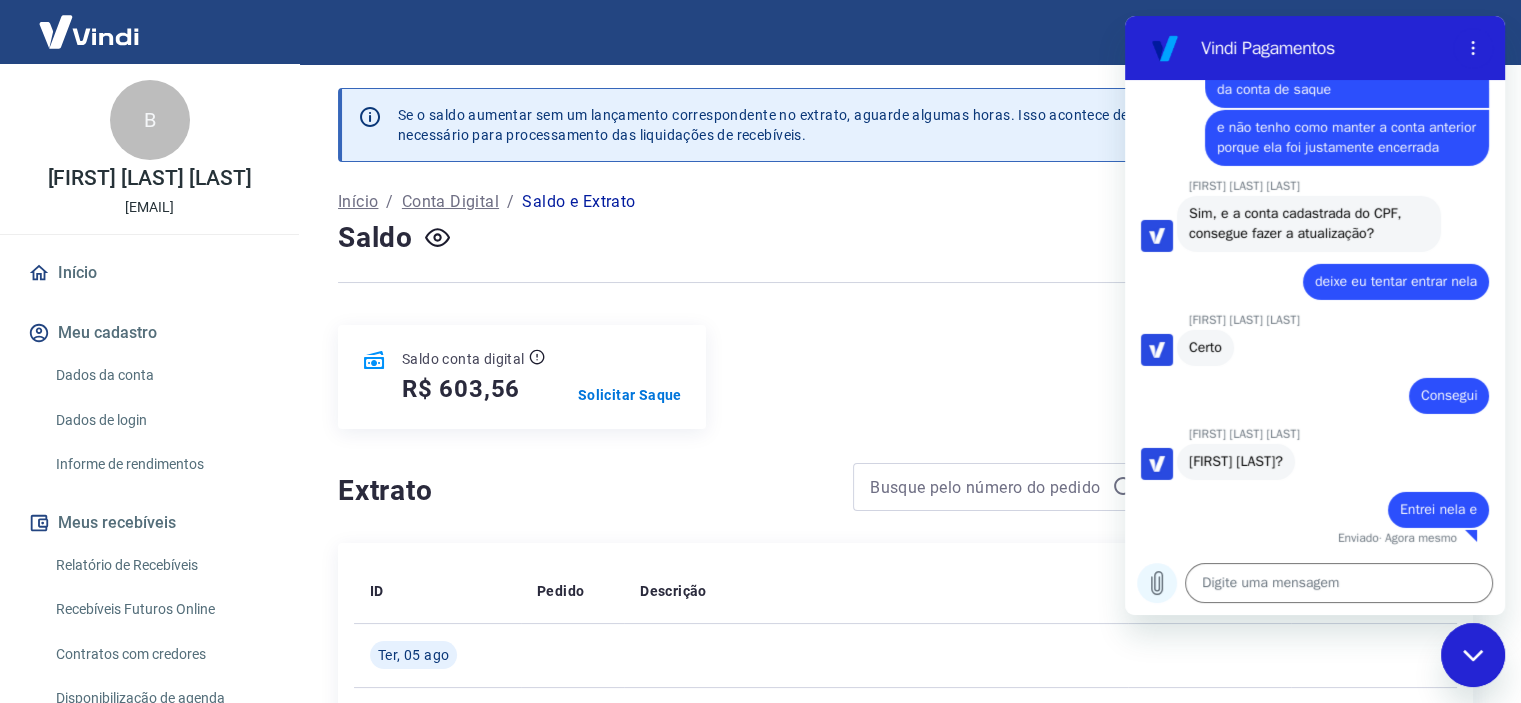 click 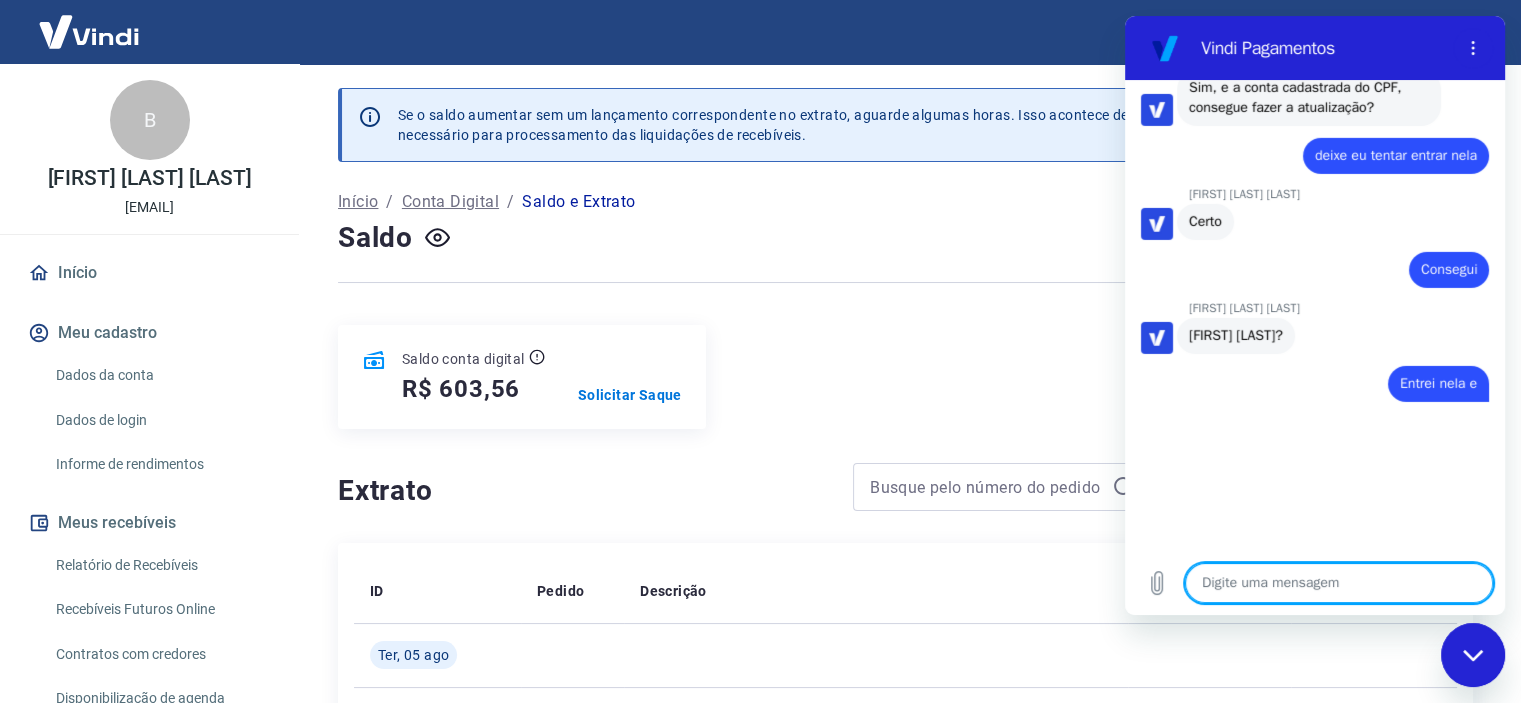 scroll, scrollTop: 6519, scrollLeft: 0, axis: vertical 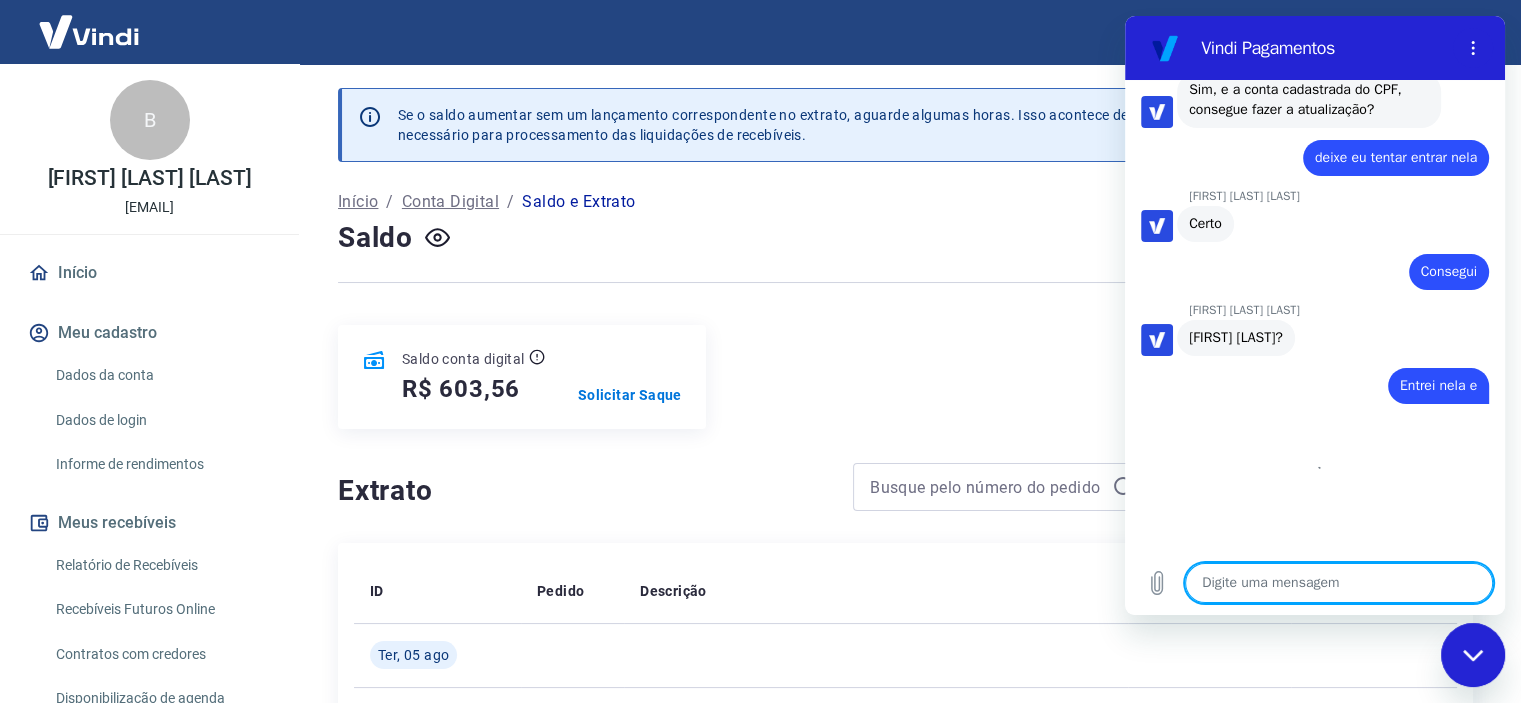 click at bounding box center (1339, 583) 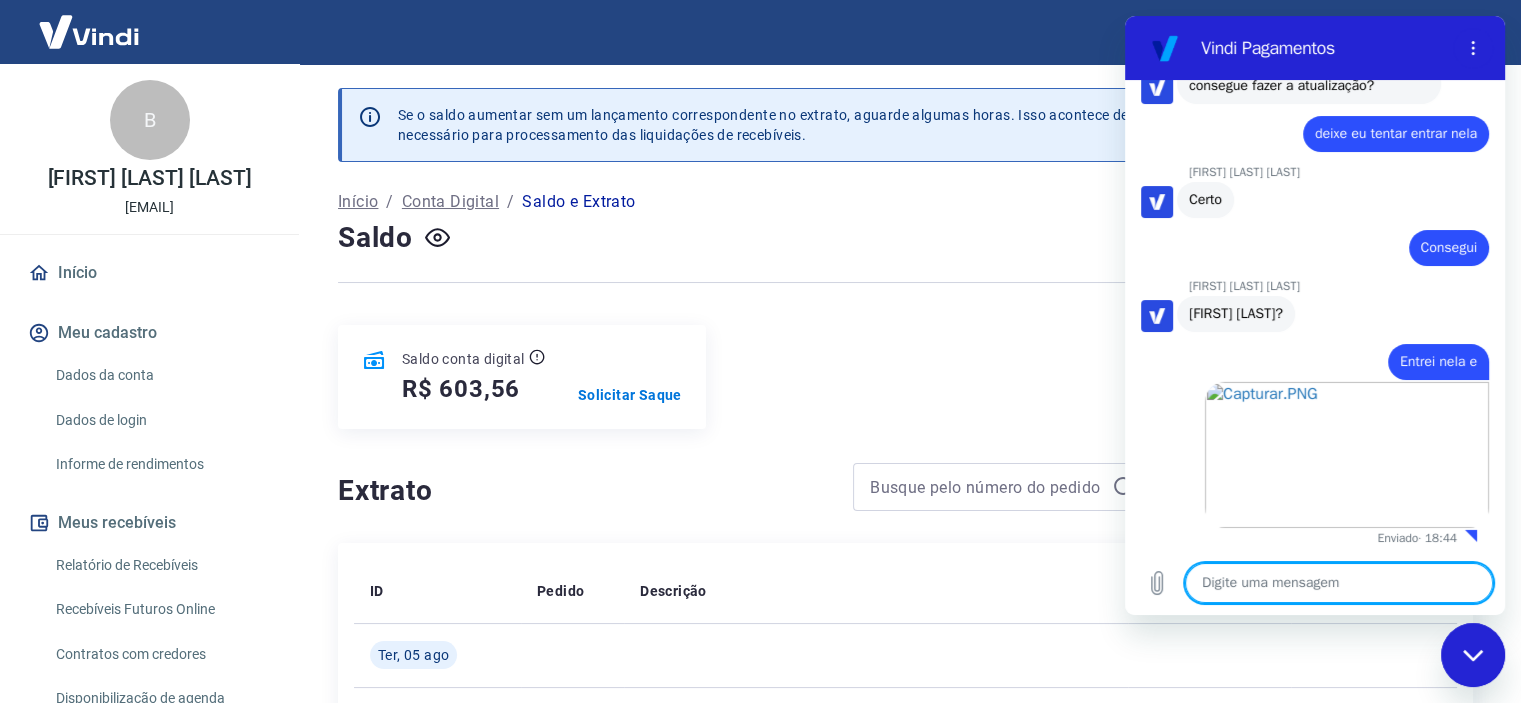 scroll, scrollTop: 6543, scrollLeft: 0, axis: vertical 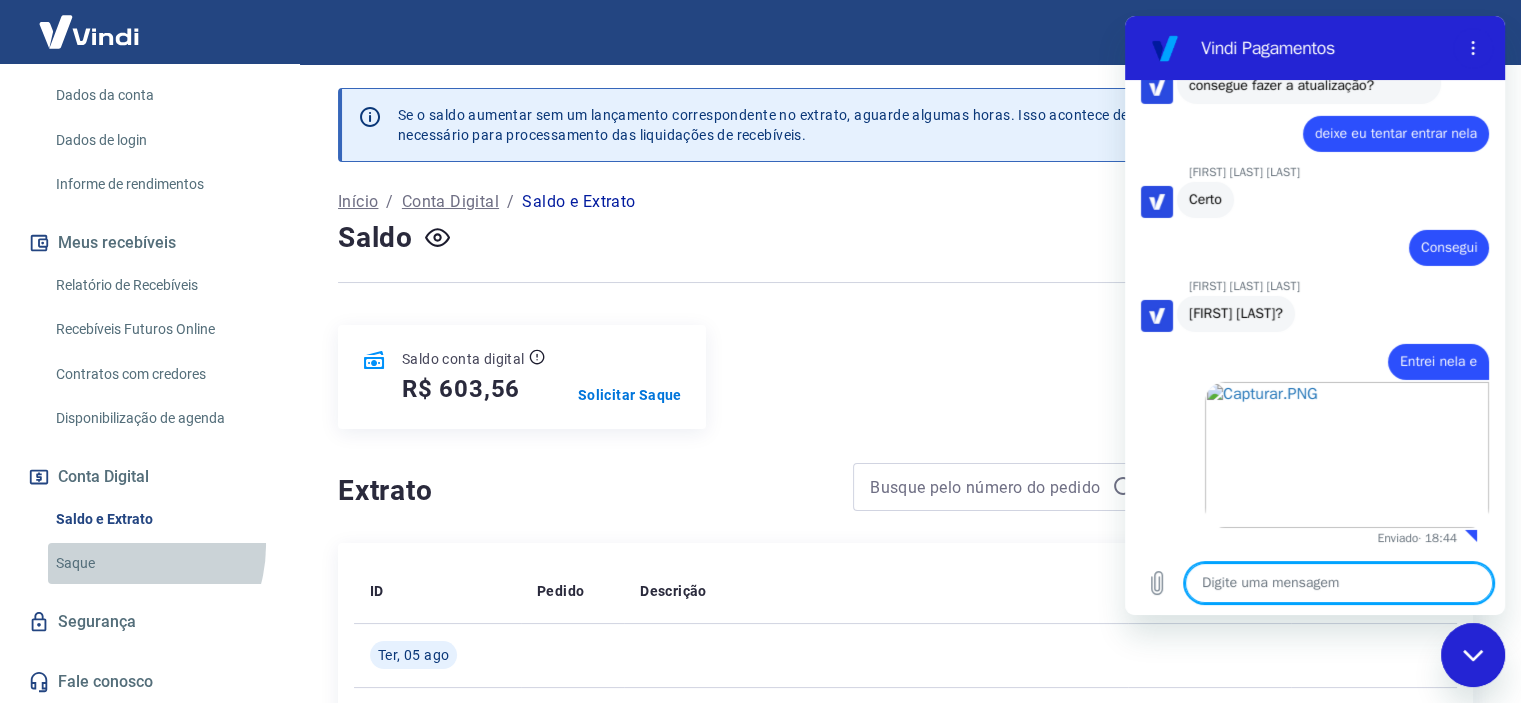 click on "Saque" at bounding box center [161, 563] 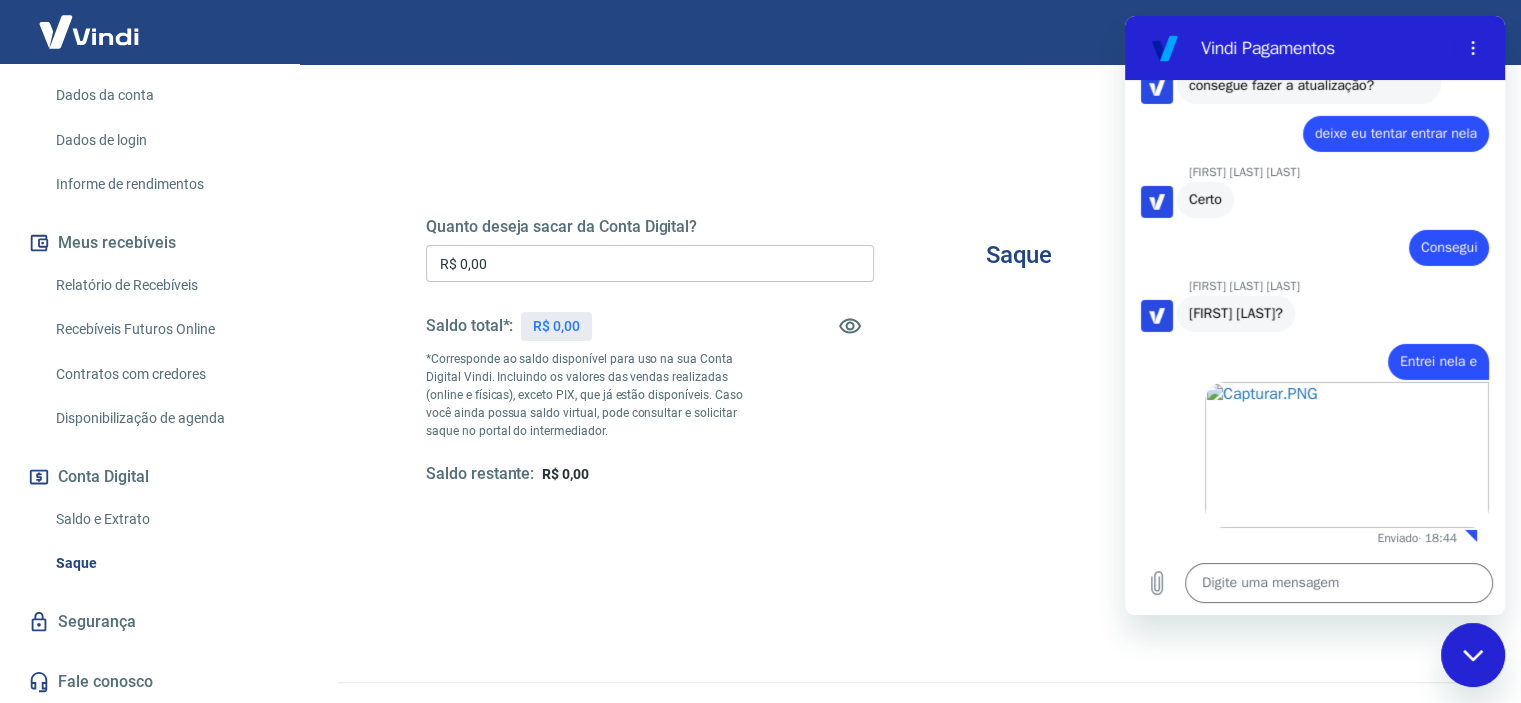 scroll, scrollTop: 284, scrollLeft: 0, axis: vertical 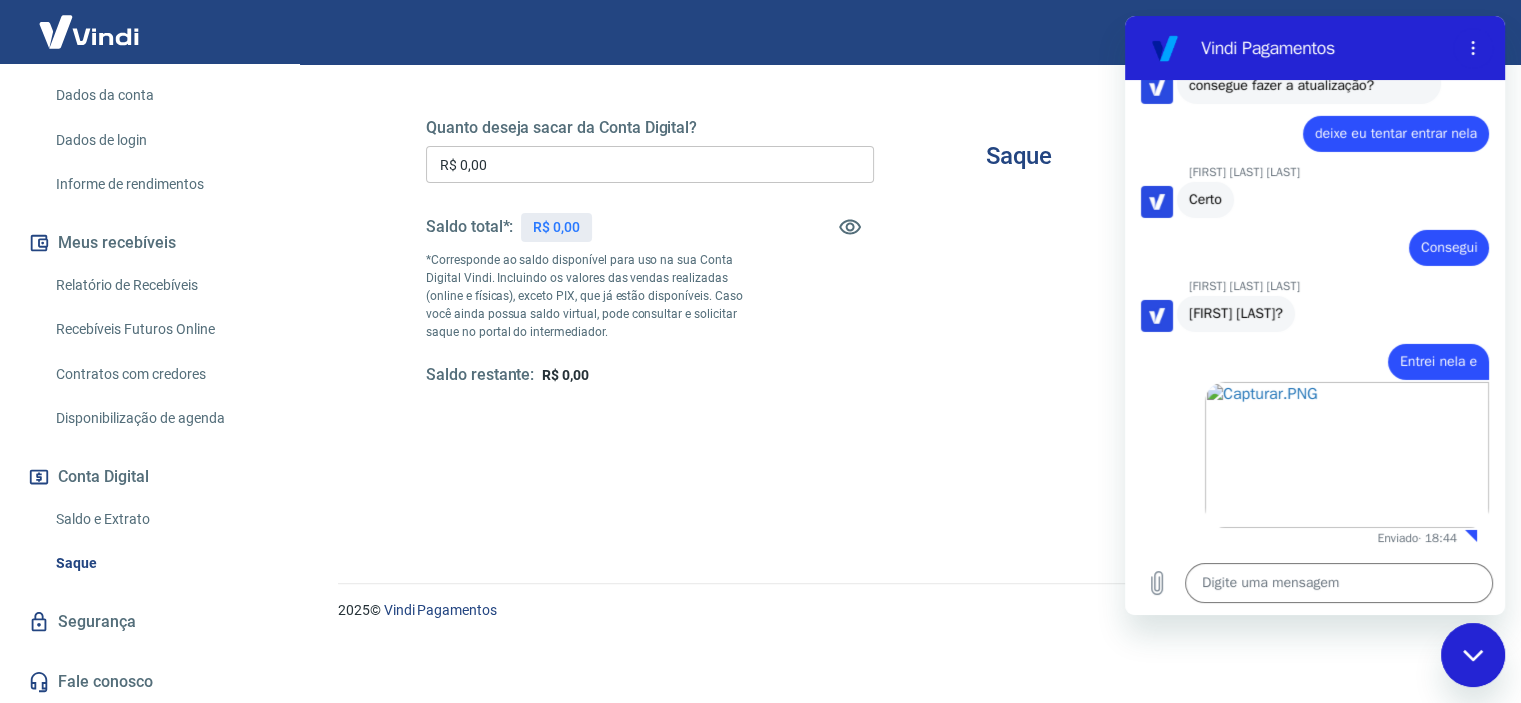 click on "Saldo e Extrato" at bounding box center [161, 519] 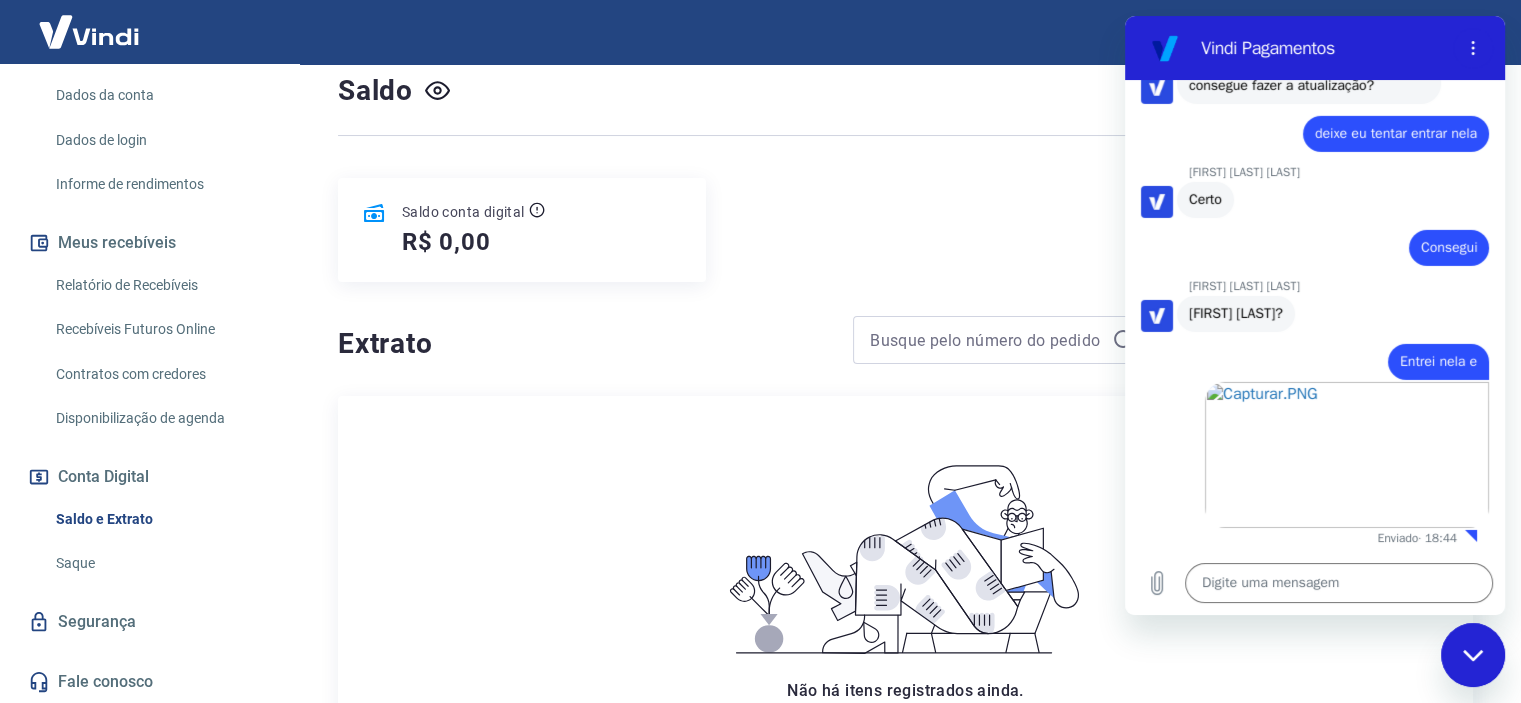 scroll, scrollTop: 0, scrollLeft: 0, axis: both 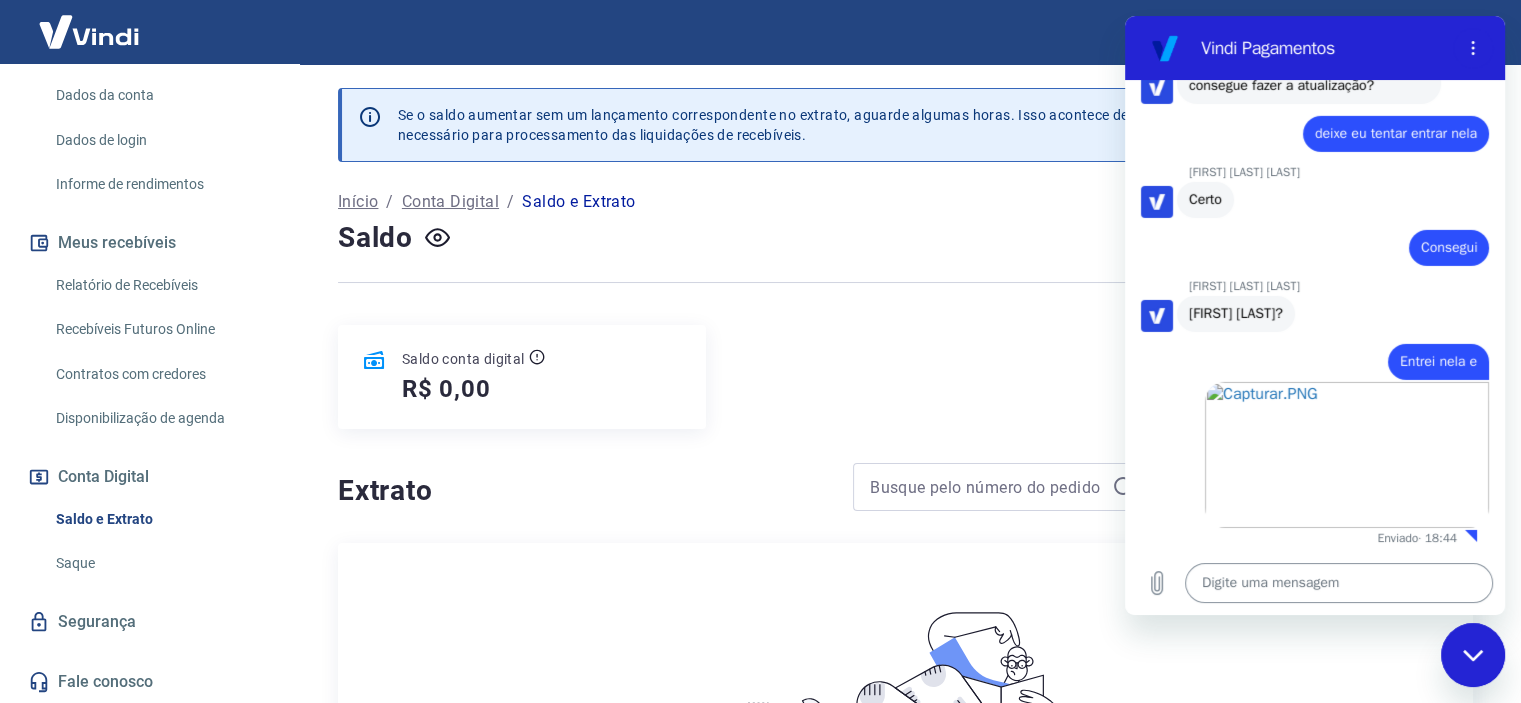 click at bounding box center (1339, 583) 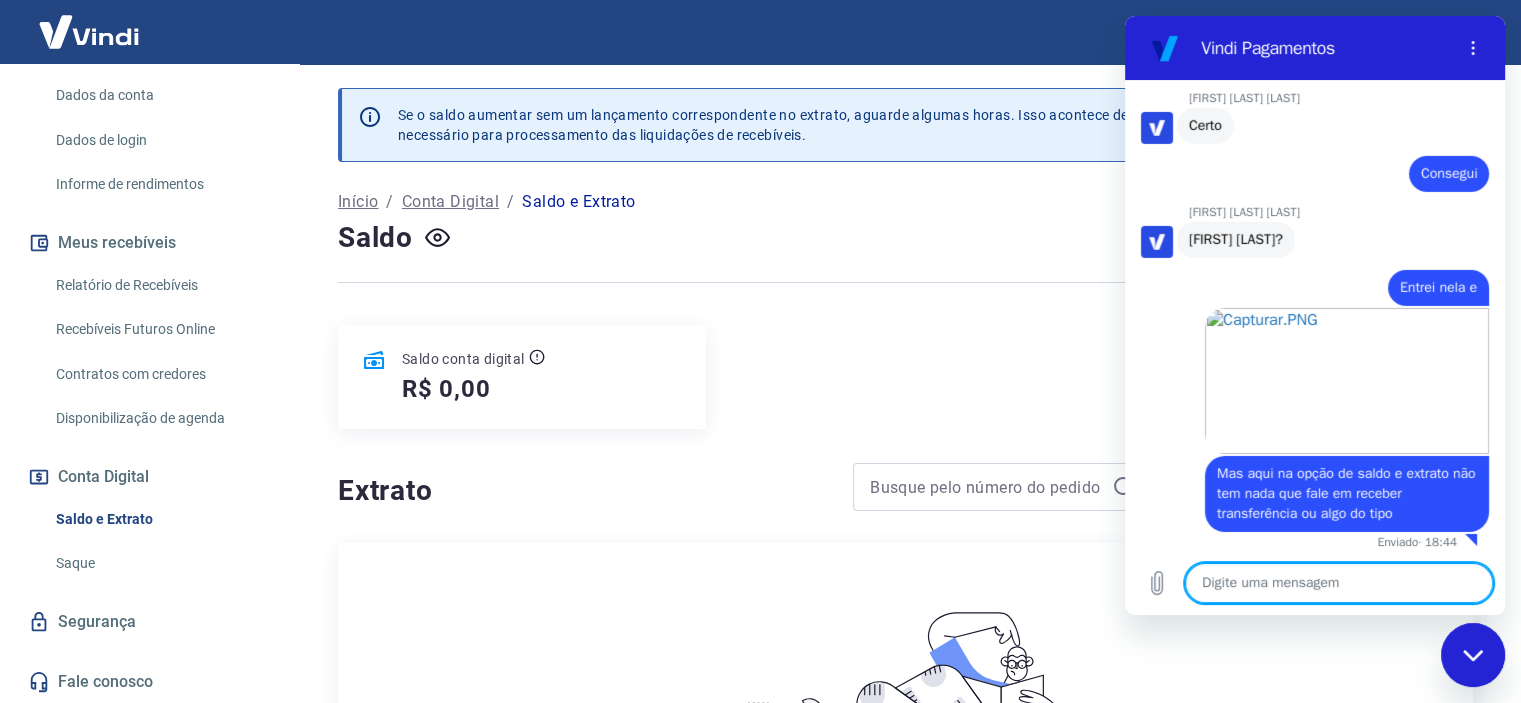 scroll, scrollTop: 6620, scrollLeft: 0, axis: vertical 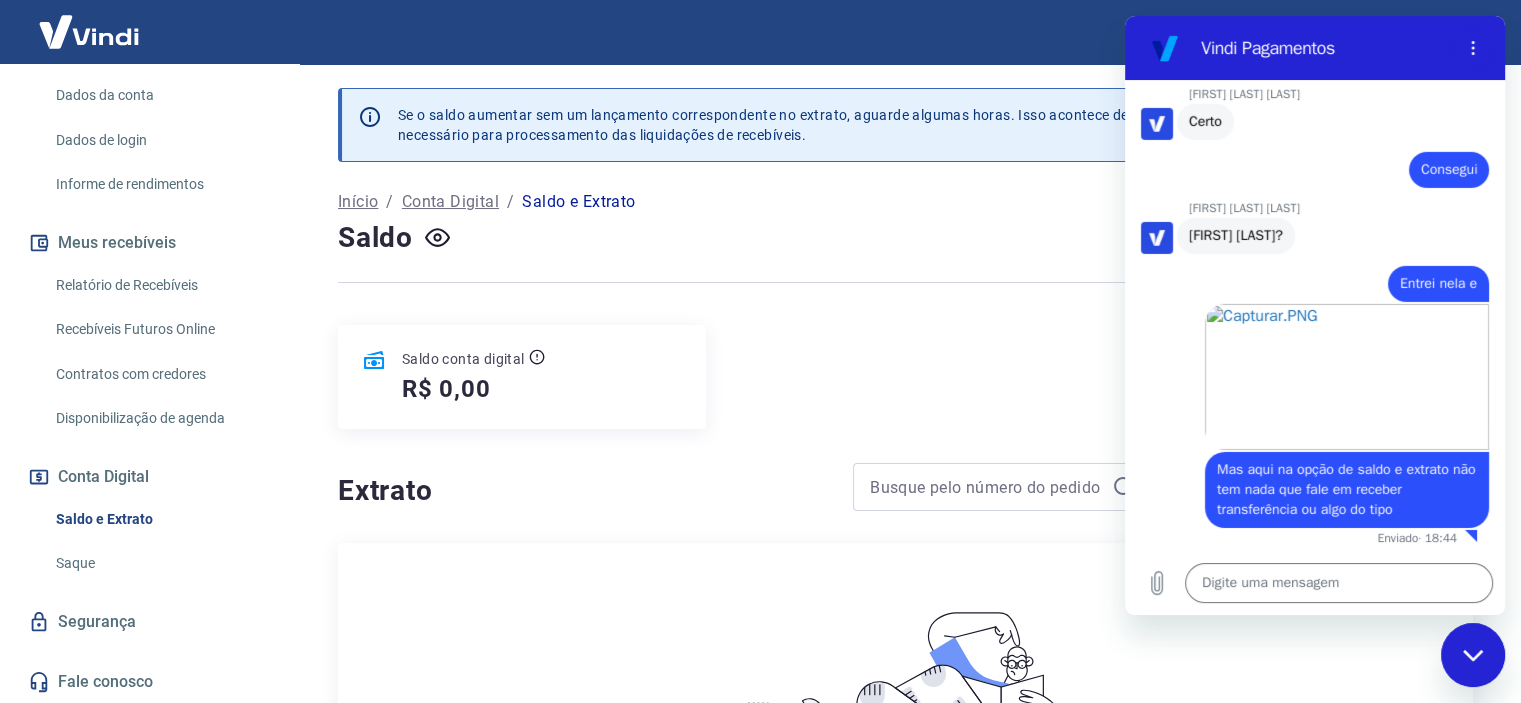 click 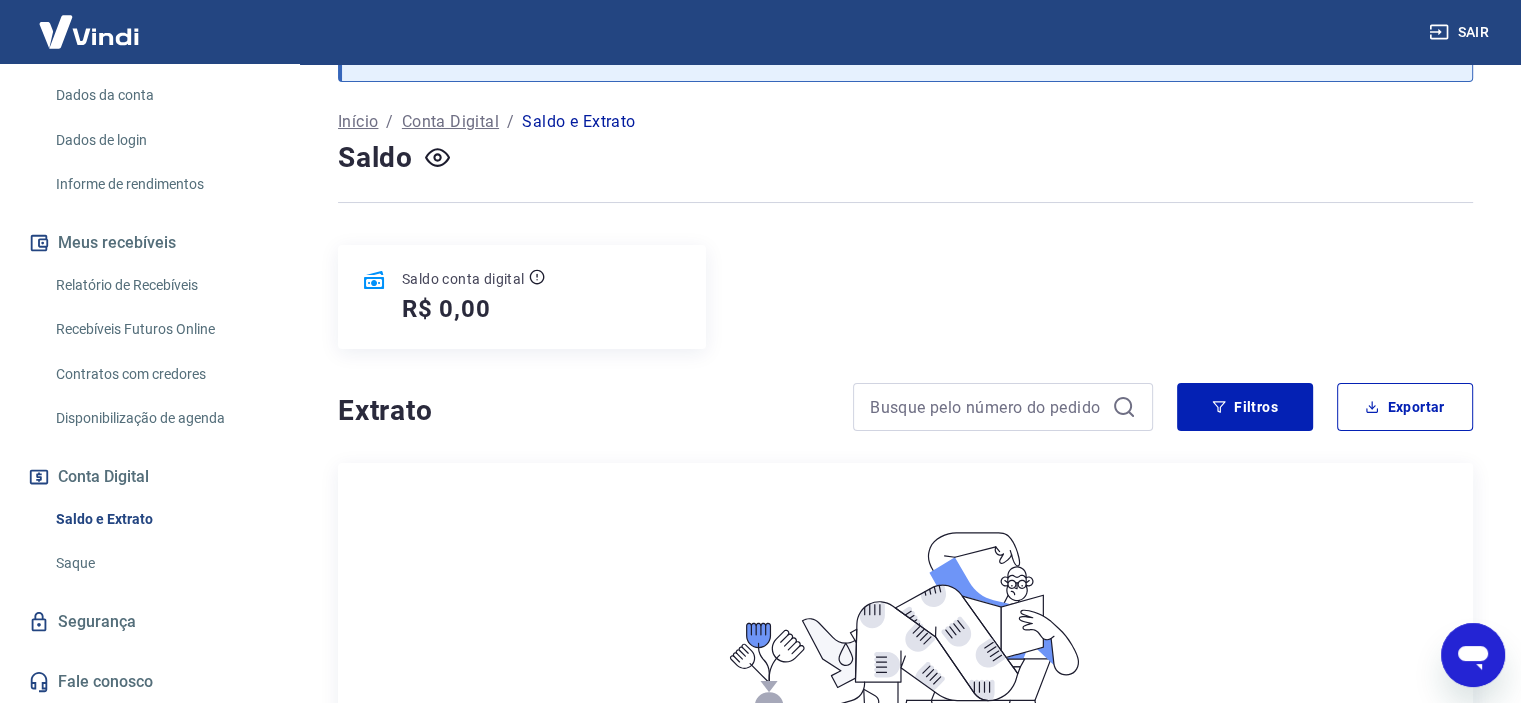 scroll, scrollTop: 0, scrollLeft: 0, axis: both 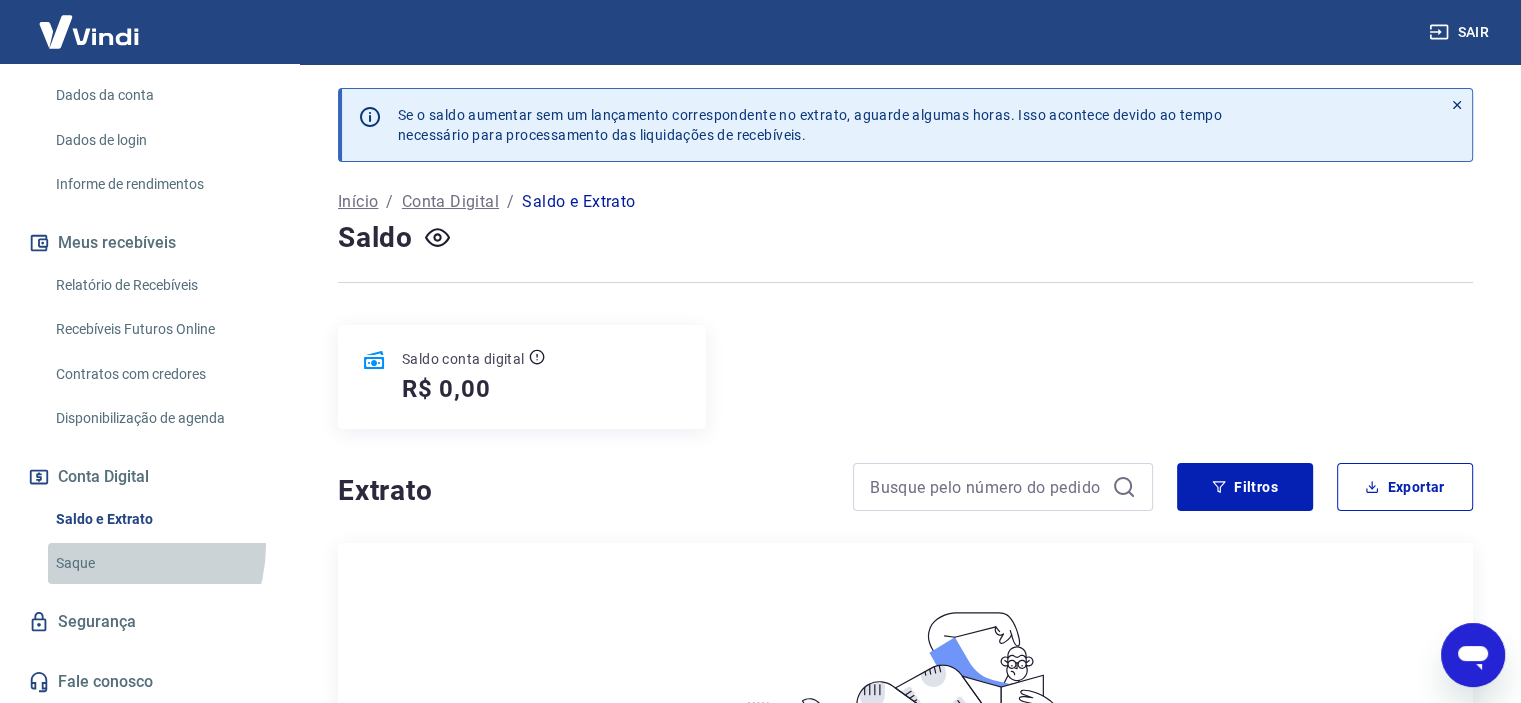 click on "Saque" at bounding box center [161, 563] 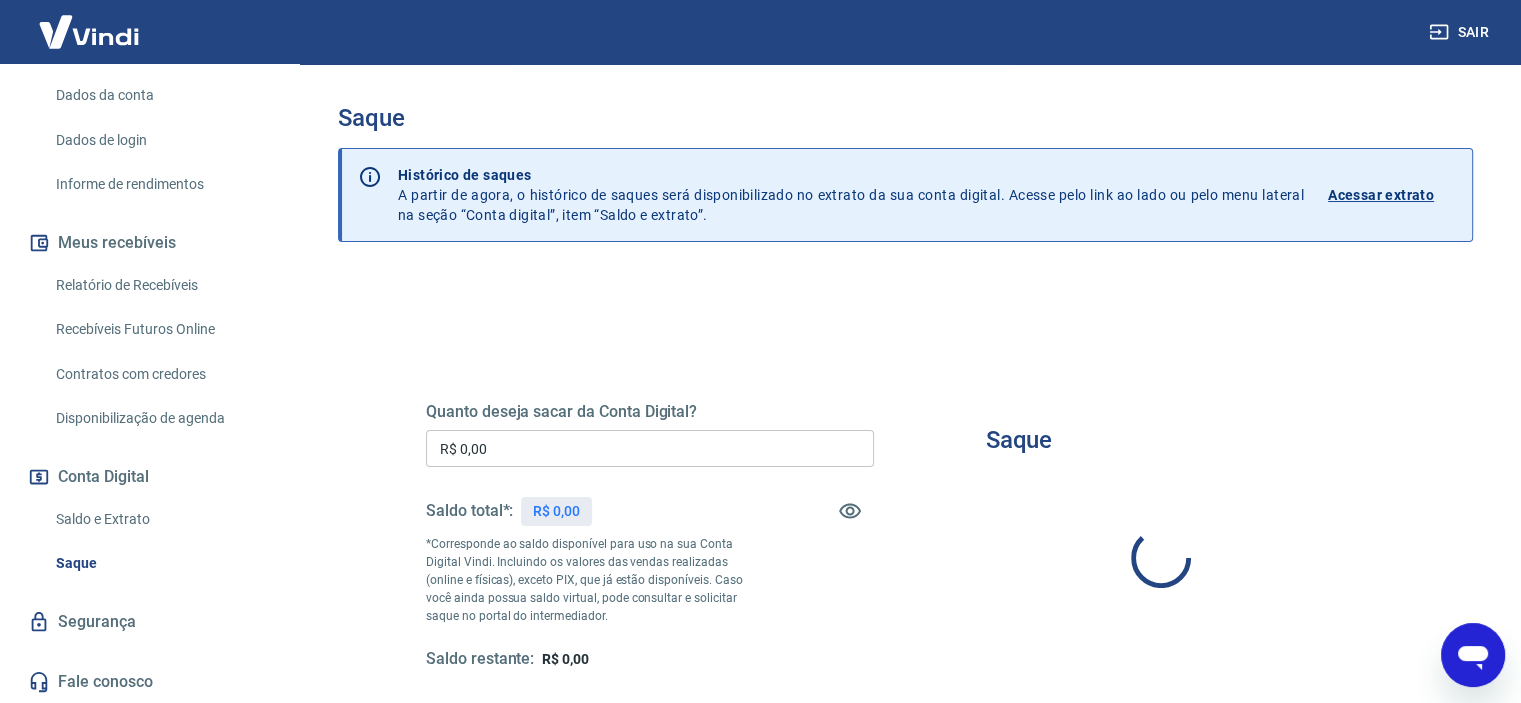click 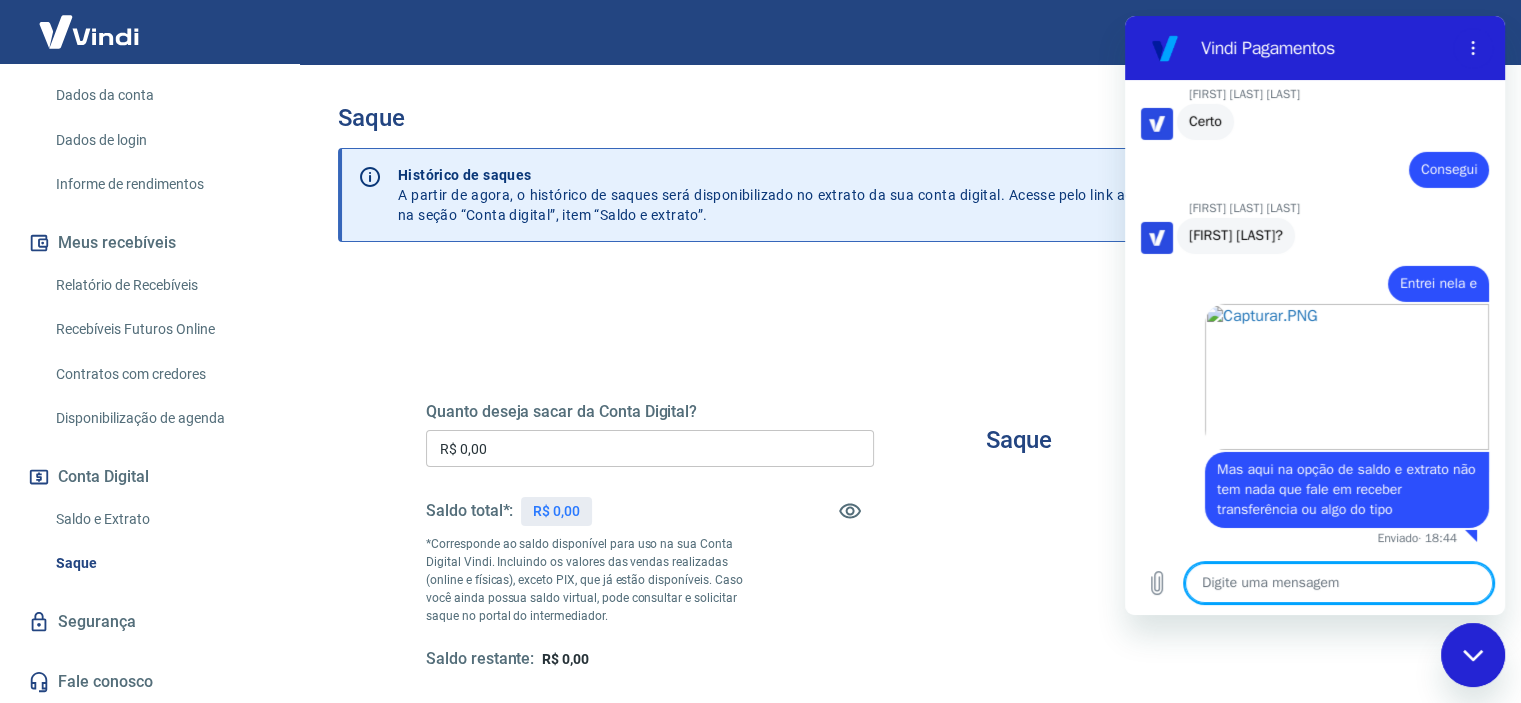 scroll, scrollTop: 0, scrollLeft: 0, axis: both 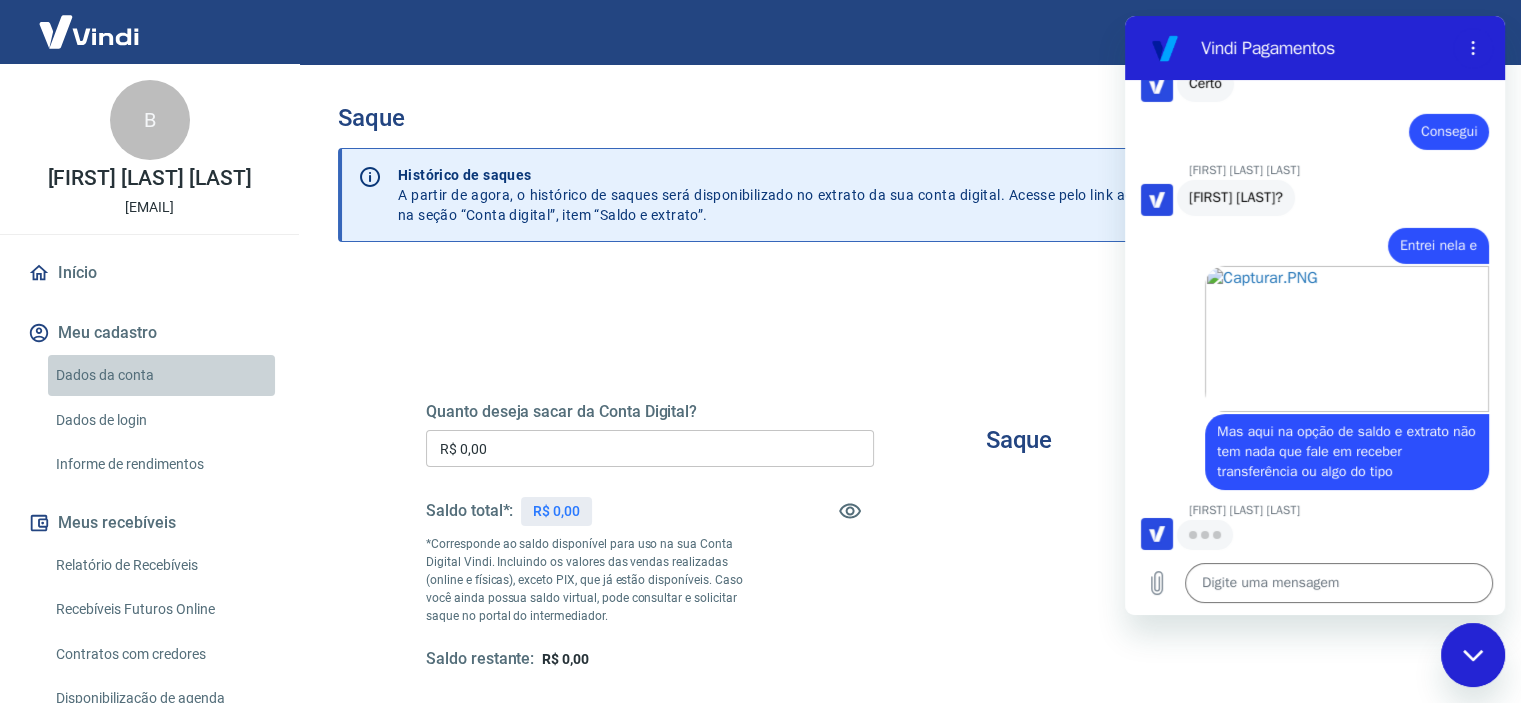 click on "Dados da conta" at bounding box center (161, 375) 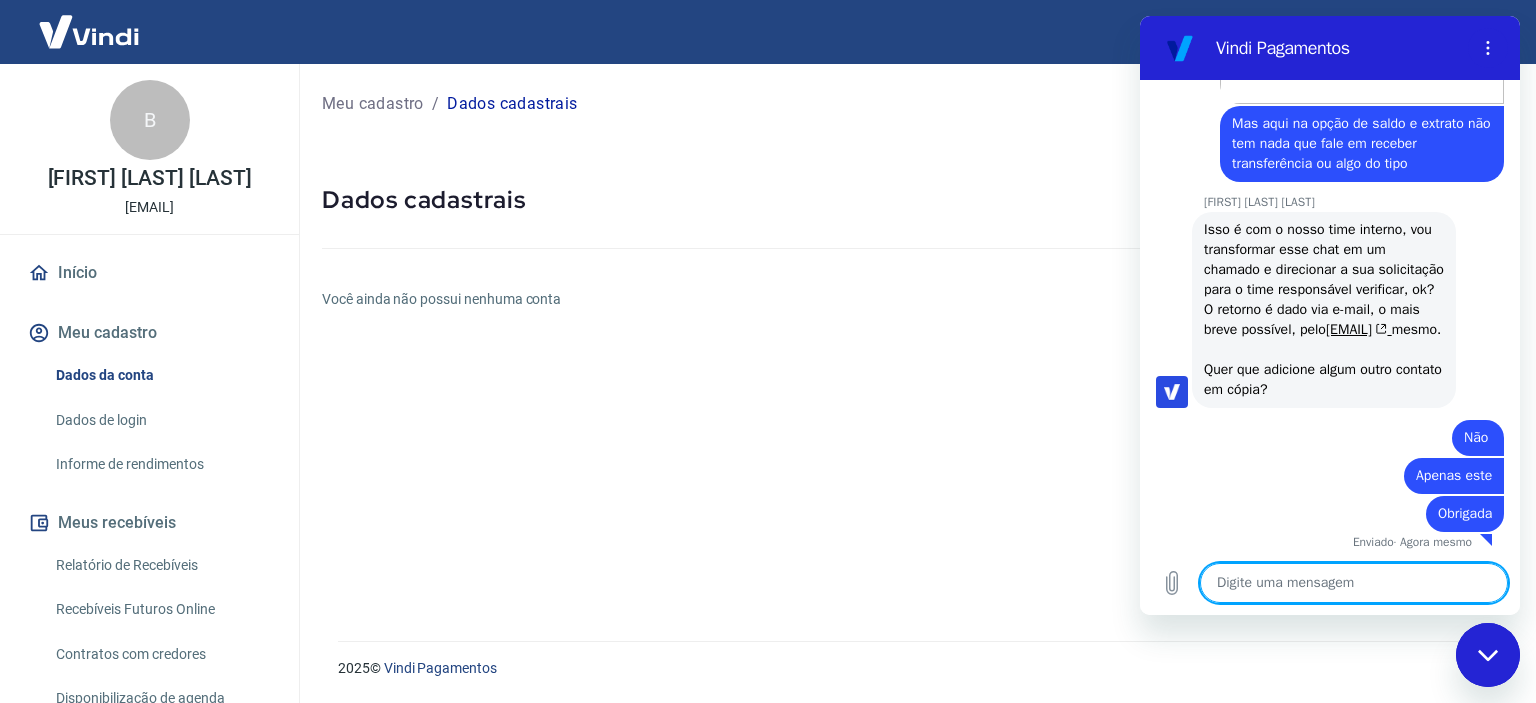 scroll, scrollTop: 6991, scrollLeft: 0, axis: vertical 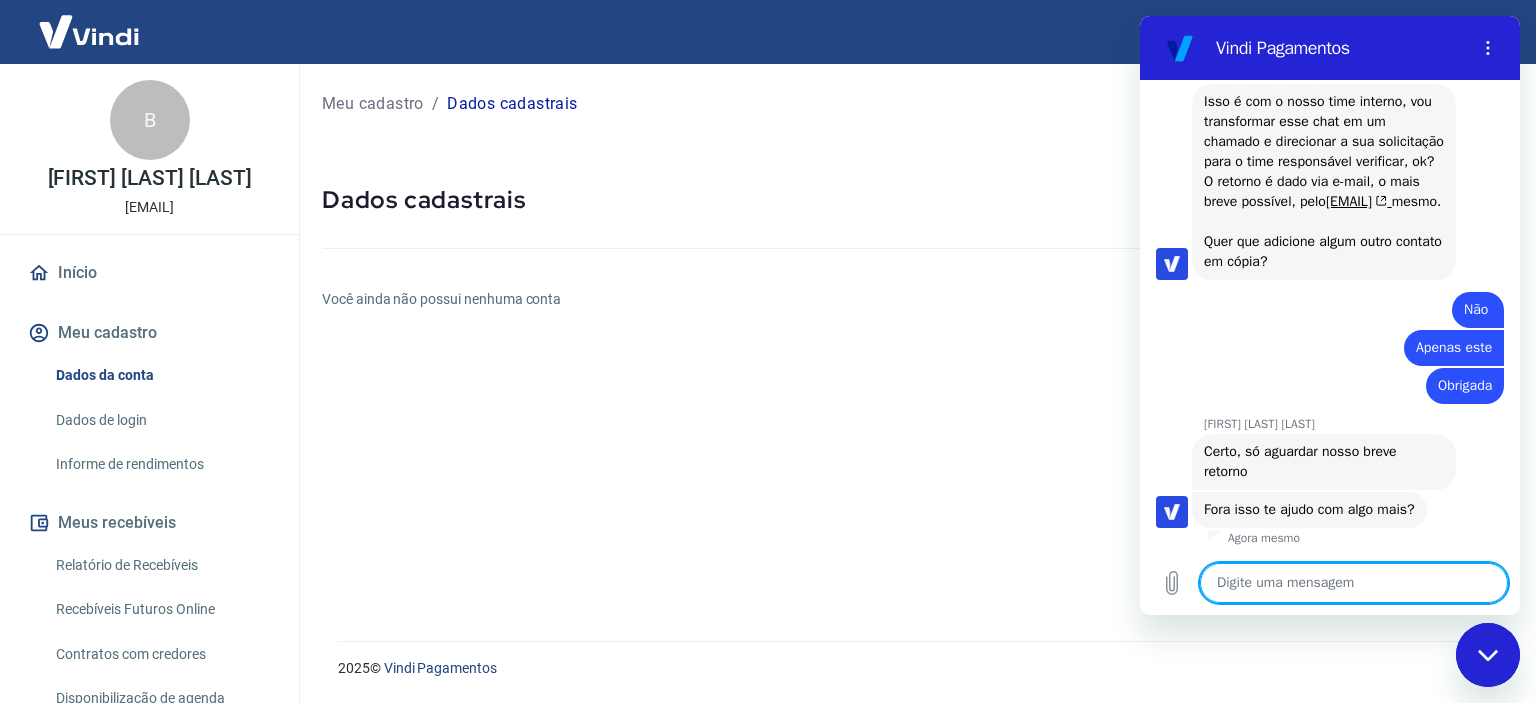click at bounding box center (1354, 583) 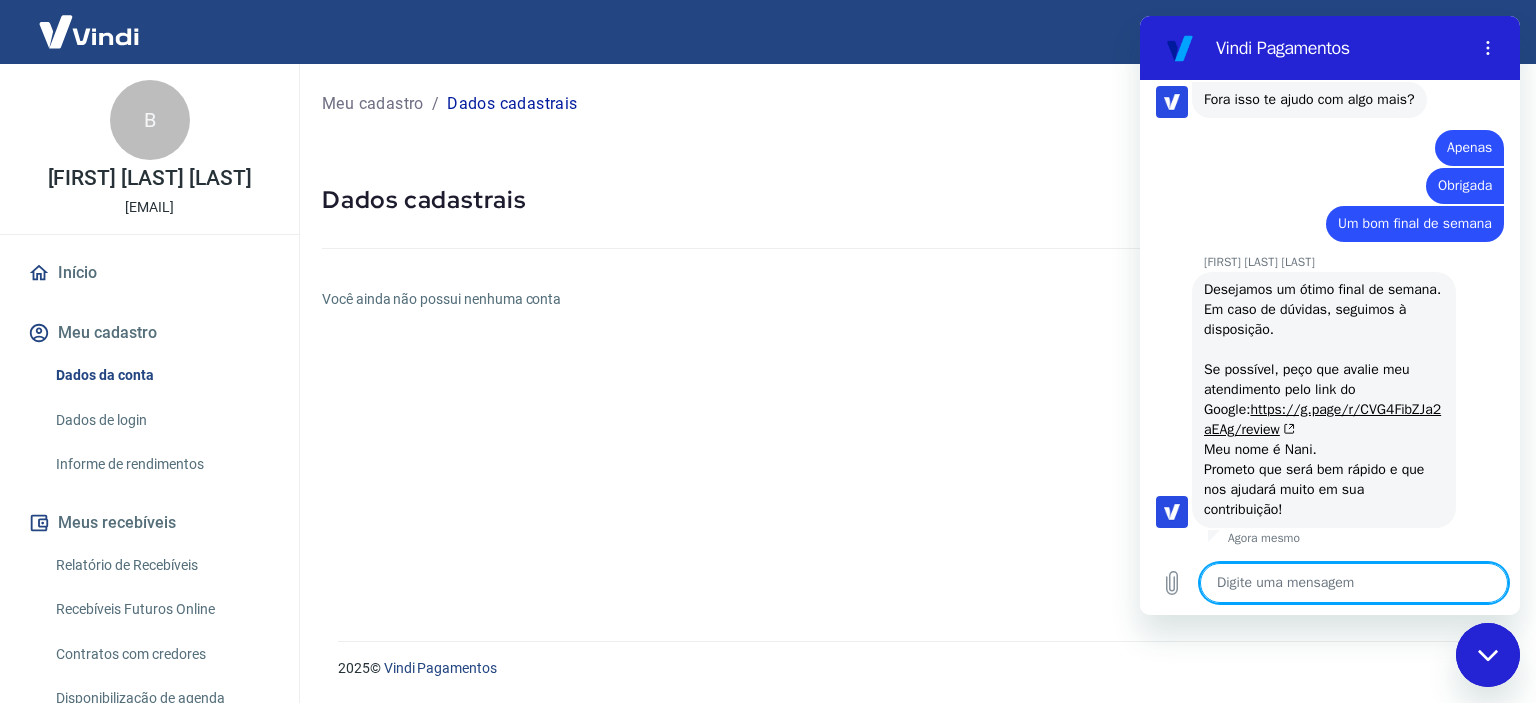 scroll, scrollTop: 7544, scrollLeft: 0, axis: vertical 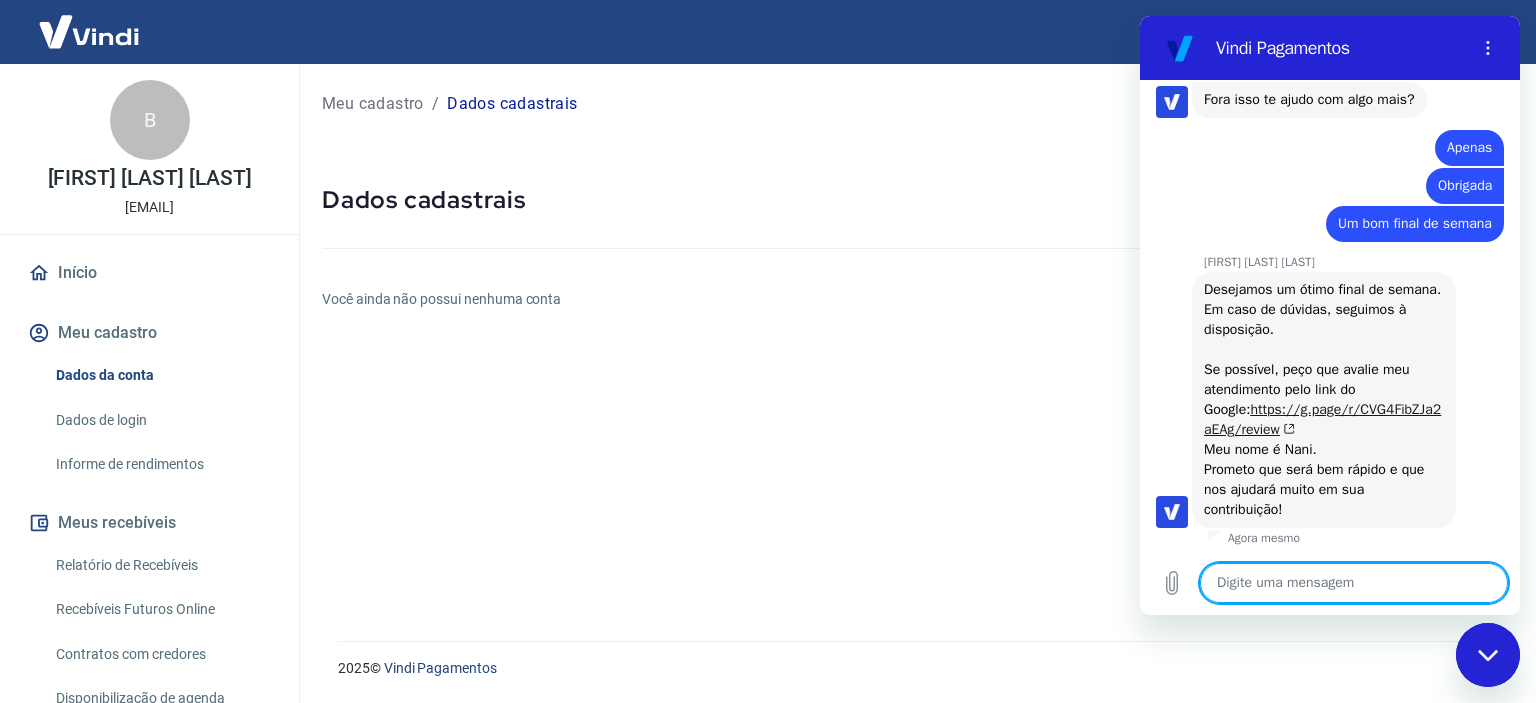 click on "https://g.page/r/CVG4FibZJa2aEAg/review" at bounding box center (1322, 419) 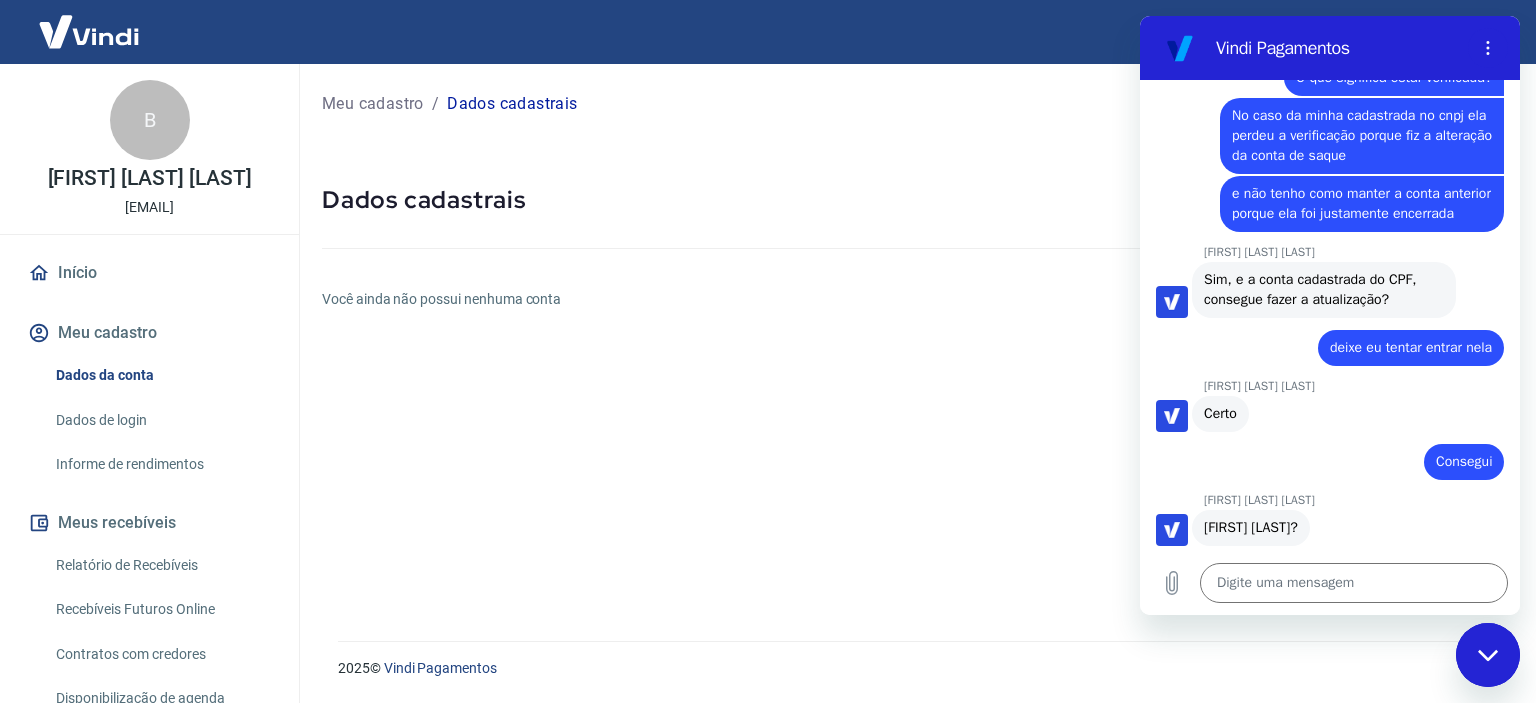 scroll, scrollTop: 6144, scrollLeft: 0, axis: vertical 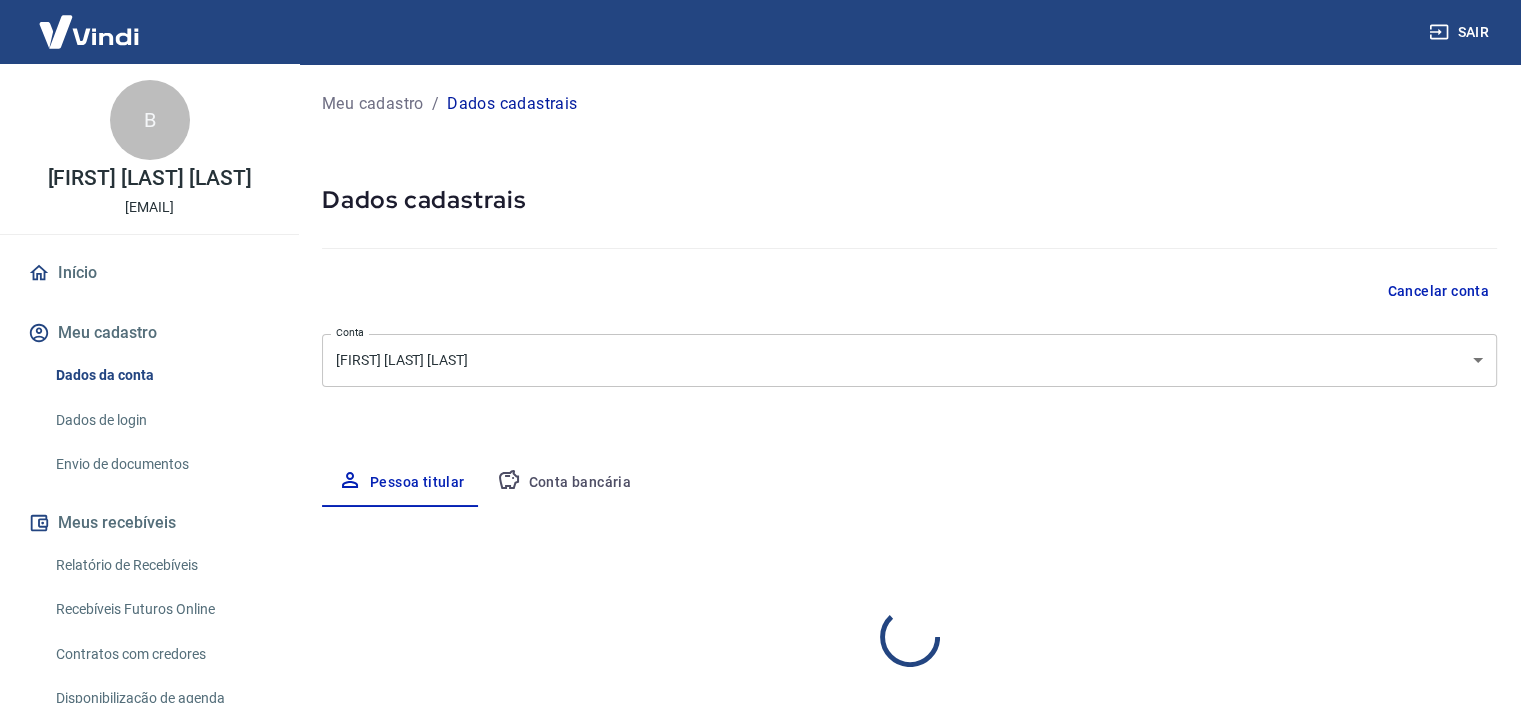 select on "SP" 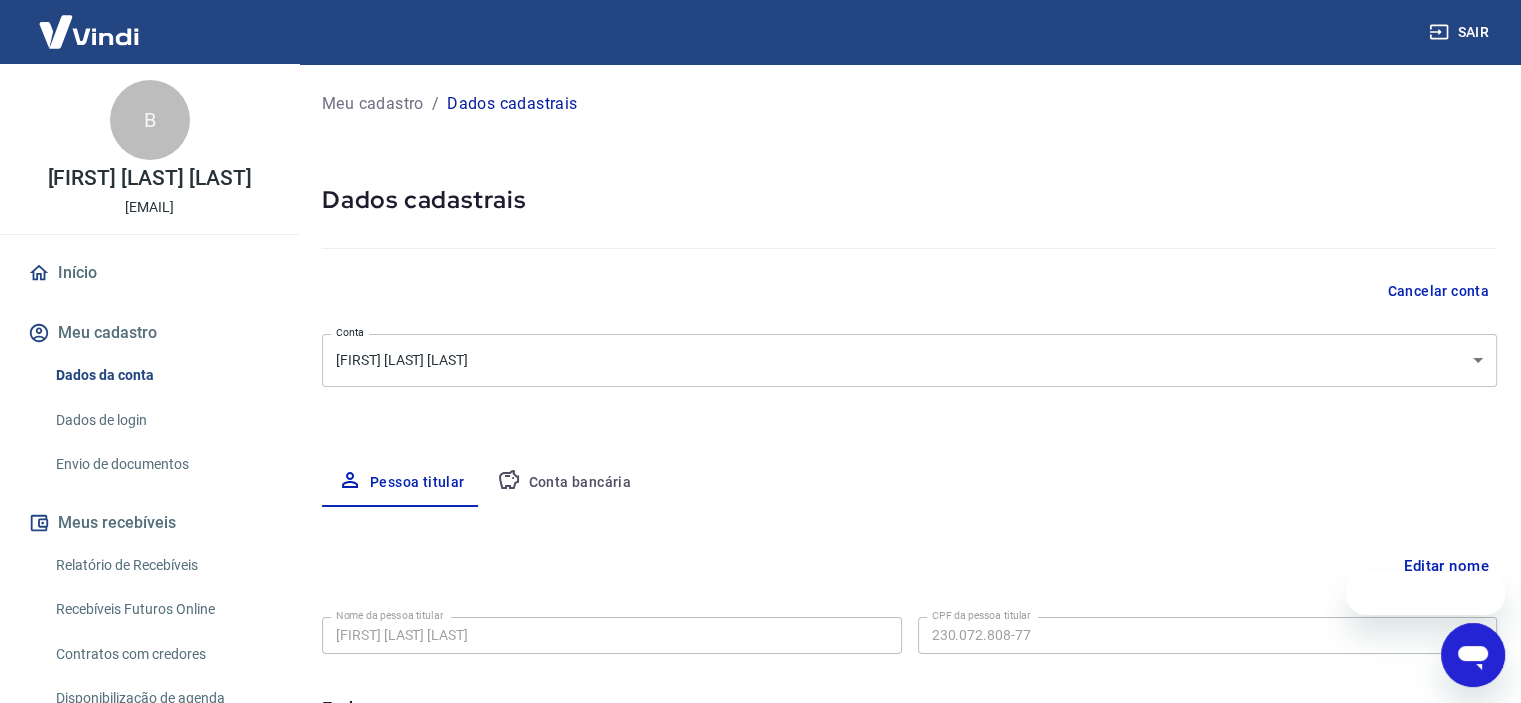 scroll, scrollTop: 0, scrollLeft: 0, axis: both 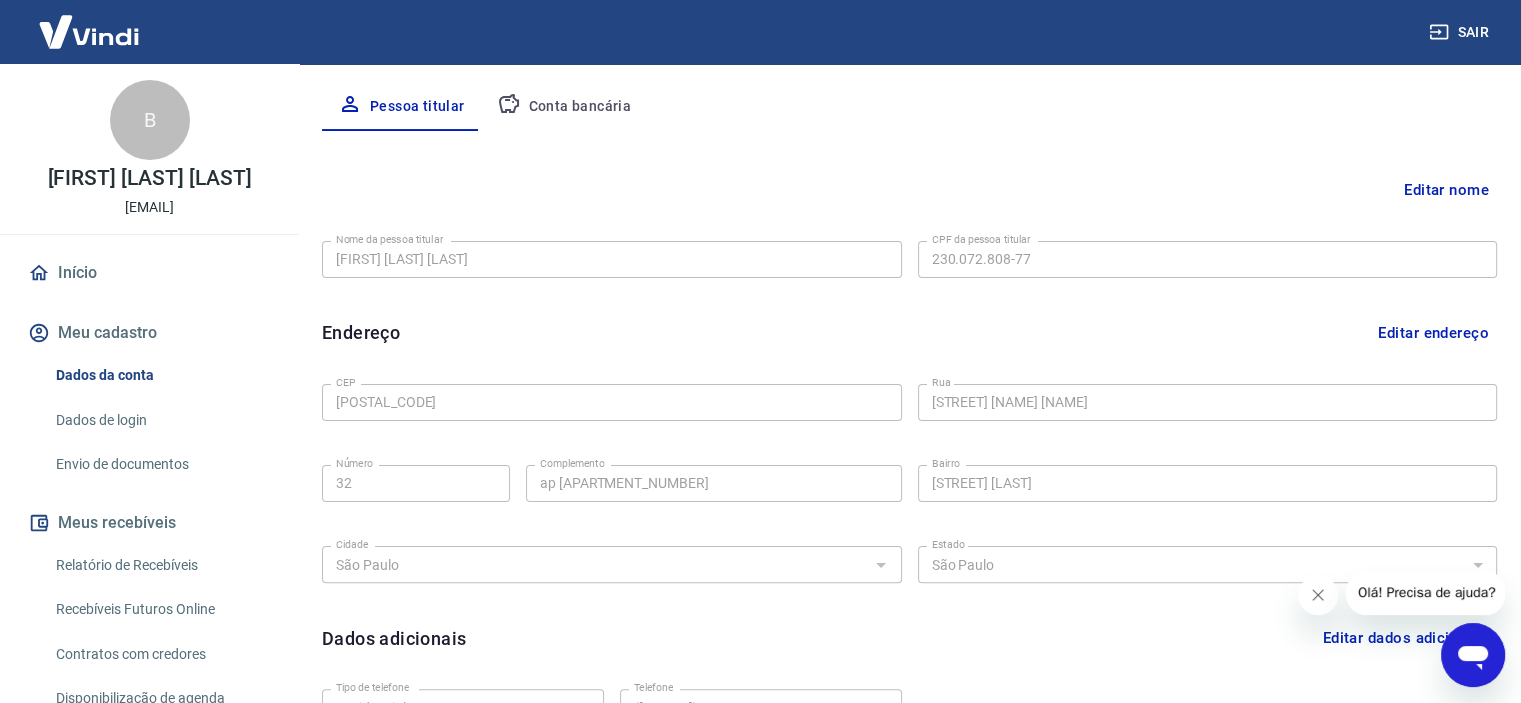 click on "Editar endereço" at bounding box center (1433, 333) 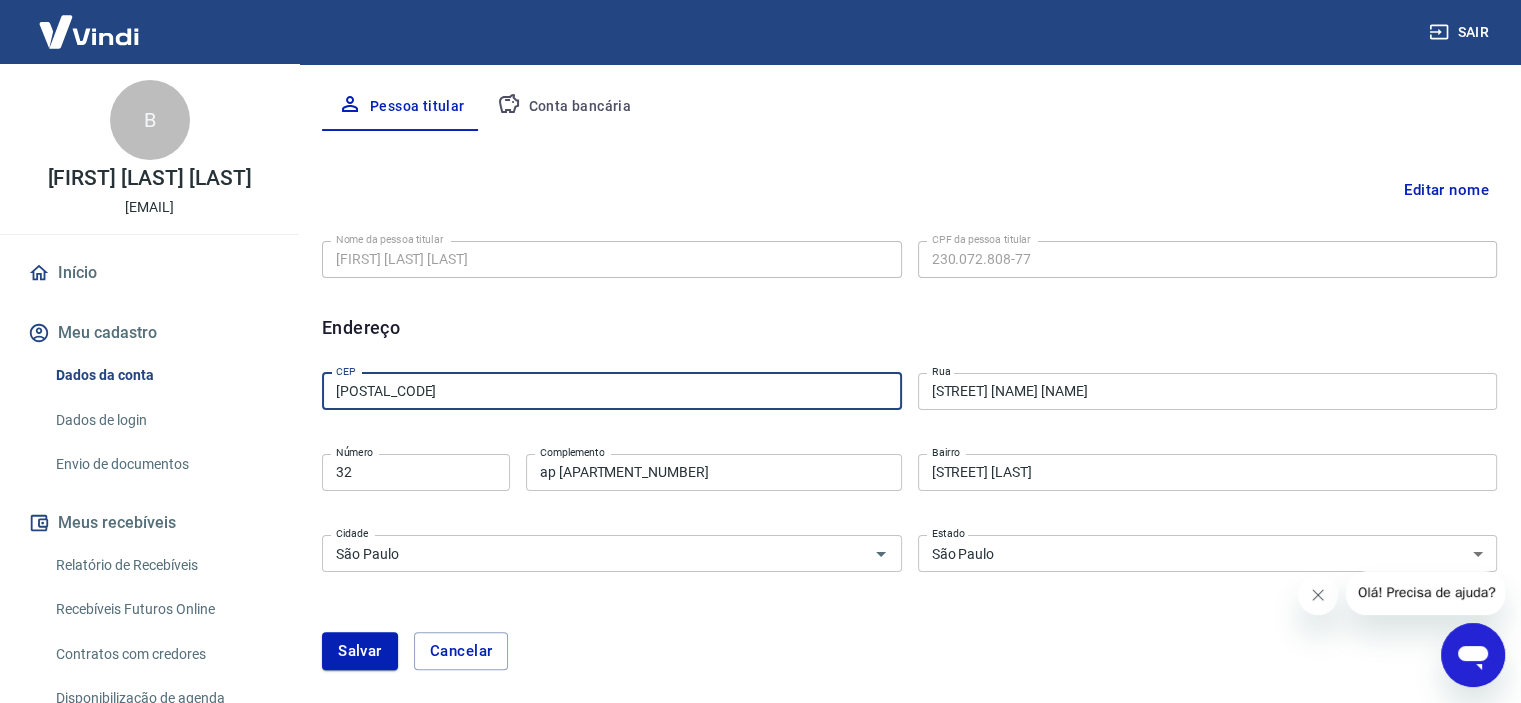 drag, startPoint x: 539, startPoint y: 378, endPoint x: 328, endPoint y: 385, distance: 211.11609 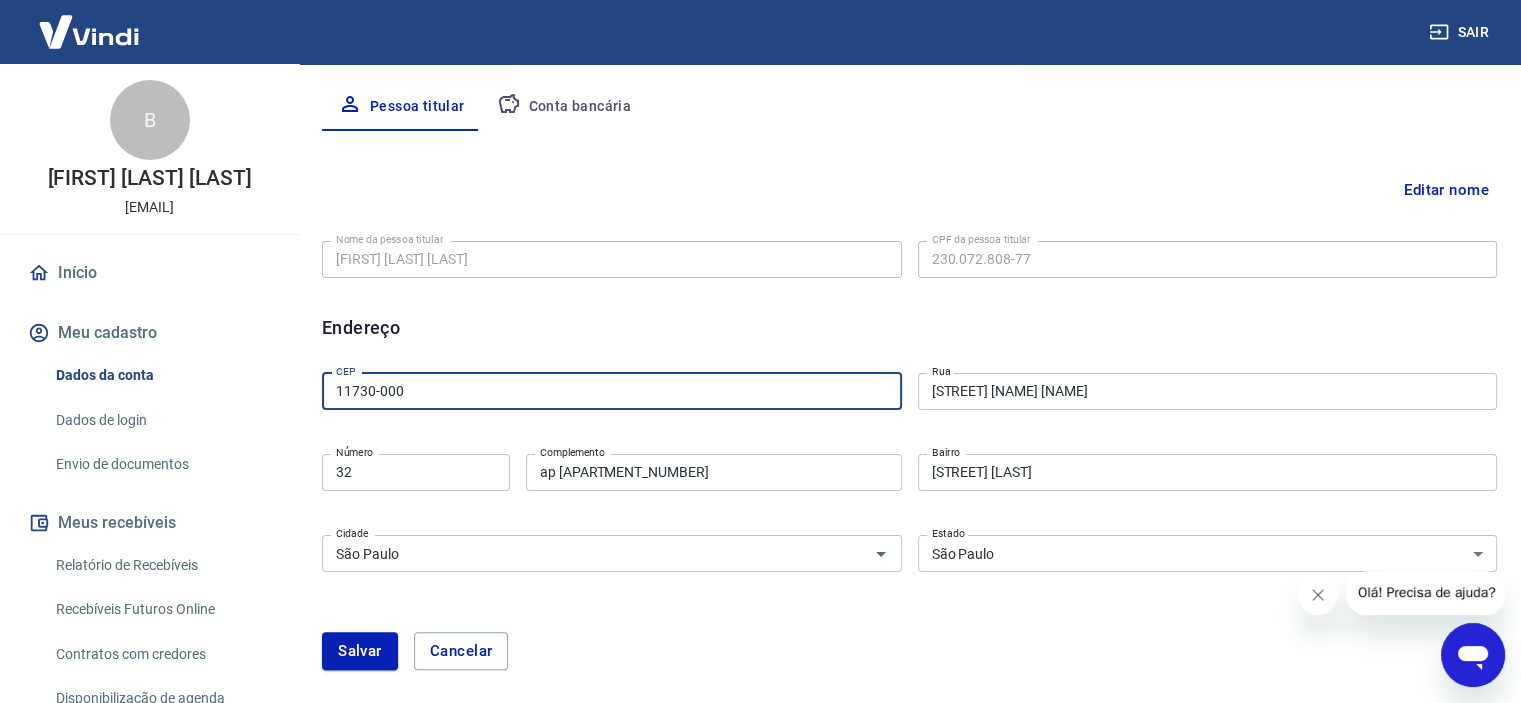 type on "11730-000" 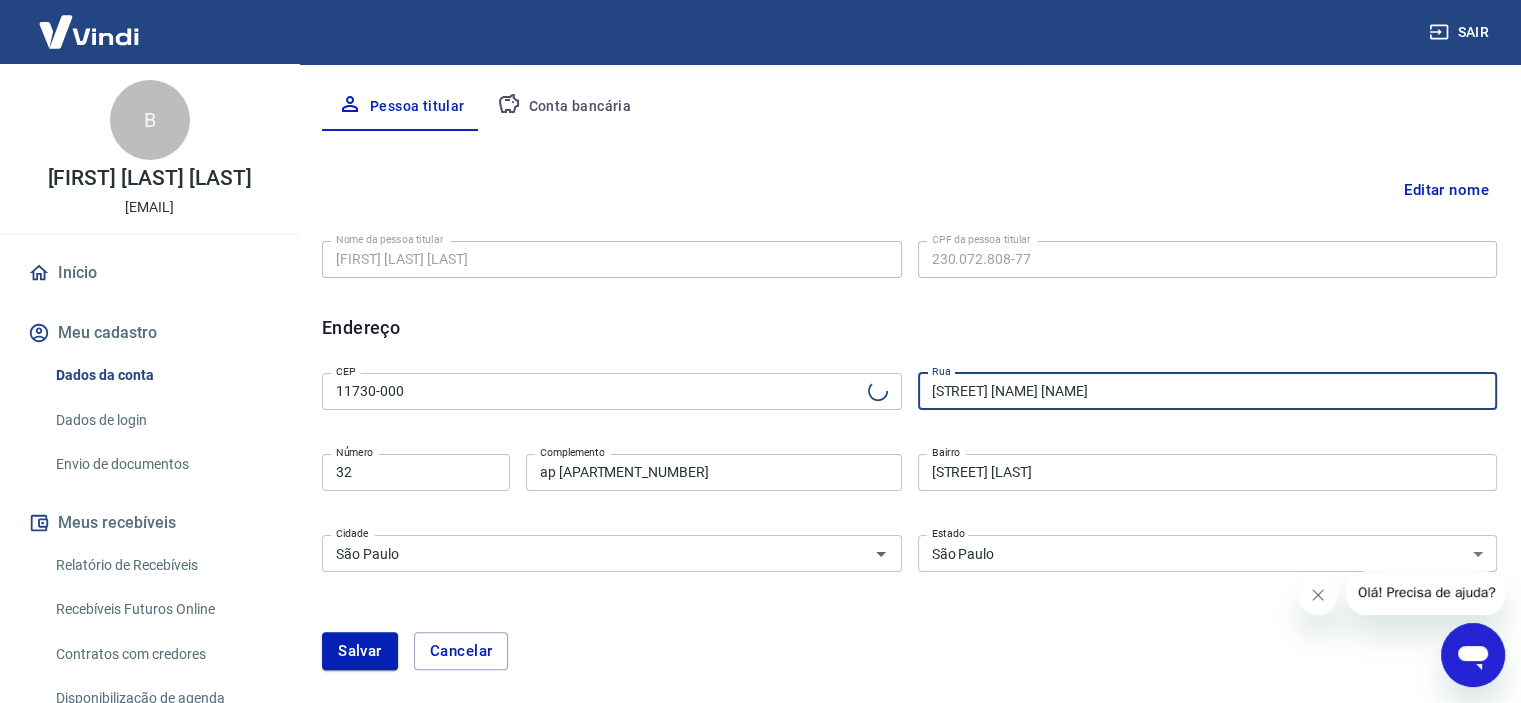 type 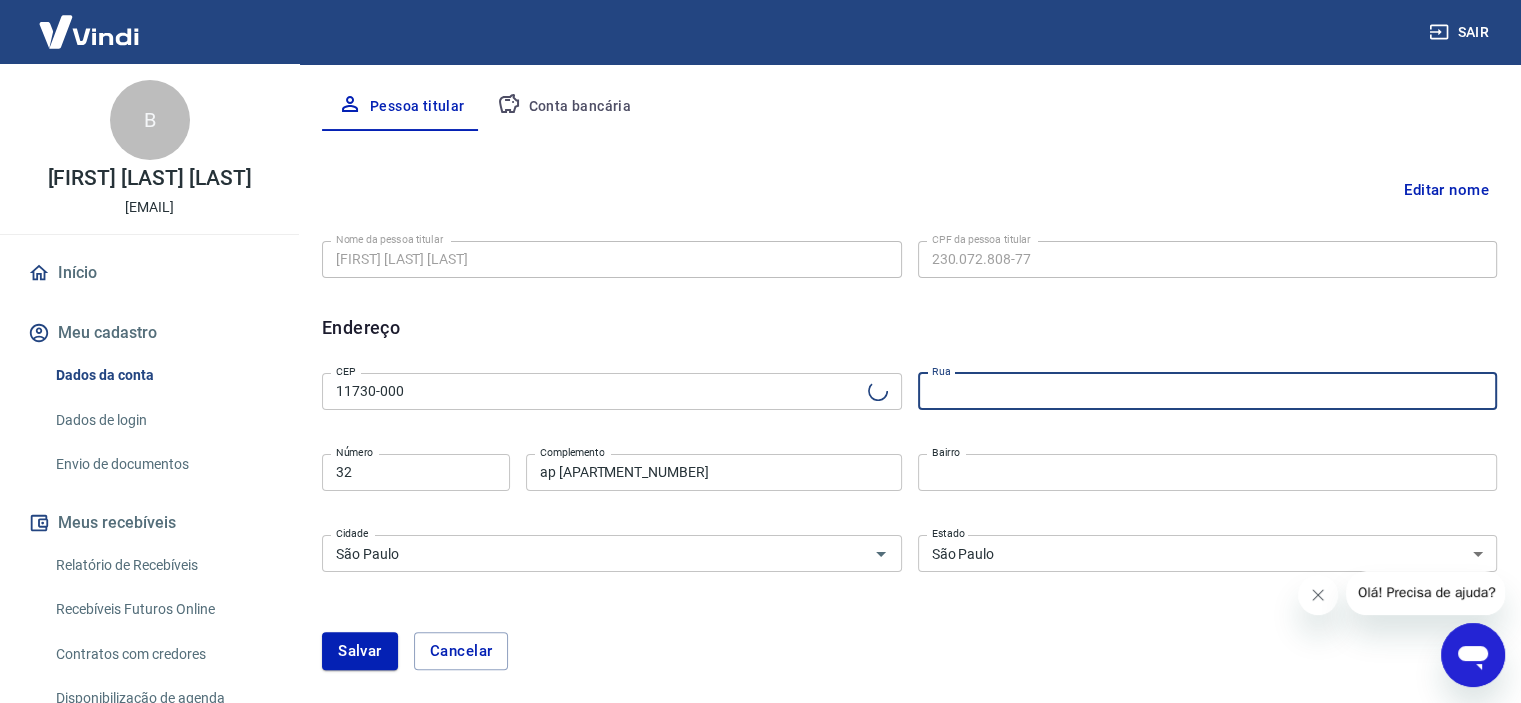 type on "Mongaguá" 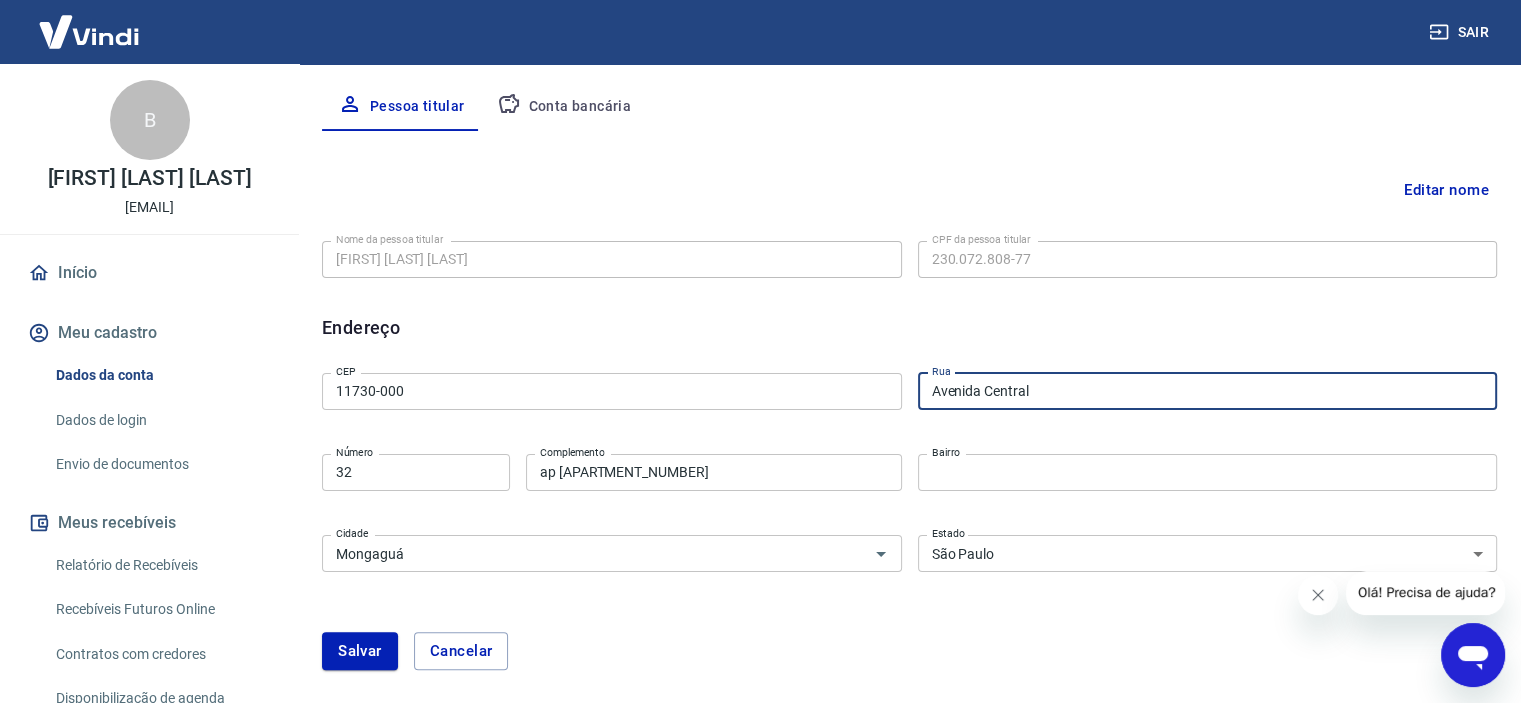 type on "Avenida Central" 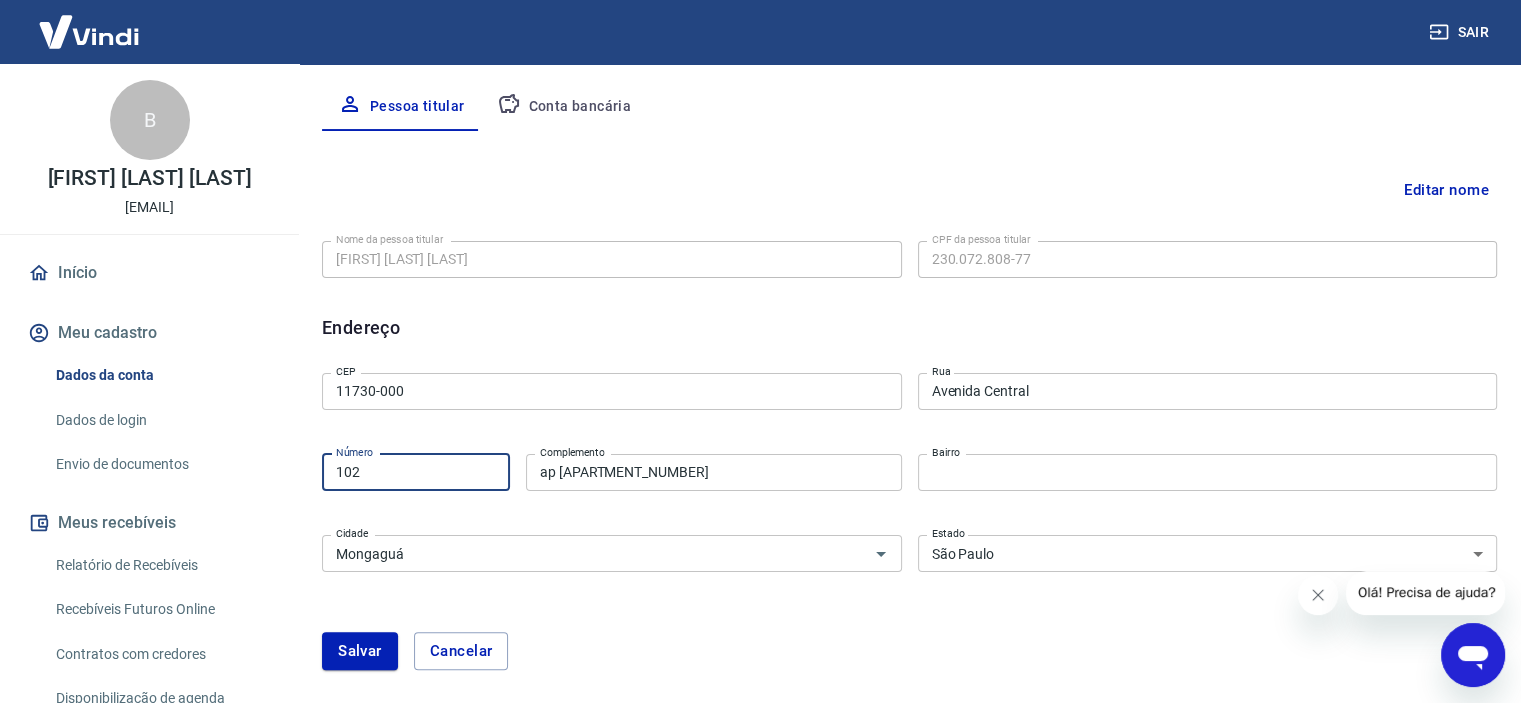 type on "102" 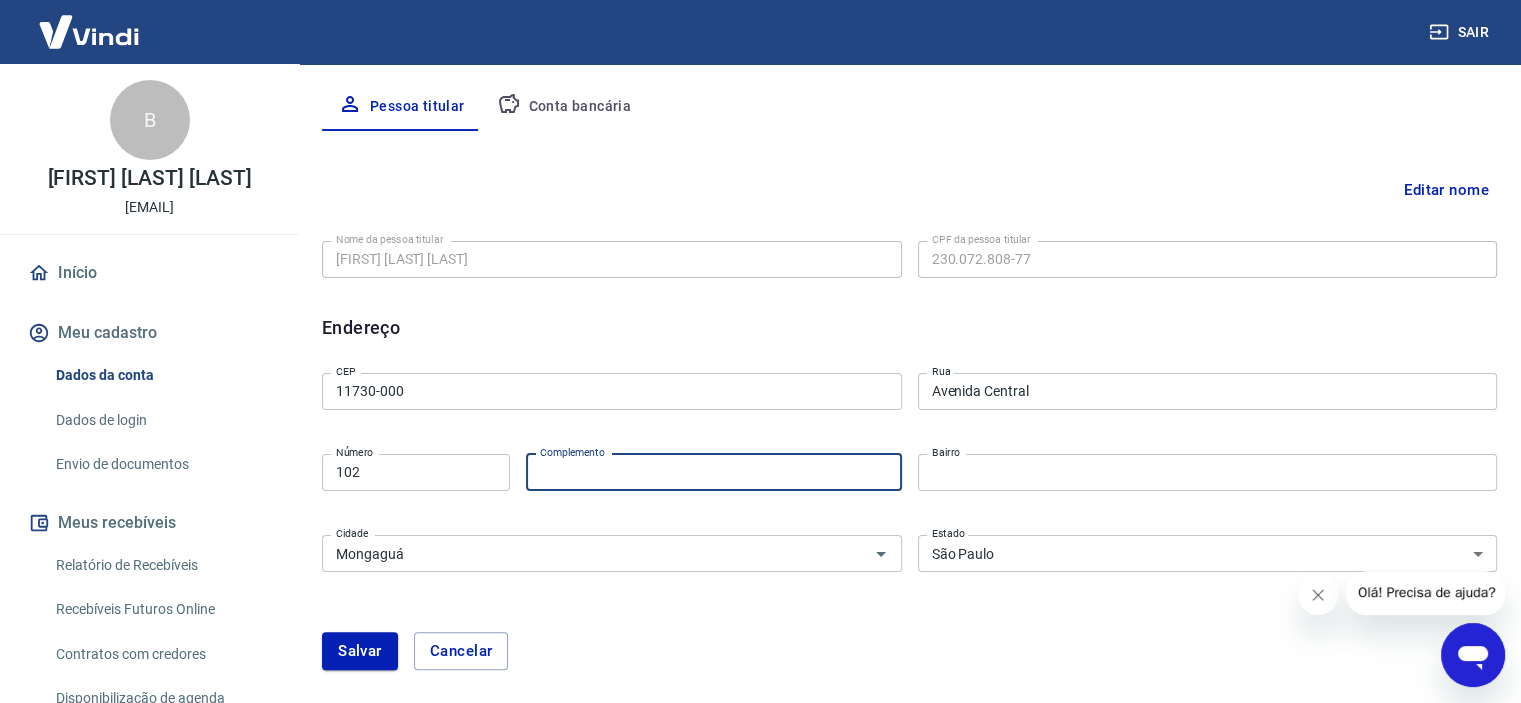 type 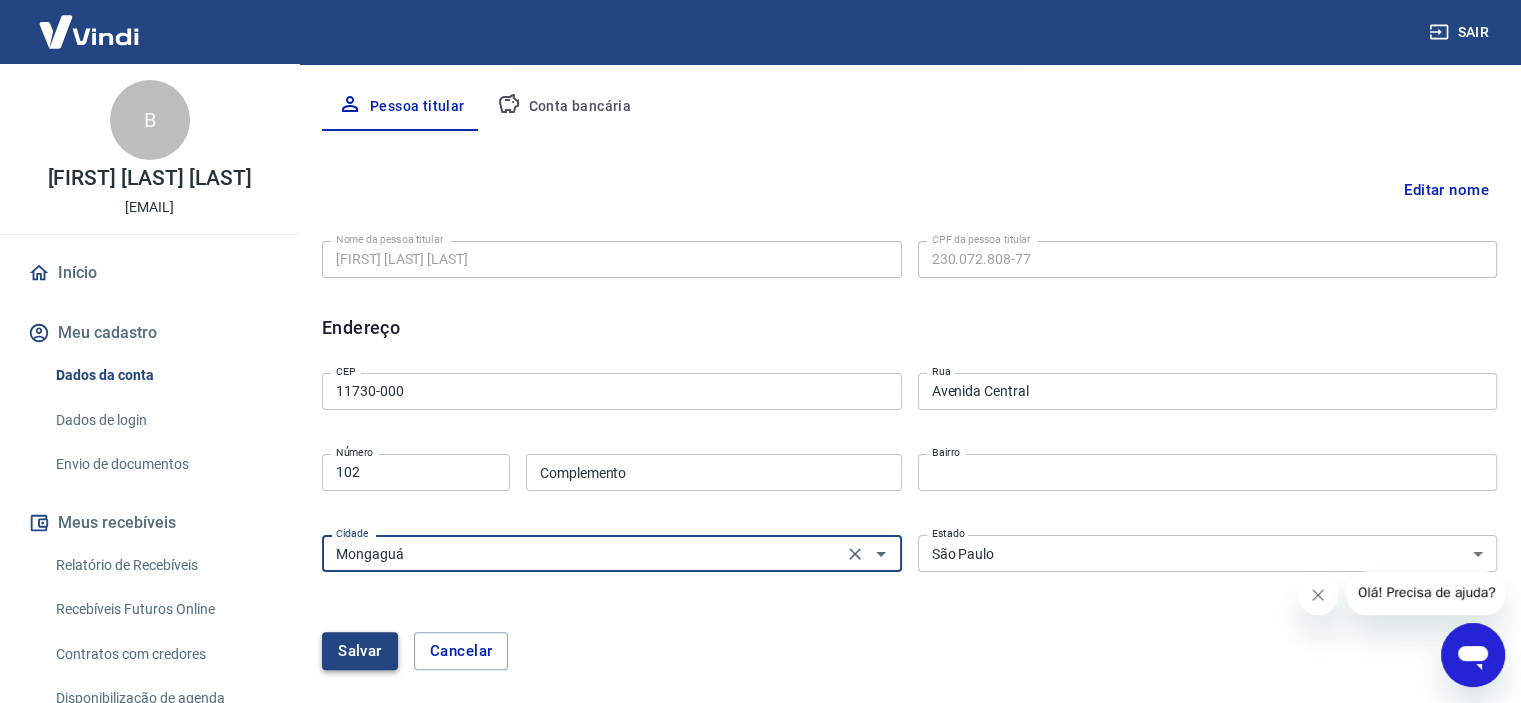 click on "Salvar" at bounding box center (360, 651) 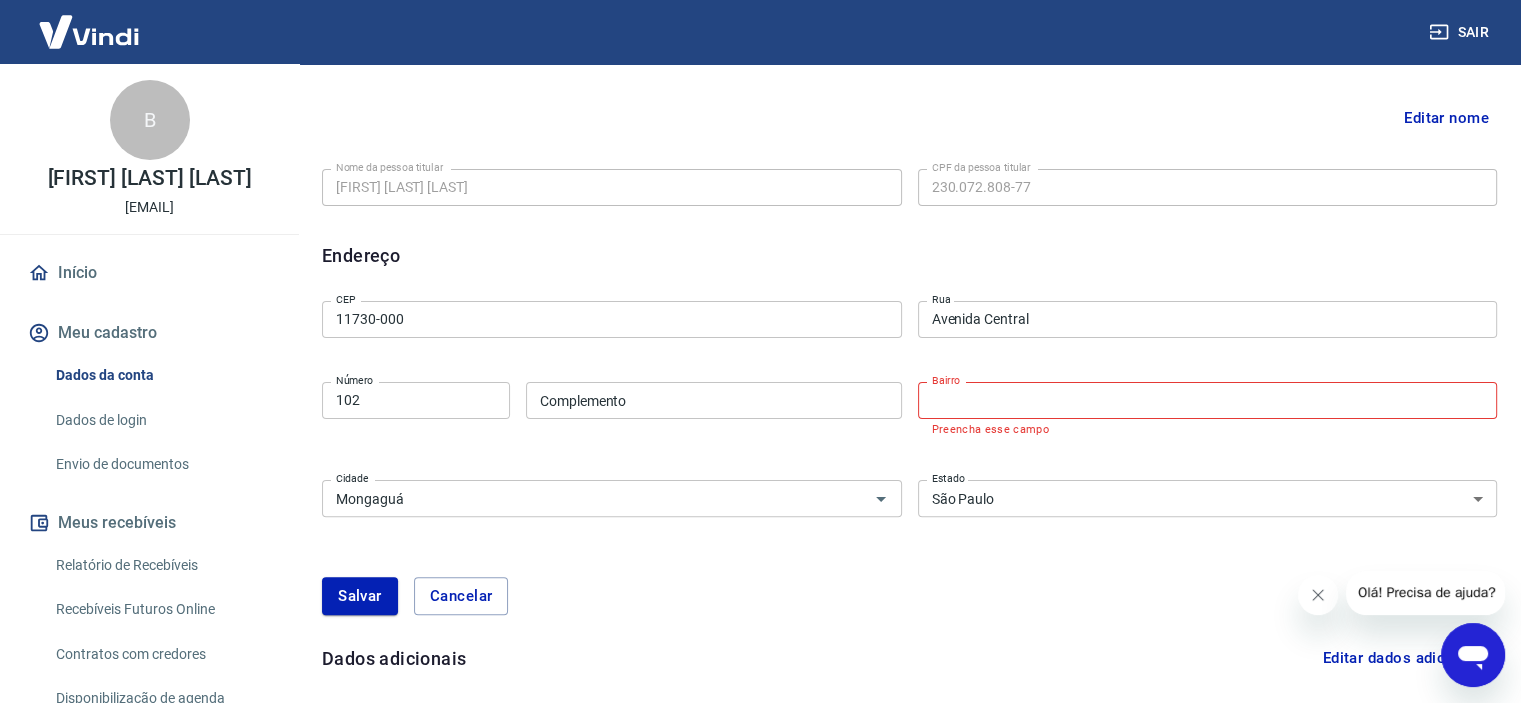 scroll, scrollTop: 476, scrollLeft: 0, axis: vertical 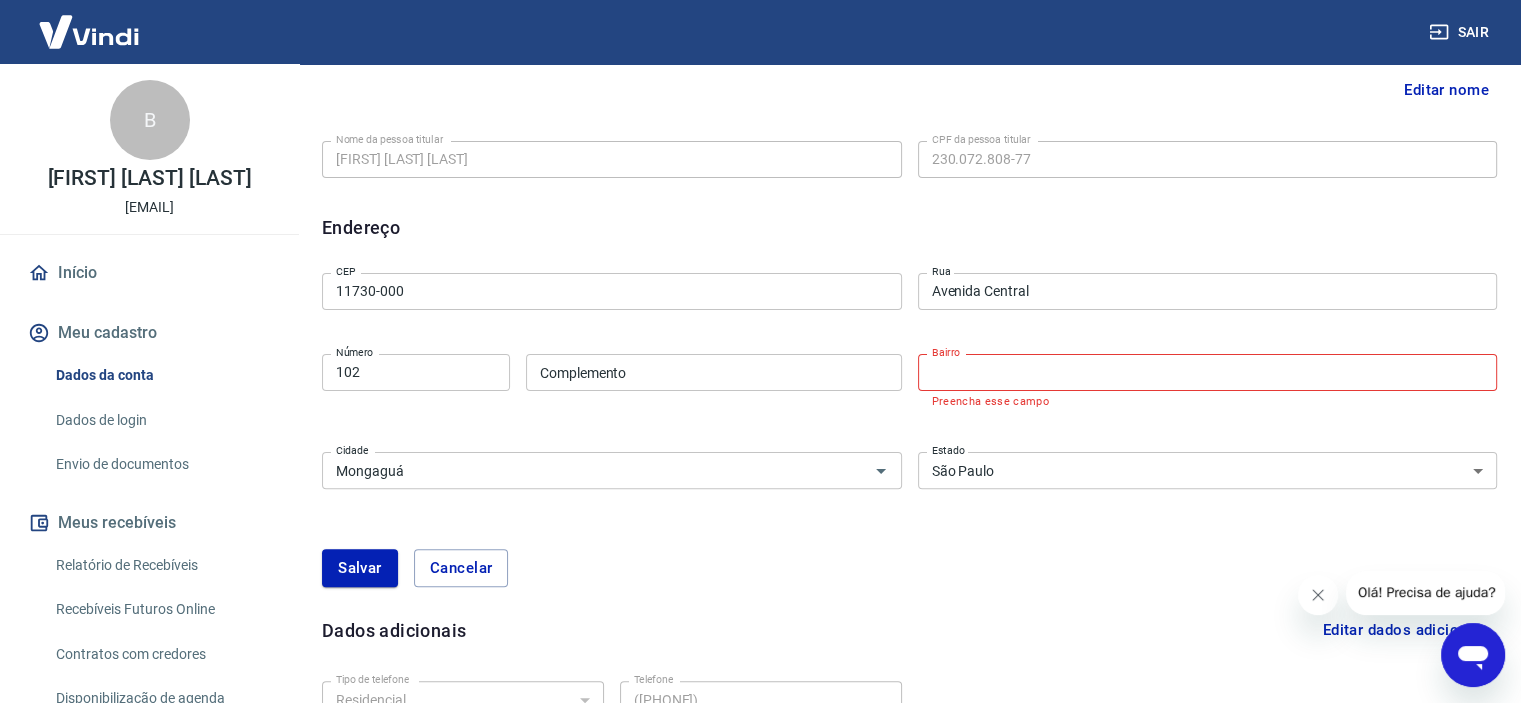 click on "Bairro" at bounding box center (1208, 372) 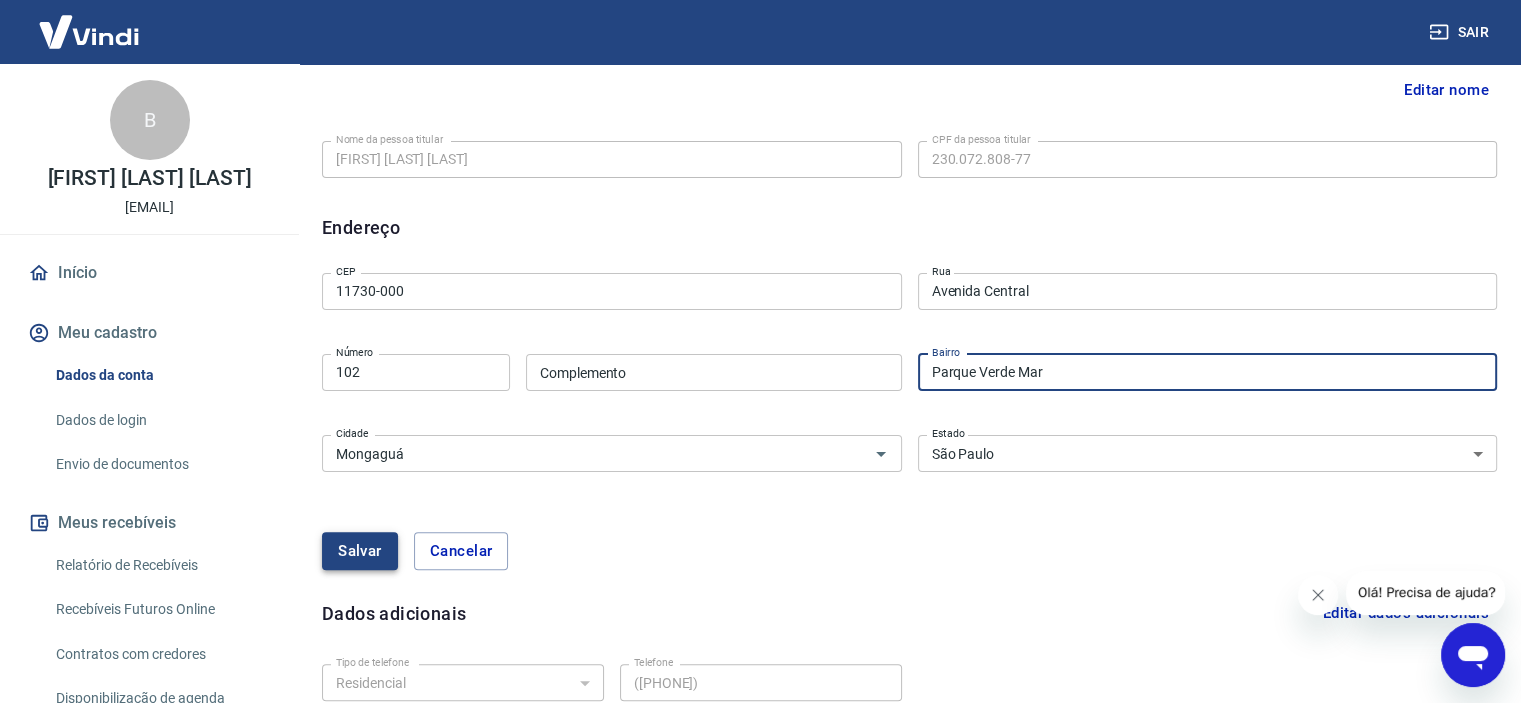 type on "Parque Verde Mar" 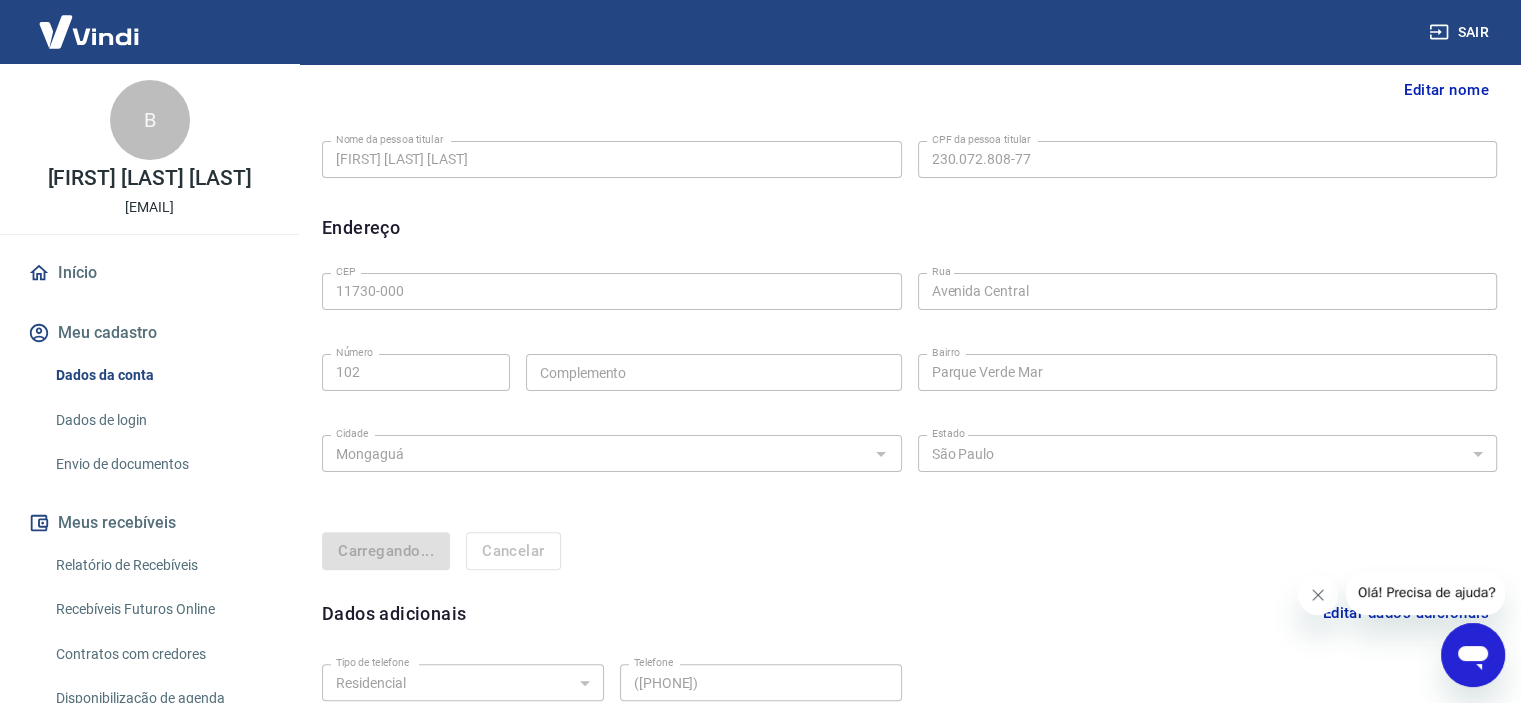 select on "SP" 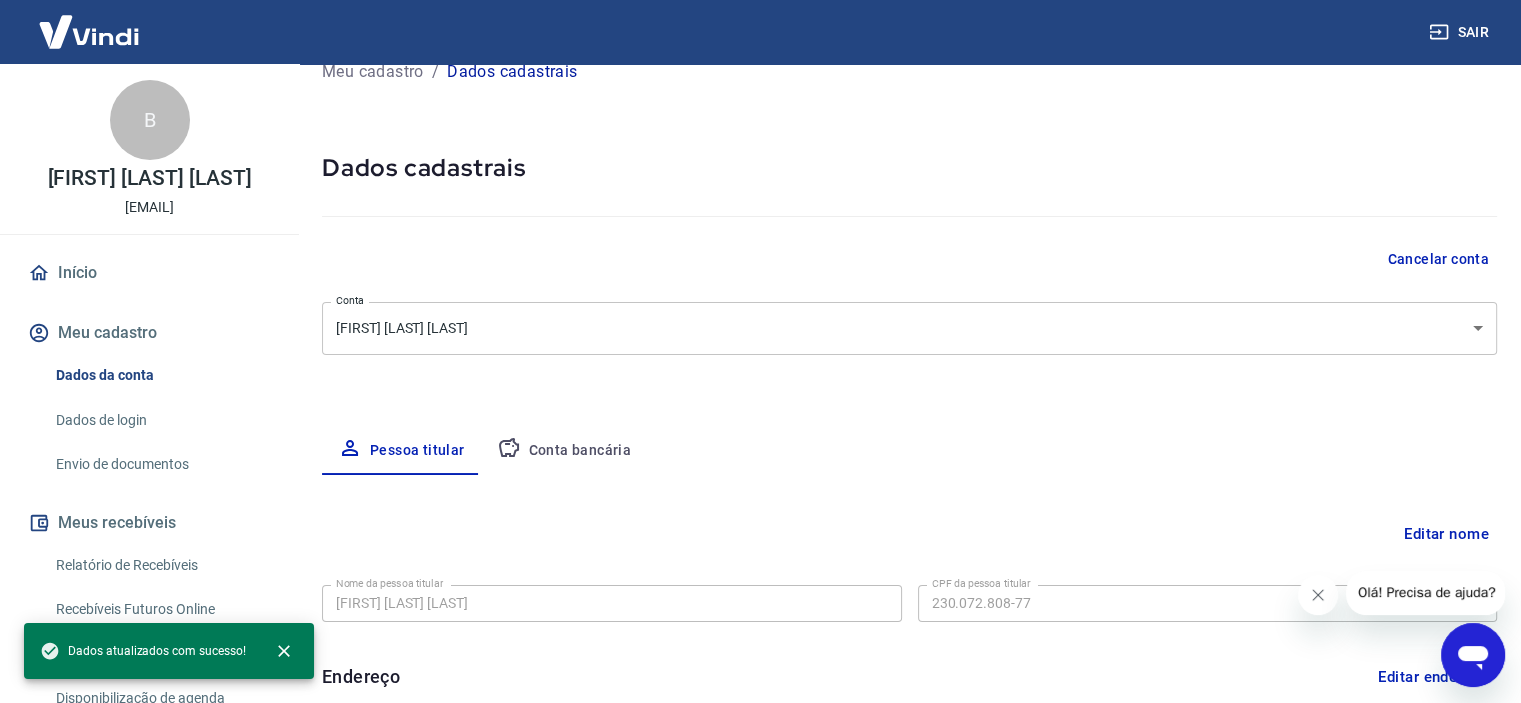 scroll, scrollTop: 0, scrollLeft: 0, axis: both 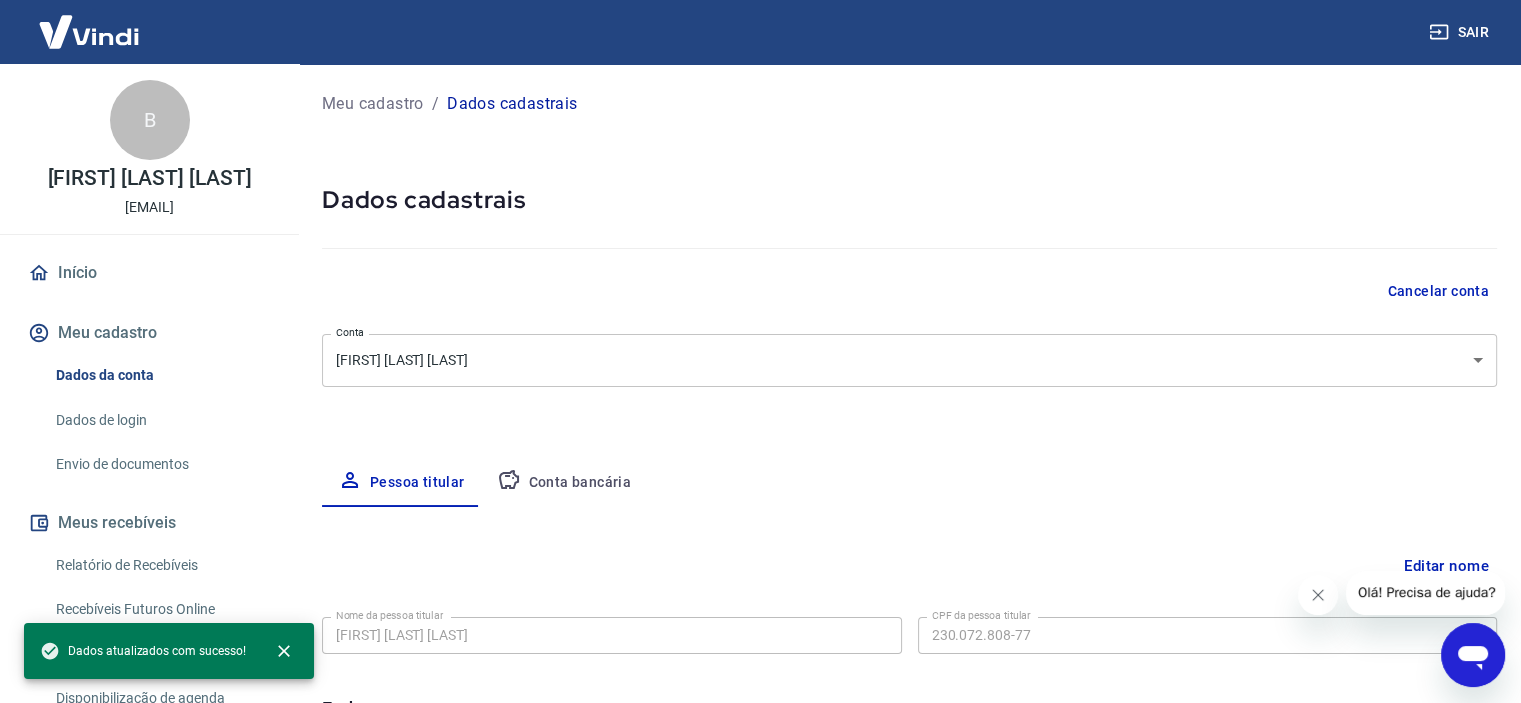 click on "Conta bancária" at bounding box center (564, 483) 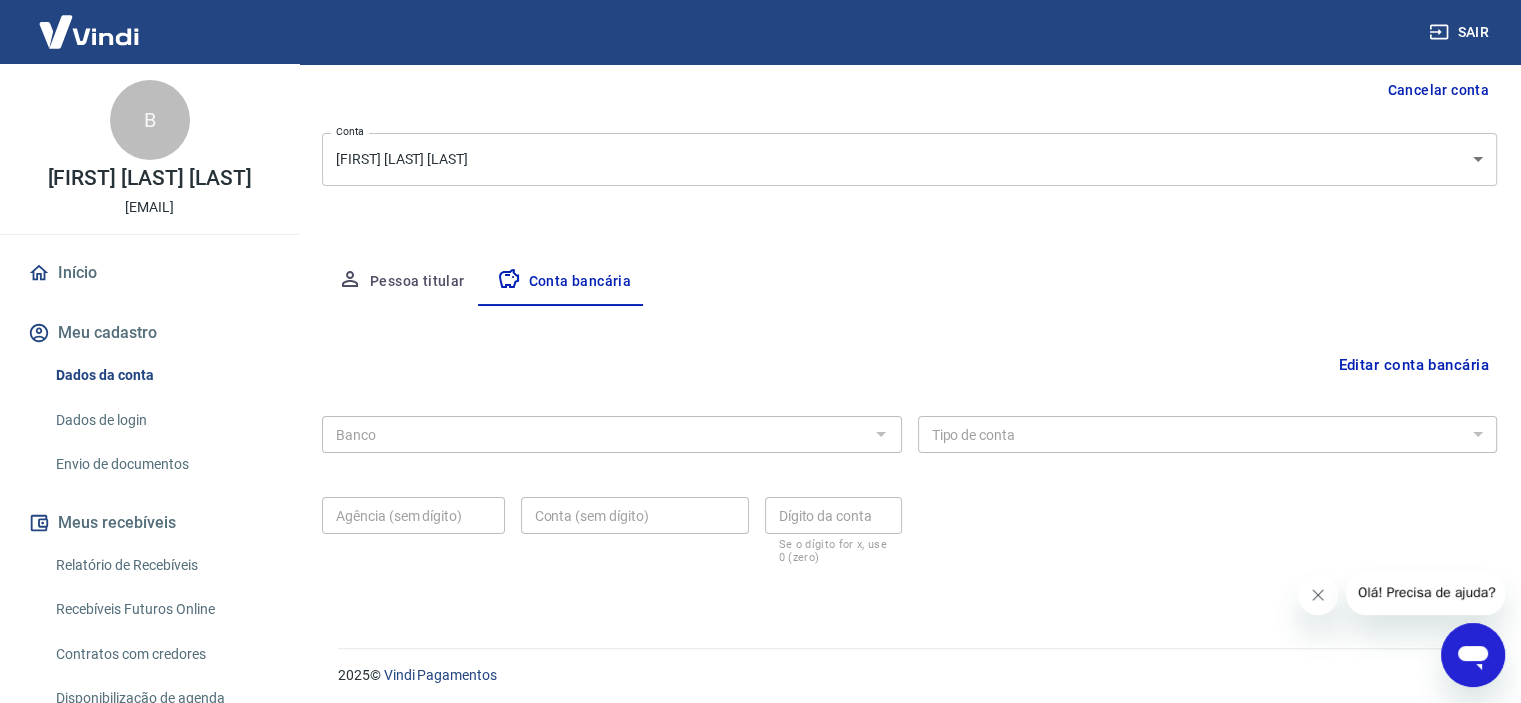scroll, scrollTop: 207, scrollLeft: 0, axis: vertical 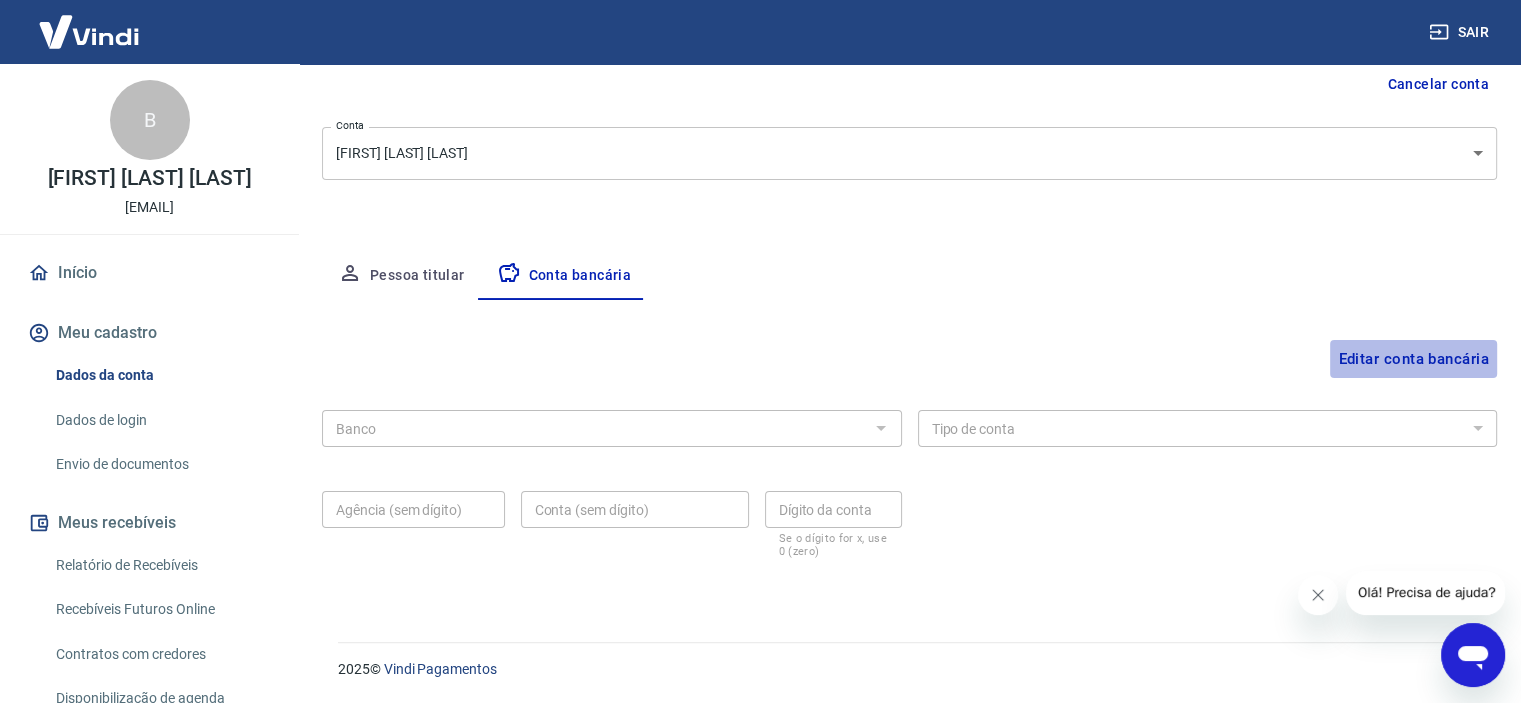 click on "Editar conta bancária" at bounding box center (1413, 359) 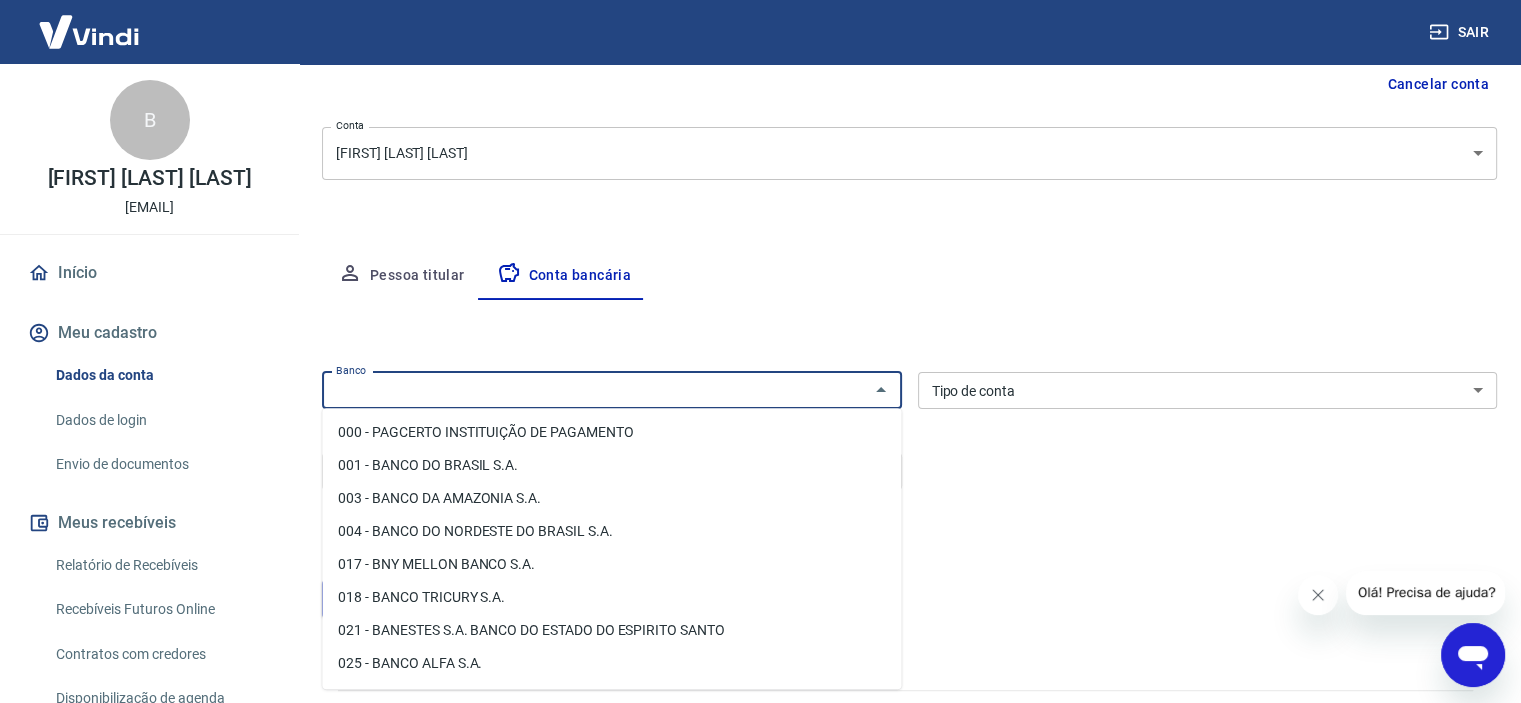 click on "Banco" at bounding box center [595, 390] 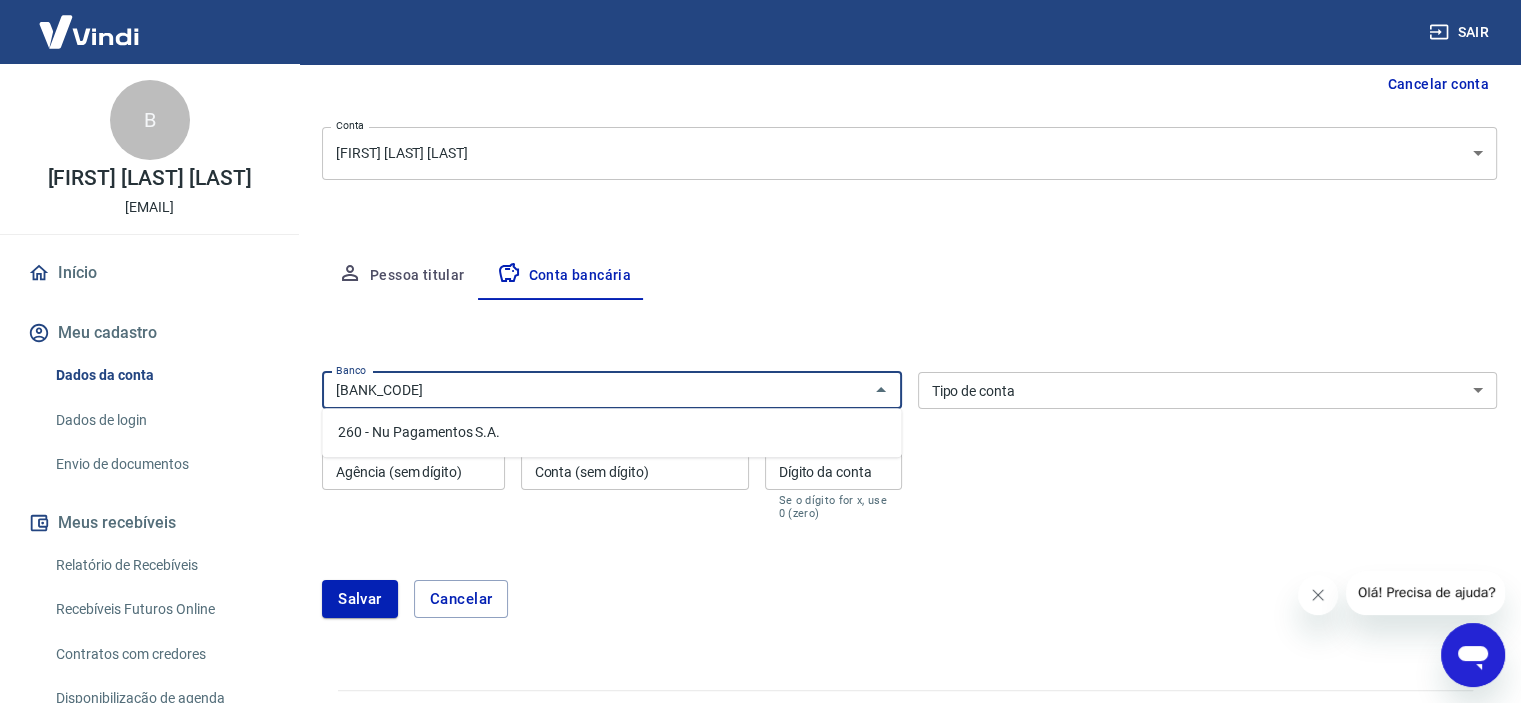 click on "260 - Nu Pagamentos S.A." at bounding box center [611, 432] 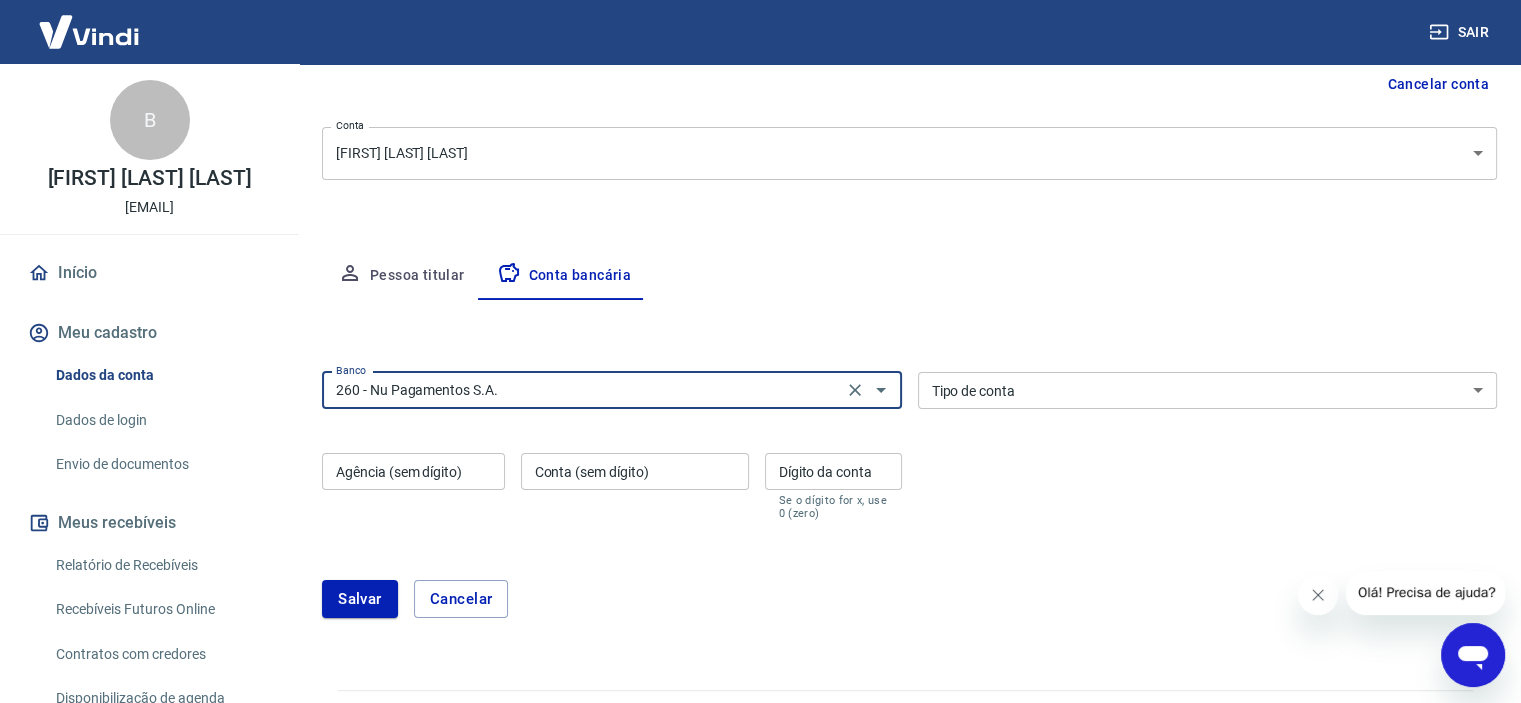 type on "260 - Nu Pagamentos S.A." 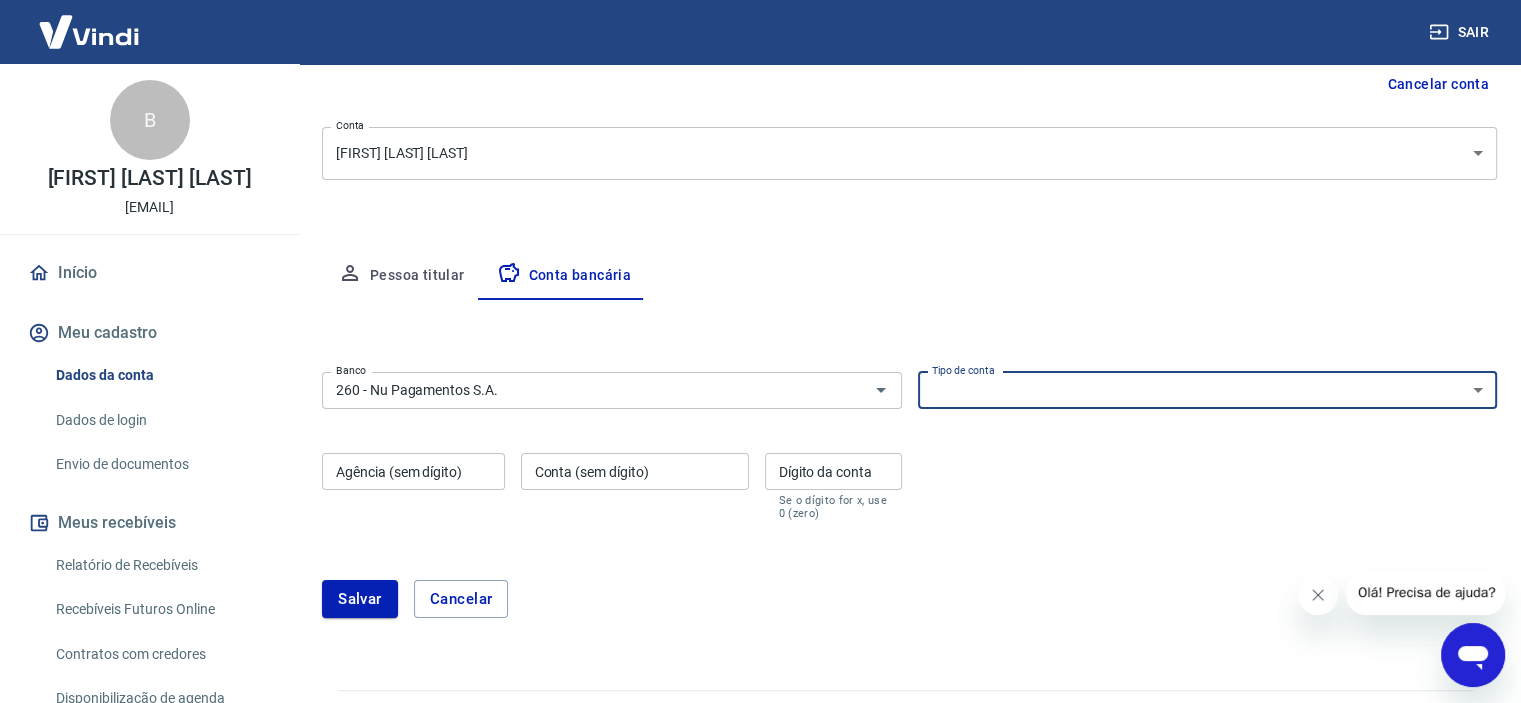 select on "1" 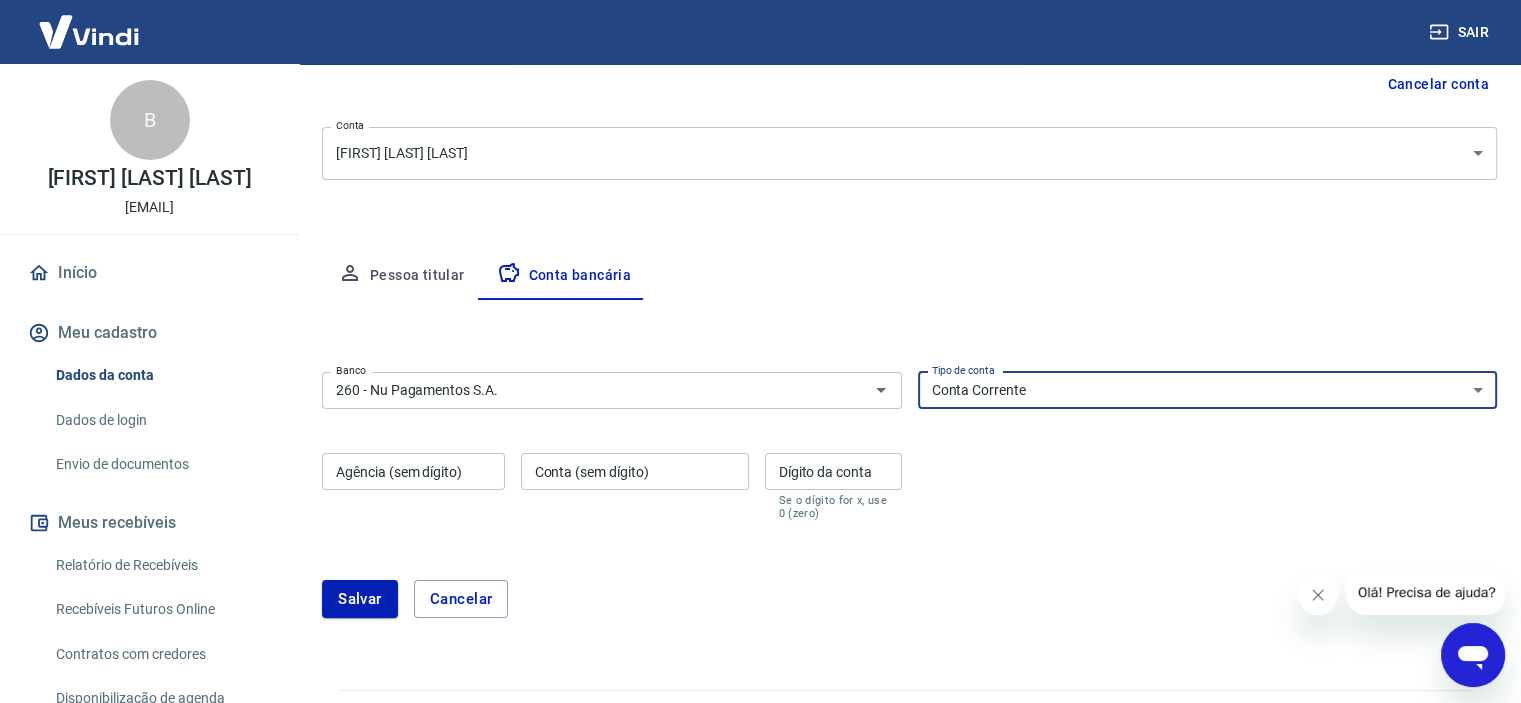 click on "Conta Corrente Conta Poupança" at bounding box center (1208, 390) 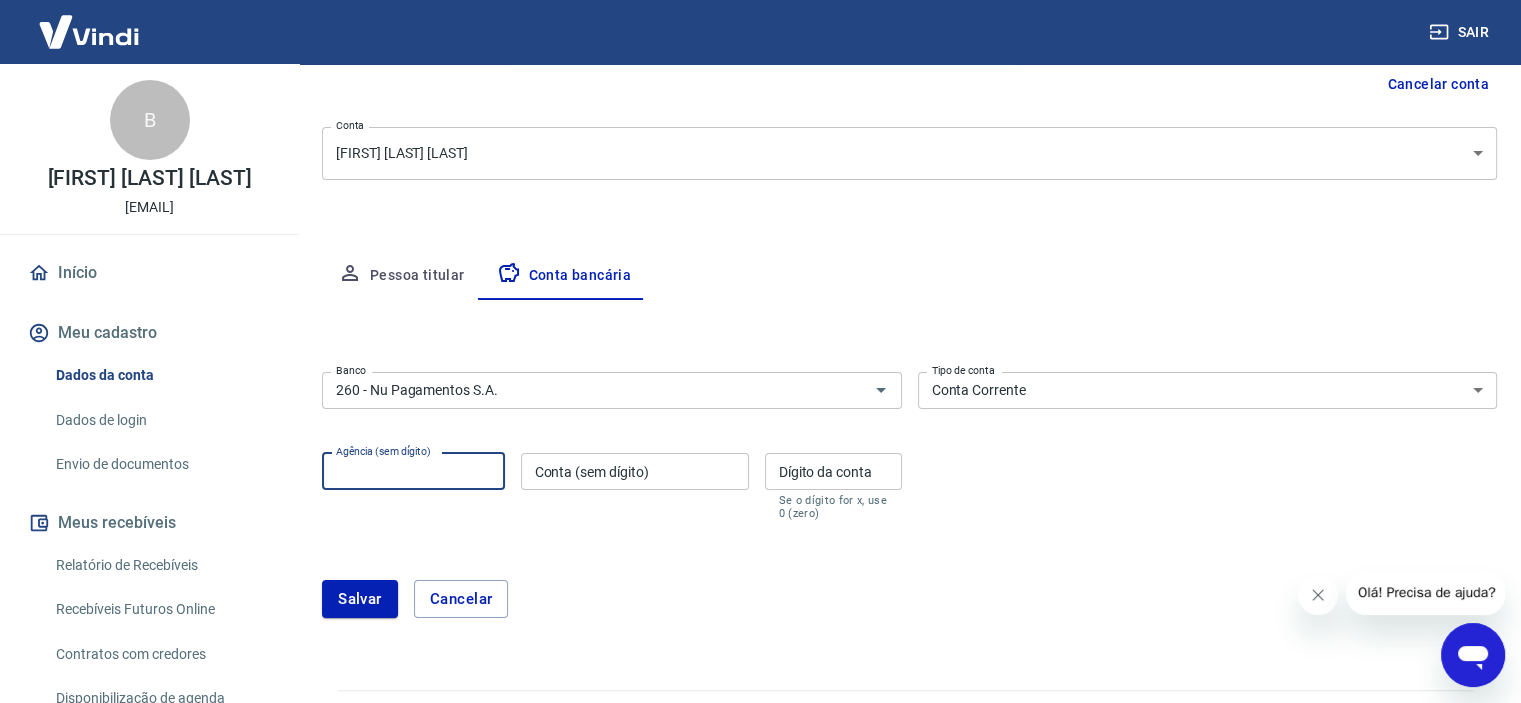 type on "0001" 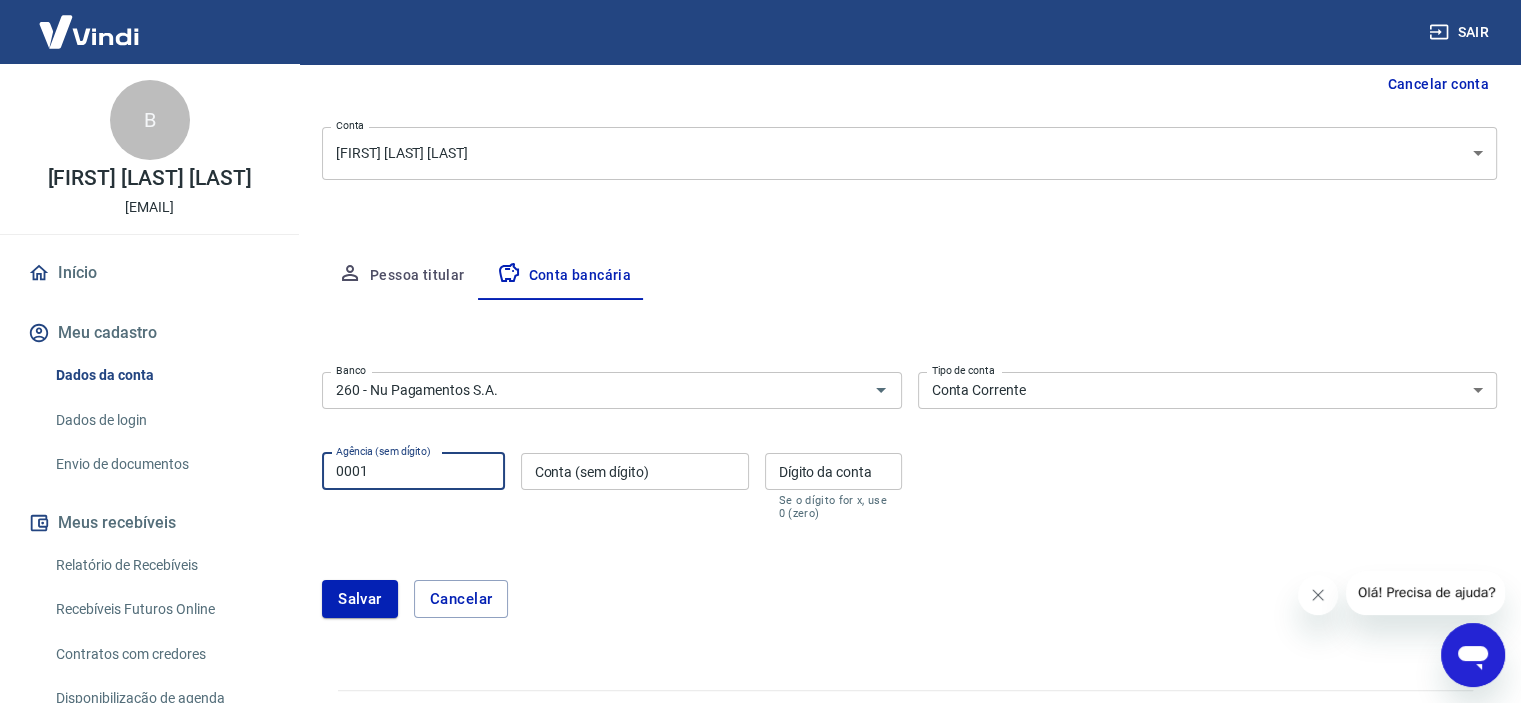 click on "Banco 260 - Nu Pagamentos S.A. Banco Tipo de conta Conta Corrente Conta Poupança Tipo de conta Agência (sem dígito) 0001 Agência (sem dígito) Conta (sem dígito) Conta (sem dígito) Dígito da conta Dígito da conta Se o dígito for x, use 0 (zero)" at bounding box center [909, 444] 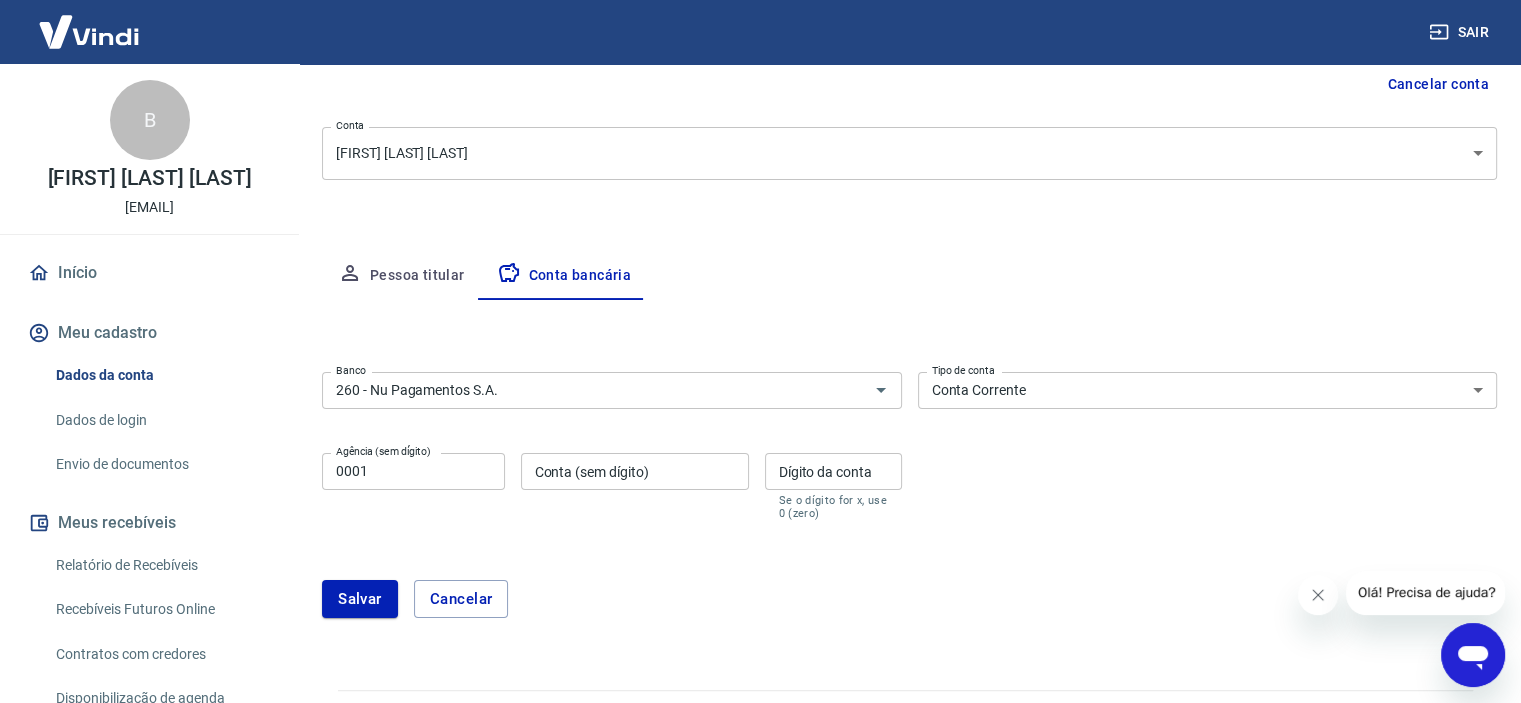 click on "Conta (sem dígito)" at bounding box center (635, 471) 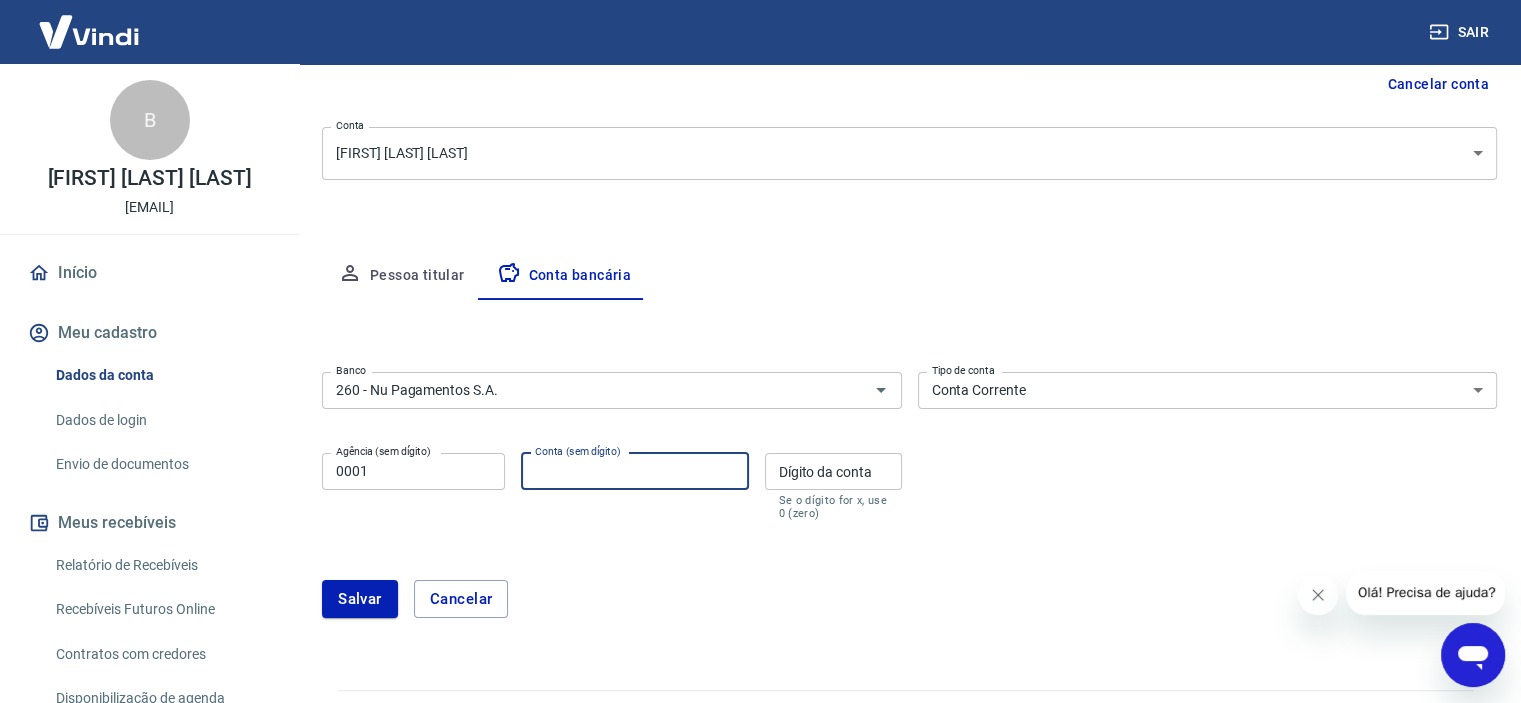 type on "7667887" 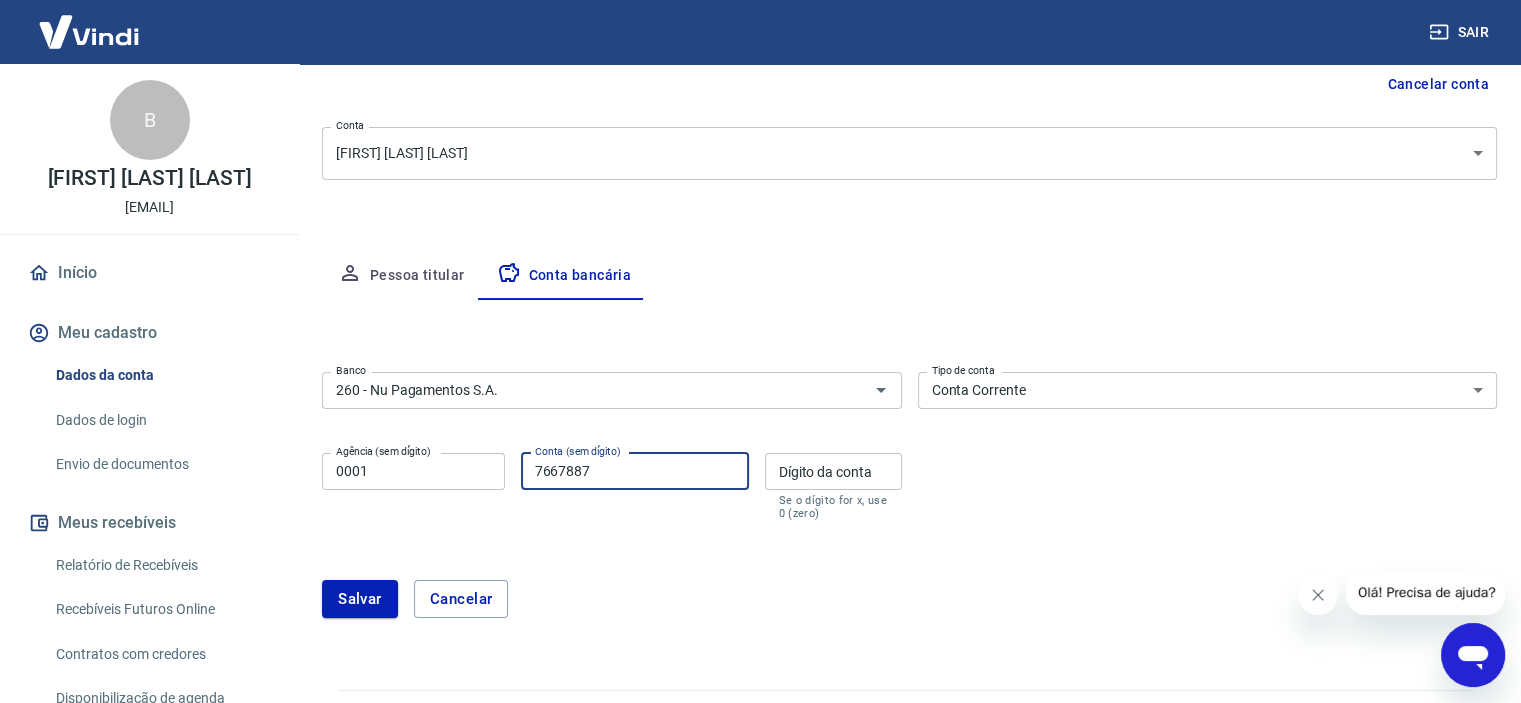 click on "Dígito da conta" at bounding box center (833, 471) 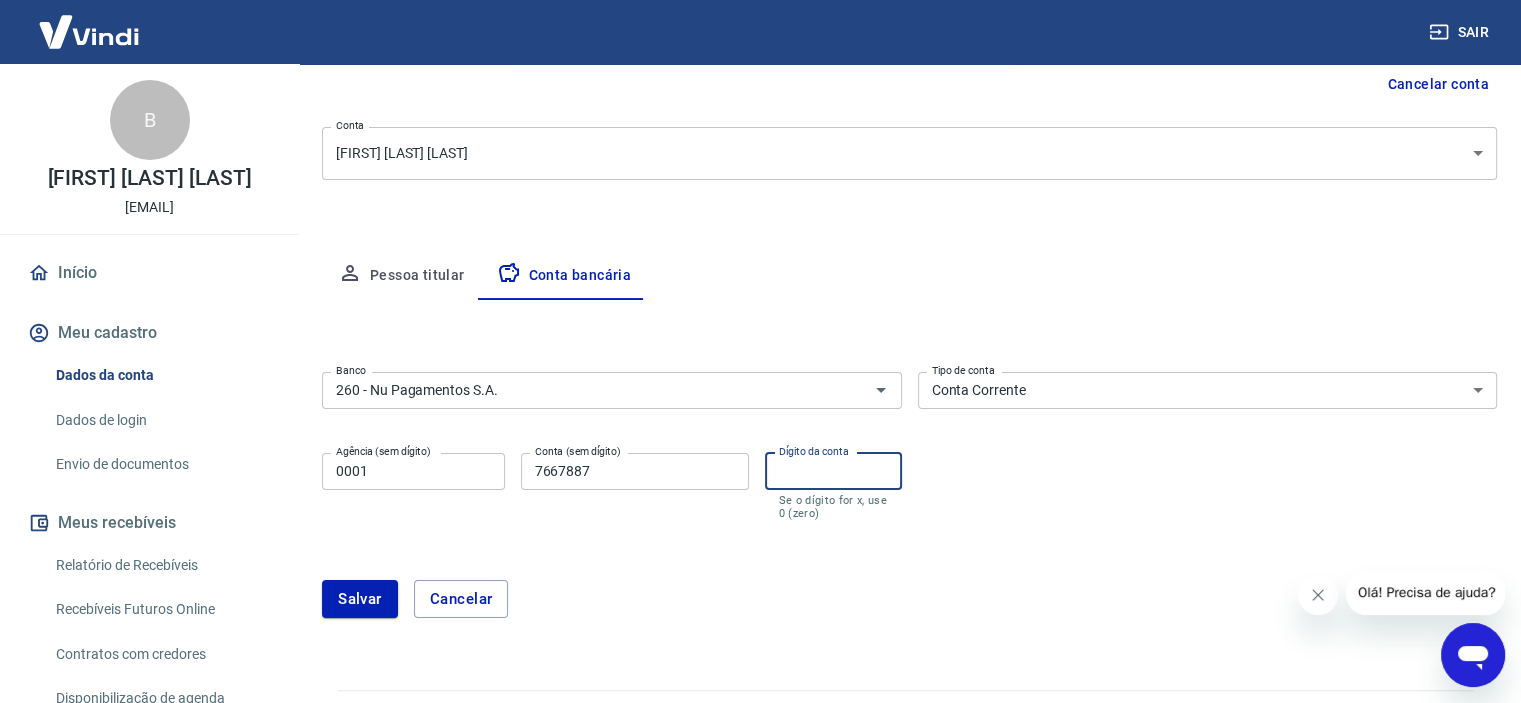 type on "3" 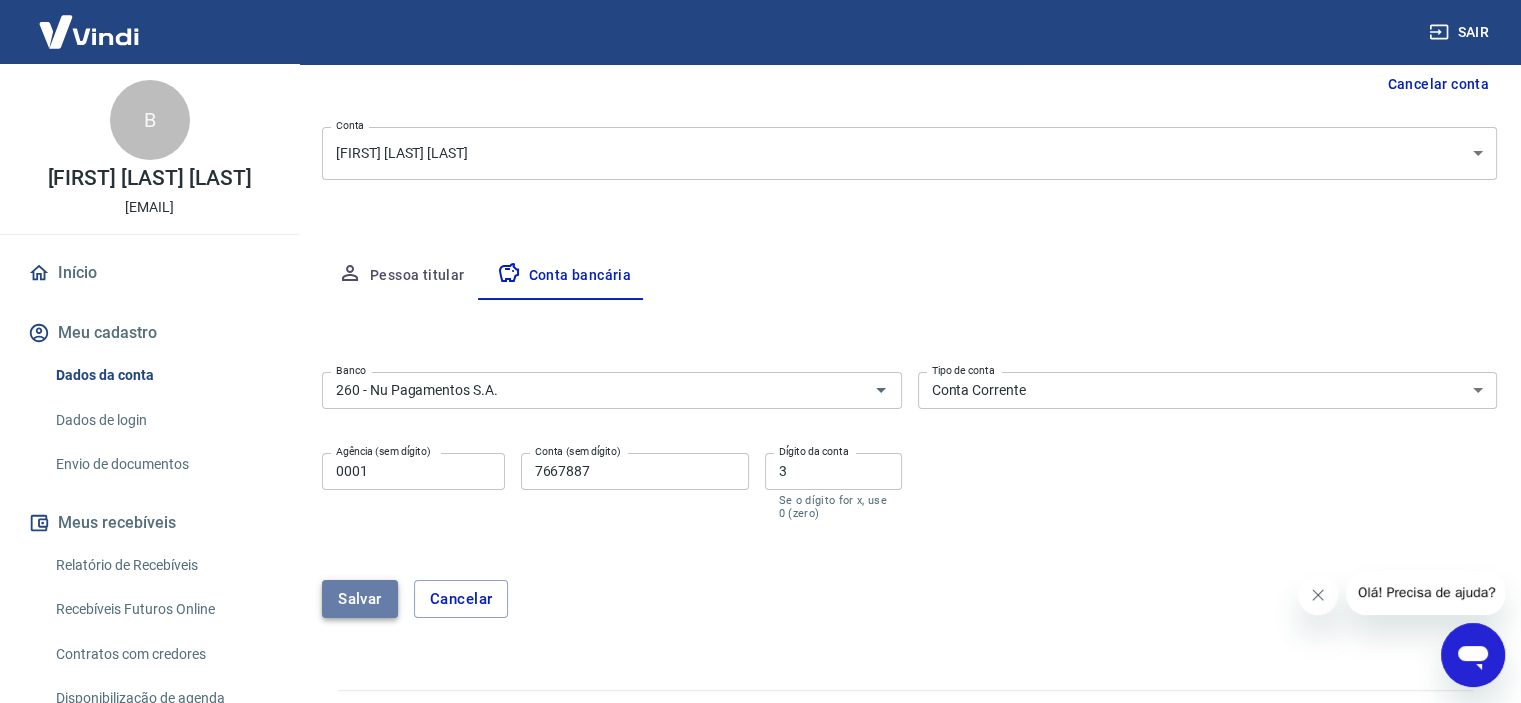 click on "Salvar" at bounding box center [360, 599] 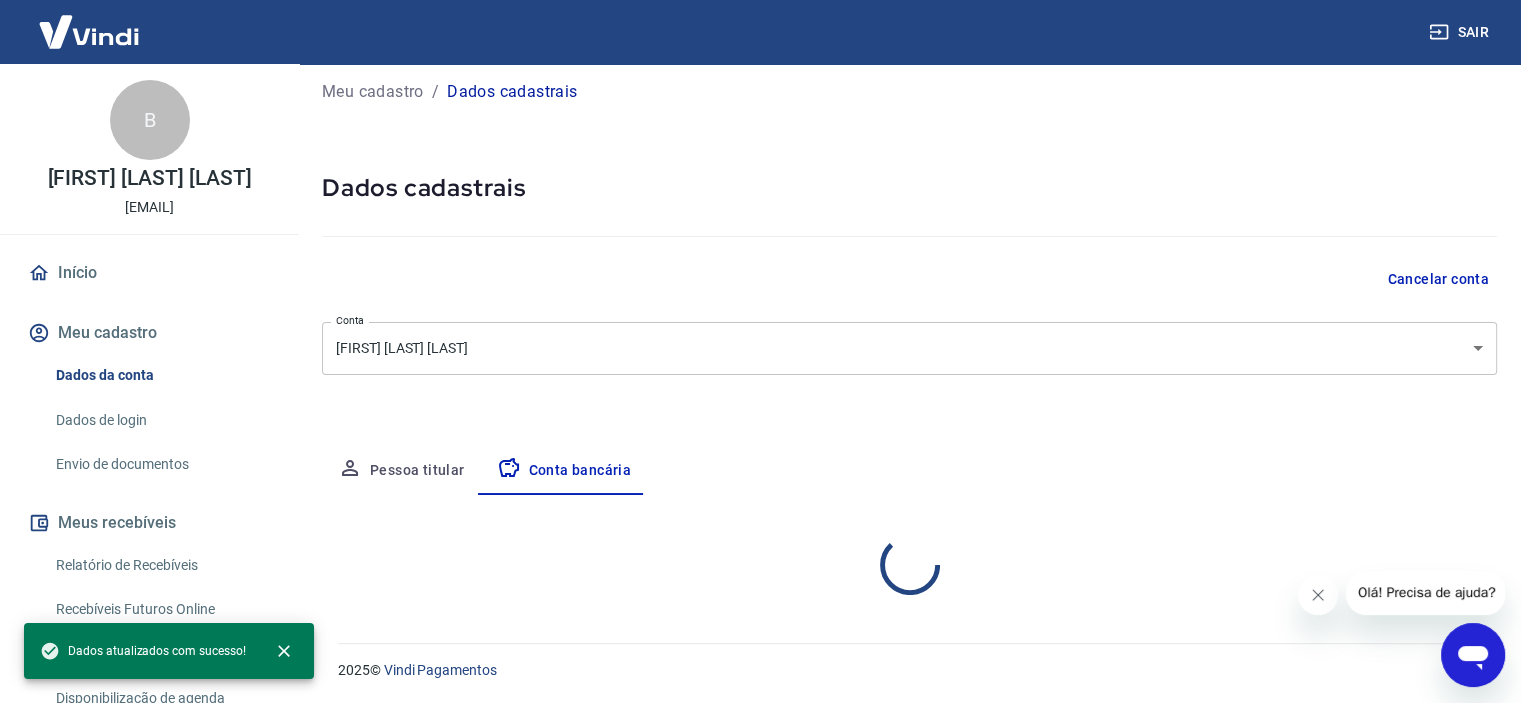 scroll, scrollTop: 207, scrollLeft: 0, axis: vertical 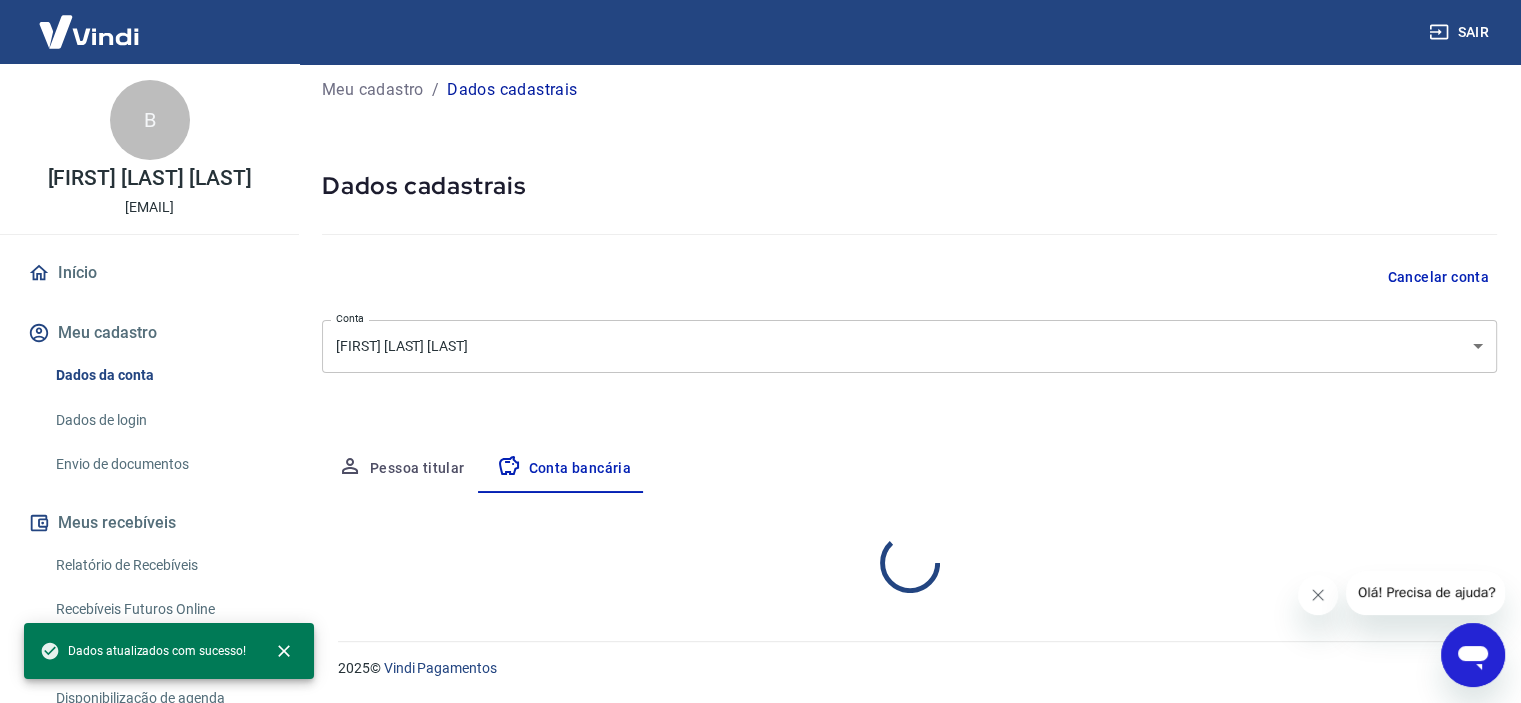 select on "1" 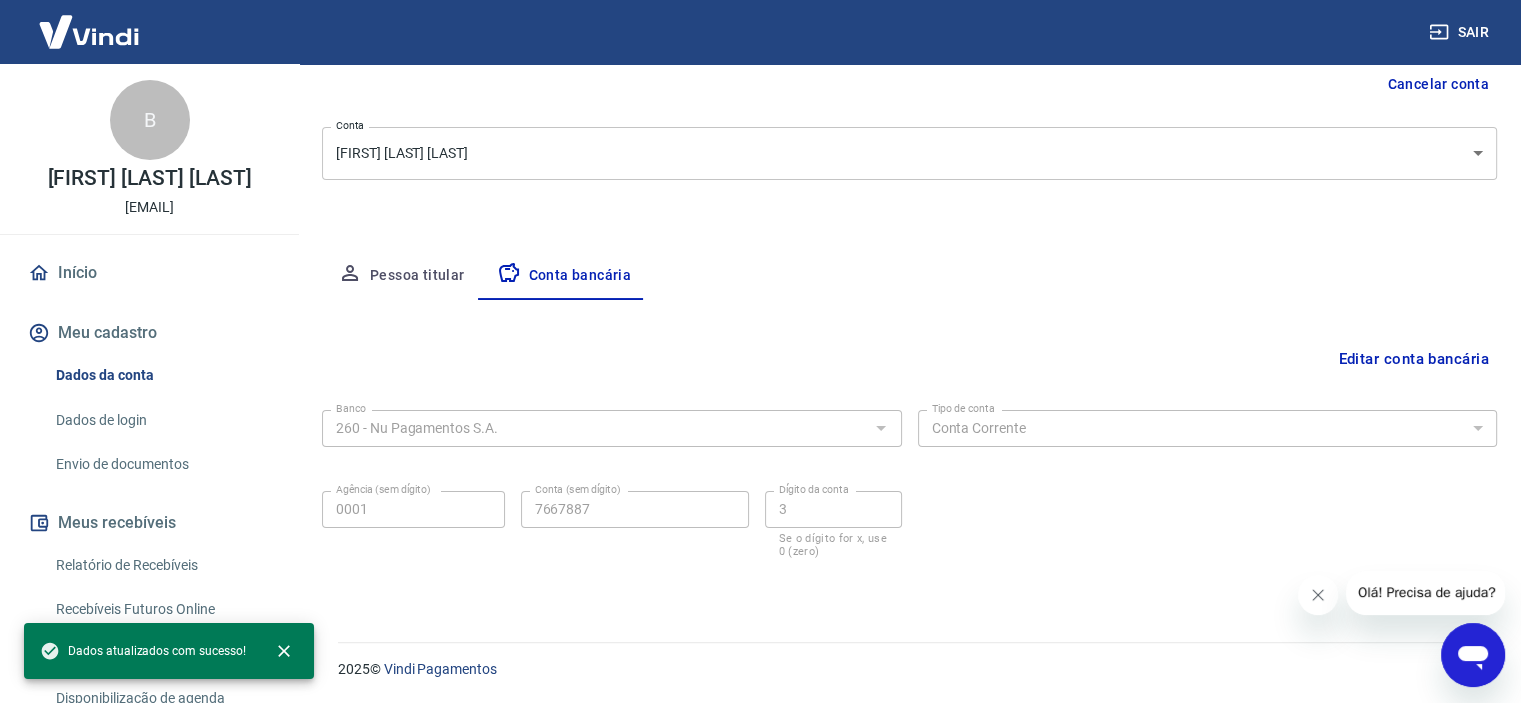click on "Envio de documentos" at bounding box center (161, 464) 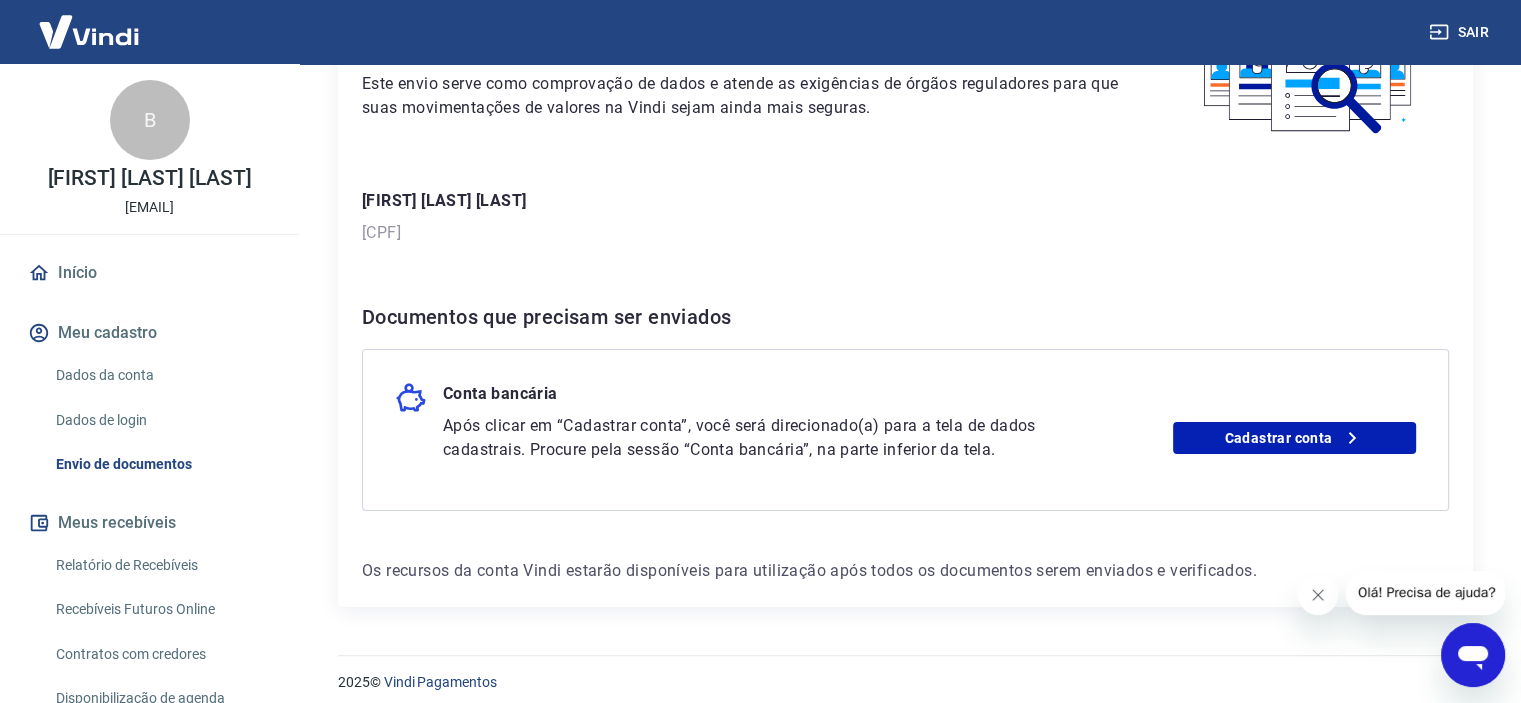 scroll, scrollTop: 197, scrollLeft: 0, axis: vertical 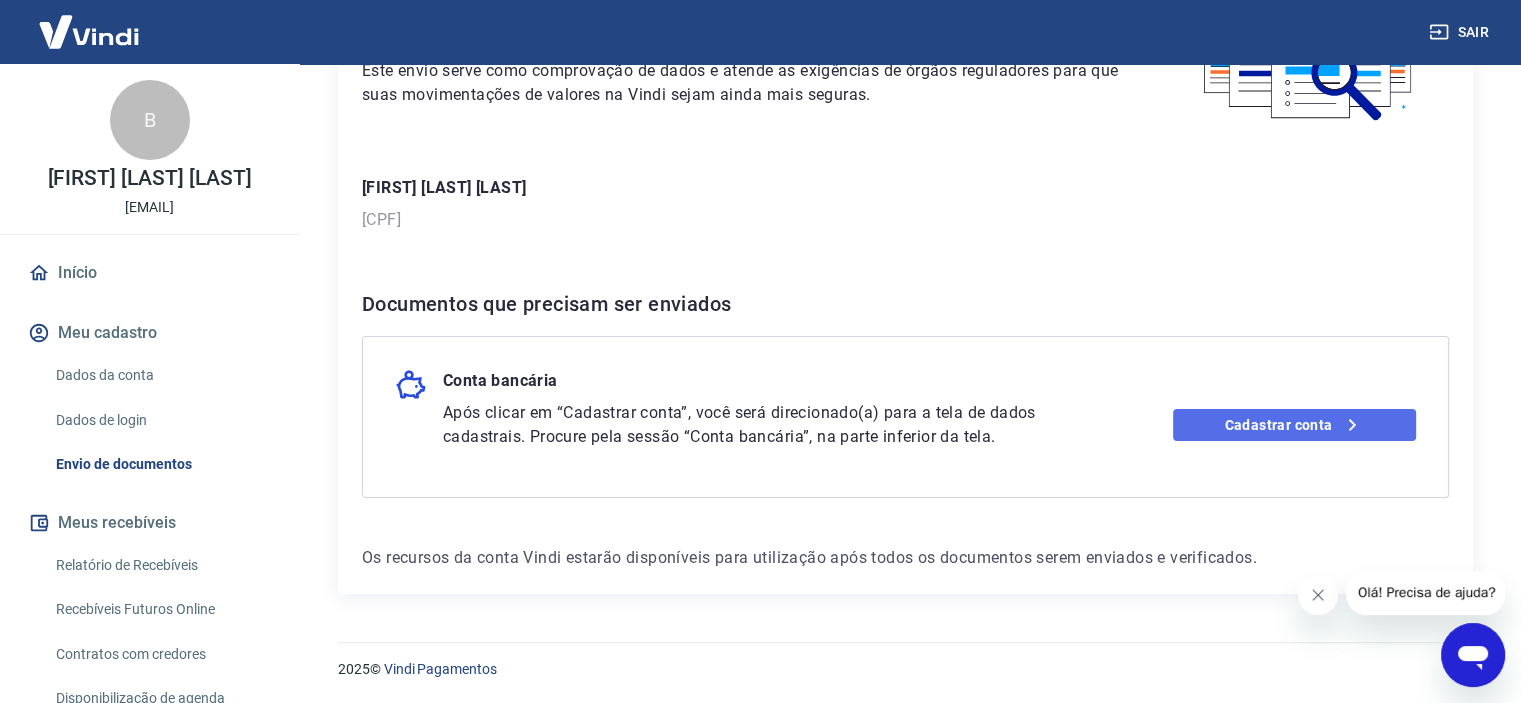 click on "Cadastrar conta" at bounding box center [1294, 425] 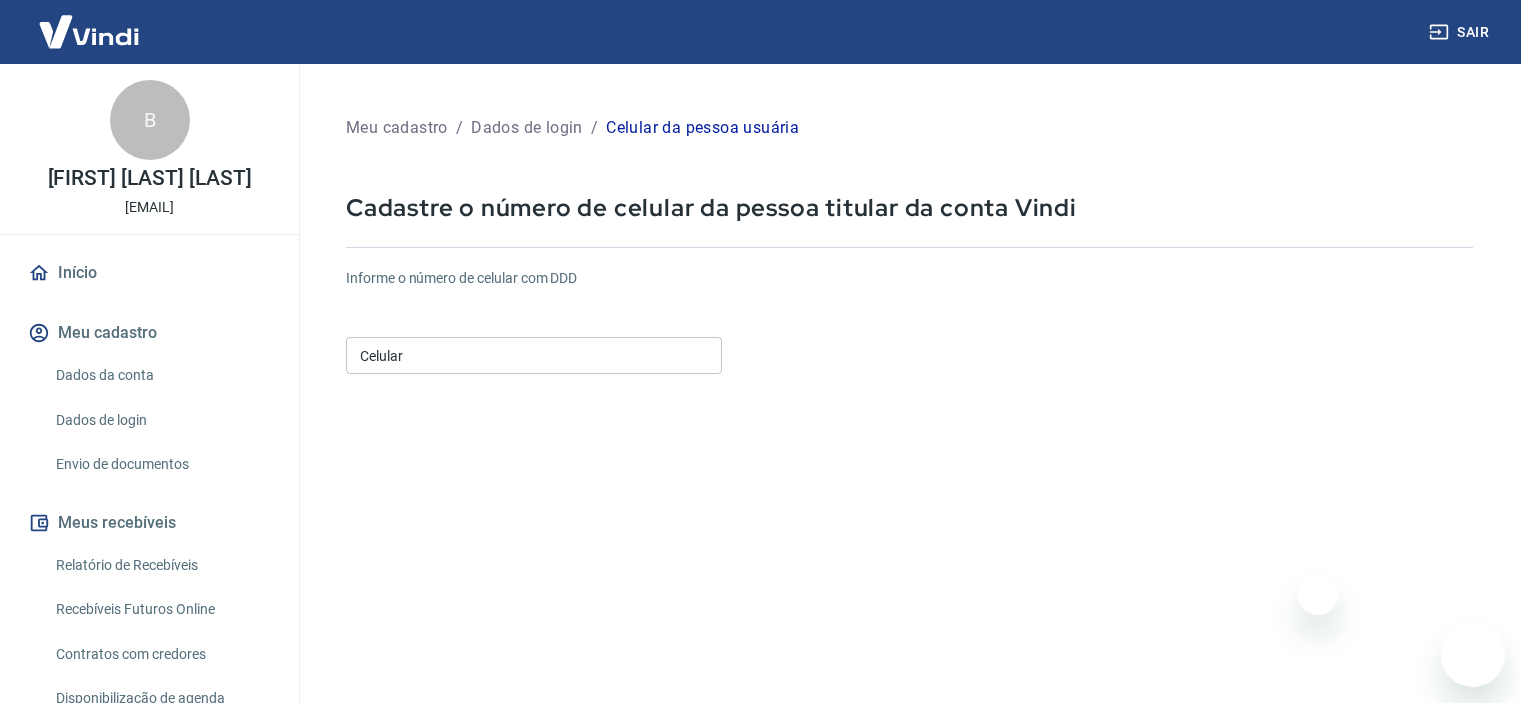 scroll, scrollTop: 0, scrollLeft: 0, axis: both 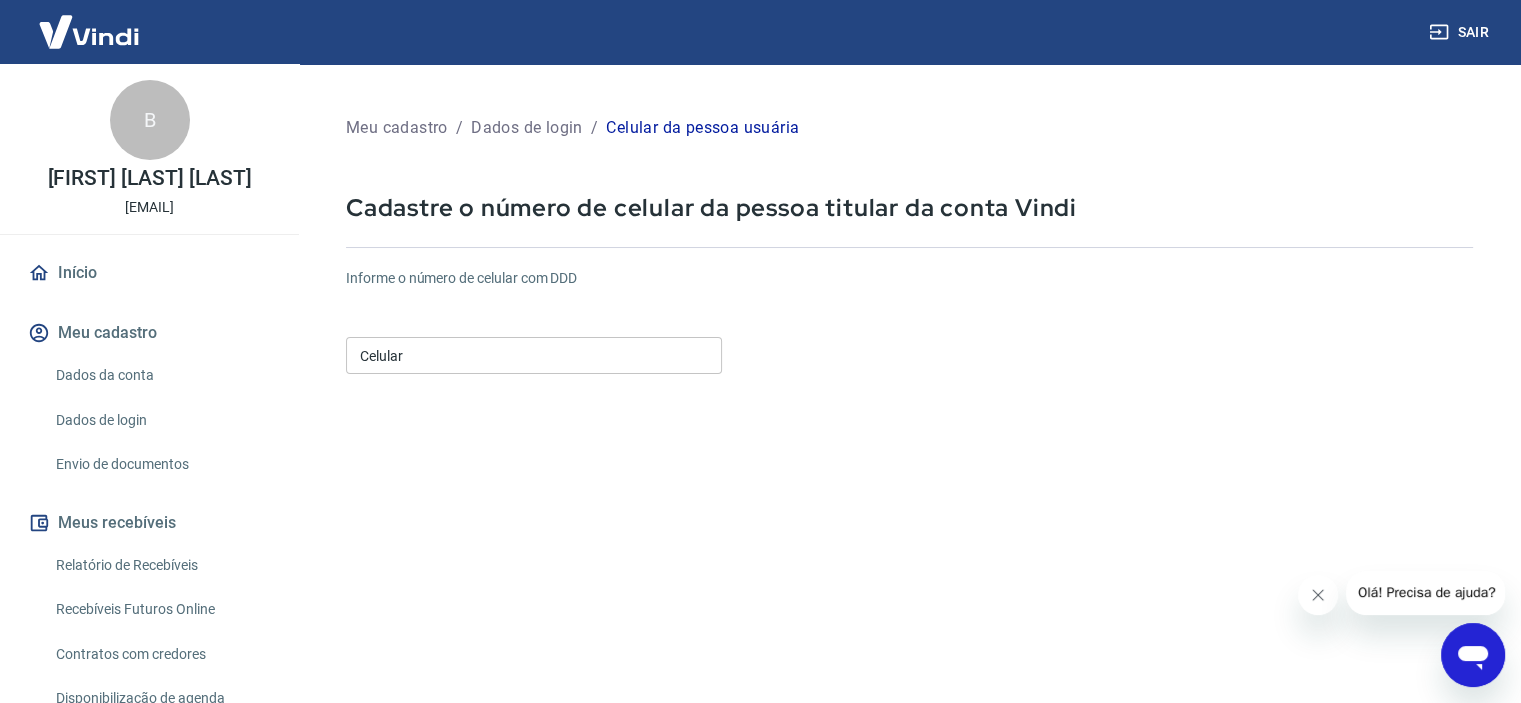 click on "Início" at bounding box center (149, 273) 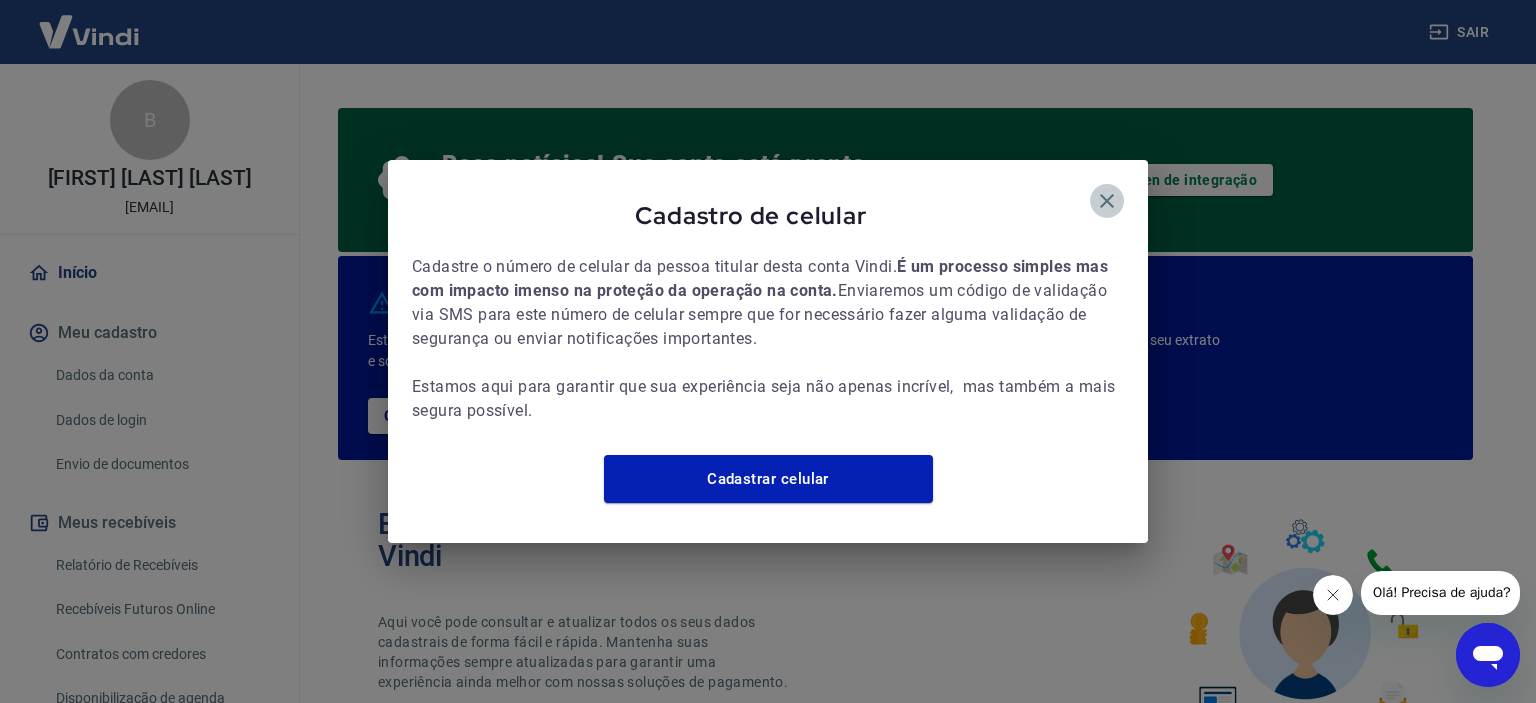 click 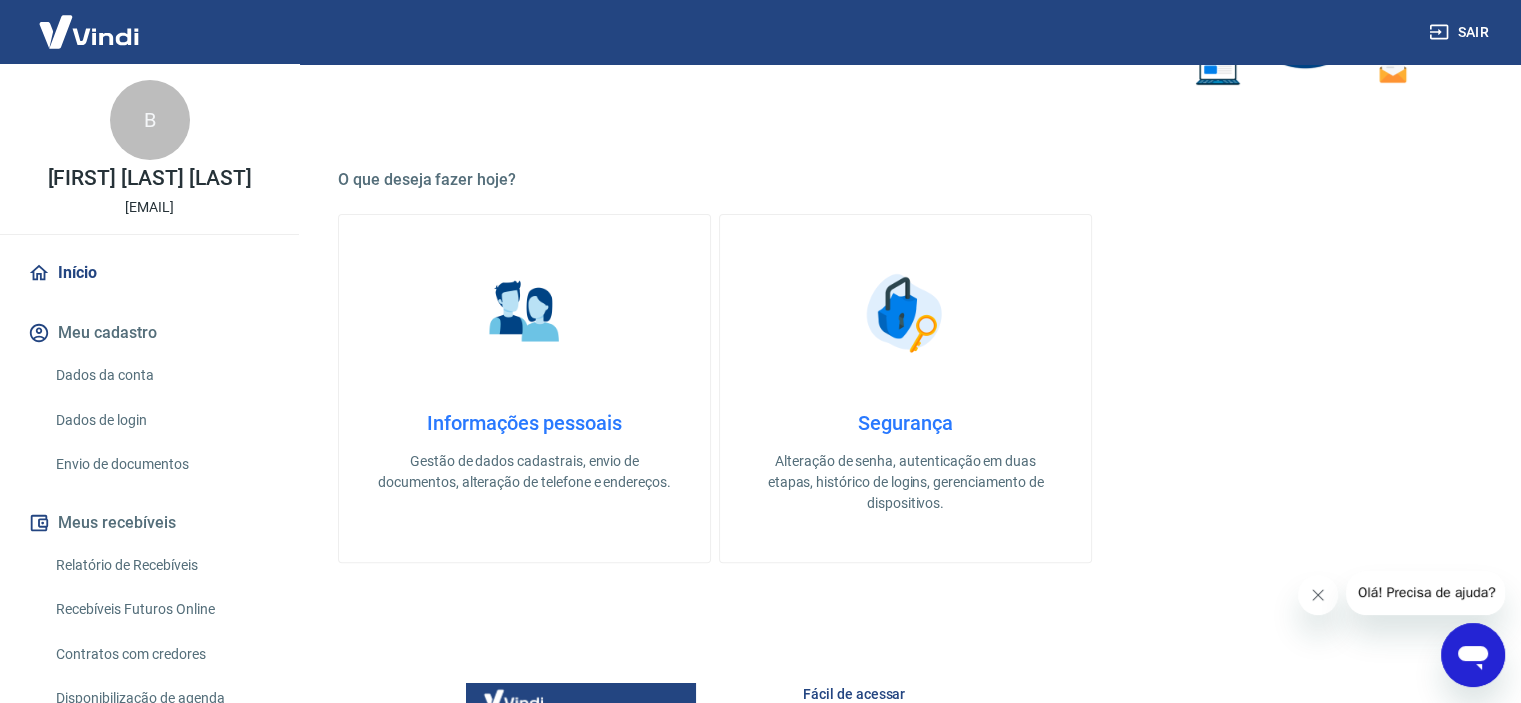scroll, scrollTop: 31, scrollLeft: 0, axis: vertical 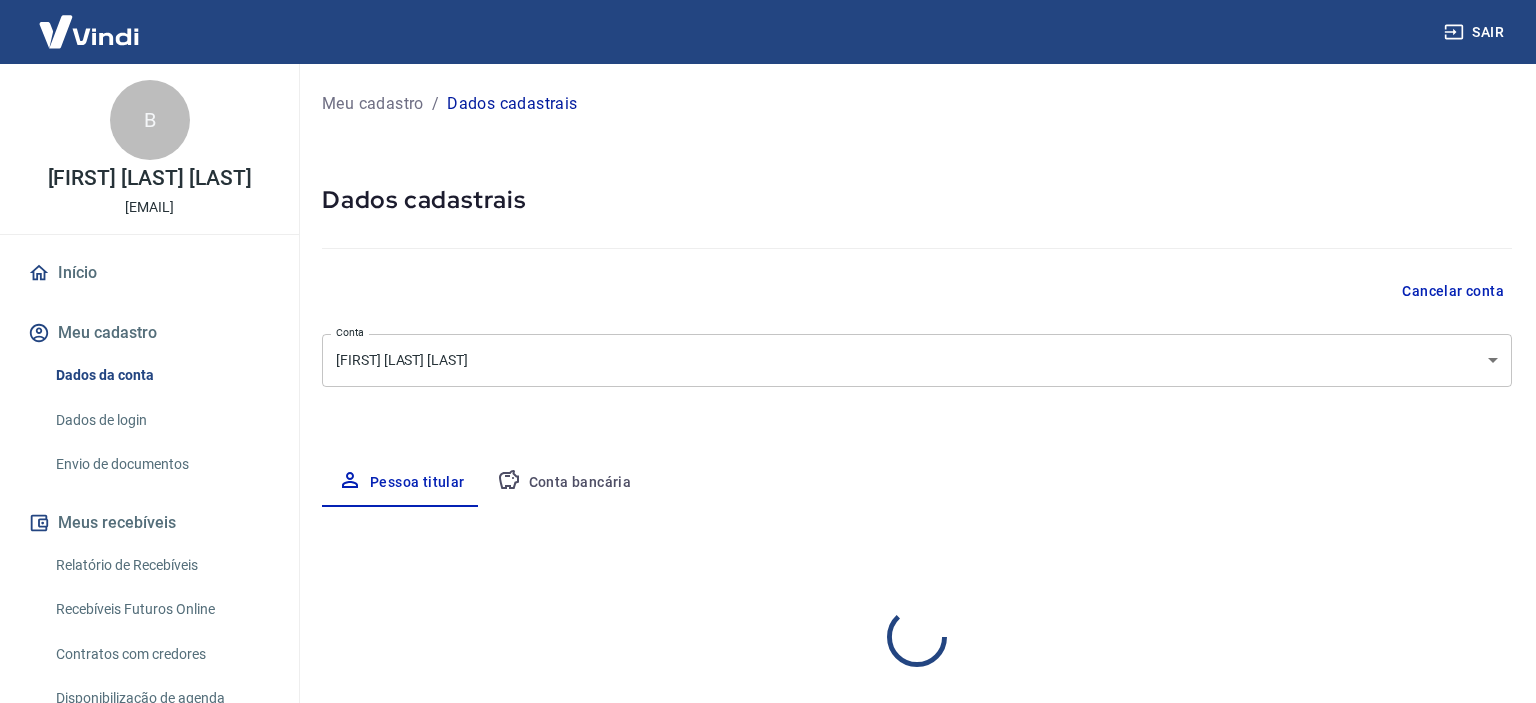 select on "SP" 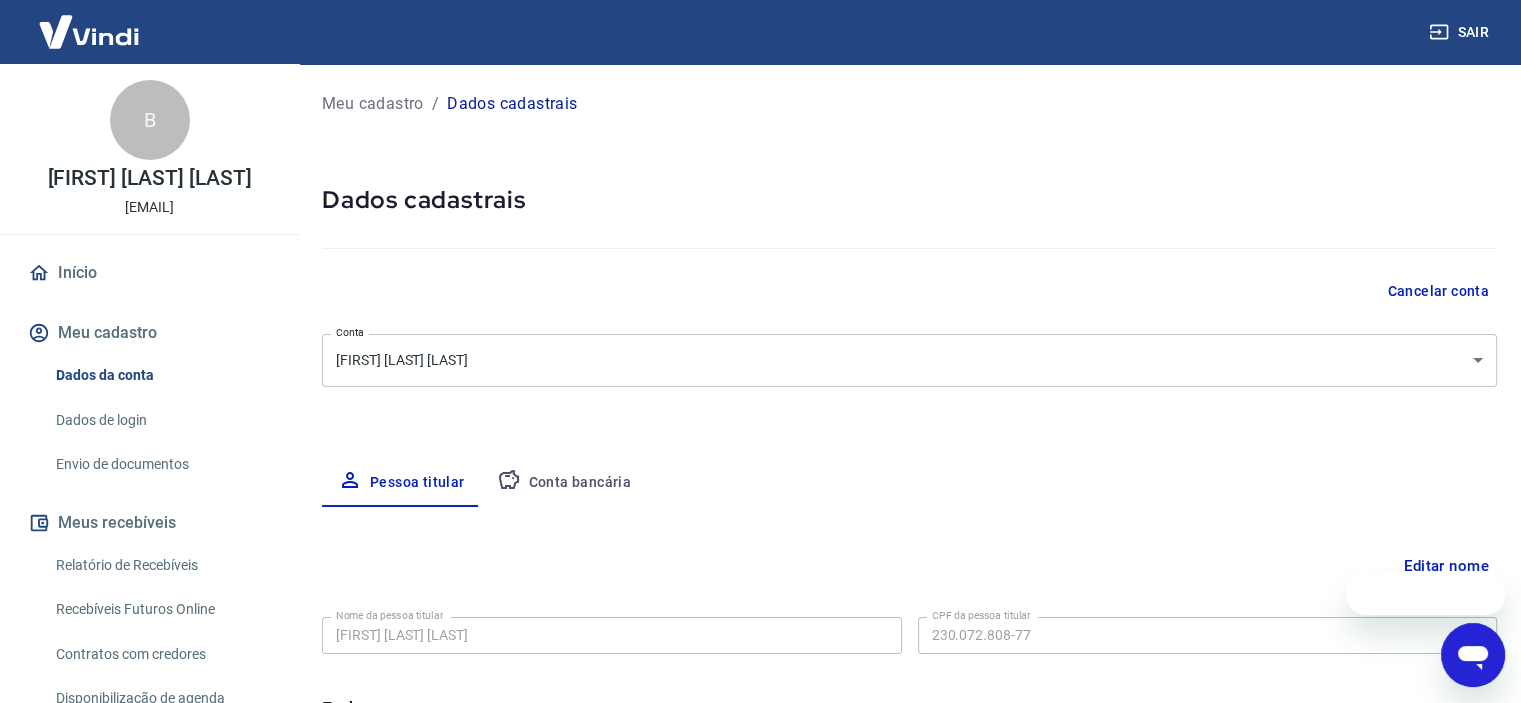 scroll, scrollTop: 0, scrollLeft: 0, axis: both 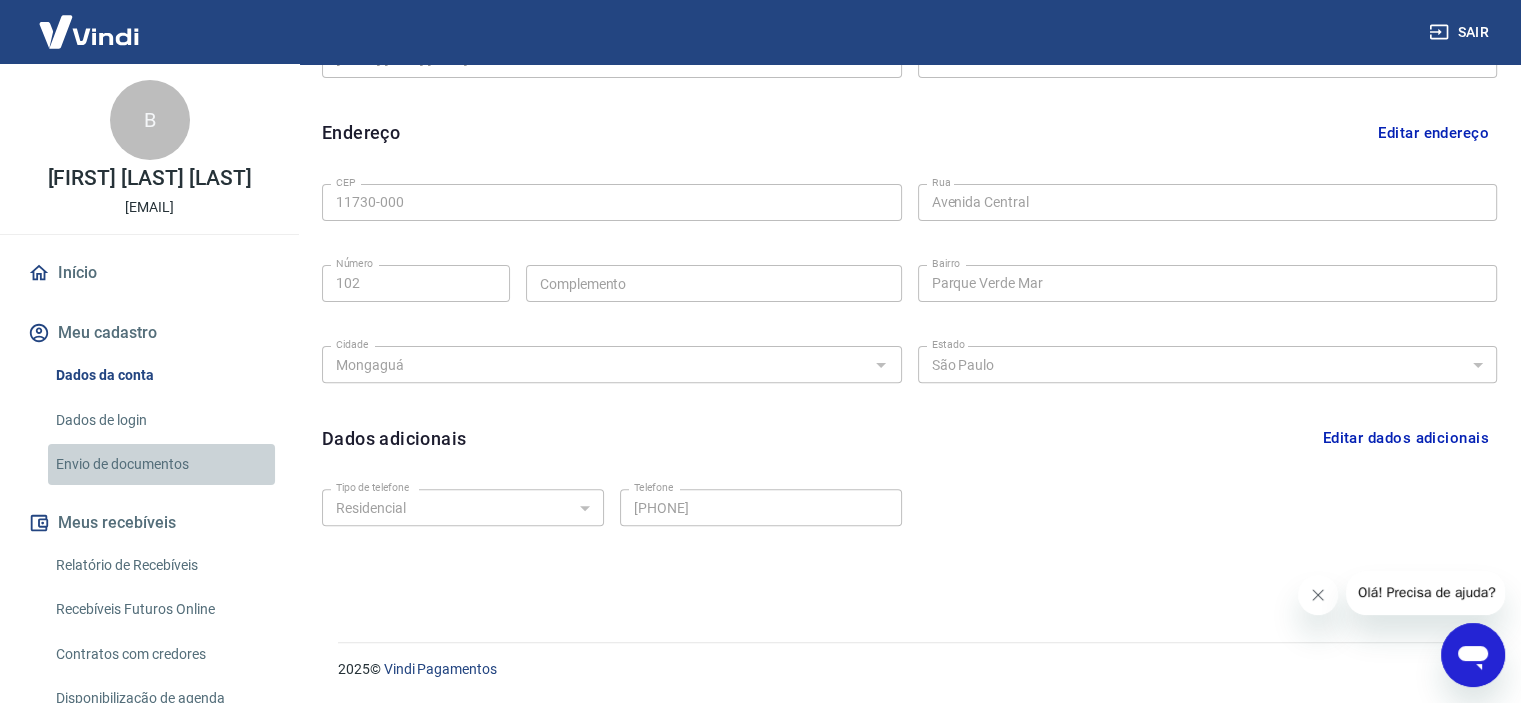 click on "Envio de documentos" at bounding box center [161, 464] 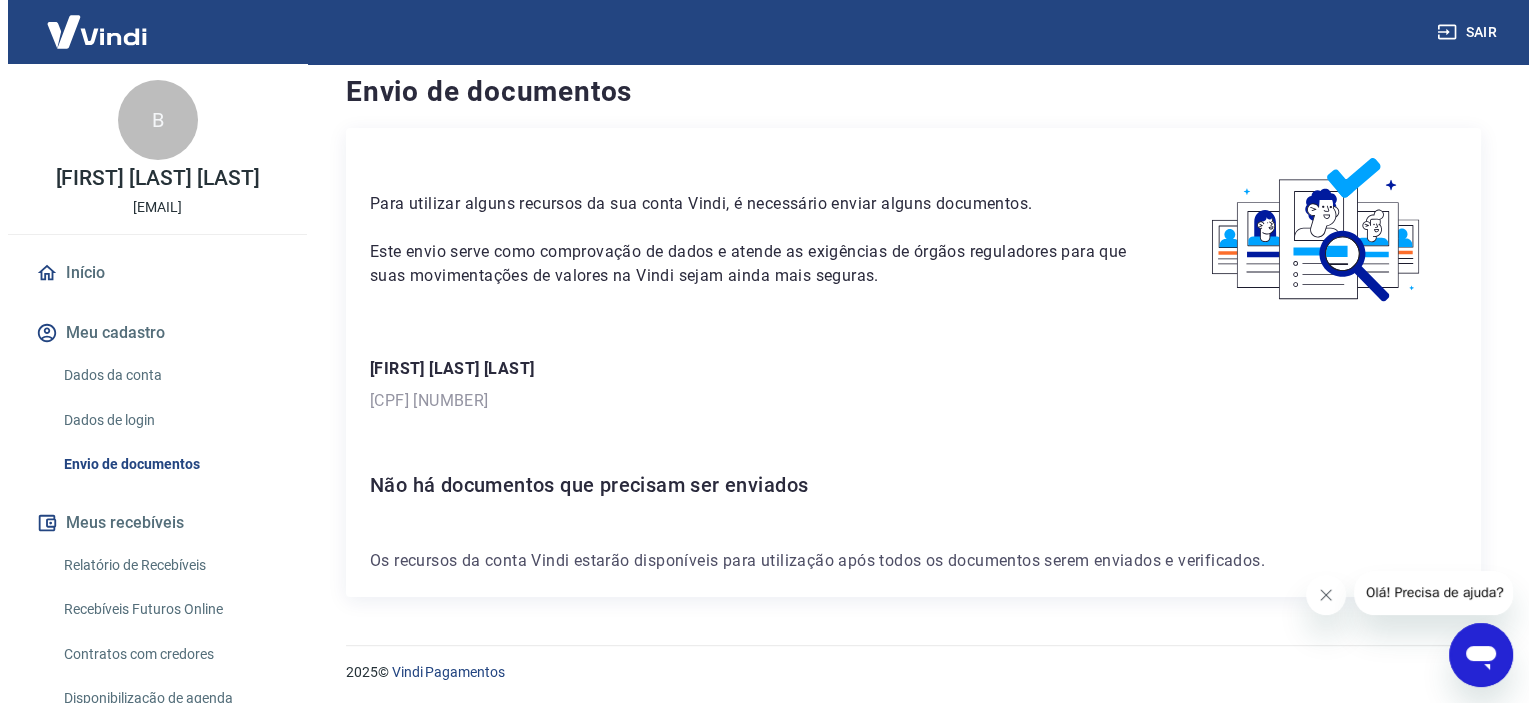 scroll, scrollTop: 20, scrollLeft: 0, axis: vertical 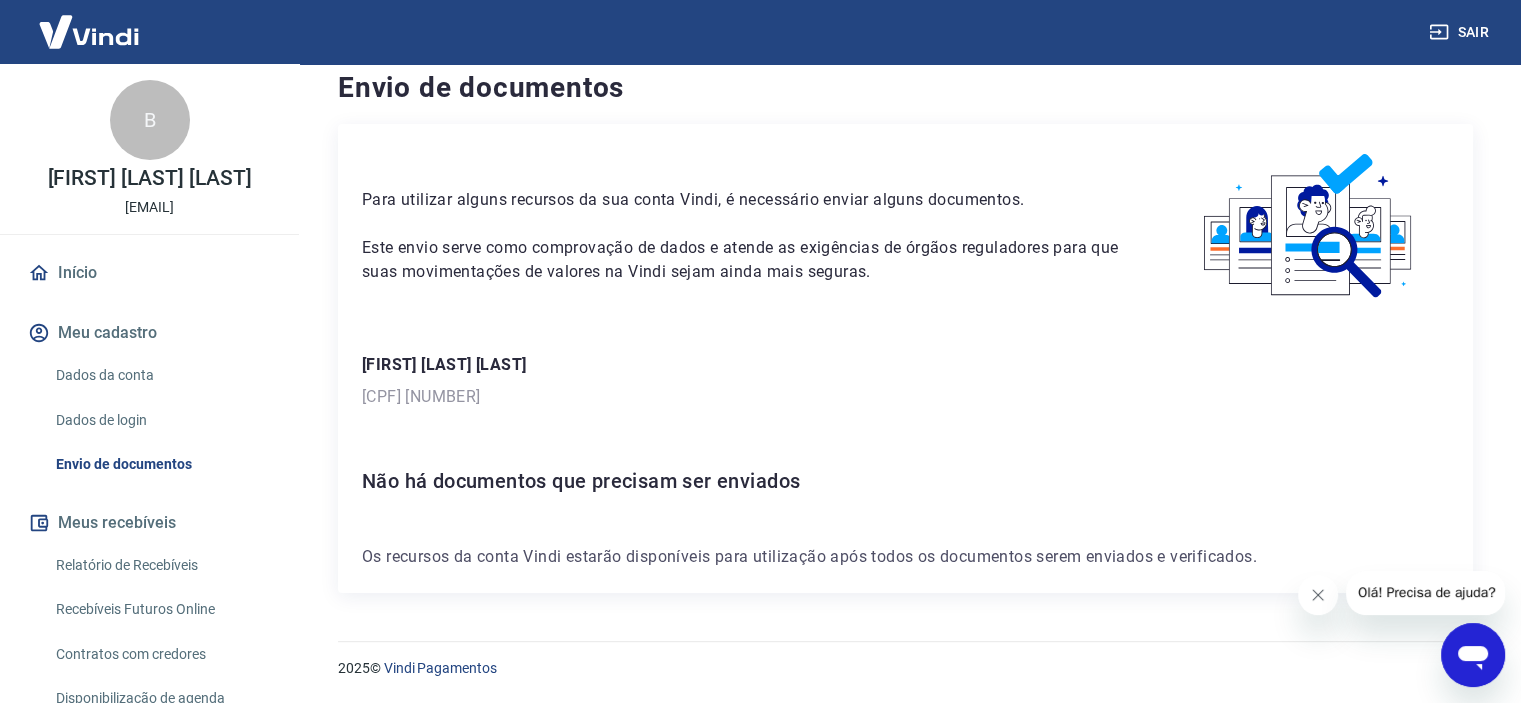 click on "Início" at bounding box center [149, 273] 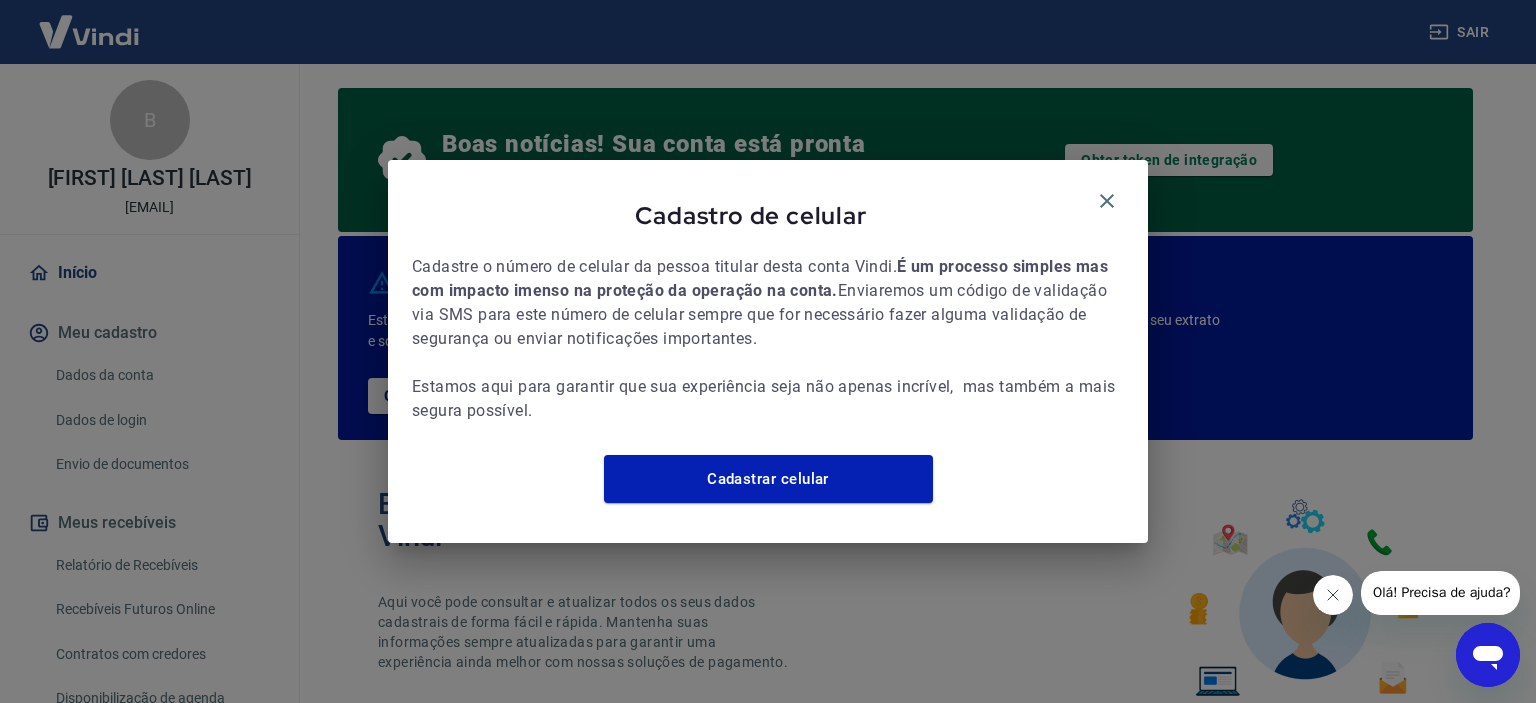 scroll, scrollTop: 168, scrollLeft: 0, axis: vertical 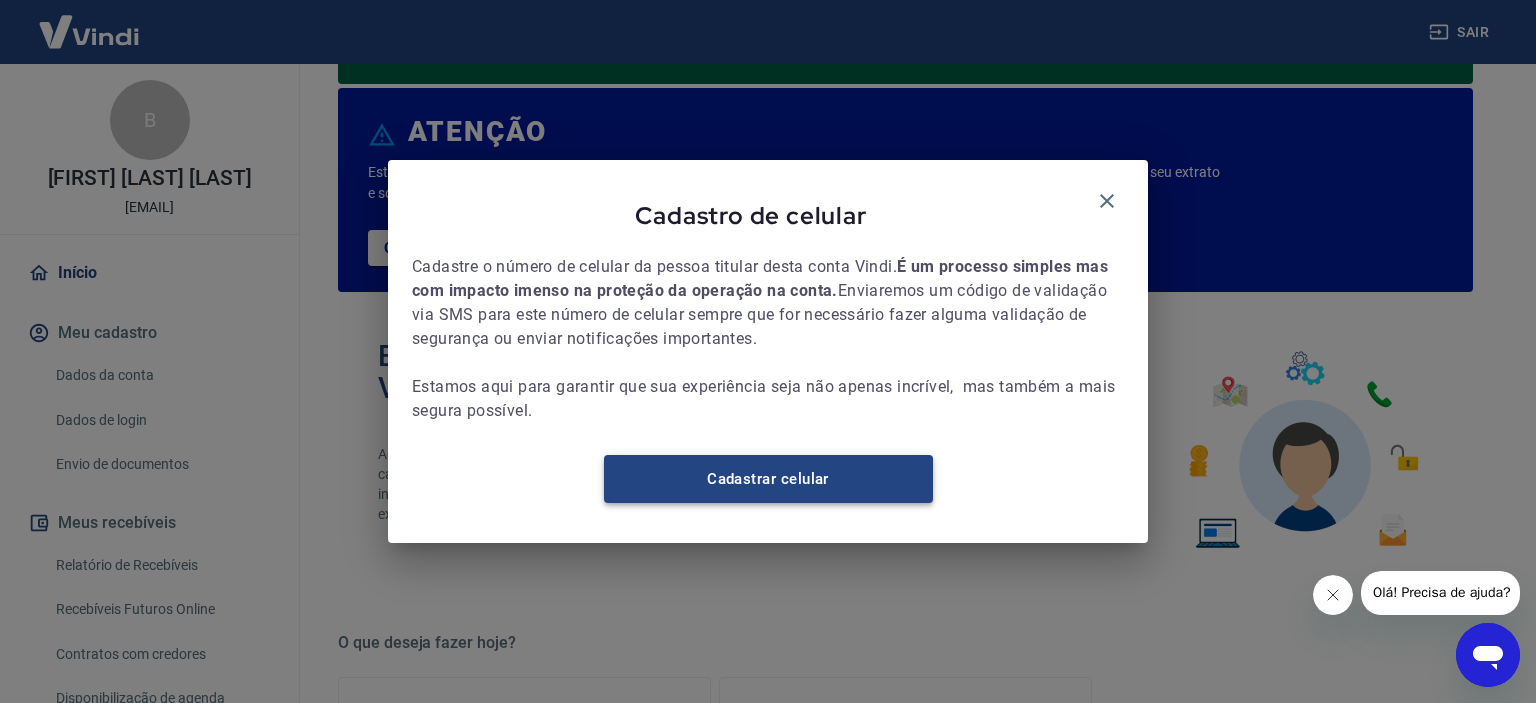click on "Cadastrar celular" at bounding box center (768, 479) 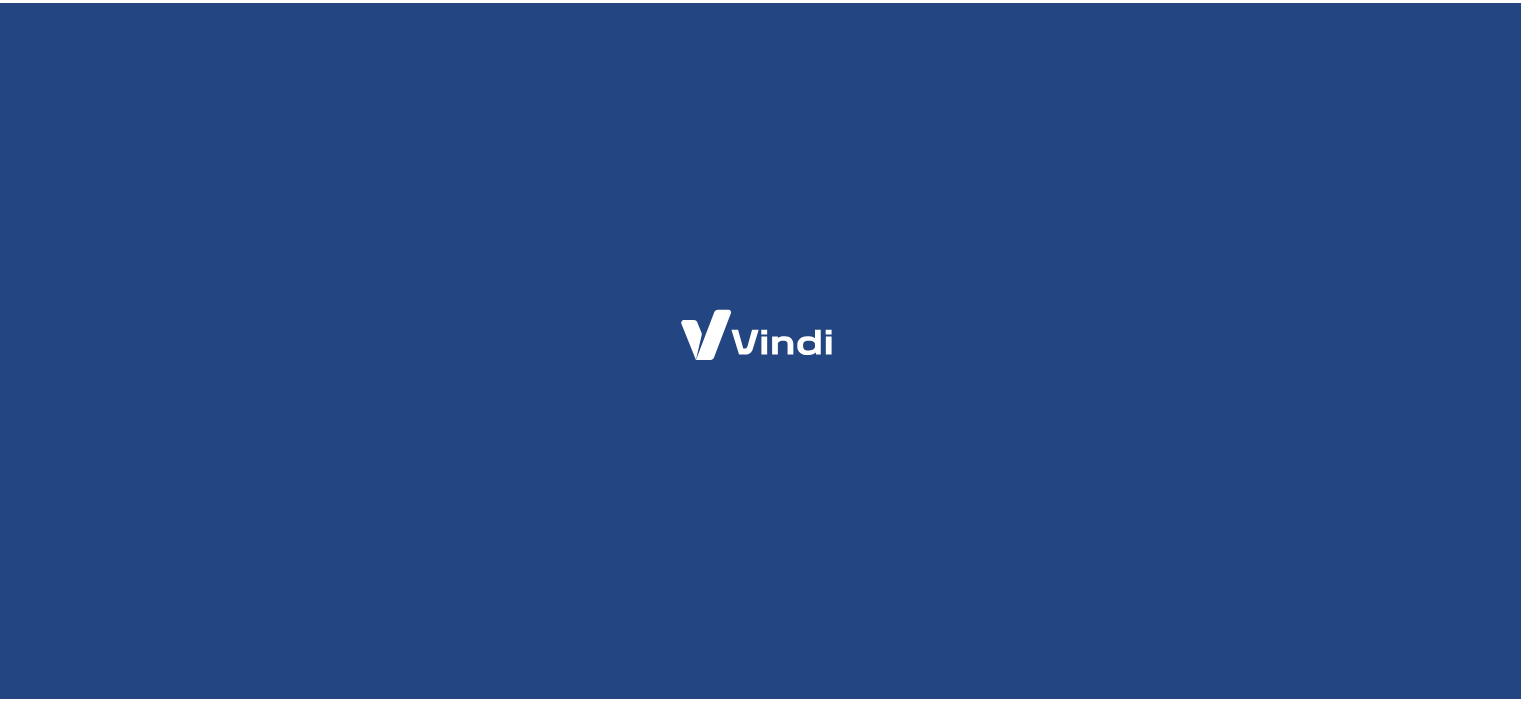 scroll, scrollTop: 0, scrollLeft: 0, axis: both 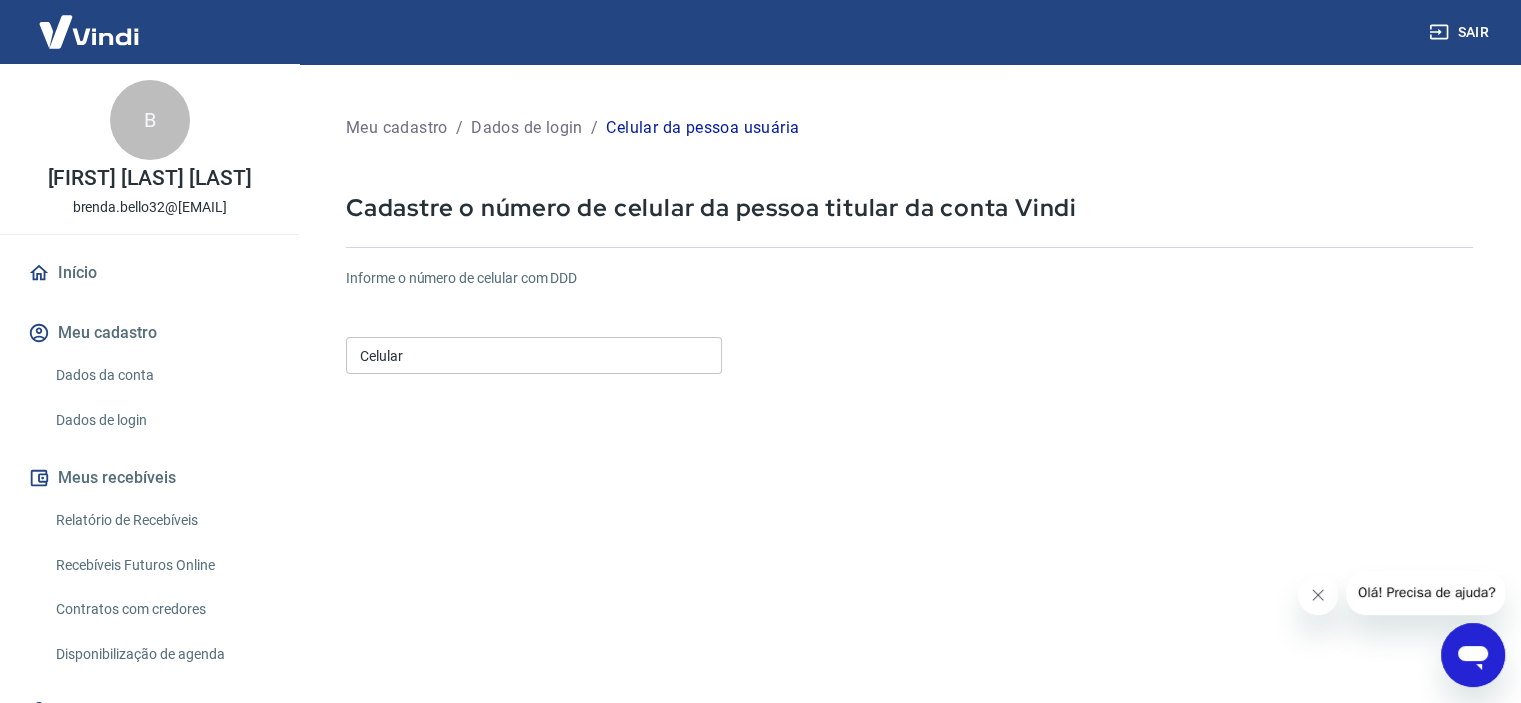 click on "Celular" at bounding box center [534, 355] 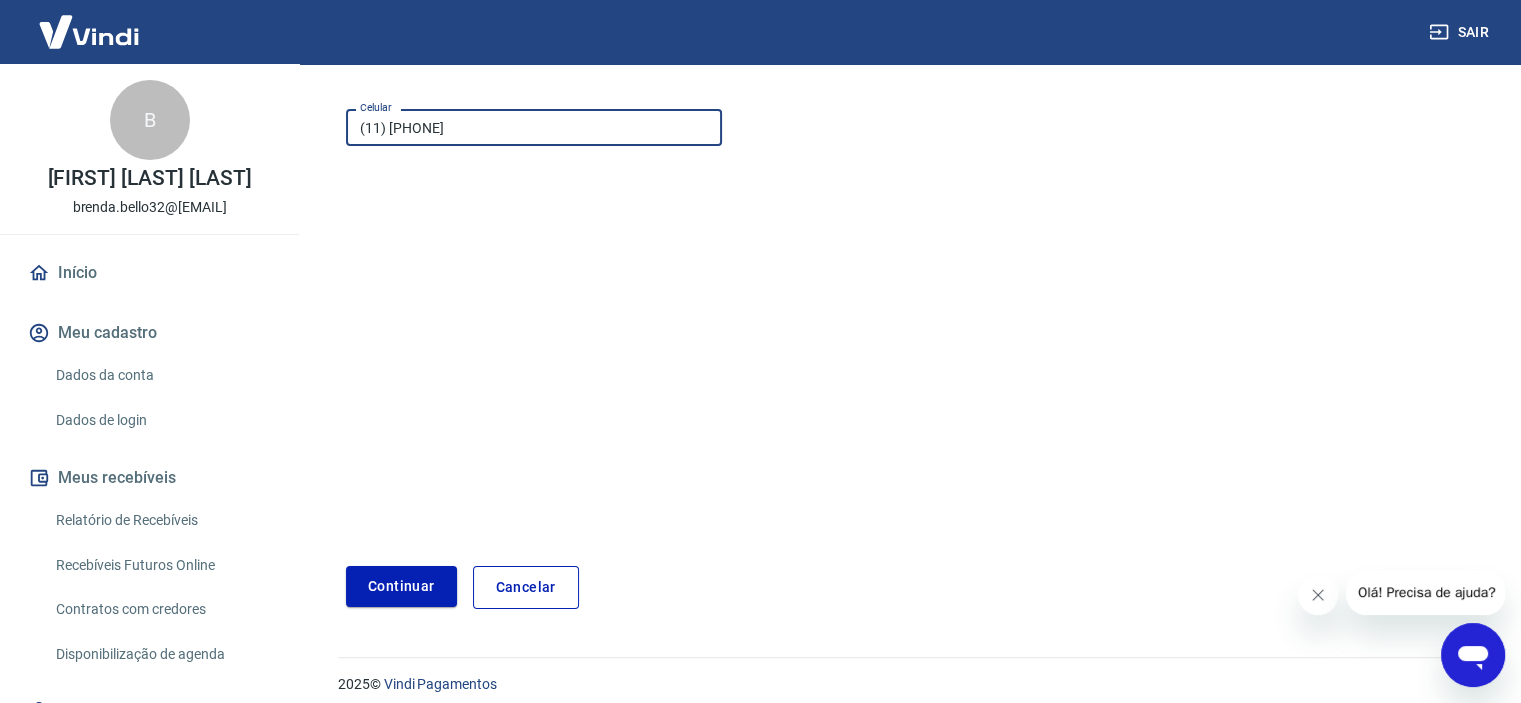 scroll, scrollTop: 243, scrollLeft: 0, axis: vertical 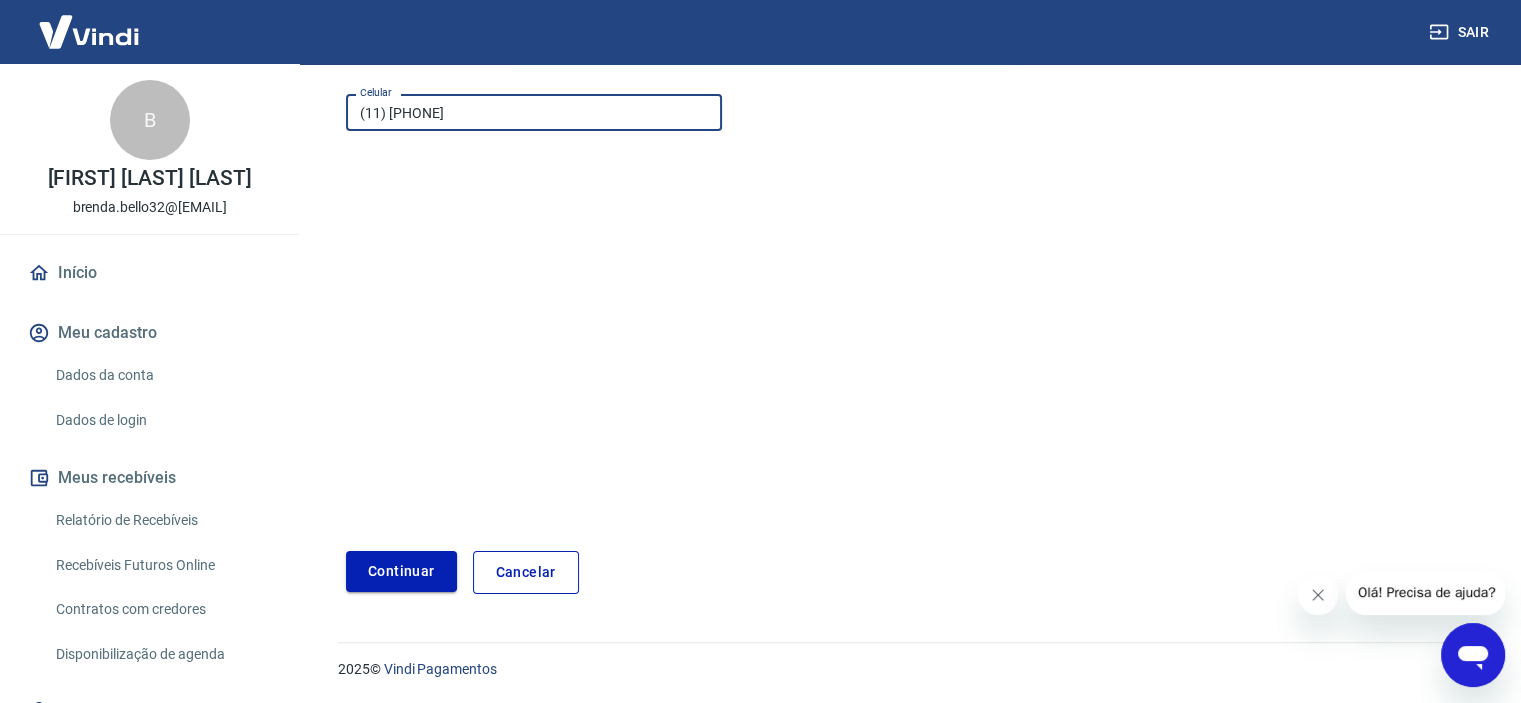 type on "(11) [PHONE]" 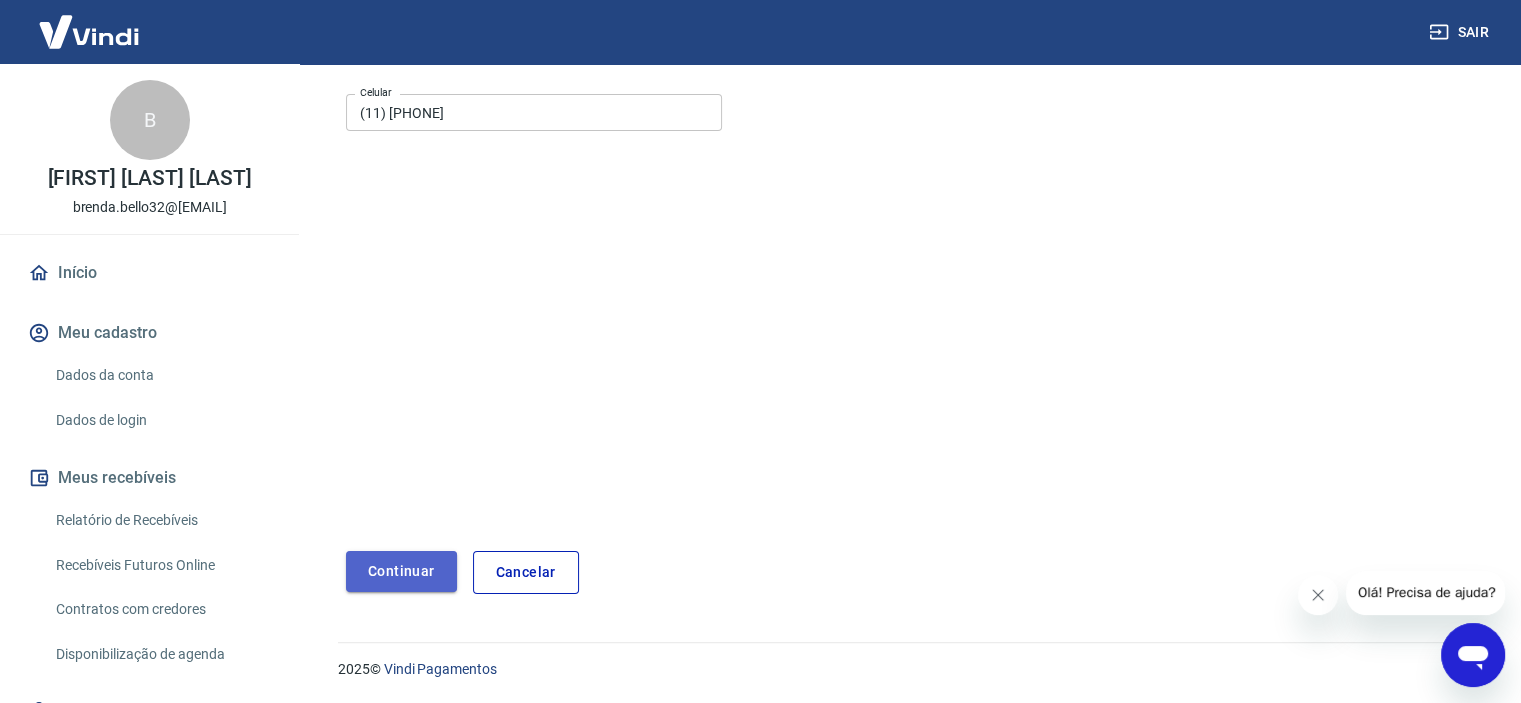 click on "Continuar" at bounding box center [401, 571] 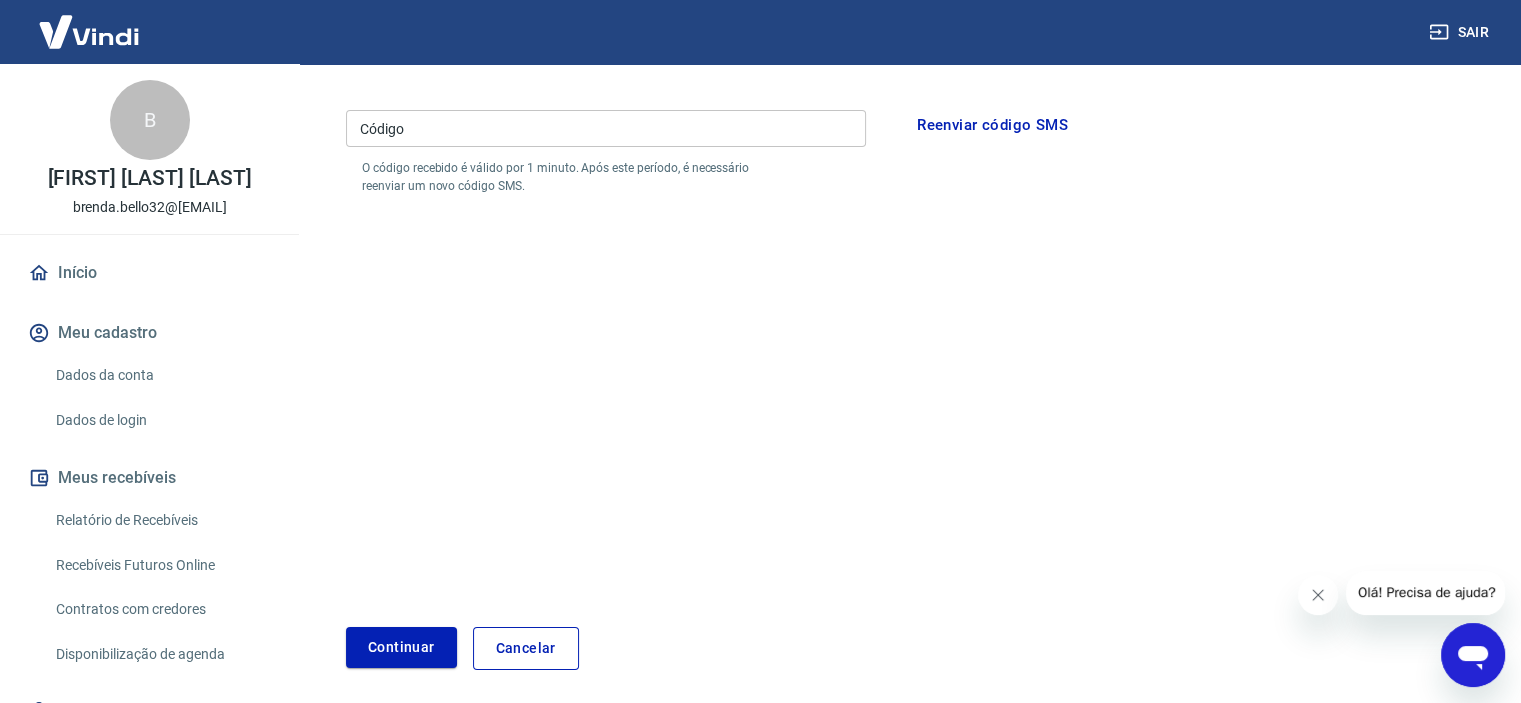 click on "Código" at bounding box center [606, 128] 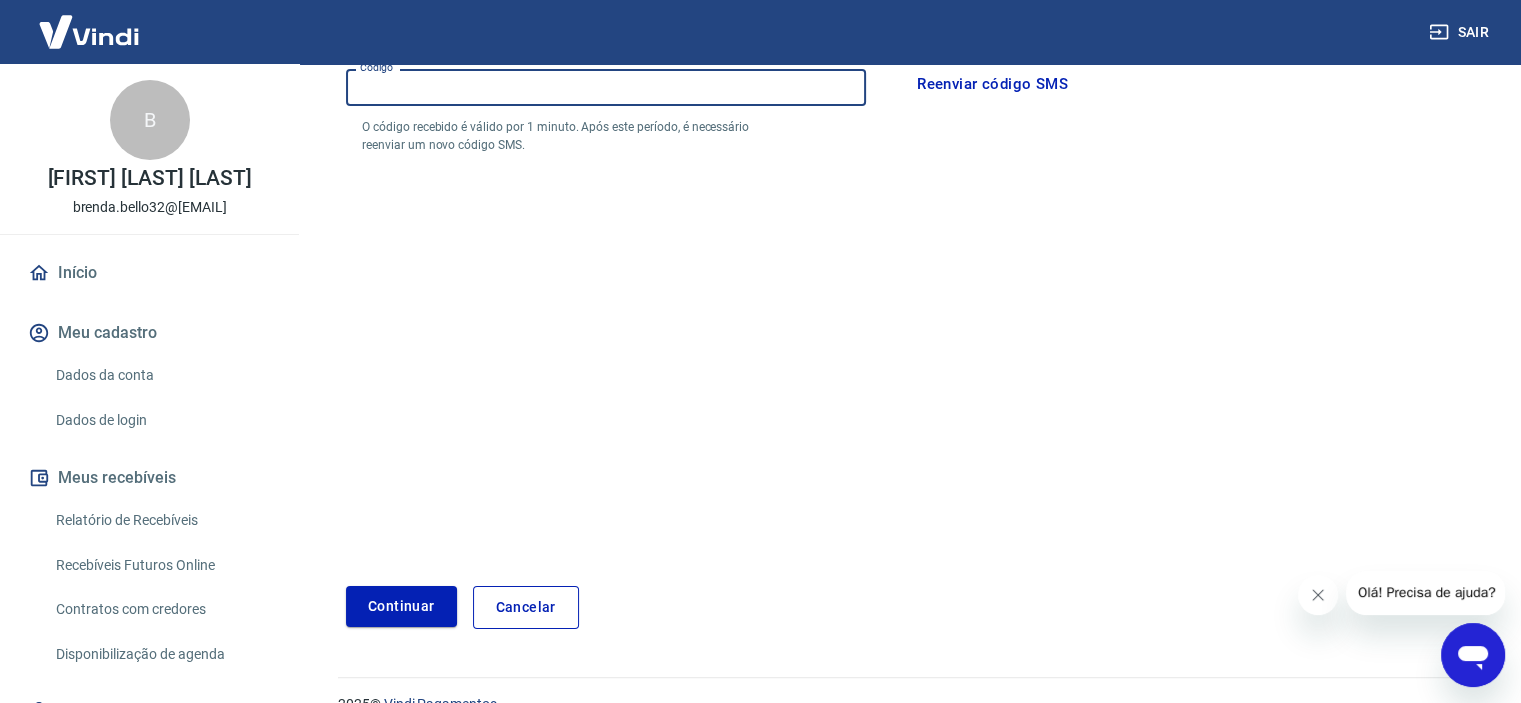 scroll, scrollTop: 319, scrollLeft: 0, axis: vertical 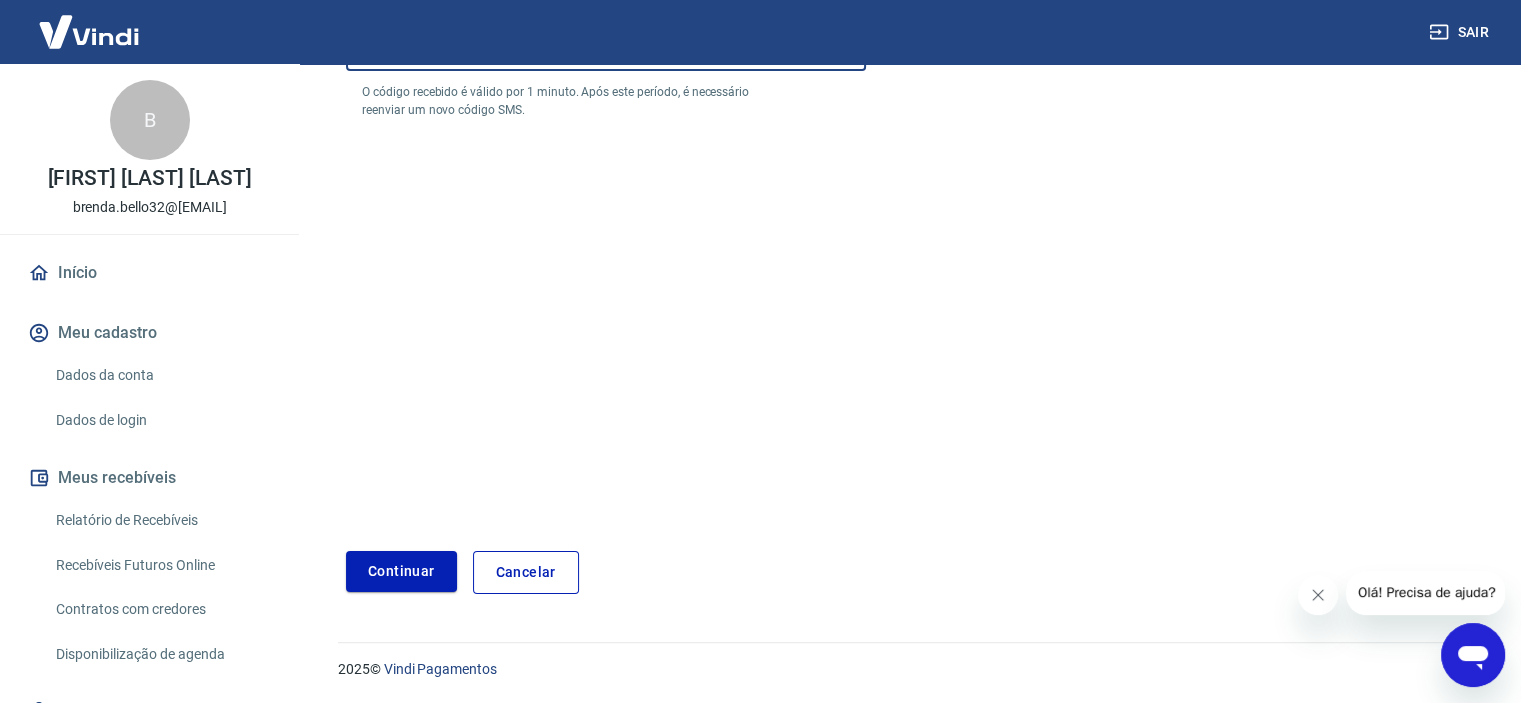 click on "Cancelar" at bounding box center (526, 572) 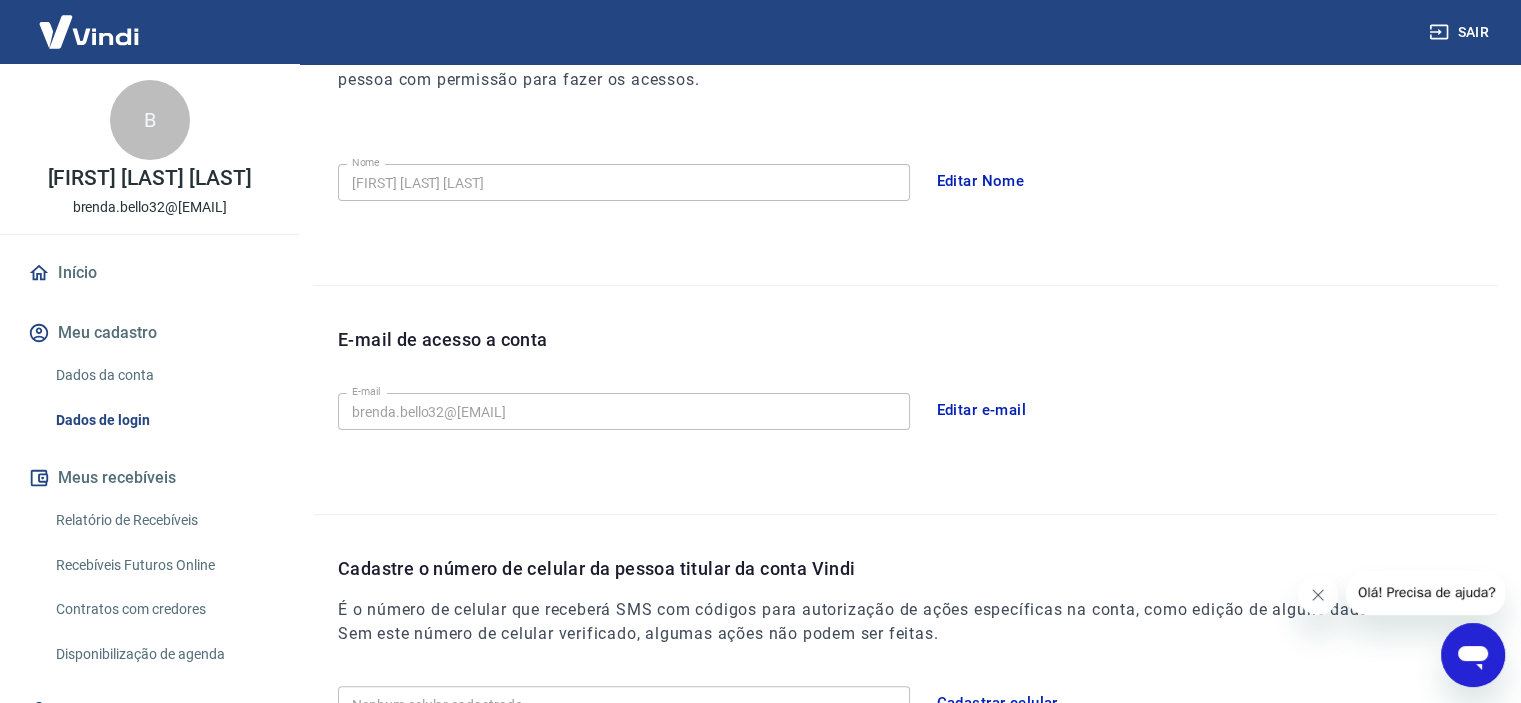 scroll, scrollTop: 508, scrollLeft: 0, axis: vertical 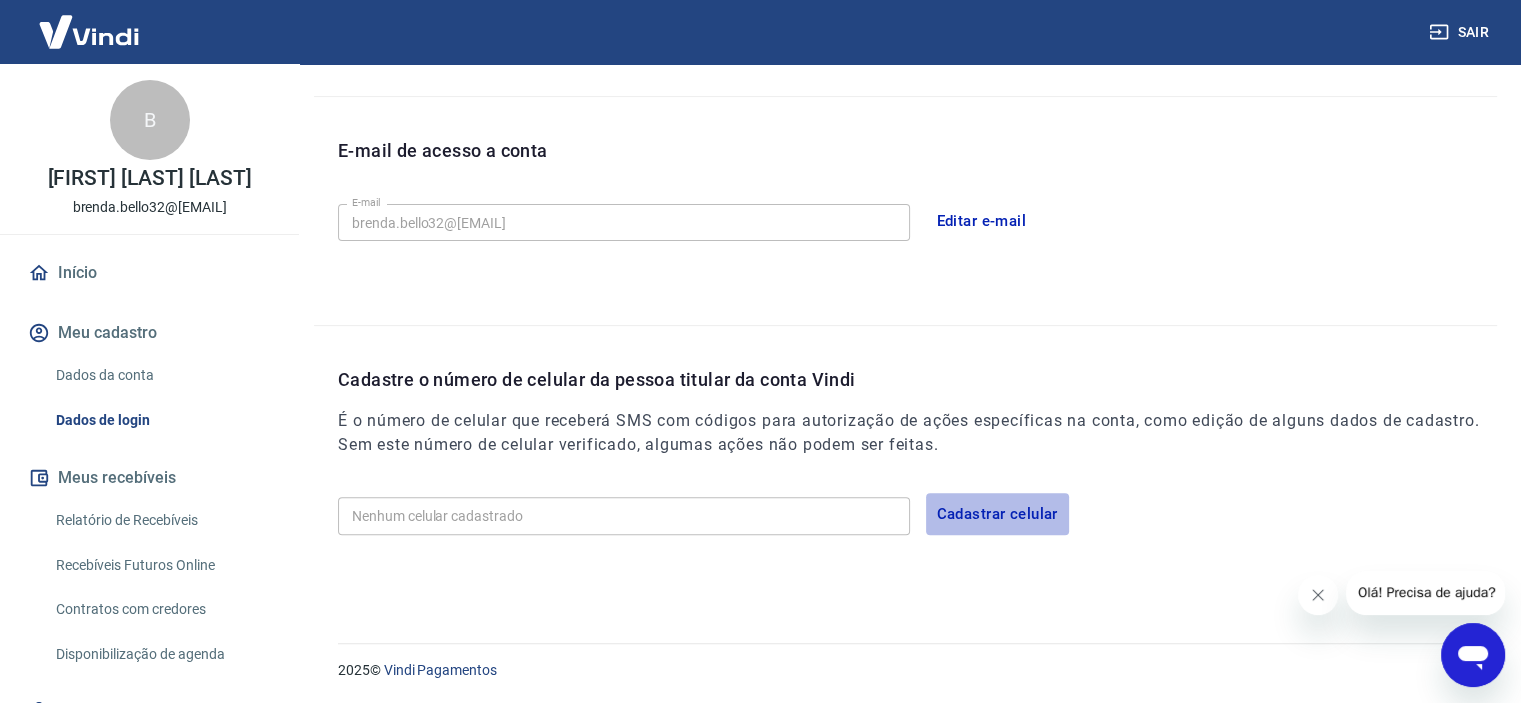 click on "Cadastrar celular" at bounding box center [997, 514] 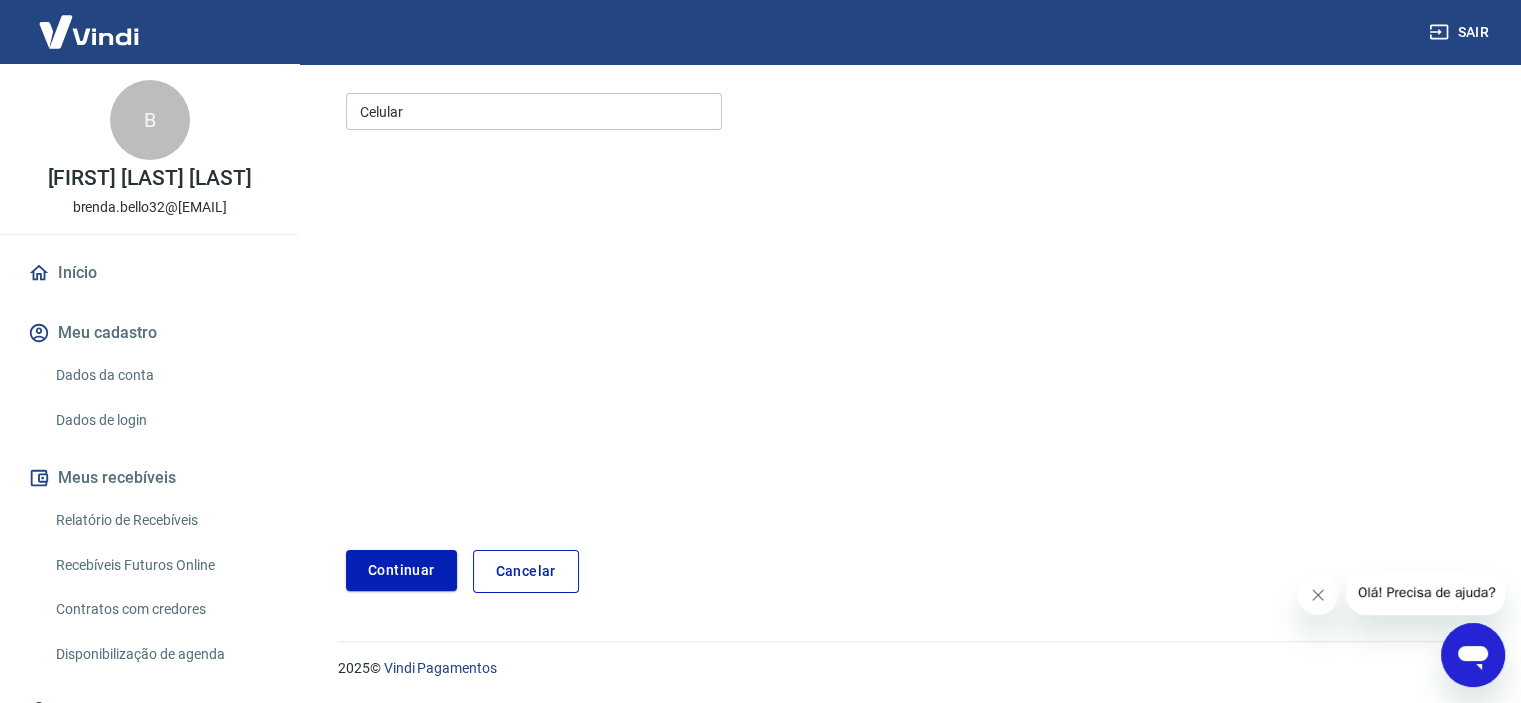 scroll, scrollTop: 243, scrollLeft: 0, axis: vertical 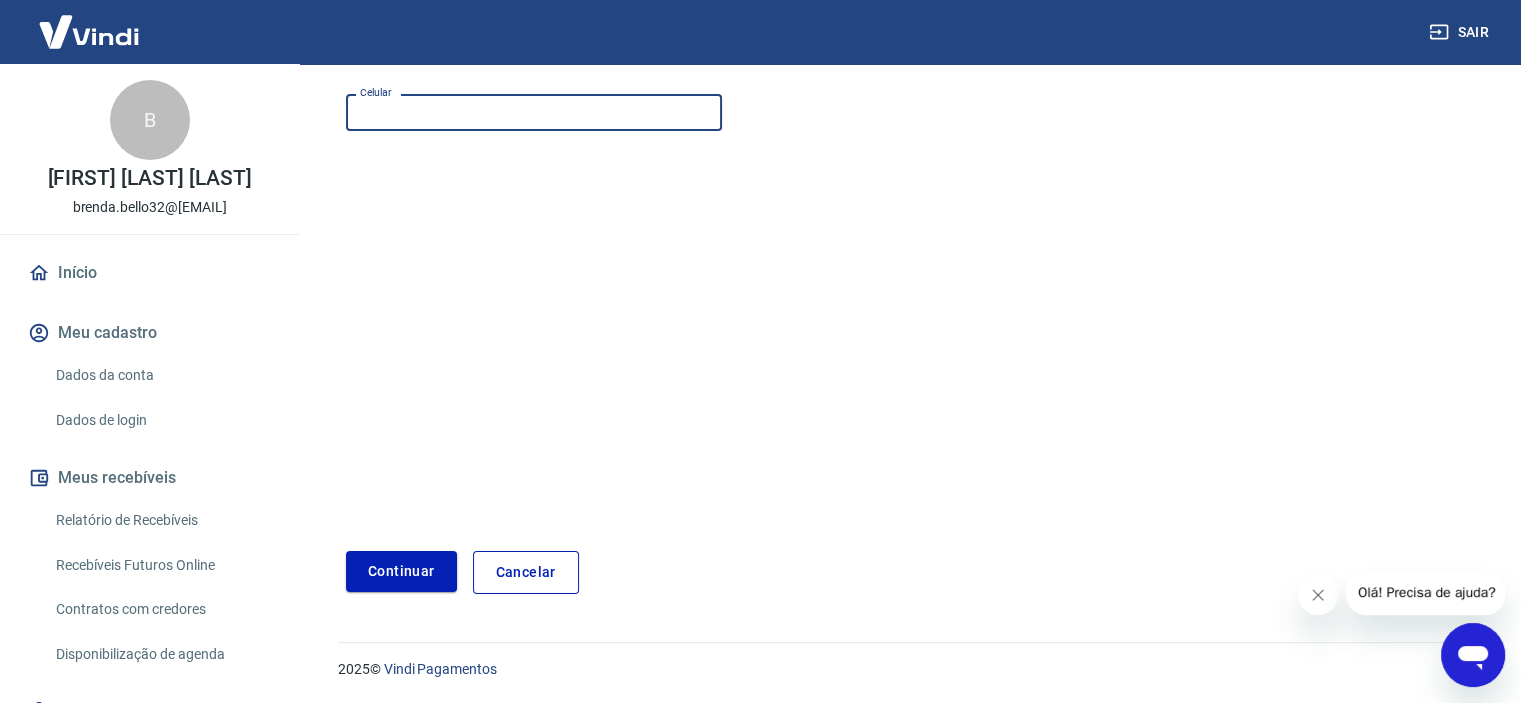 click on "Celular" at bounding box center (534, 112) 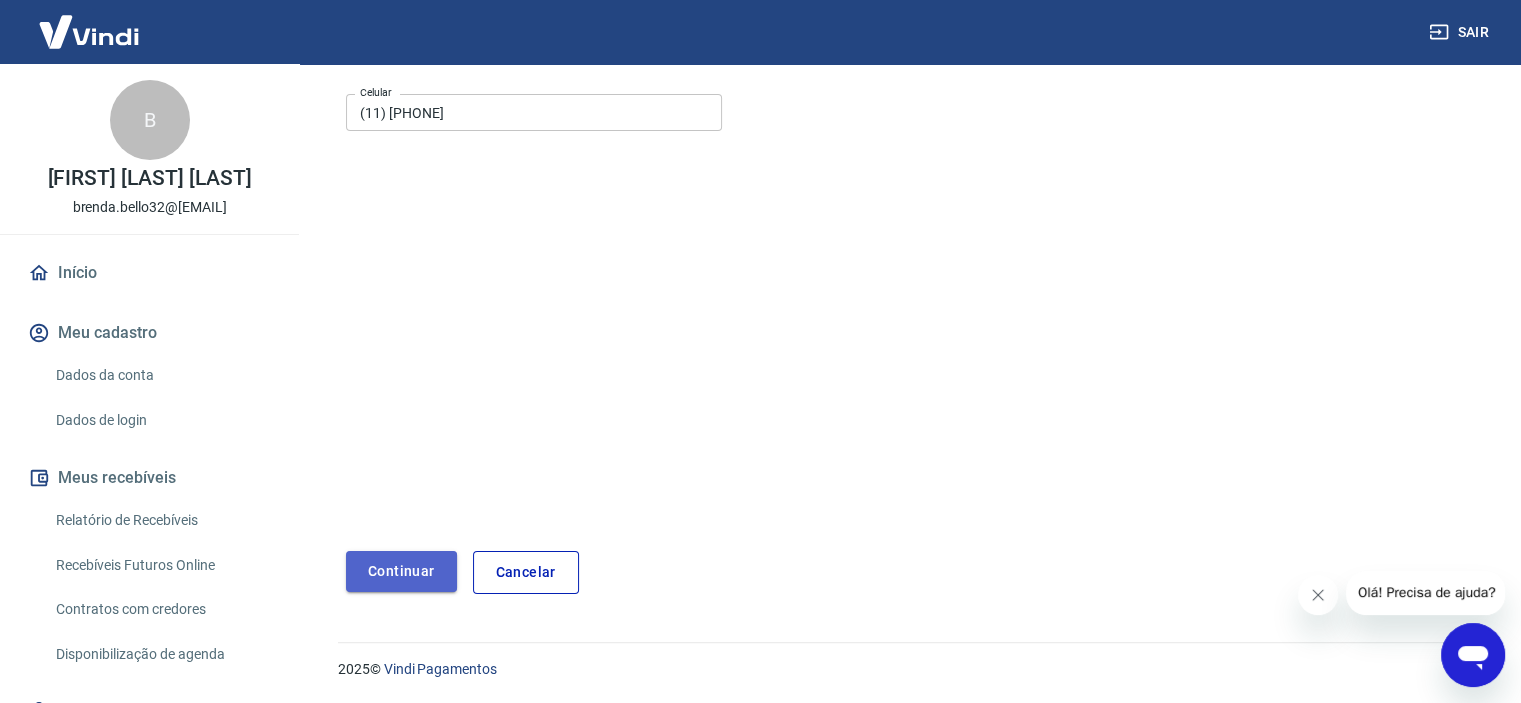 click on "Continuar" at bounding box center (401, 571) 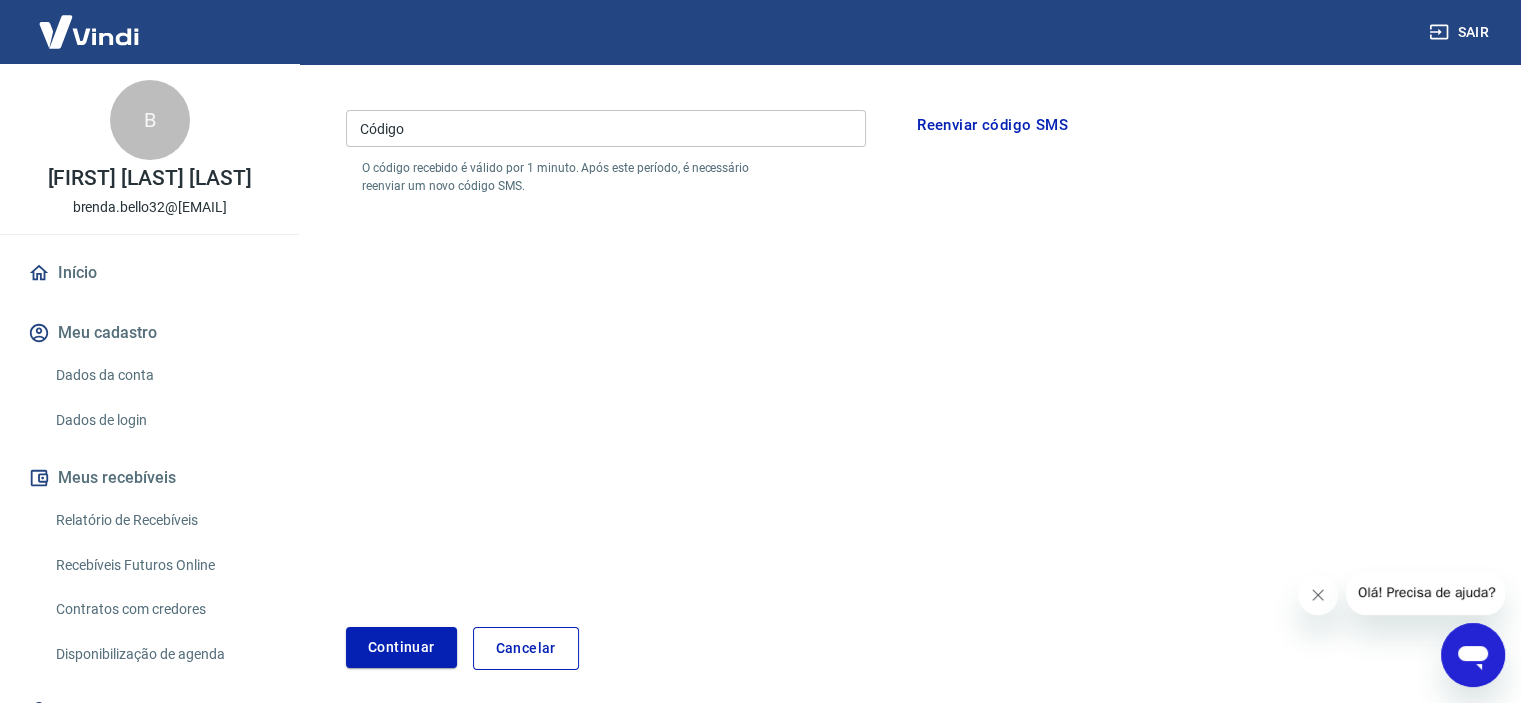 click on "Código" at bounding box center [606, 128] 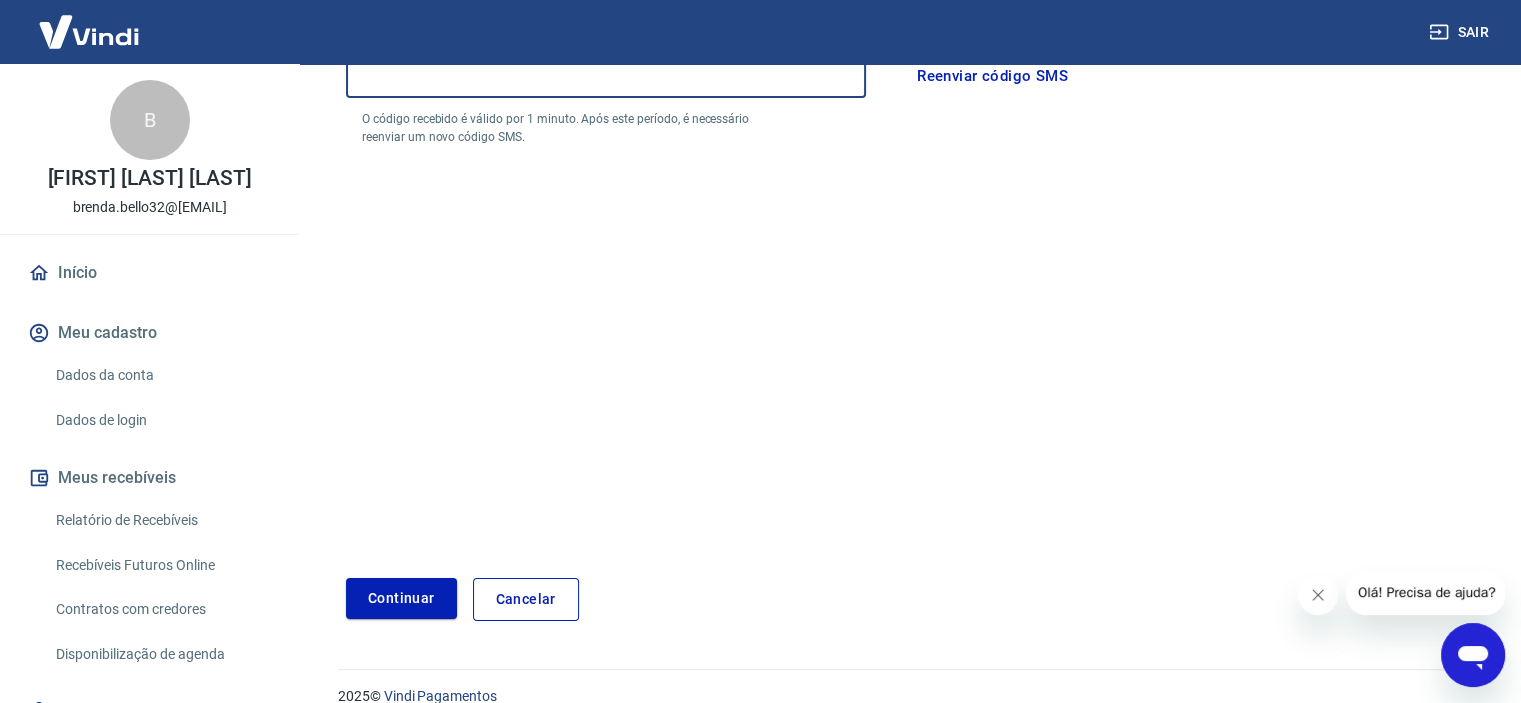 scroll, scrollTop: 319, scrollLeft: 0, axis: vertical 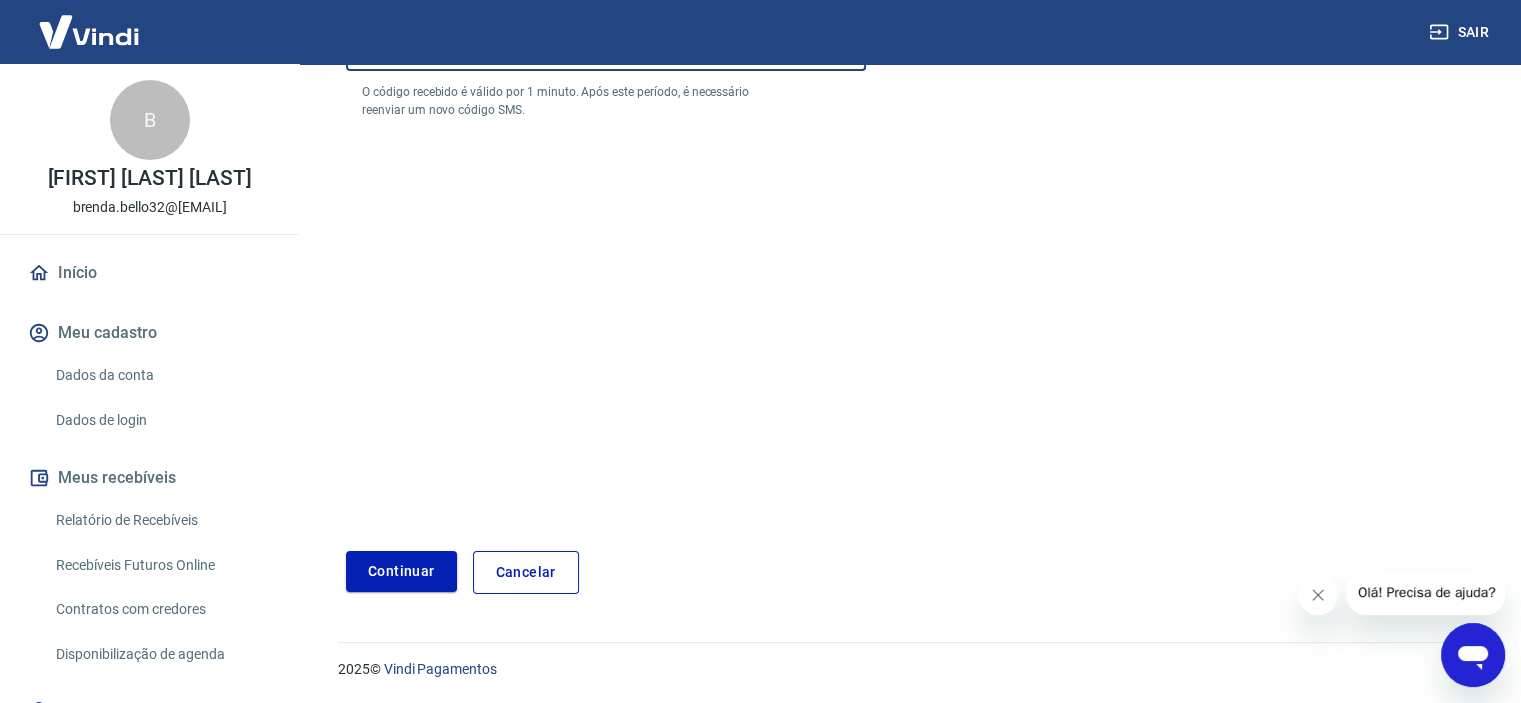 click on "Cancelar" at bounding box center (526, 572) 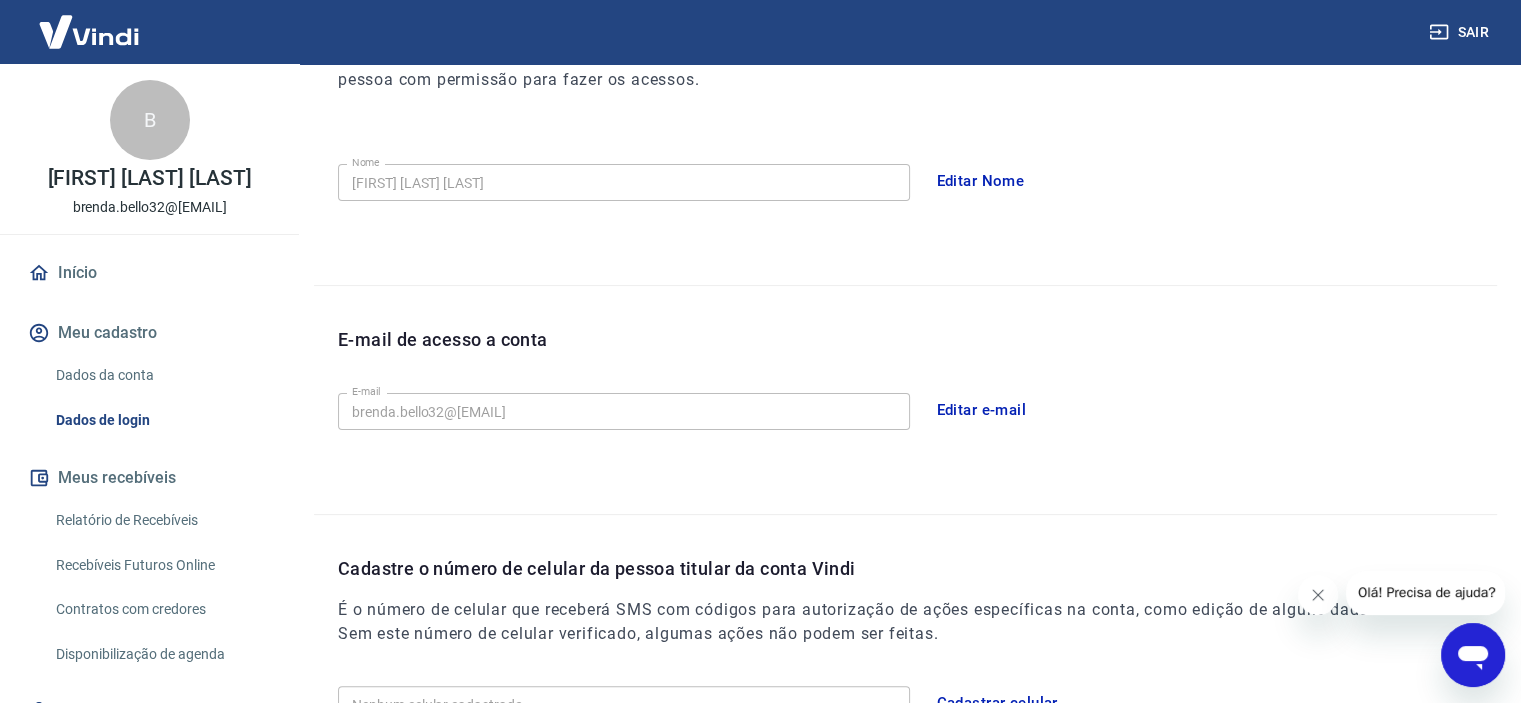 scroll, scrollTop: 508, scrollLeft: 0, axis: vertical 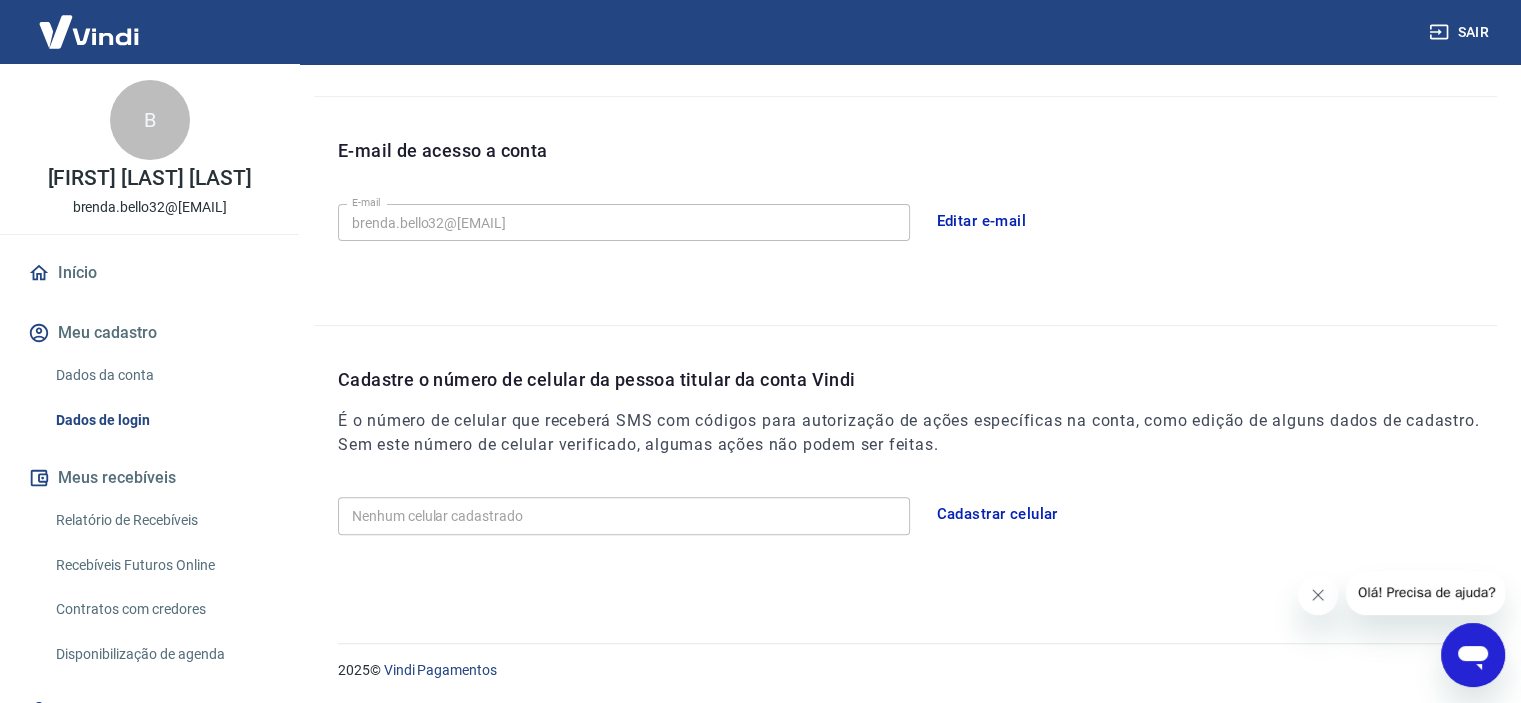 click on "Início" at bounding box center (149, 273) 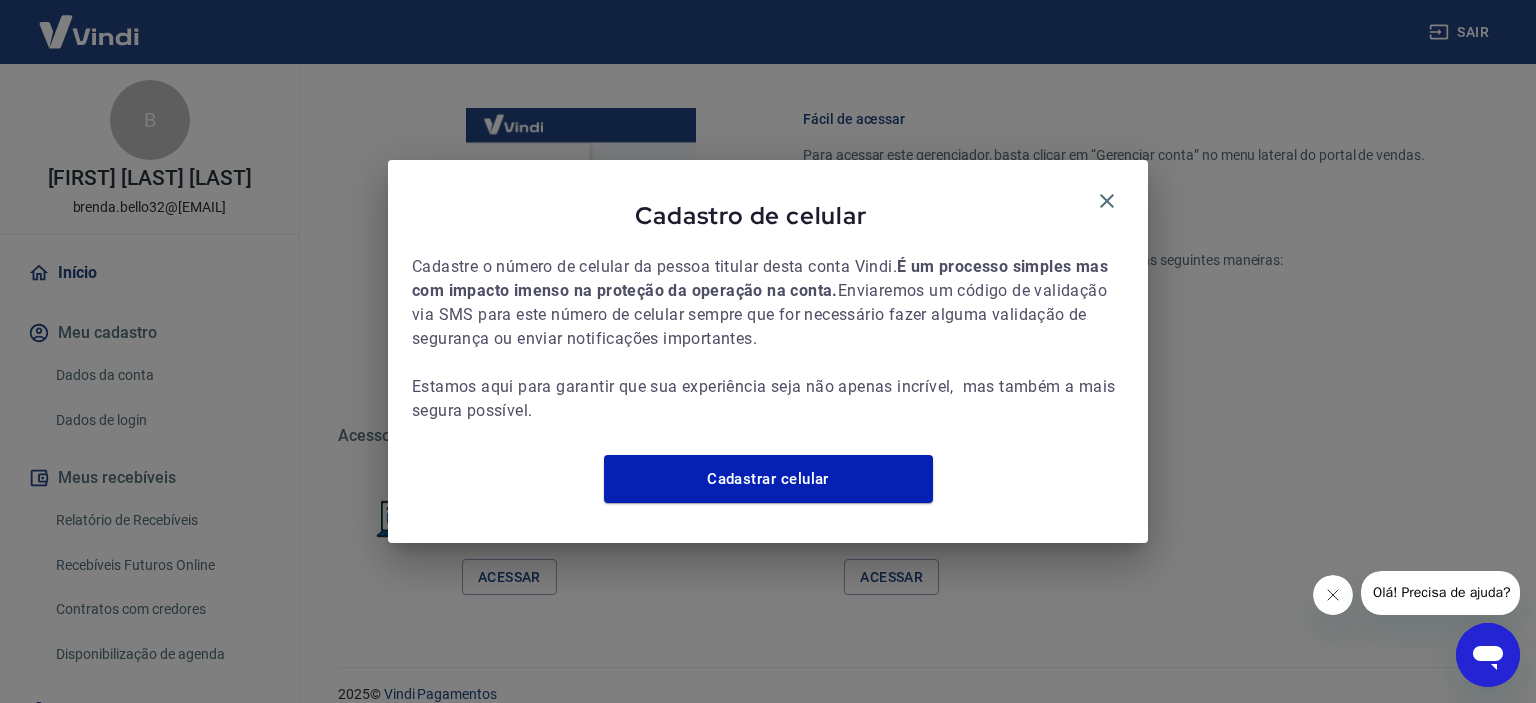 scroll, scrollTop: 1231, scrollLeft: 0, axis: vertical 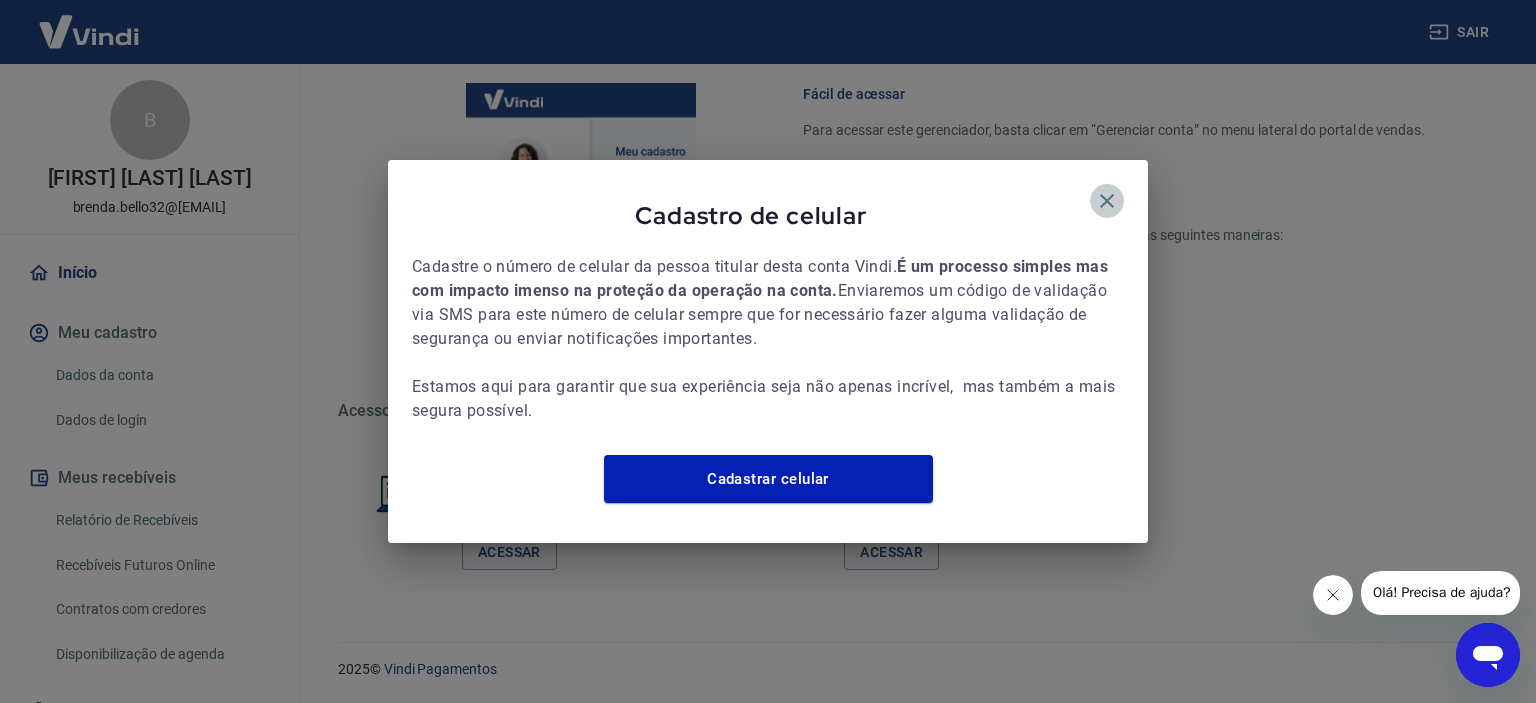 click 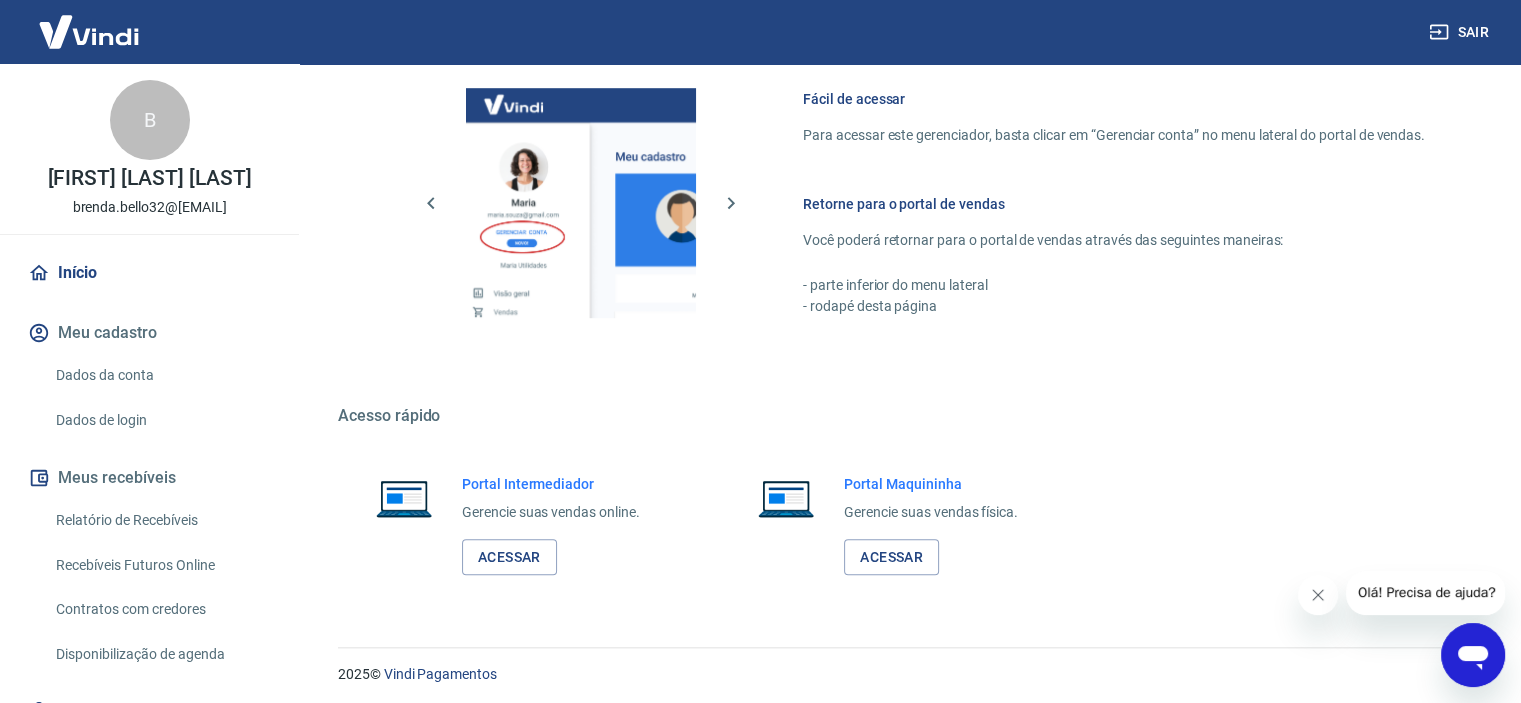 scroll, scrollTop: 1231, scrollLeft: 0, axis: vertical 